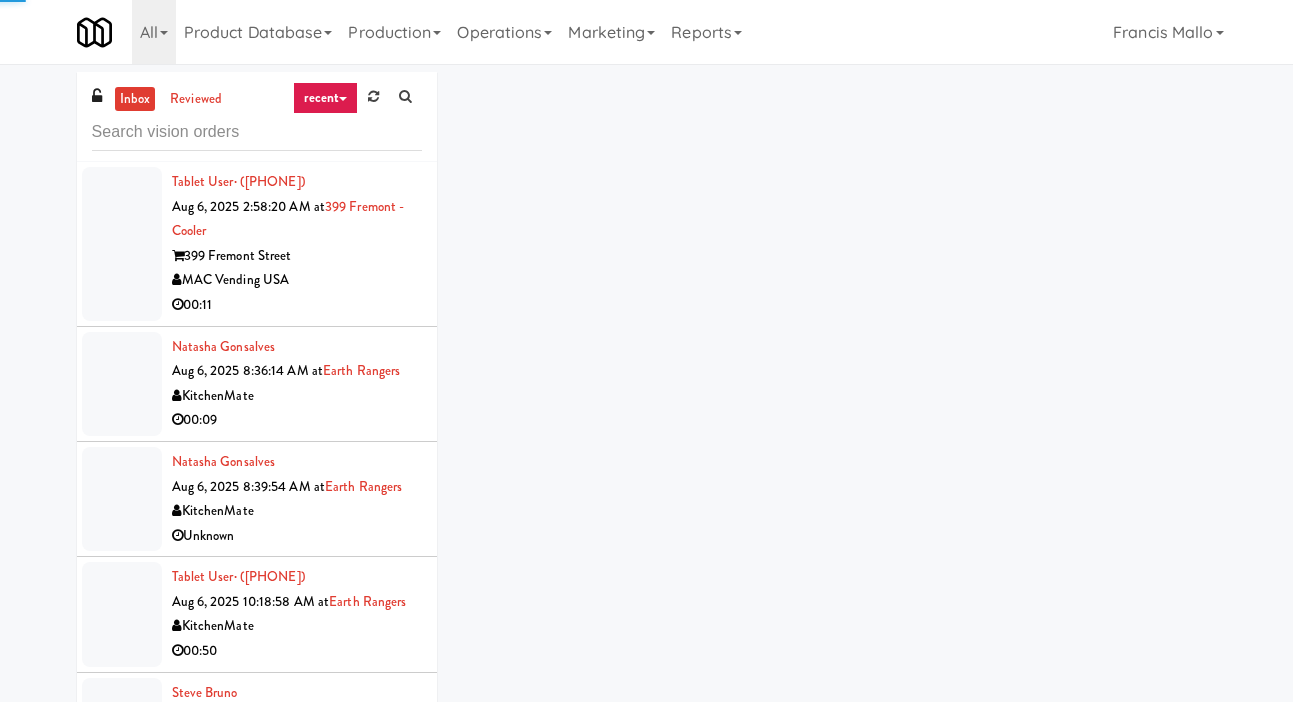 scroll, scrollTop: 0, scrollLeft: 0, axis: both 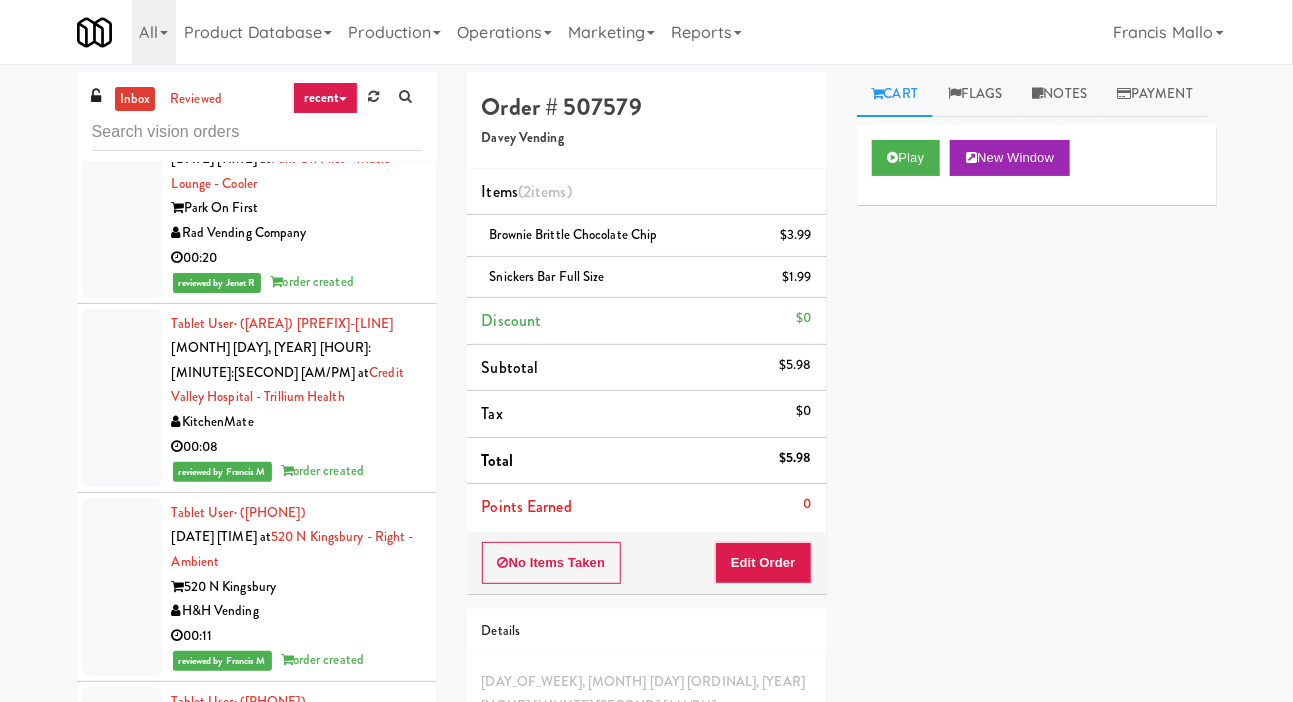 click at bounding box center [122, 1129] 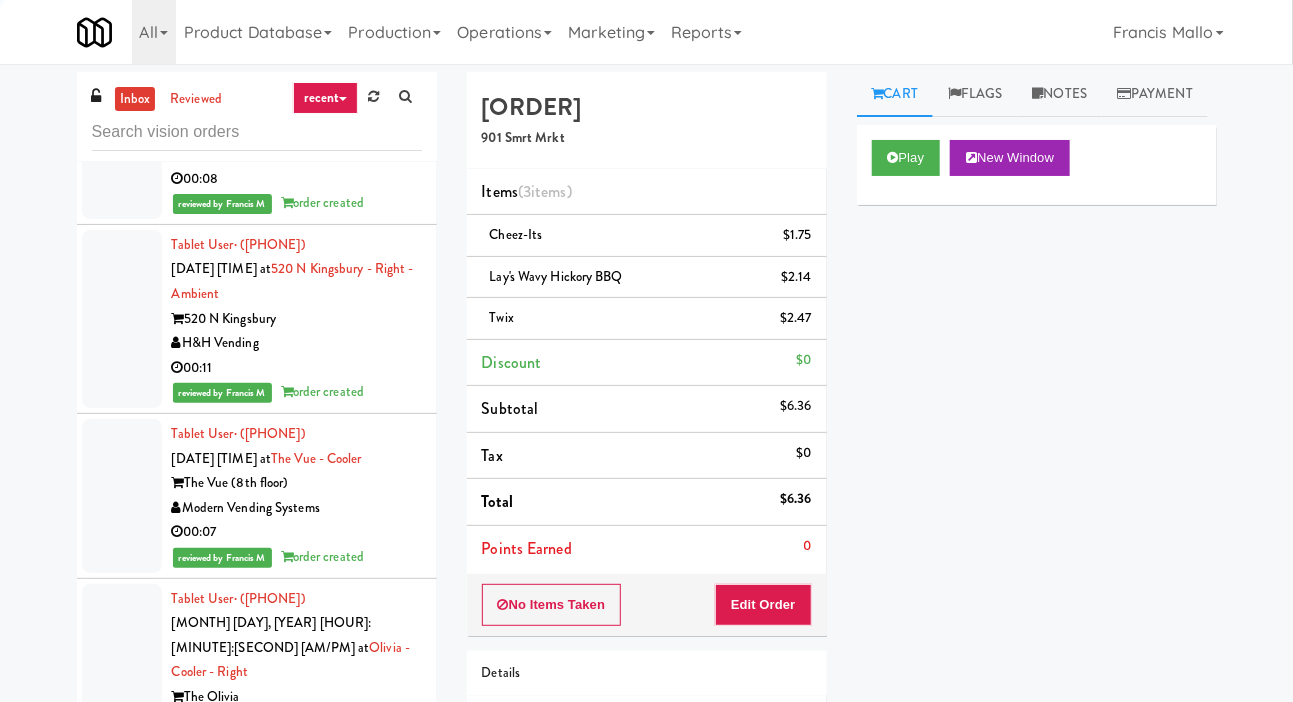click at bounding box center [122, 1039] 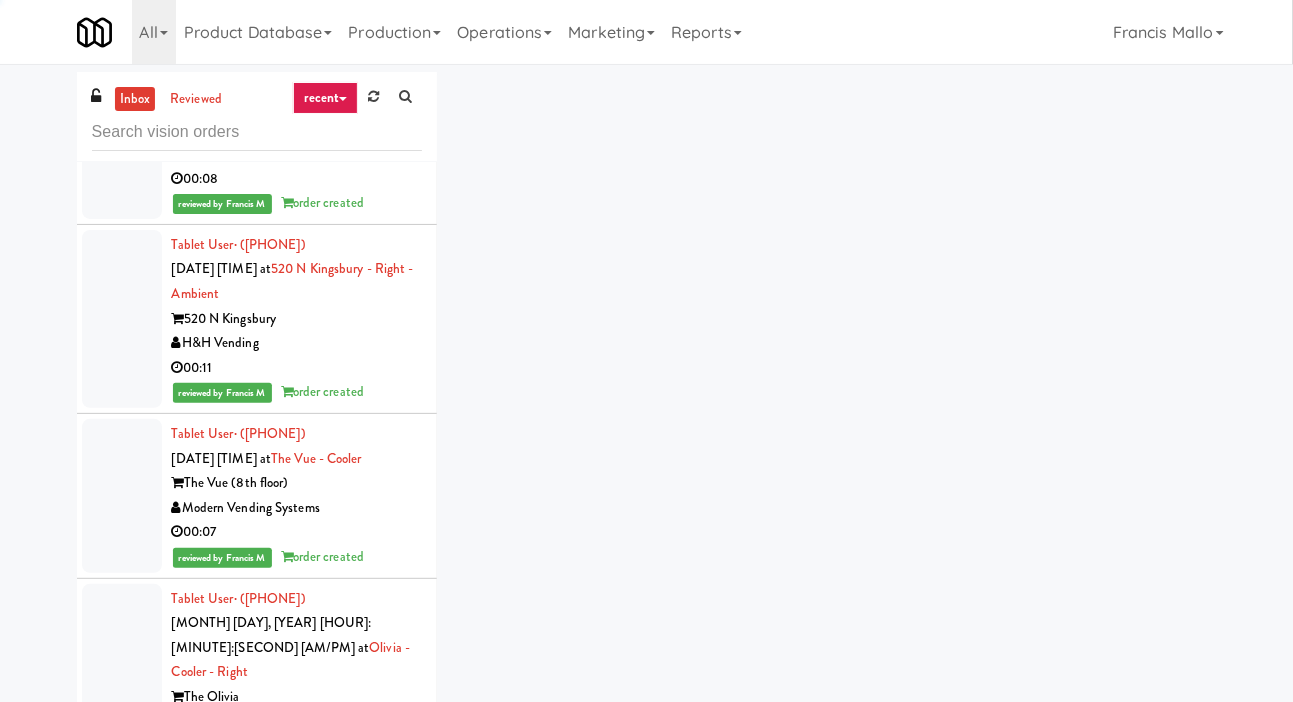 click at bounding box center [122, 1215] 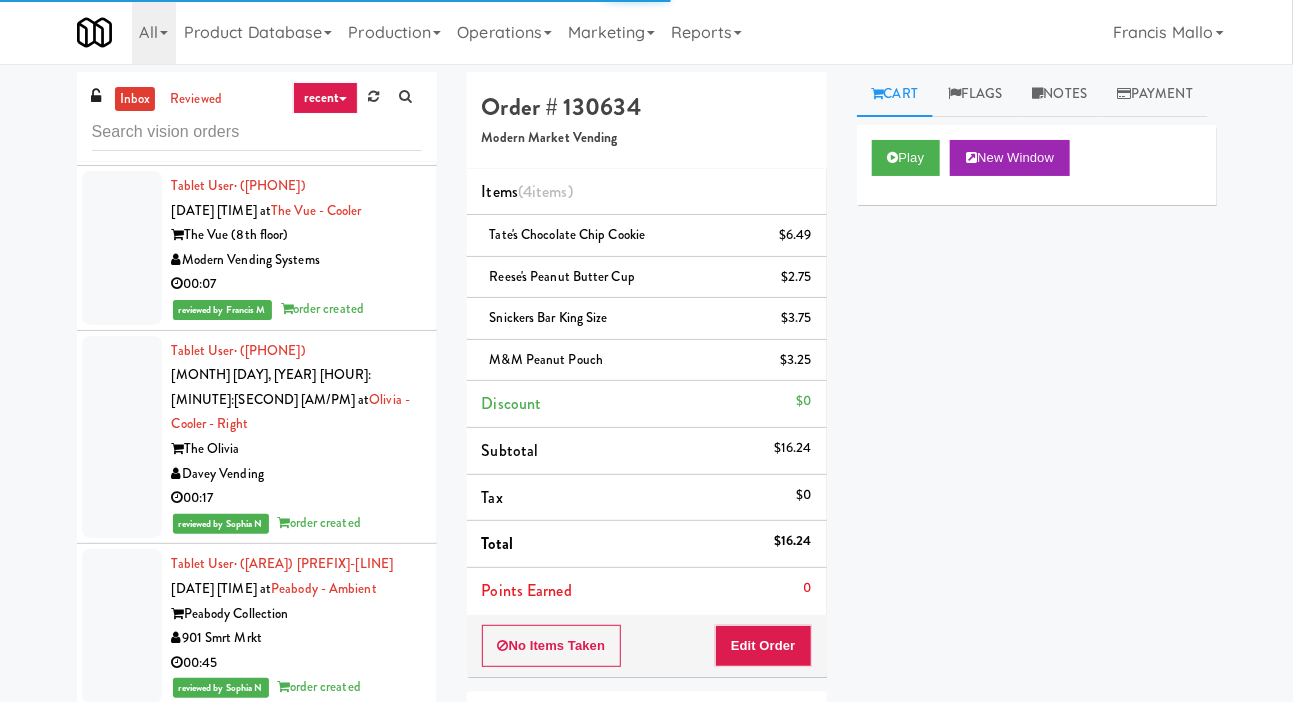 click at bounding box center [122, 1206] 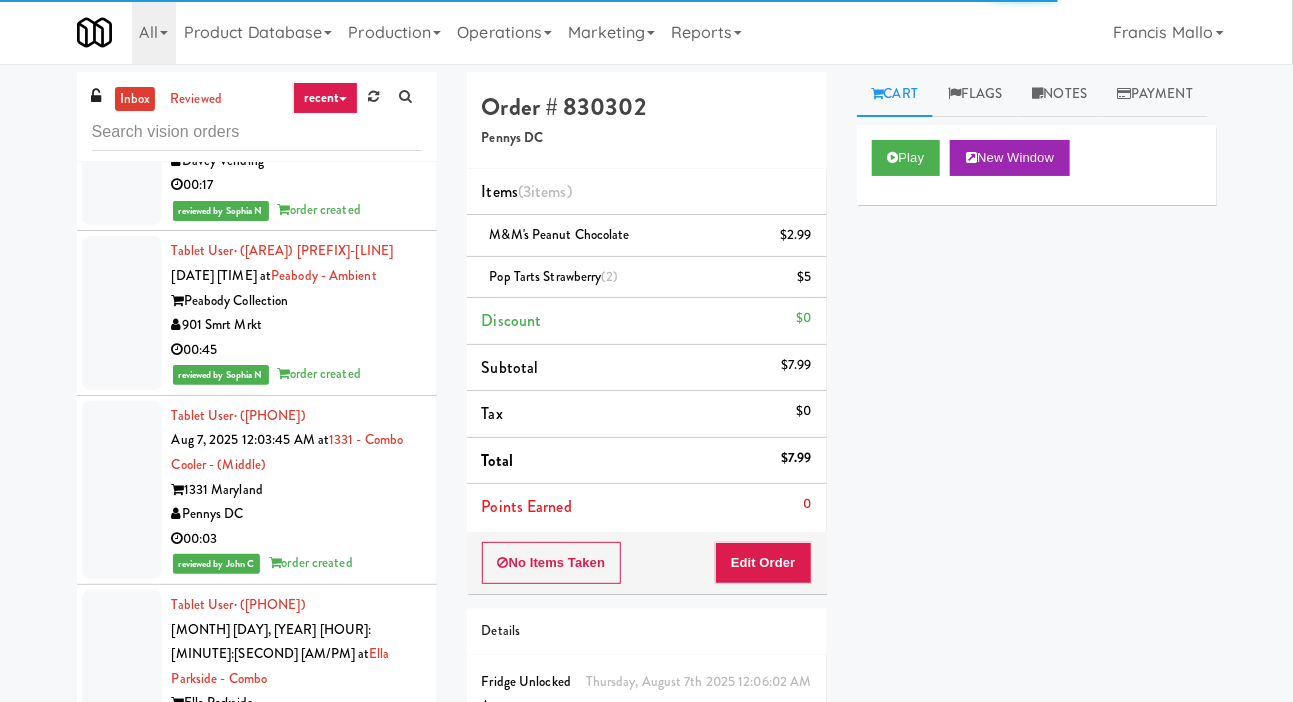 click at bounding box center (122, 1271) 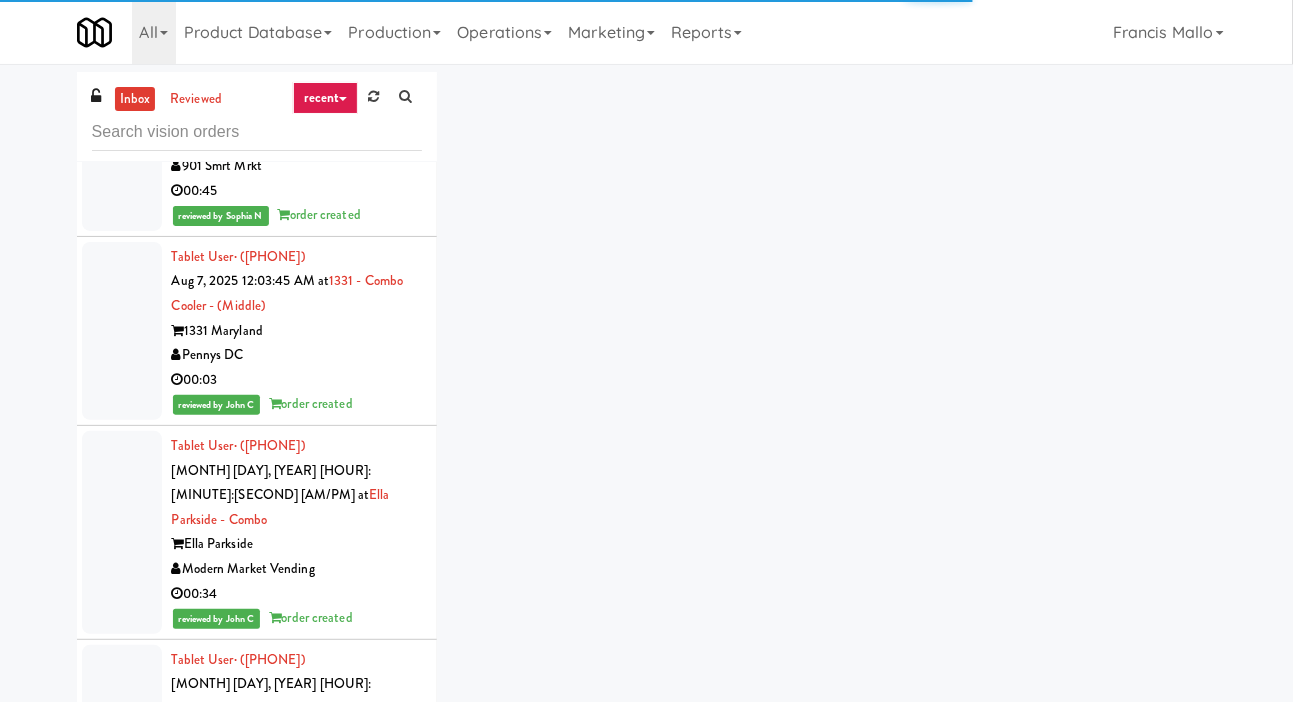 click at bounding box center (122, 936) 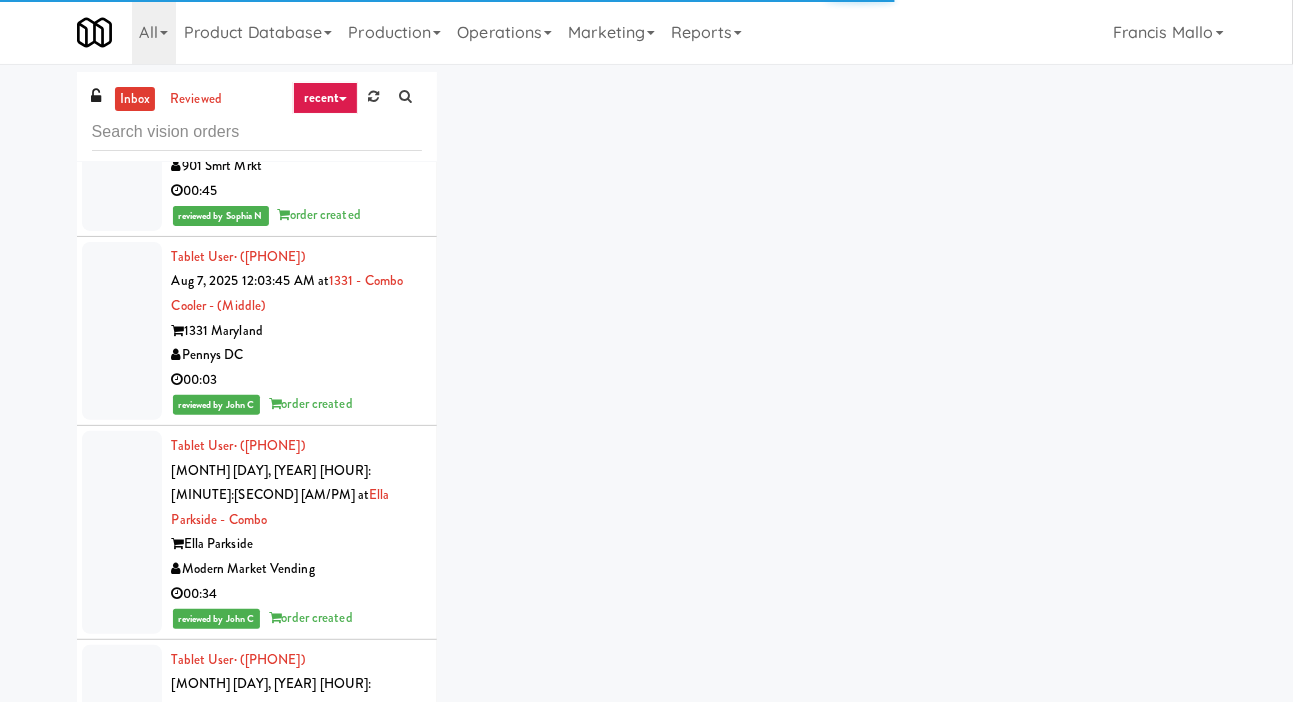 click at bounding box center [122, 1301] 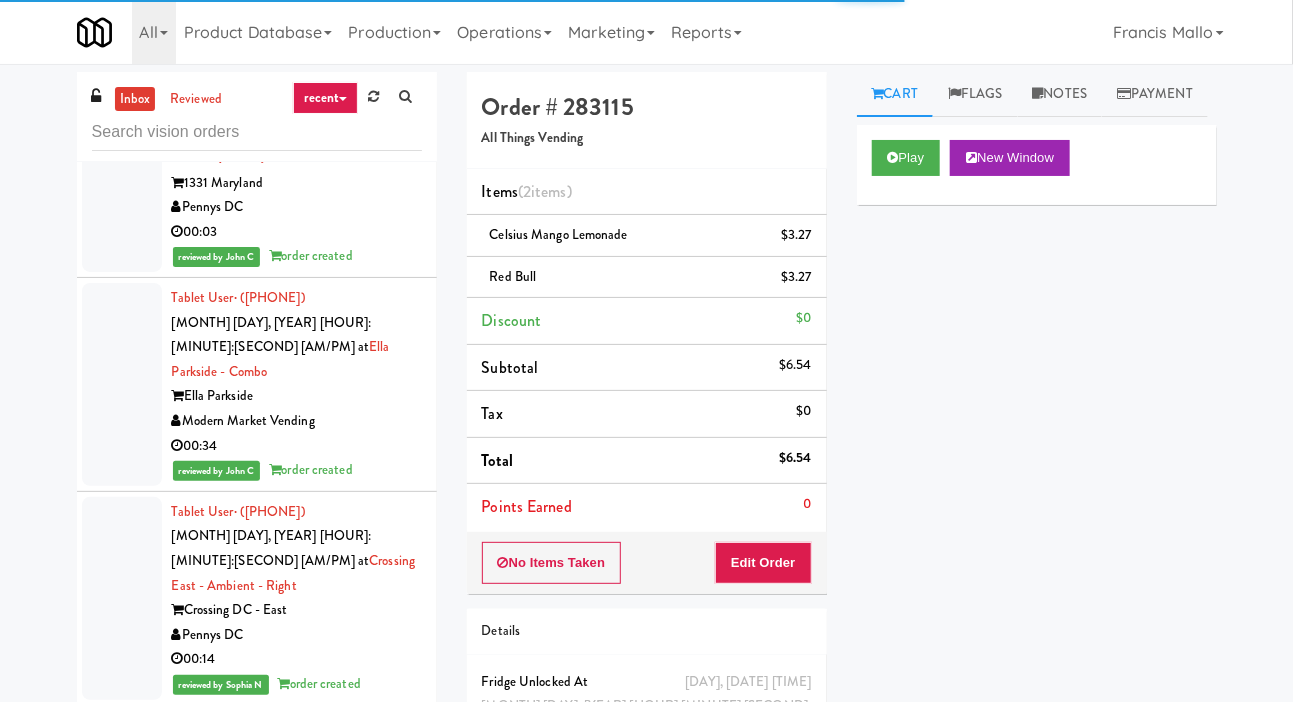 click at bounding box center (122, 1001) 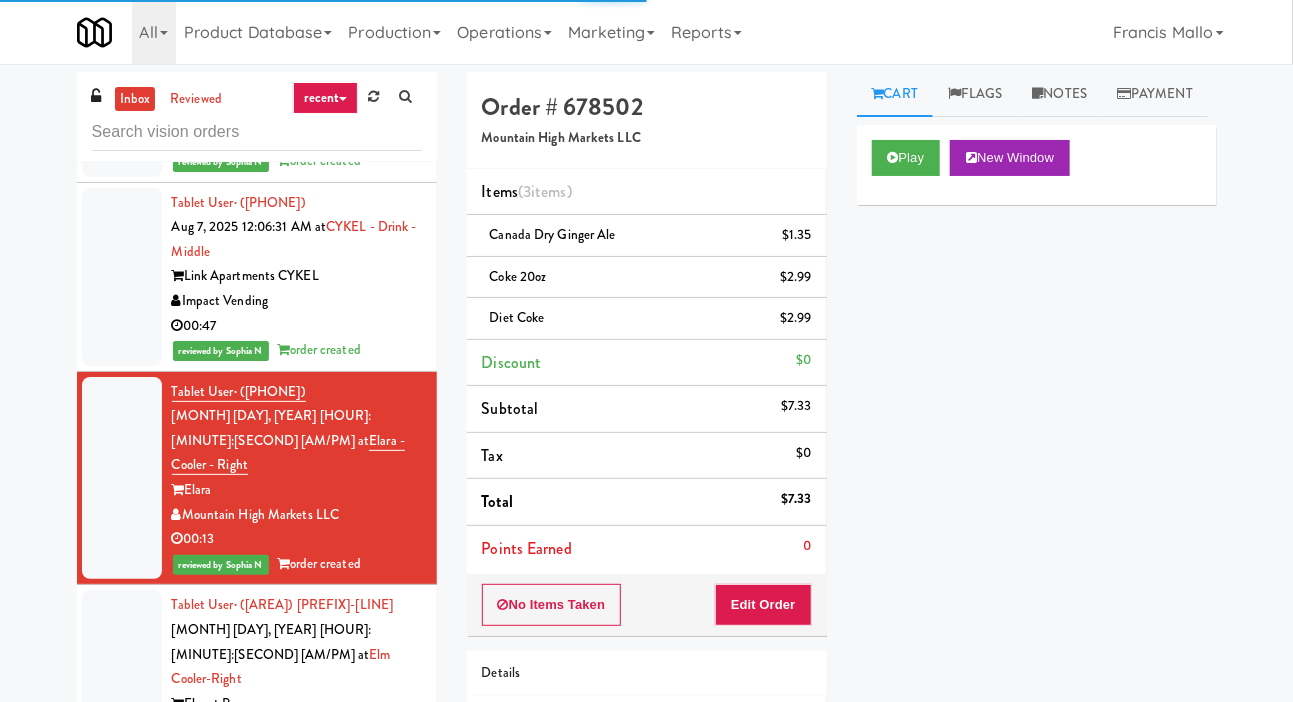 click at bounding box center (122, 893) 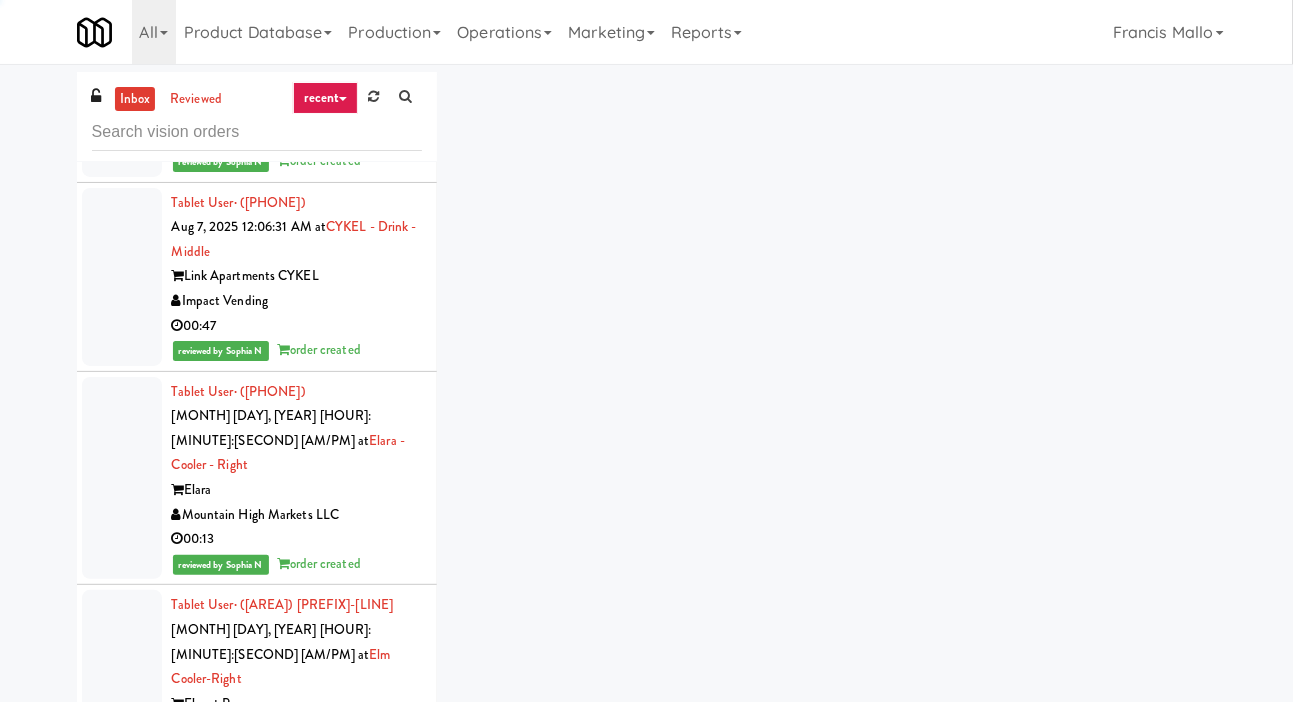 click at bounding box center [122, 1082] 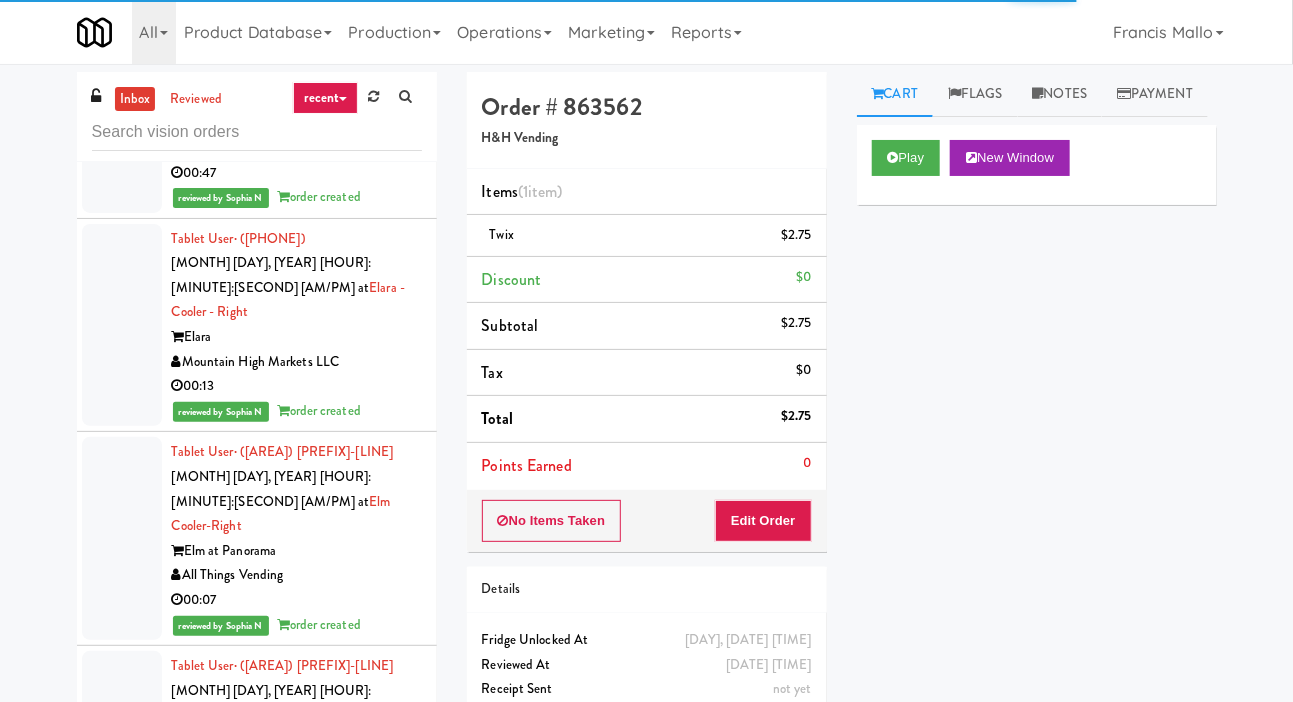 click at bounding box center [122, 1156] 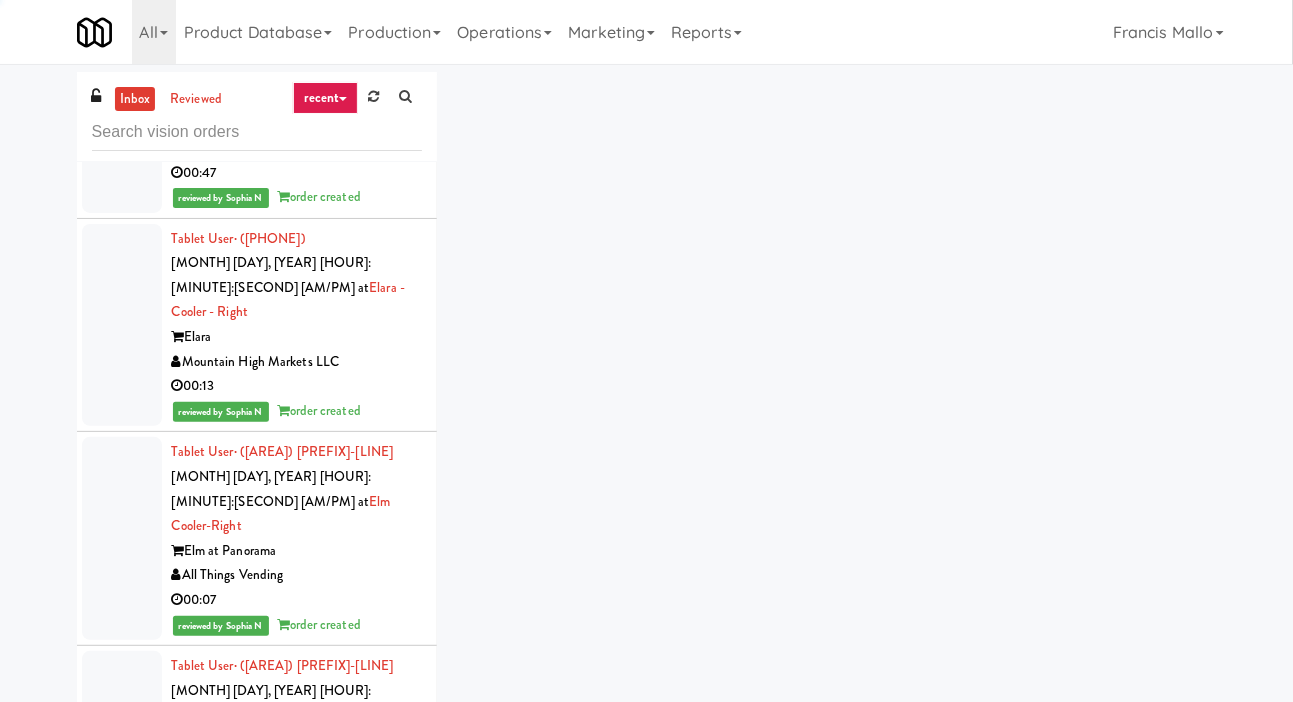 click at bounding box center [122, 1332] 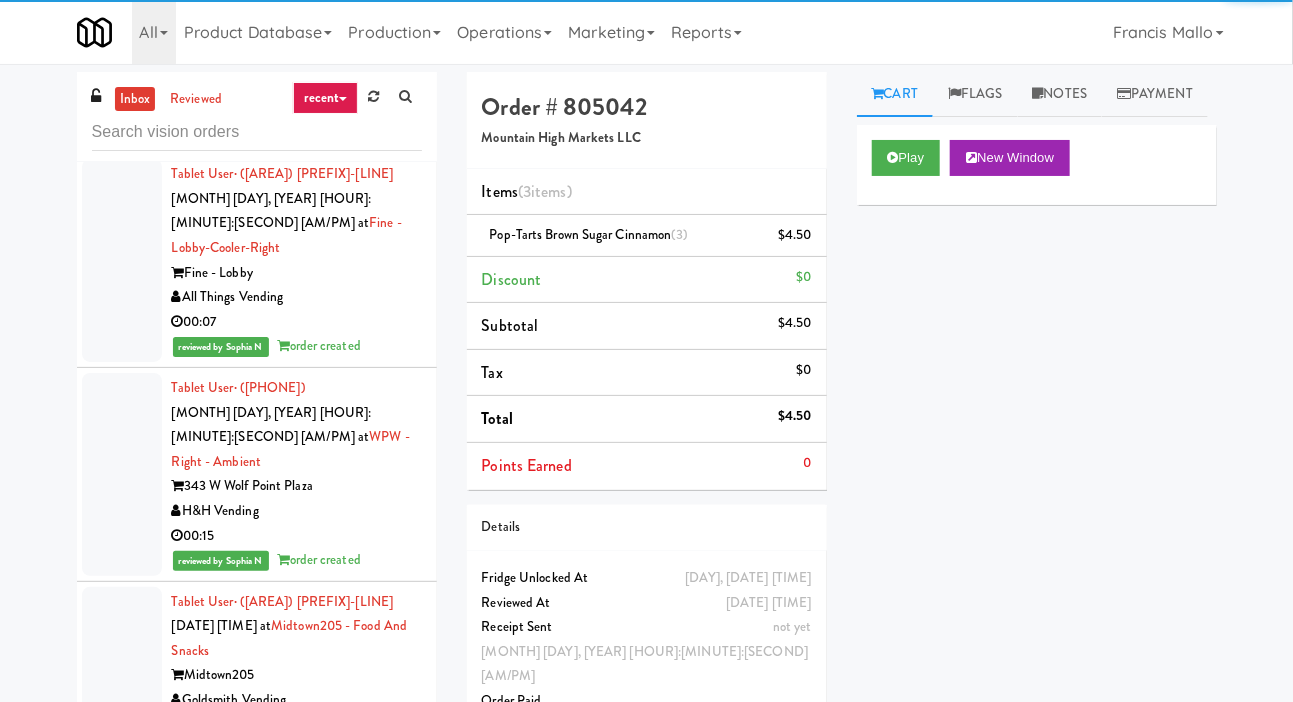 click at bounding box center (122, 1067) 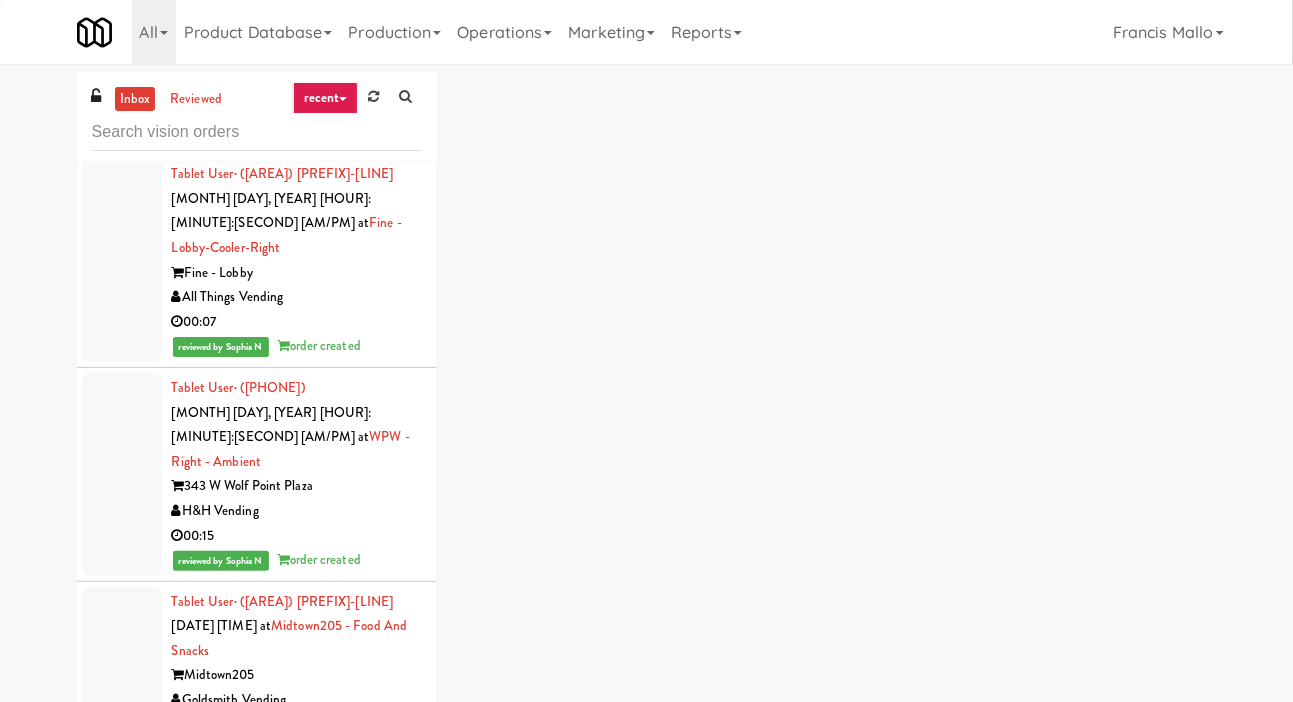 click at bounding box center [122, 1231] 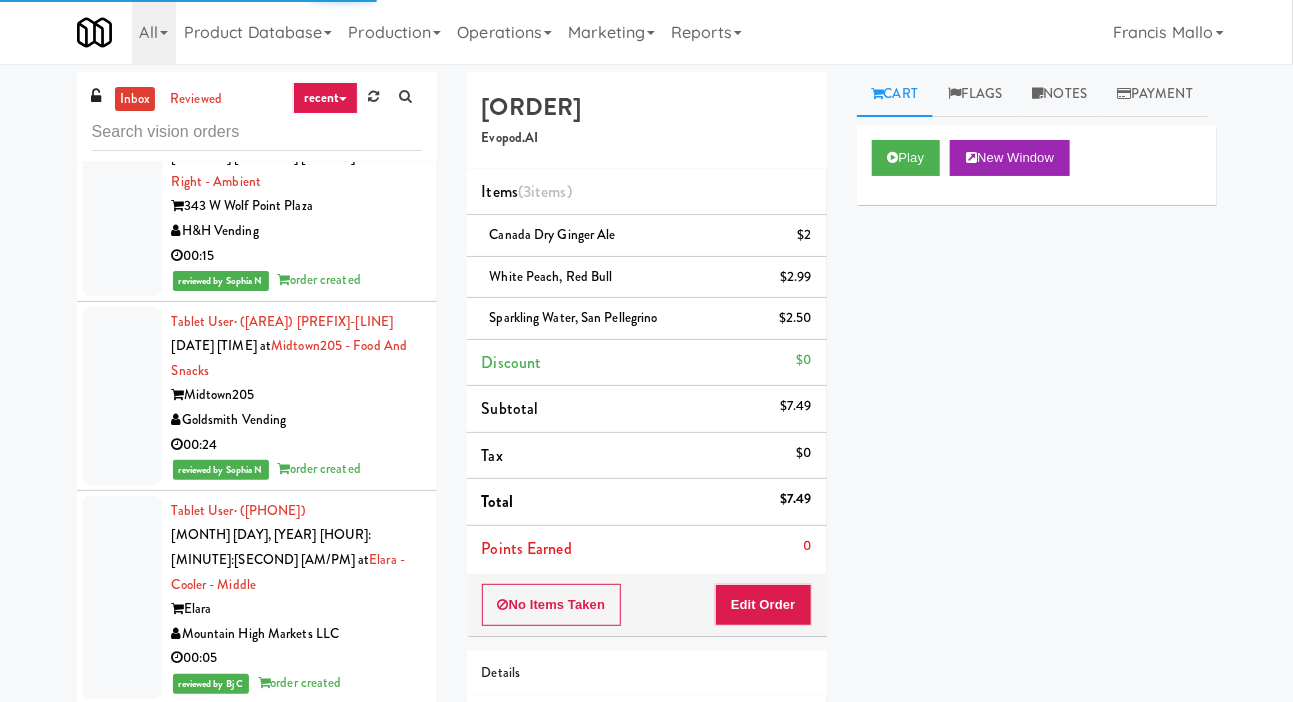 click at bounding box center (122, 1177) 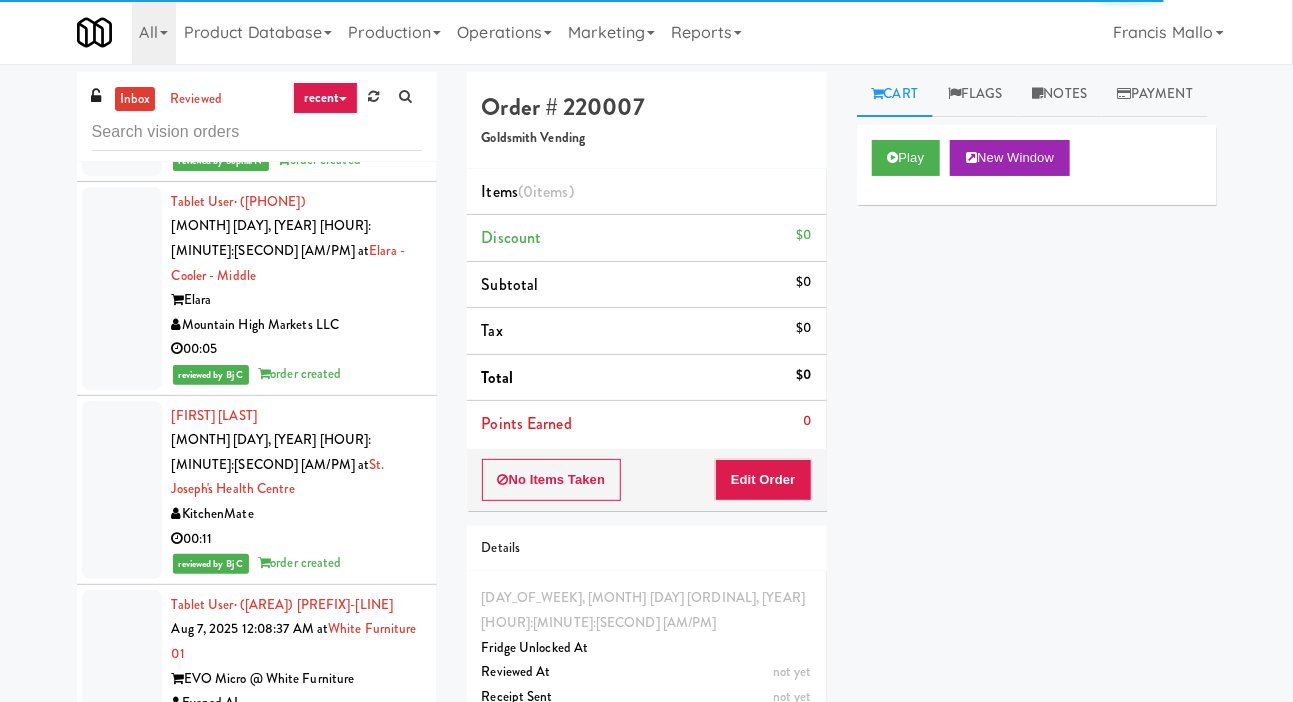 click at bounding box center [122, 1057] 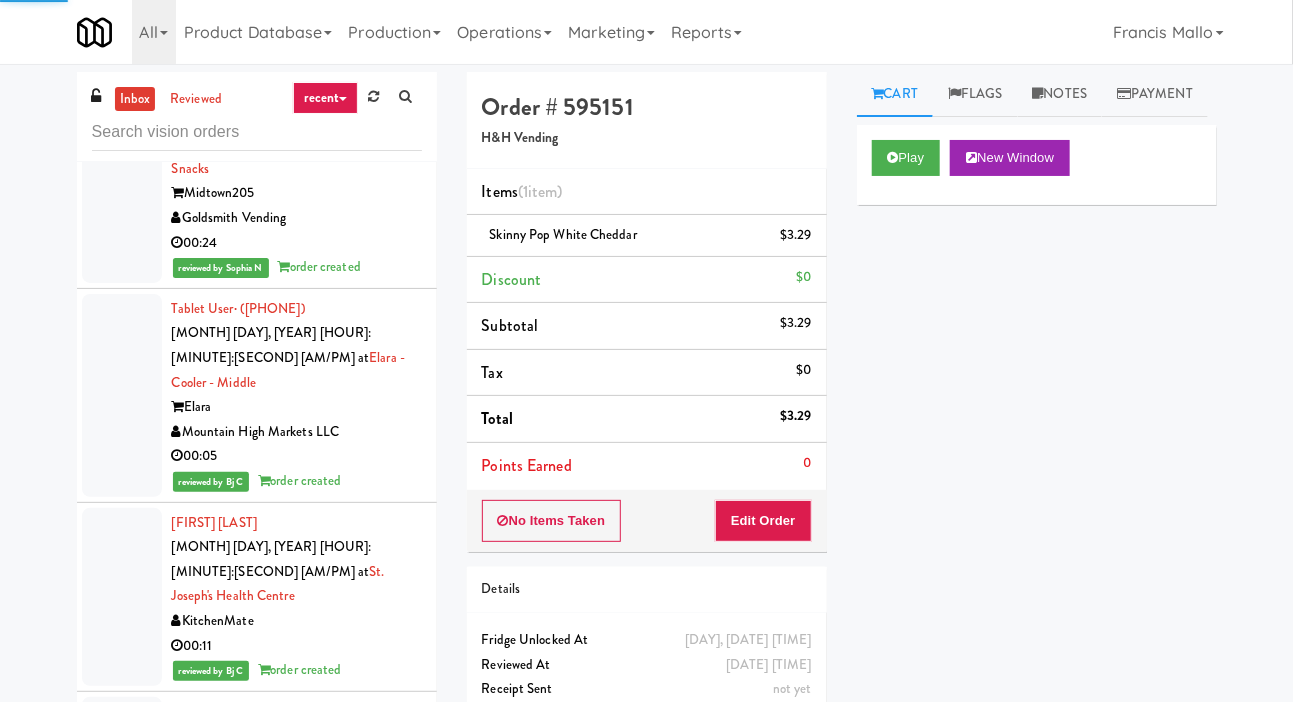 click at bounding box center [122, 1353] 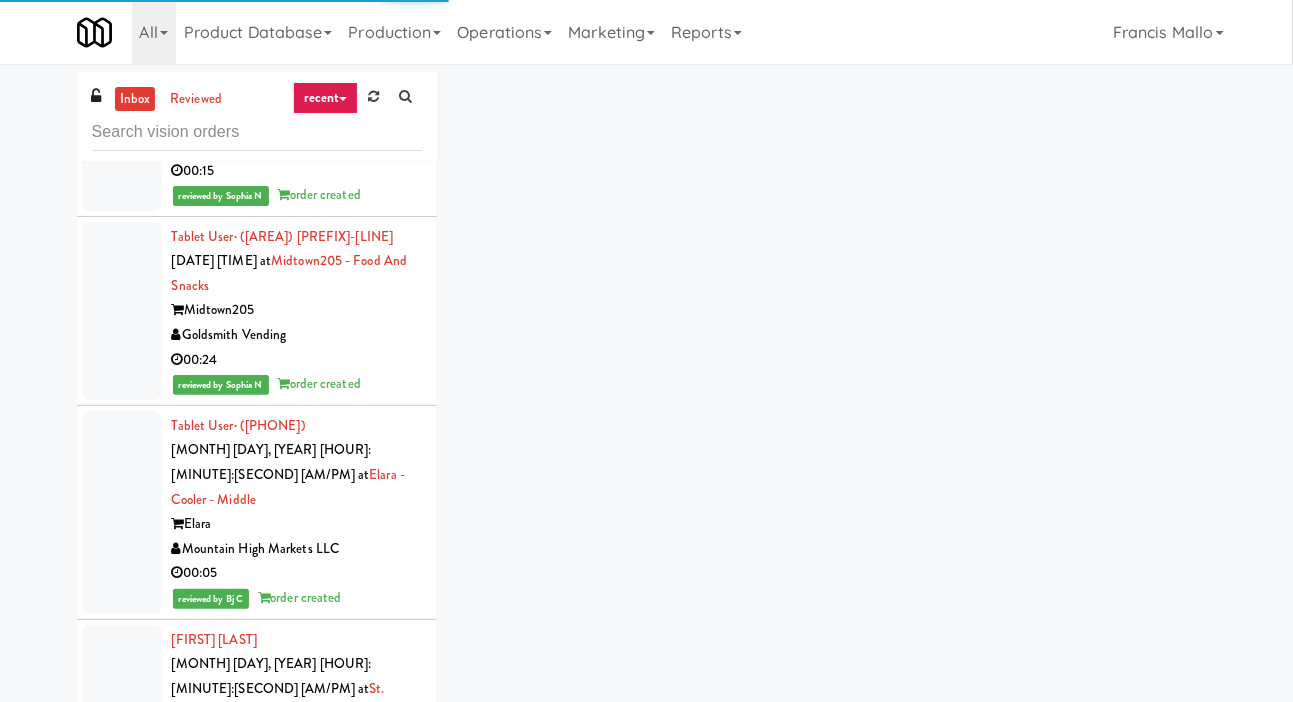 scroll, scrollTop: 11556, scrollLeft: 0, axis: vertical 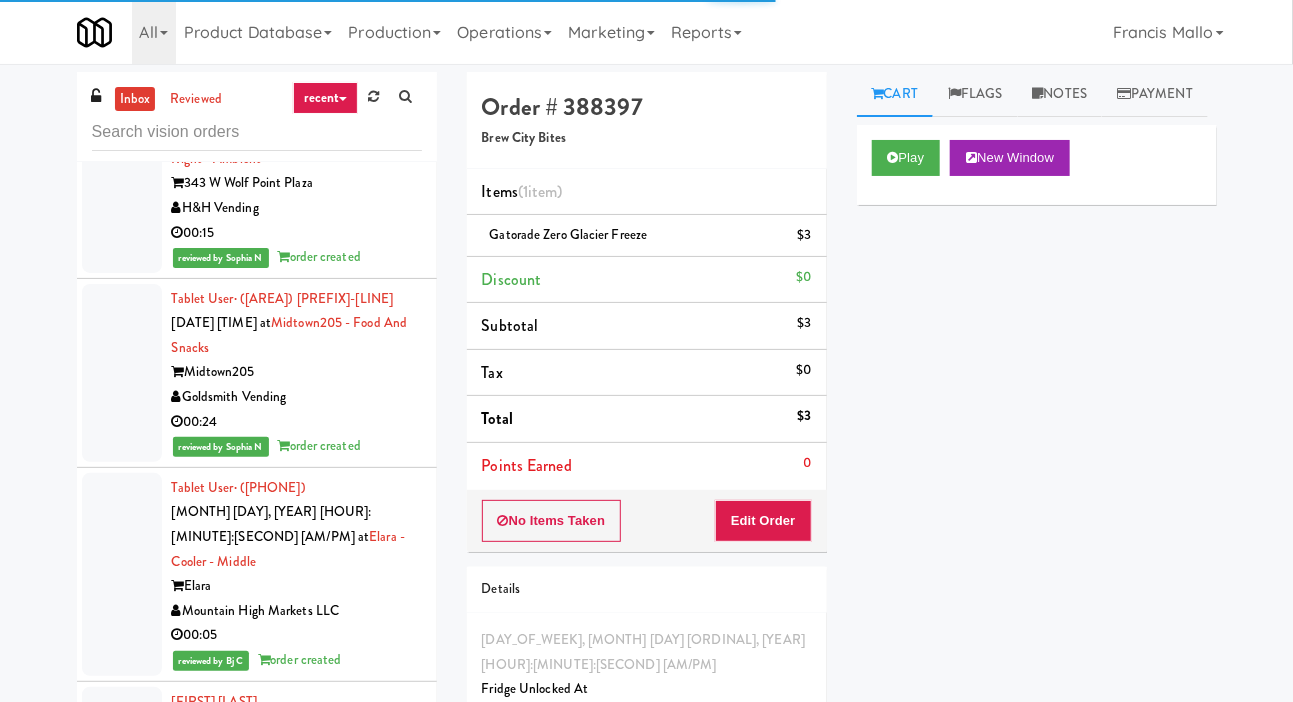 click at bounding box center [122, 1154] 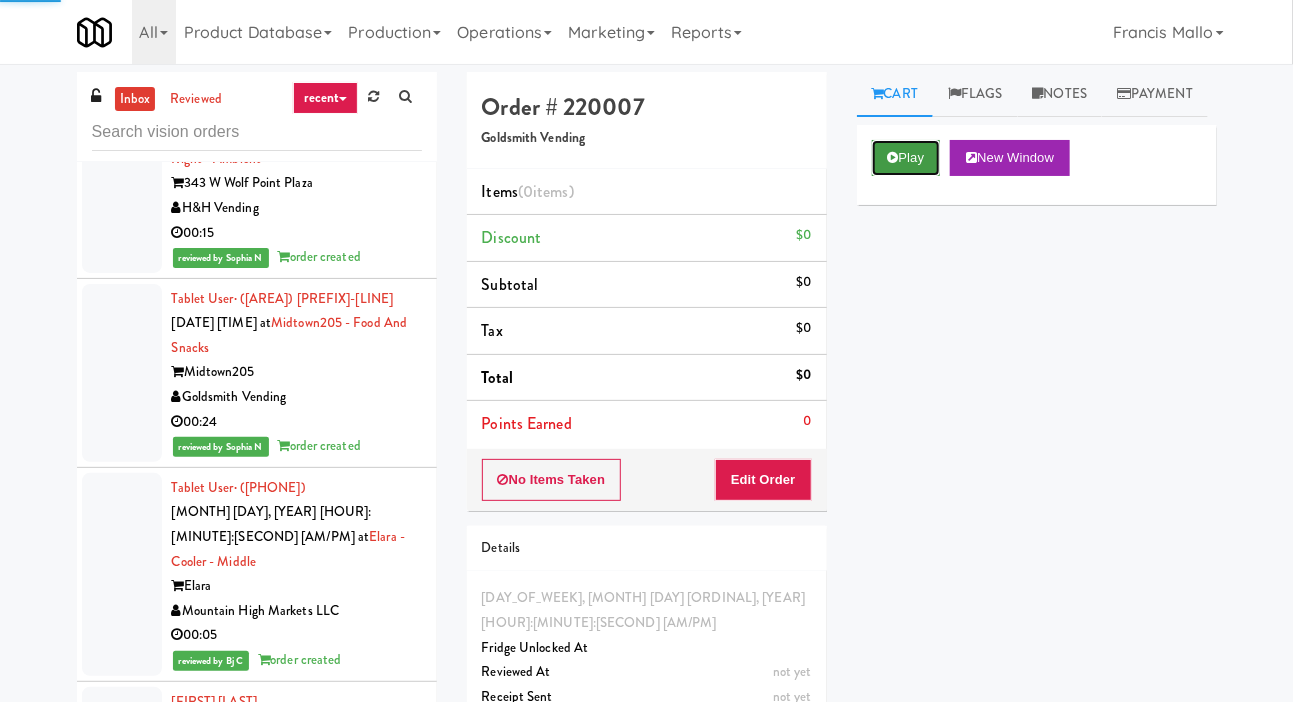 click on "Play" at bounding box center (906, 158) 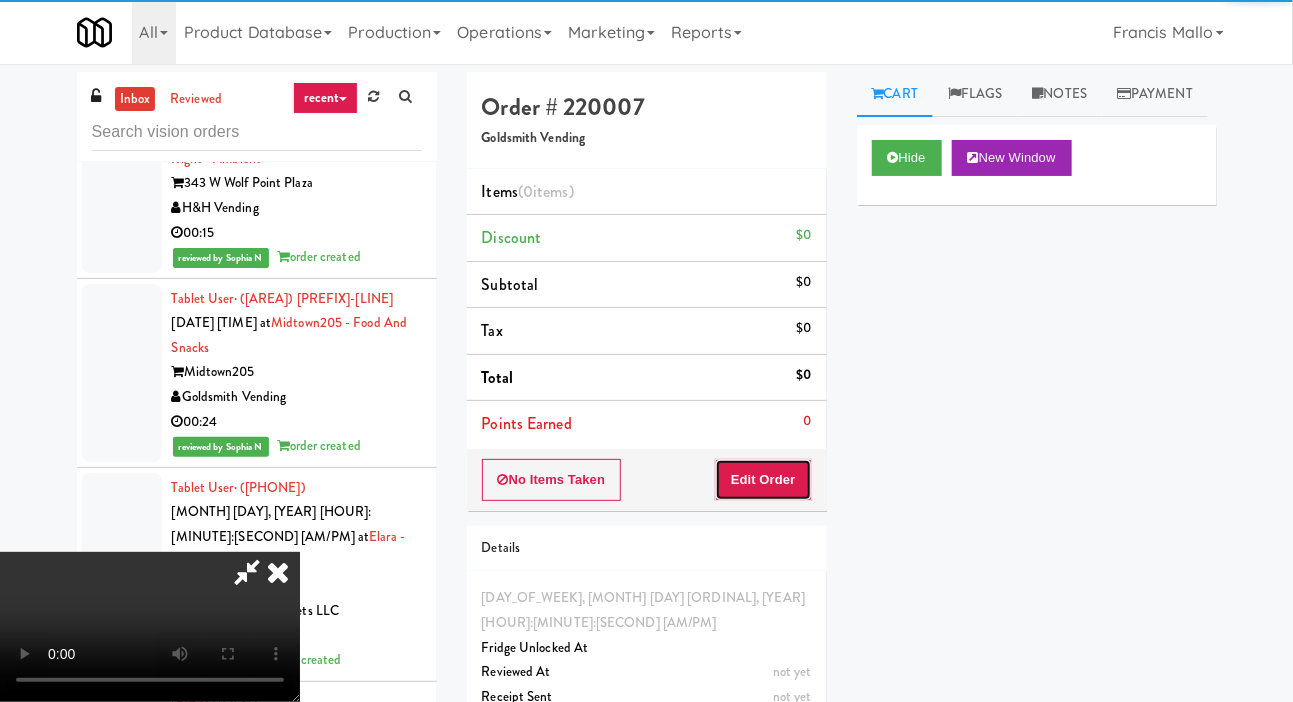 click on "Edit Order" at bounding box center [763, 480] 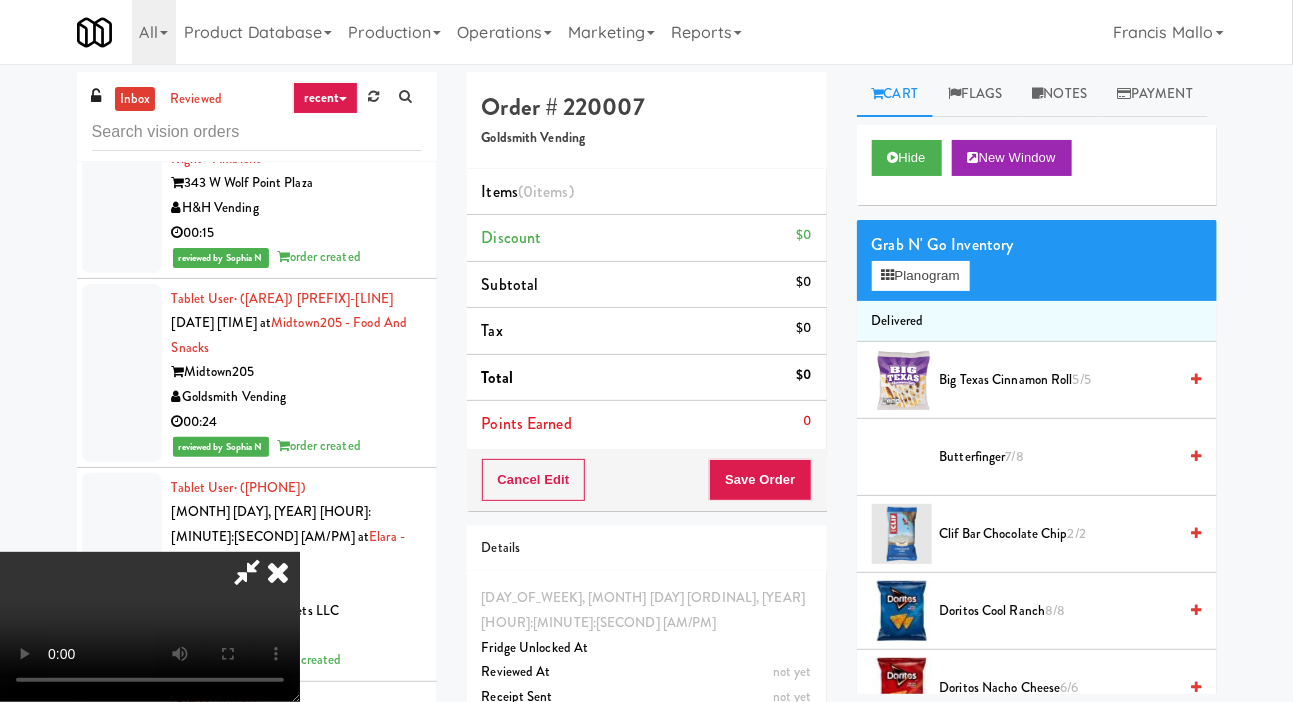 scroll, scrollTop: 73, scrollLeft: 0, axis: vertical 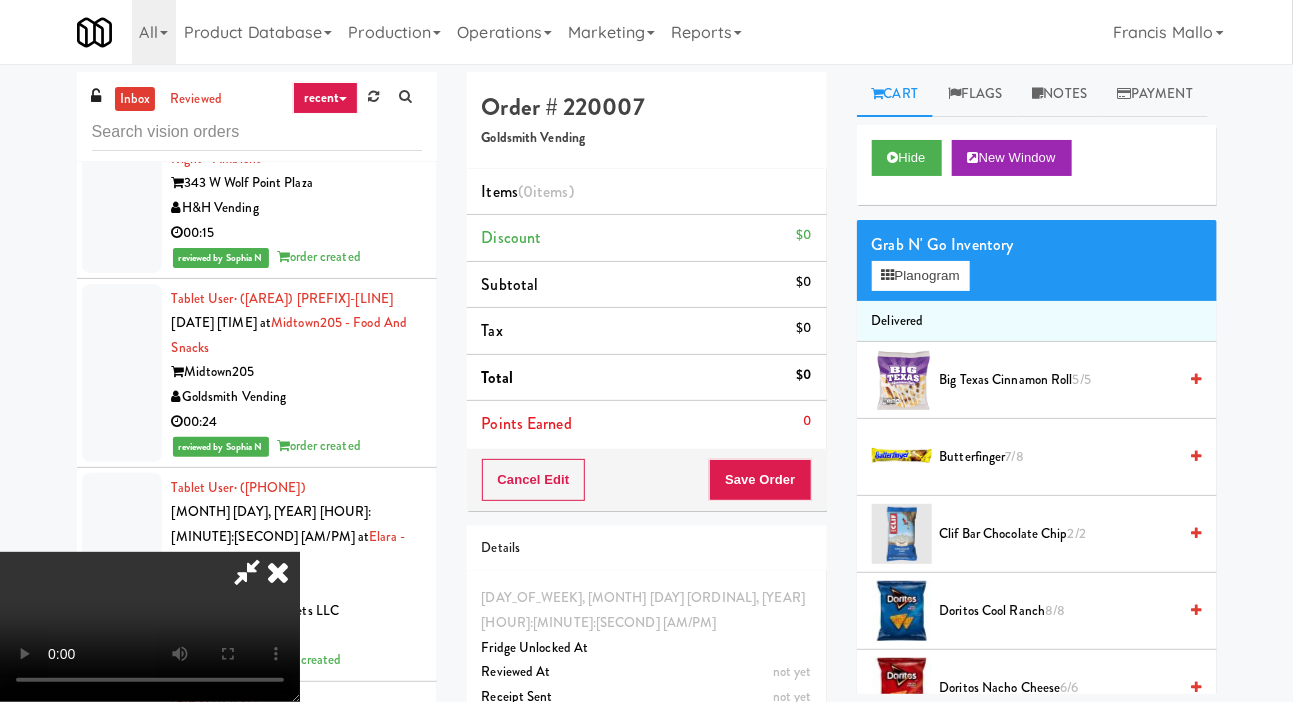 type 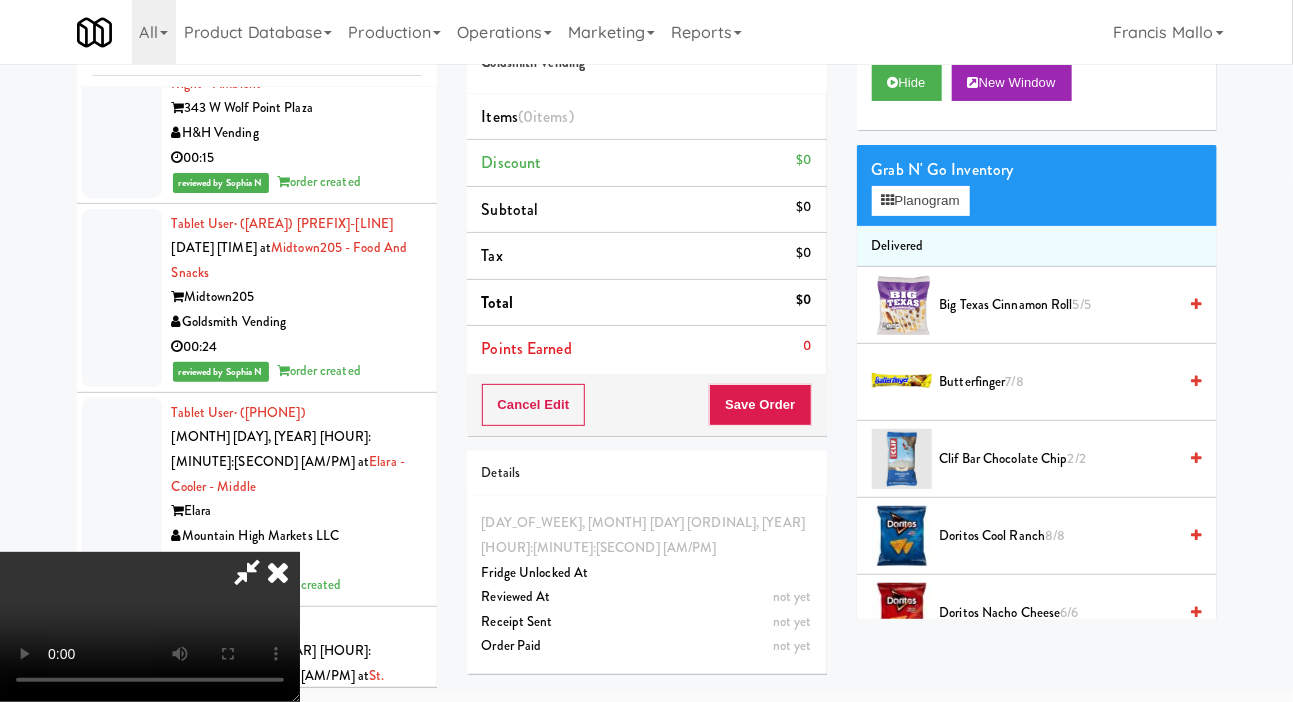 scroll, scrollTop: 73, scrollLeft: 0, axis: vertical 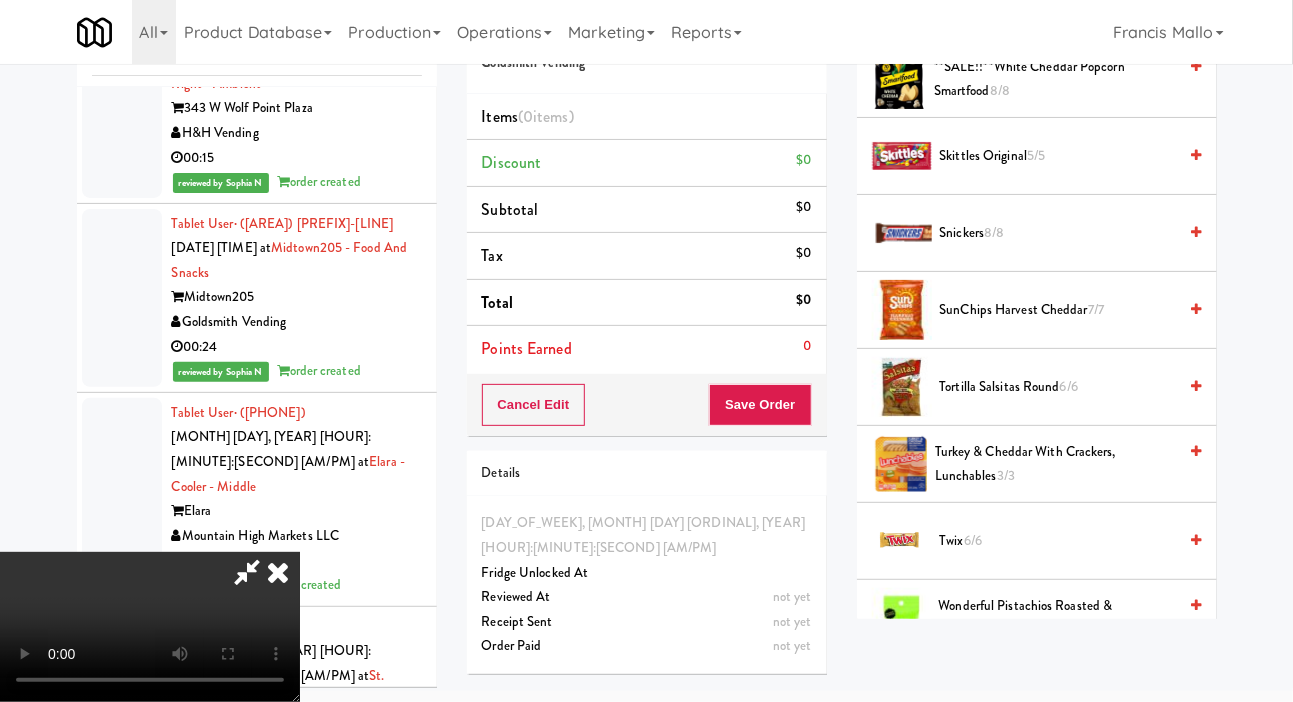 click on "Snickers  8/8" at bounding box center (1058, 233) 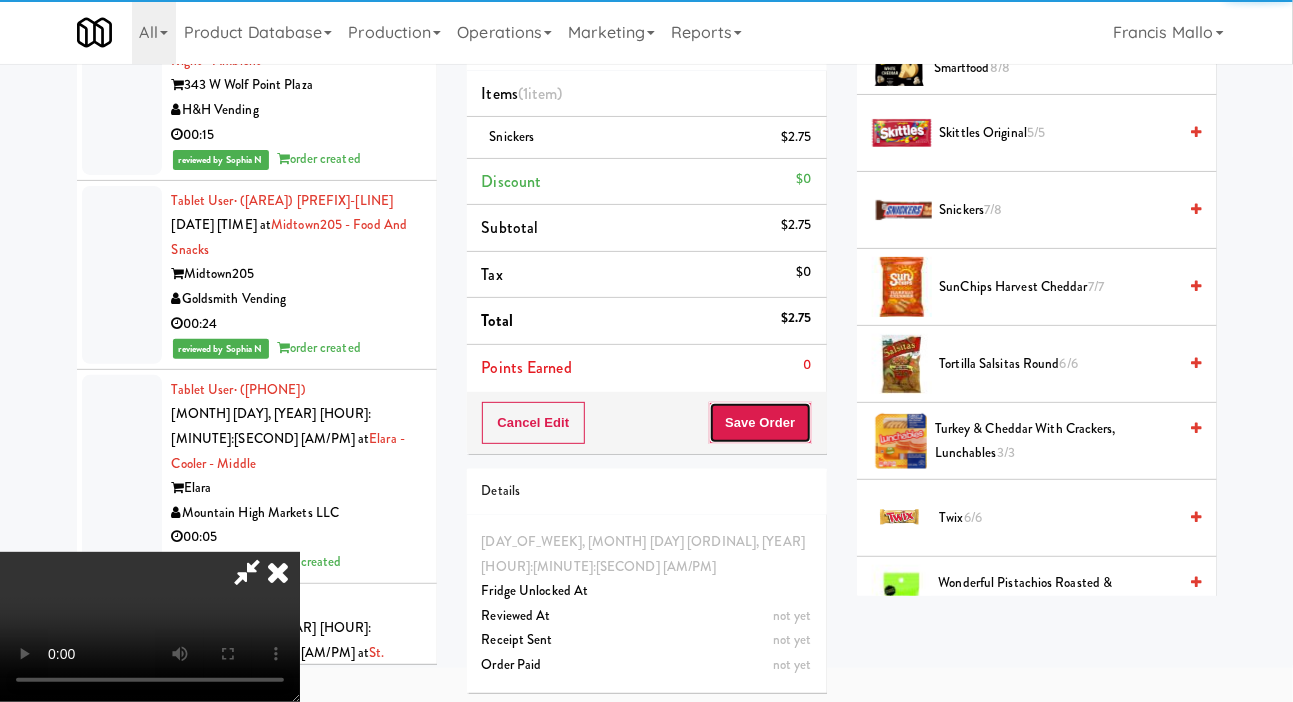 click on "Save Order" at bounding box center (760, 423) 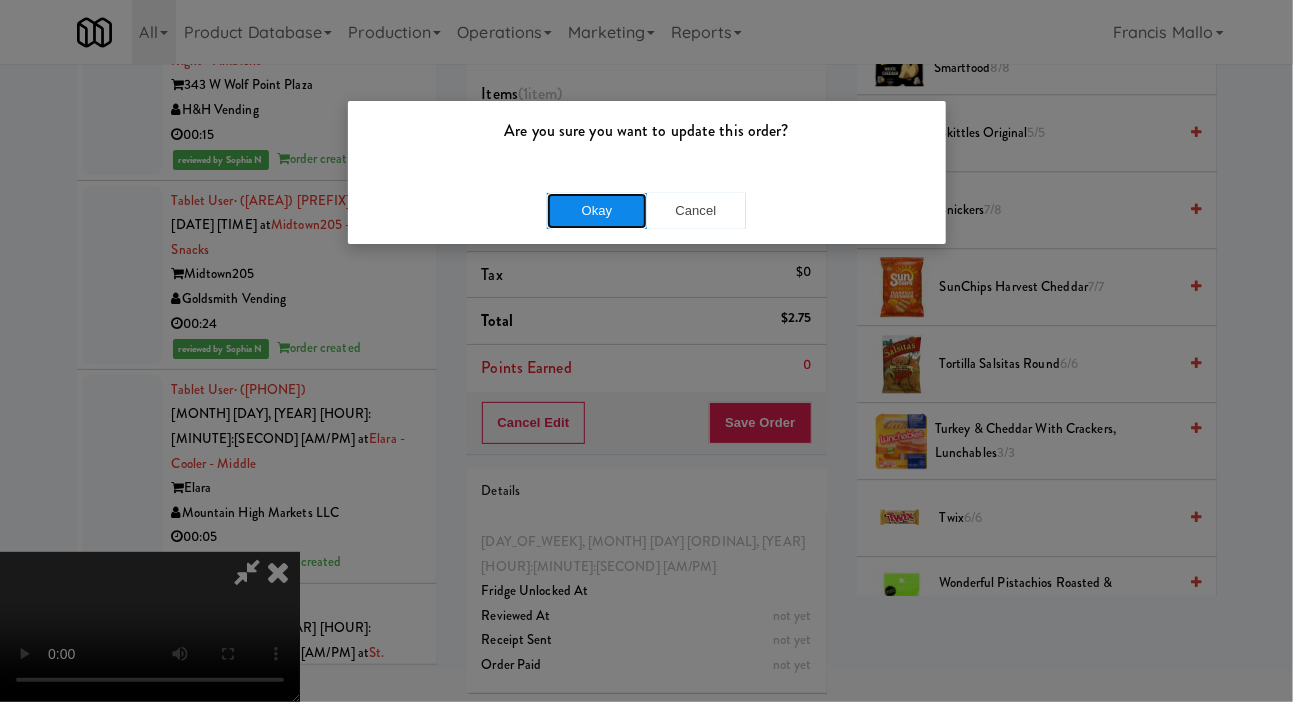 click on "Okay" at bounding box center (597, 211) 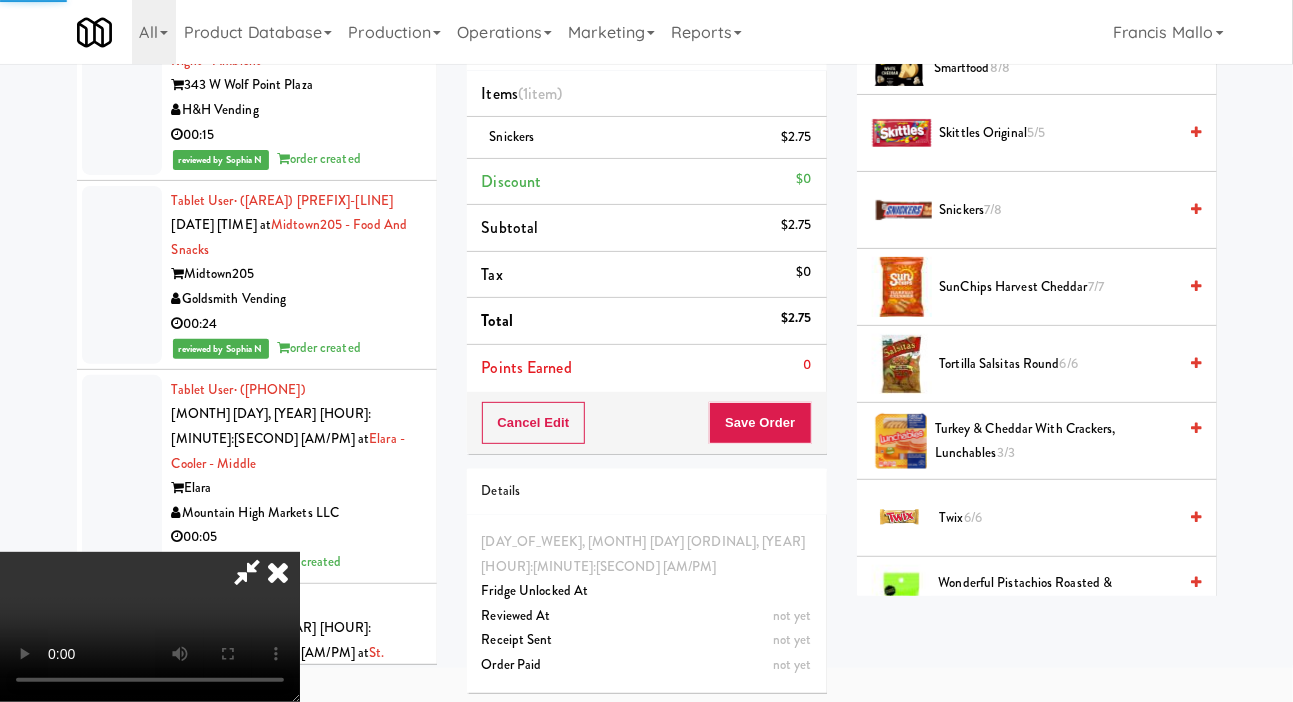 scroll, scrollTop: 116, scrollLeft: 0, axis: vertical 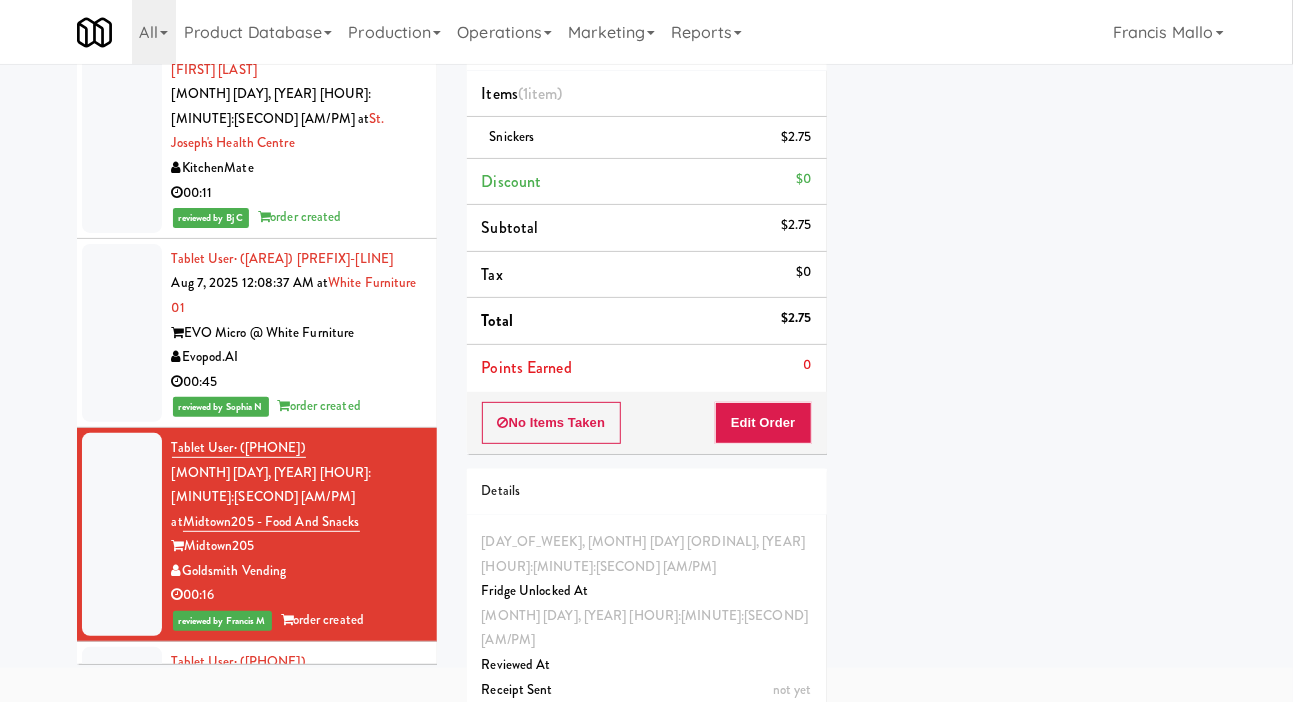 click on "Tablet User  · (905) 626-4885 Aug 7, 2025 12:12:15 AM at  St. Joseph's Health Centre  KitchenMate  00:13" at bounding box center [257, 1102] 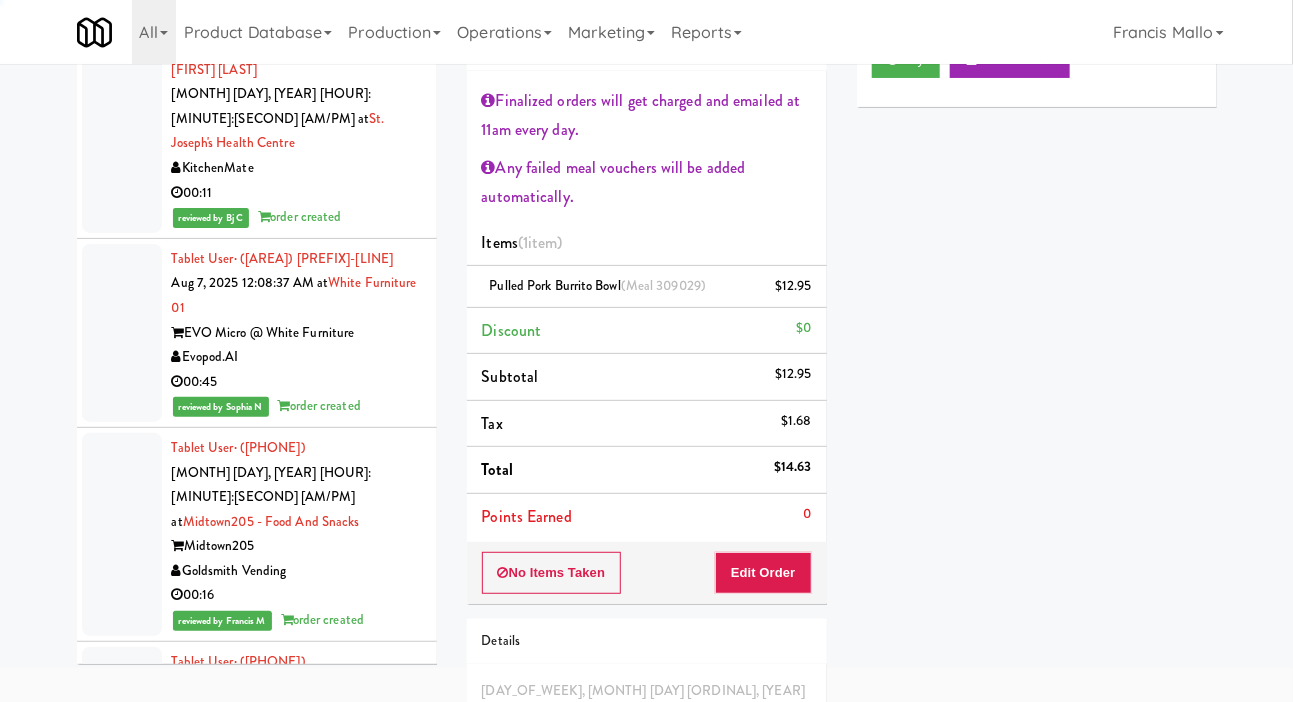 click on "All Things Vending" at bounding box center (297, 1352) 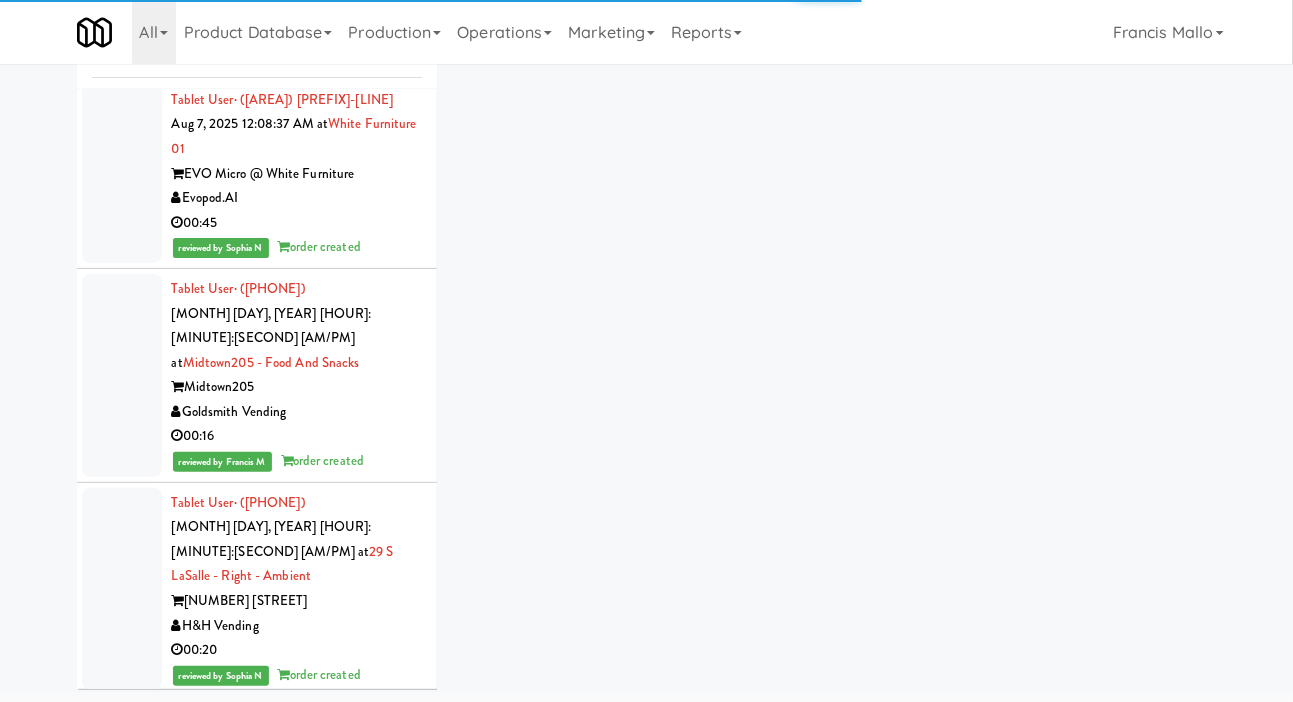 scroll, scrollTop: 12283, scrollLeft: 0, axis: vertical 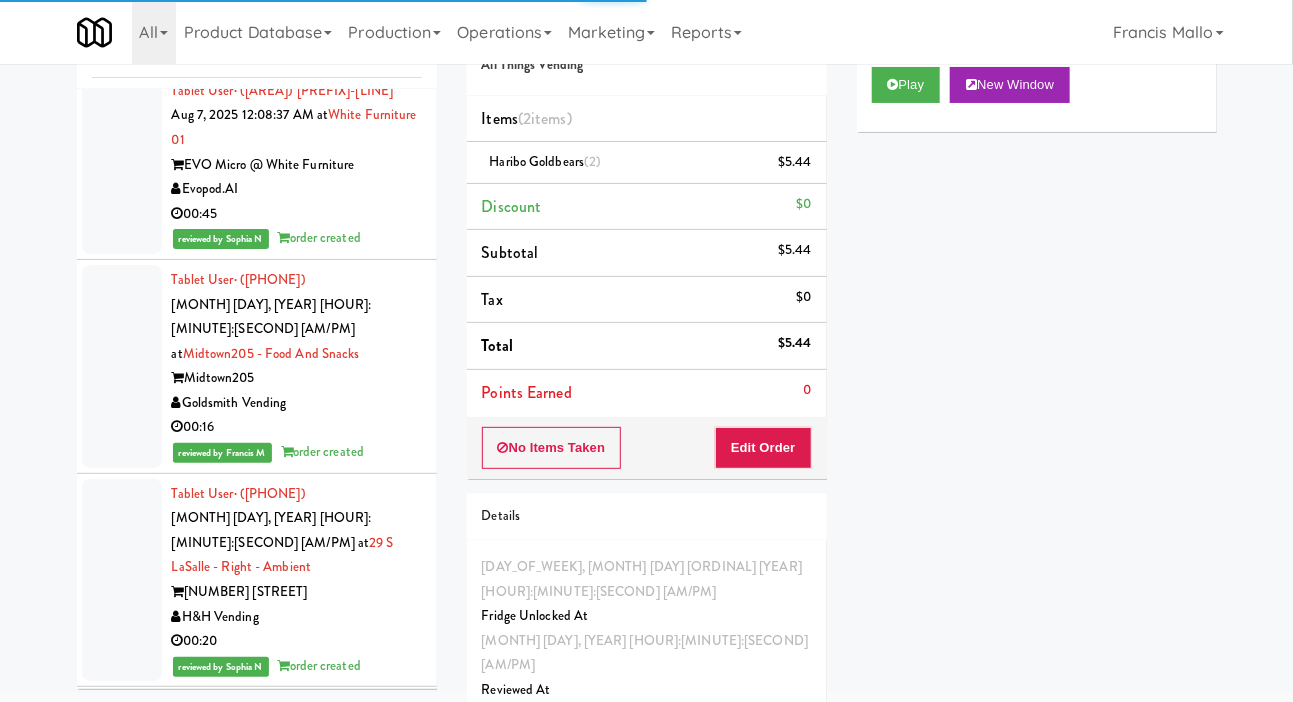 click on "KitchenMate" at bounding box center (297, 1349) 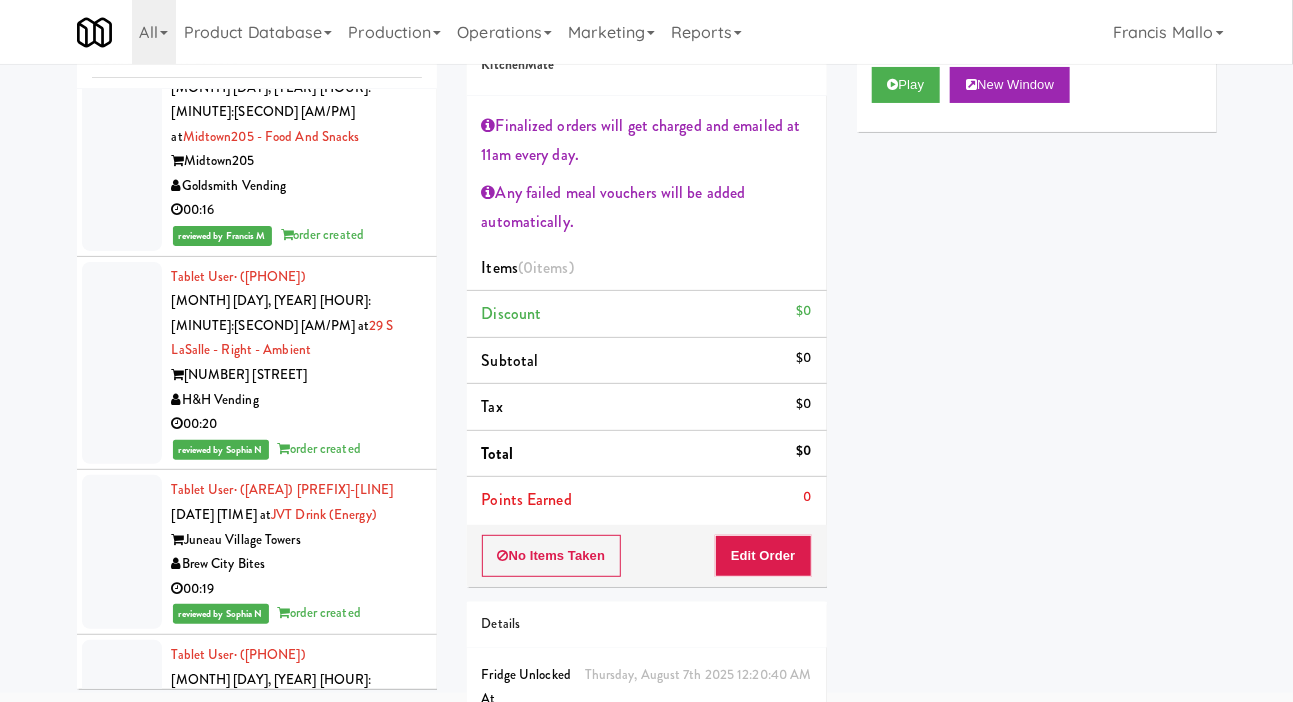 scroll, scrollTop: 12499, scrollLeft: 0, axis: vertical 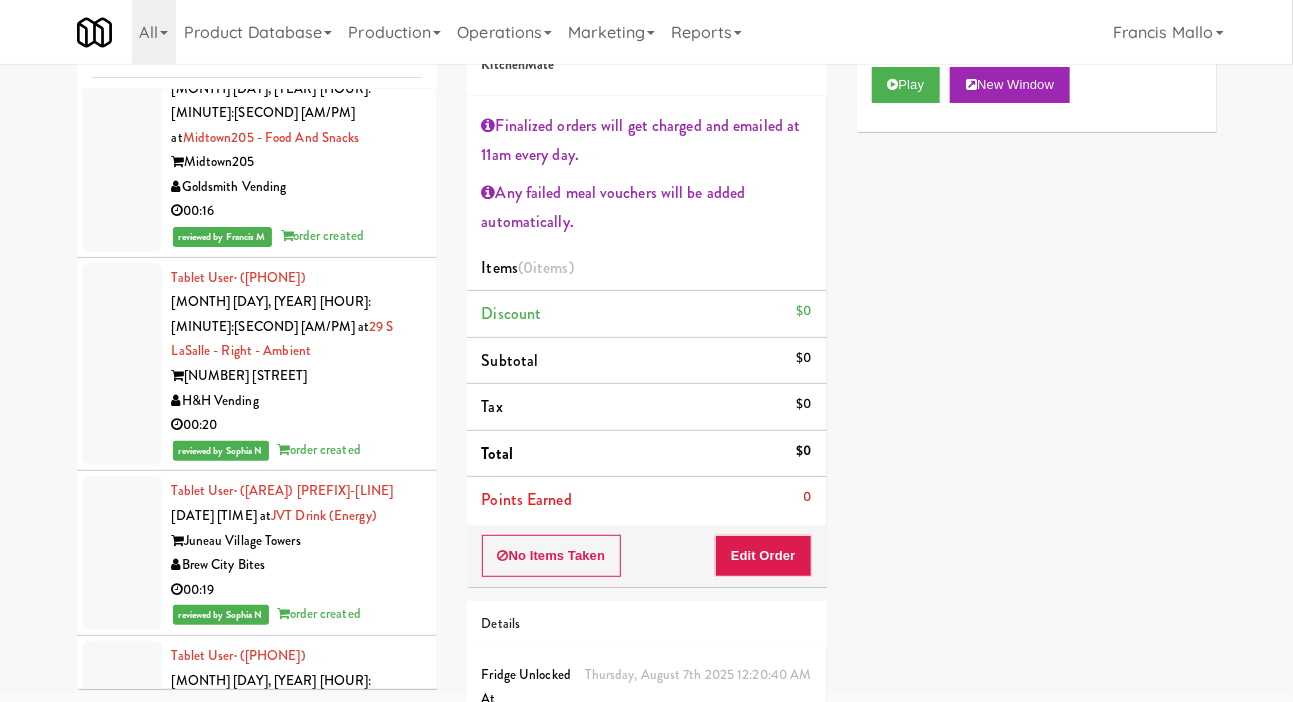 click on "01:01" at bounding box center [297, 1346] 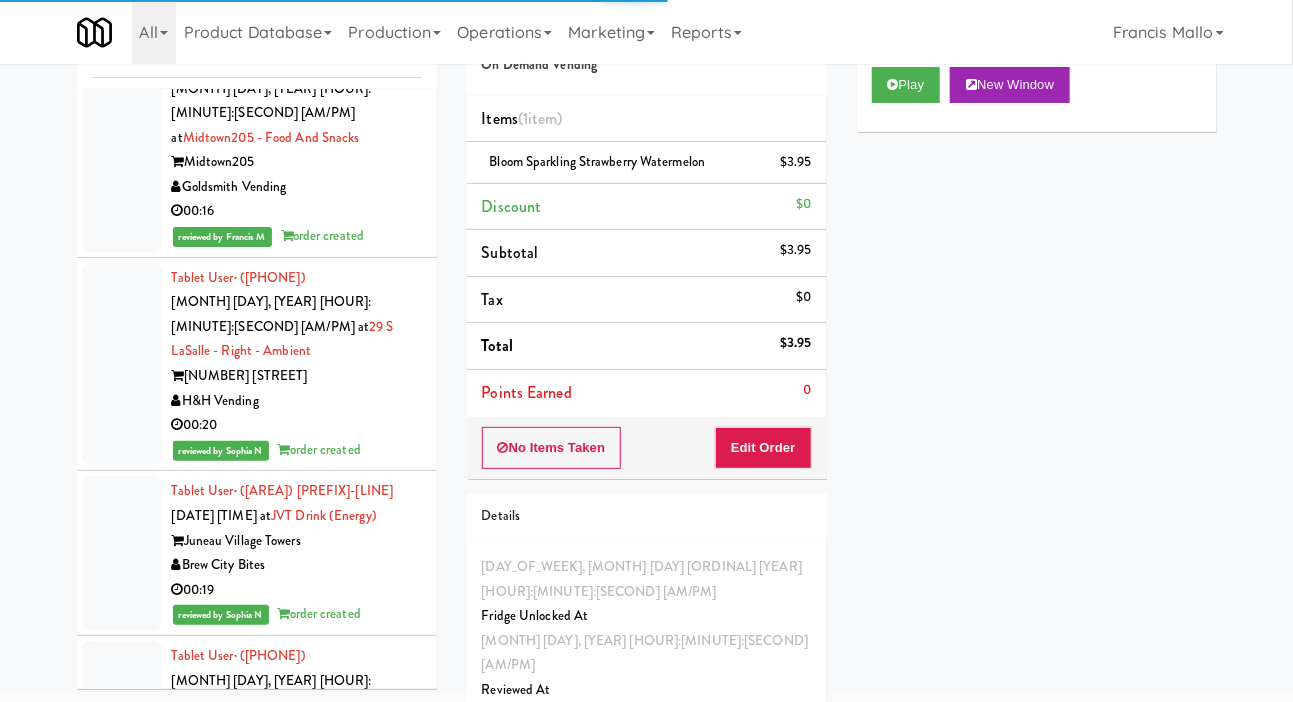 click at bounding box center (122, 1108) 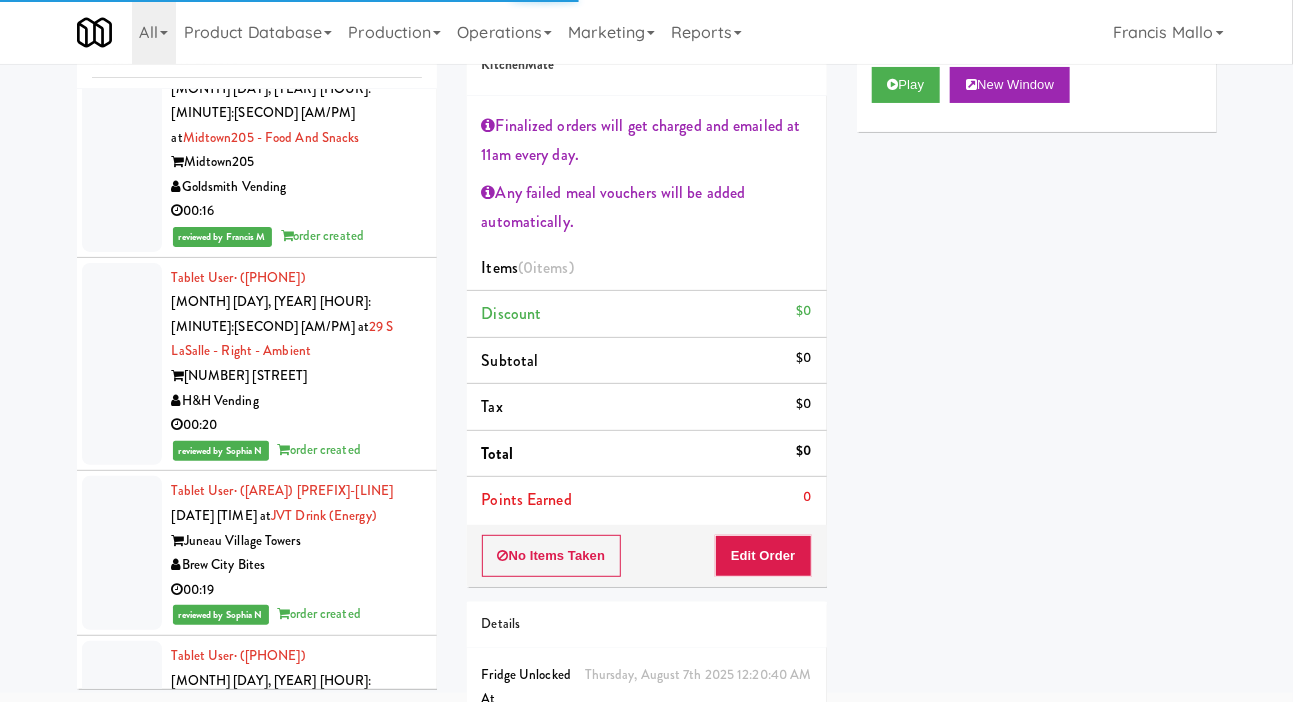 click on "Play  New Window" at bounding box center [1037, 92] 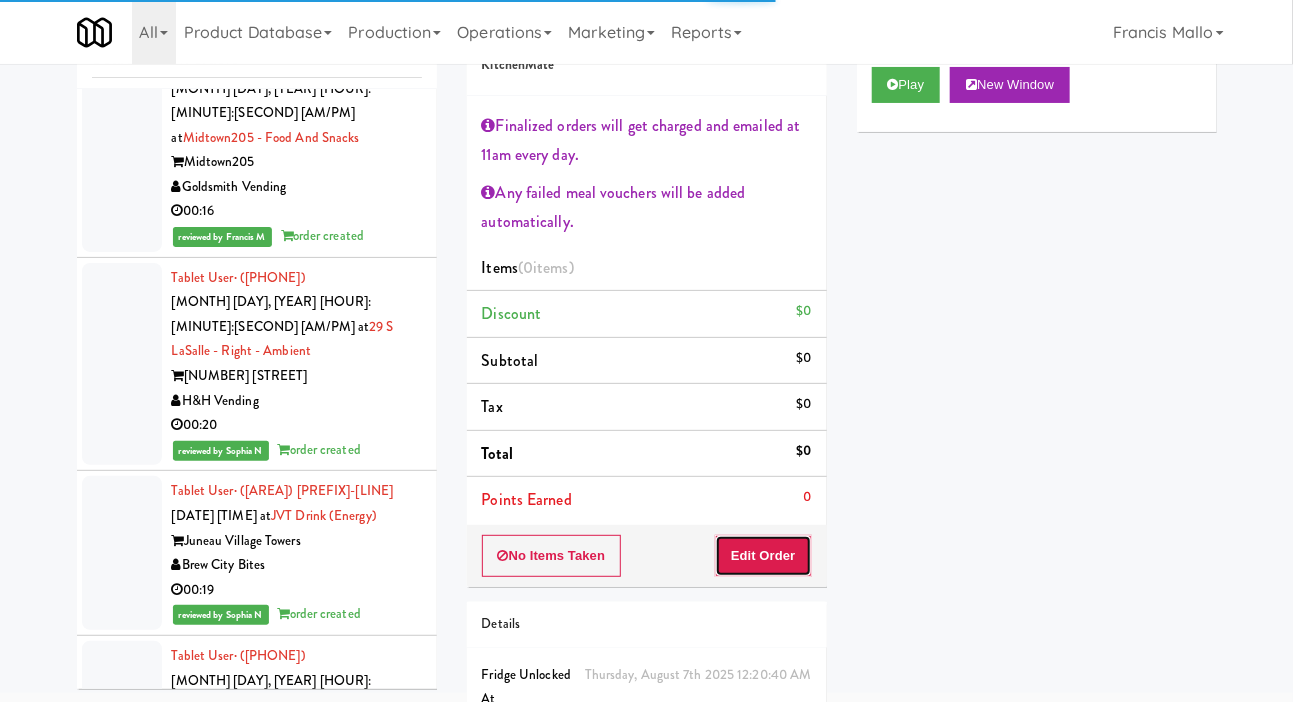 click on "Edit Order" at bounding box center [763, 556] 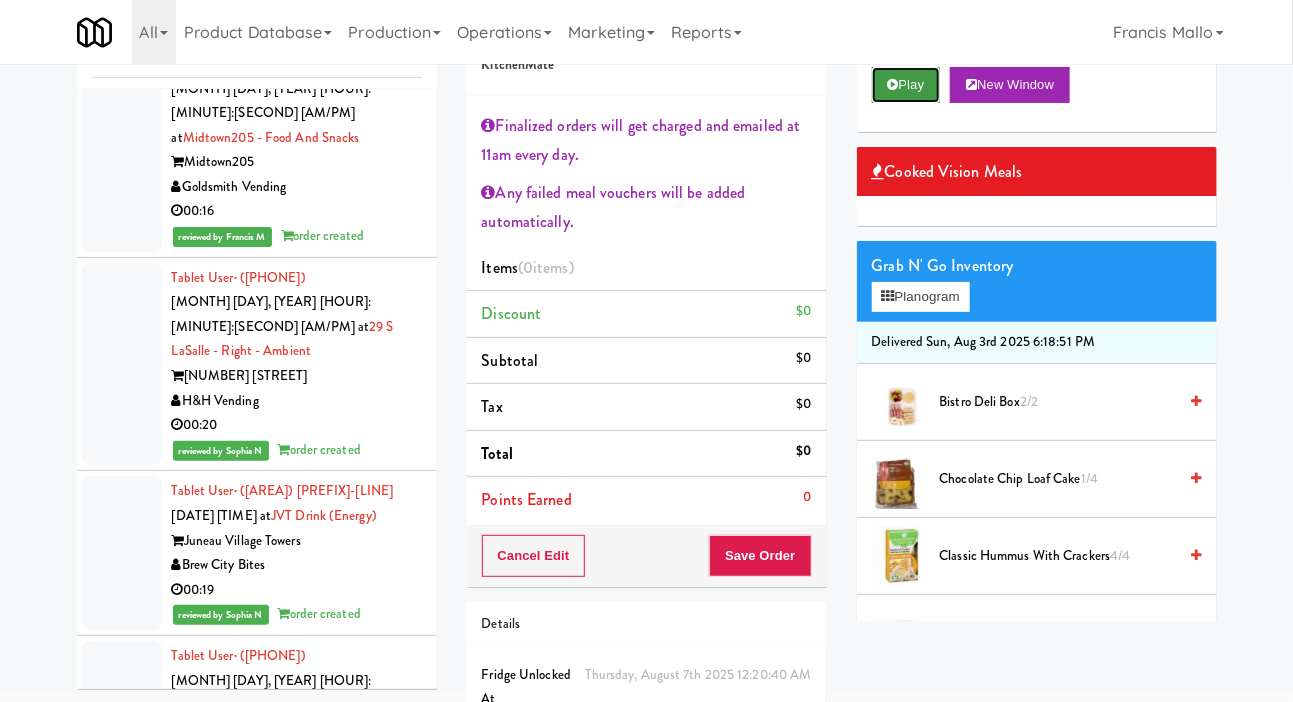 click on "Play" at bounding box center (906, 85) 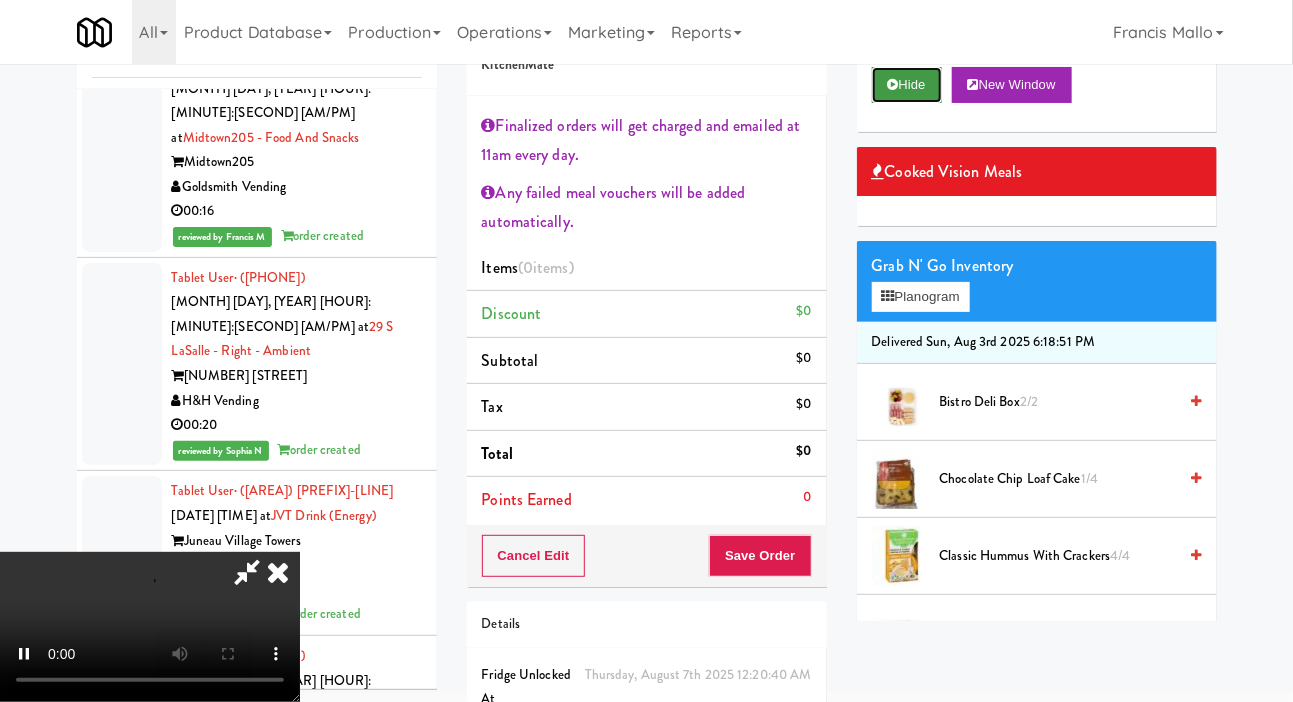 scroll, scrollTop: 127, scrollLeft: 0, axis: vertical 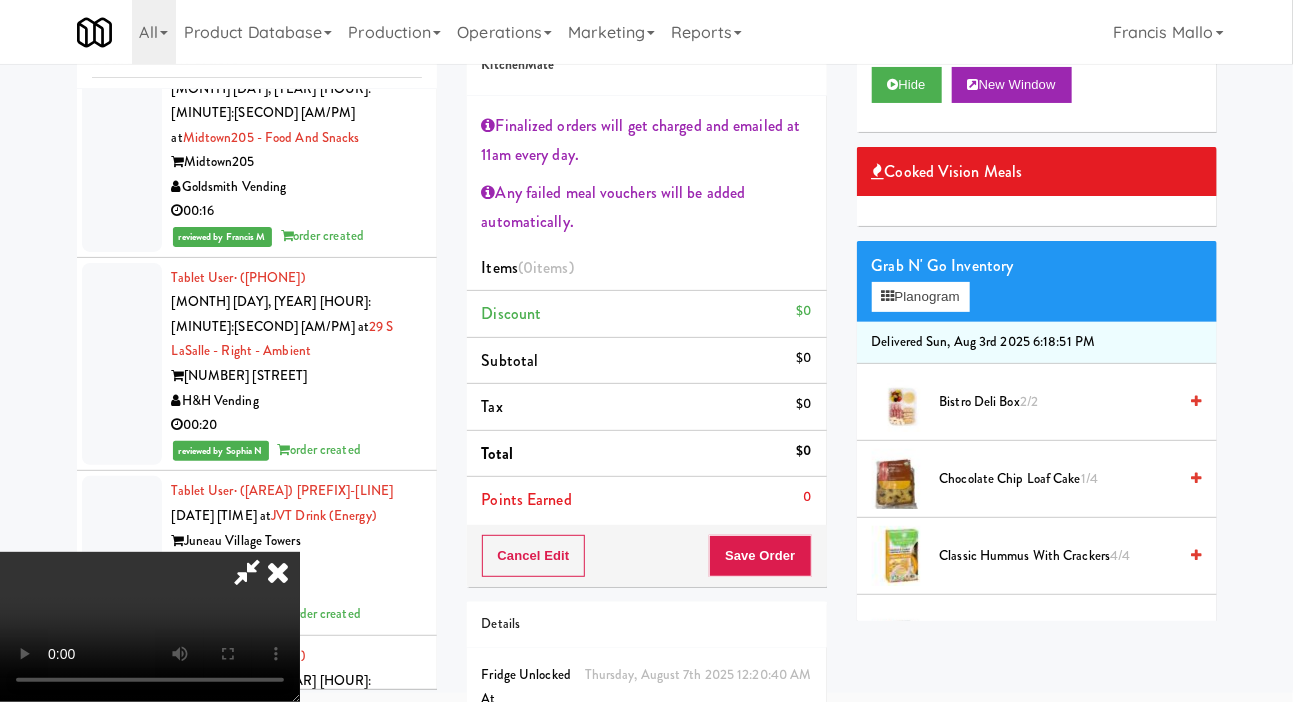 type 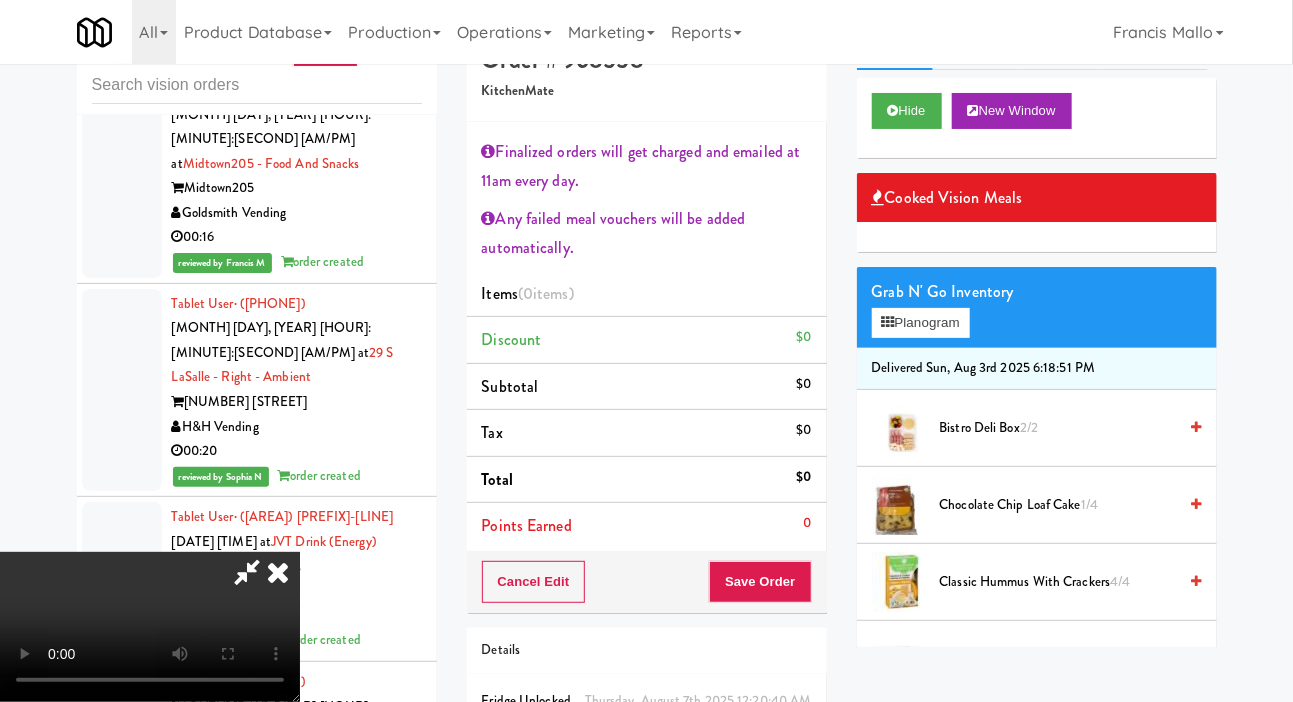 scroll, scrollTop: 52, scrollLeft: 0, axis: vertical 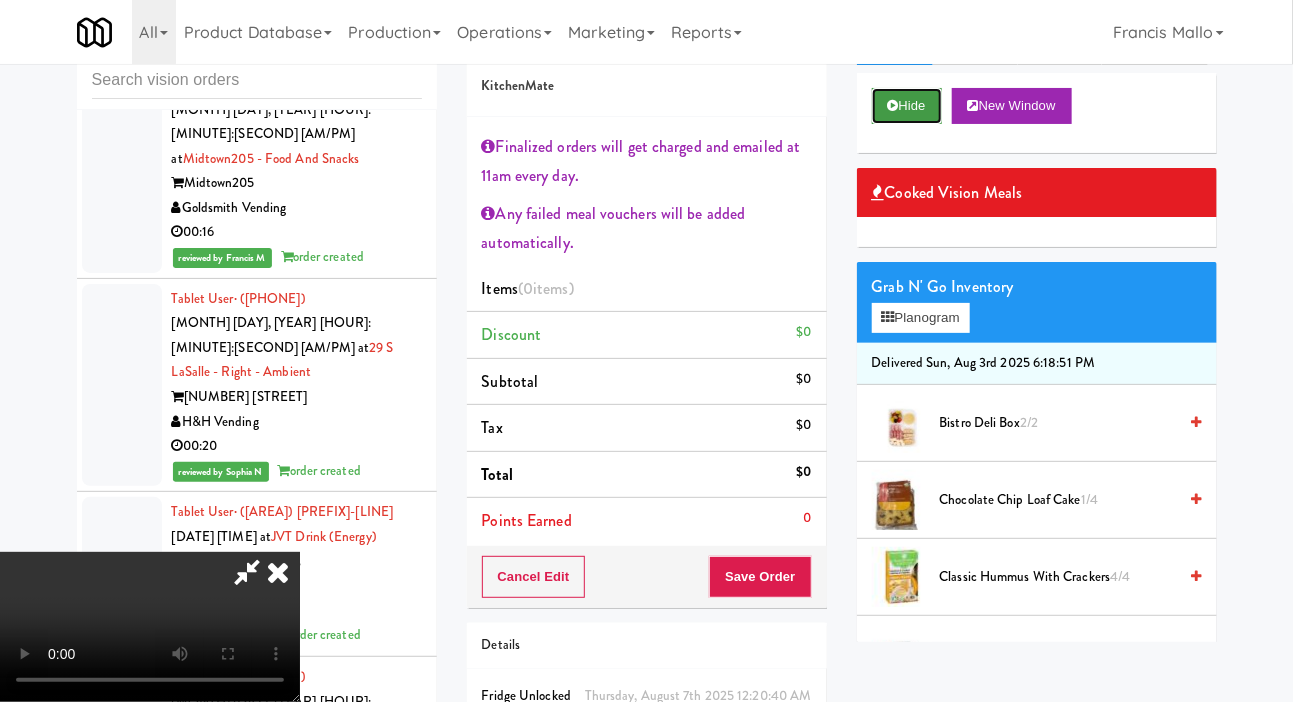 click on "Hide" at bounding box center (907, 106) 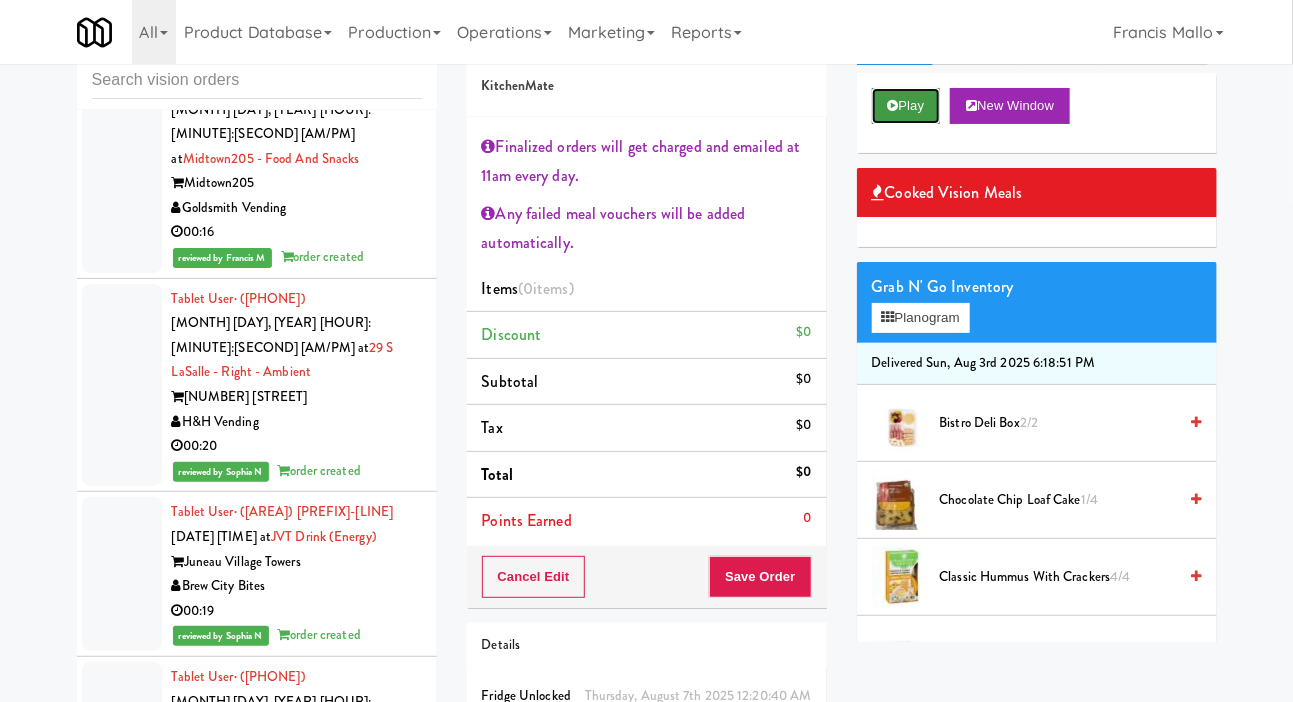 click on "Play" at bounding box center [906, 106] 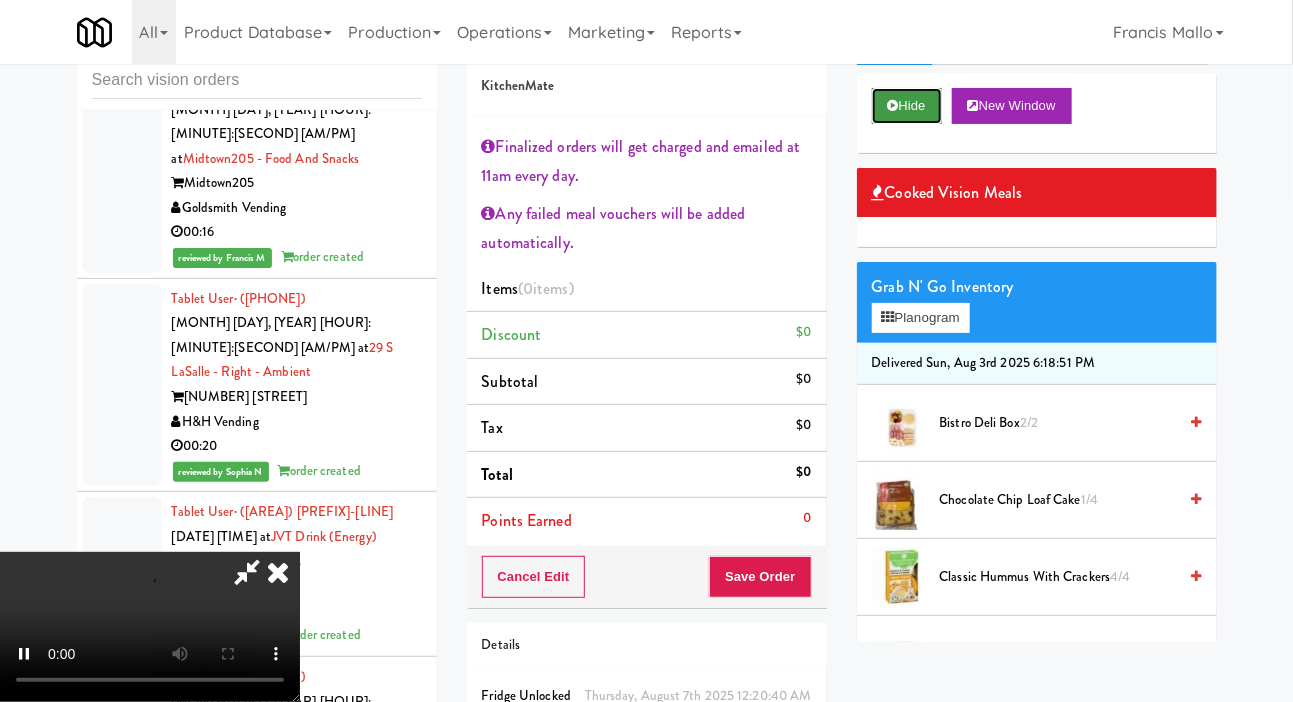 scroll, scrollTop: 127, scrollLeft: 0, axis: vertical 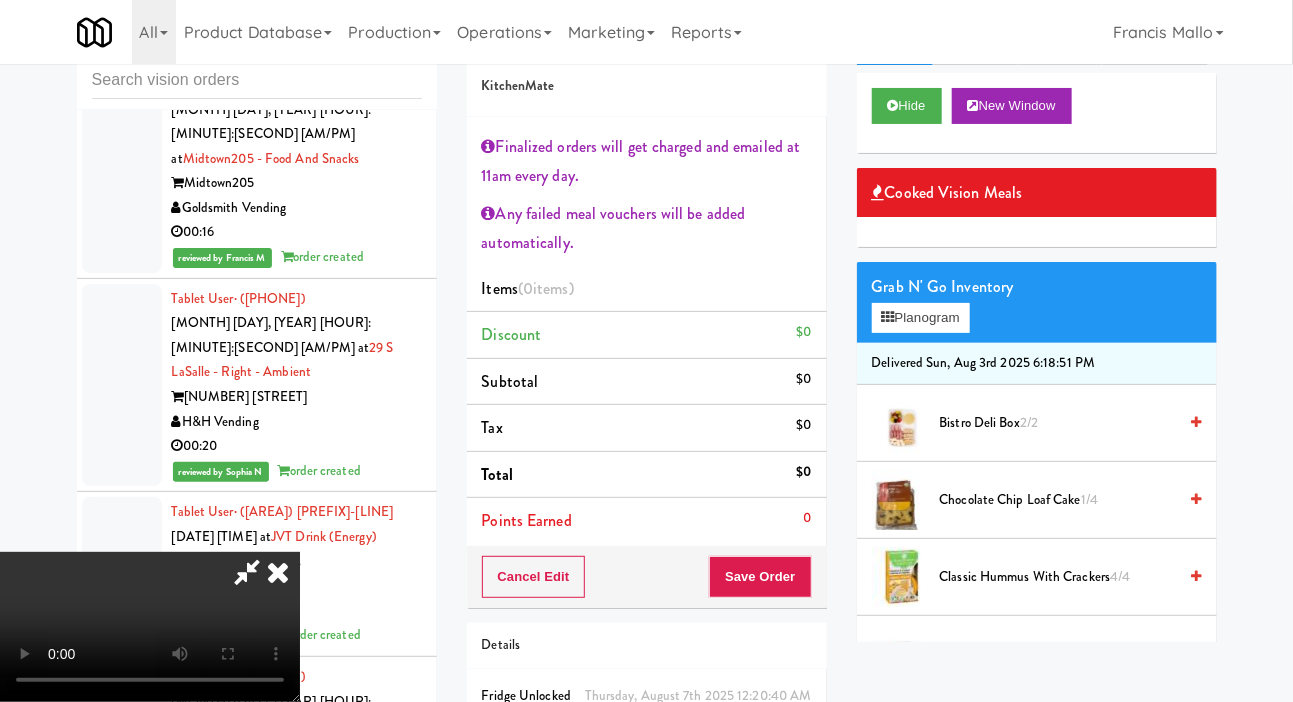 type 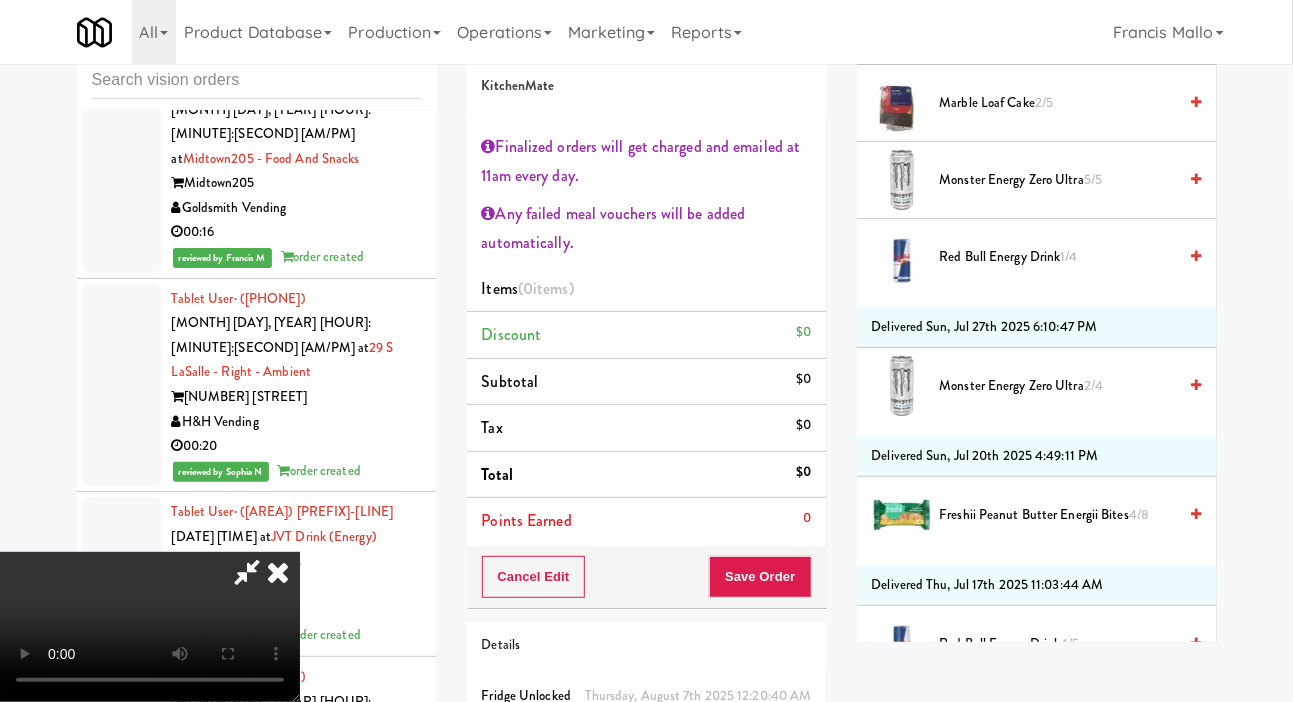 scroll, scrollTop: 1476, scrollLeft: 0, axis: vertical 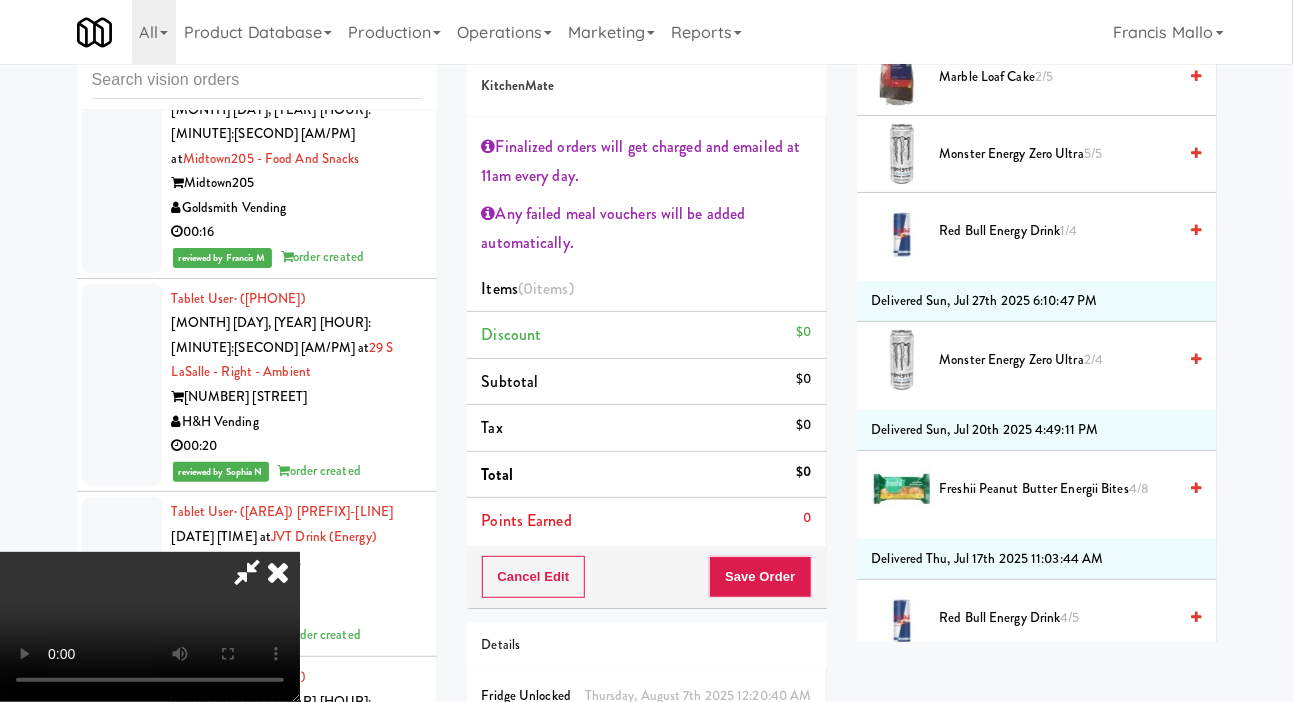 click on "Freshii Peanut Butter Energii Bites  4/8" at bounding box center (1058, 489) 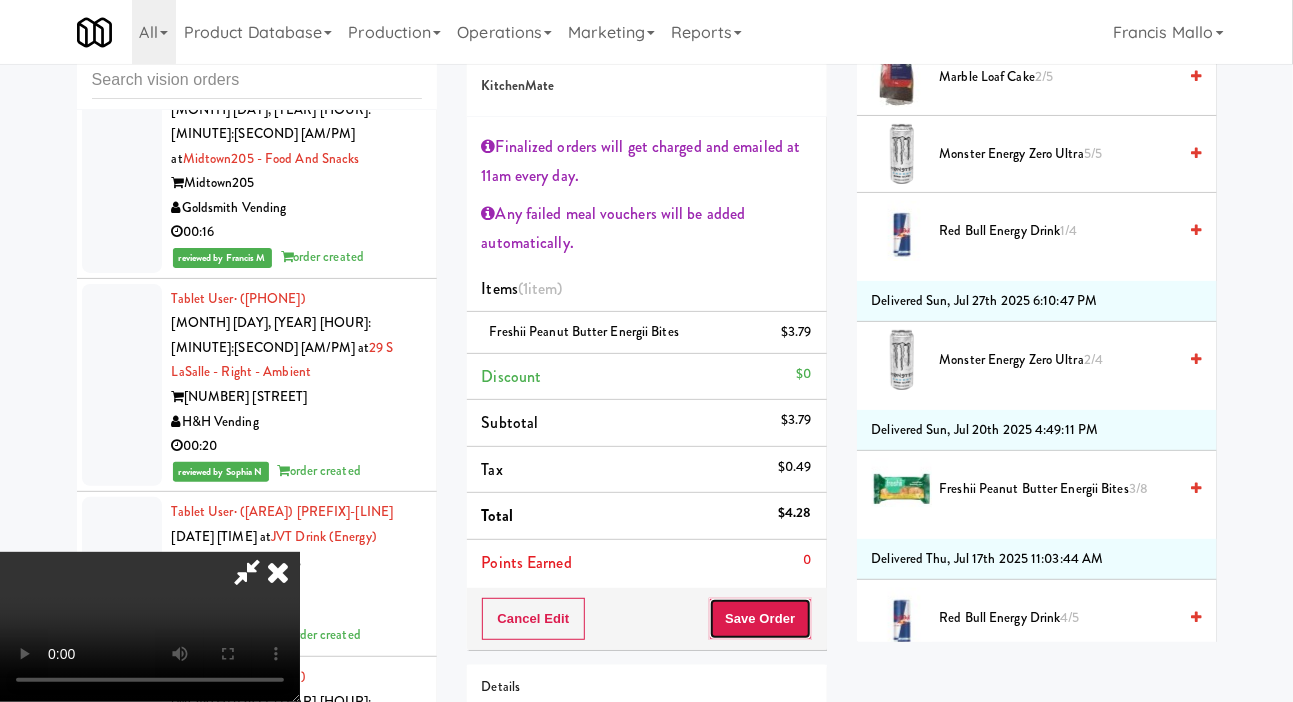 click on "Save Order" at bounding box center (760, 619) 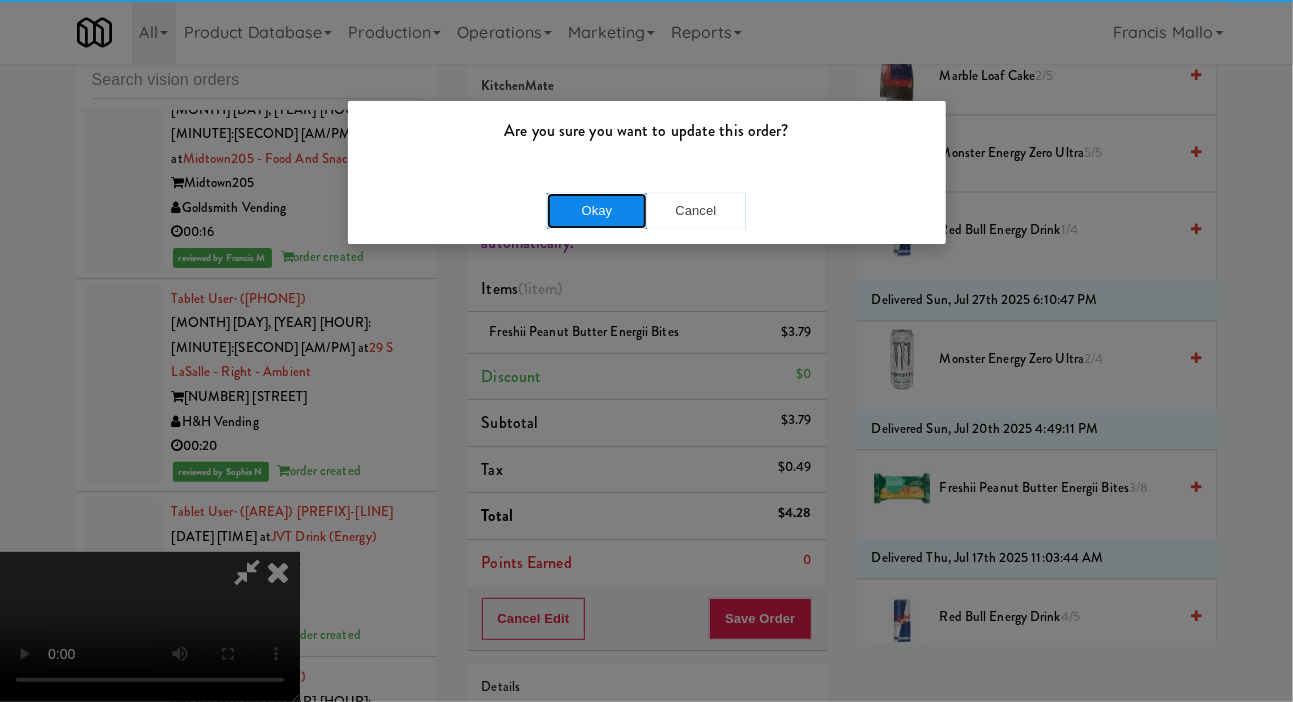 click on "Okay" at bounding box center [597, 211] 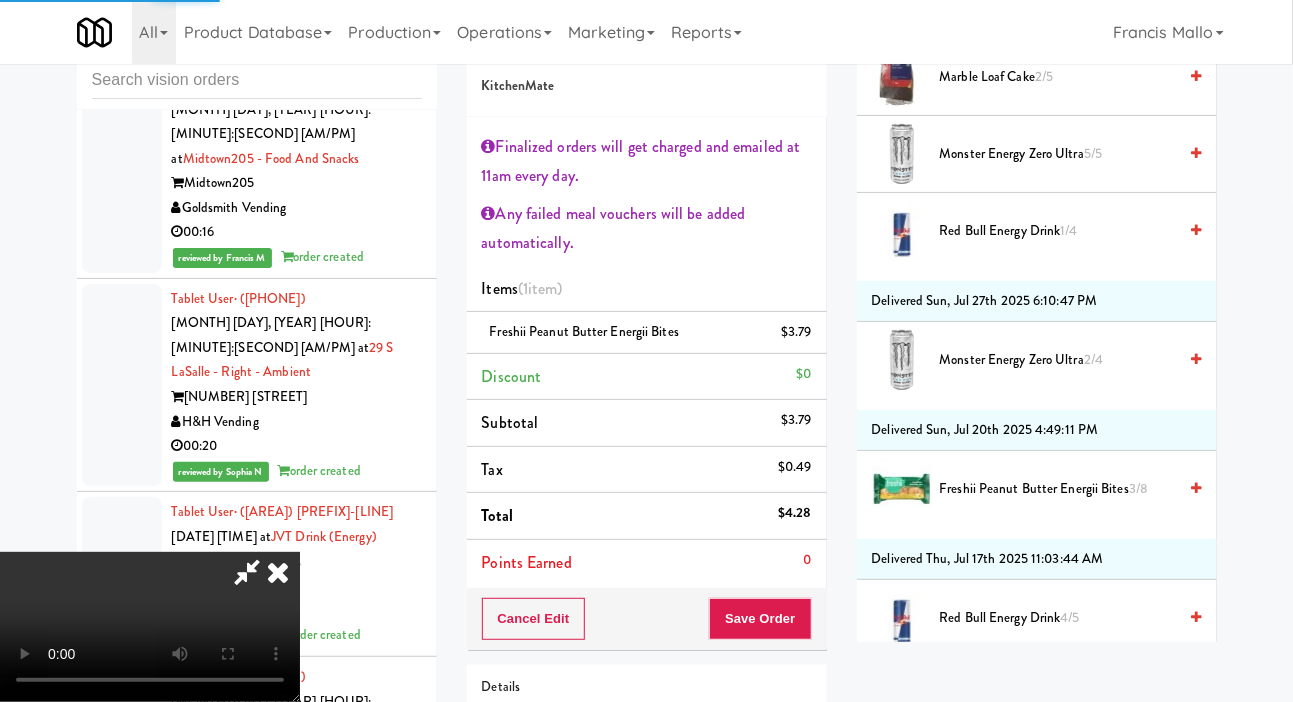scroll, scrollTop: 116, scrollLeft: 0, axis: vertical 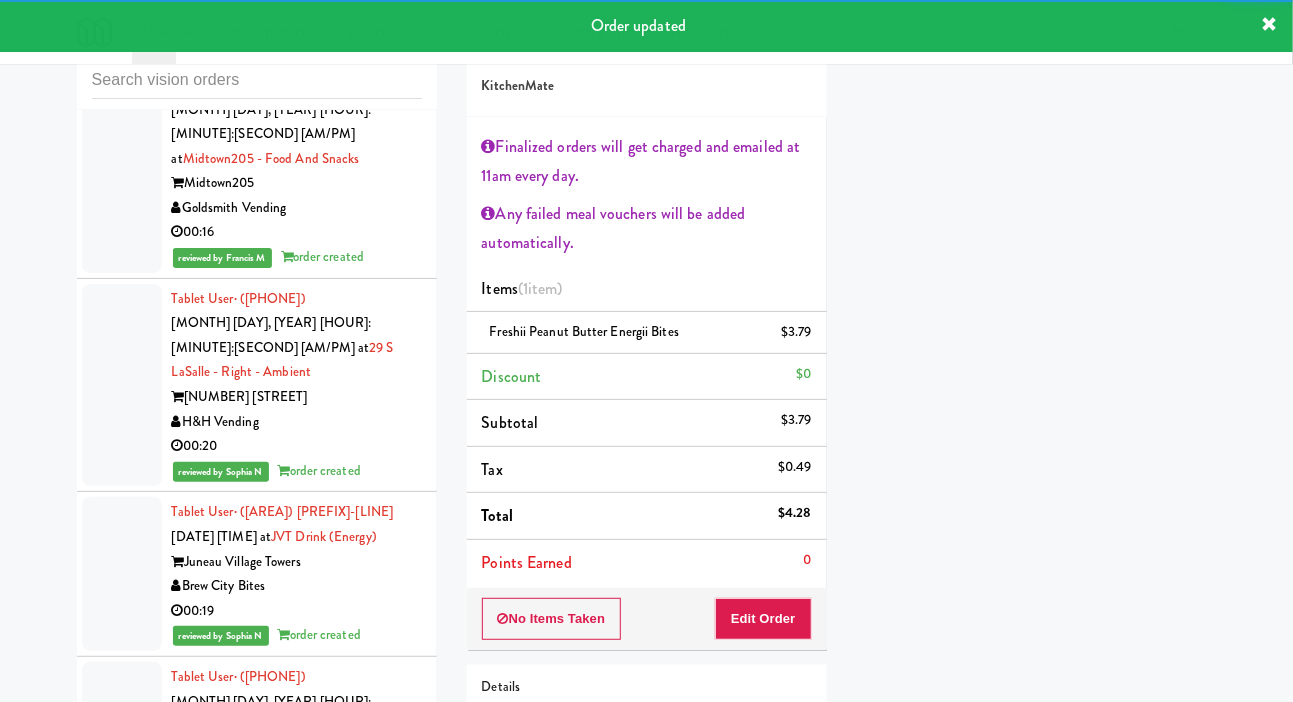 click at bounding box center (122, 1520) 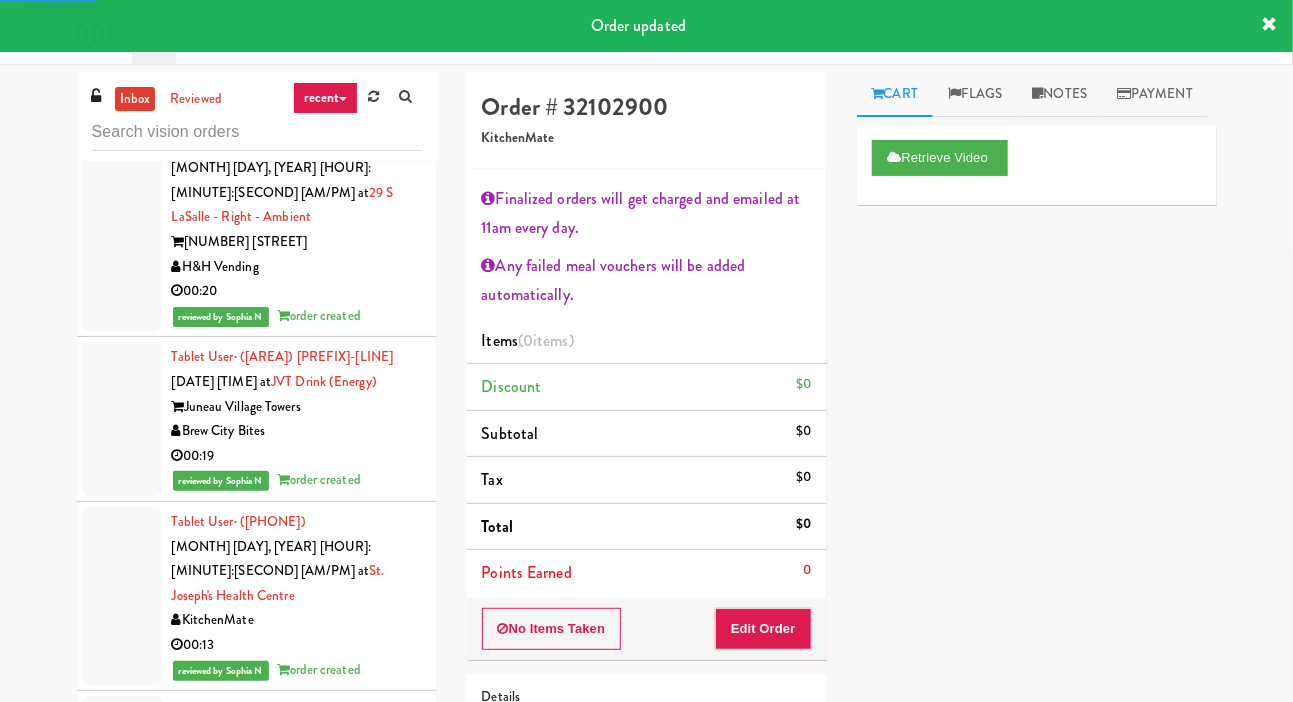 click at bounding box center [122, 1554] 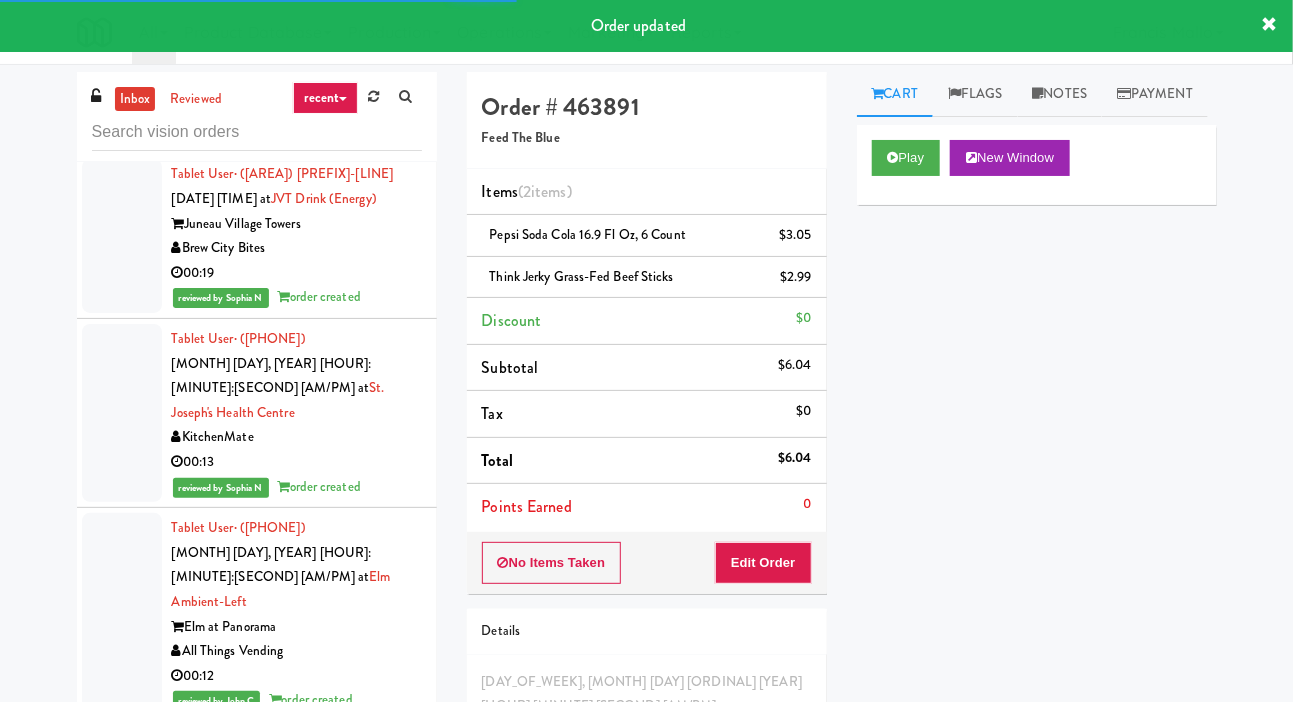 click at bounding box center (122, 1597) 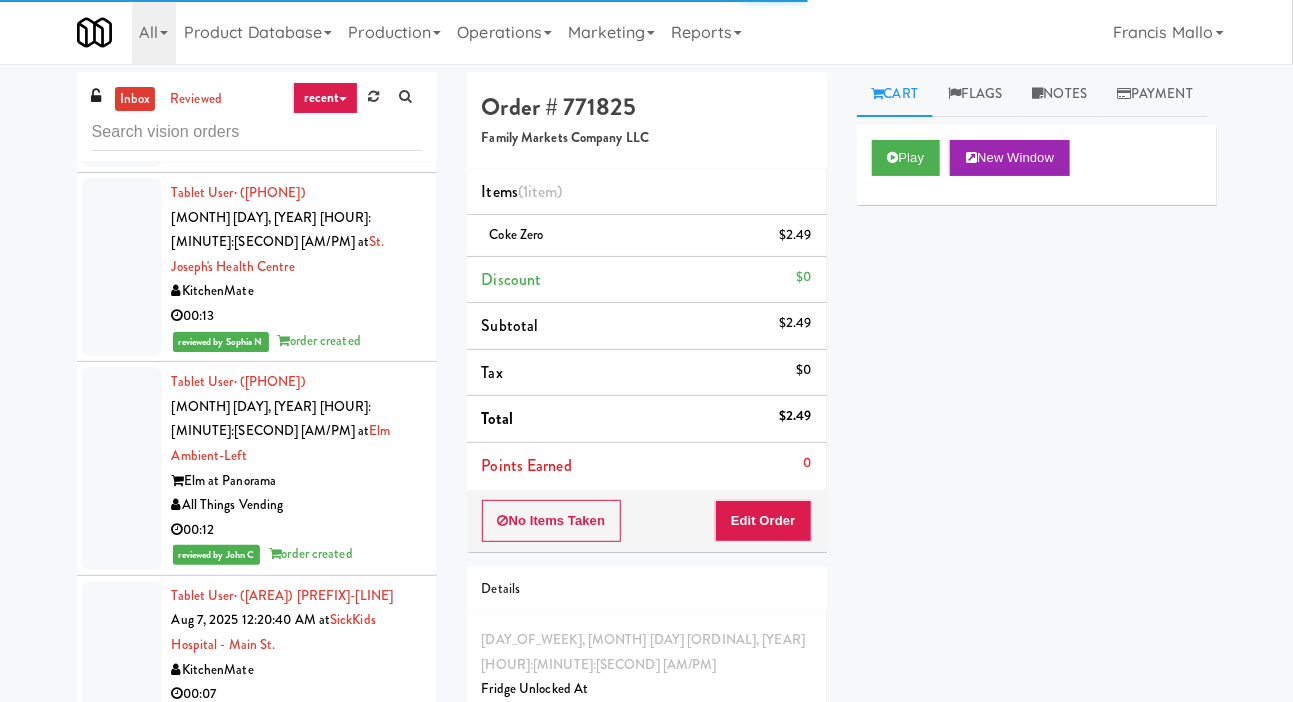 click at bounding box center [122, 1665] 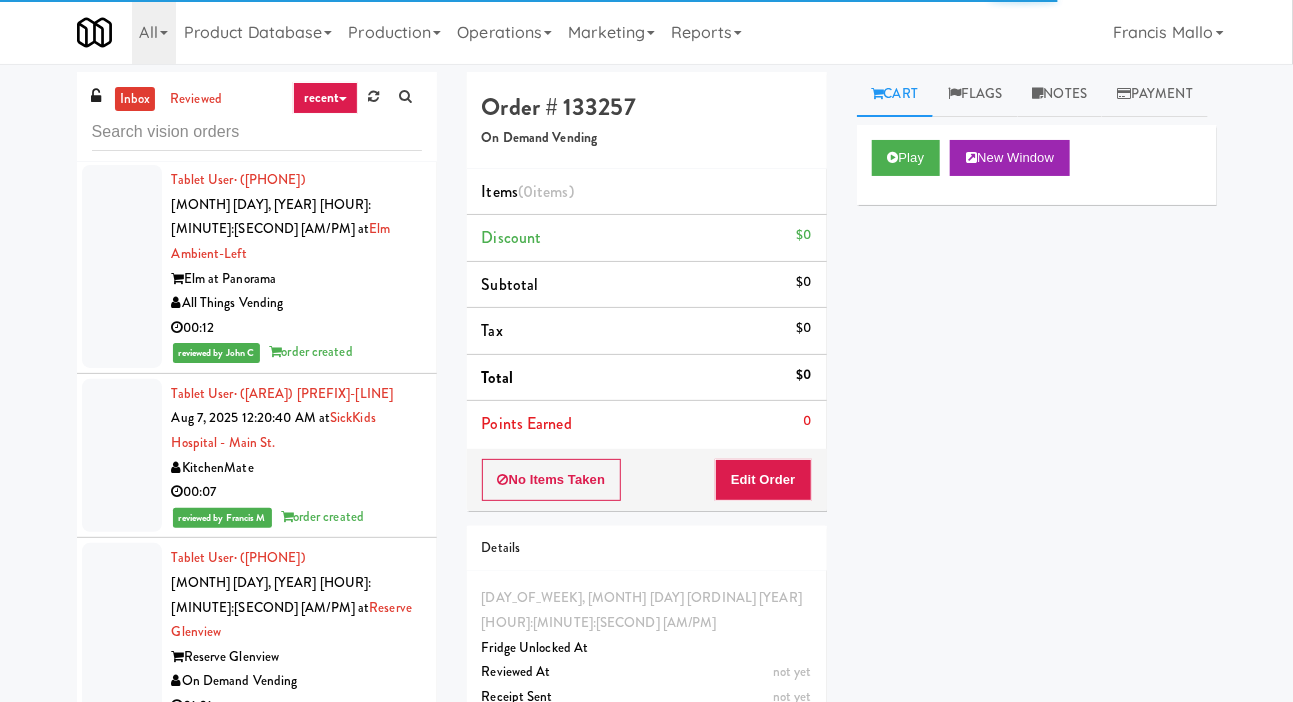click at bounding box center (122, 1652) 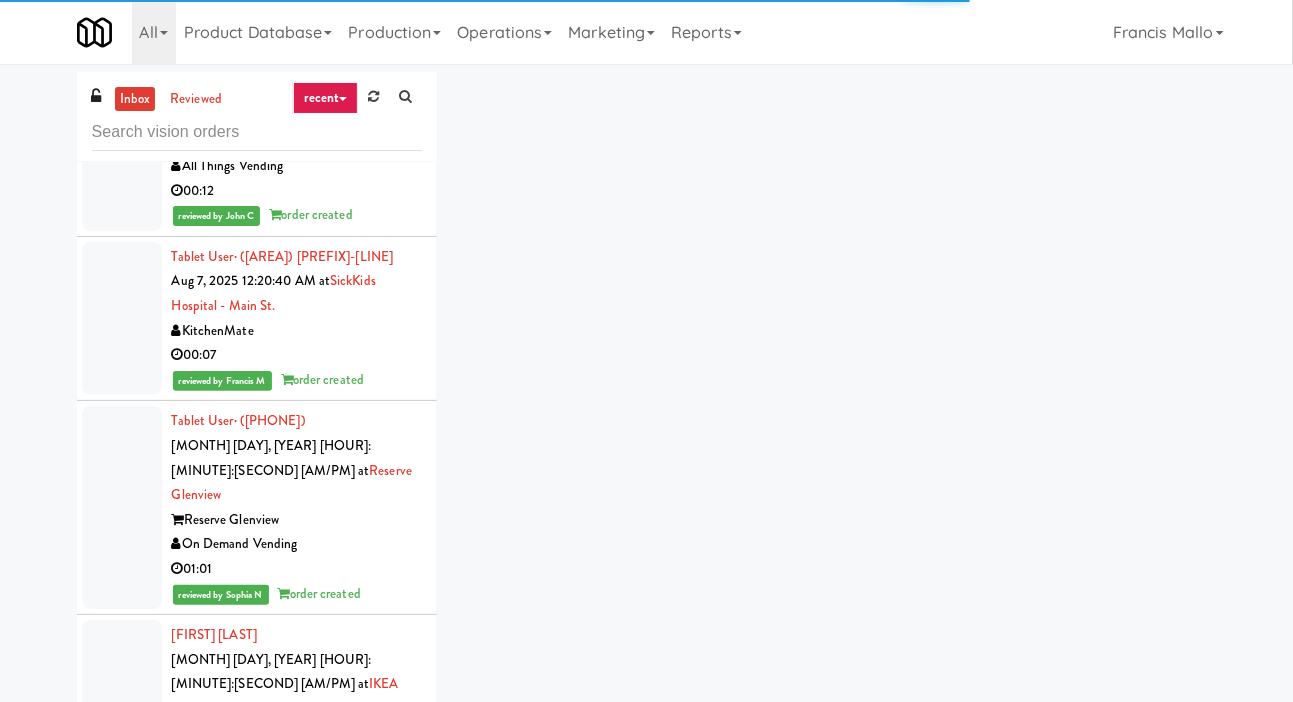 scroll, scrollTop: 13414, scrollLeft: 0, axis: vertical 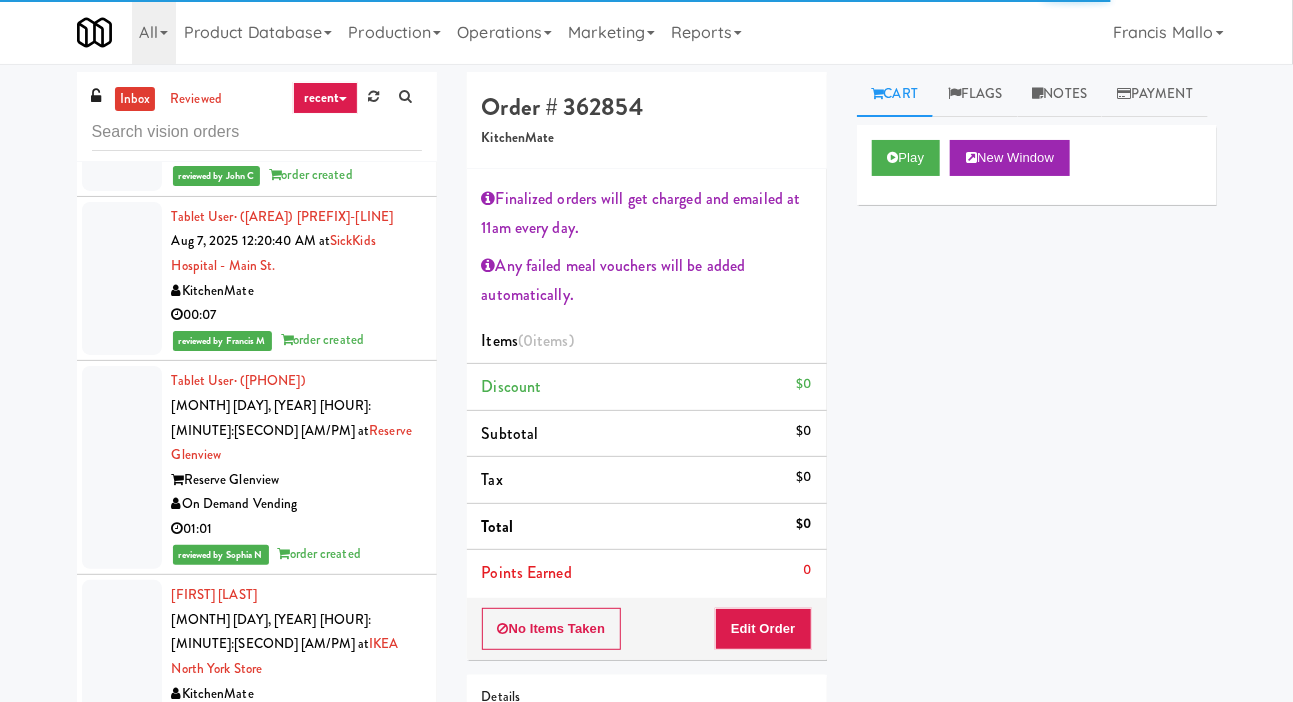 click at bounding box center (122, 1652) 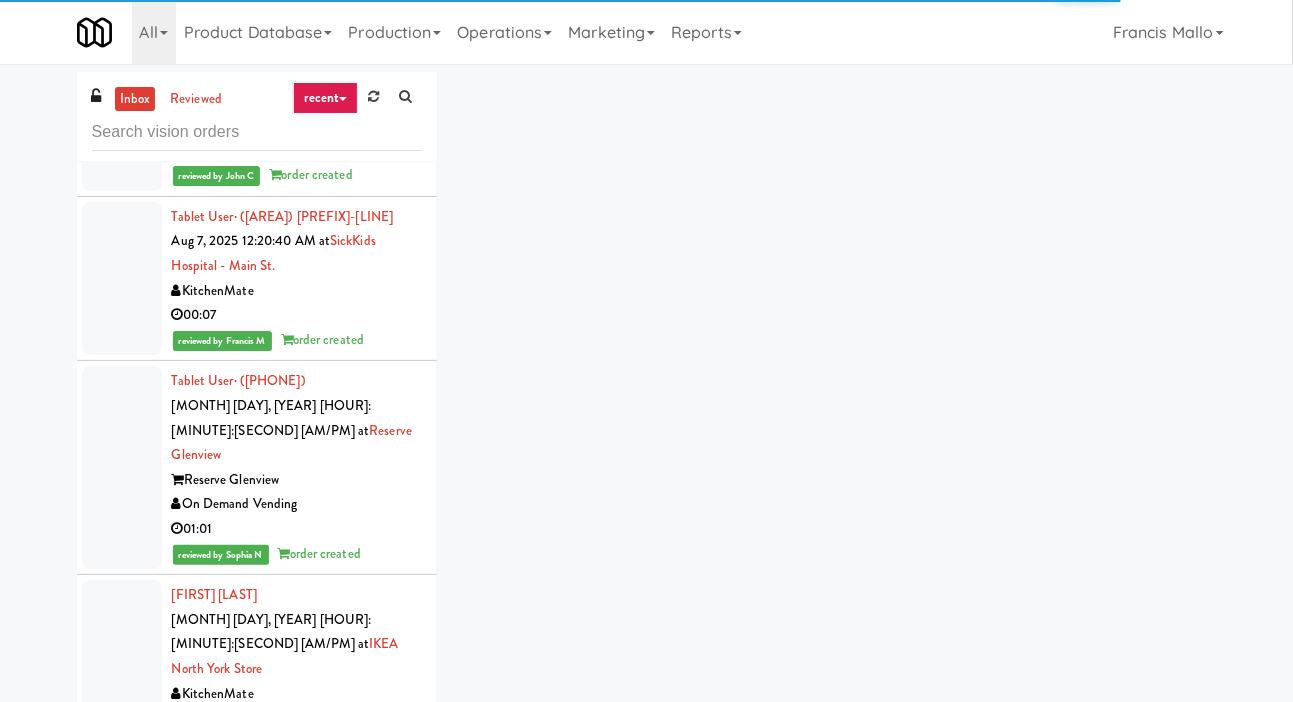 click at bounding box center [122, 1286] 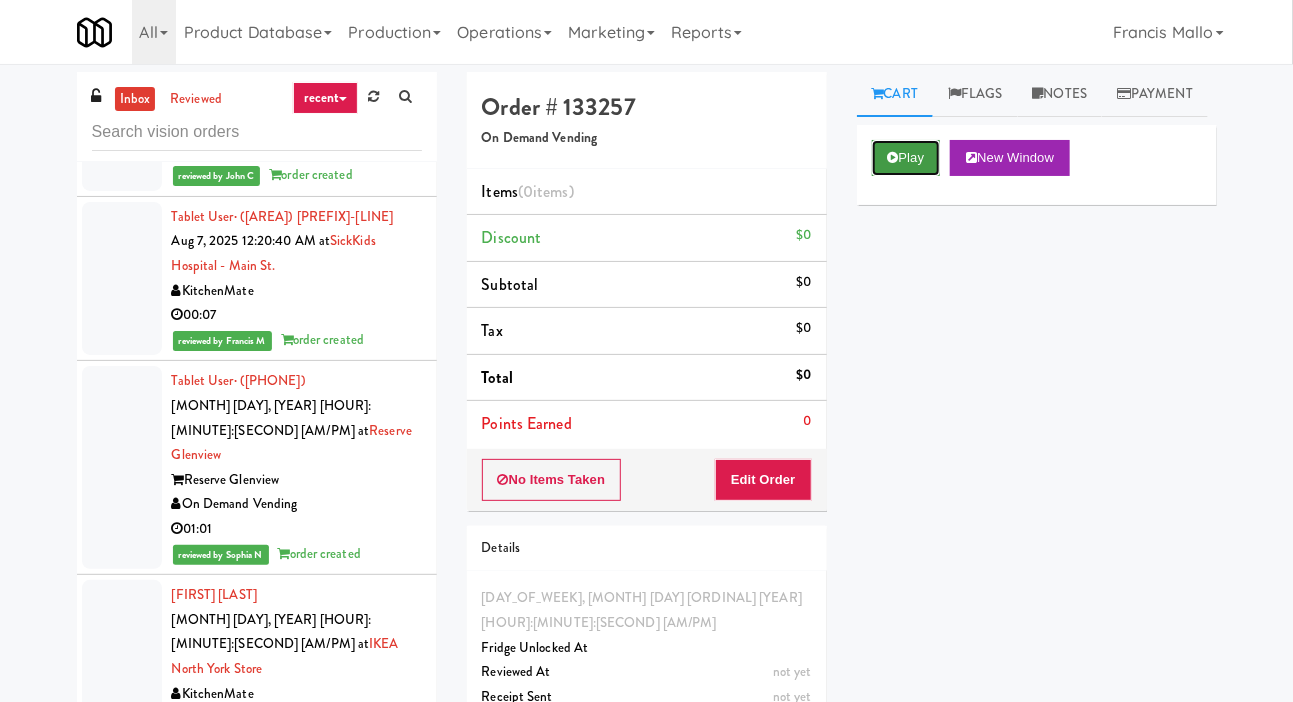 click on "Play" at bounding box center [906, 158] 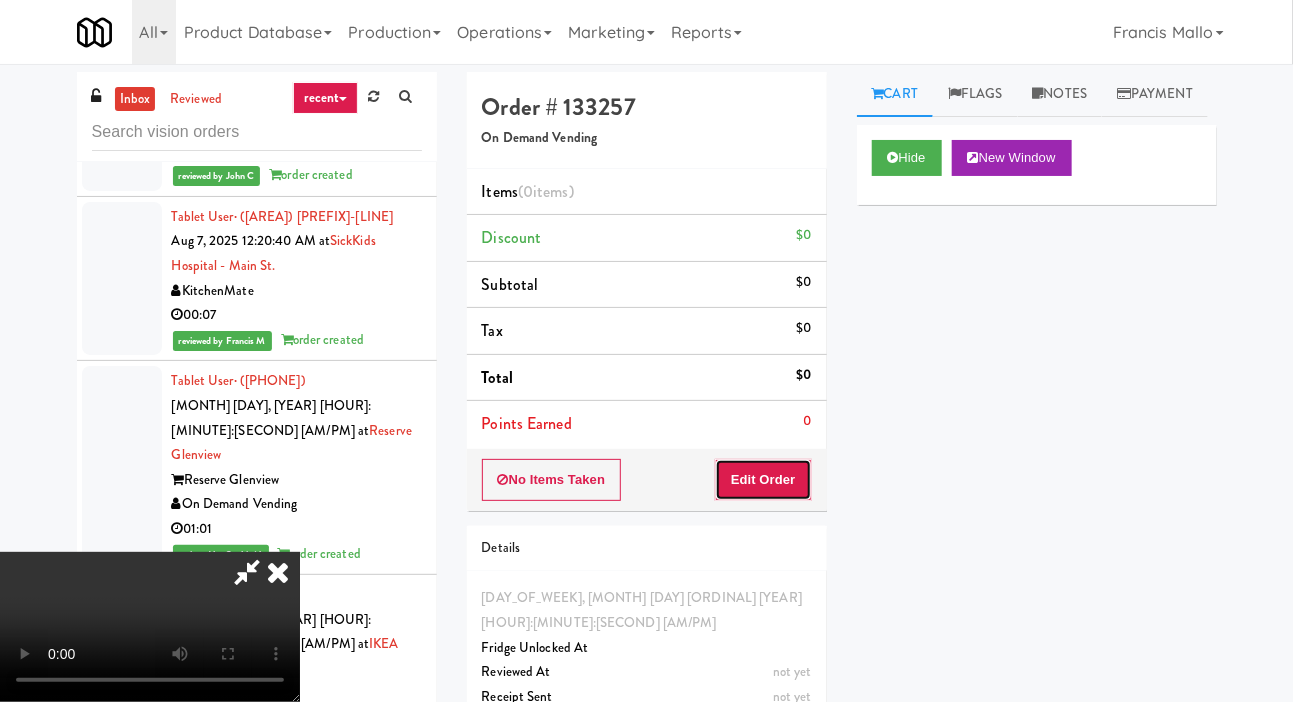 click on "Edit Order" at bounding box center (763, 480) 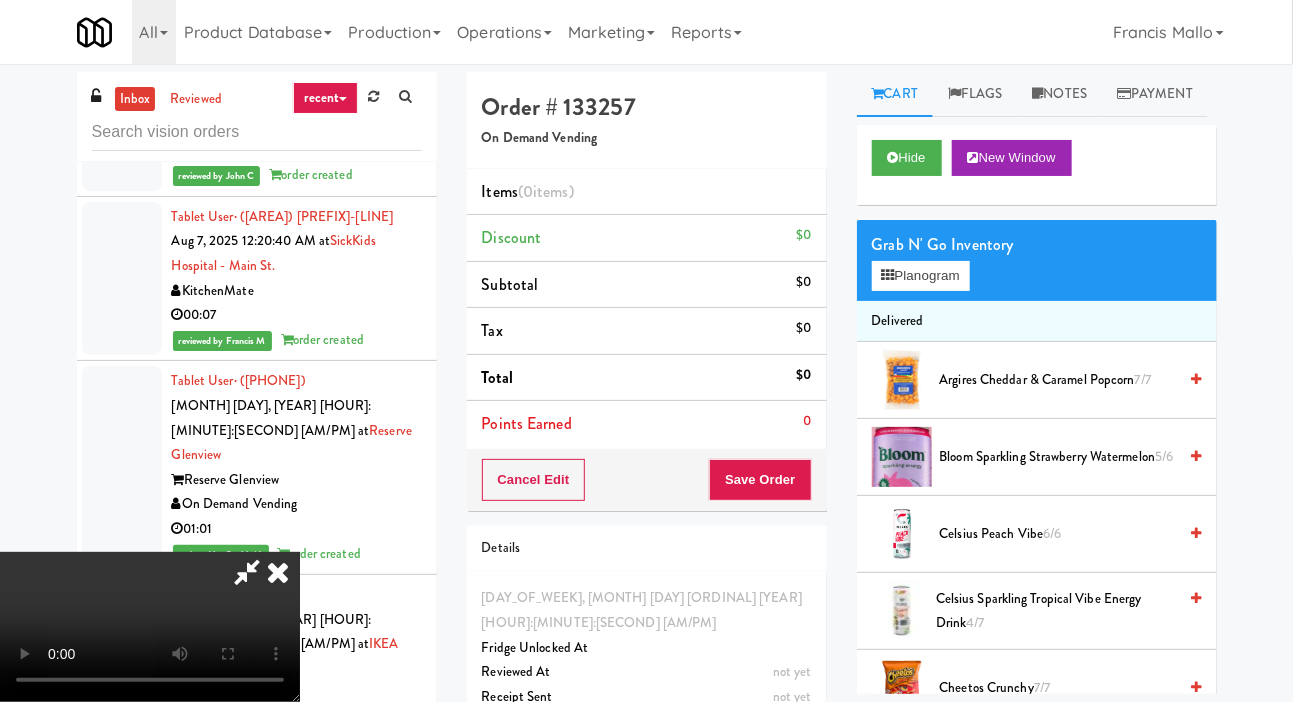type 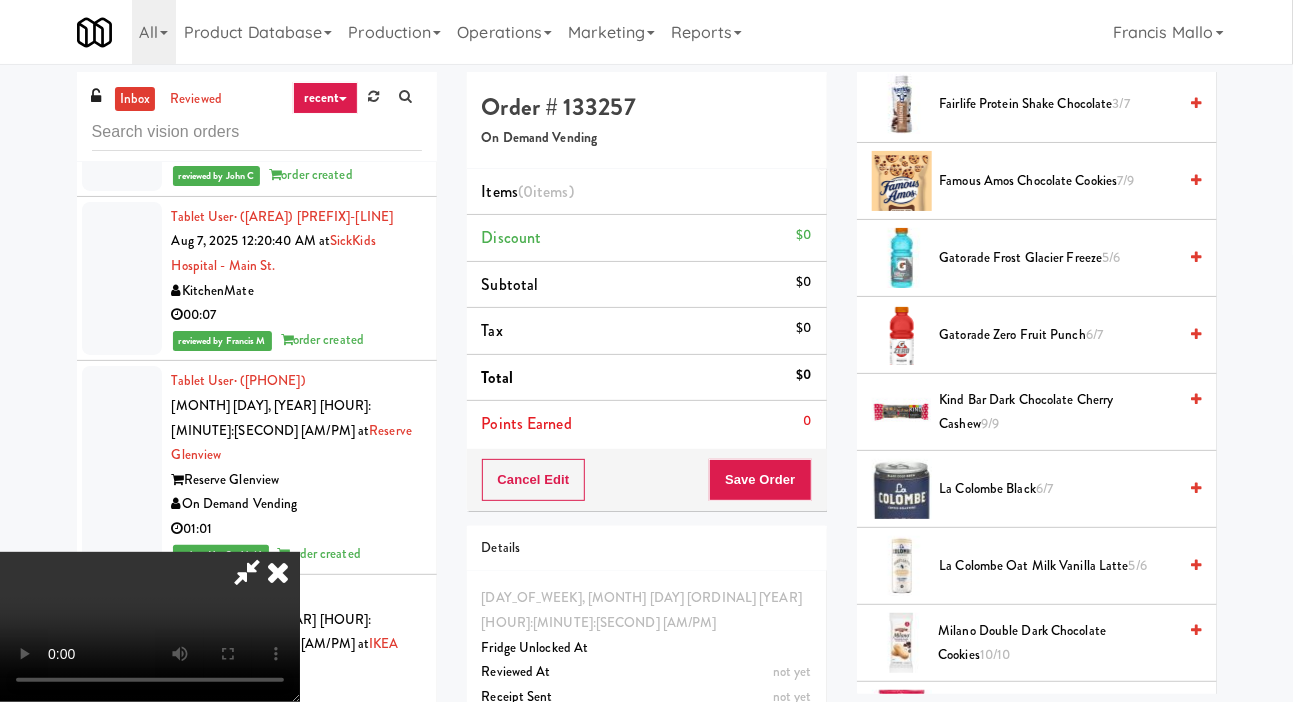 scroll, scrollTop: 1127, scrollLeft: 0, axis: vertical 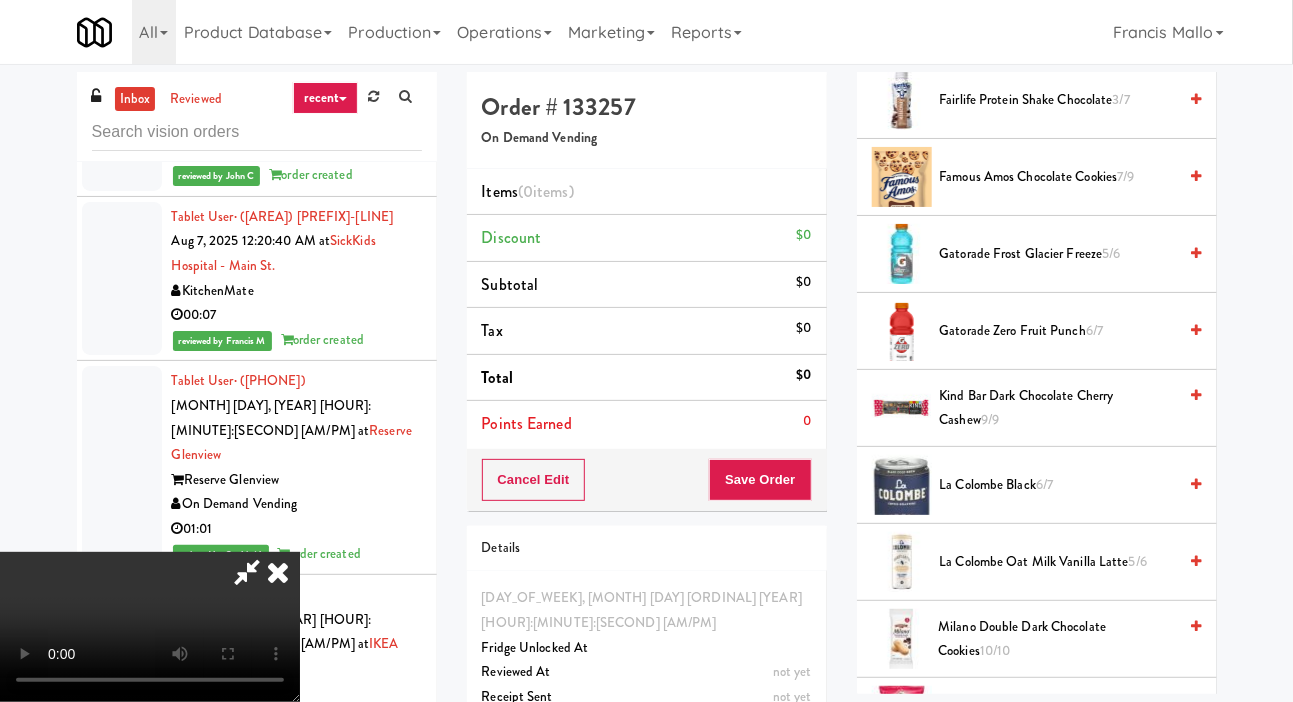 click on "Gatorade Zero Fruit Punch  6/7" at bounding box center (1058, 331) 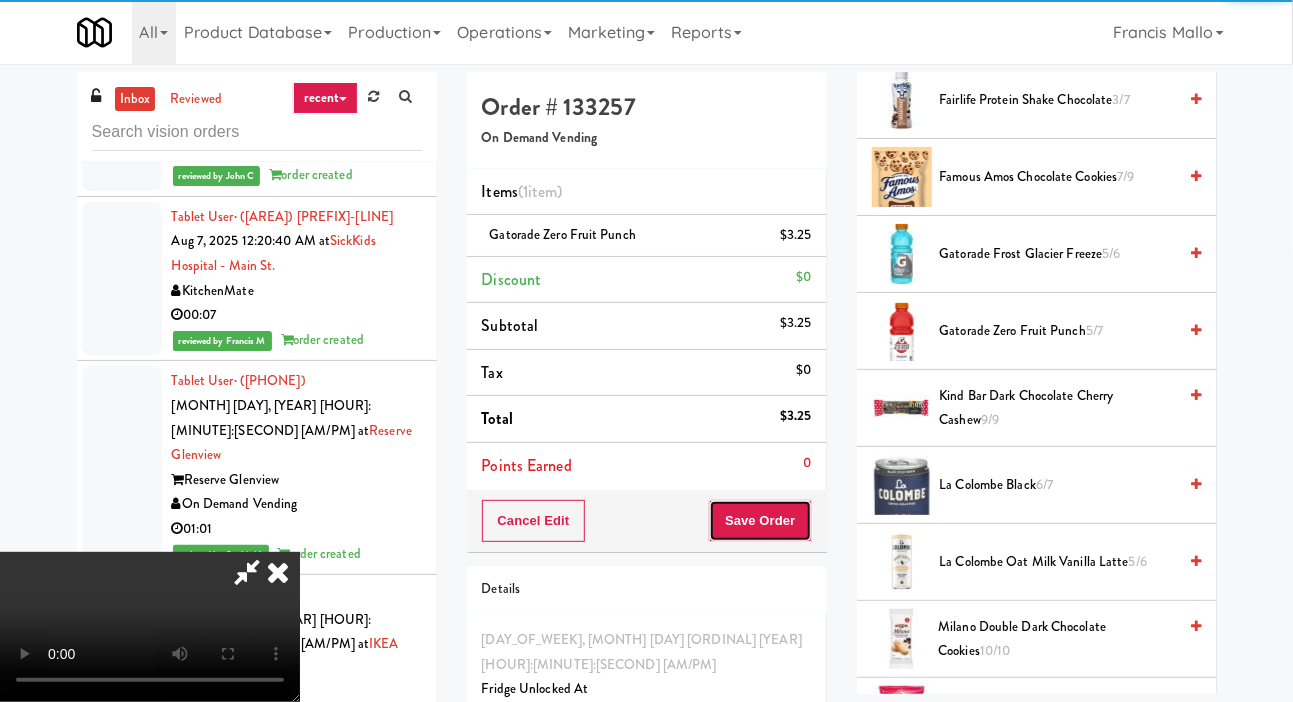 click on "Save Order" at bounding box center [760, 521] 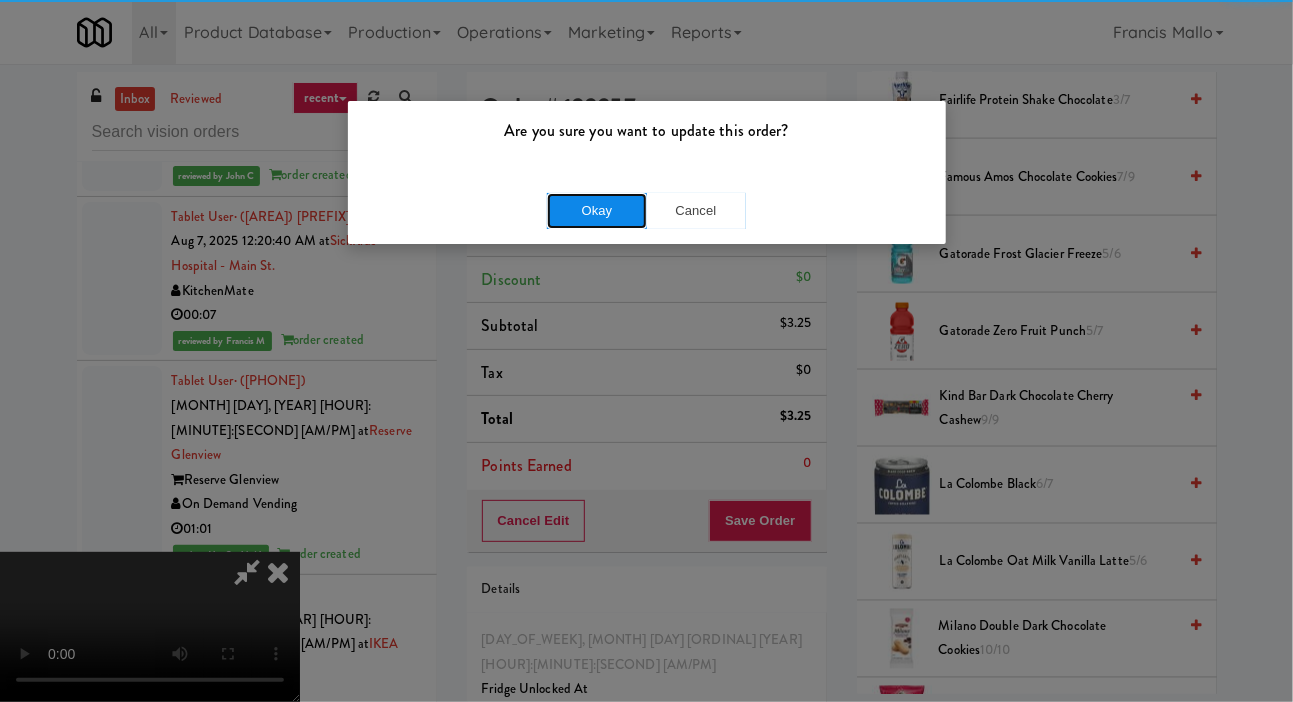 click on "Okay" at bounding box center [597, 211] 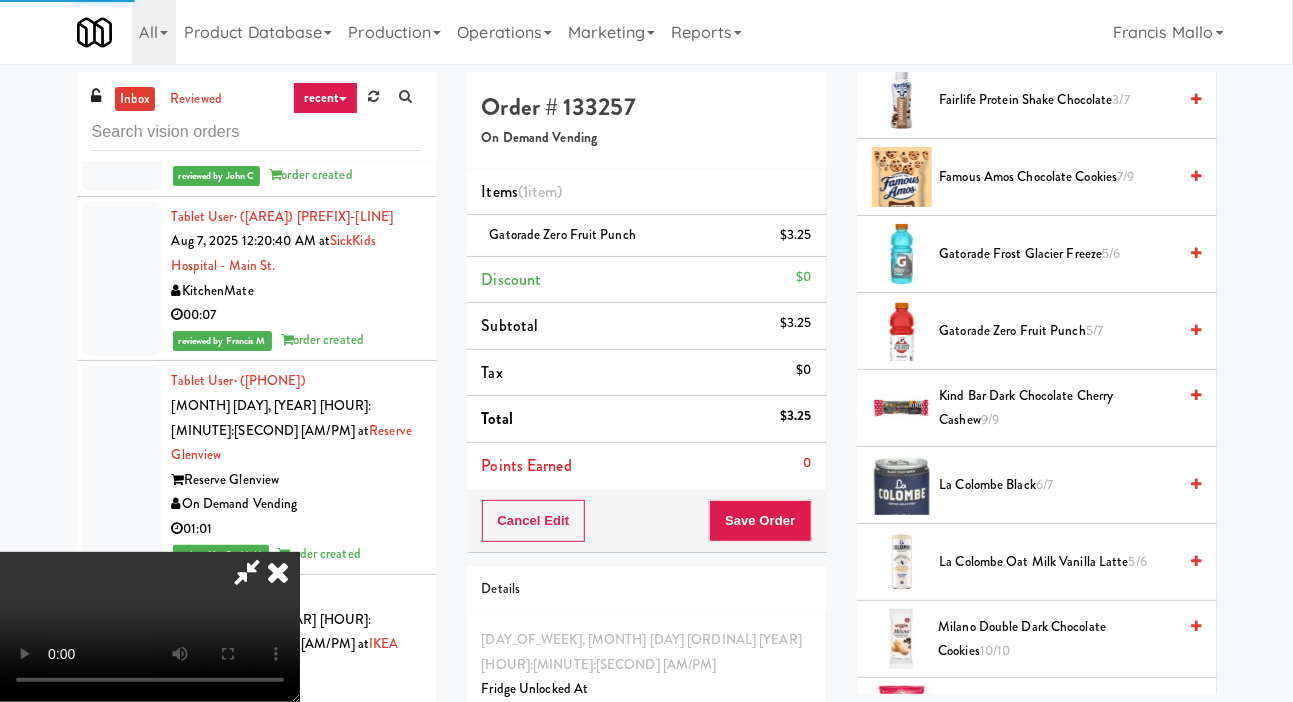 scroll, scrollTop: 116, scrollLeft: 0, axis: vertical 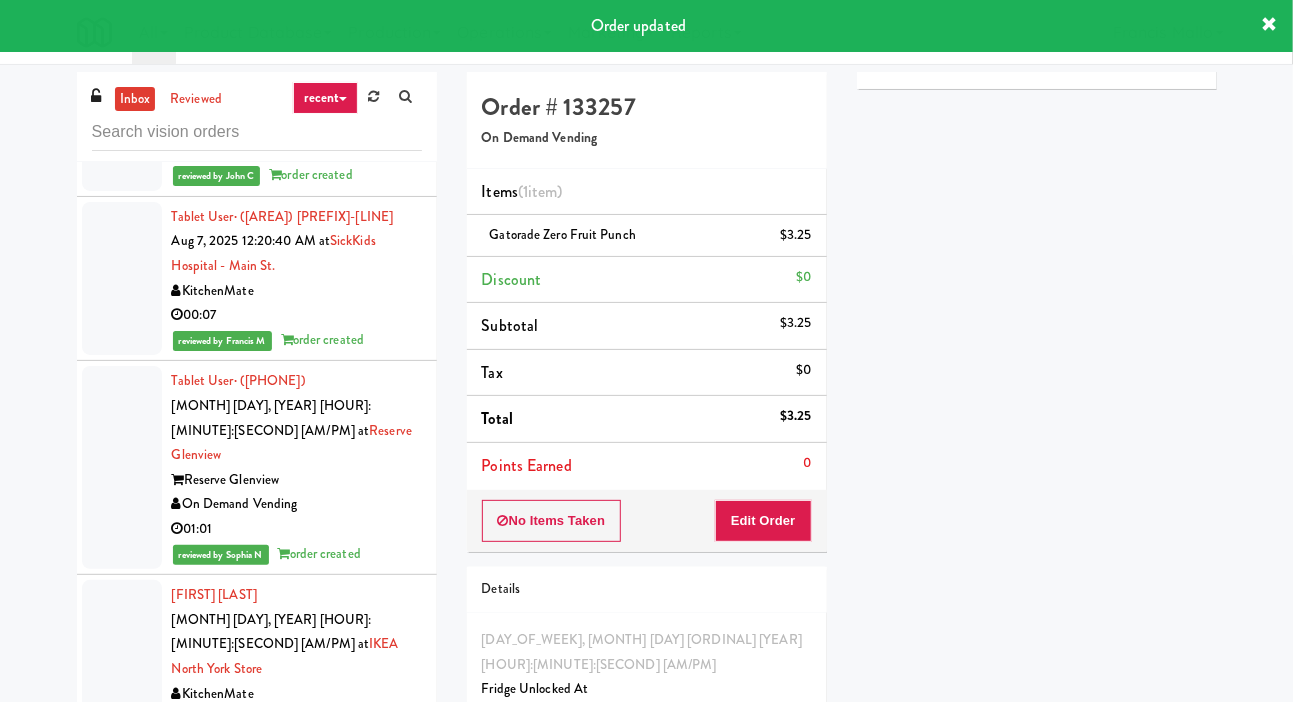 click at bounding box center [122, 1500] 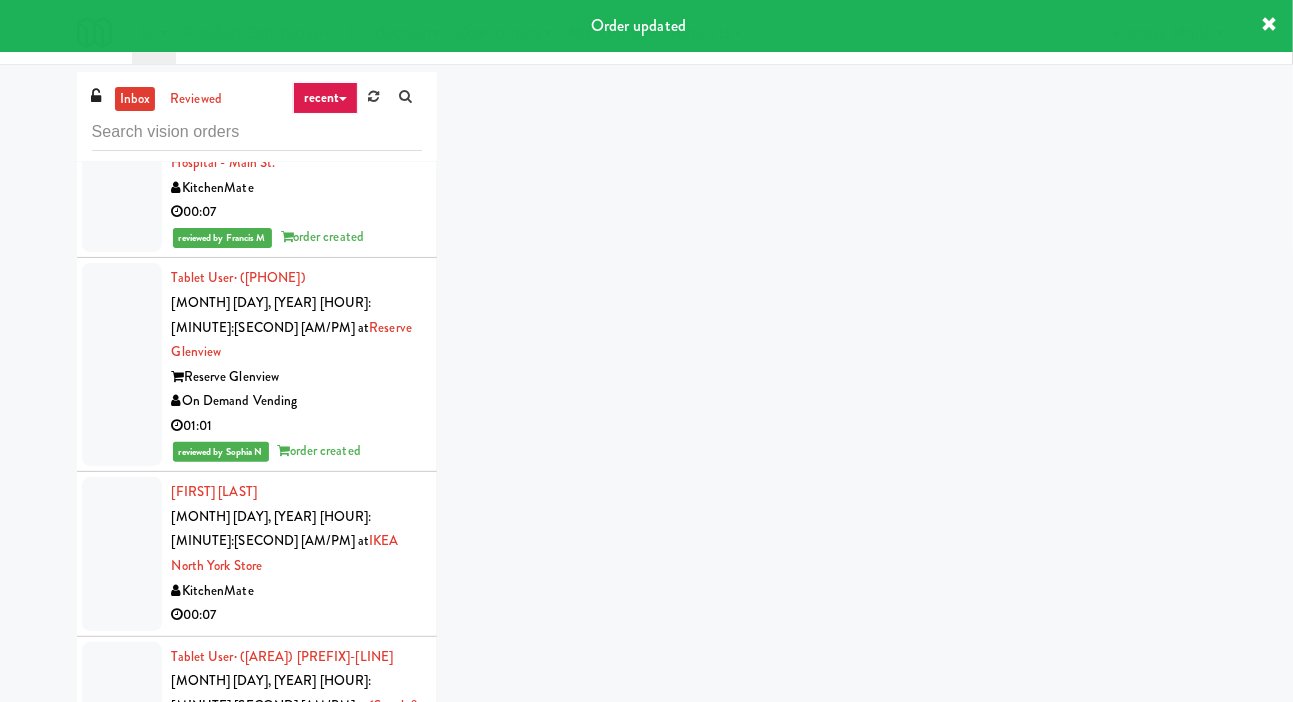 scroll, scrollTop: 13521, scrollLeft: 0, axis: vertical 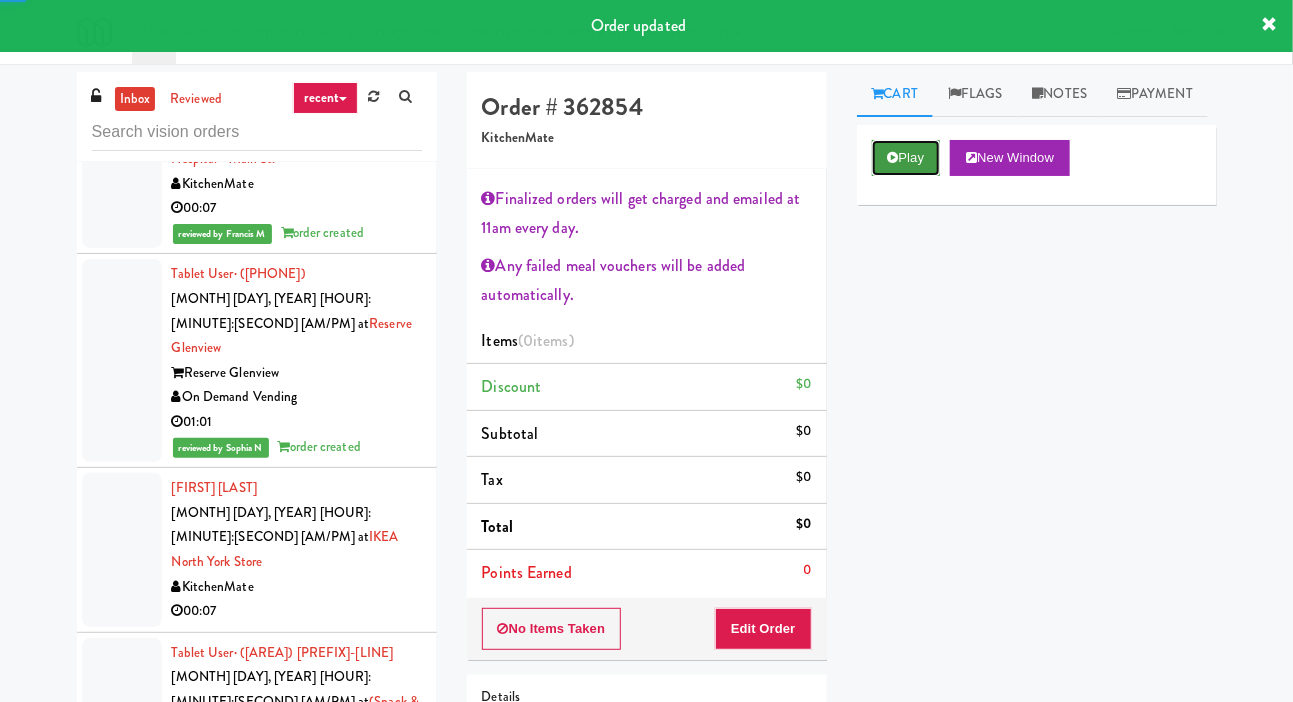 click on "Play" at bounding box center (906, 158) 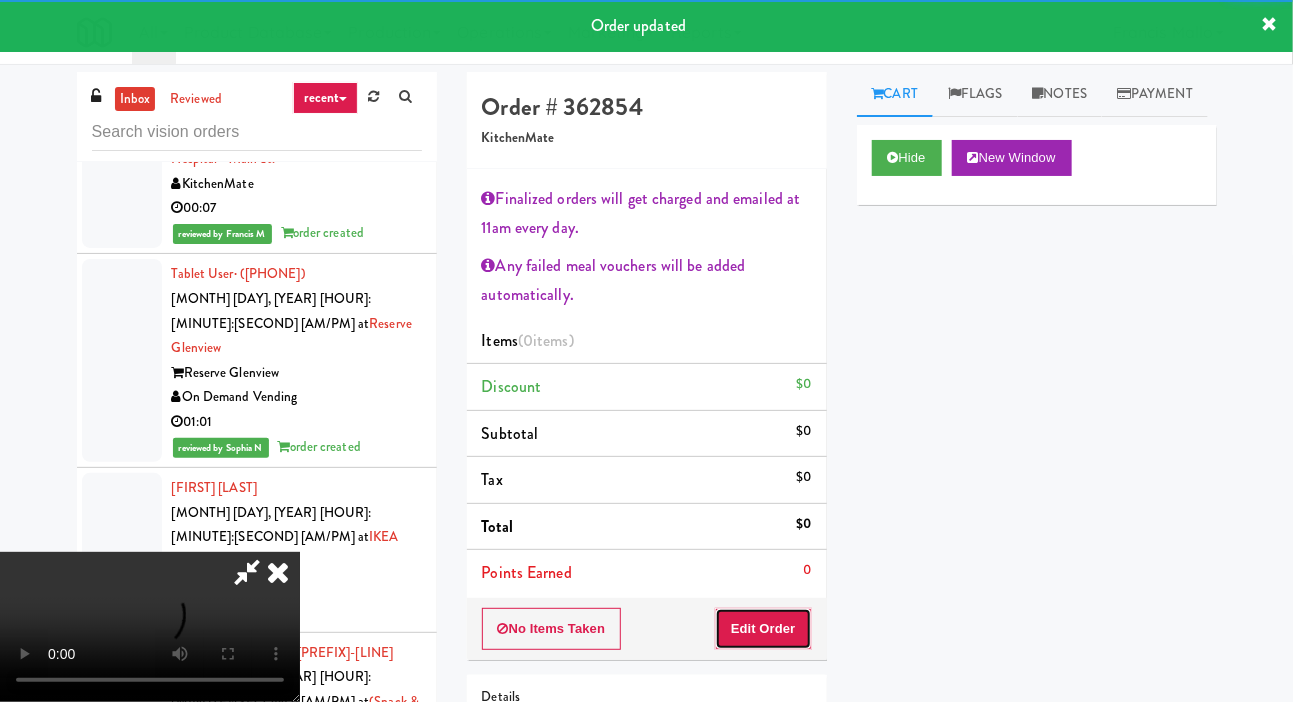 click on "Edit Order" at bounding box center [763, 629] 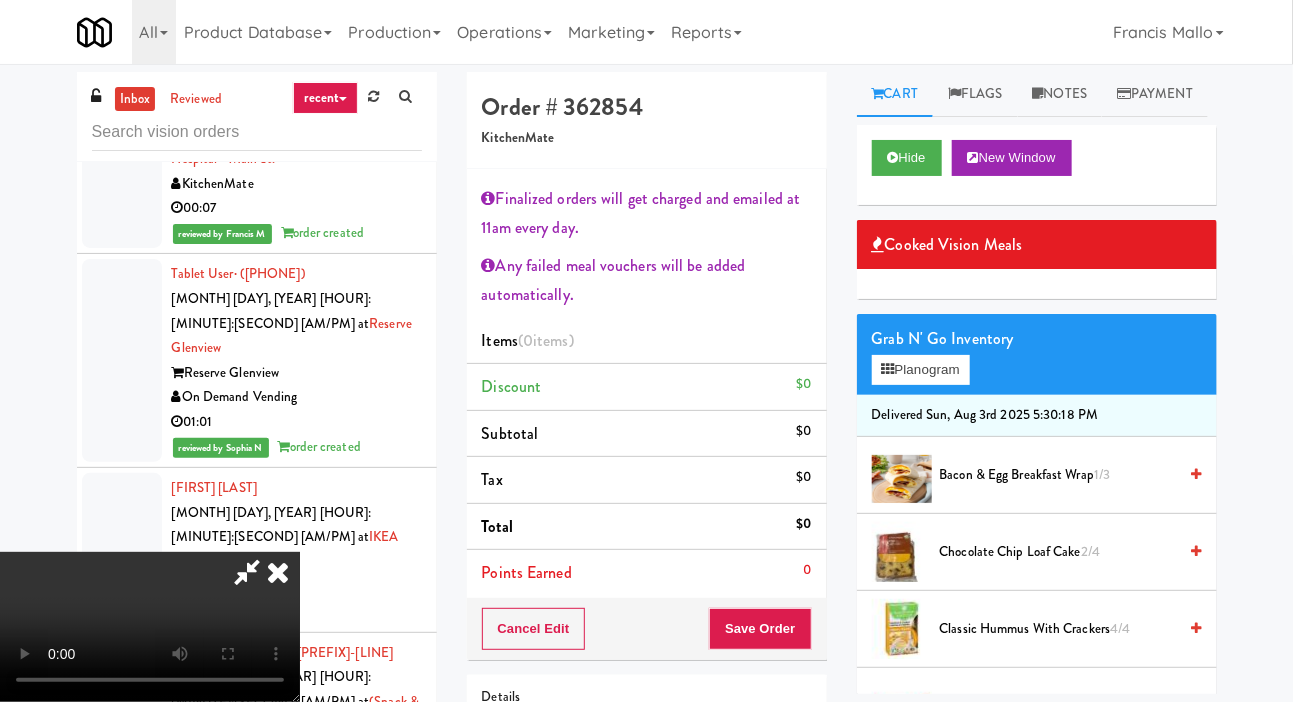 scroll, scrollTop: 127, scrollLeft: 0, axis: vertical 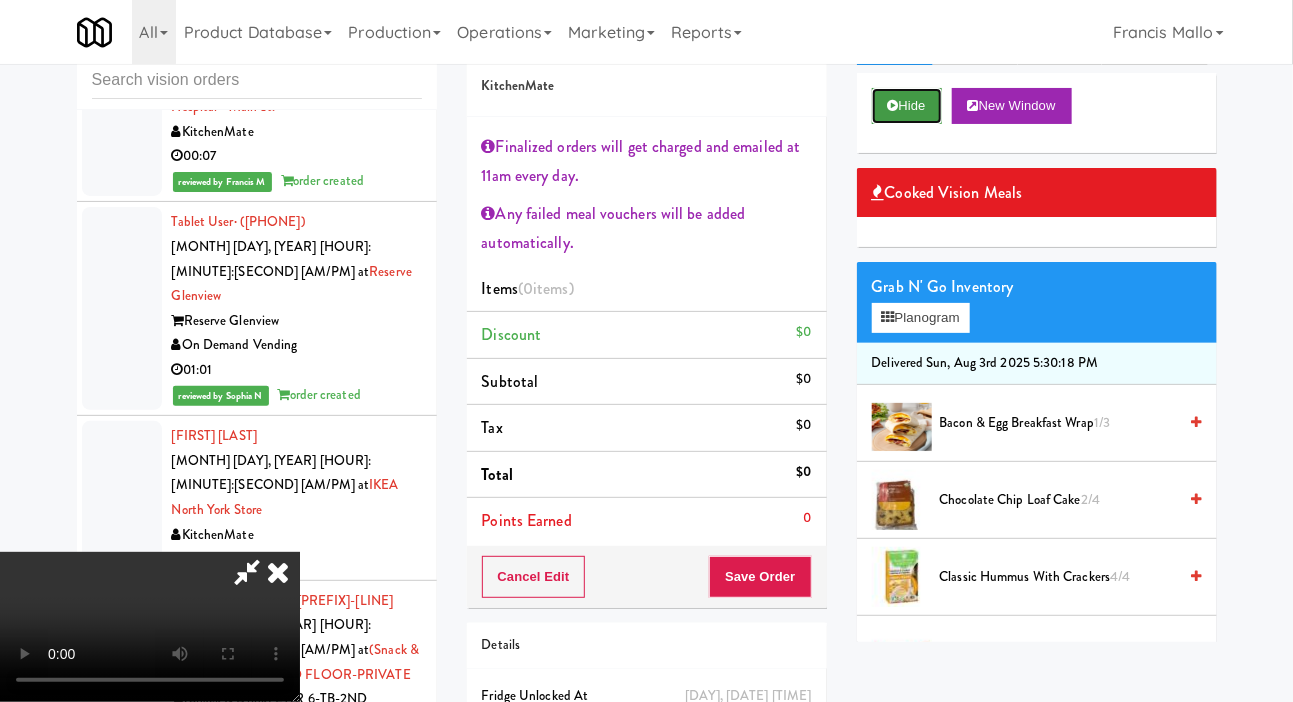 click at bounding box center (893, 105) 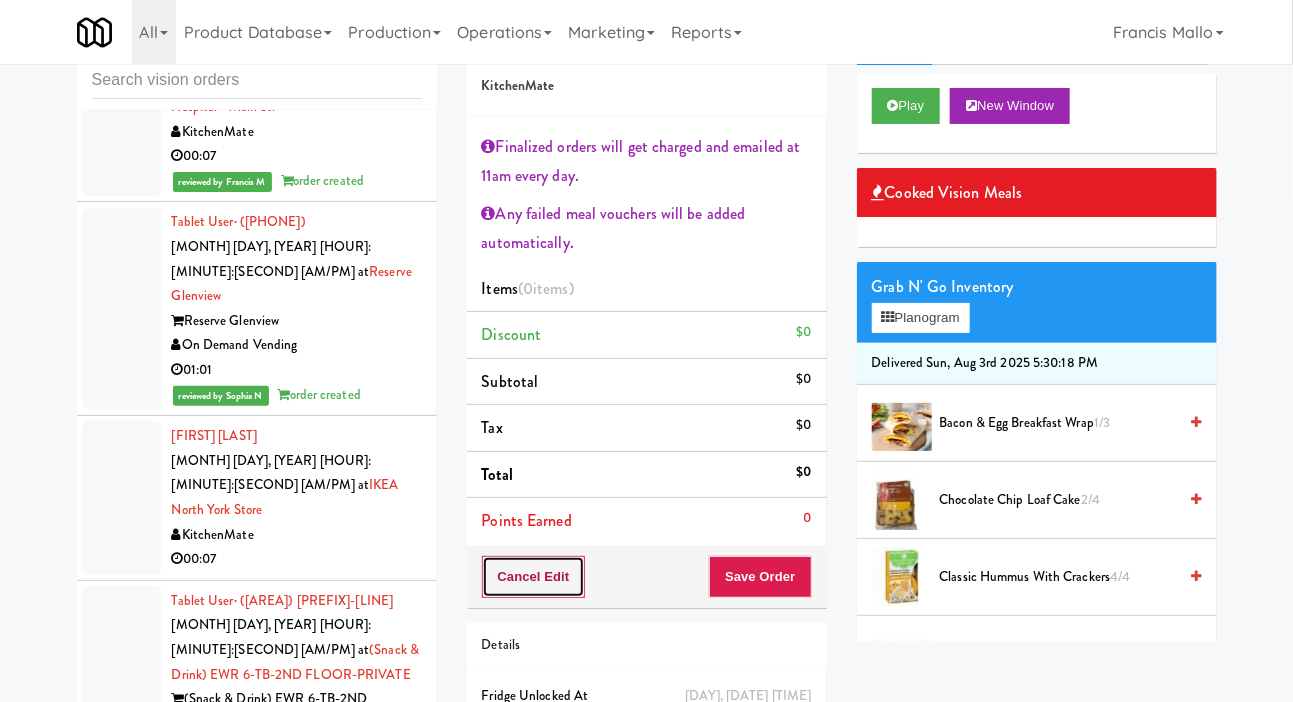 click on "Cancel Edit" at bounding box center (534, 577) 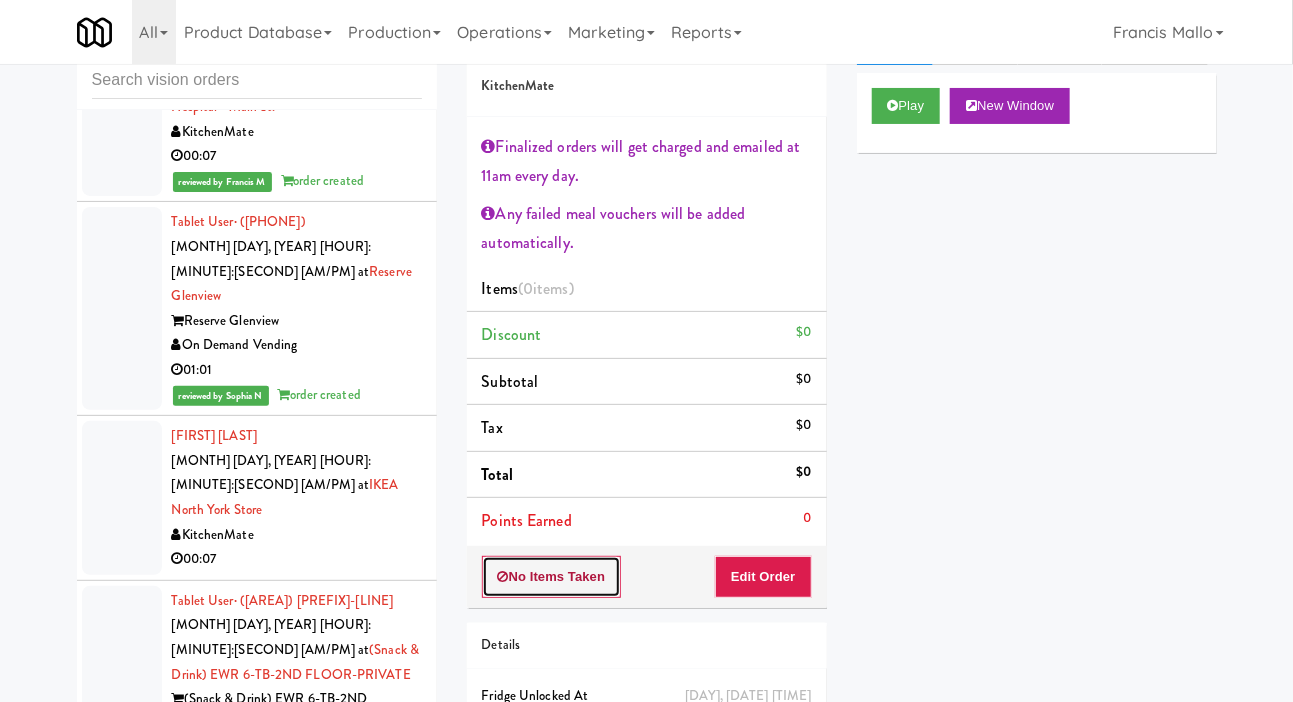 click on "No Items Taken" at bounding box center (552, 577) 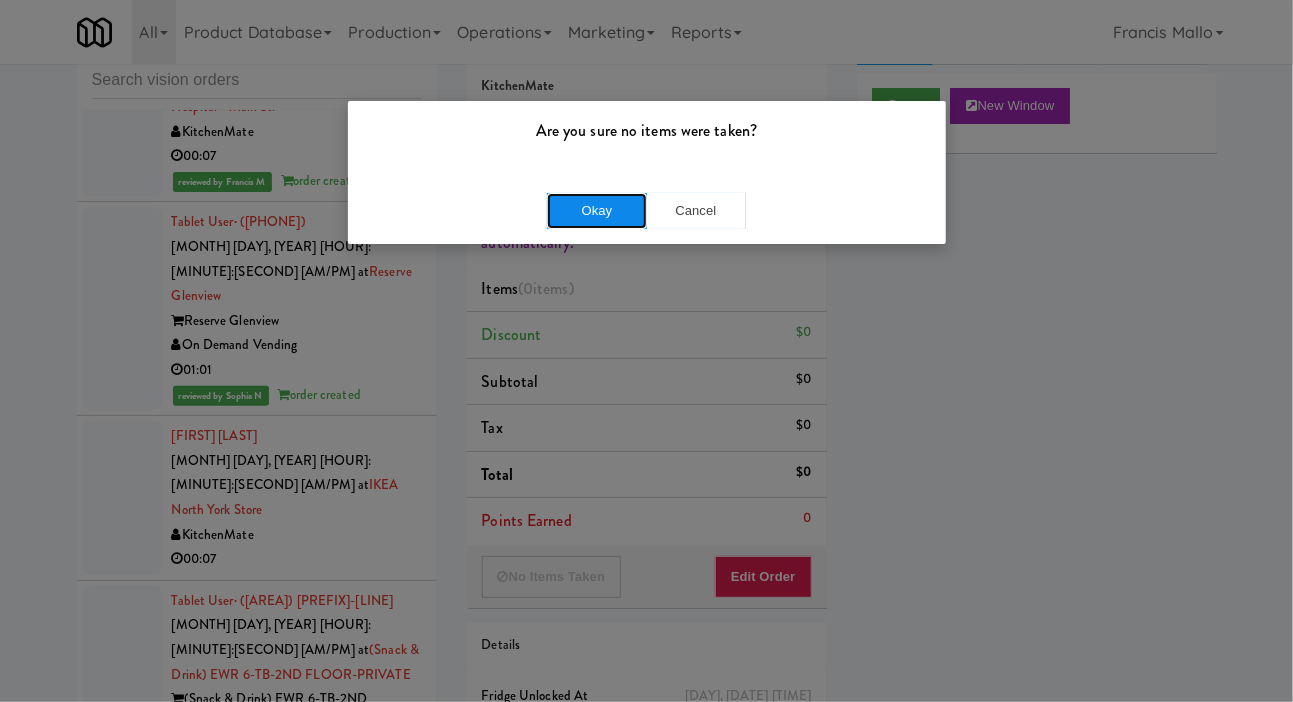 click on "Okay" at bounding box center [597, 211] 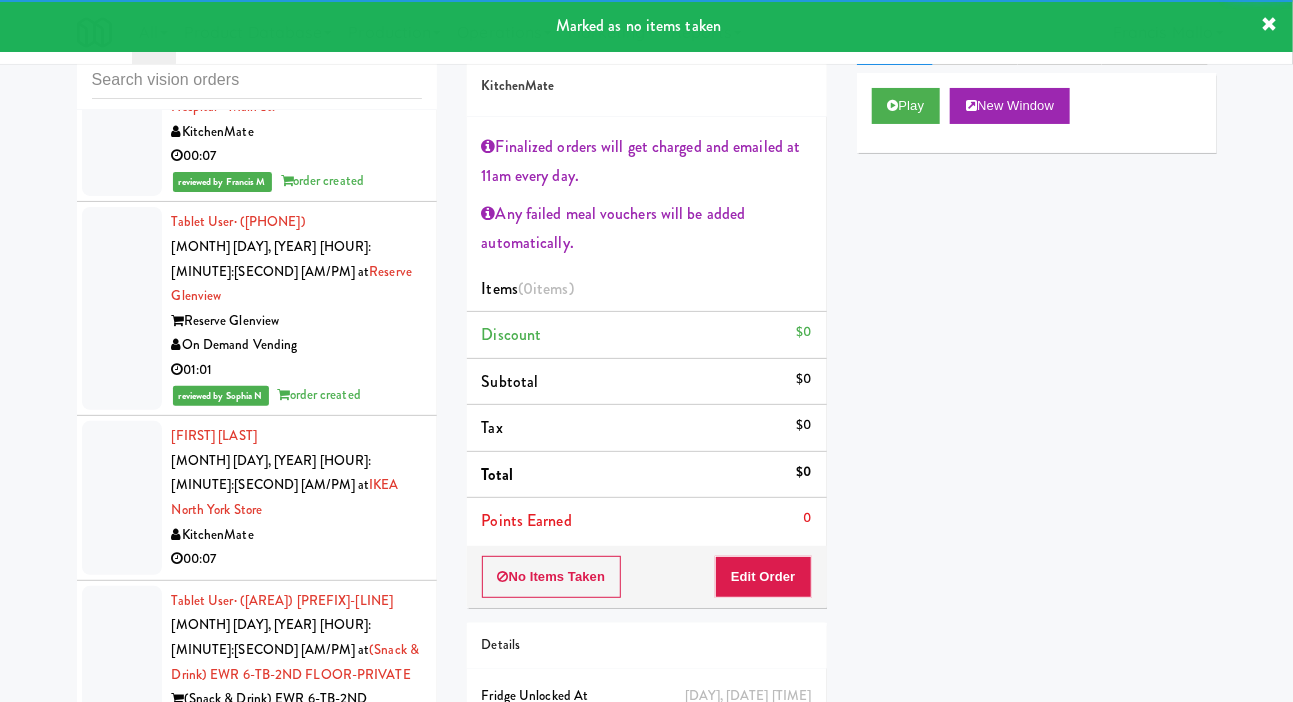 click on "Tablet User  · (416) 877-3743 Aug 7, 2025 2:51:39 AM at  Cortellucci Vaughan Hospital - near Emergency  KitchenMate  00:14" at bounding box center [257, 1341] 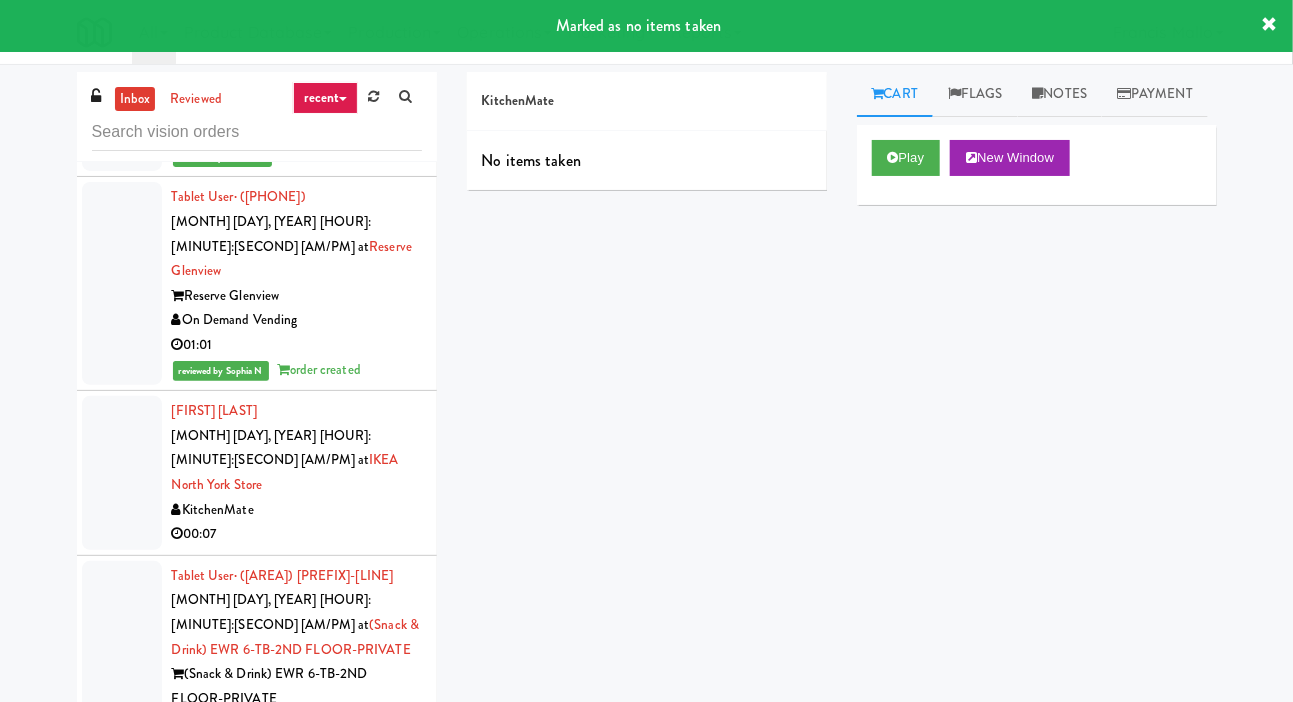 click at bounding box center (122, 1517) 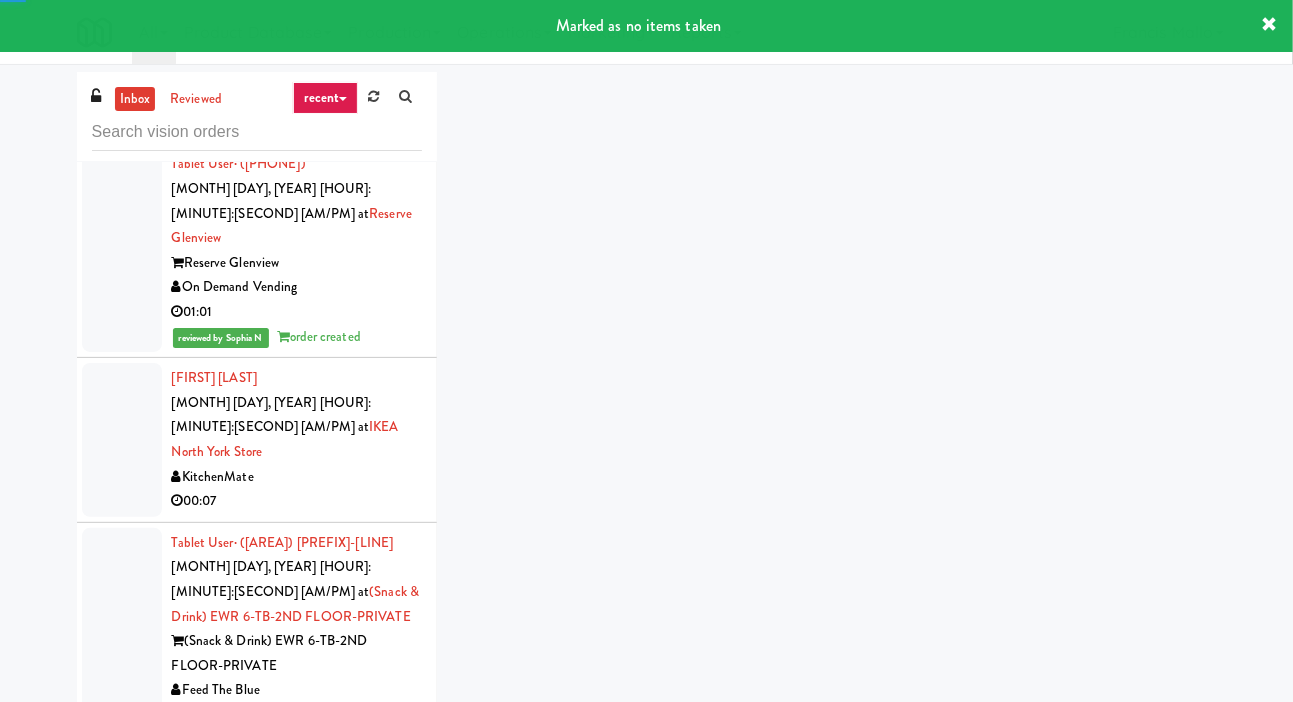 scroll, scrollTop: 13660, scrollLeft: 0, axis: vertical 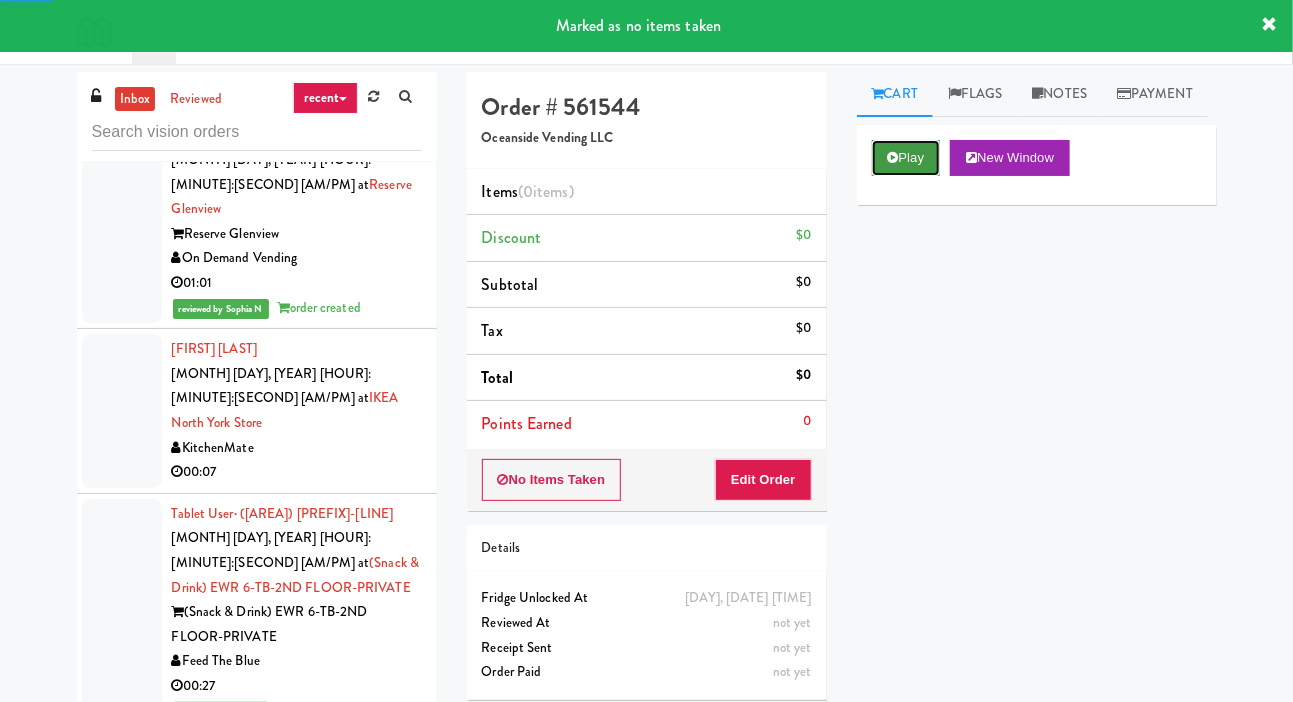 click on "Play" at bounding box center [906, 158] 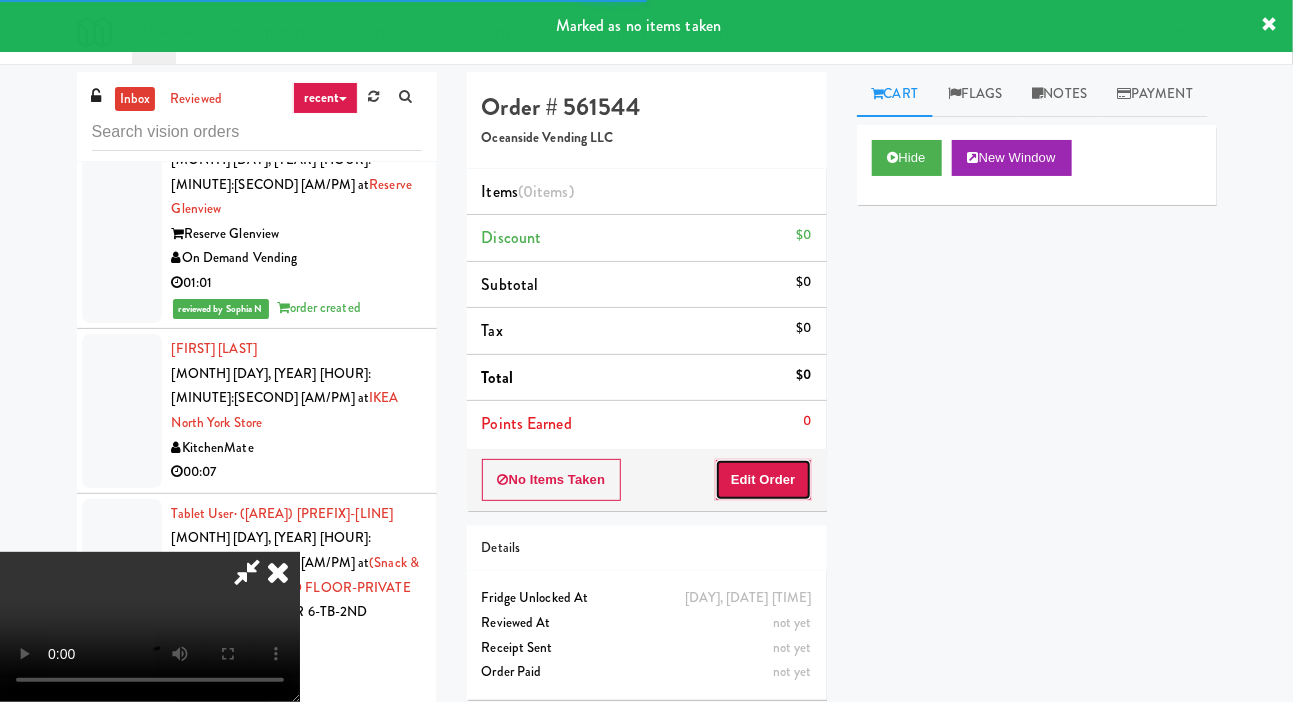 click on "Edit Order" at bounding box center [763, 480] 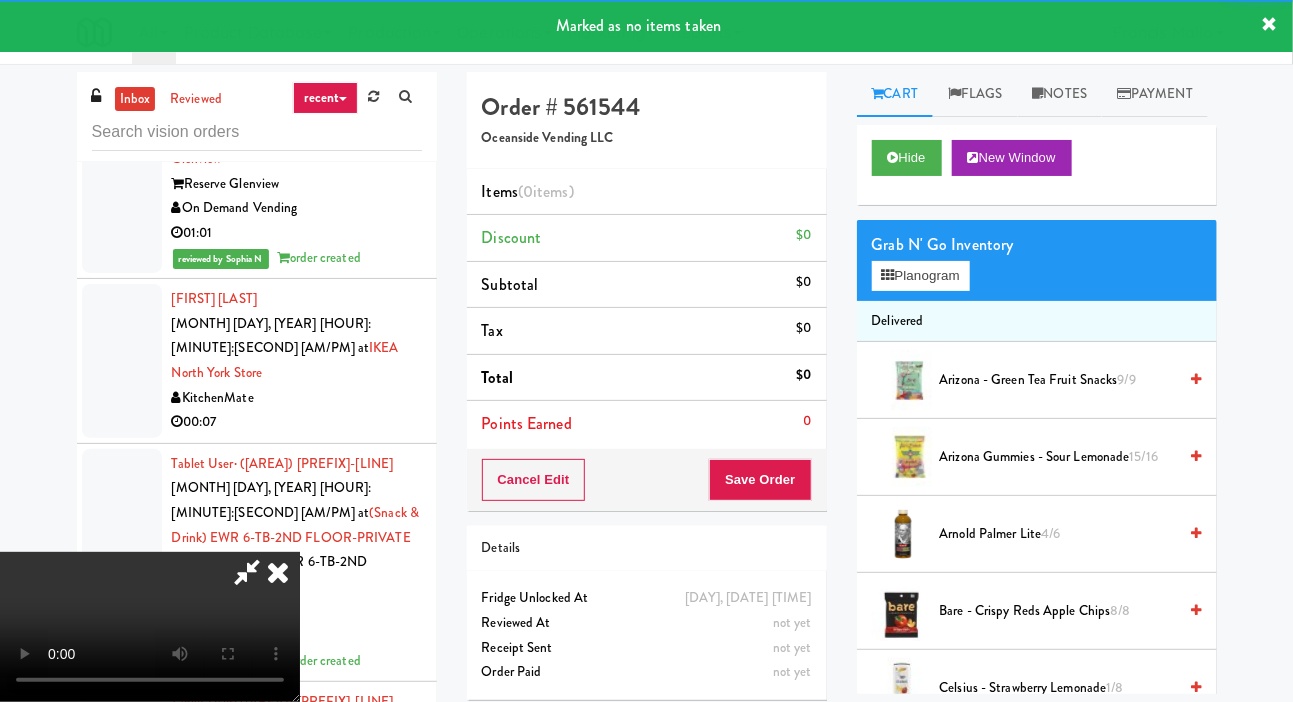 scroll, scrollTop: 13730, scrollLeft: 0, axis: vertical 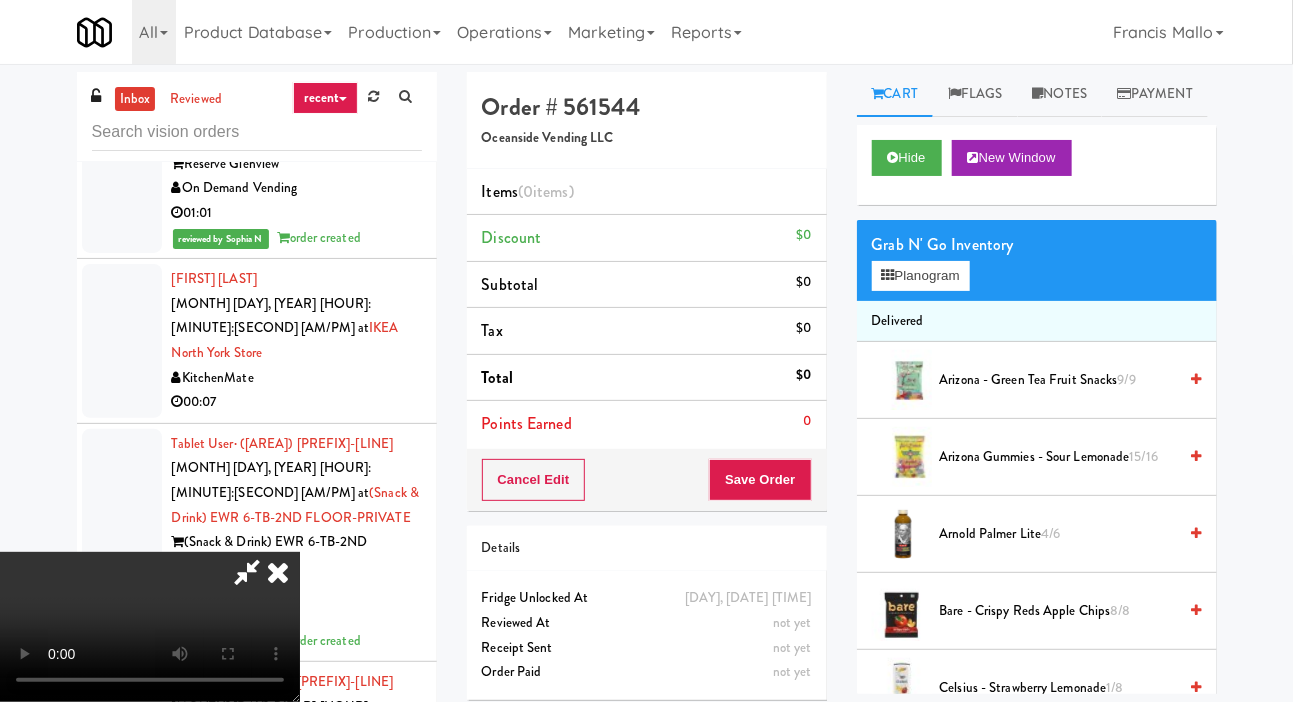 type 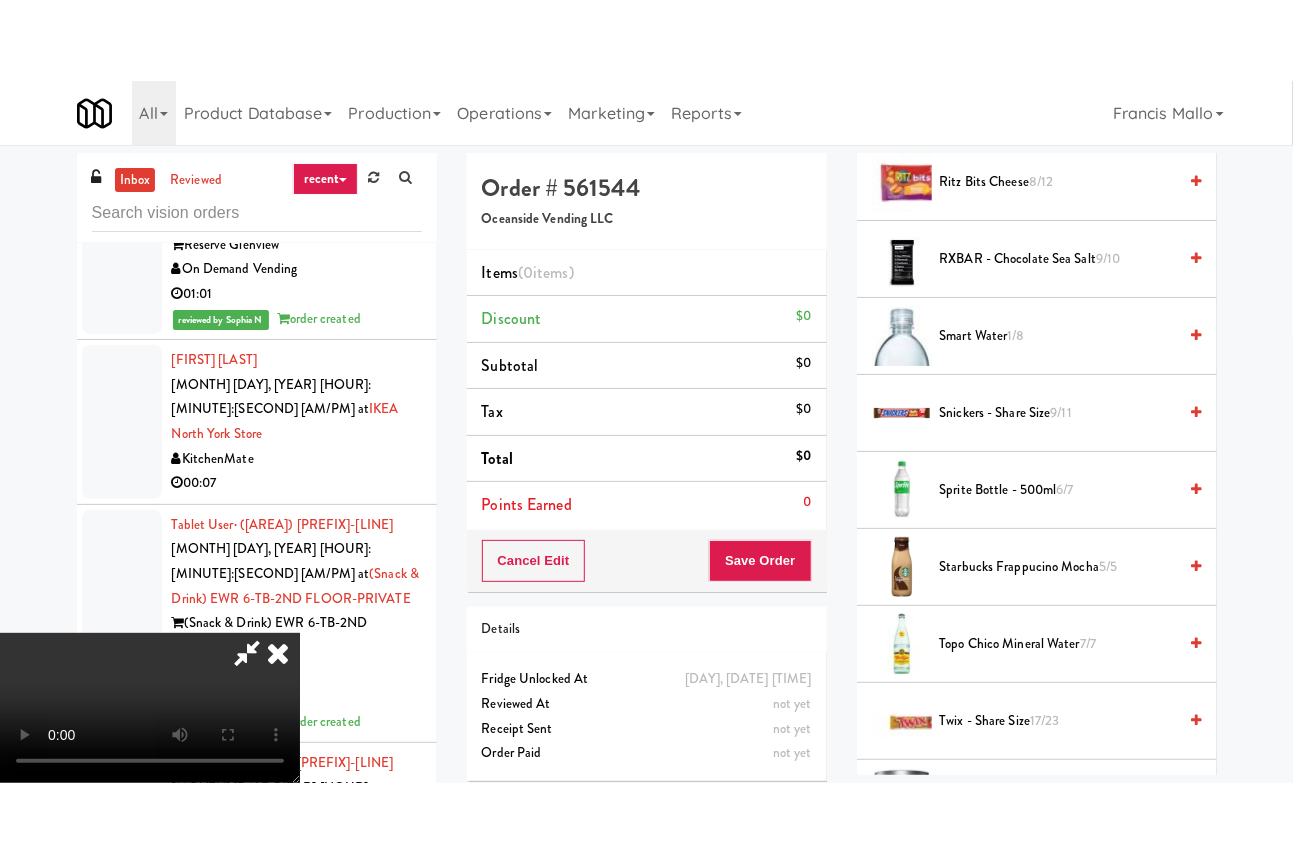 scroll, scrollTop: 2580, scrollLeft: 0, axis: vertical 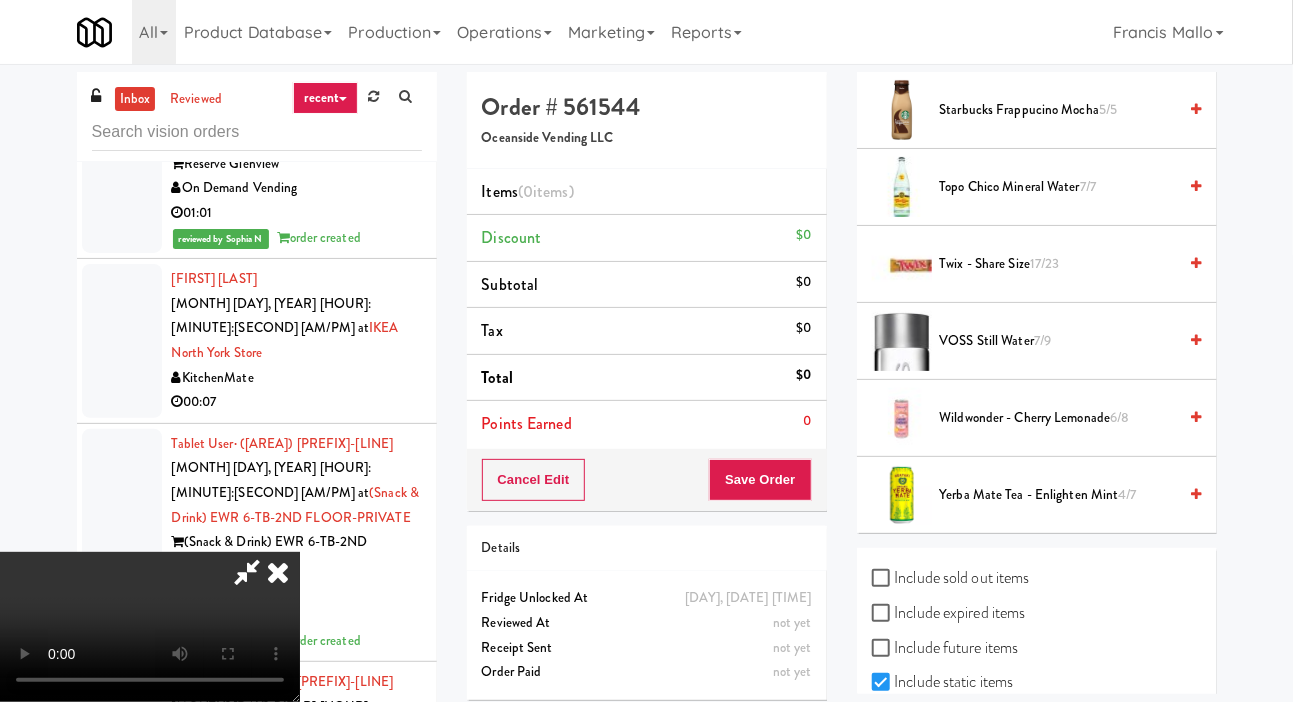 click on "Twix - Share Size  17/23" at bounding box center (1058, 264) 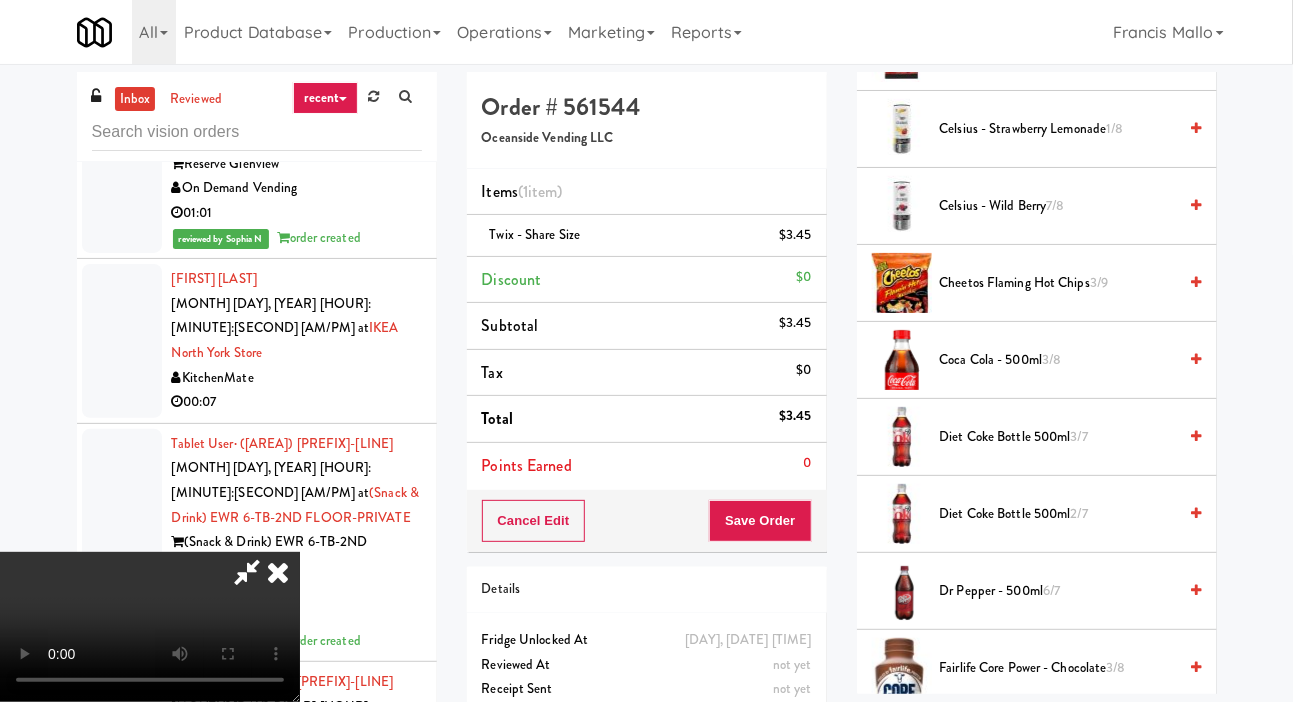 scroll, scrollTop: 603, scrollLeft: 0, axis: vertical 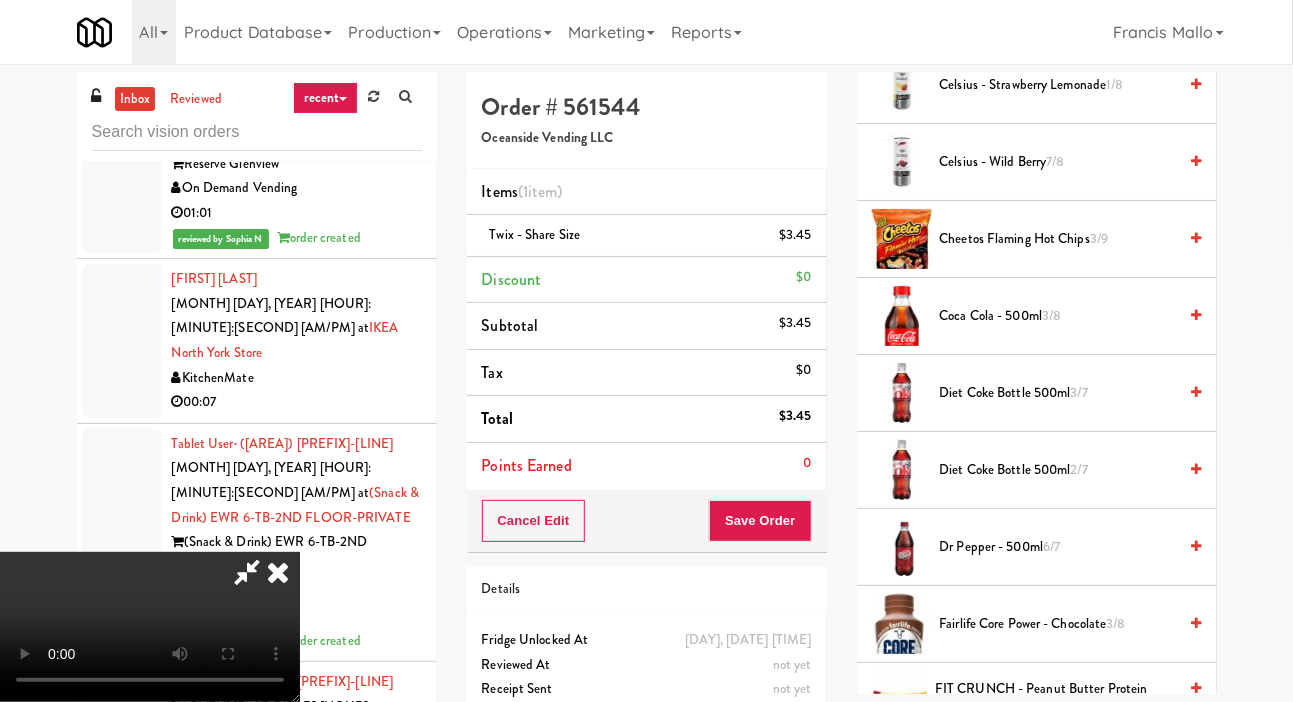click on "Diet Coke Bottle 500ml  3/7" at bounding box center [1058, 393] 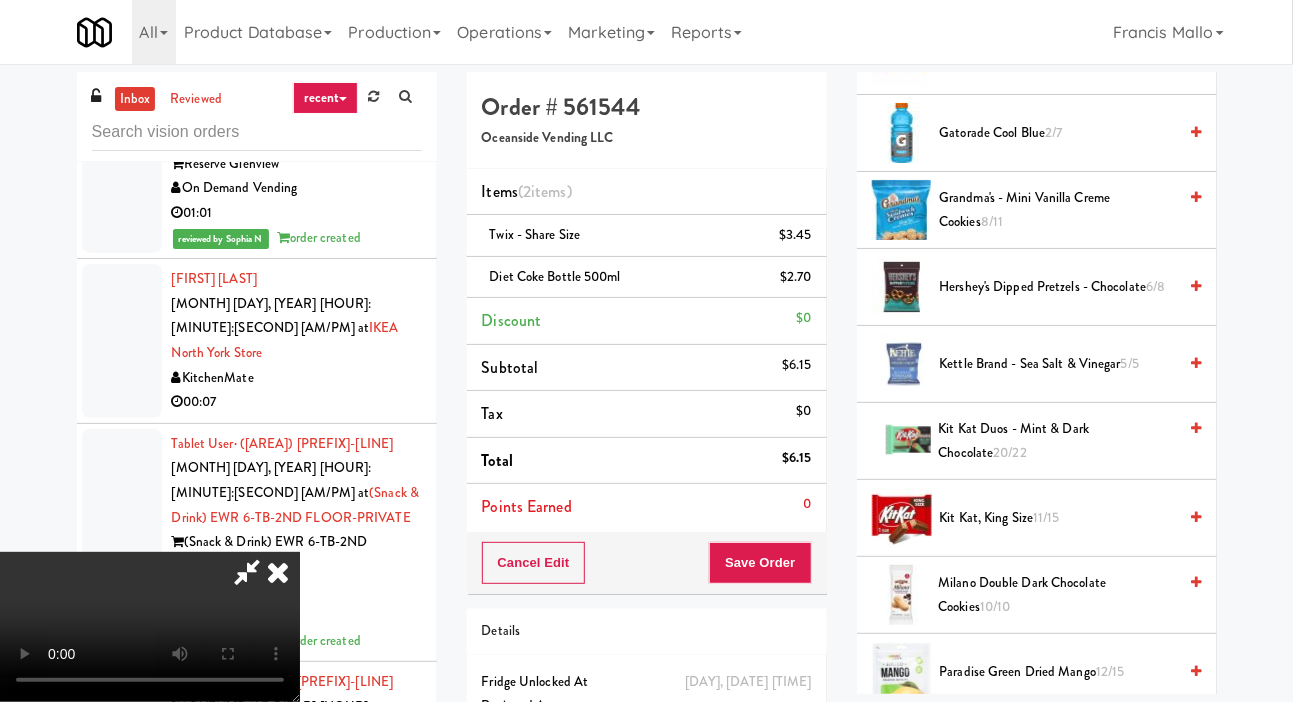 scroll, scrollTop: 1259, scrollLeft: 0, axis: vertical 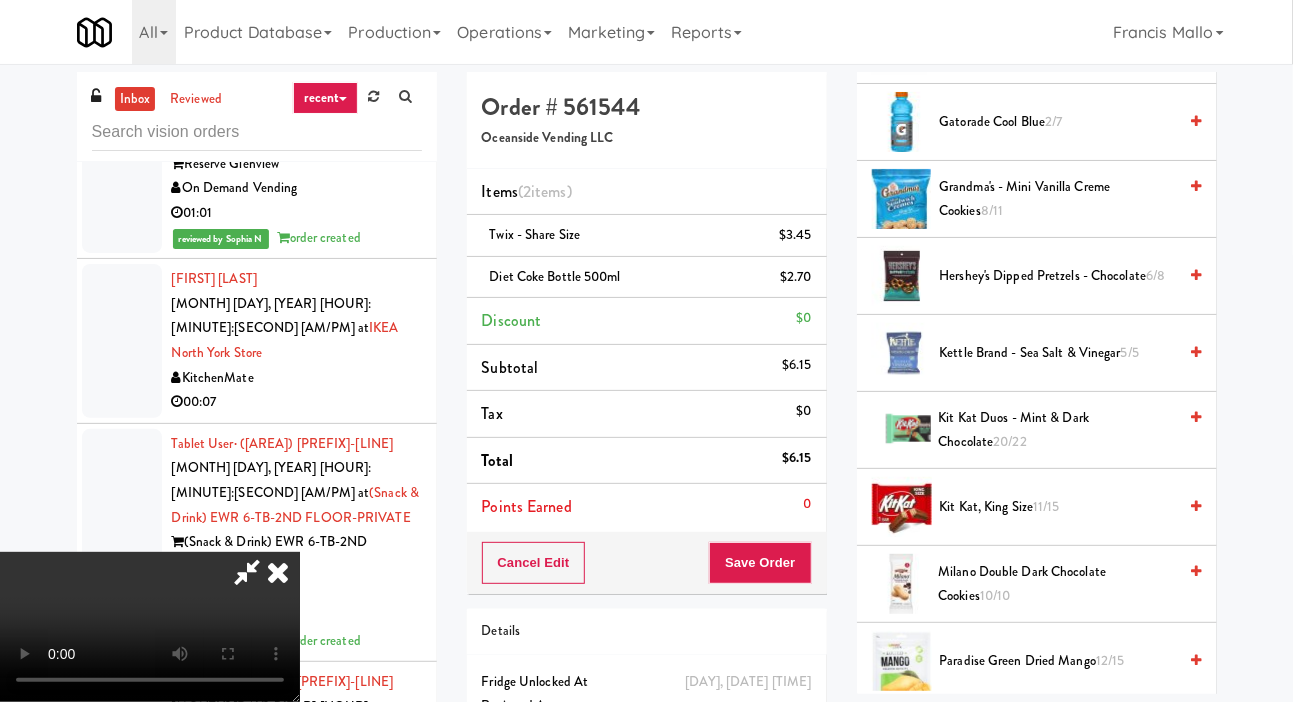 click on "Hershey's Dipped Pretzels - Chocolate  6/8" at bounding box center [1058, 276] 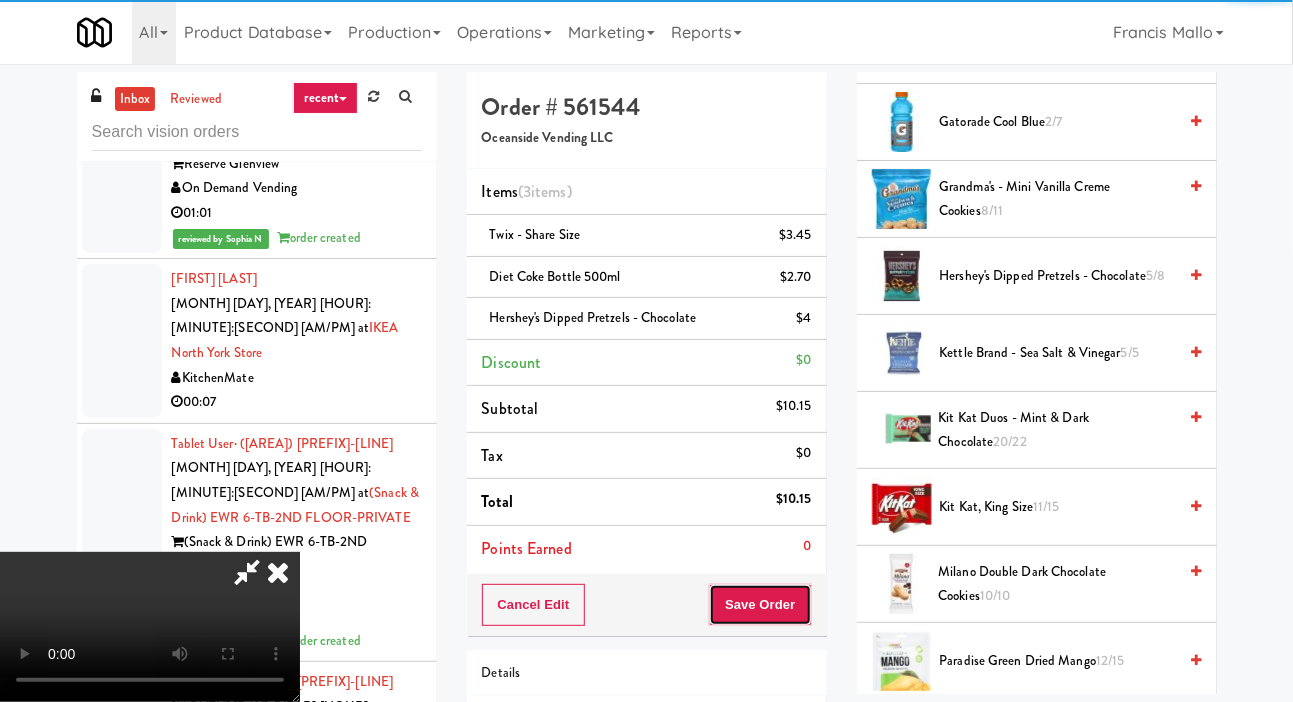 click on "Save Order" at bounding box center [760, 605] 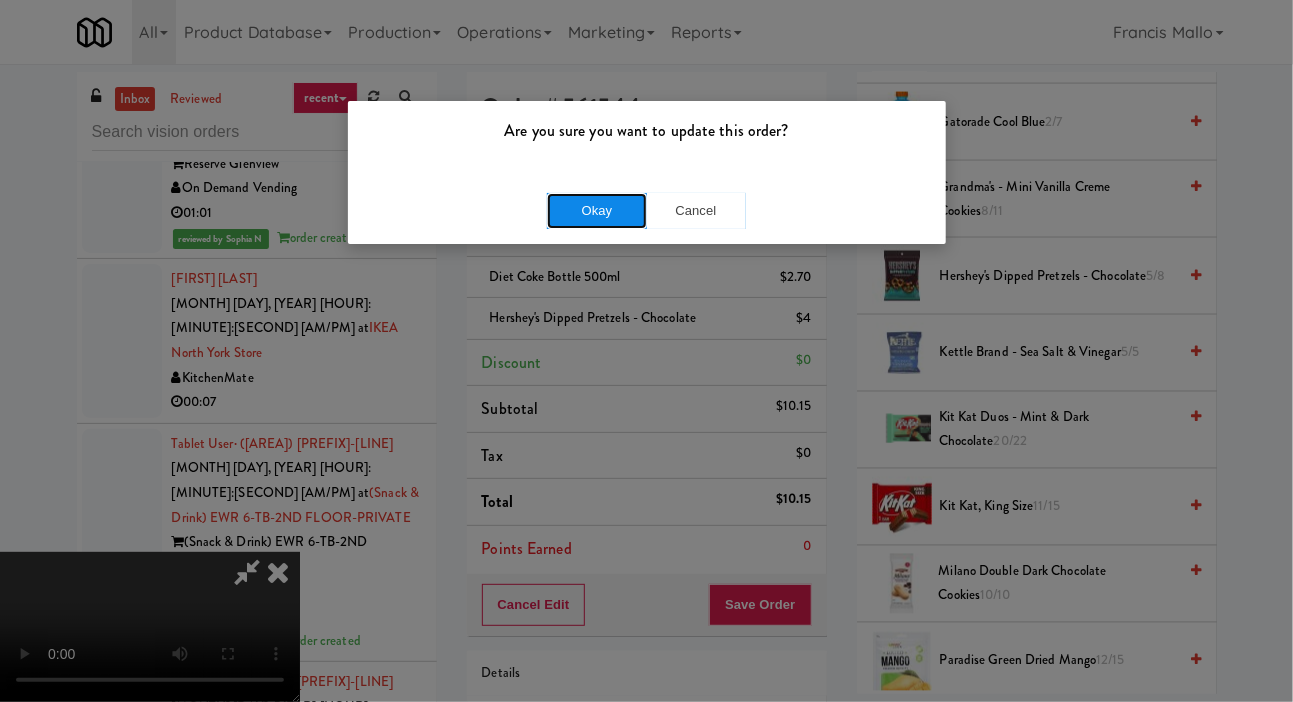 click on "Okay" at bounding box center [597, 211] 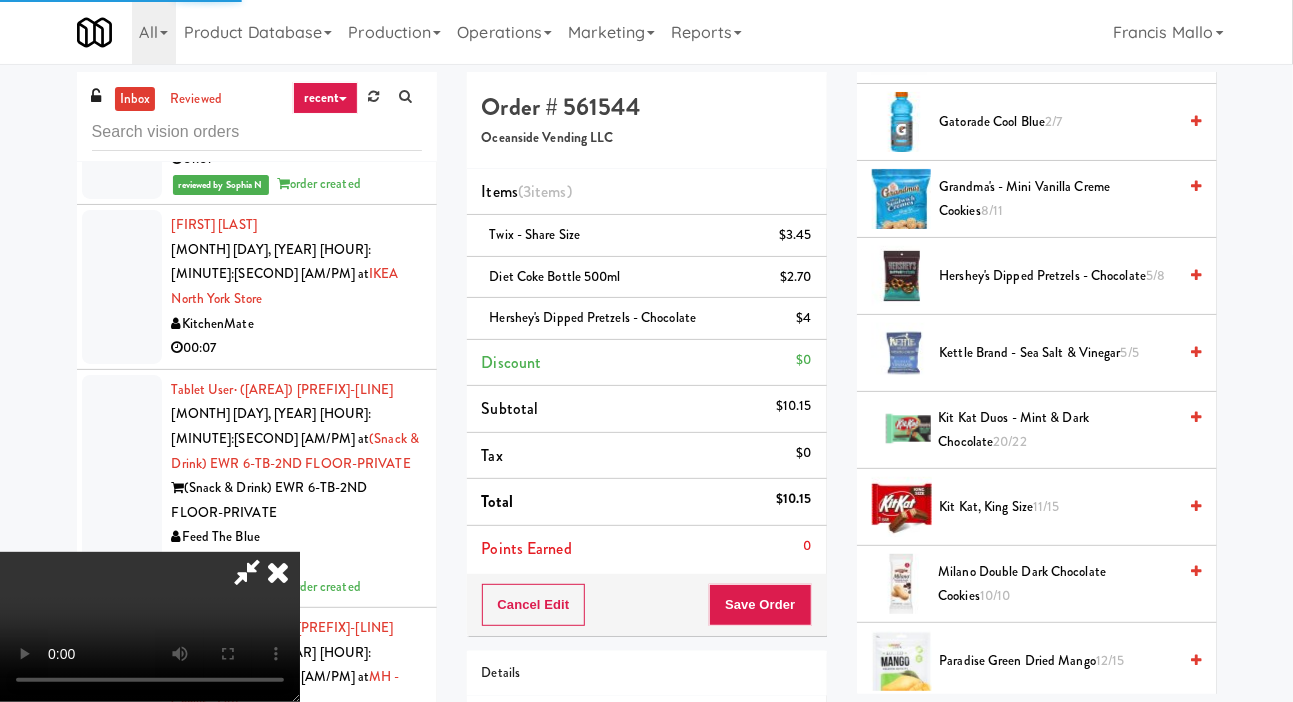 scroll, scrollTop: 13815, scrollLeft: 0, axis: vertical 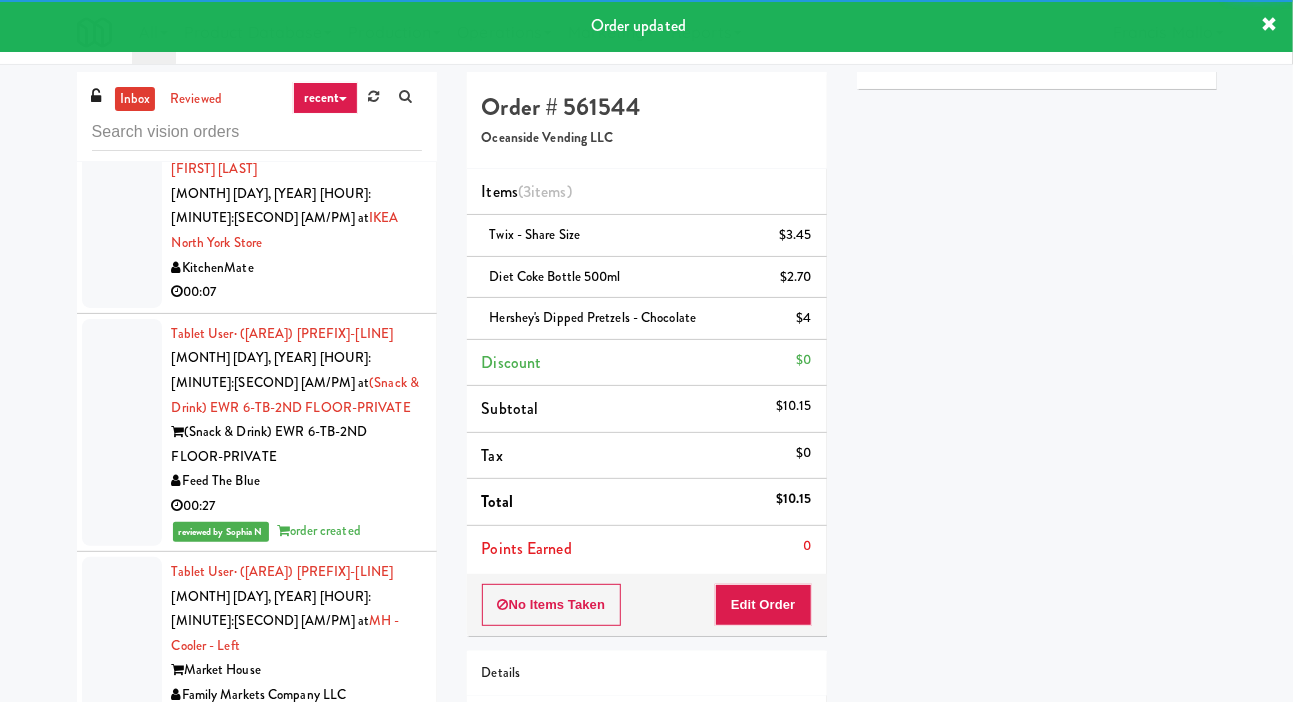click at bounding box center [122, 1477] 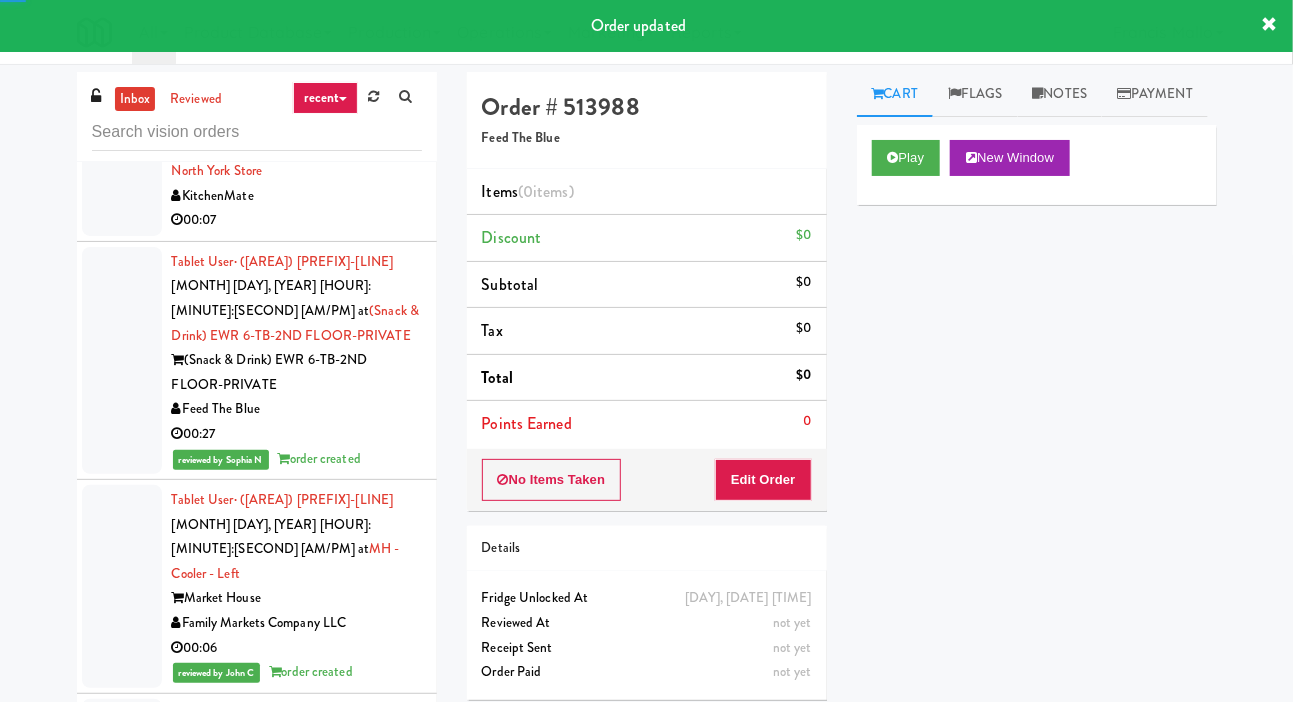 scroll, scrollTop: 13913, scrollLeft: 0, axis: vertical 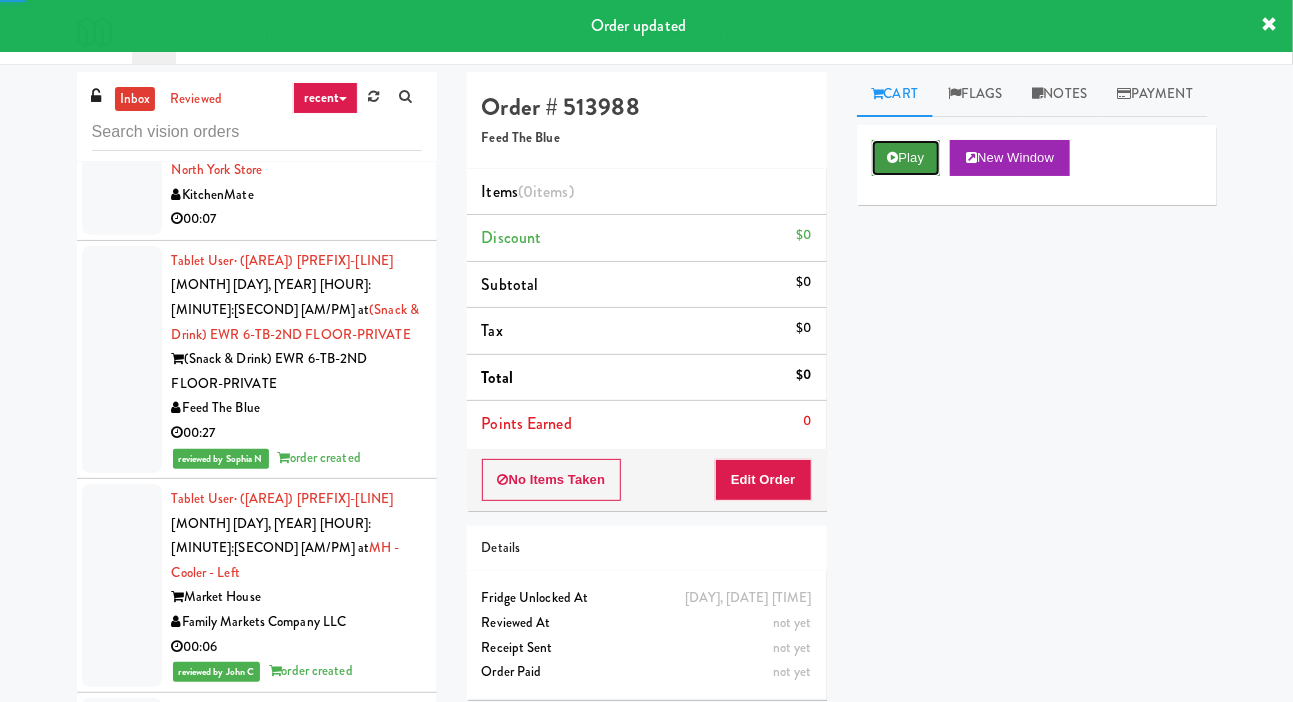 click on "Play" at bounding box center (906, 158) 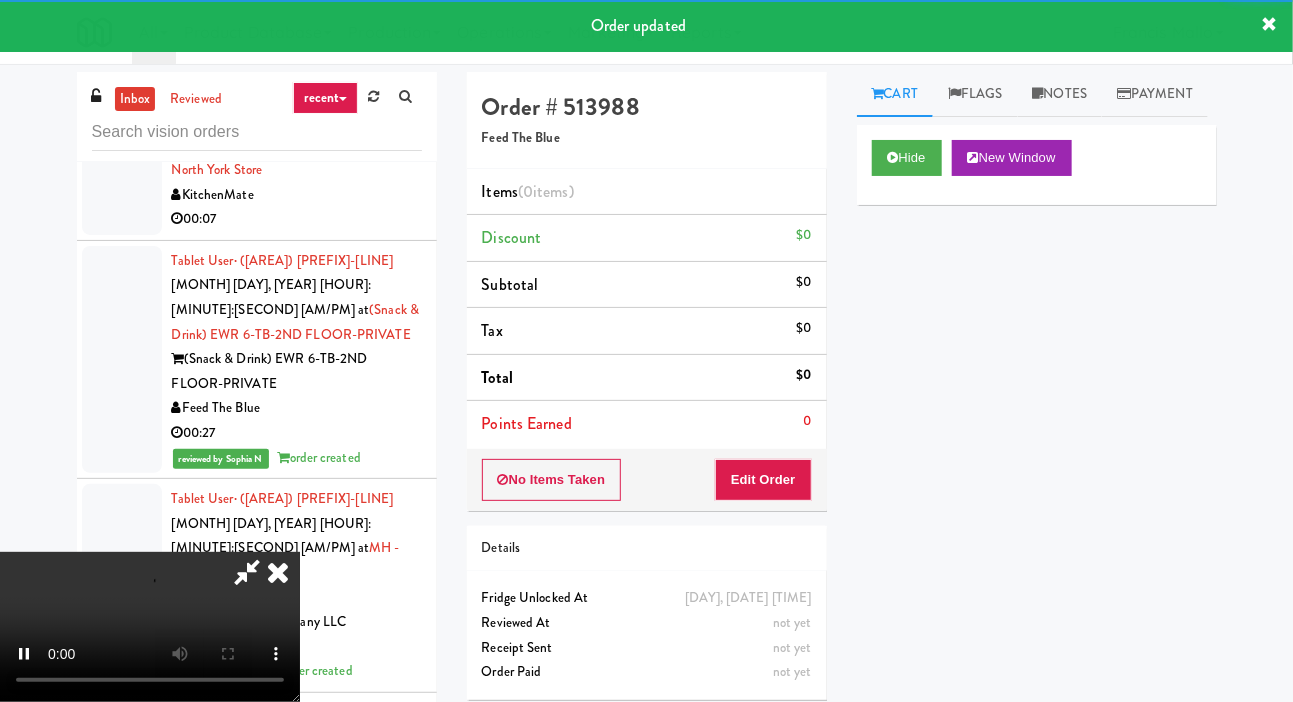 click on "Order # 513988 Feed The Blue Items  (0  items ) Discount  $0 Subtotal $0 Tax $0 Total $0 Points Earned  0  No Items Taken Edit Order Details Thursday, August 7th 2025 2:55:41 AM Fridge Unlocked At not yet Reviewed At not yet Receipt Sent not yet Order Paid" at bounding box center (647, 393) 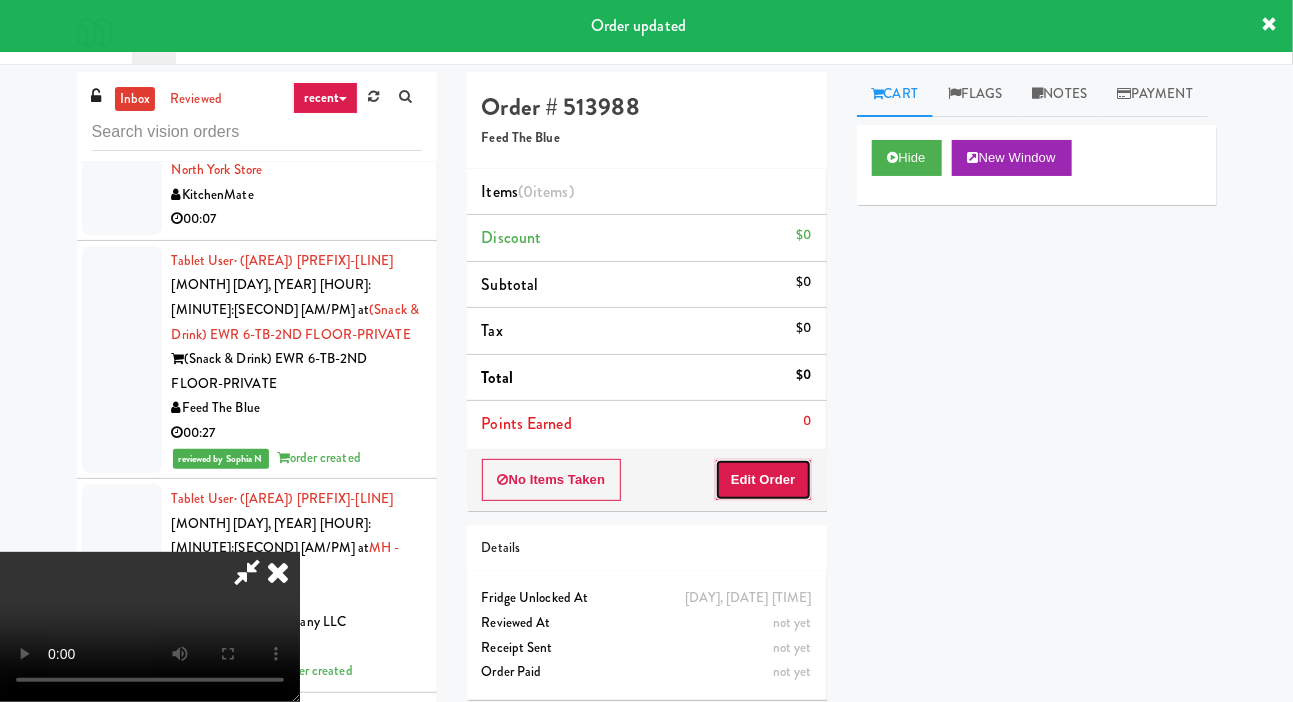 click on "Edit Order" at bounding box center [763, 480] 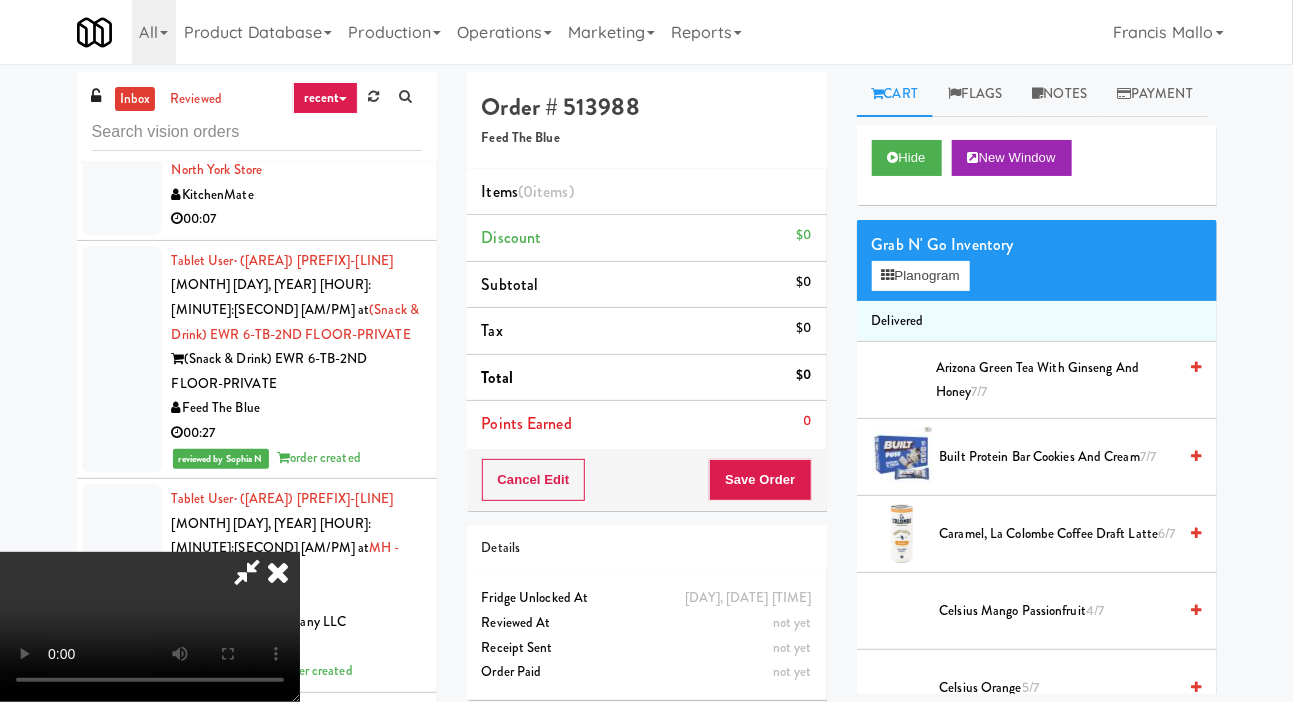 scroll, scrollTop: 73, scrollLeft: 0, axis: vertical 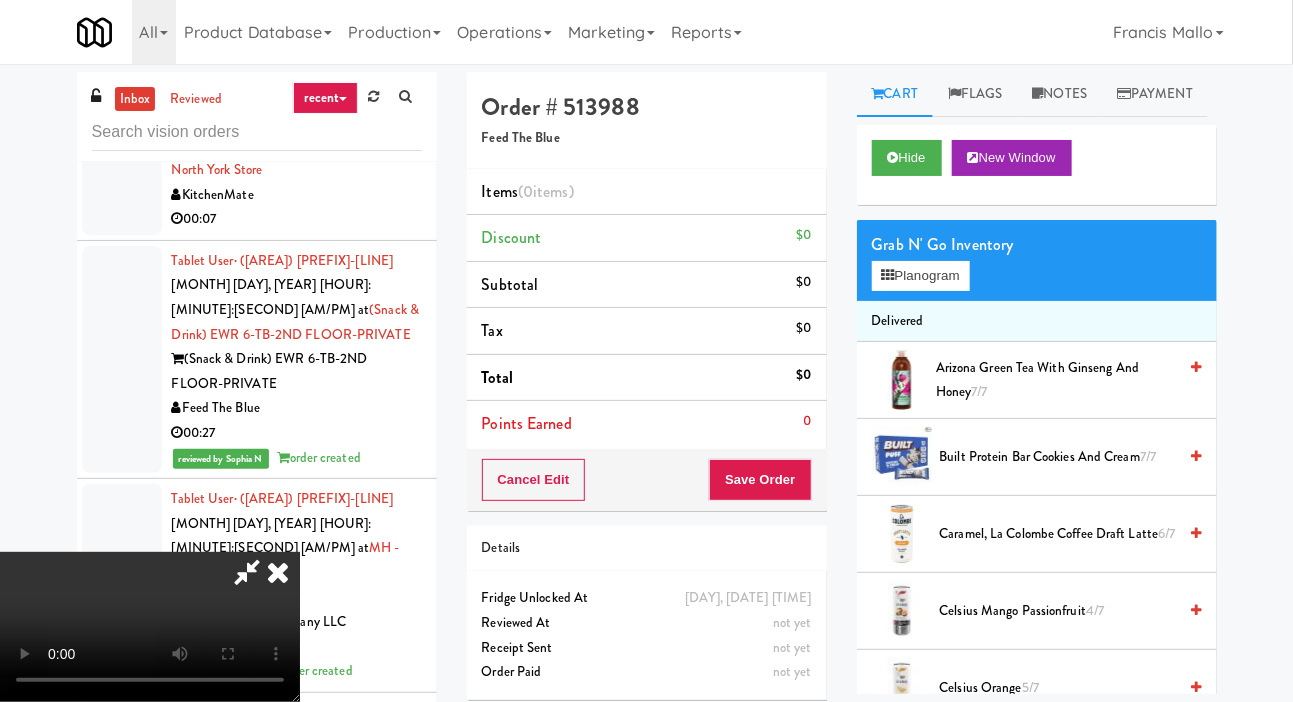 type 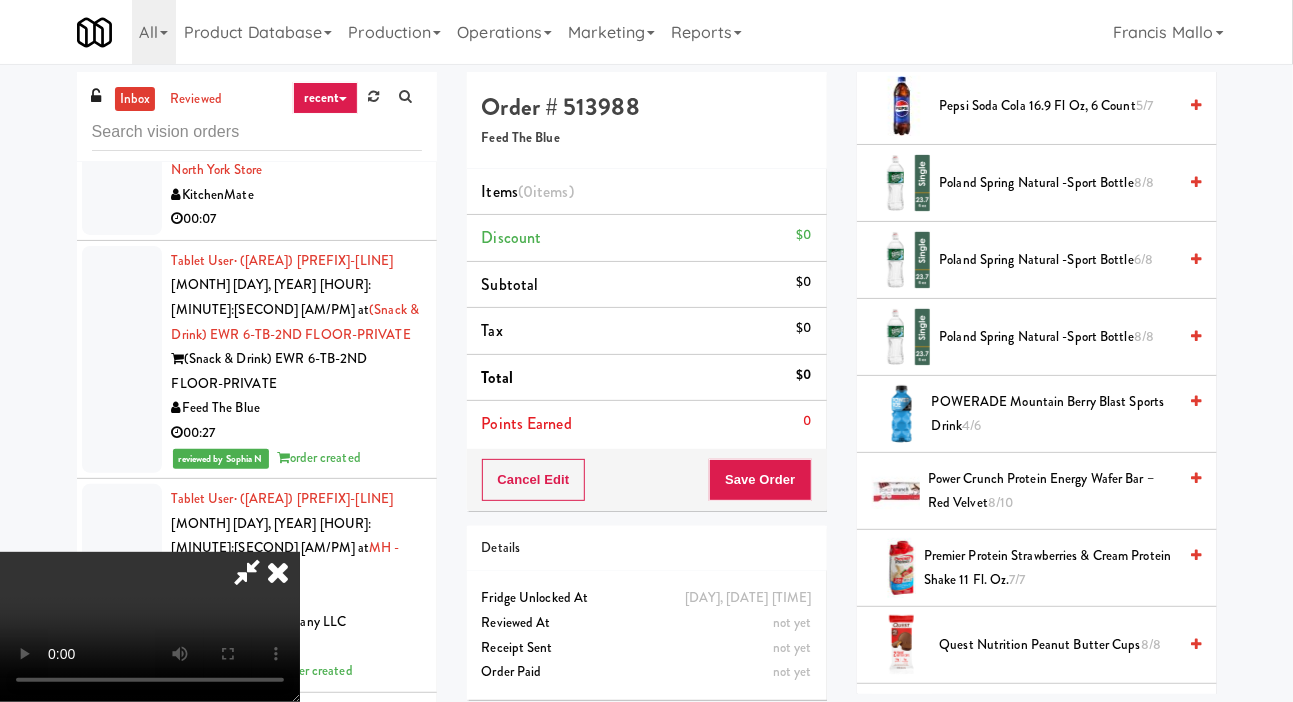 scroll, scrollTop: 1867, scrollLeft: 0, axis: vertical 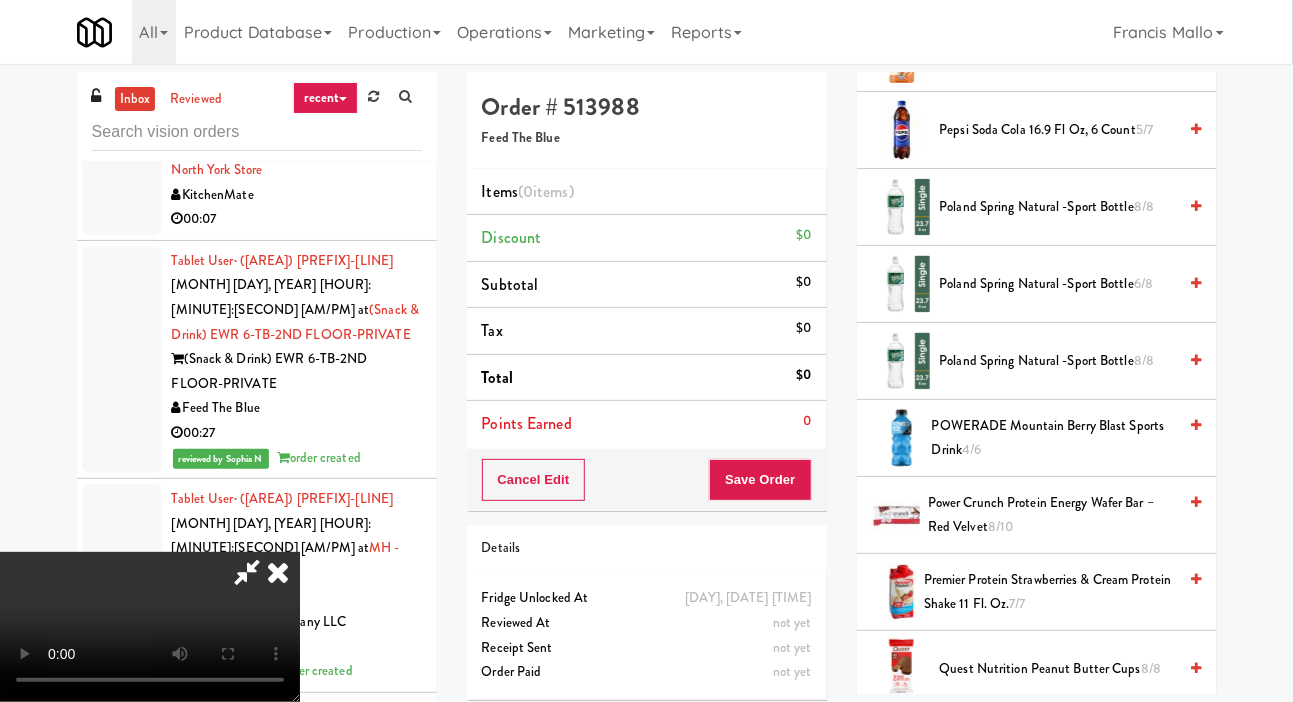 click on "POWERADE Mountain Berry Blast Sports Drink   4/6" at bounding box center (1054, 438) 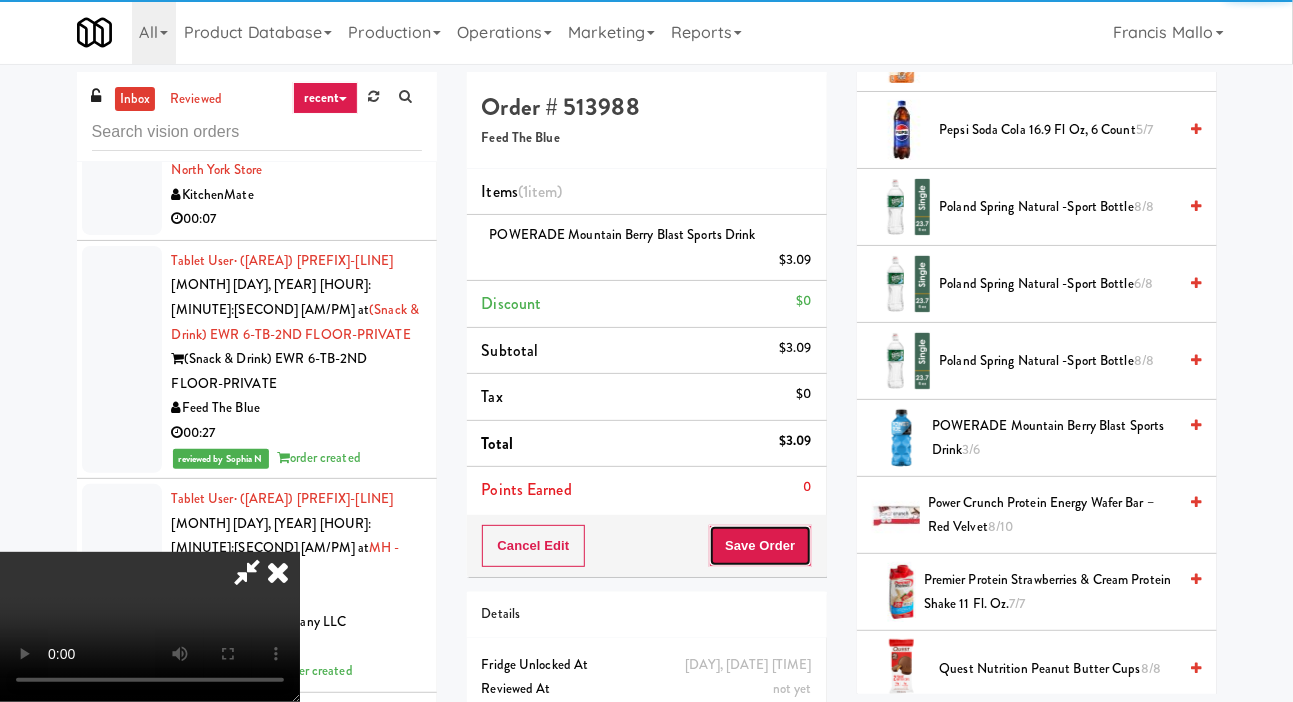 click on "Save Order" at bounding box center [760, 546] 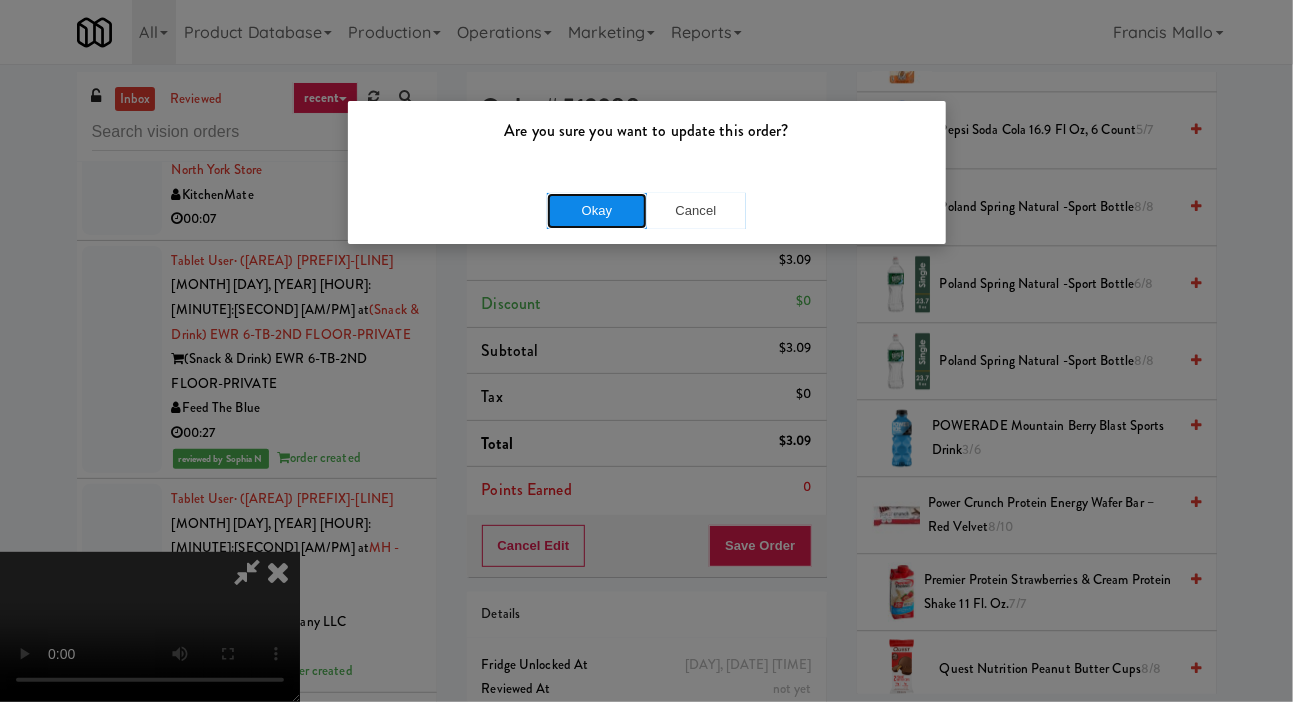 click on "Okay" at bounding box center [597, 211] 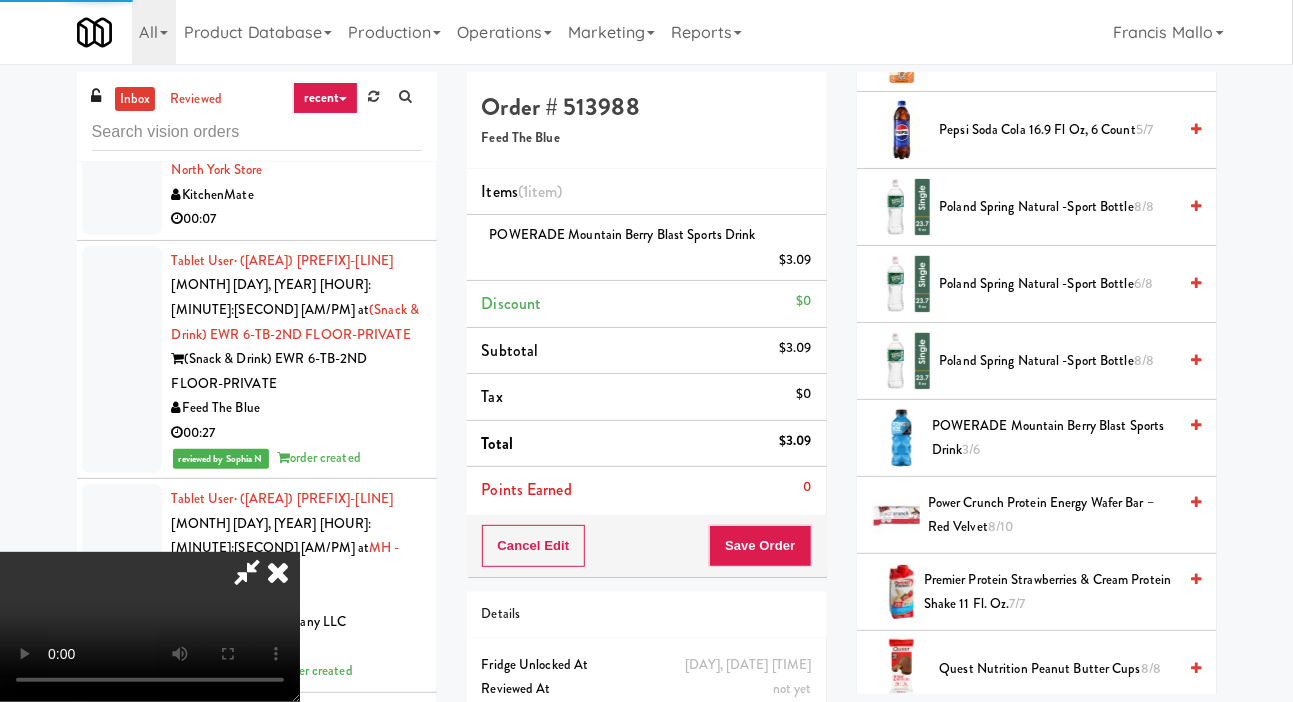 scroll, scrollTop: 116, scrollLeft: 0, axis: vertical 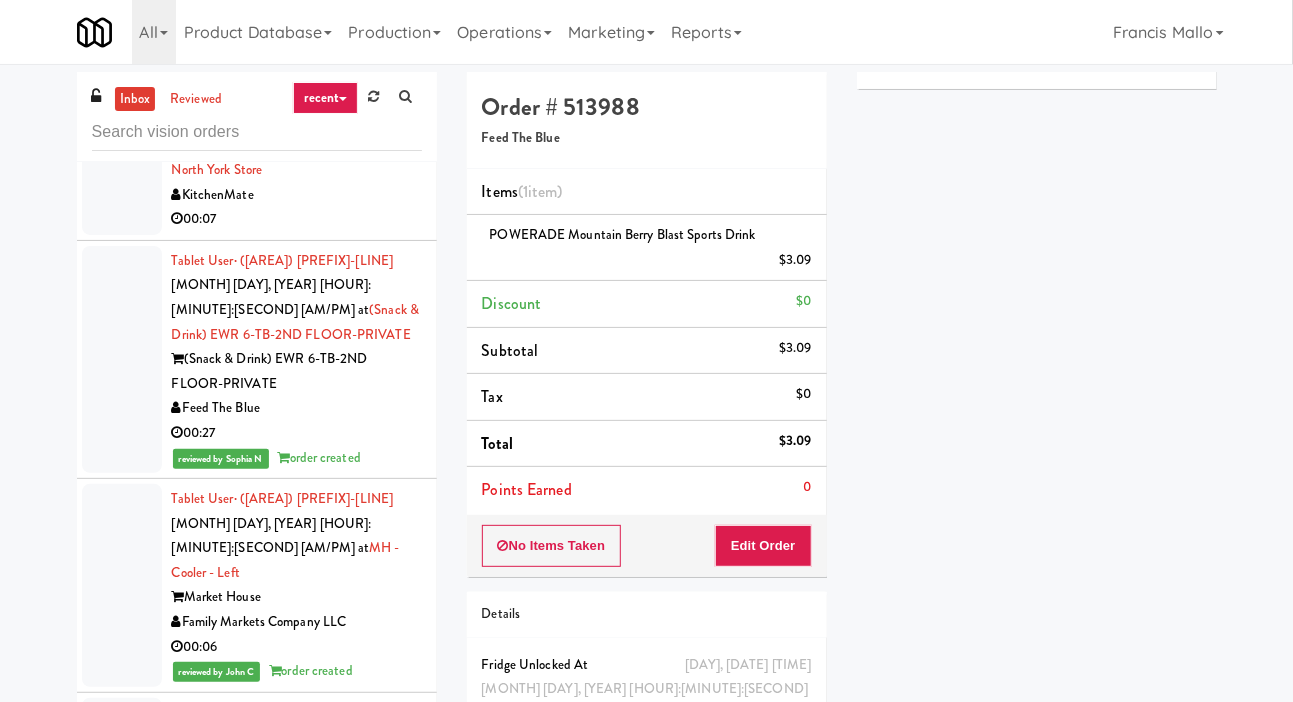 click on "Central Gardens Apartments" at bounding box center [297, 1592] 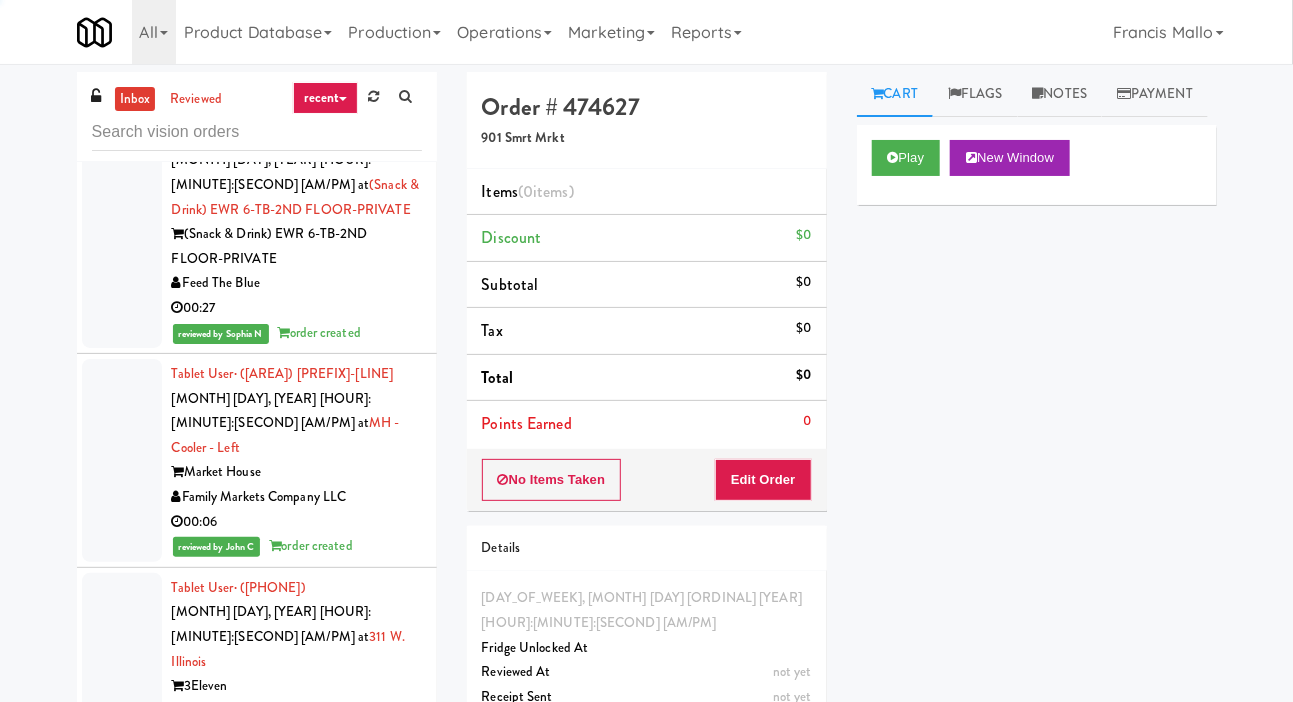scroll, scrollTop: 14057, scrollLeft: 0, axis: vertical 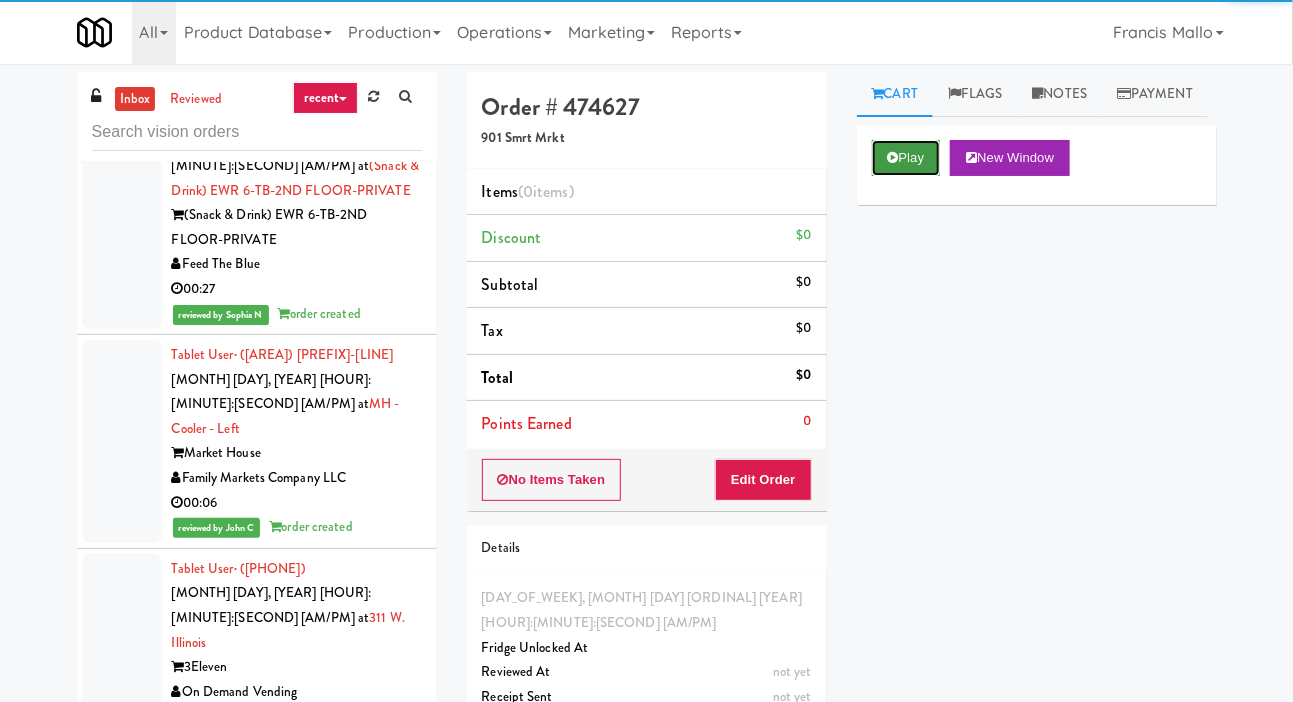 click at bounding box center (893, 157) 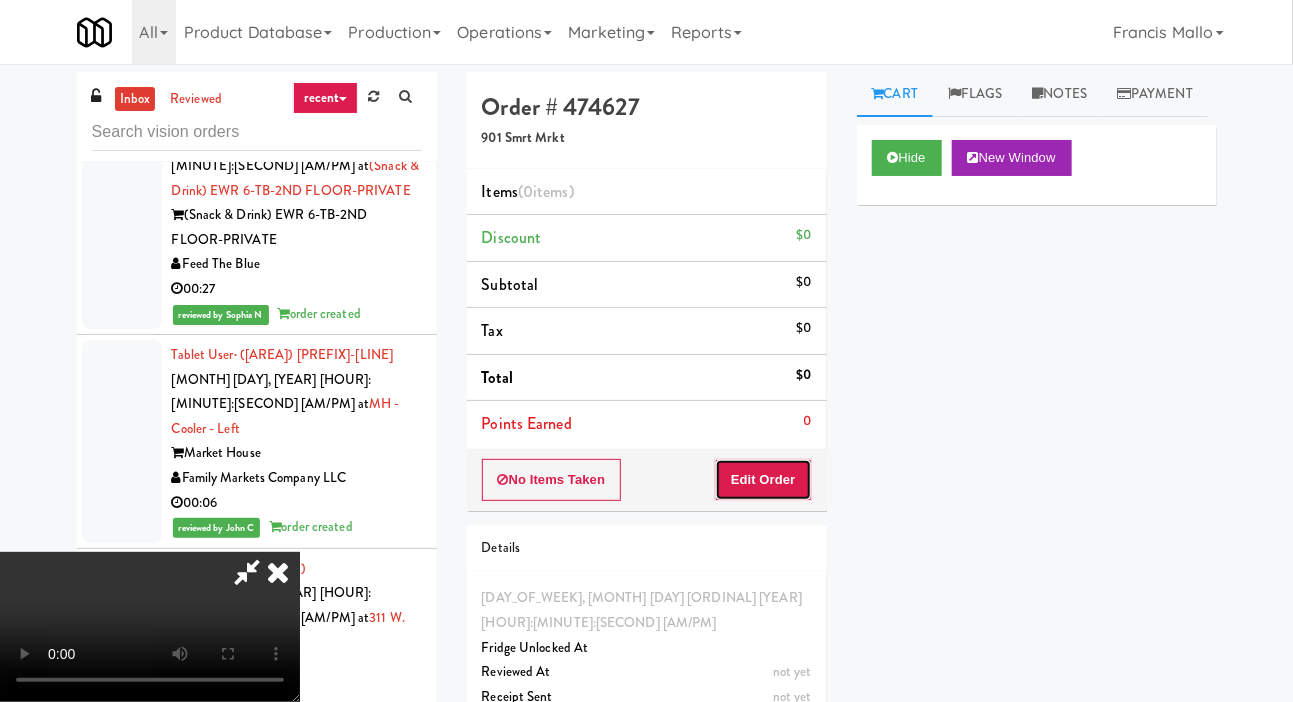 click on "Edit Order" at bounding box center (763, 480) 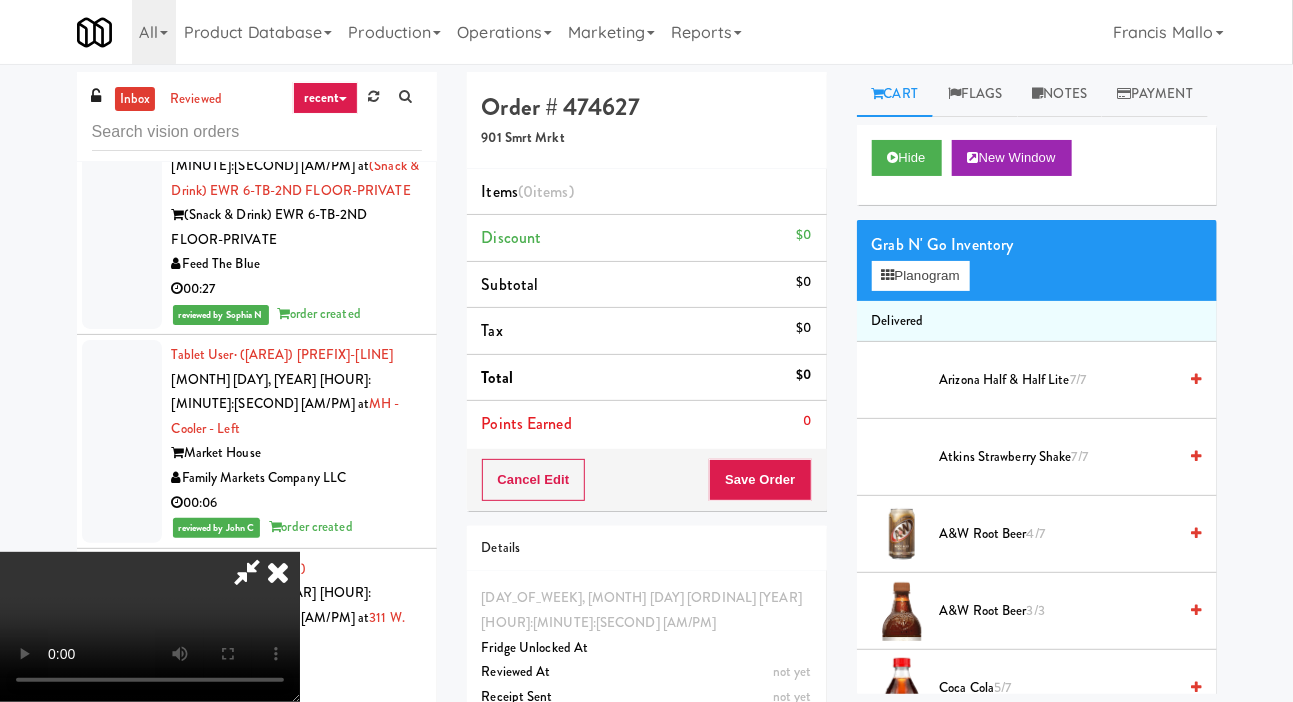 scroll, scrollTop: 44, scrollLeft: 0, axis: vertical 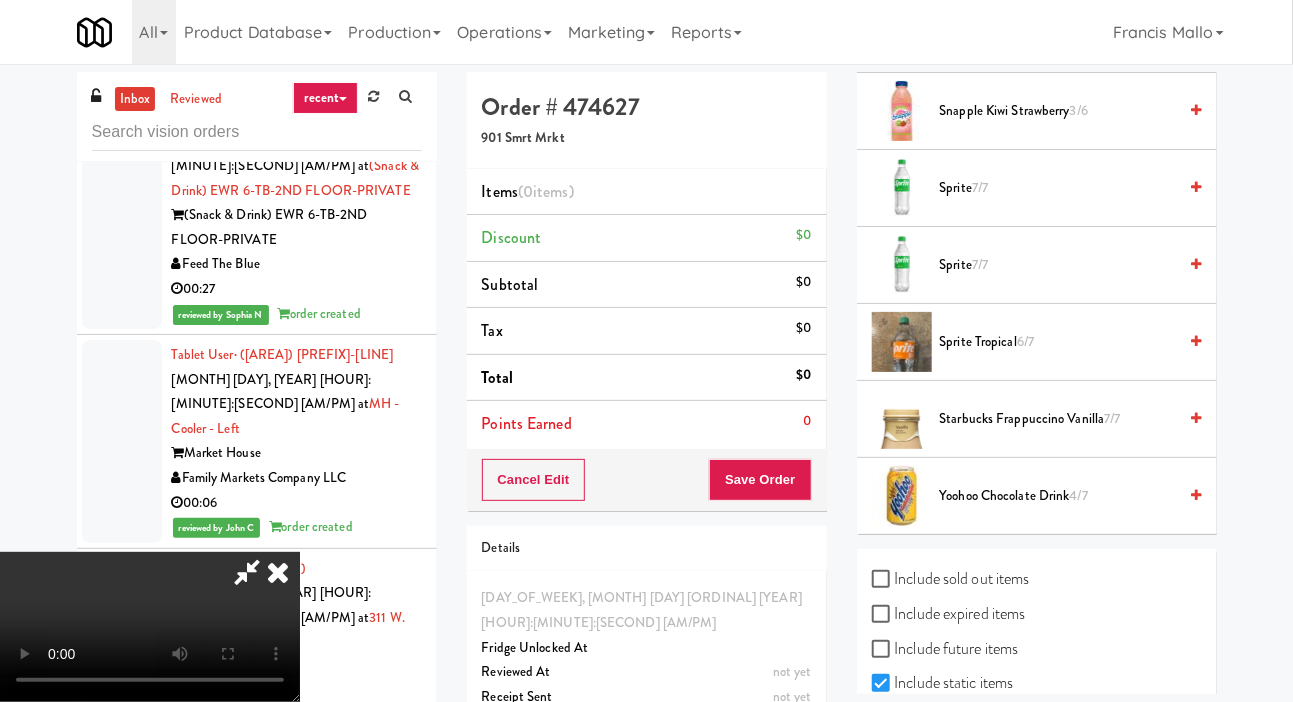 click on "Yoohoo Chocolate Drink  4/7" at bounding box center [1058, 496] 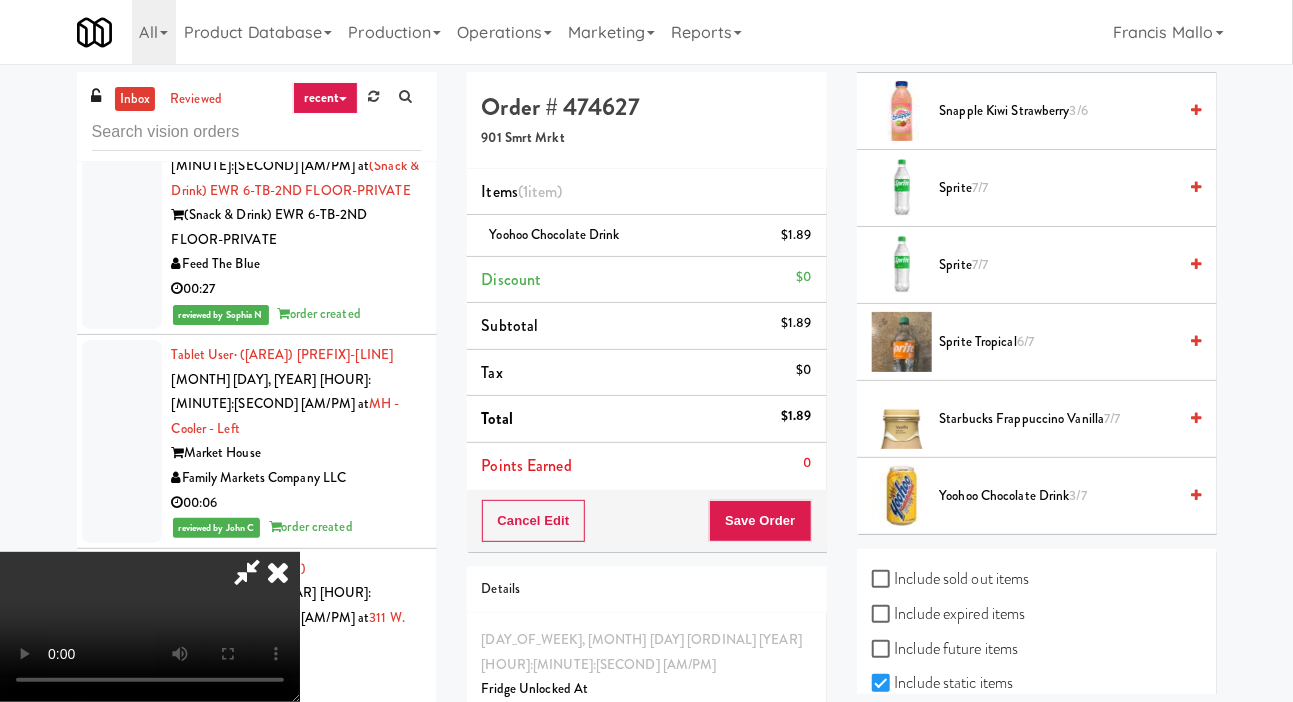 scroll, scrollTop: 73, scrollLeft: 0, axis: vertical 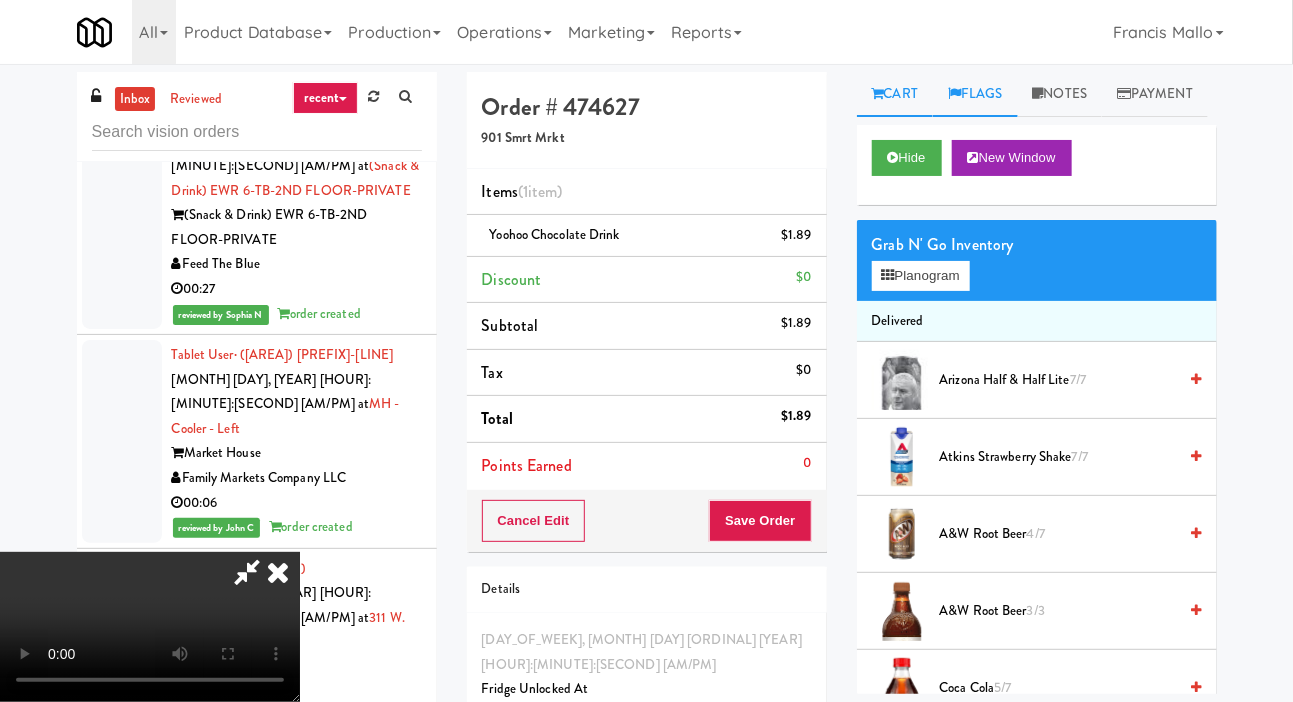 click on "Flags" at bounding box center (975, 94) 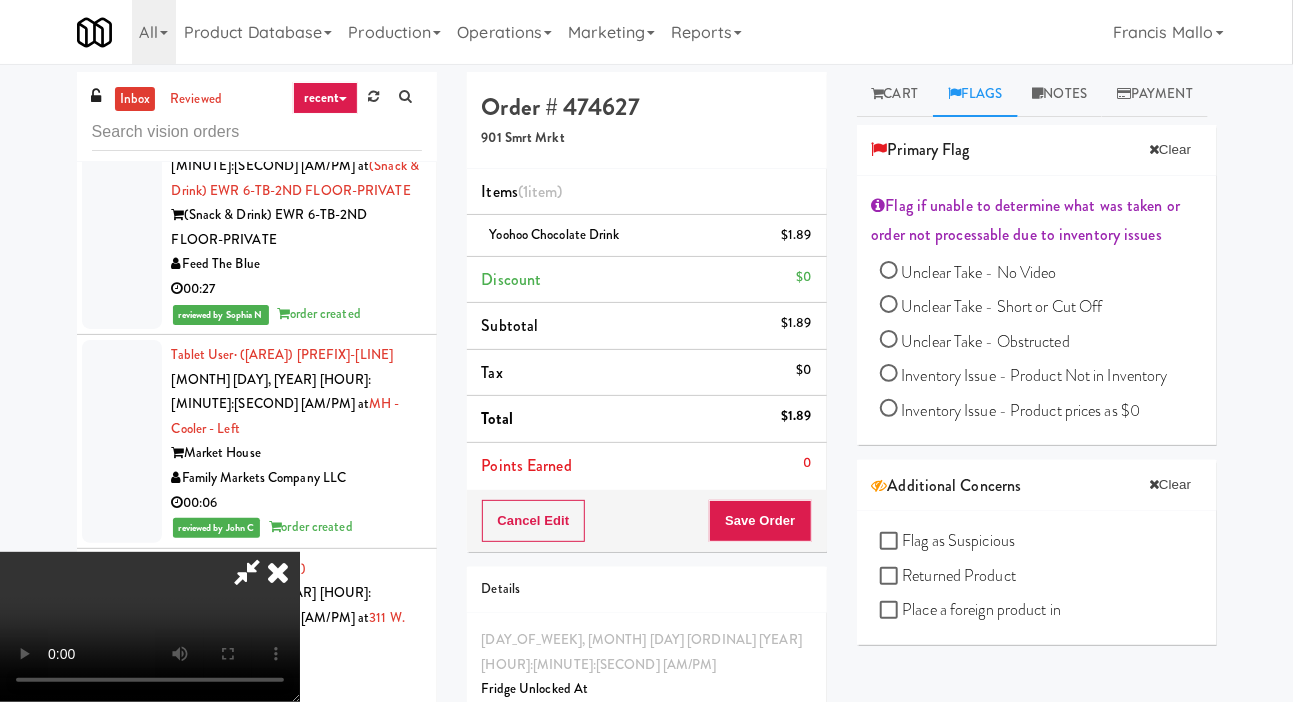 click on "Unclear Take - Short or Cut Off" at bounding box center [1002, 306] 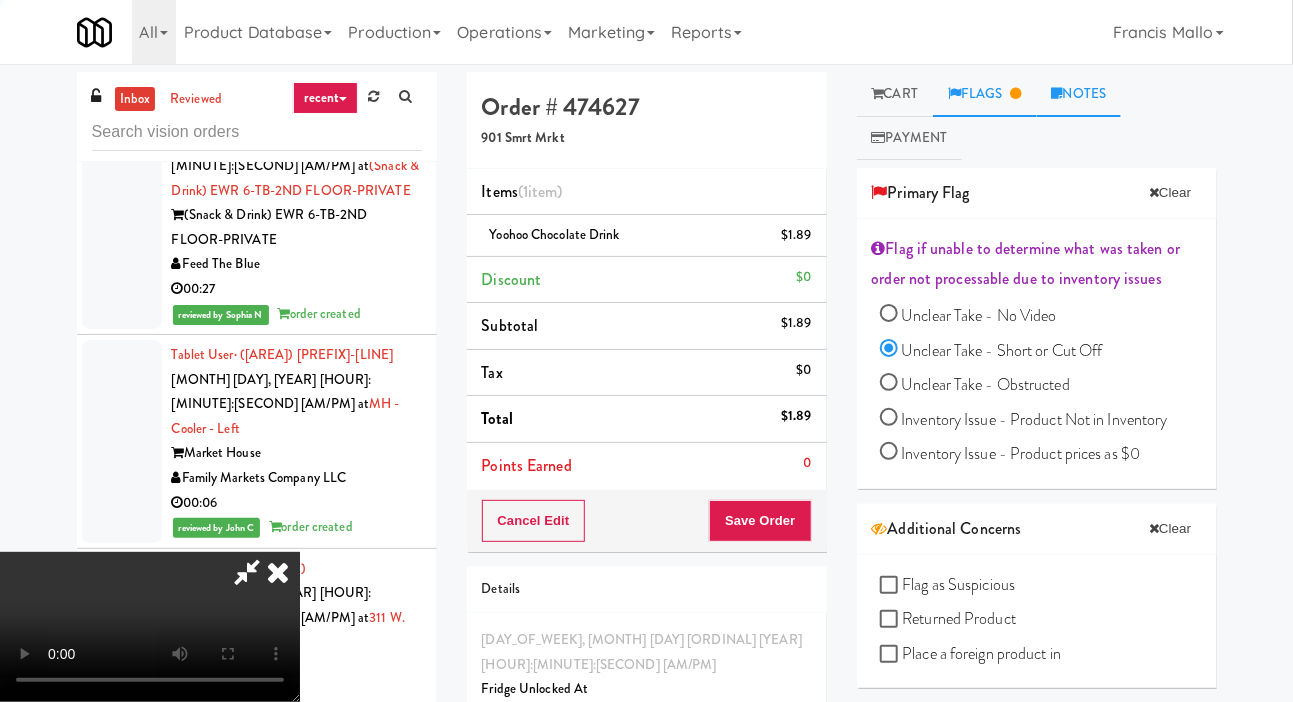 click on "Notes" at bounding box center (1079, 94) 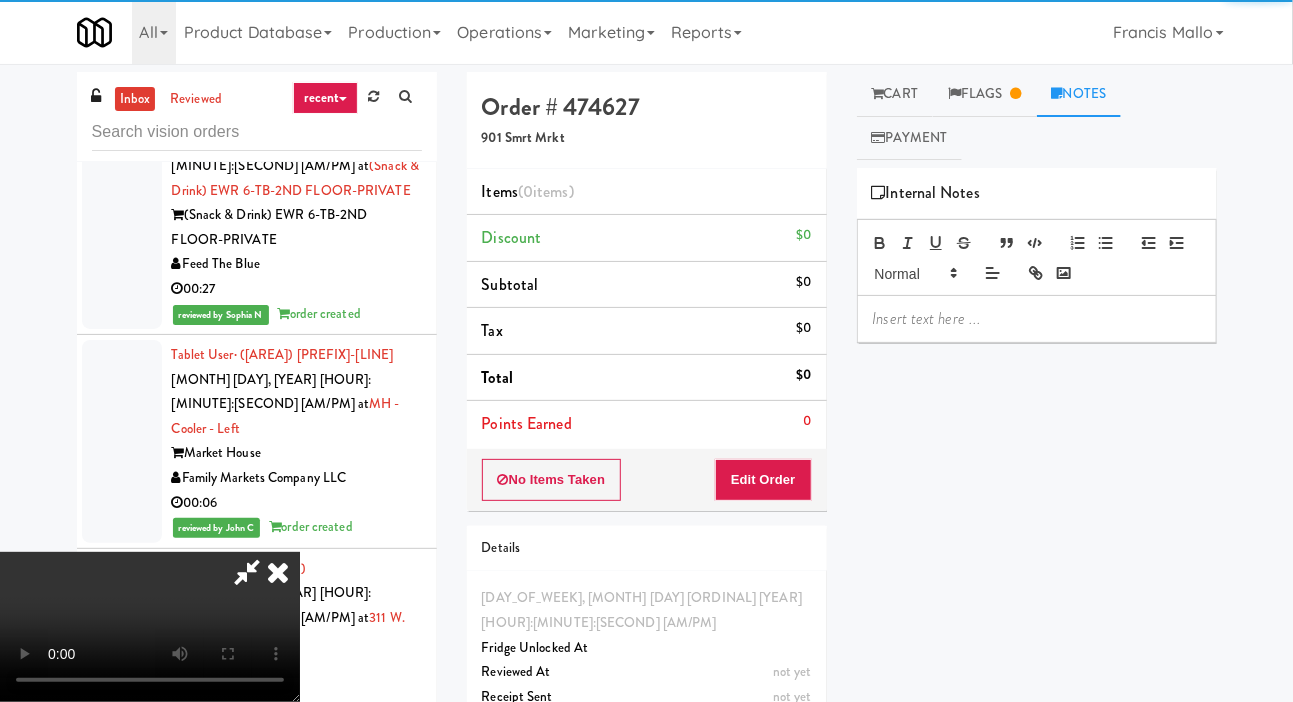 click at bounding box center [1037, 319] 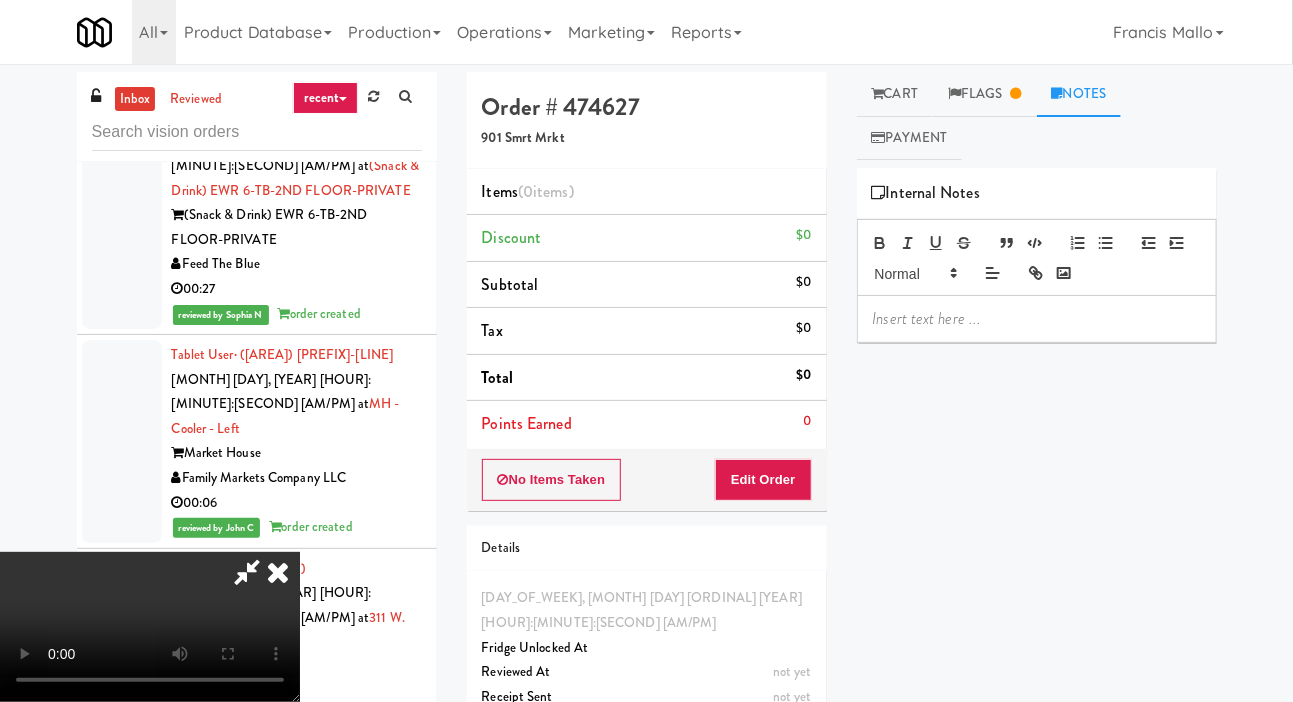 type 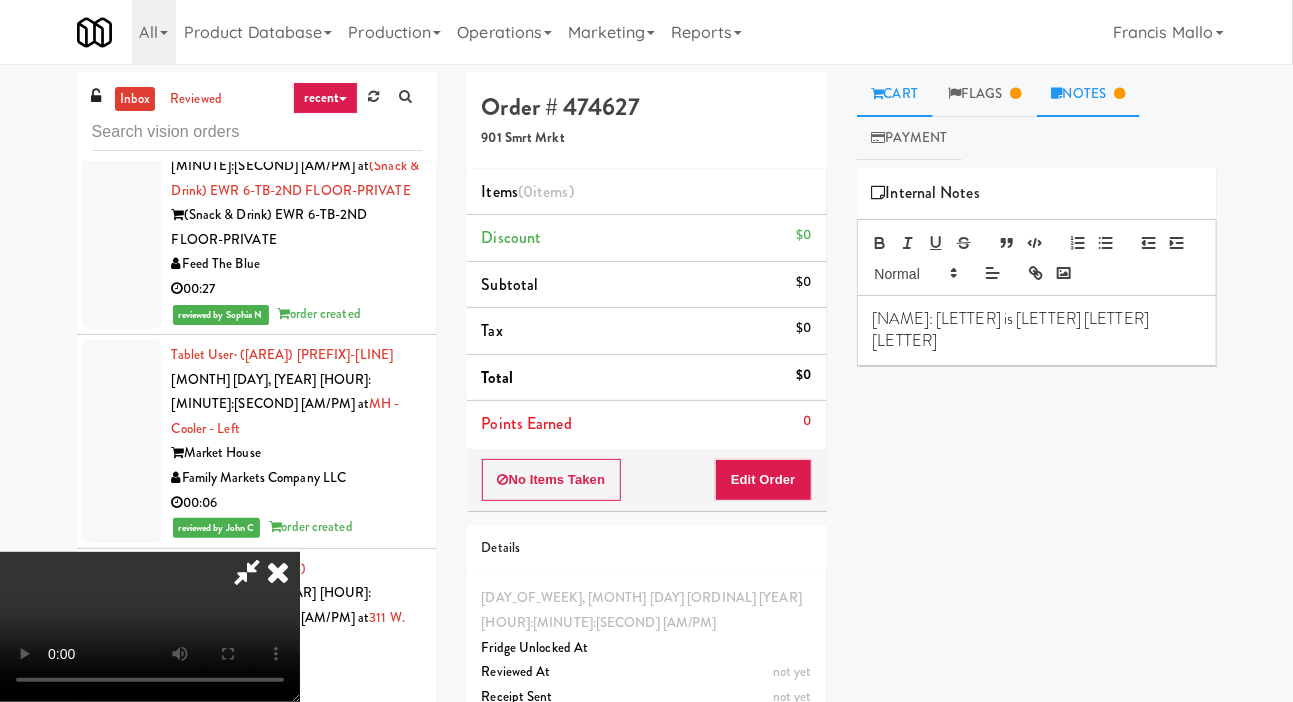 click on "Cart" at bounding box center (895, 94) 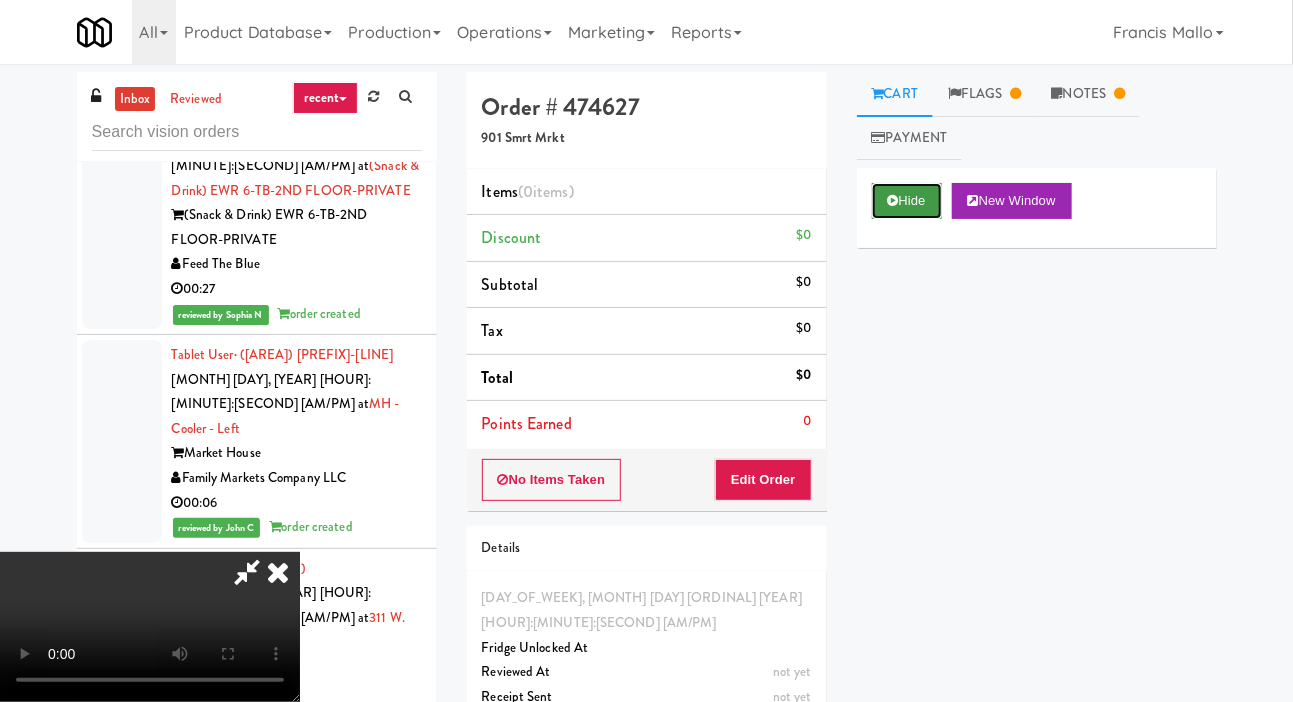 click at bounding box center (893, 200) 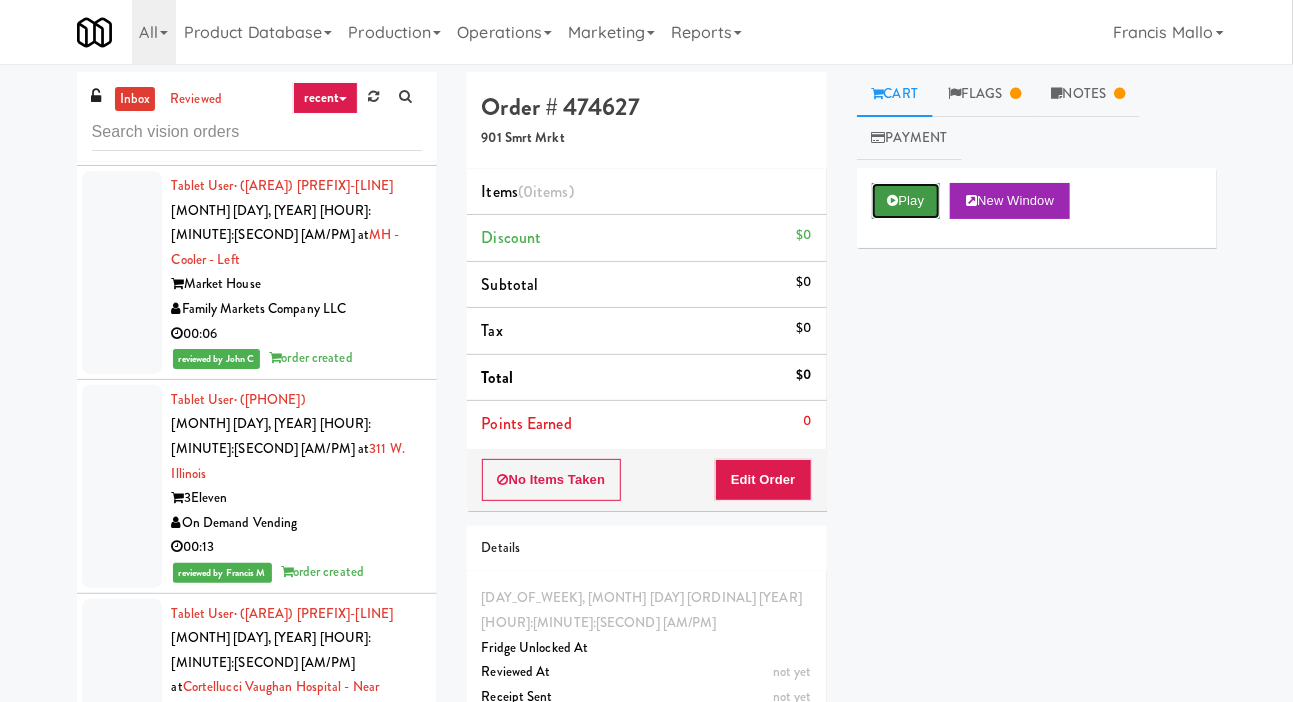 scroll, scrollTop: 14225, scrollLeft: 0, axis: vertical 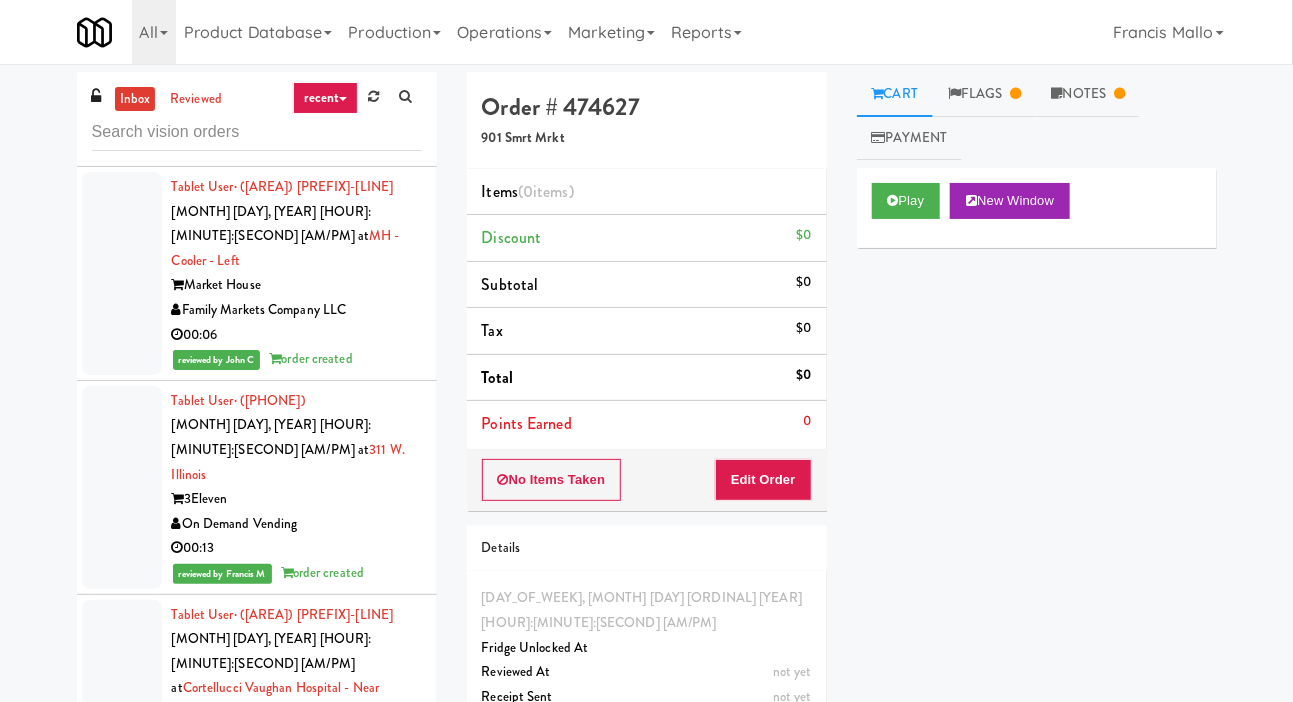 click on "00:15" at bounding box center [297, 1543] 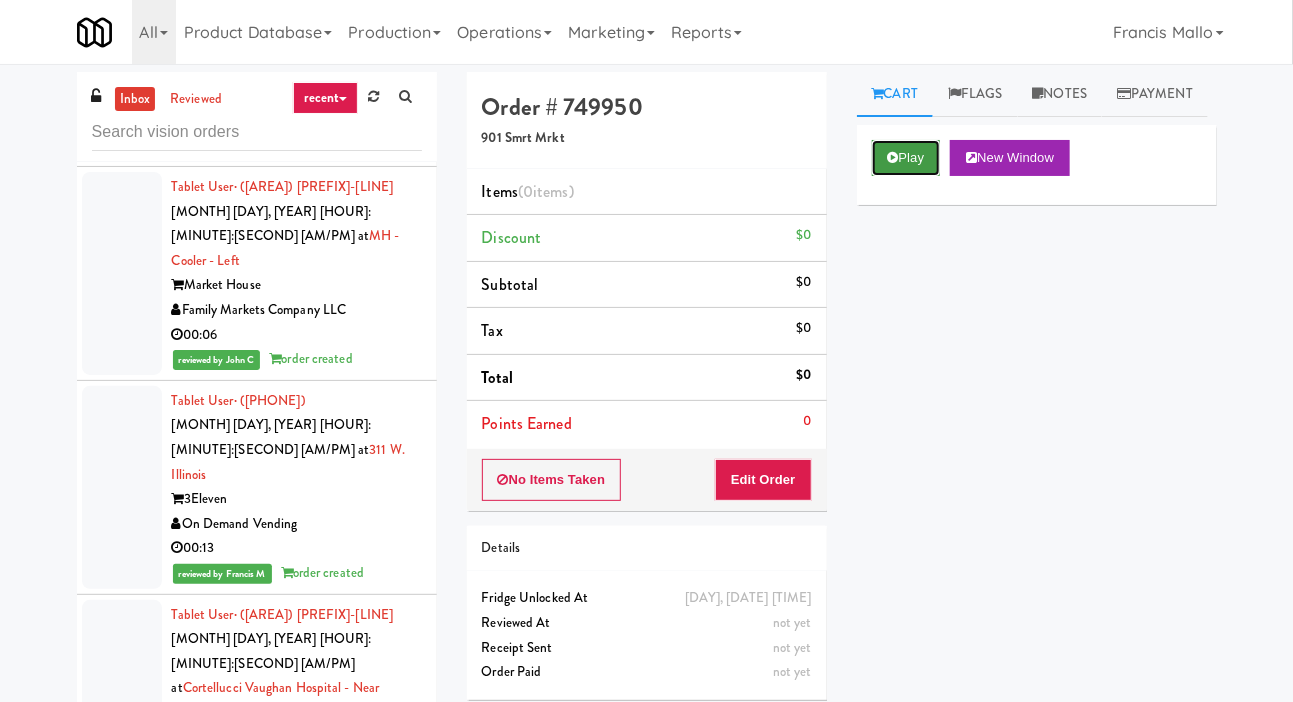 click on "Play" at bounding box center [906, 158] 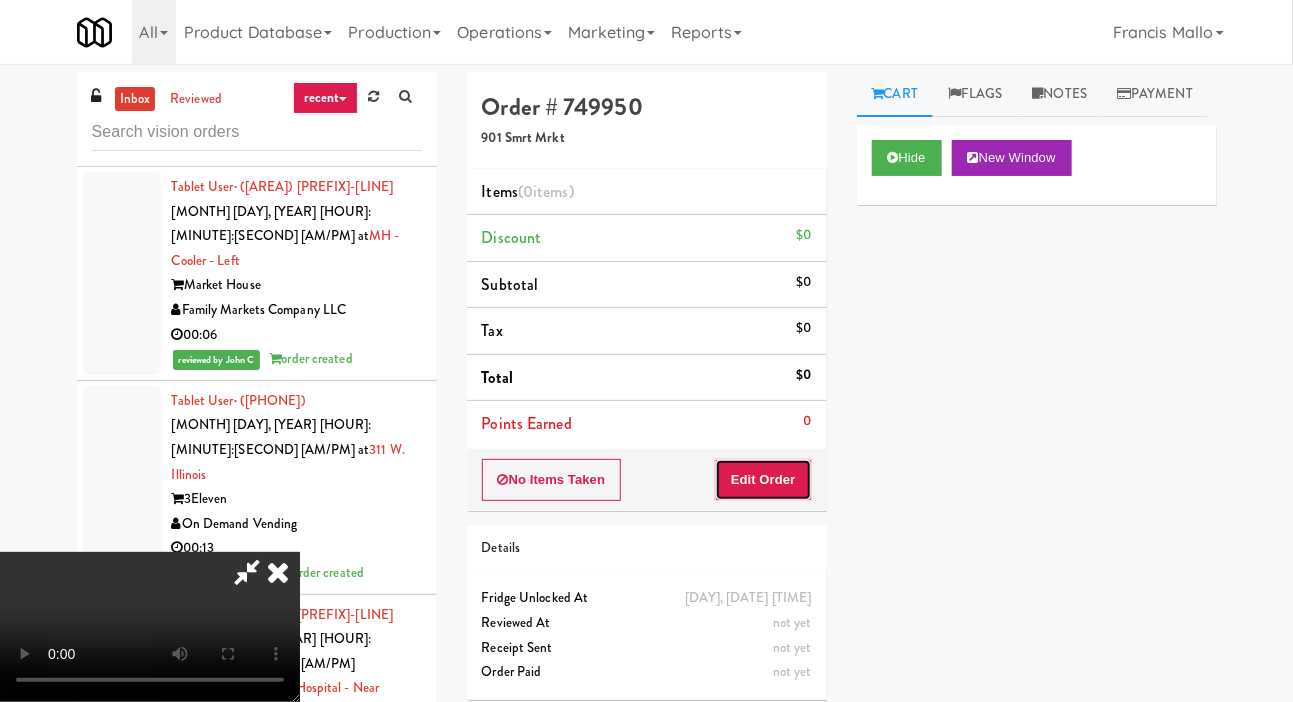 click on "Edit Order" at bounding box center (763, 480) 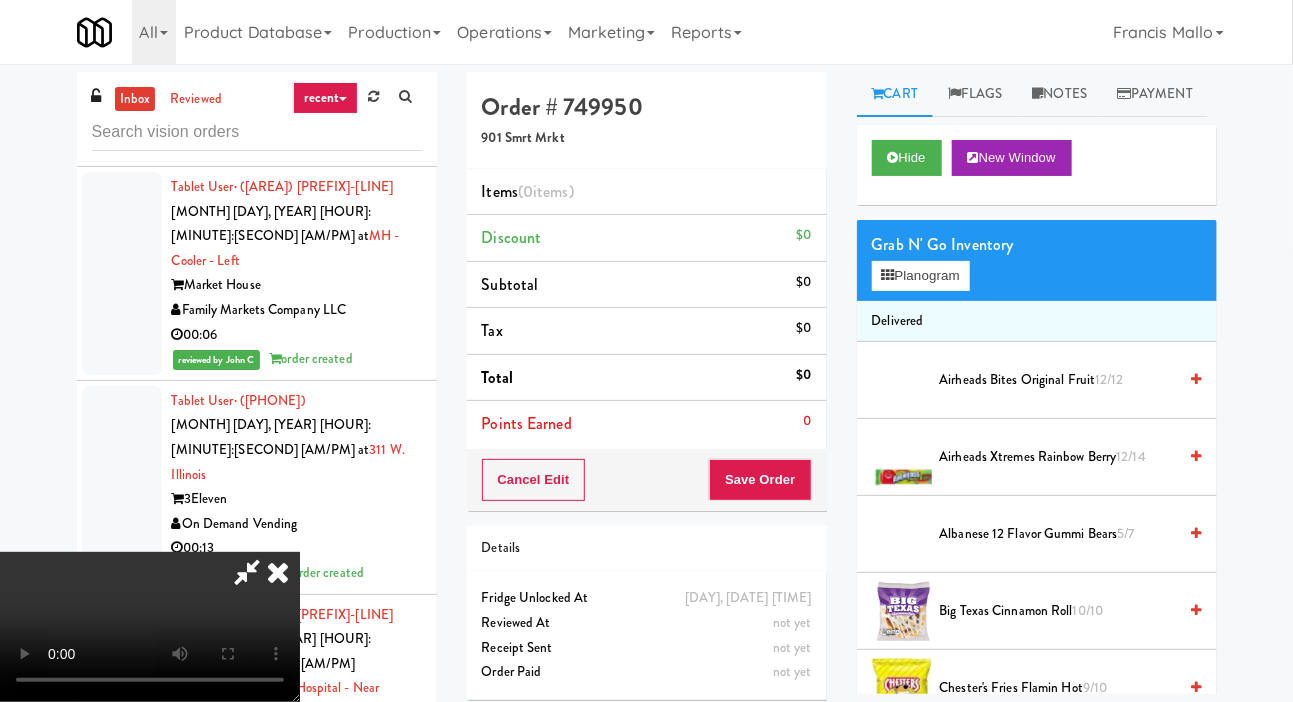 scroll, scrollTop: 73, scrollLeft: 0, axis: vertical 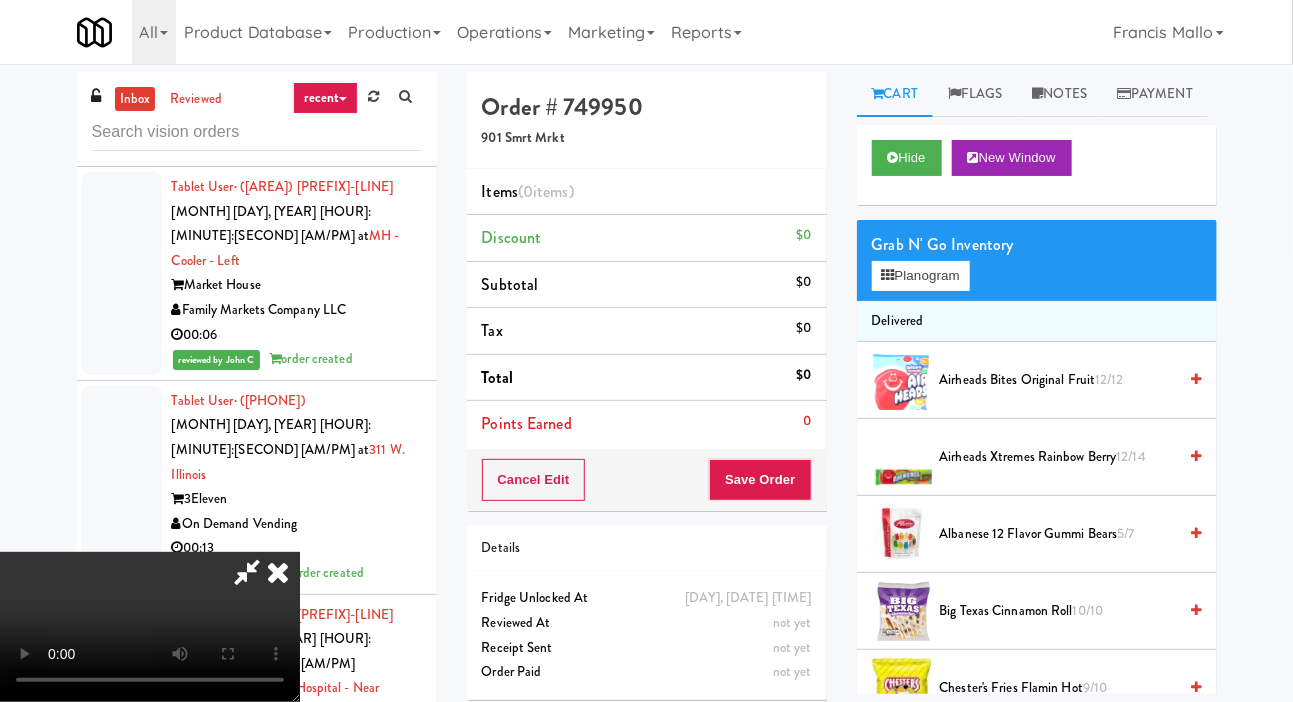 type 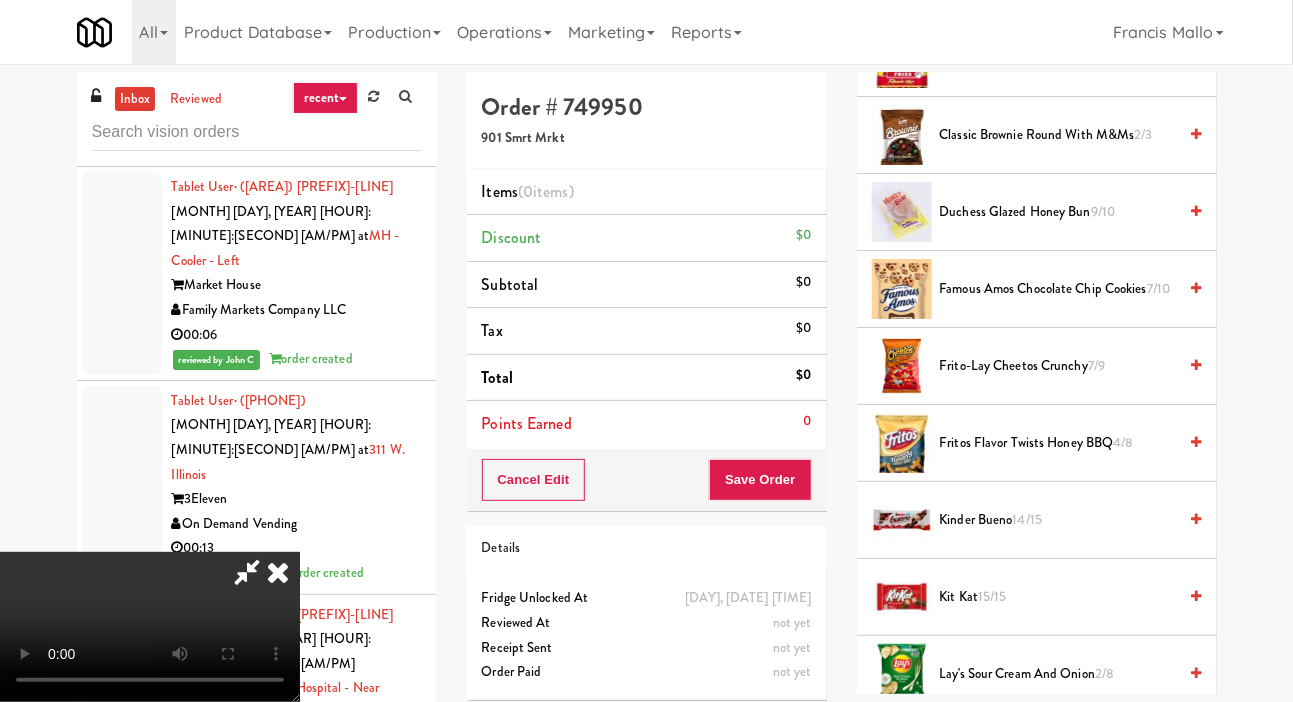 scroll, scrollTop: 632, scrollLeft: 0, axis: vertical 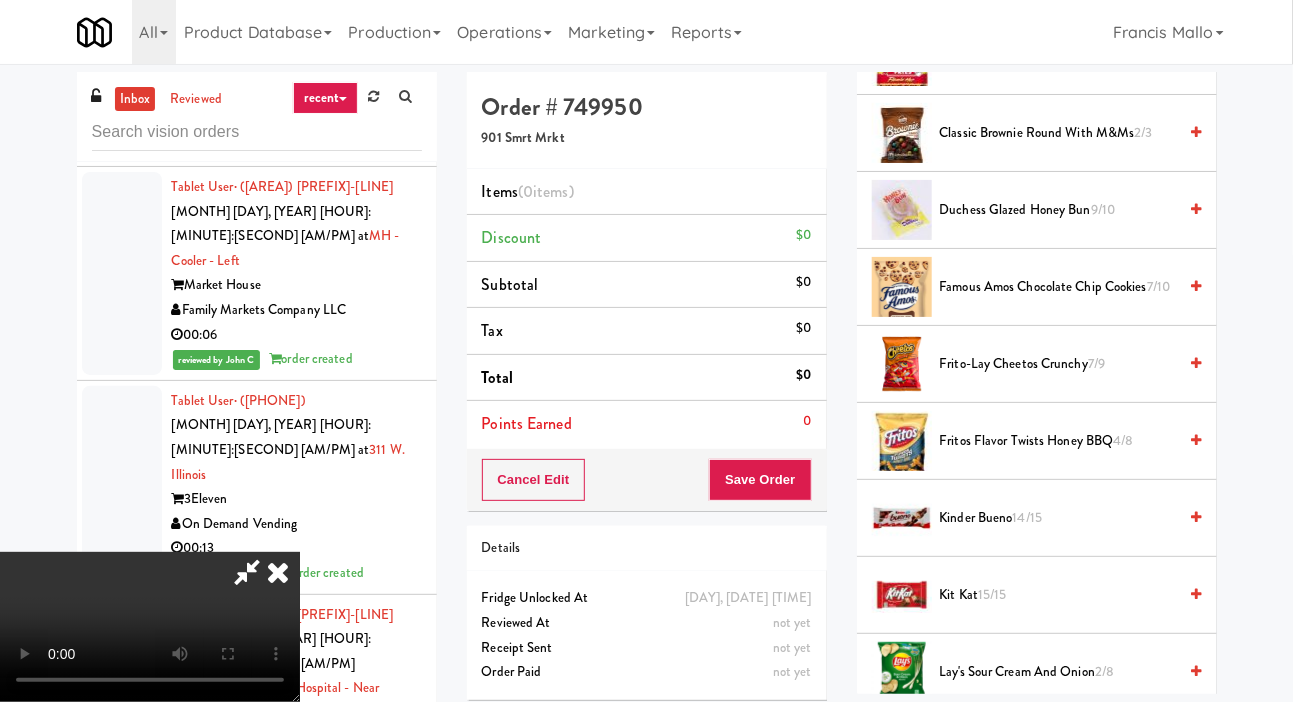 click on "Fritos Flavor Twists Honey BBQ  4/8" at bounding box center (1058, 441) 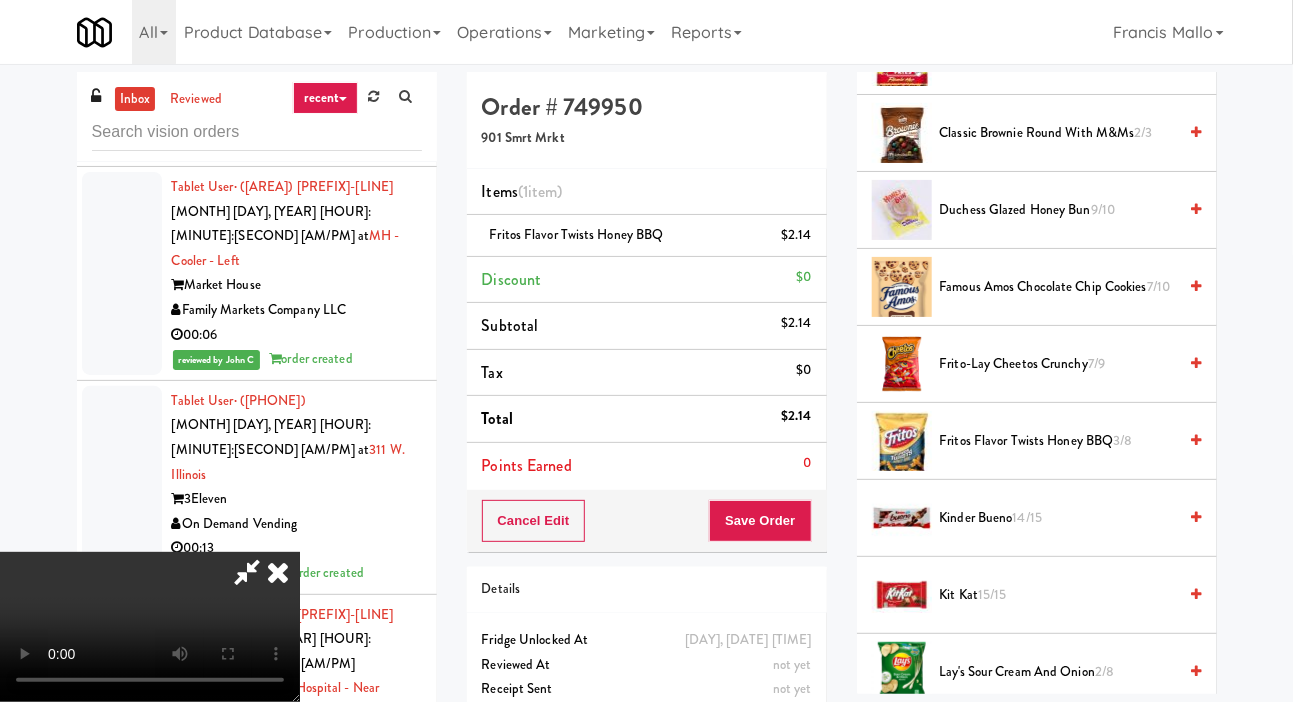 scroll, scrollTop: 73, scrollLeft: 0, axis: vertical 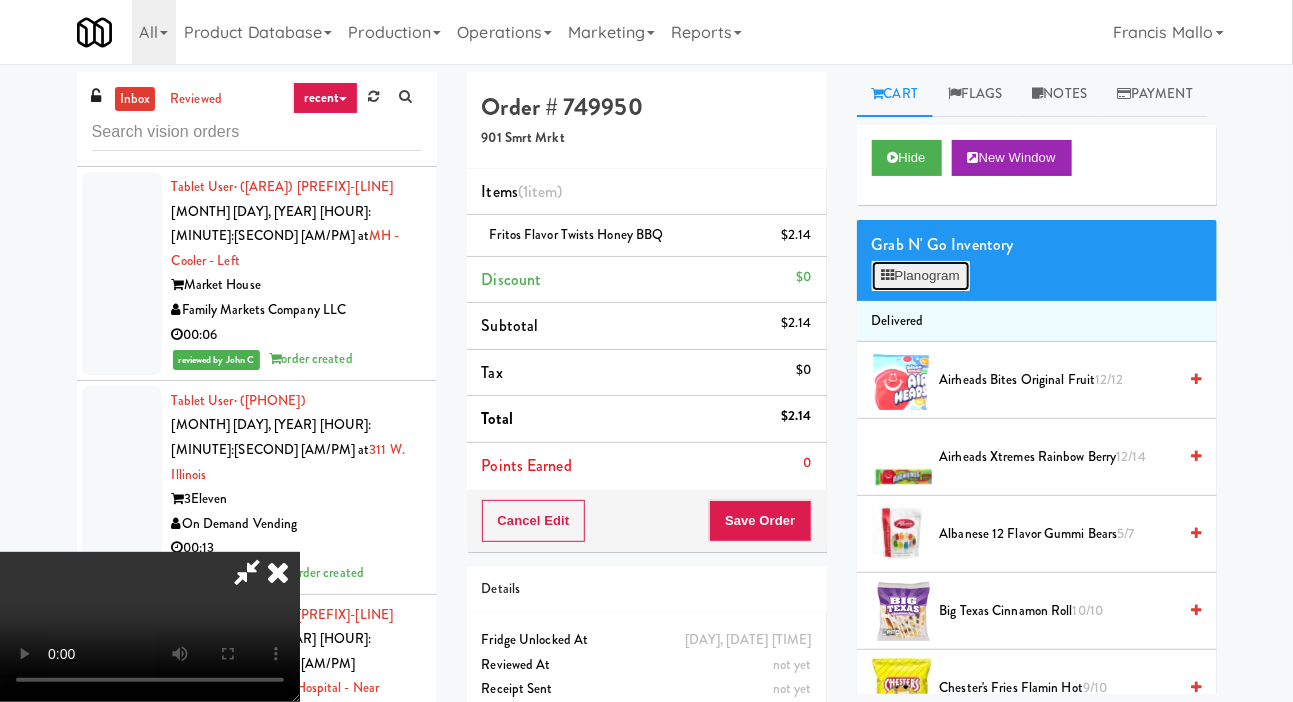 click on "Planogram" at bounding box center [921, 276] 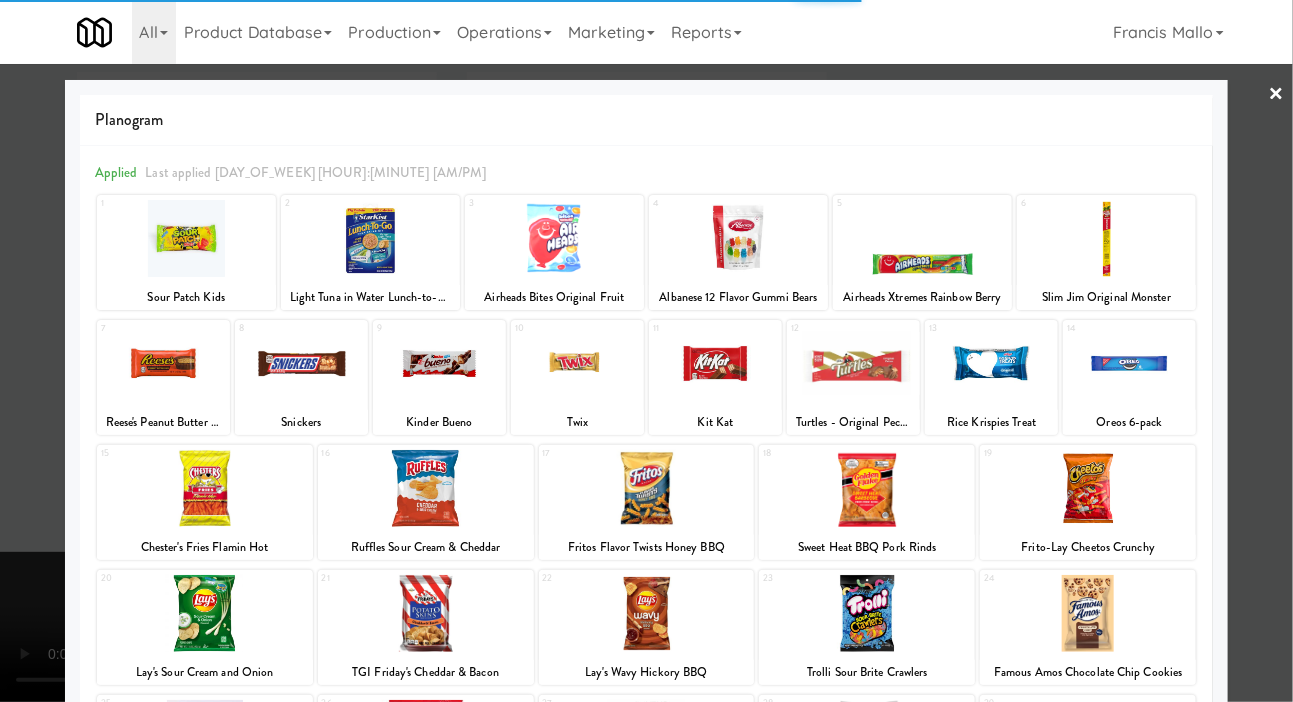 scroll, scrollTop: 172, scrollLeft: 0, axis: vertical 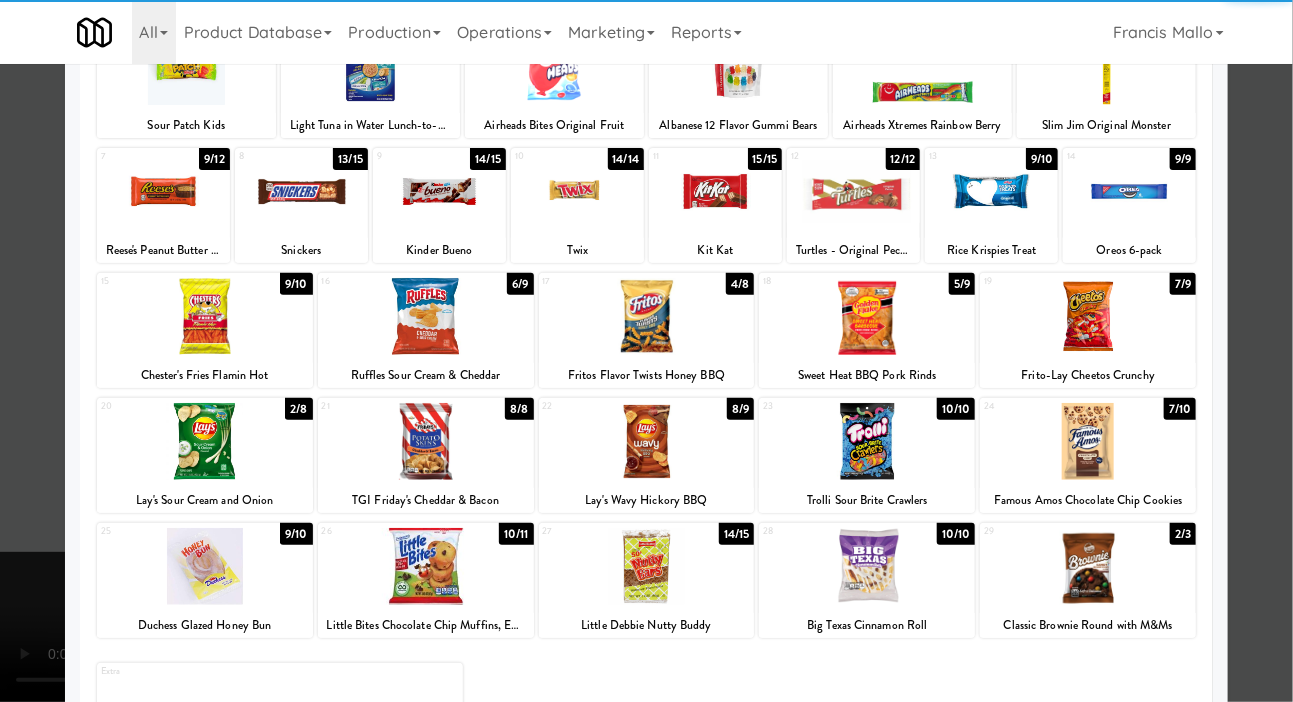 click at bounding box center [1088, 566] 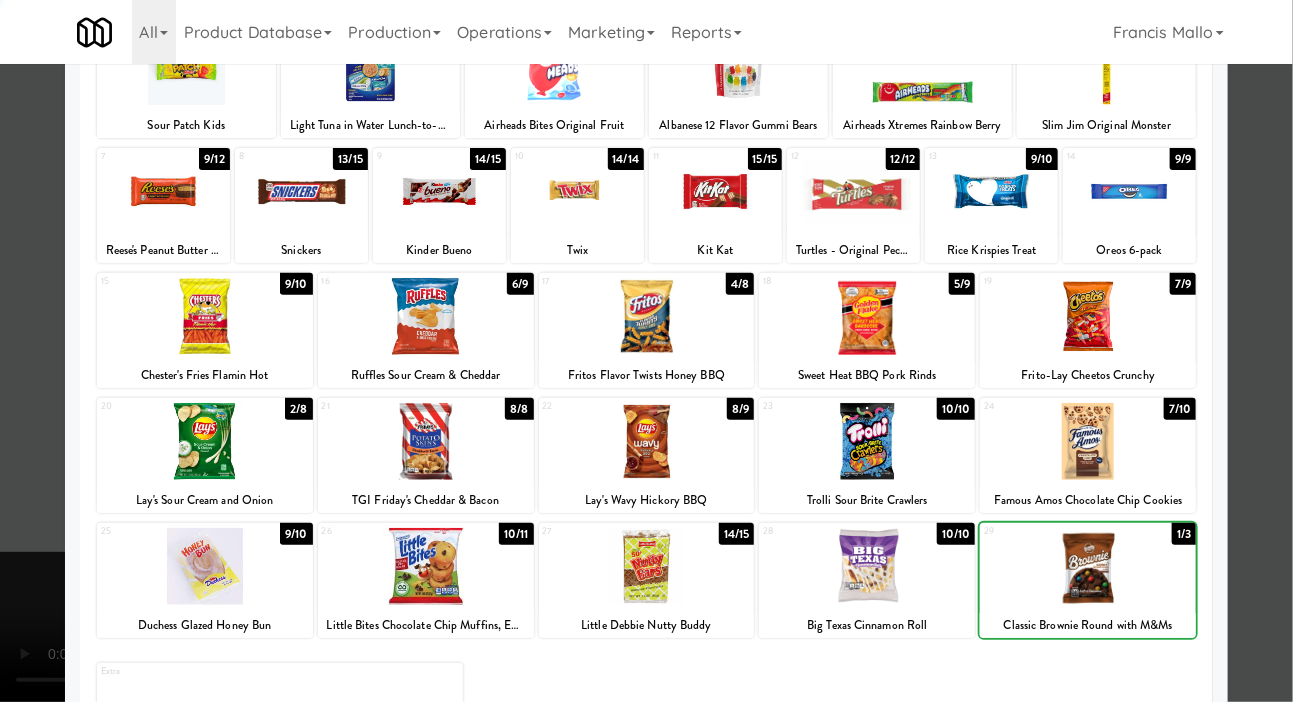 click at bounding box center [646, 351] 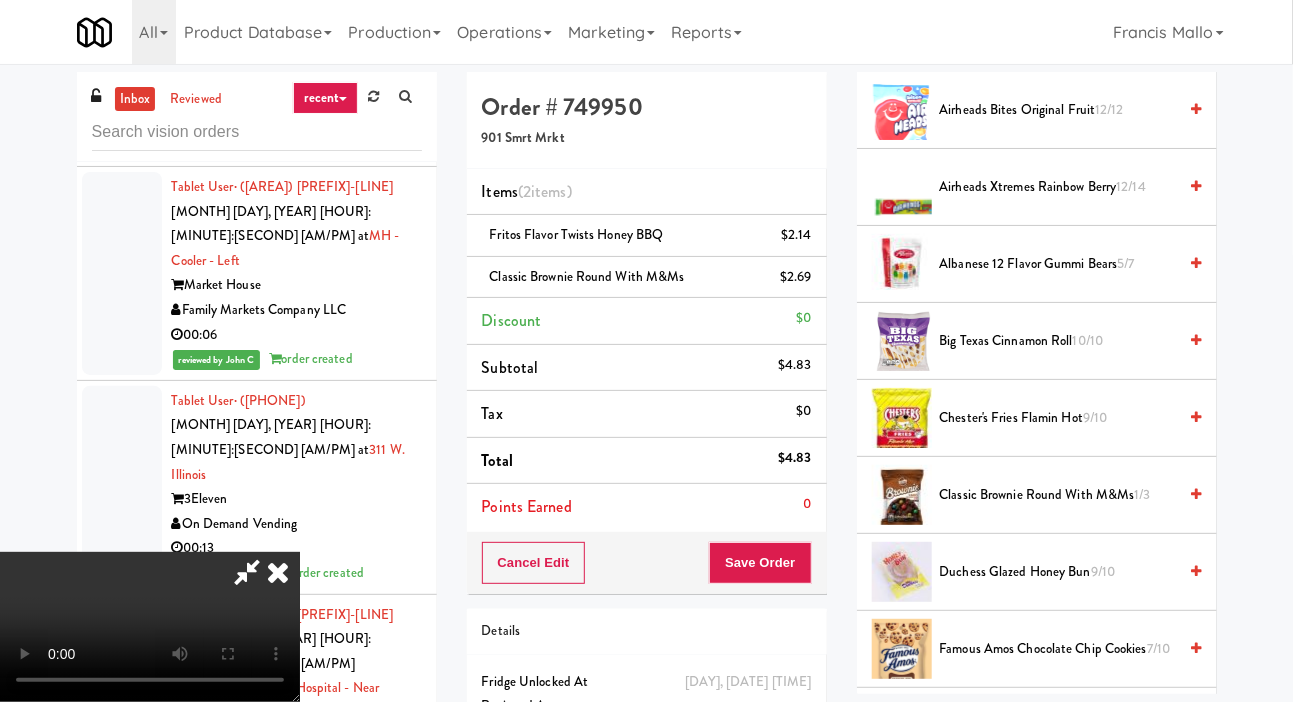 scroll, scrollTop: 353, scrollLeft: 0, axis: vertical 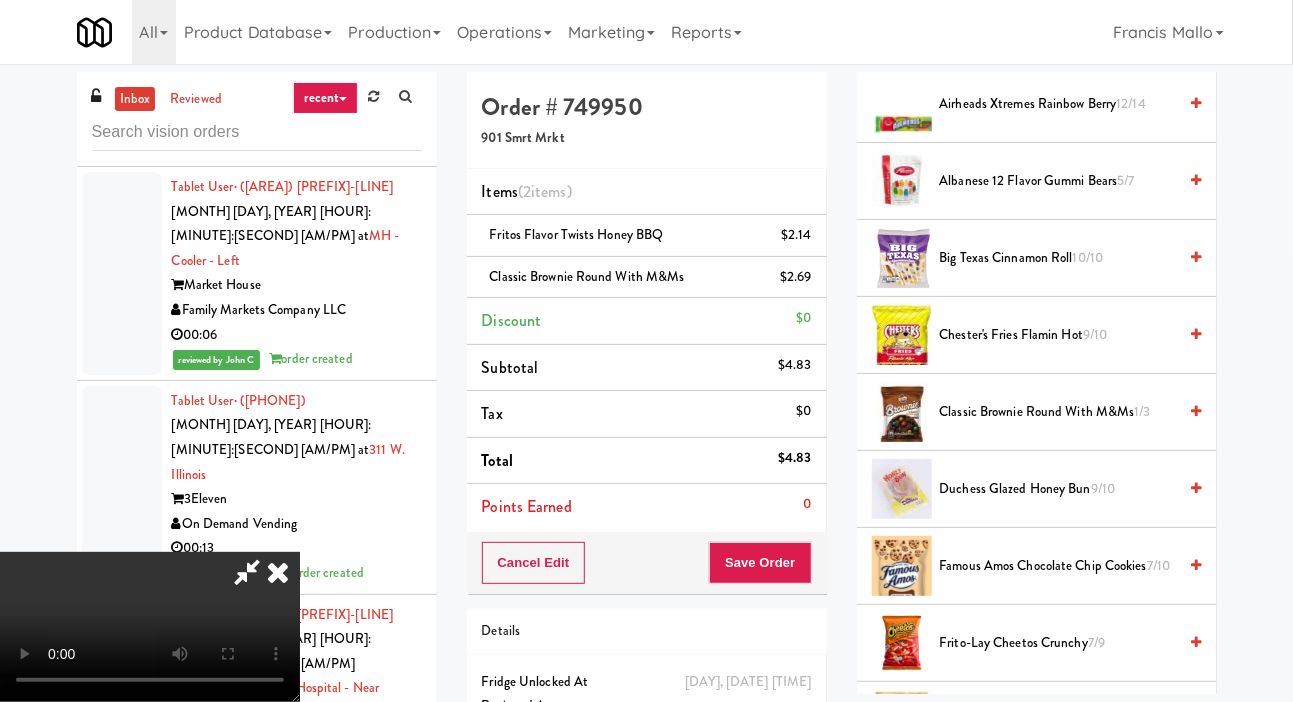 click on "9/10" at bounding box center [1103, 488] 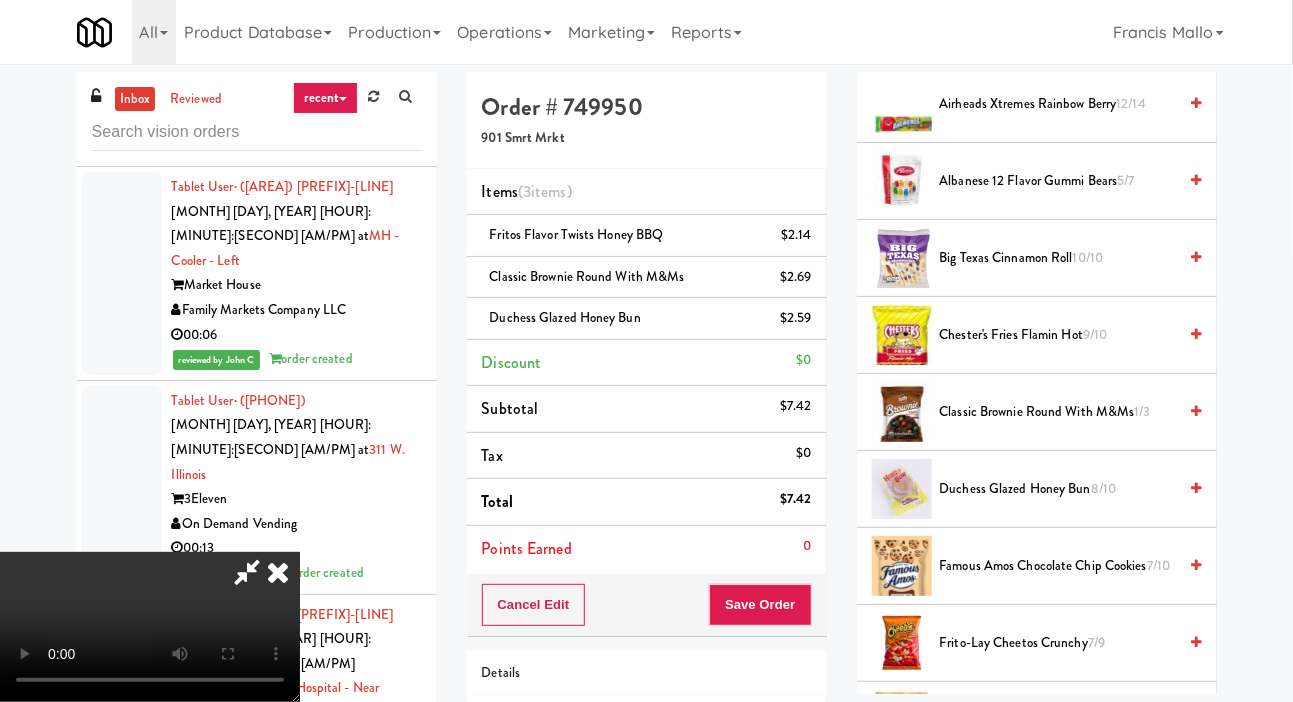 click on "8/10" at bounding box center (1103, 488) 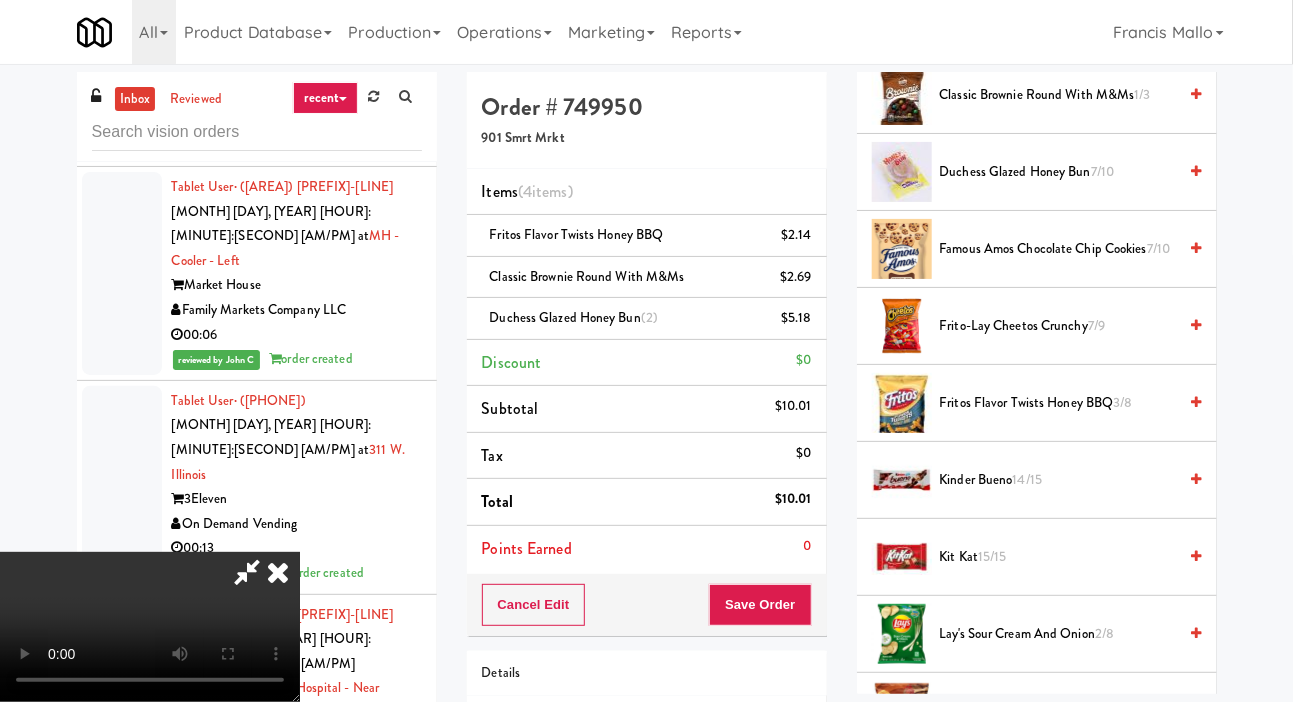 scroll, scrollTop: 680, scrollLeft: 0, axis: vertical 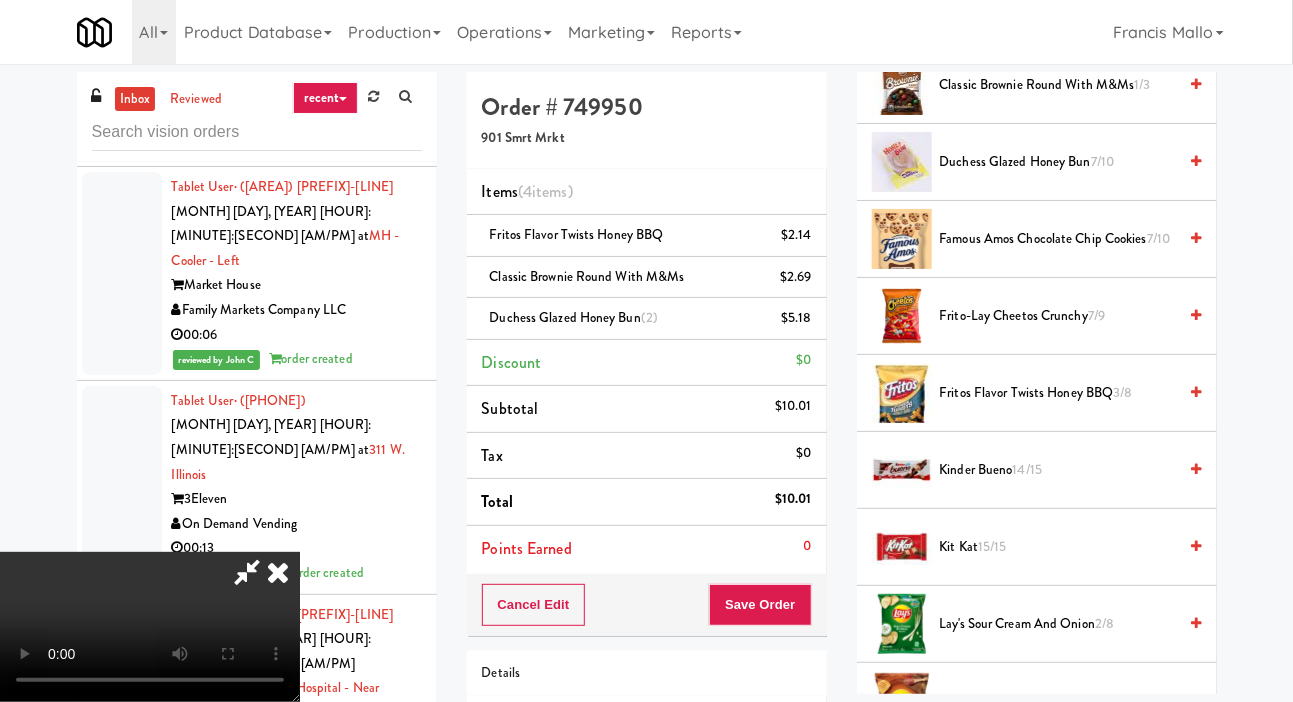 click on "Kit Kat  15/15" at bounding box center (1058, 547) 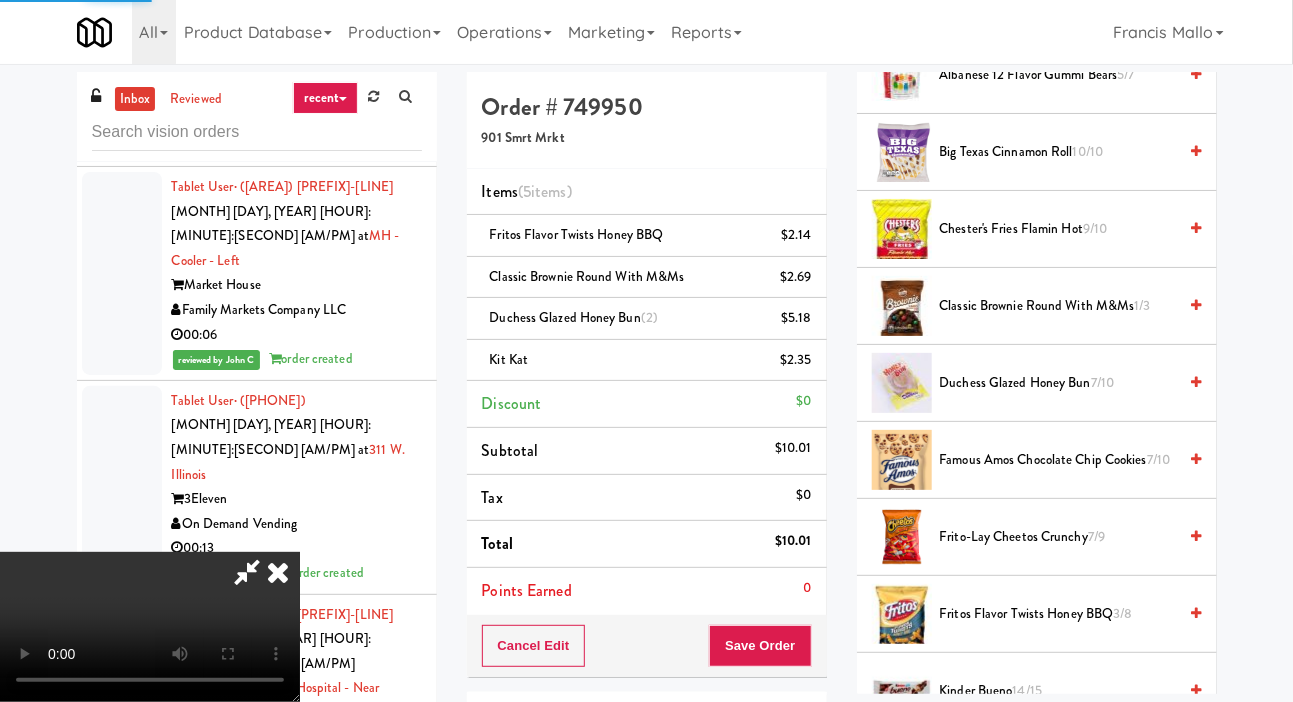scroll, scrollTop: 0, scrollLeft: 0, axis: both 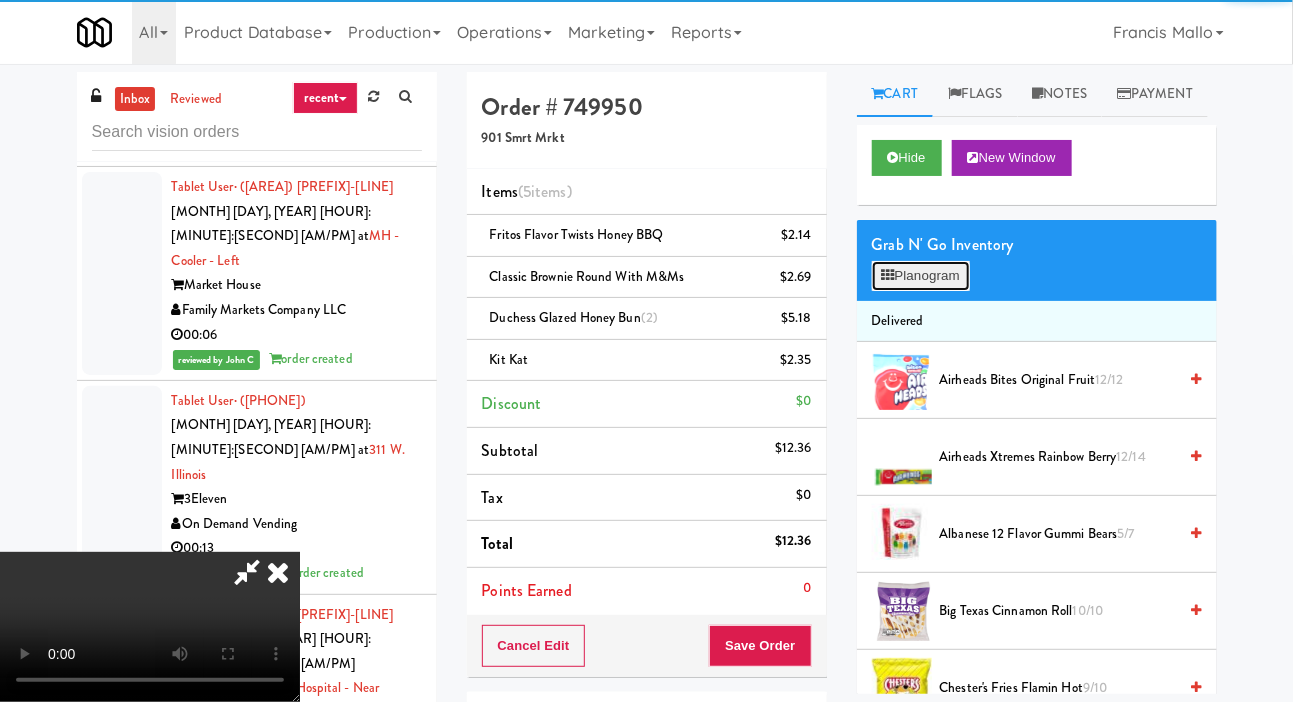 click on "Planogram" at bounding box center (921, 276) 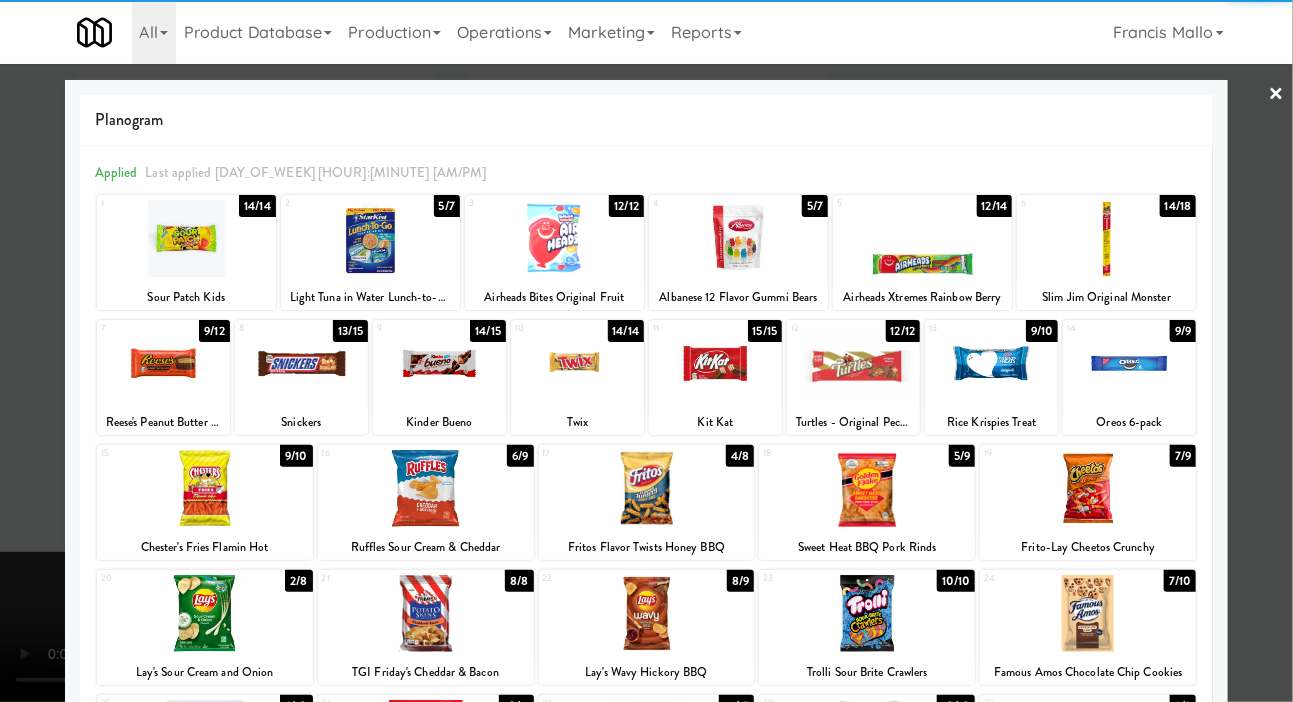 click at bounding box center [163, 363] 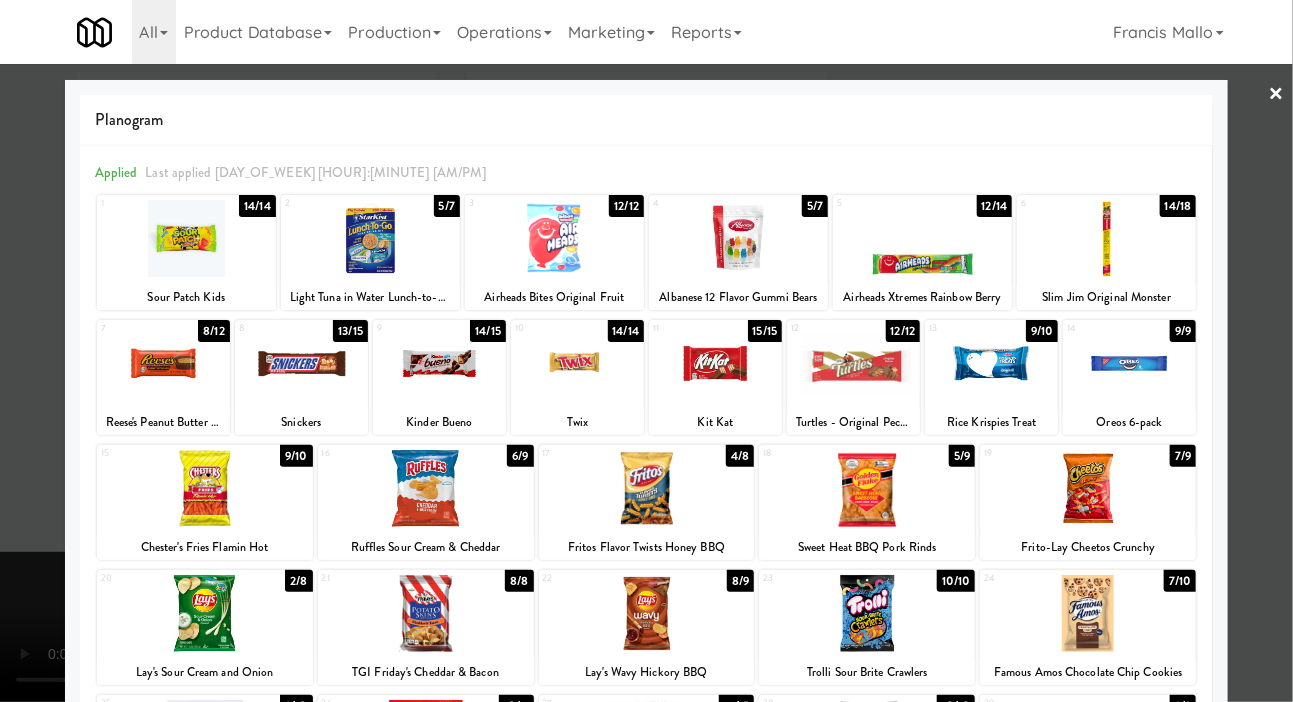 click at bounding box center (646, 351) 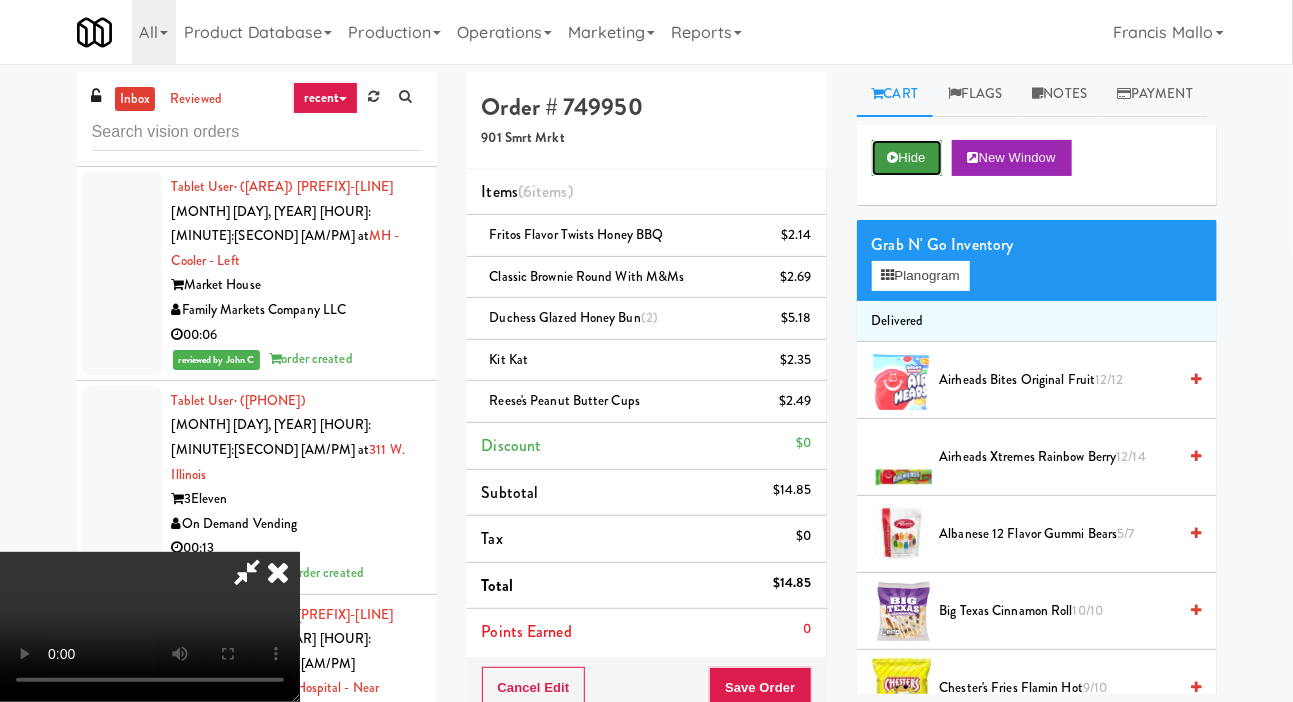 click on "Hide" at bounding box center [907, 158] 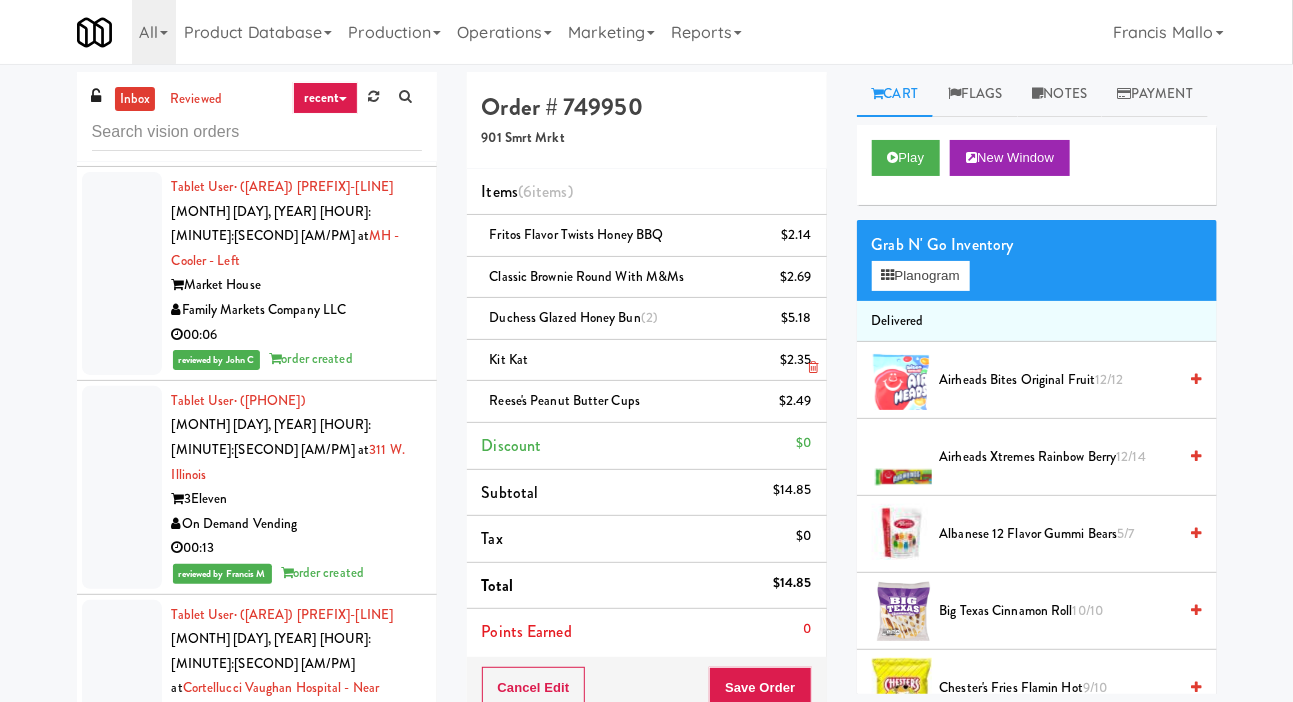 click on "Kit Kat  $2.35" at bounding box center (647, 361) 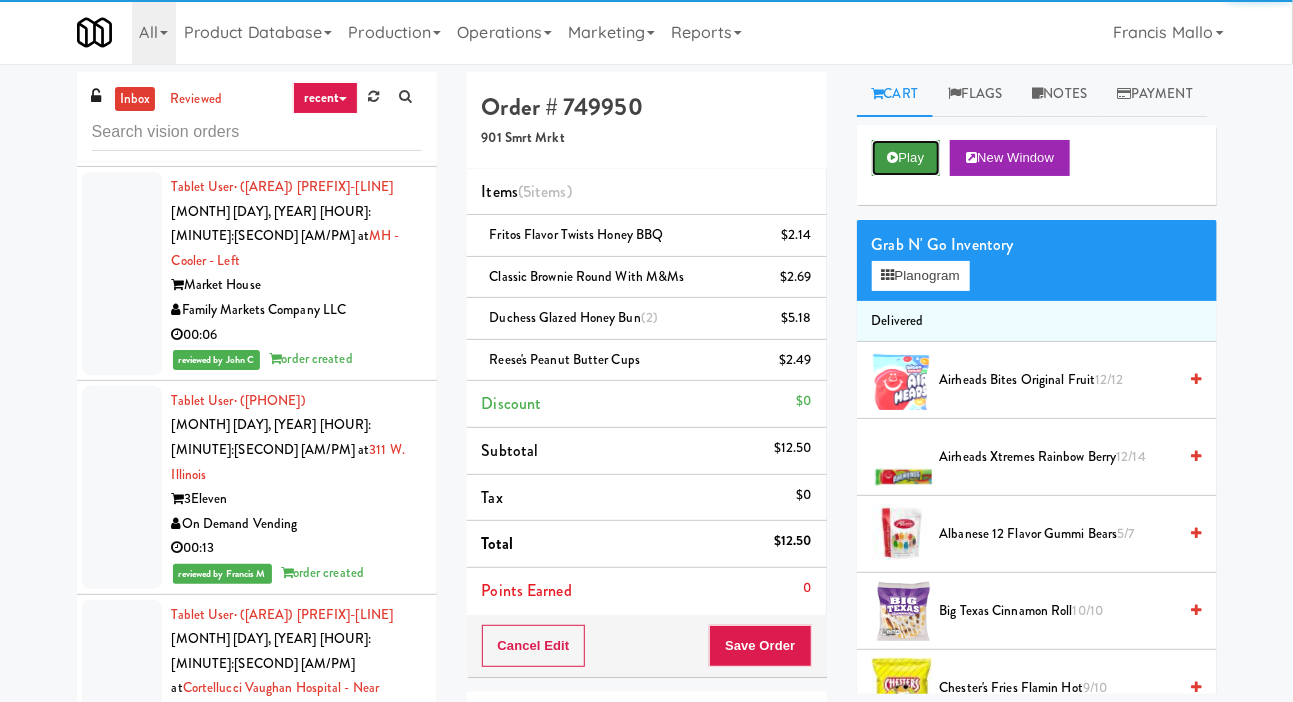 click on "Play" at bounding box center (906, 158) 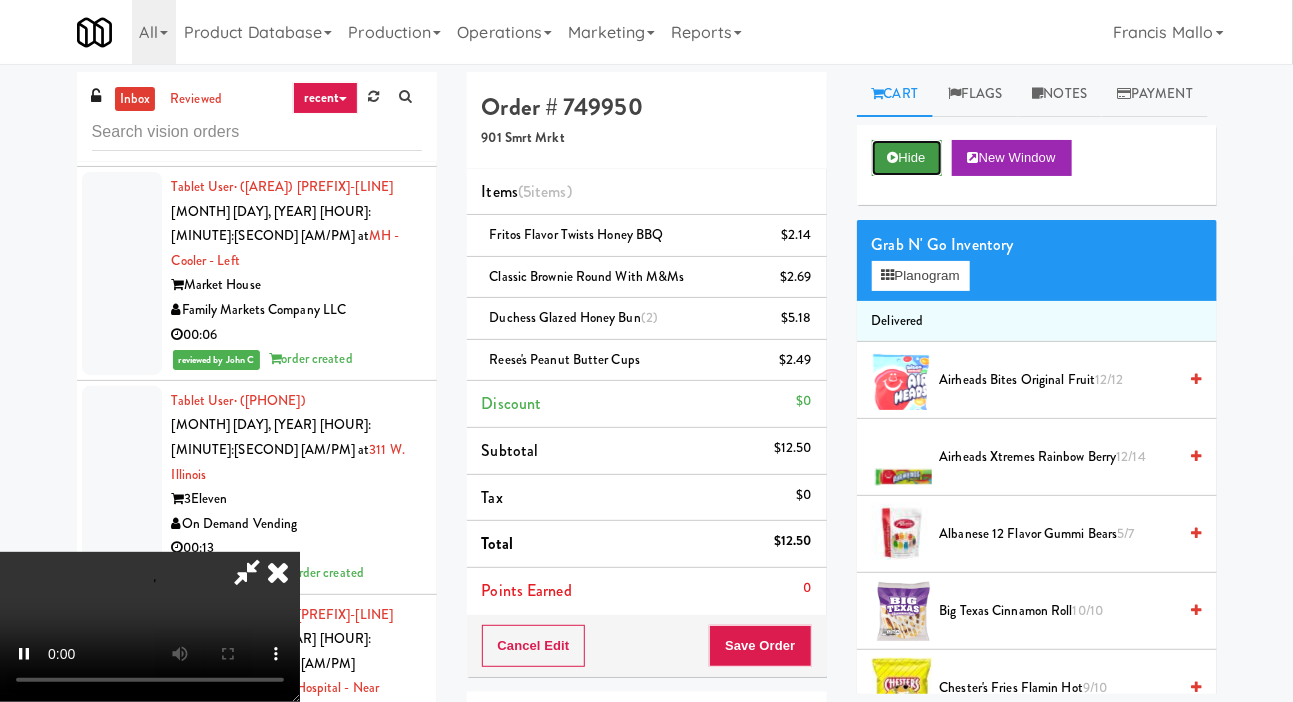 scroll, scrollTop: 73, scrollLeft: 0, axis: vertical 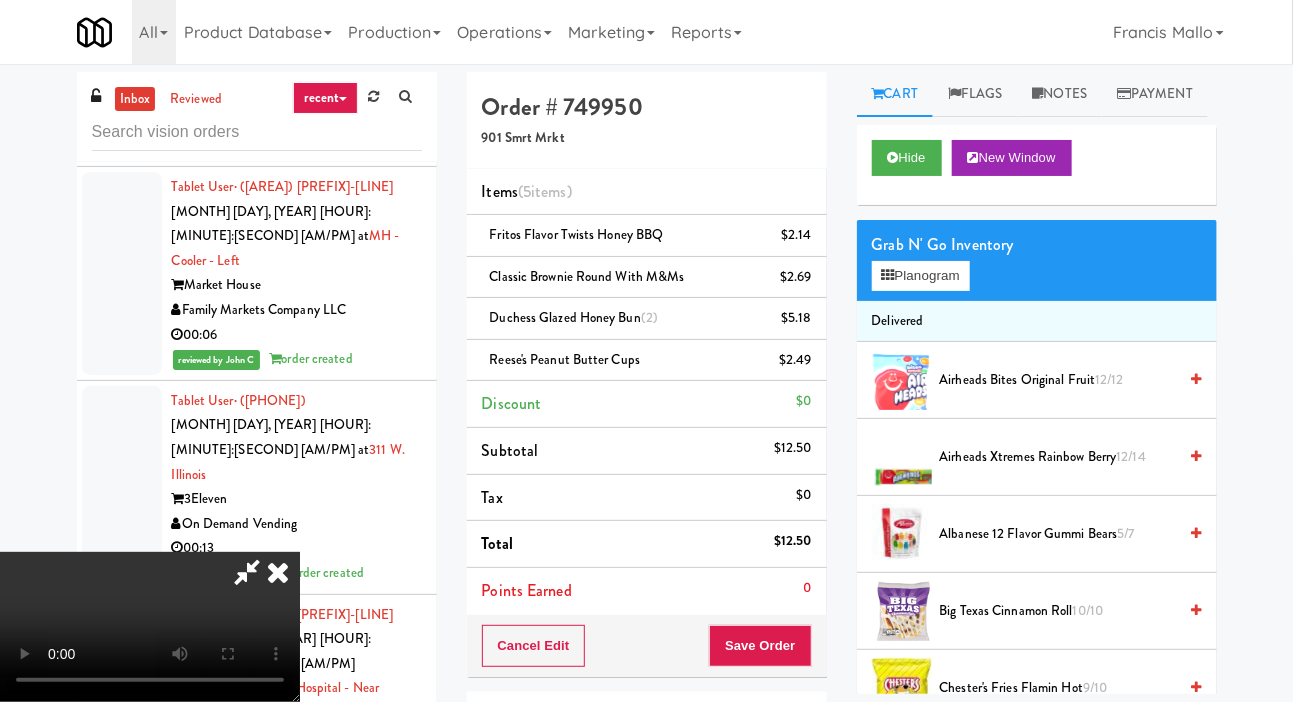type 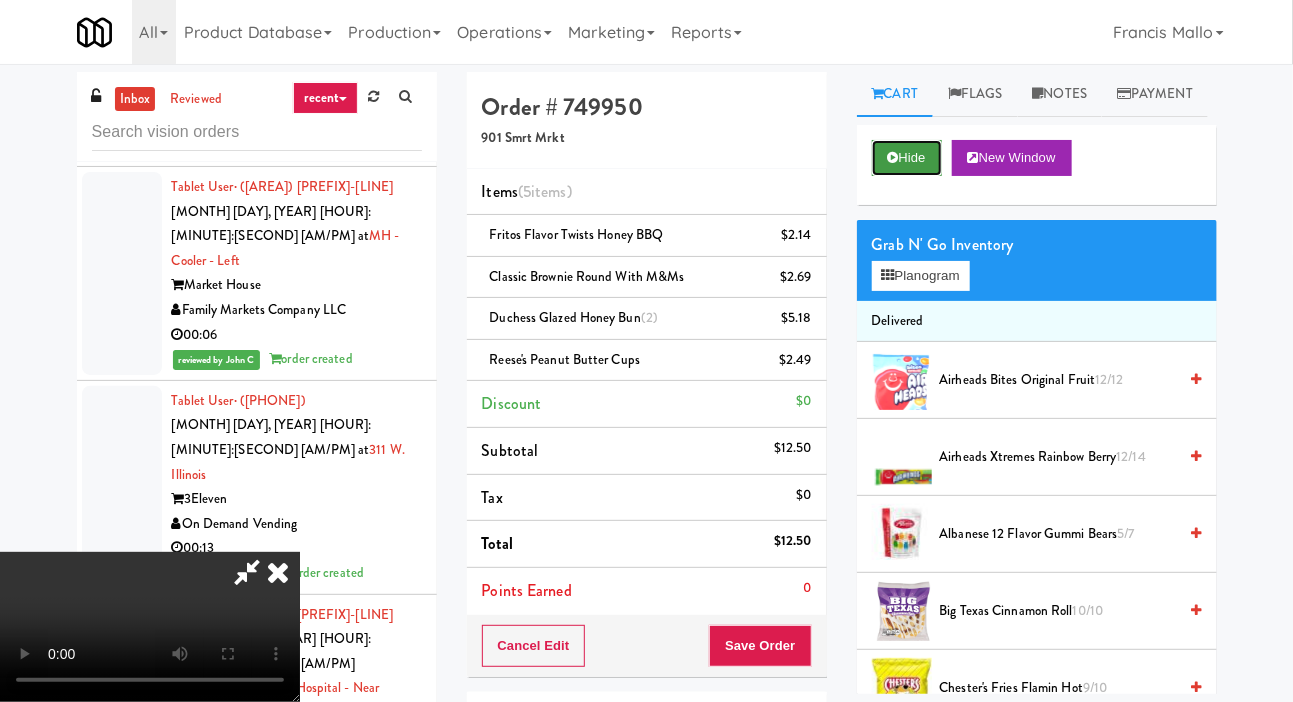 click on "Hide" at bounding box center [907, 158] 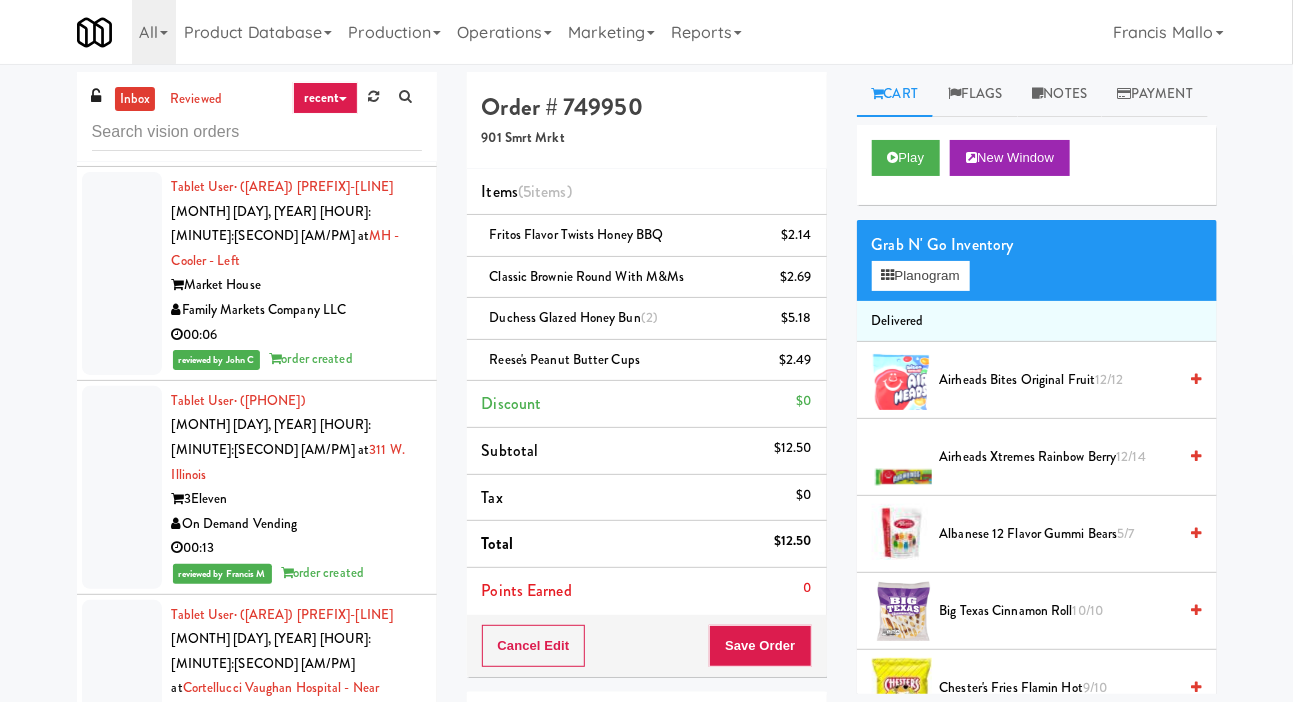 click on "Points Earned  0" at bounding box center (647, 591) 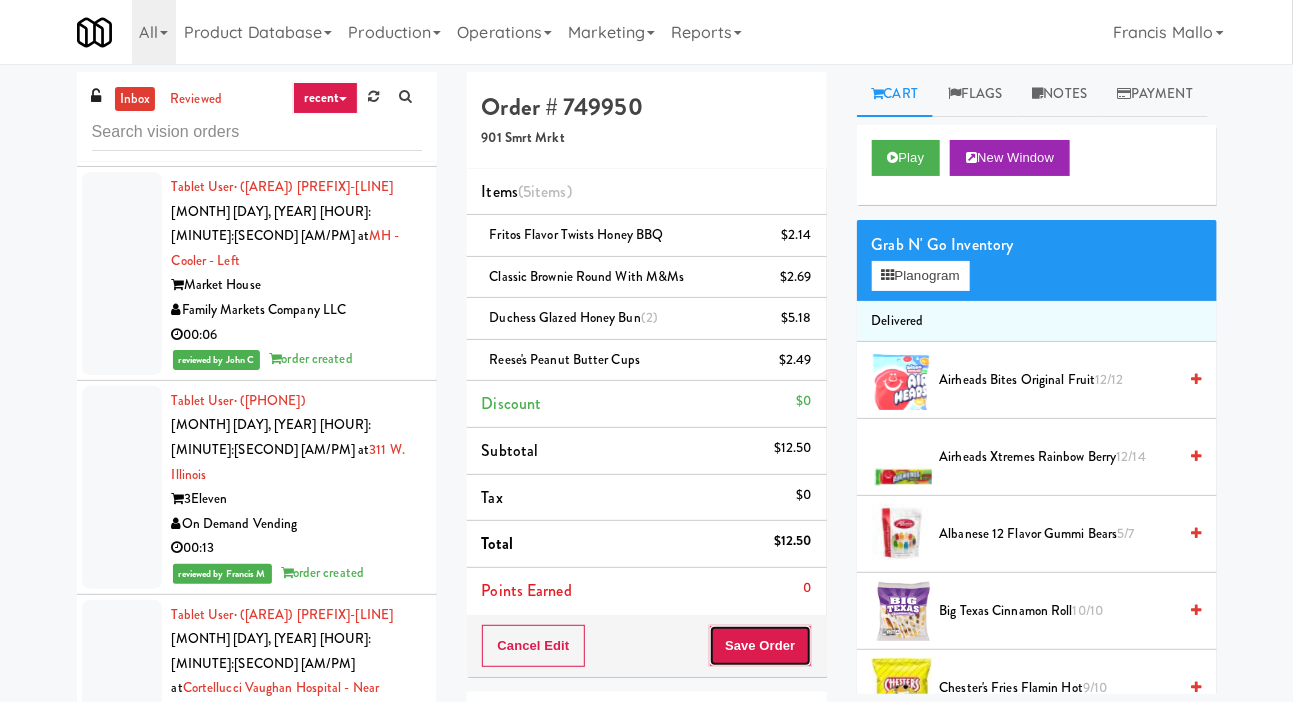 click on "Save Order" at bounding box center (760, 646) 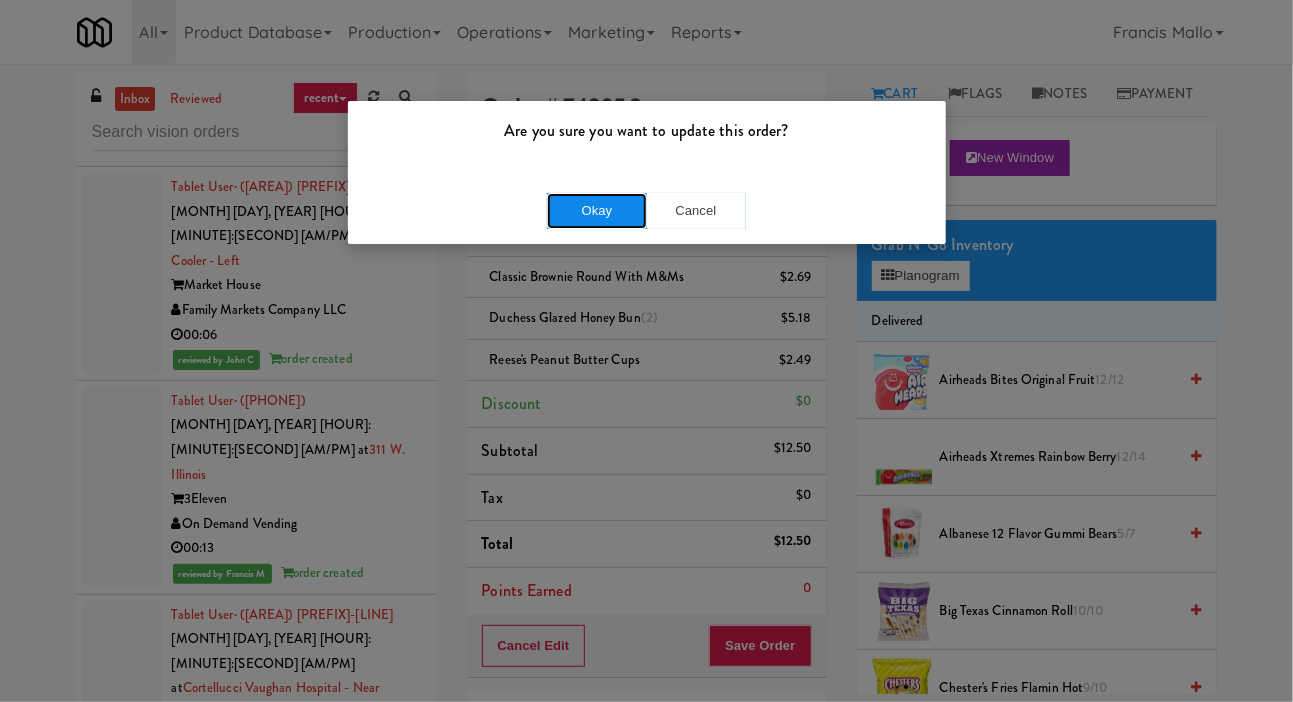 click on "Okay" at bounding box center [597, 211] 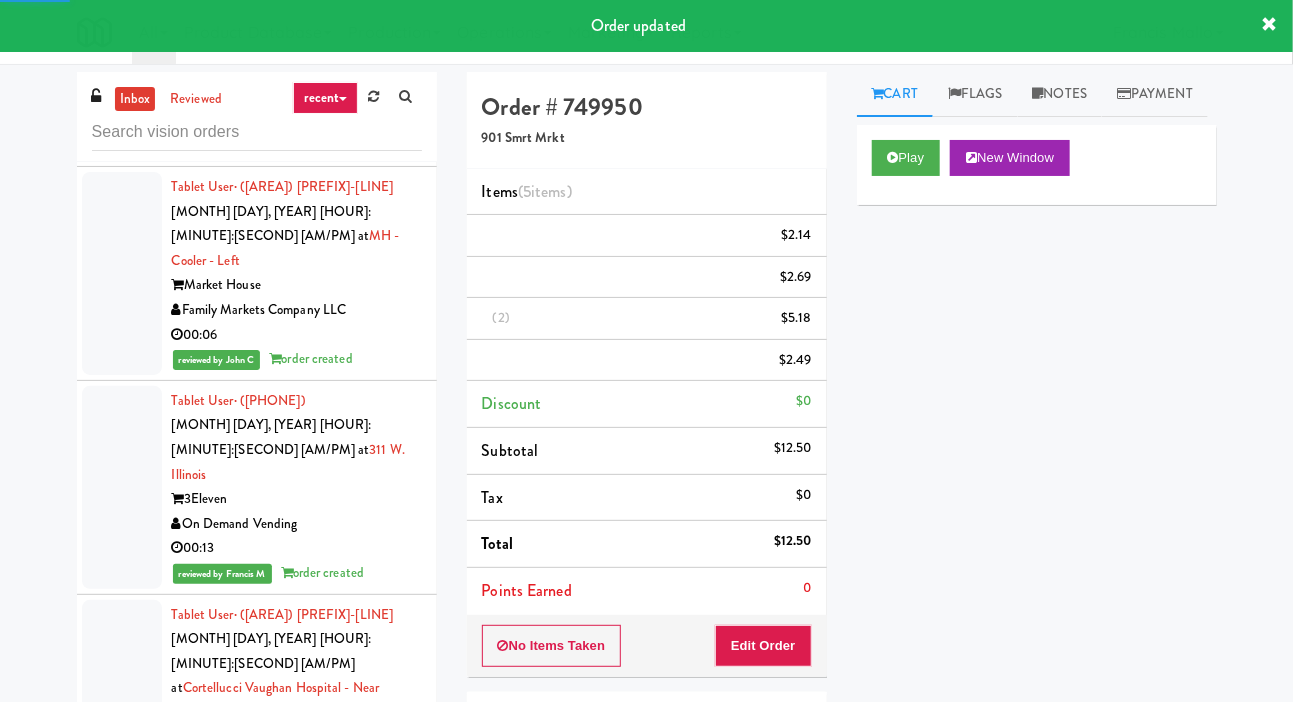 click at bounding box center [122, 1647] 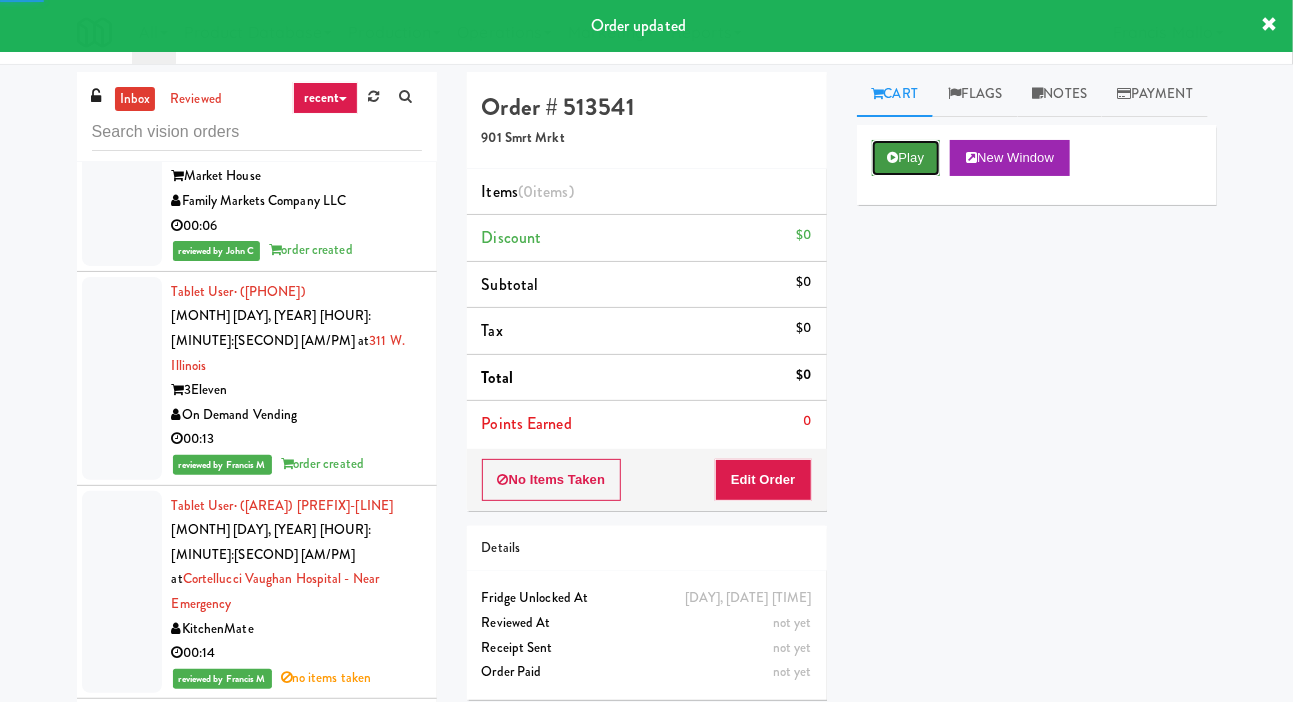 click on "Play" at bounding box center [906, 158] 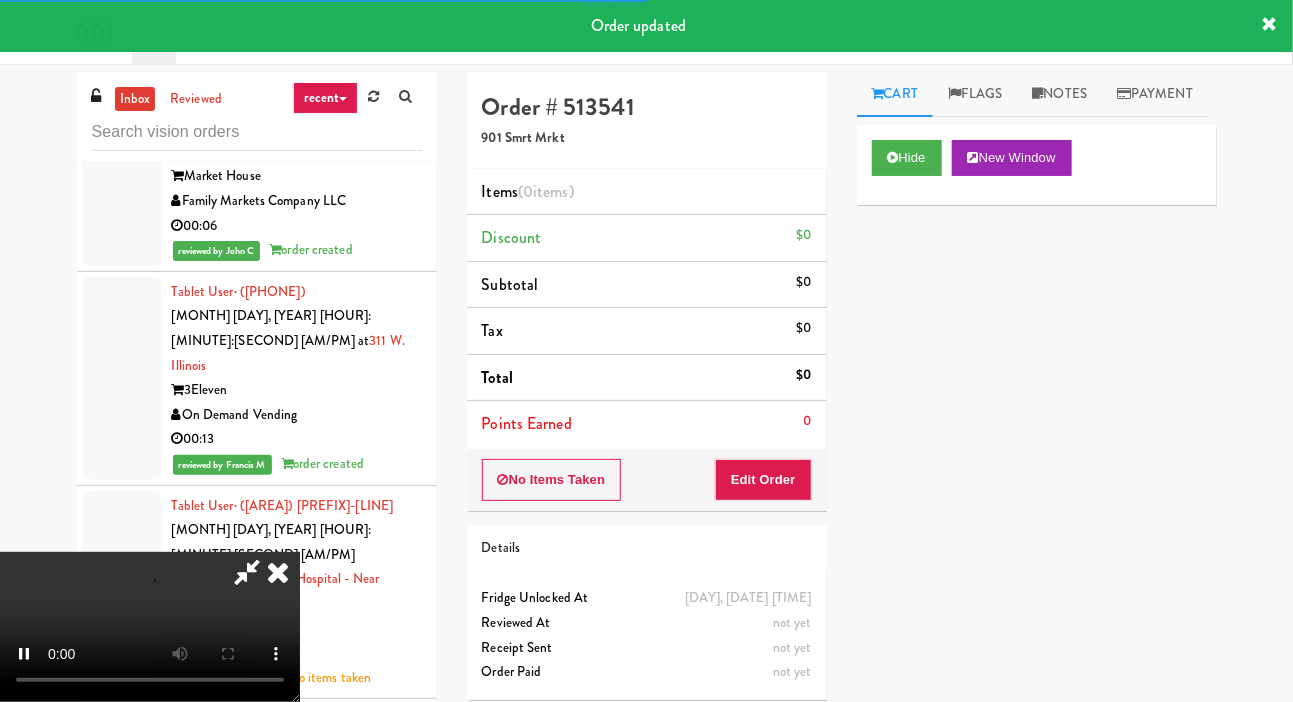 click on "Order # 513541 901 Smrt Mrkt Items  (0  items ) Discount  $0 Subtotal $0 Tax $0 Total $0 Points Earned  0  No Items Taken Edit Order Details Thursday, August 7th 2025 2:57:18 AM Fridge Unlocked At not yet Reviewed At not yet Receipt Sent not yet Order Paid" at bounding box center (647, 393) 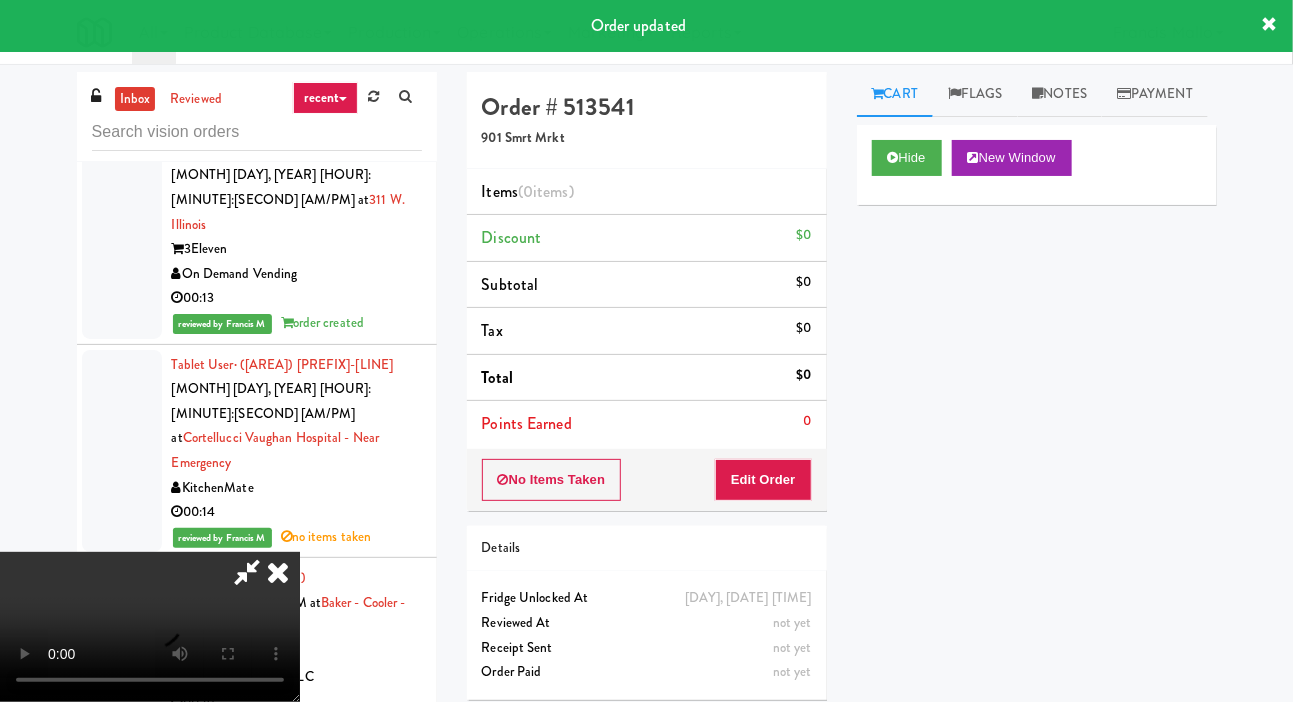 scroll, scrollTop: 14484, scrollLeft: 0, axis: vertical 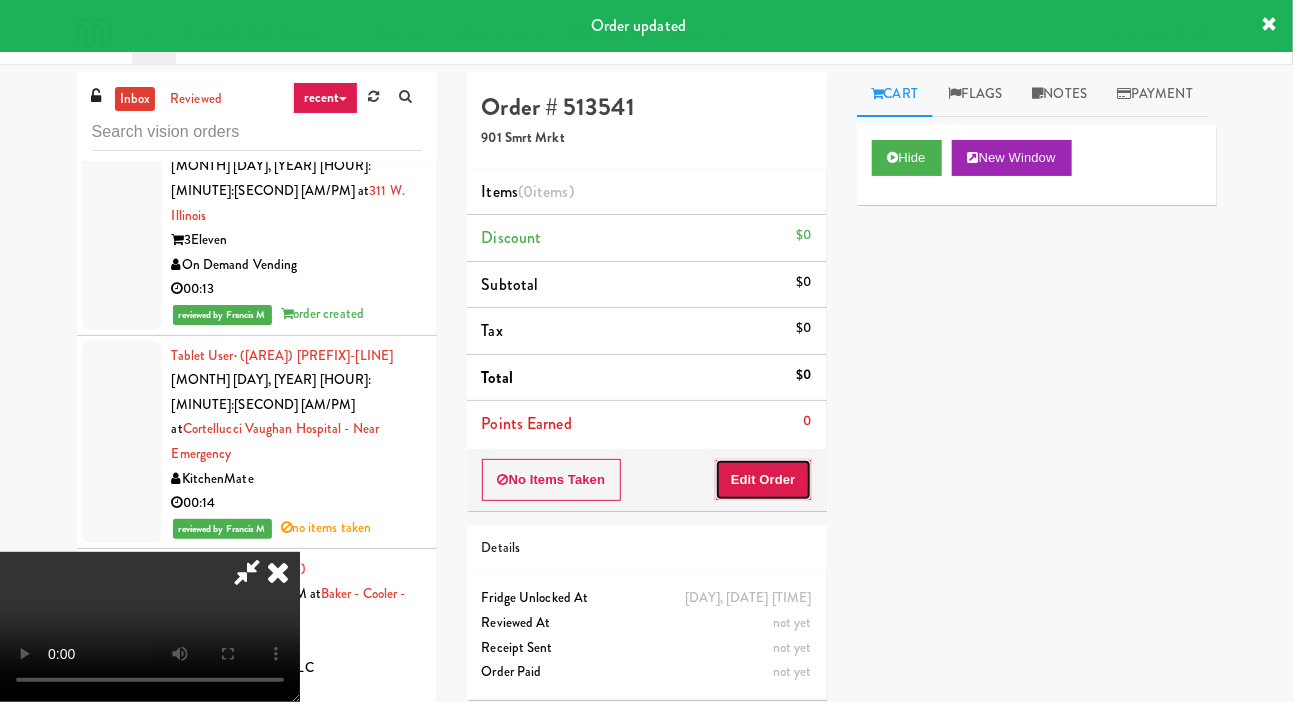 click on "Edit Order" at bounding box center [763, 480] 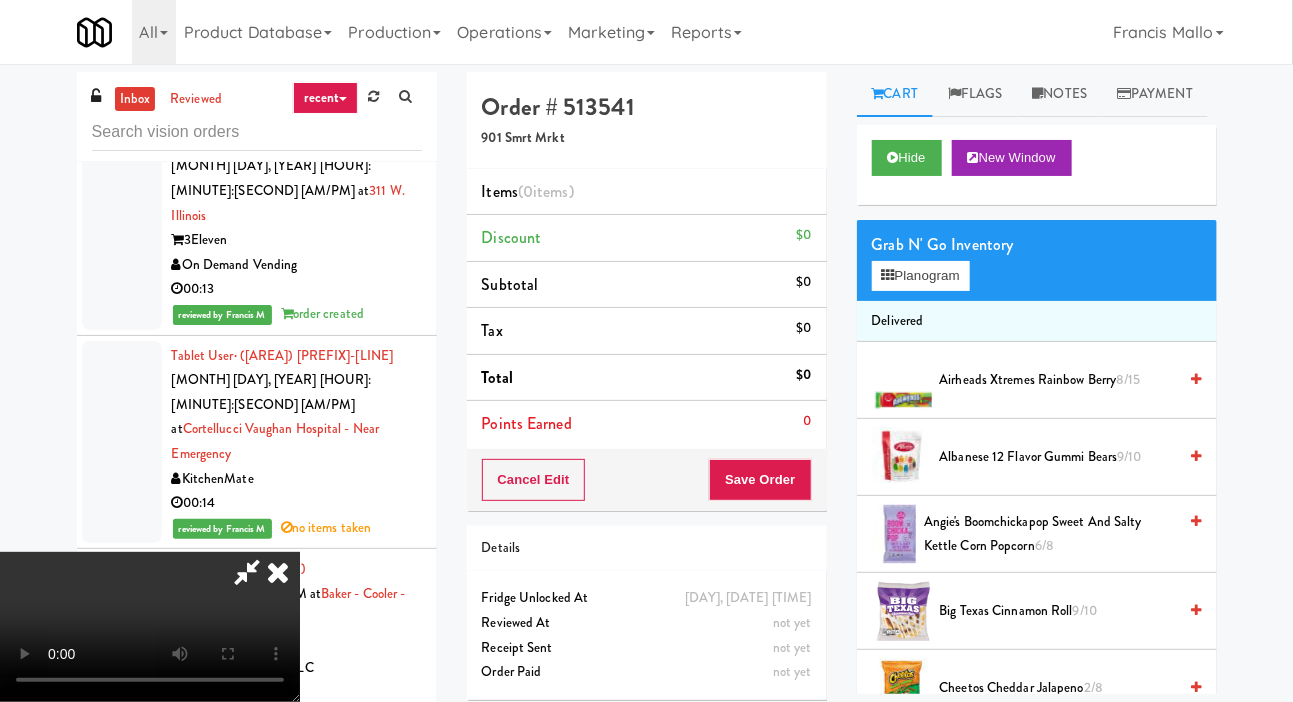 type 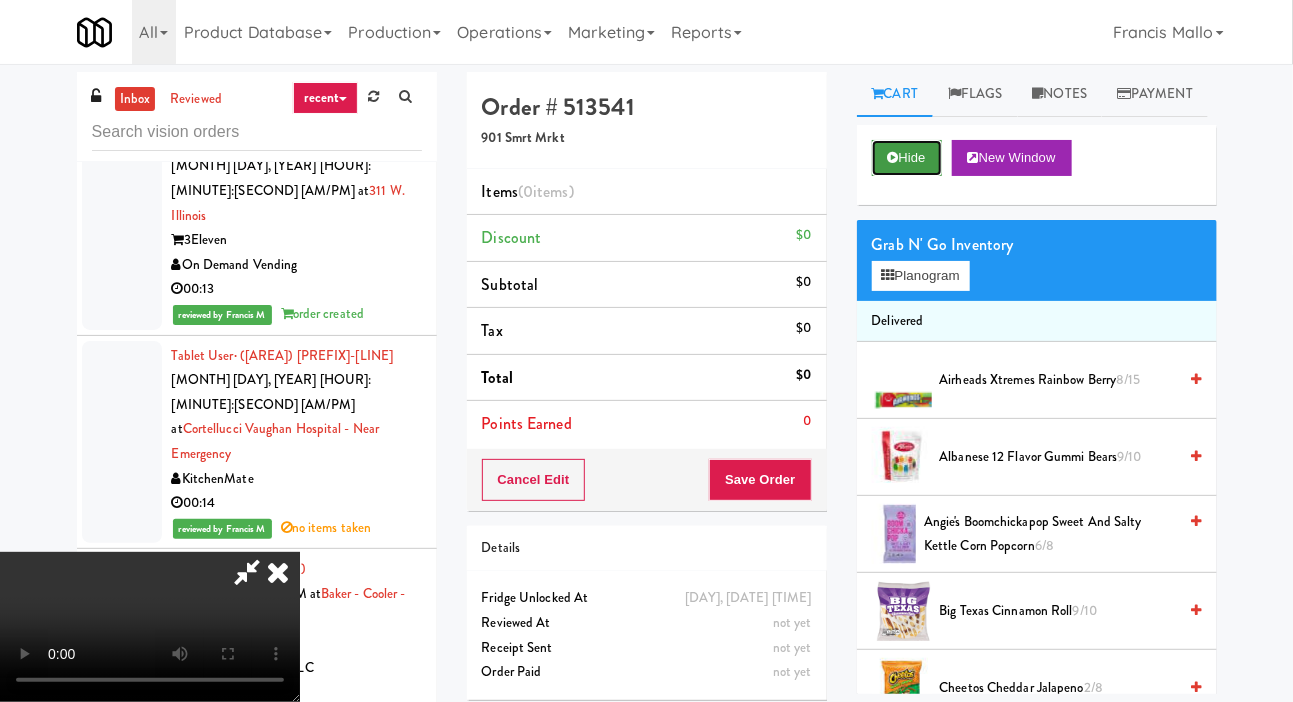 click on "Hide" at bounding box center [907, 158] 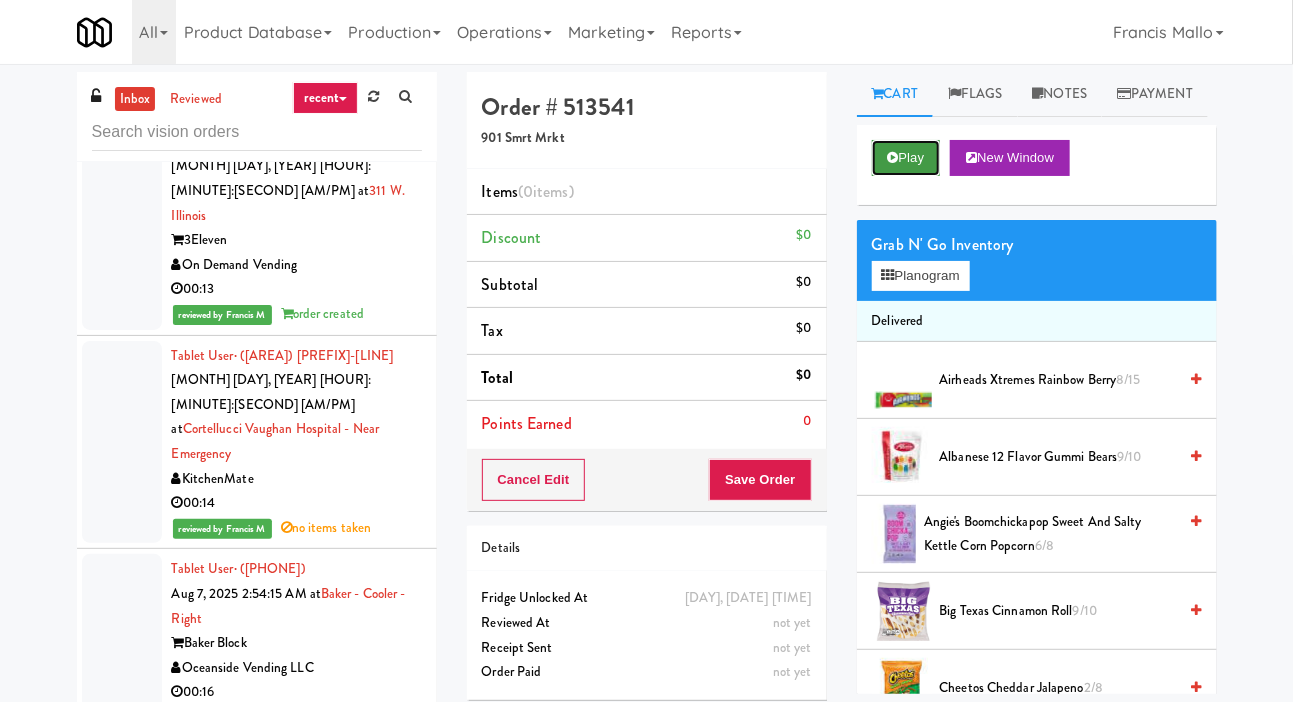 click on "Play" at bounding box center (906, 158) 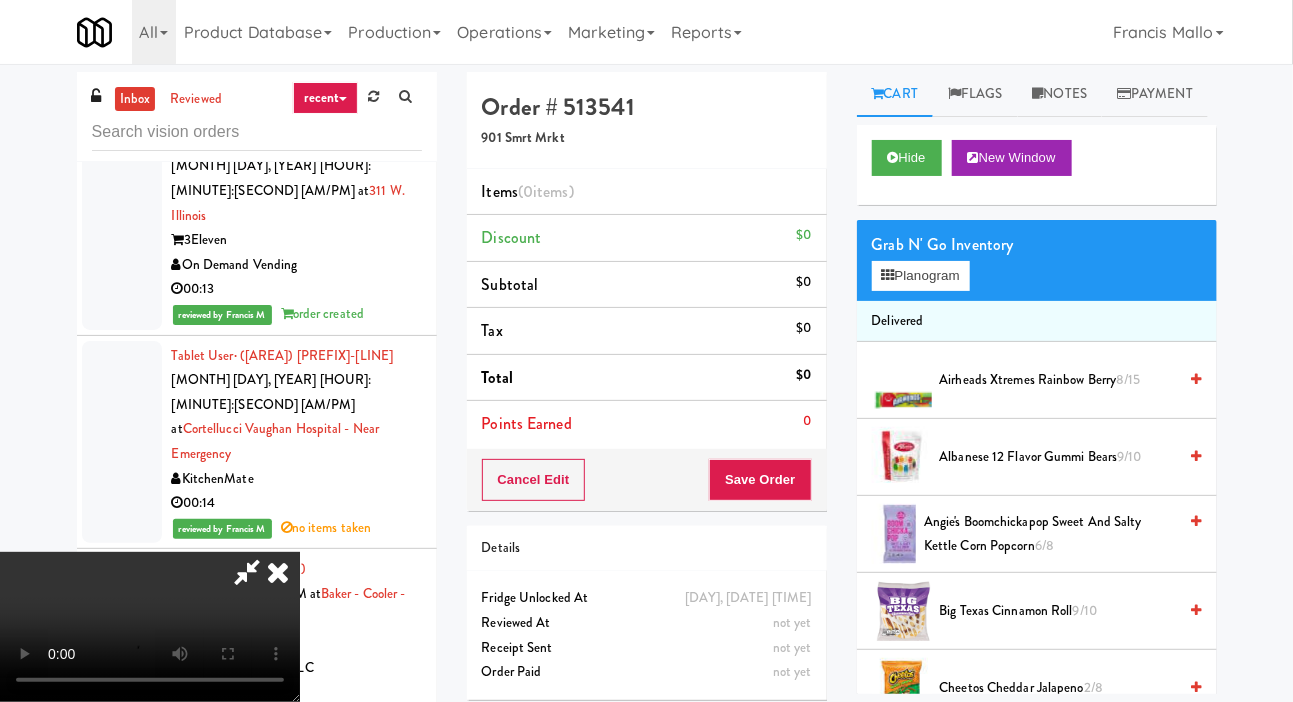 type 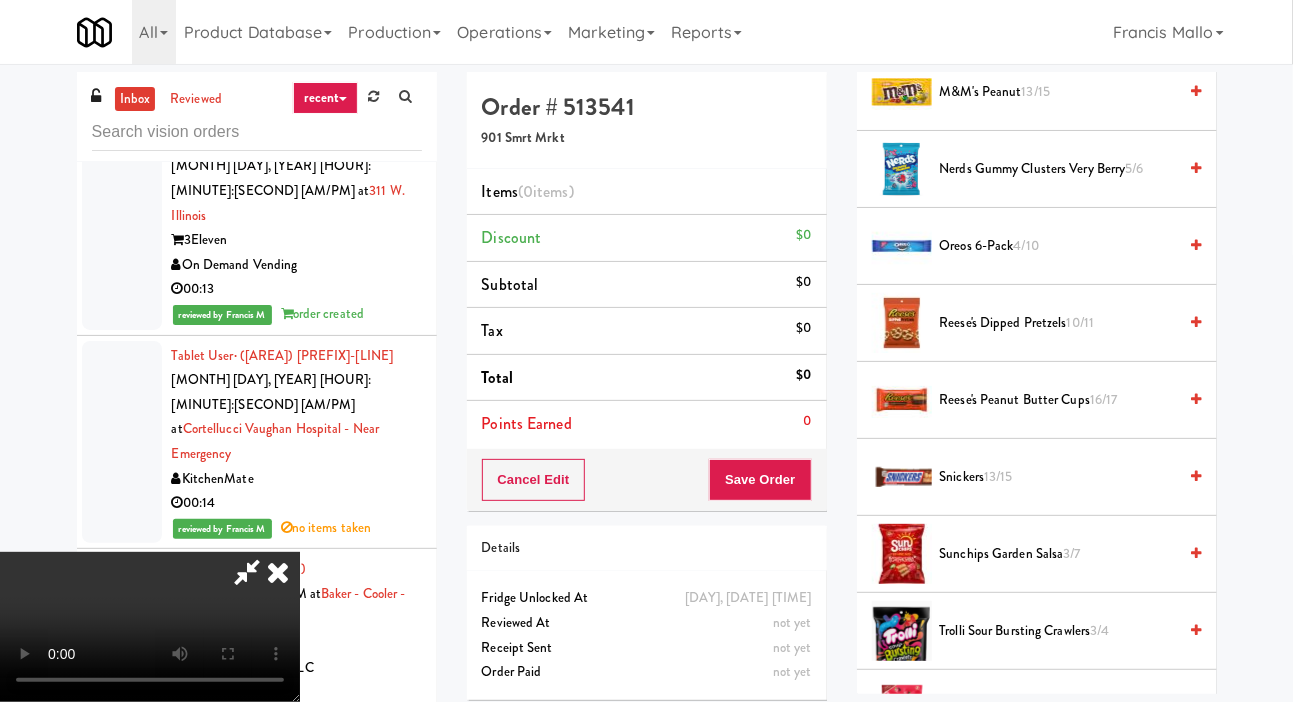 scroll, scrollTop: 1605, scrollLeft: 0, axis: vertical 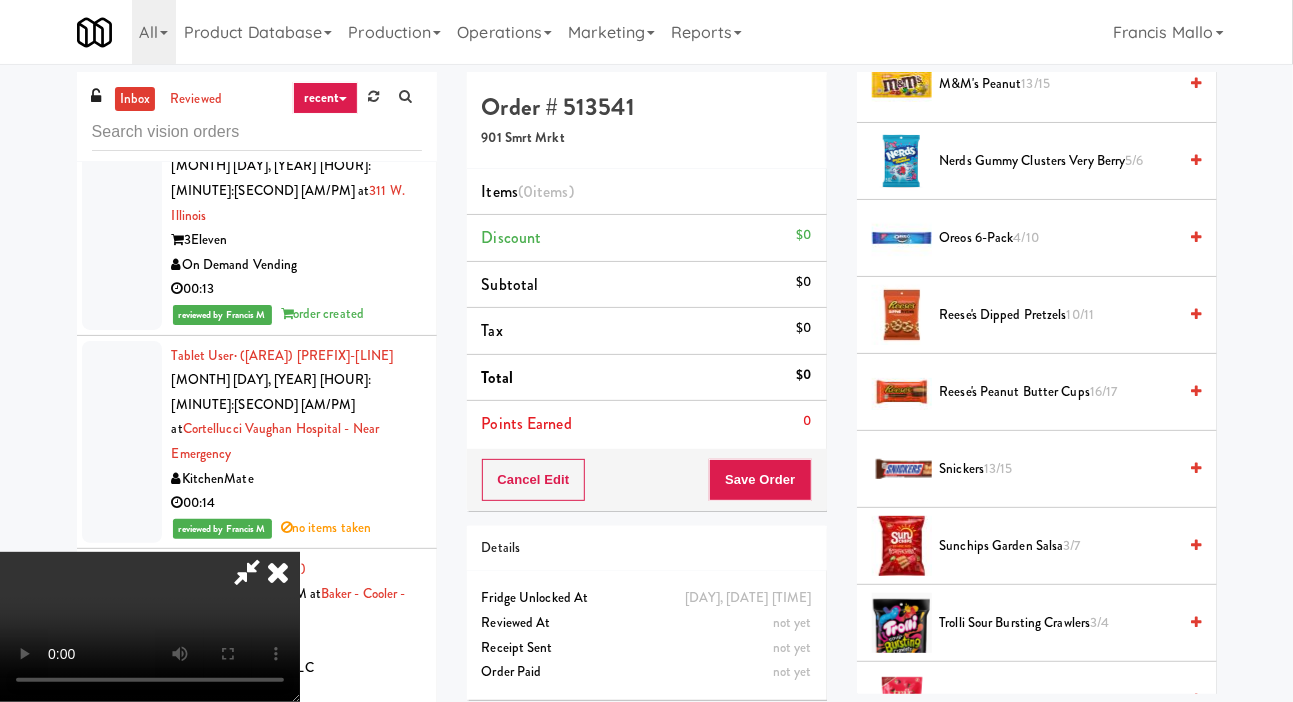 click on "Reese's Dipped Pretzels  10/11" at bounding box center [1058, 315] 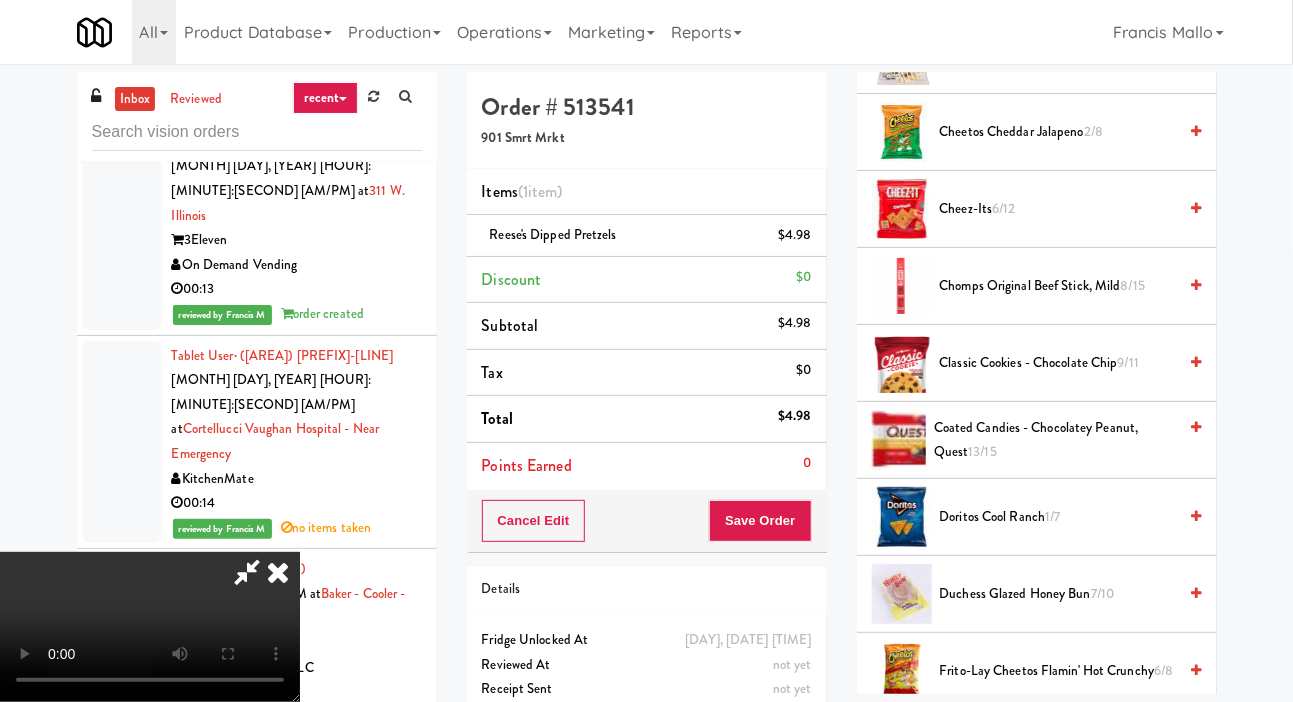 scroll, scrollTop: 552, scrollLeft: 0, axis: vertical 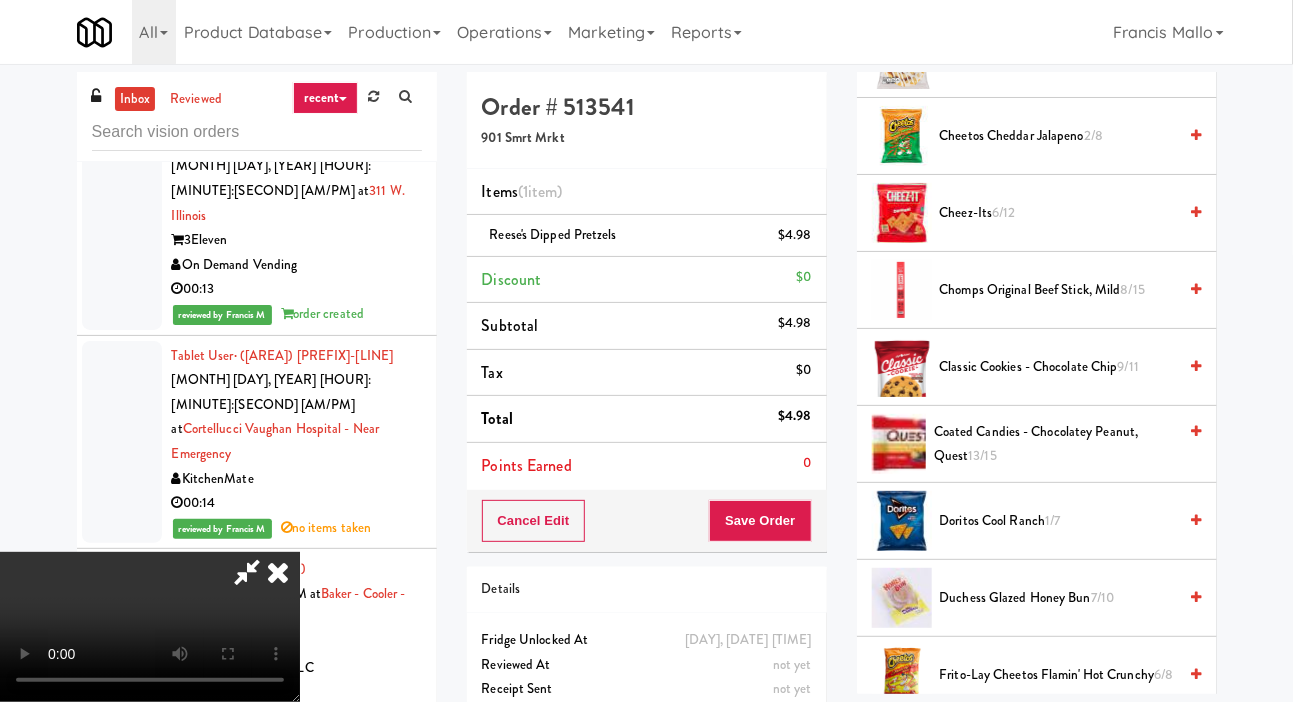 click on "Cheez-Its  6/12" at bounding box center [1058, 213] 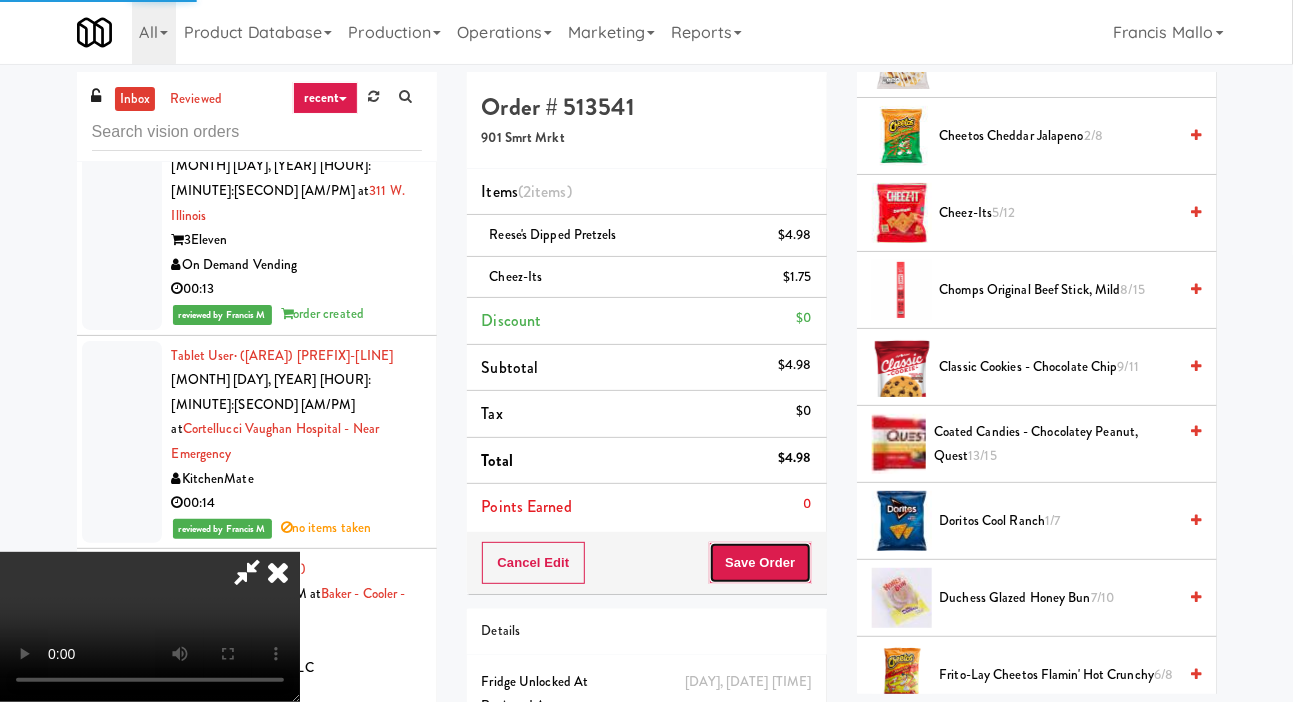 click on "Save Order" at bounding box center (760, 563) 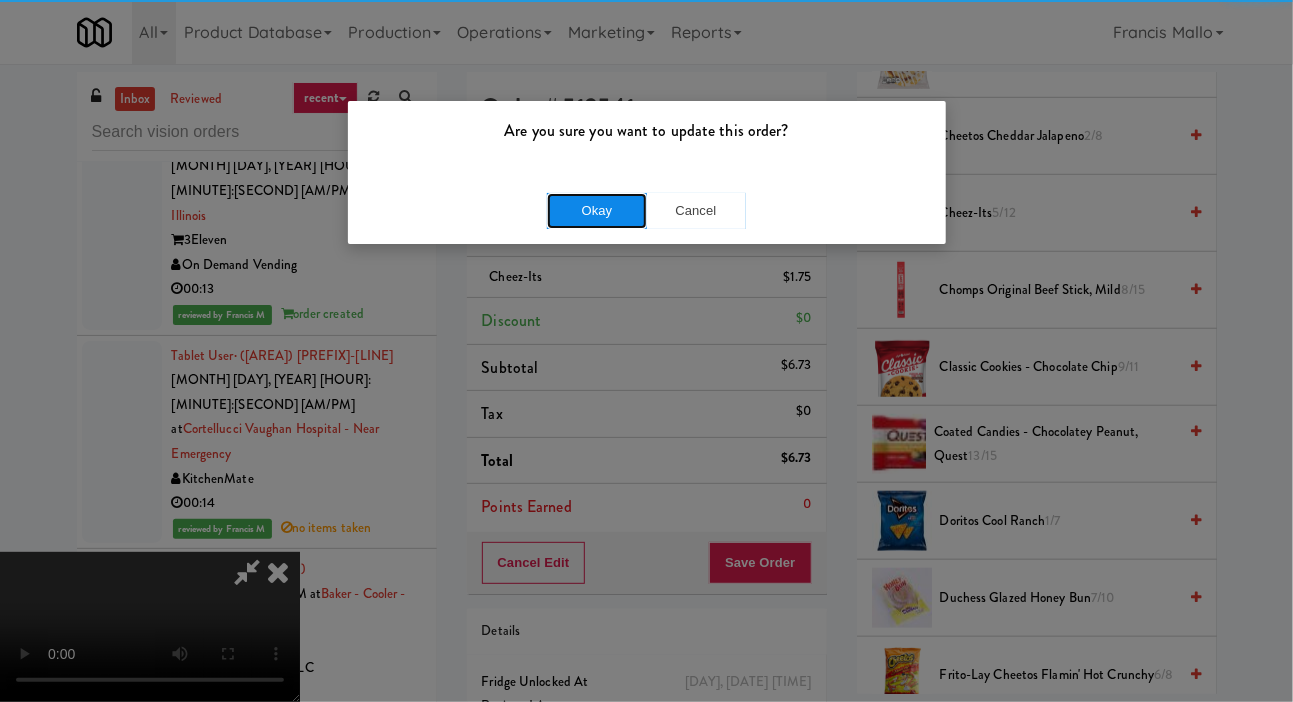 click on "Okay" at bounding box center (597, 211) 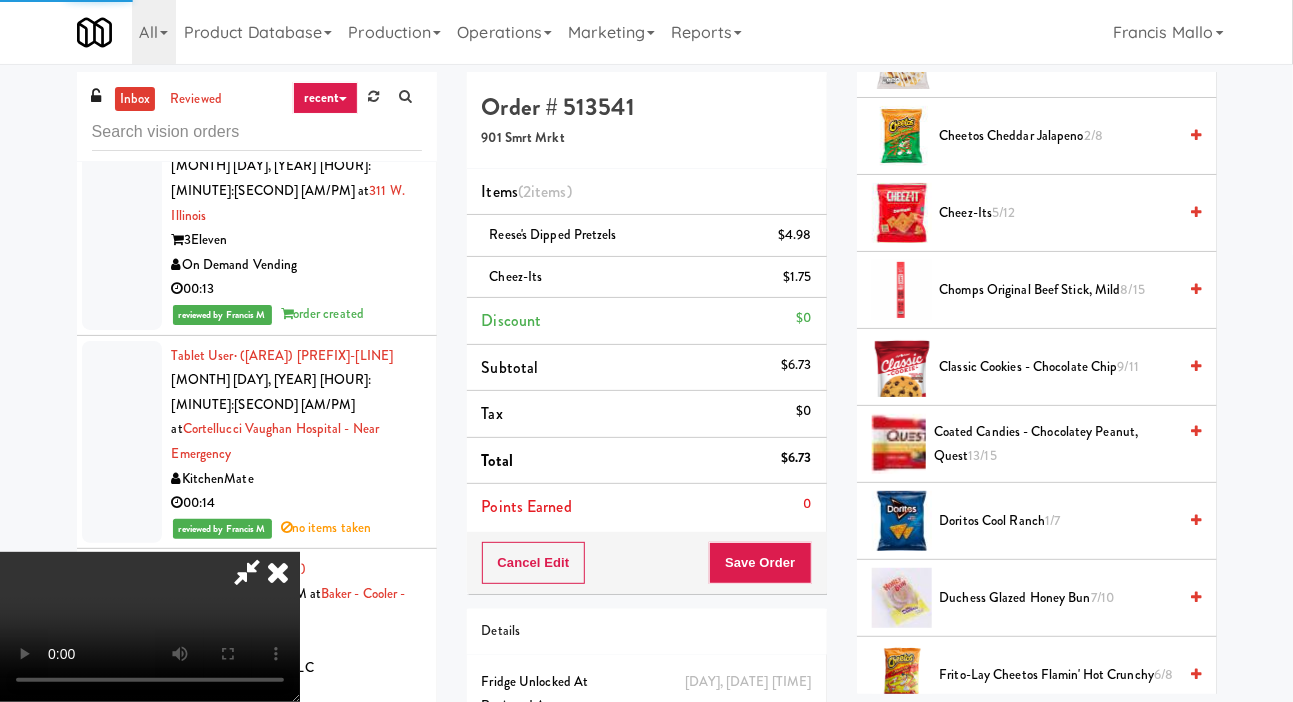 scroll, scrollTop: 116, scrollLeft: 0, axis: vertical 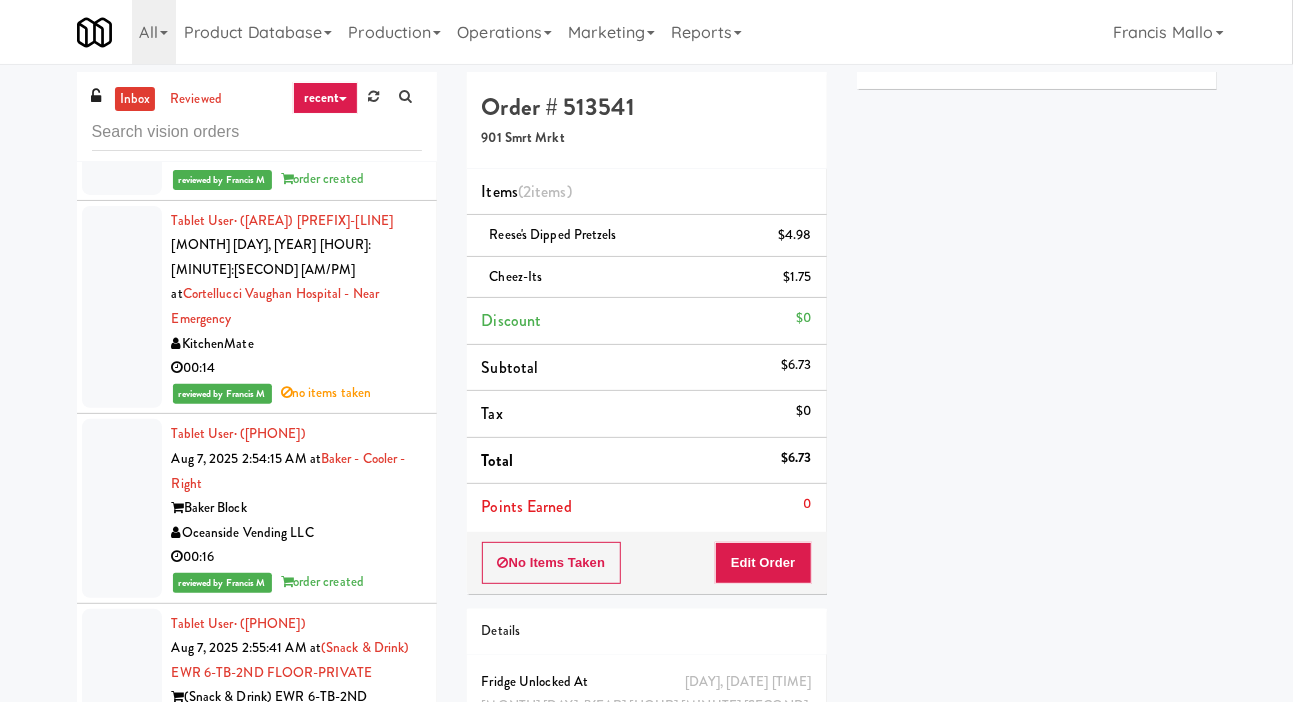 click on "Kaseya" at bounding box center [297, 1454] 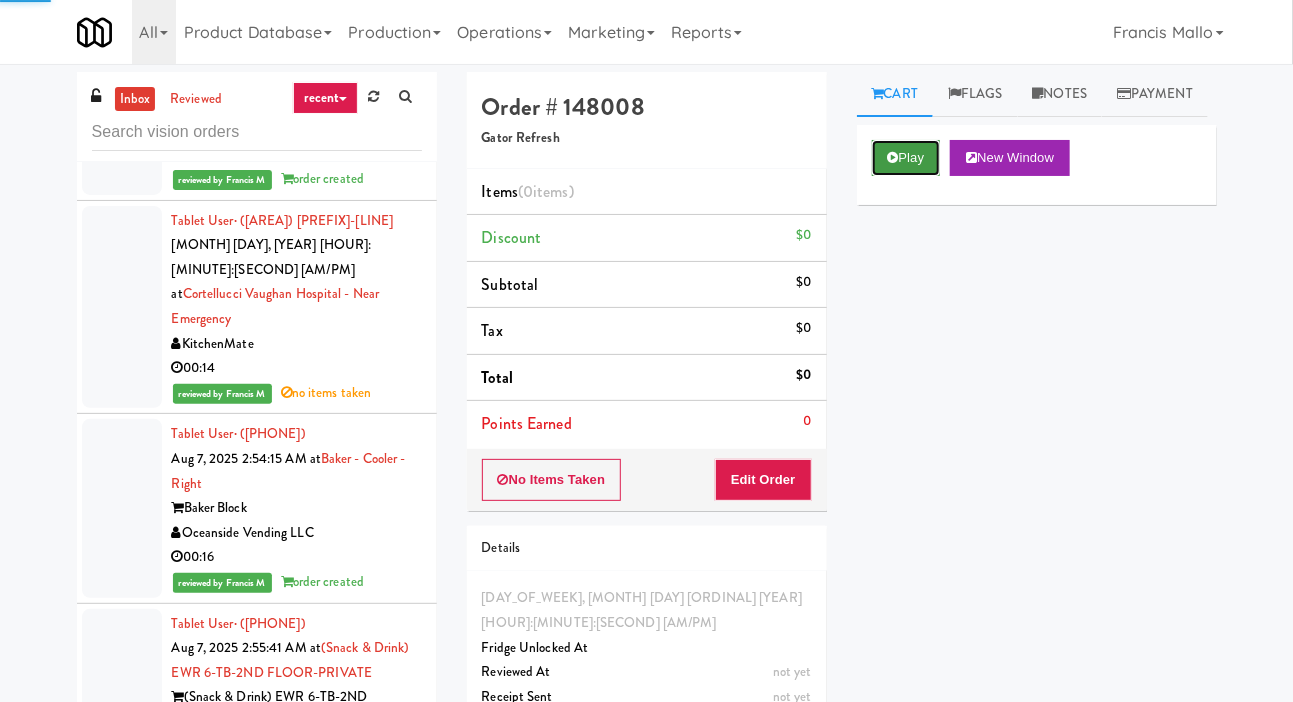 click on "Play" at bounding box center [906, 158] 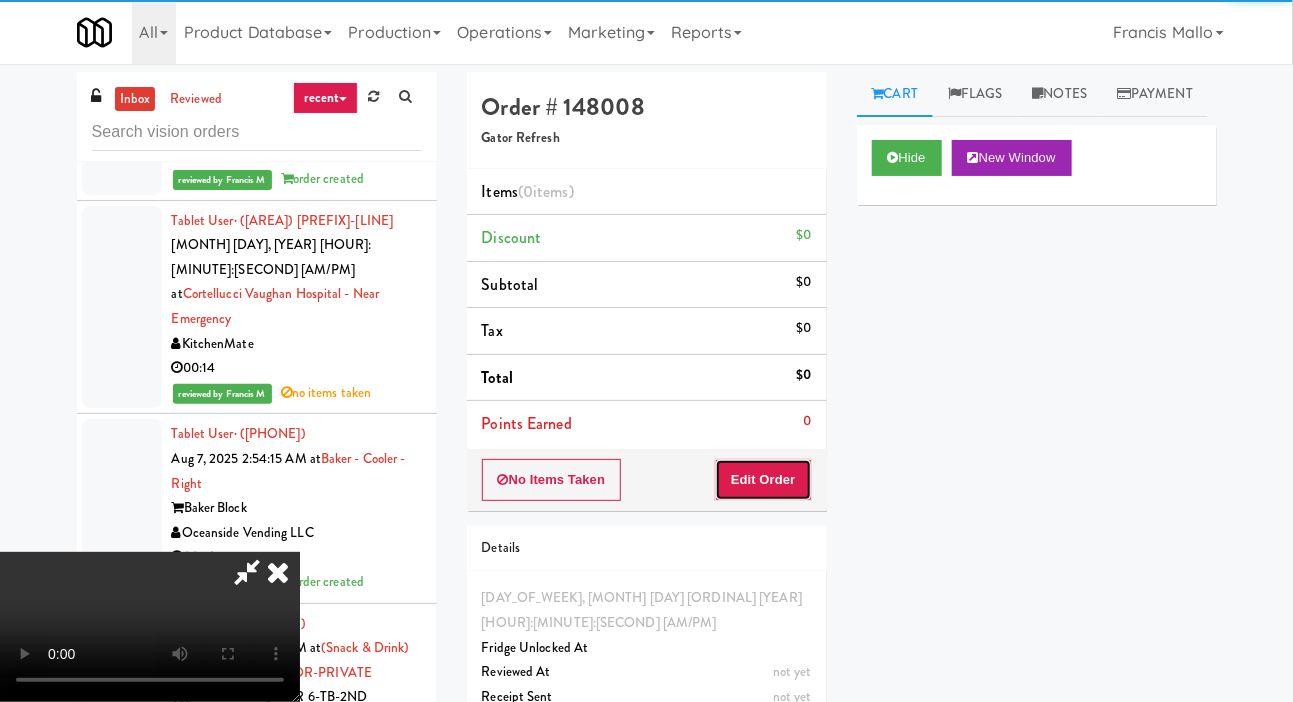 click on "Edit Order" at bounding box center (763, 480) 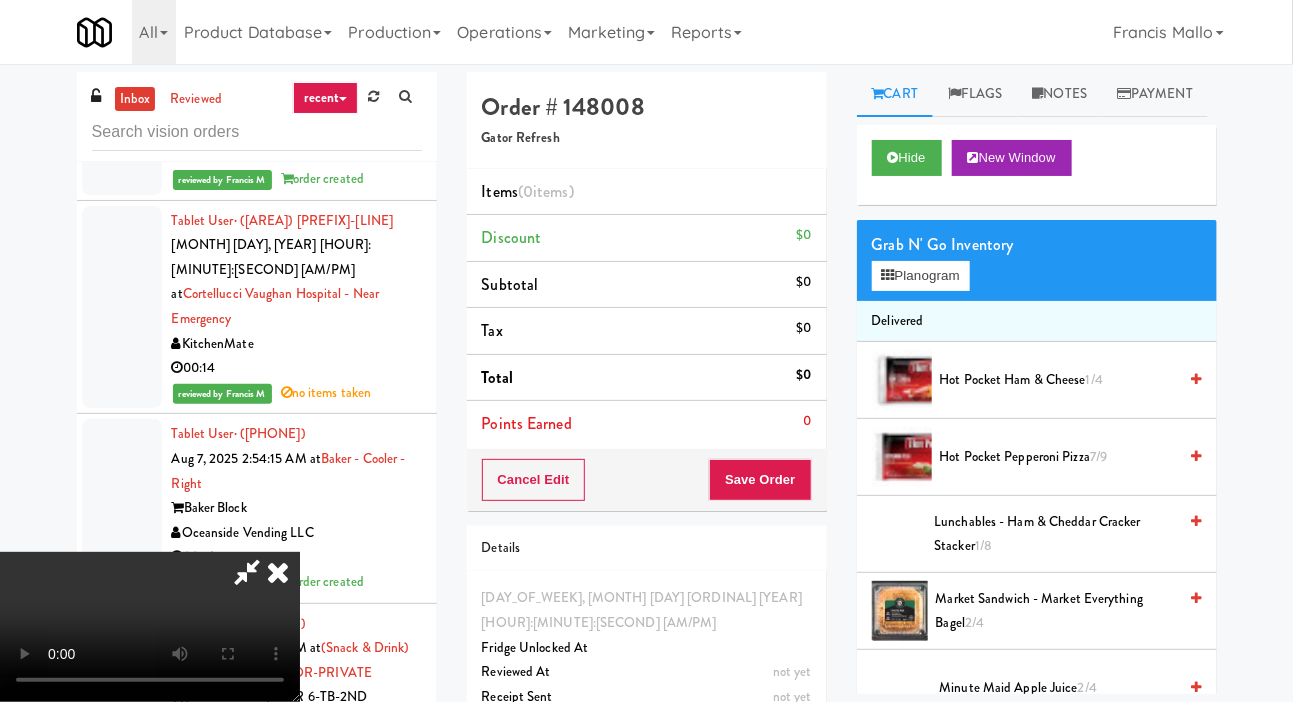 scroll, scrollTop: 73, scrollLeft: 0, axis: vertical 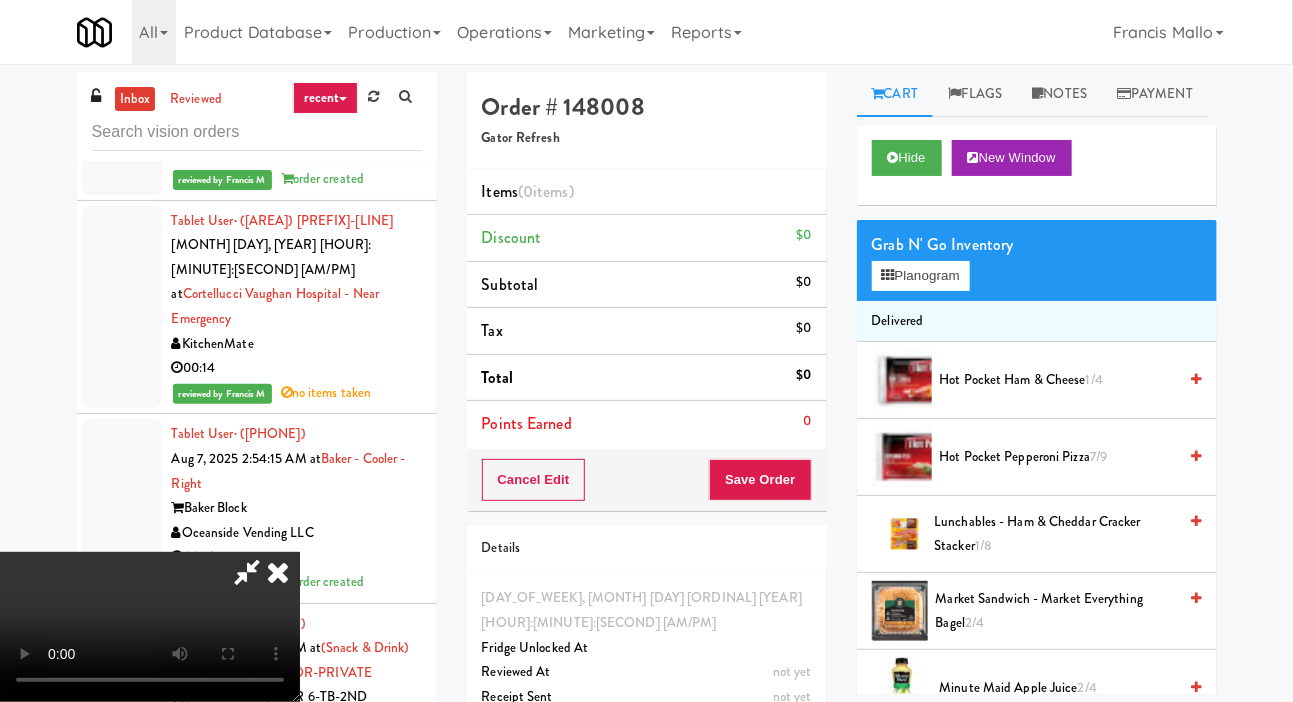 type 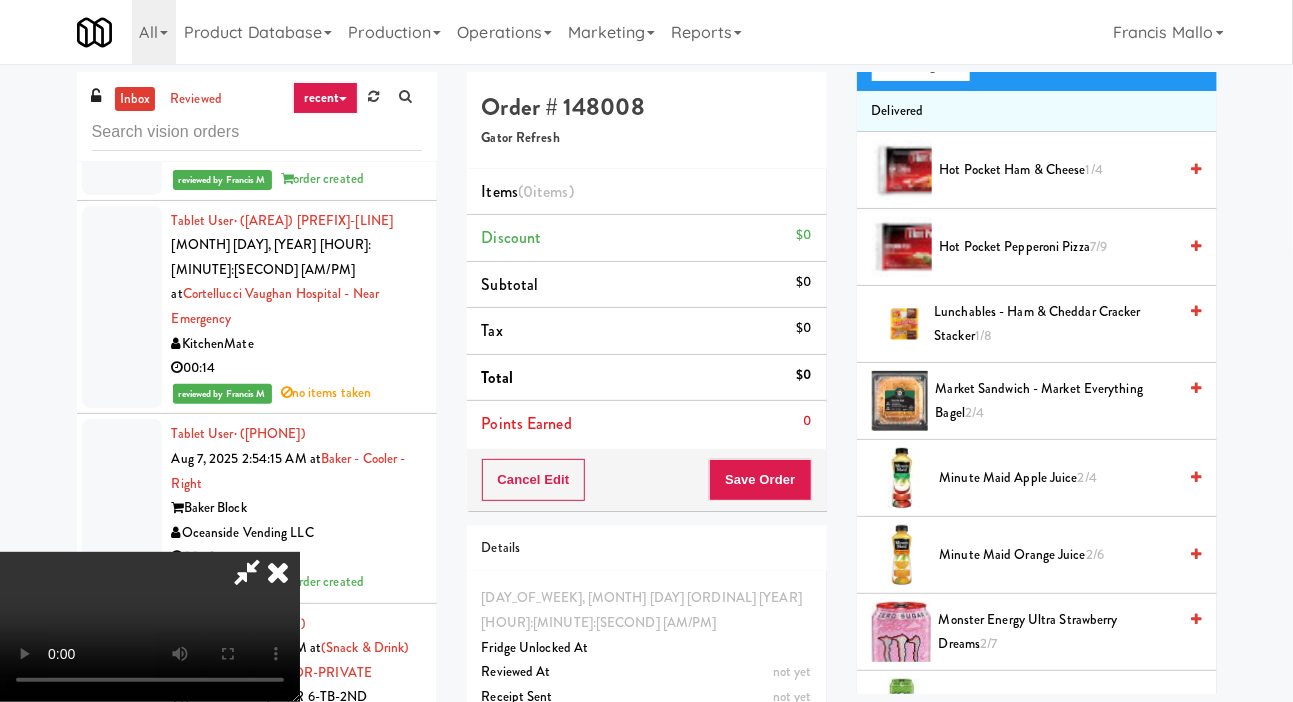 scroll, scrollTop: 0, scrollLeft: 0, axis: both 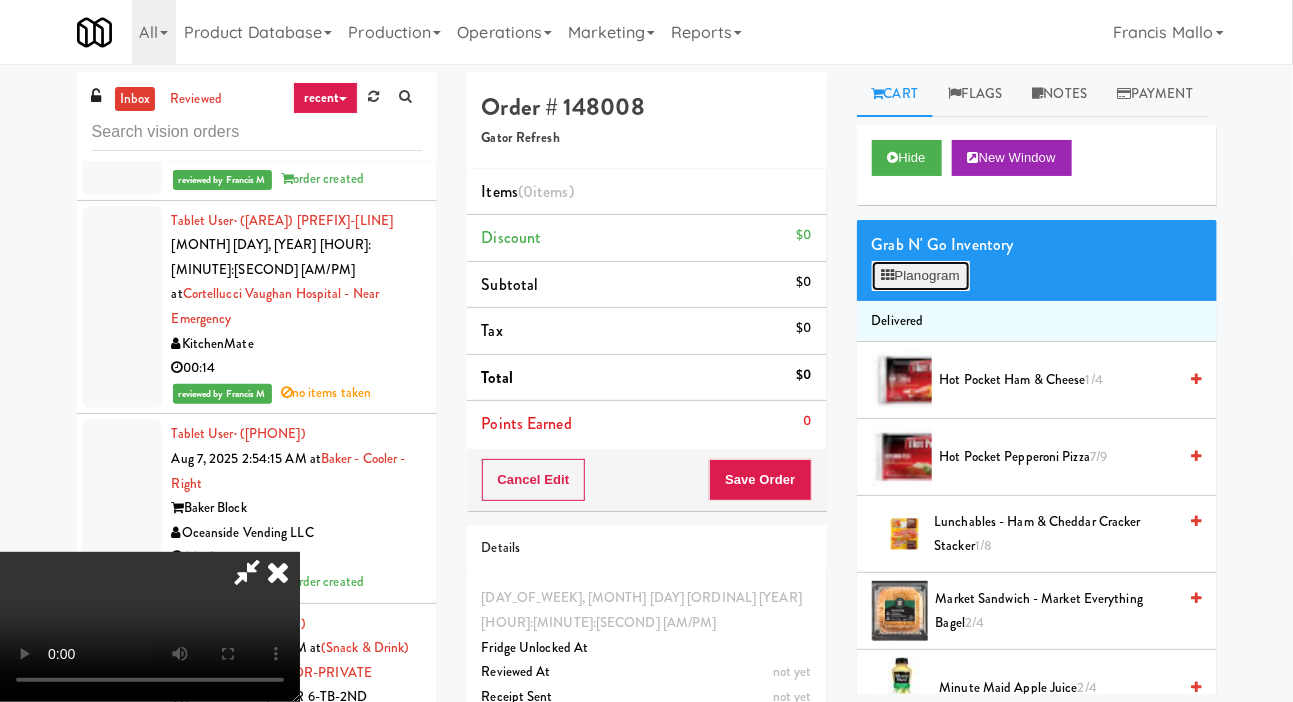 click on "Planogram" at bounding box center (921, 276) 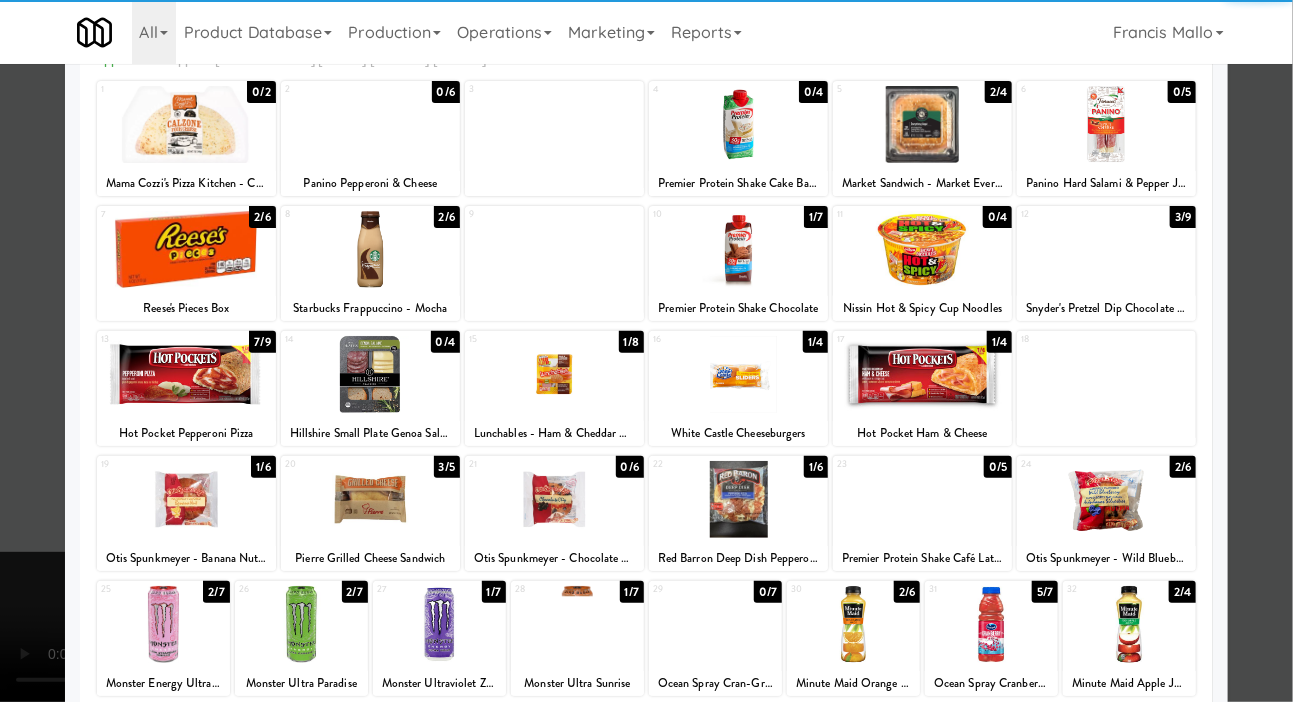 scroll, scrollTop: 113, scrollLeft: 0, axis: vertical 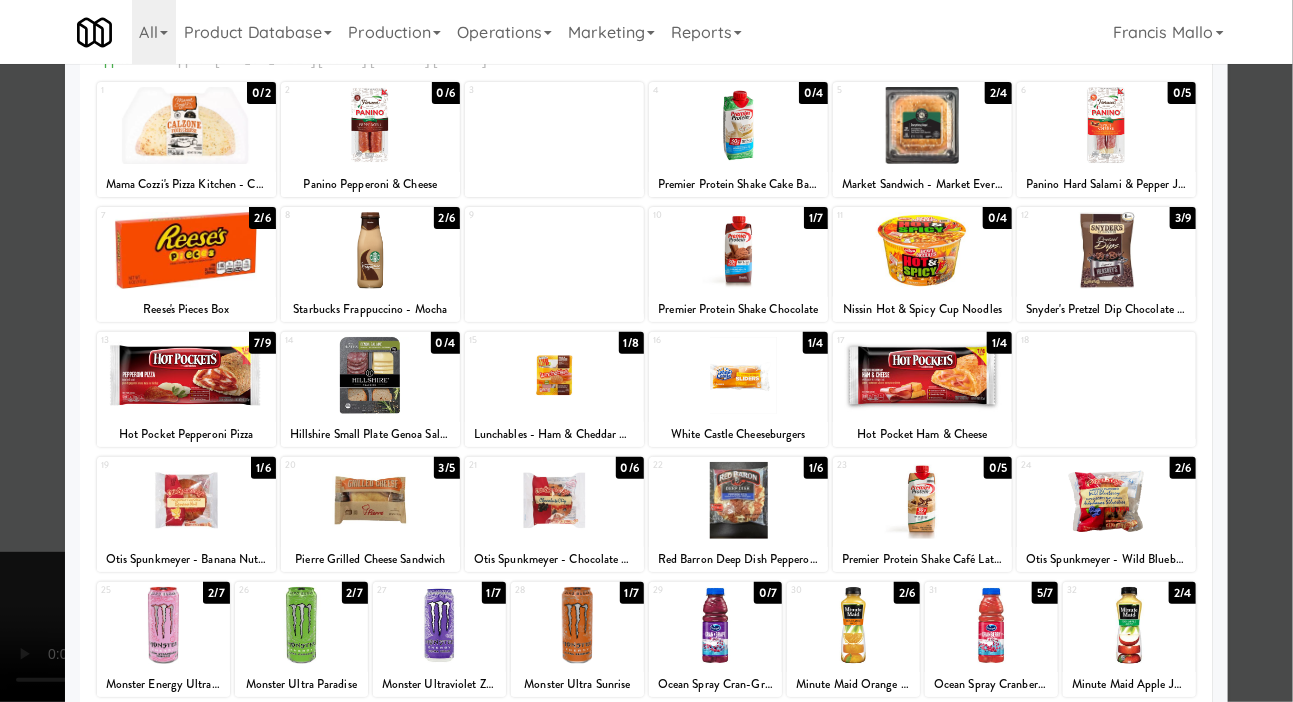 click at bounding box center [186, 500] 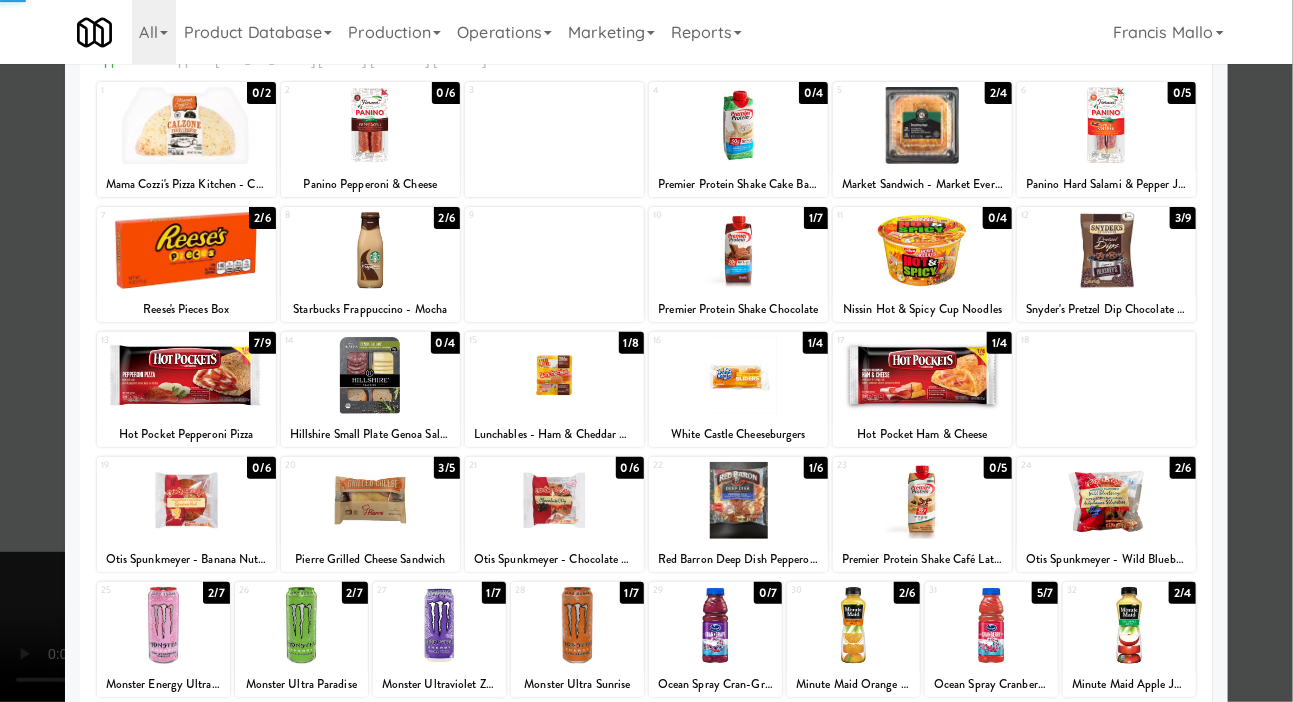 click at bounding box center (646, 351) 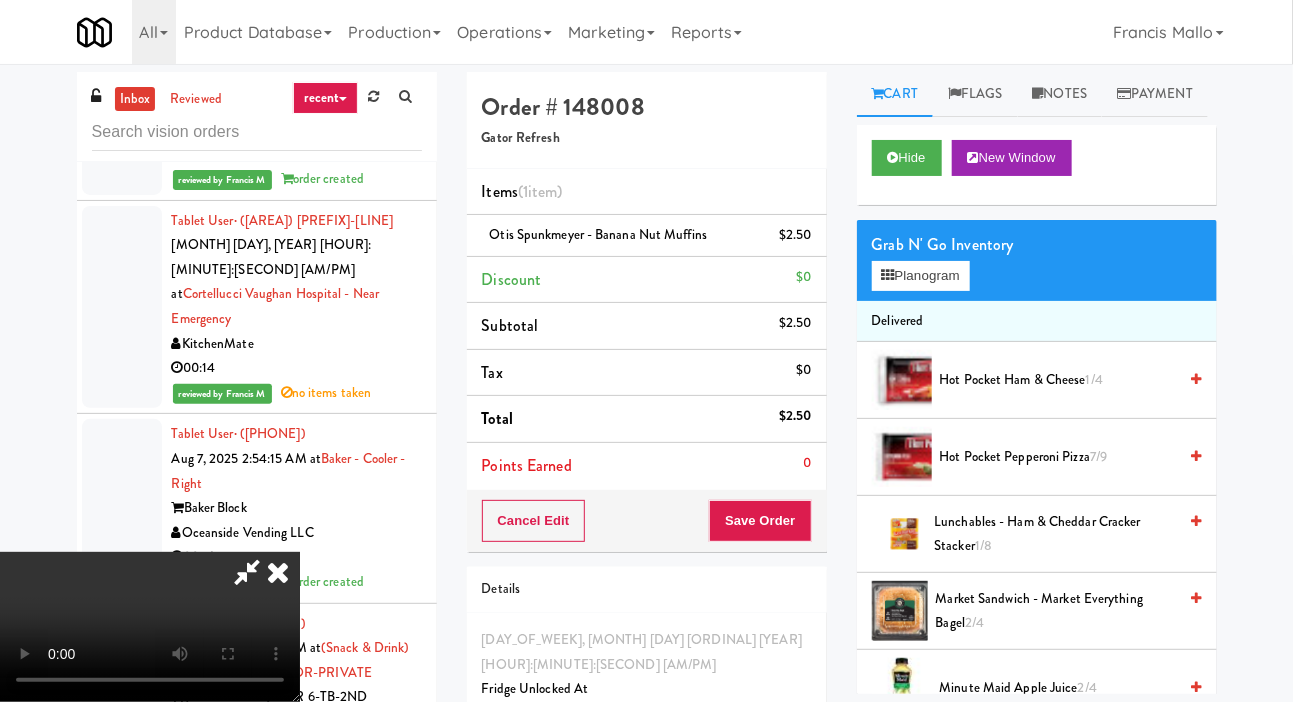scroll, scrollTop: 73, scrollLeft: 0, axis: vertical 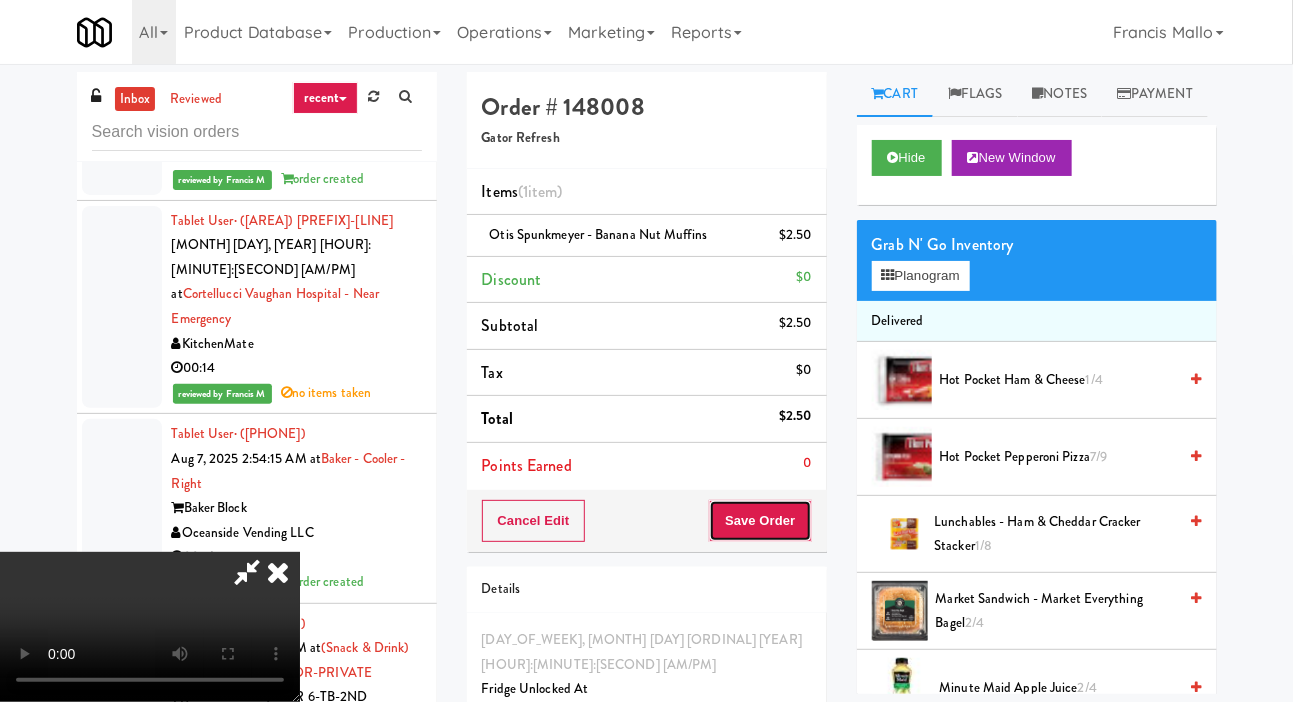 click on "Save Order" at bounding box center [760, 521] 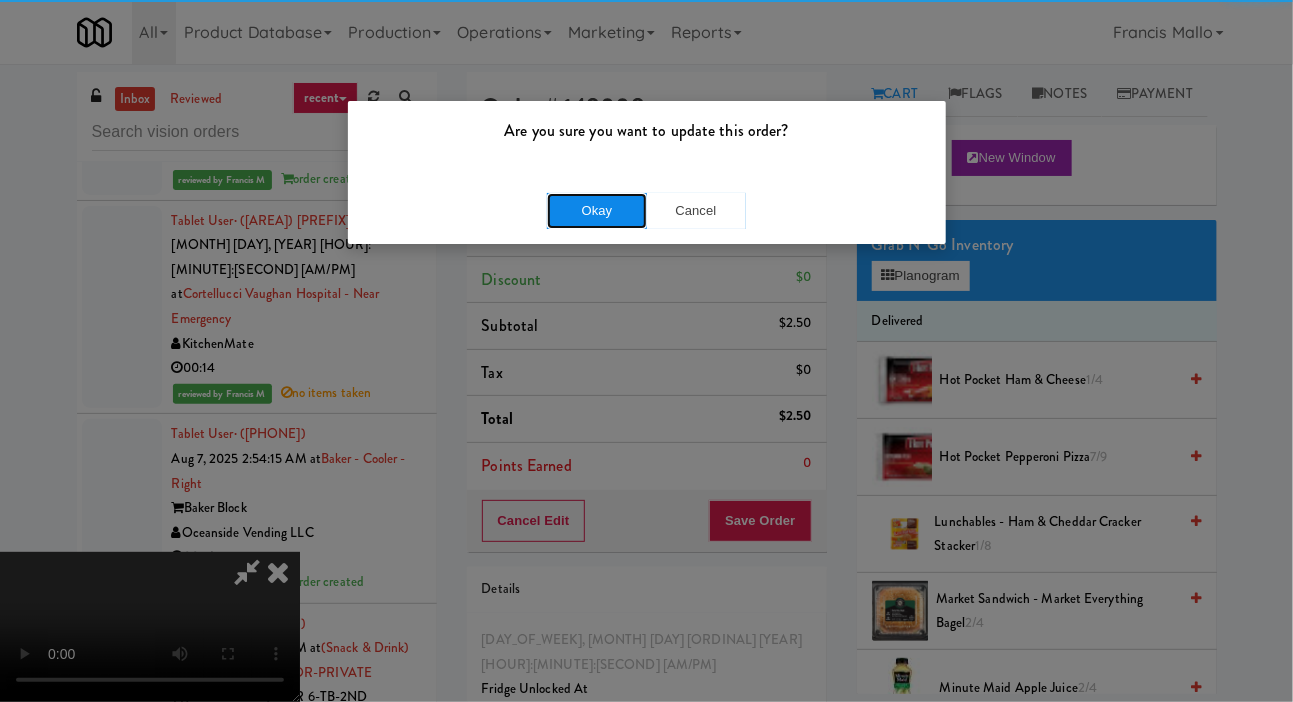 click on "Okay" at bounding box center (597, 211) 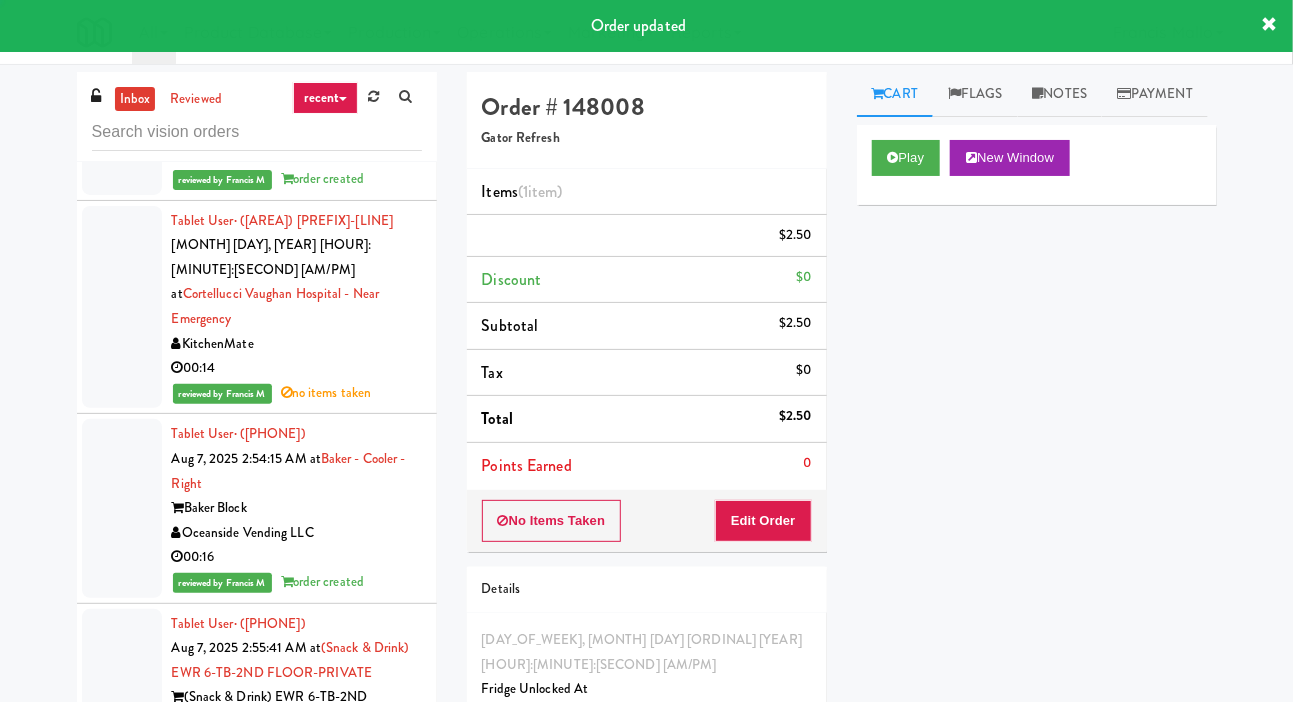 scroll, scrollTop: 0, scrollLeft: 0, axis: both 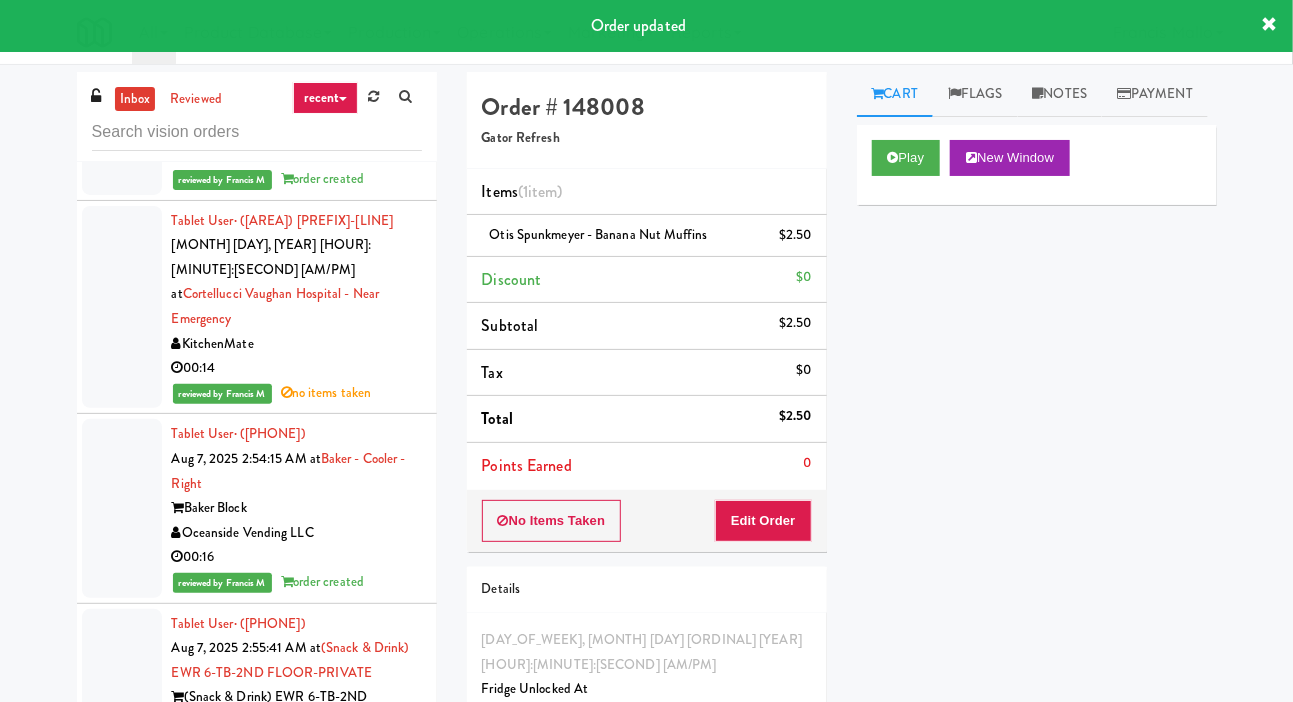 click on "Holy Angels Ministries" at bounding box center (297, 1668) 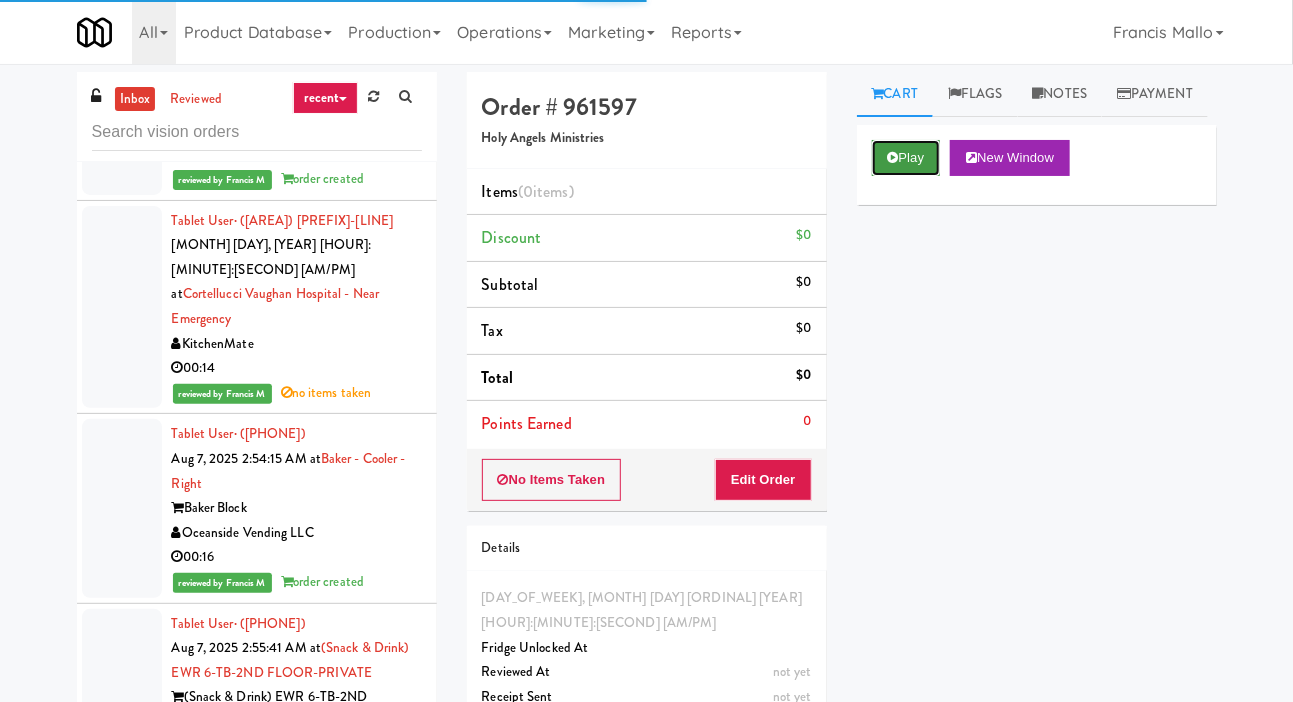 click on "Play" at bounding box center [906, 158] 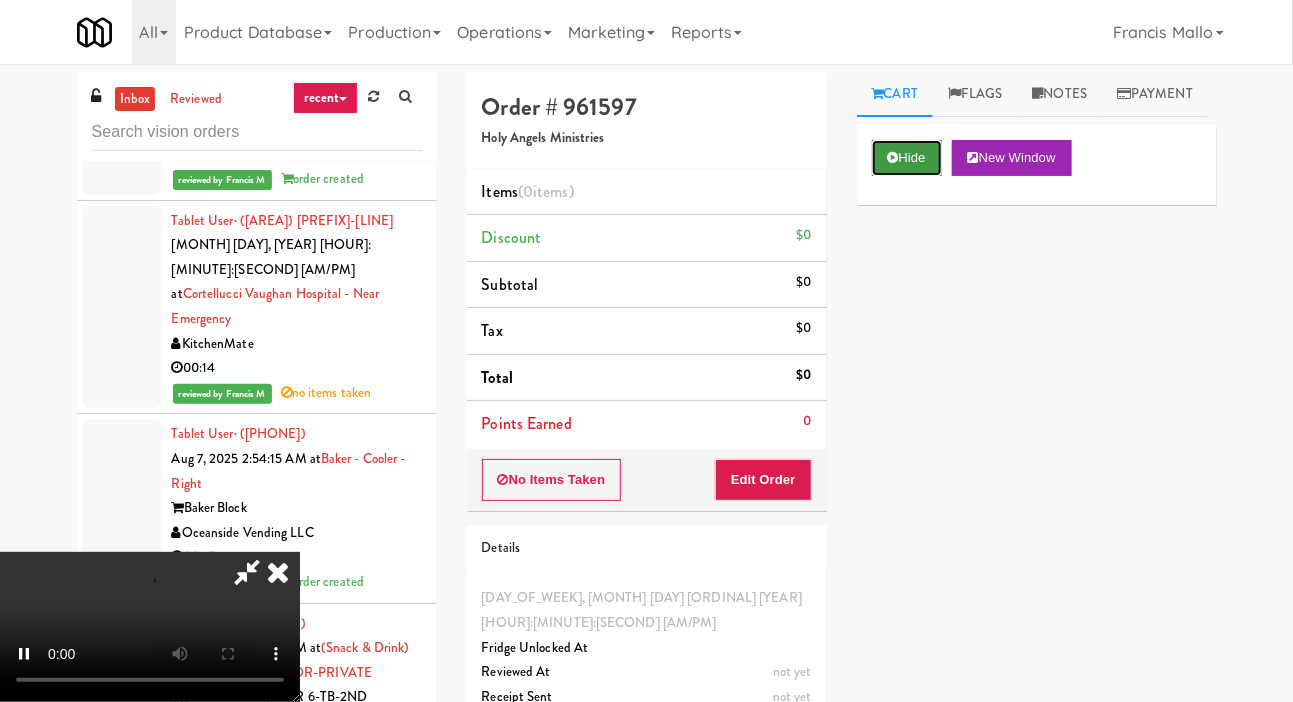 scroll, scrollTop: 73, scrollLeft: 0, axis: vertical 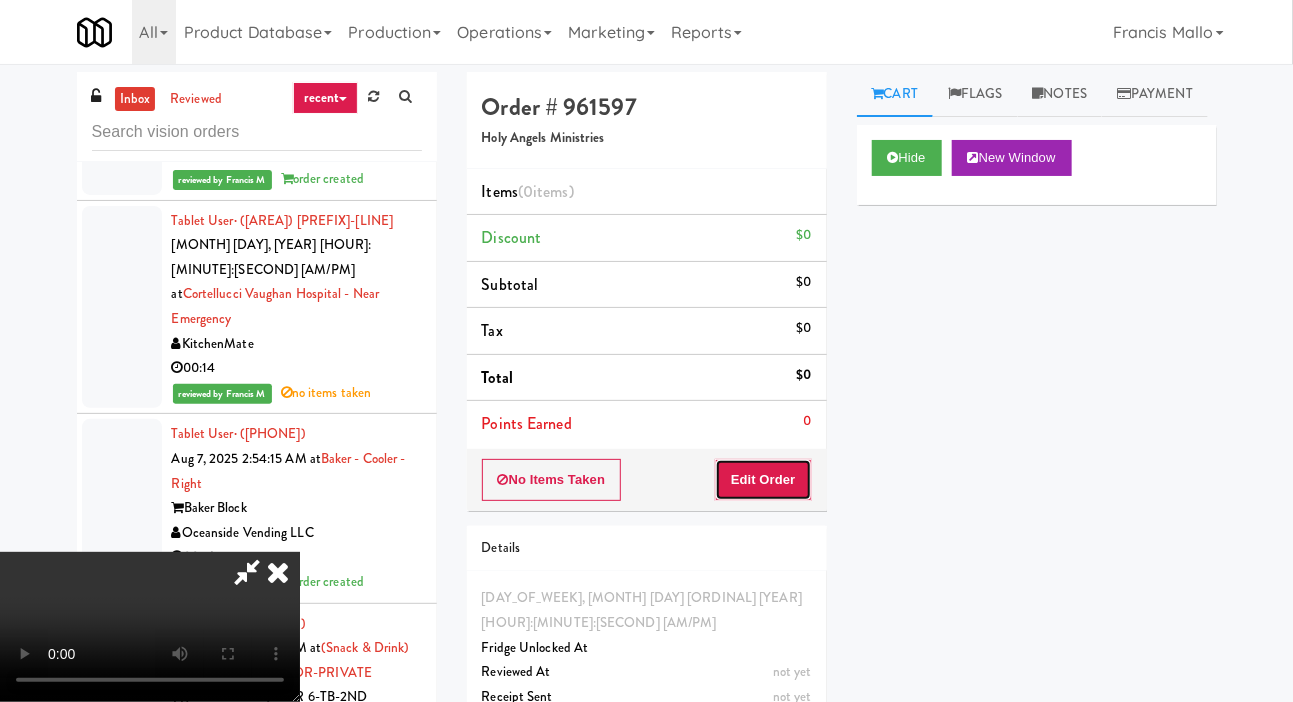 click on "Edit Order" at bounding box center [763, 480] 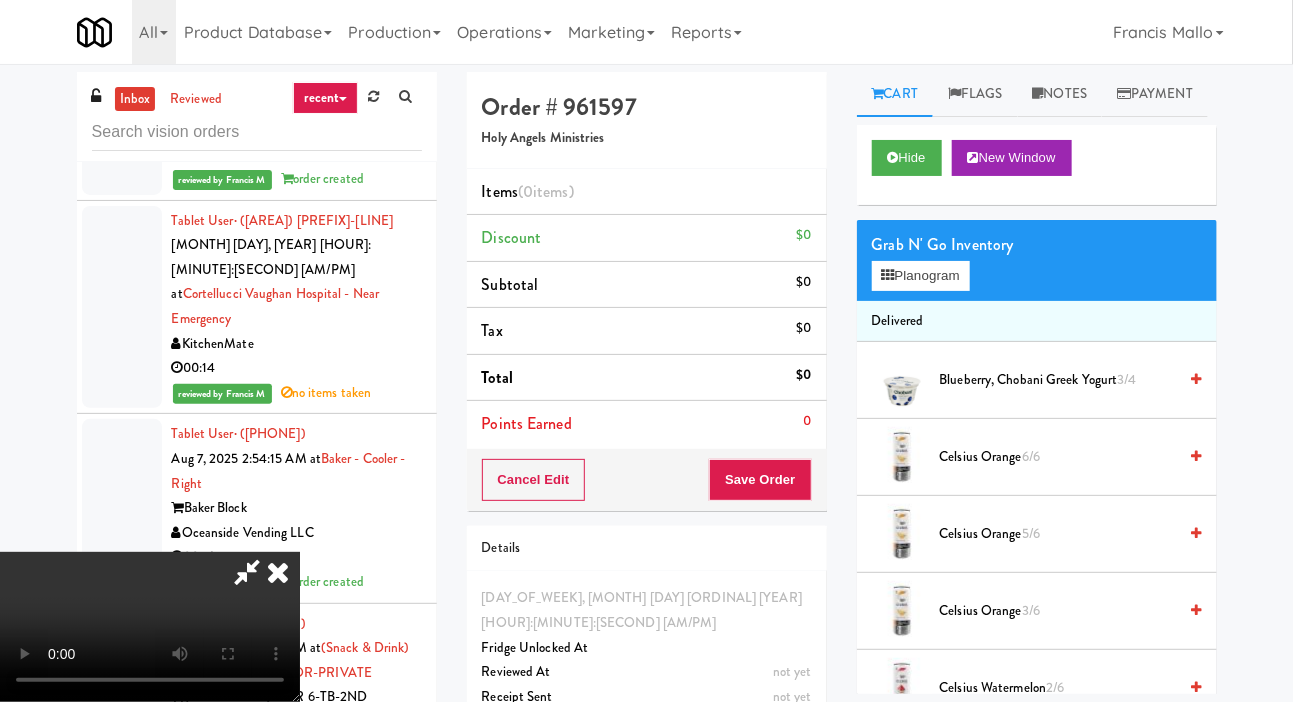 type 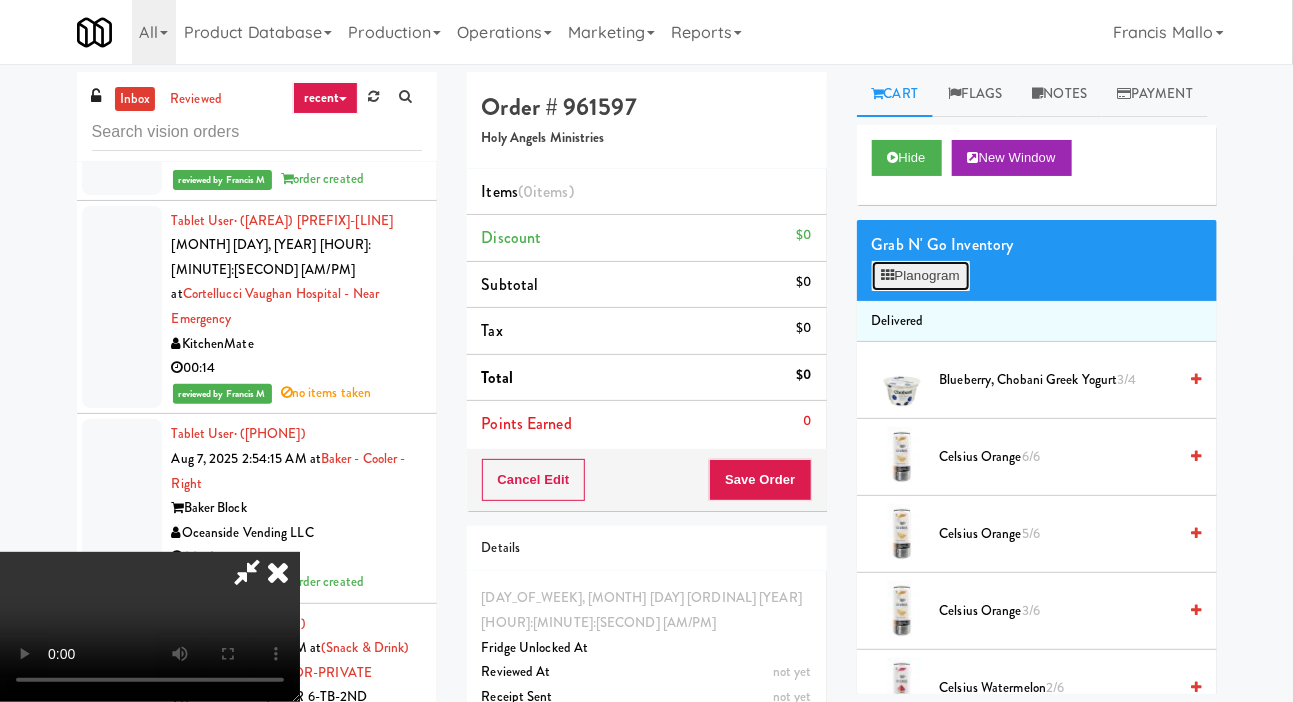 click on "Planogram" at bounding box center (921, 276) 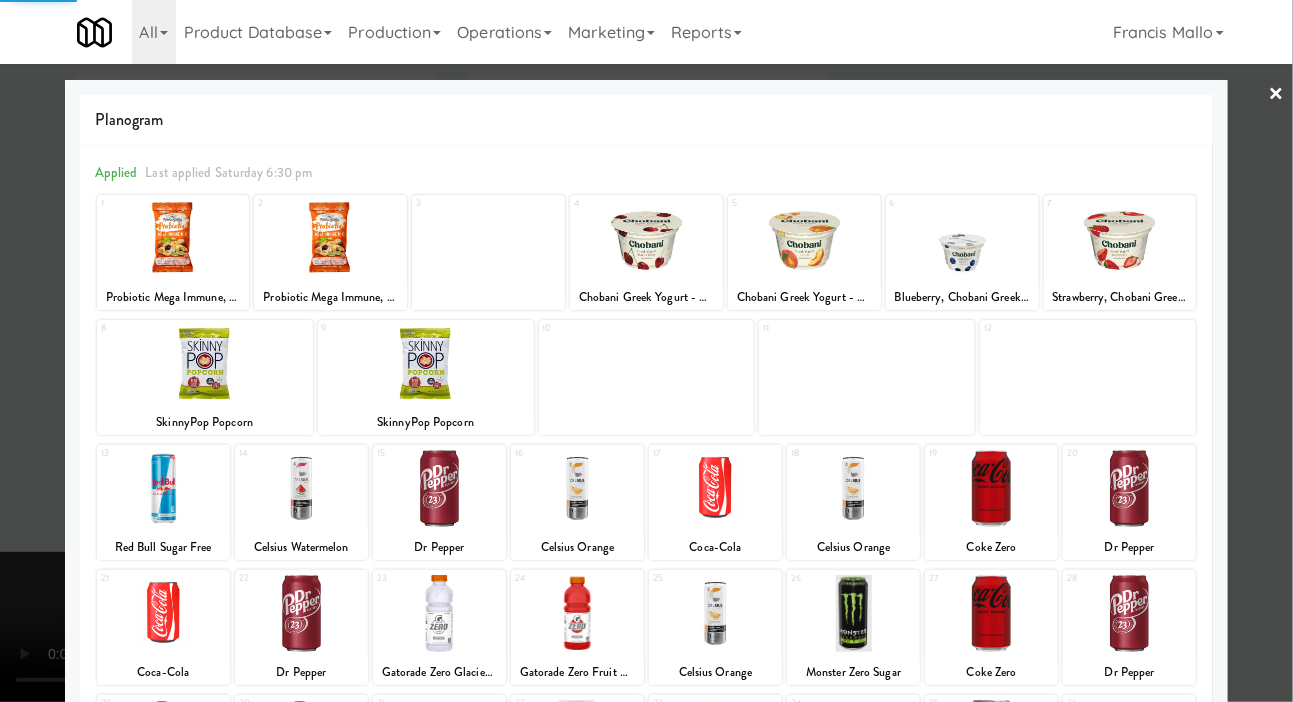 click at bounding box center [1120, 238] 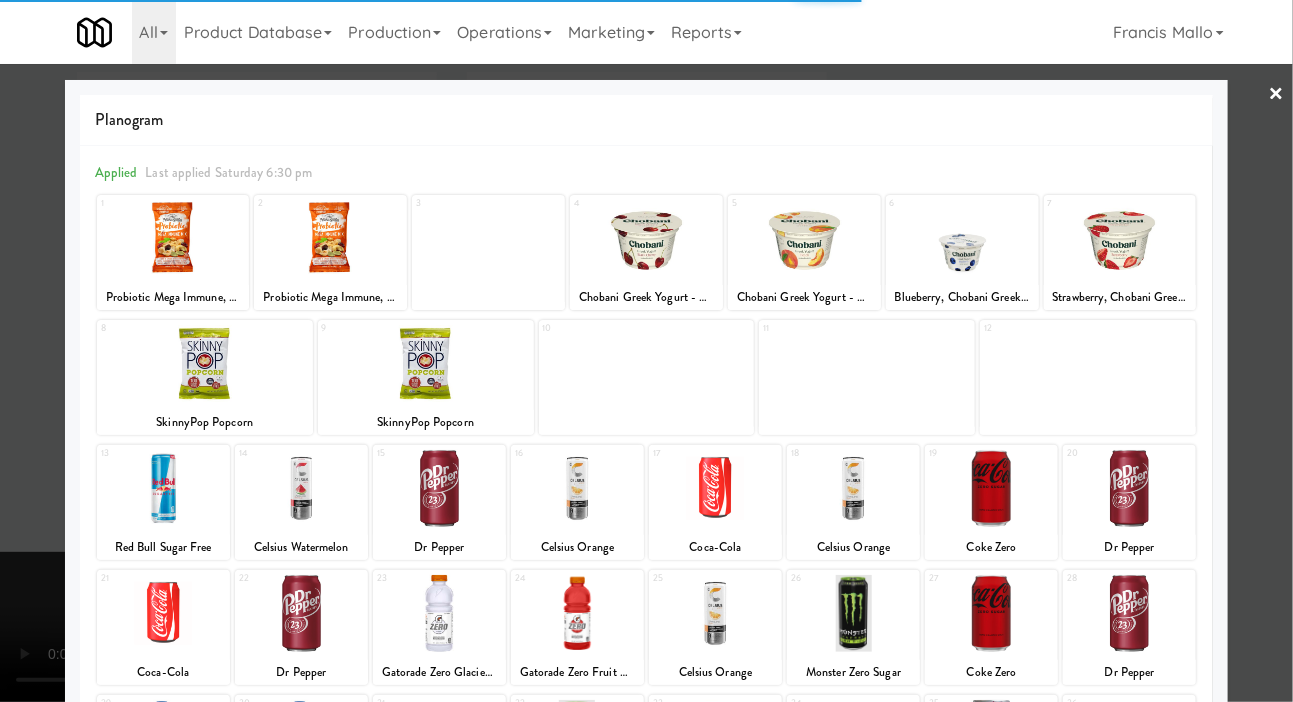 click at bounding box center (646, 351) 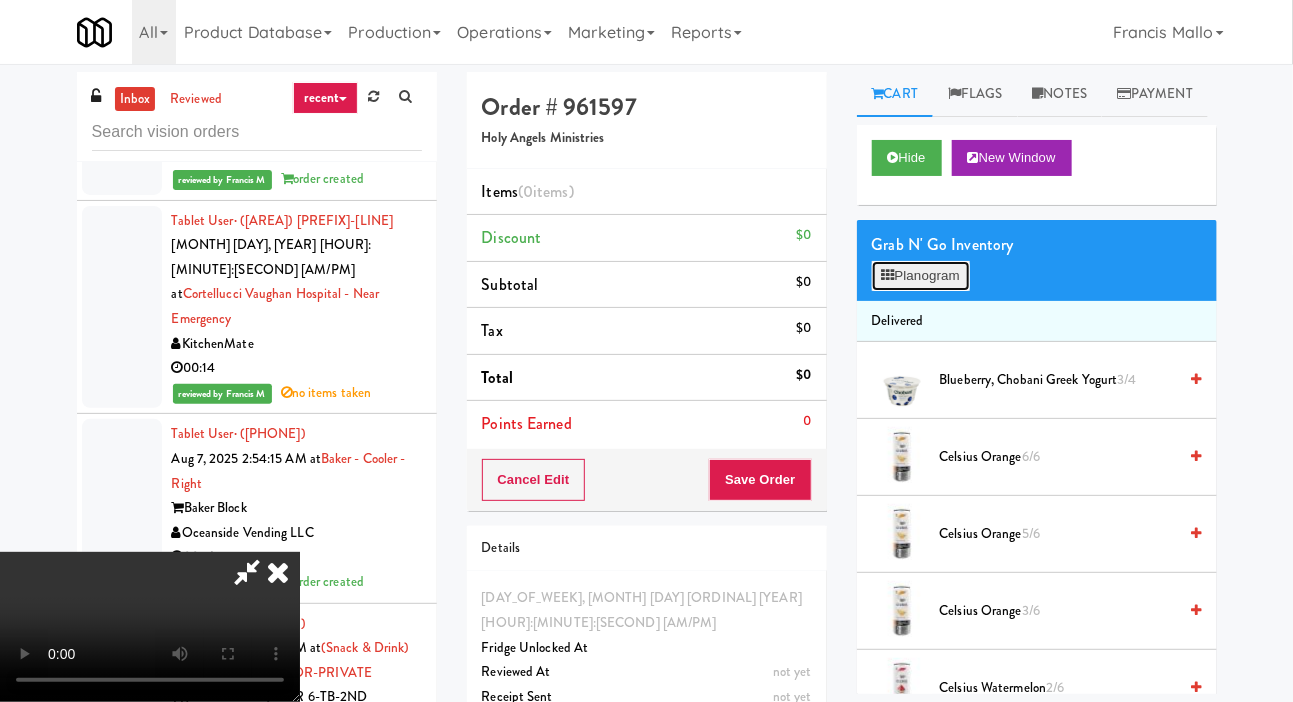 click on "Planogram" at bounding box center (921, 276) 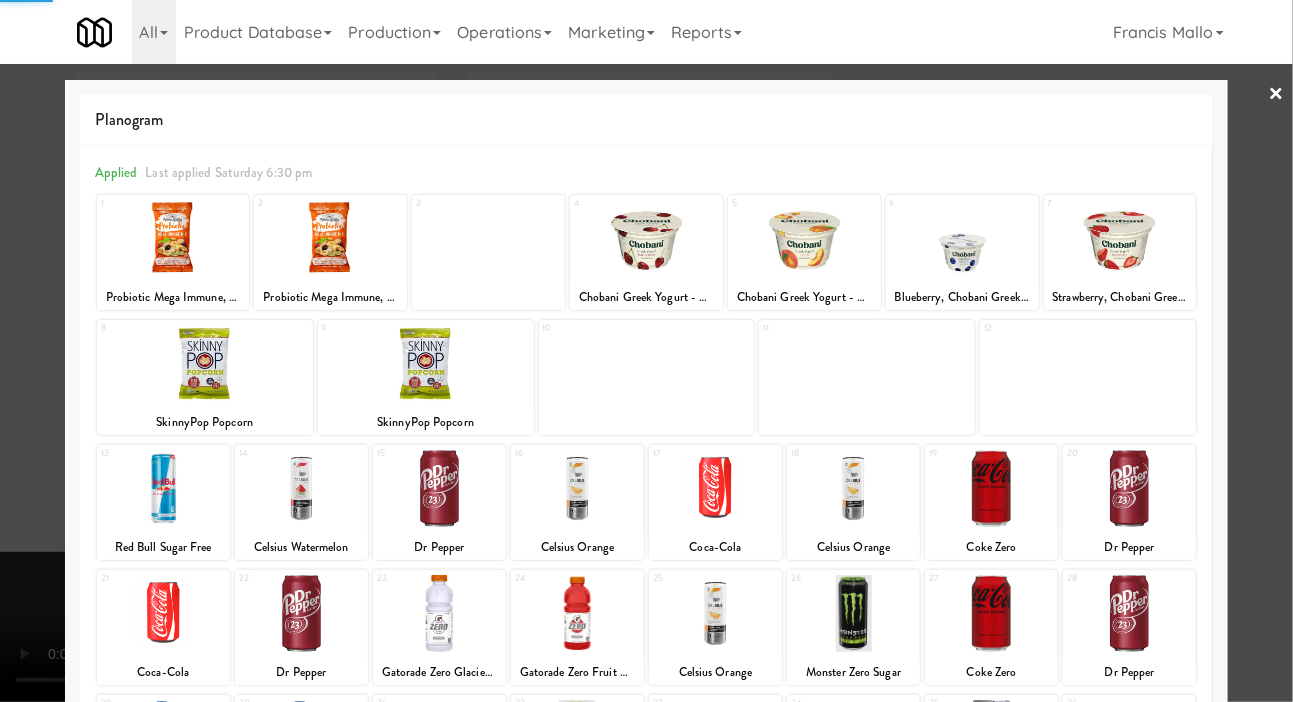 click on "Blueberry, Chobani Greek Yogurt" at bounding box center (962, 297) 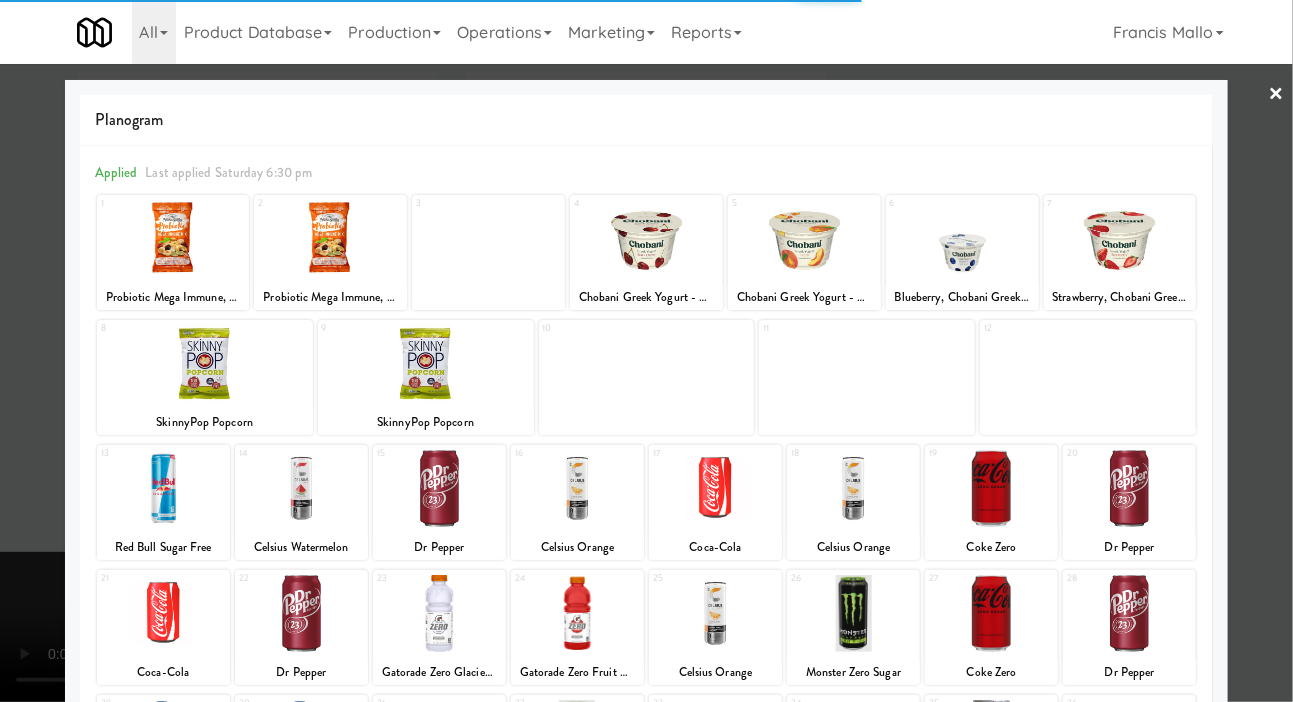 click at bounding box center [962, 238] 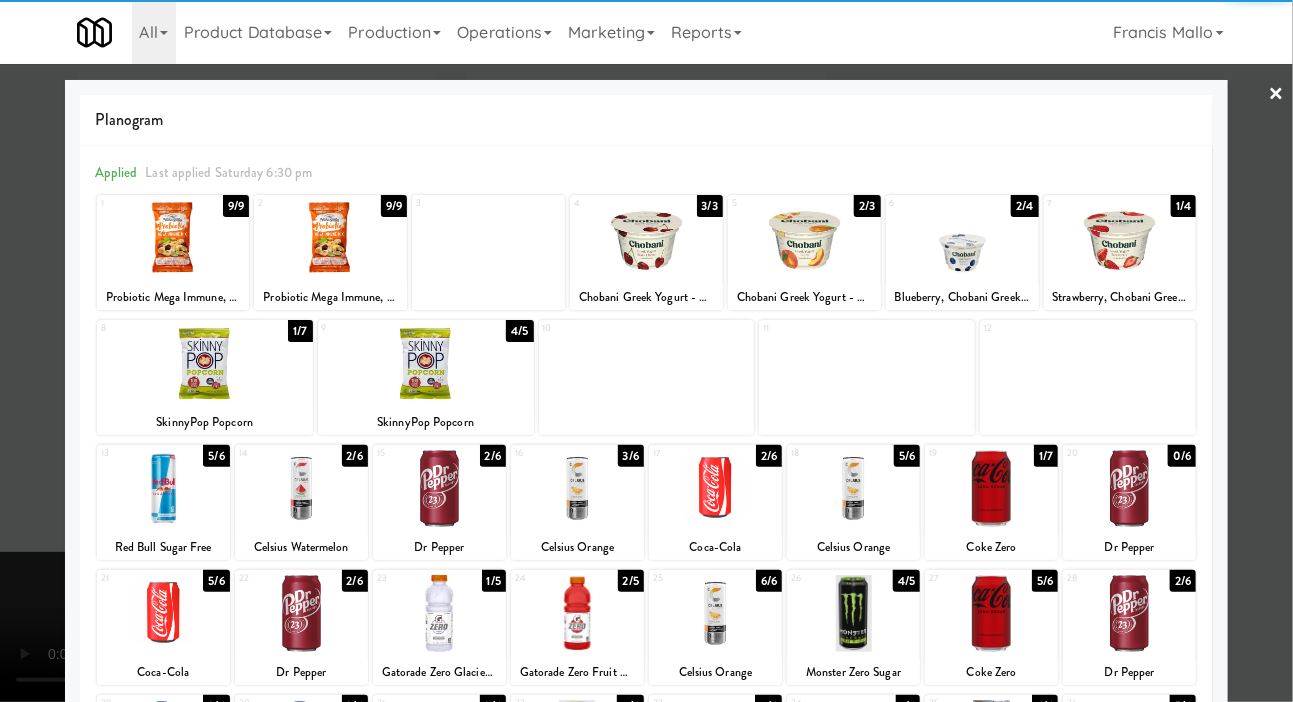 click at bounding box center (646, 351) 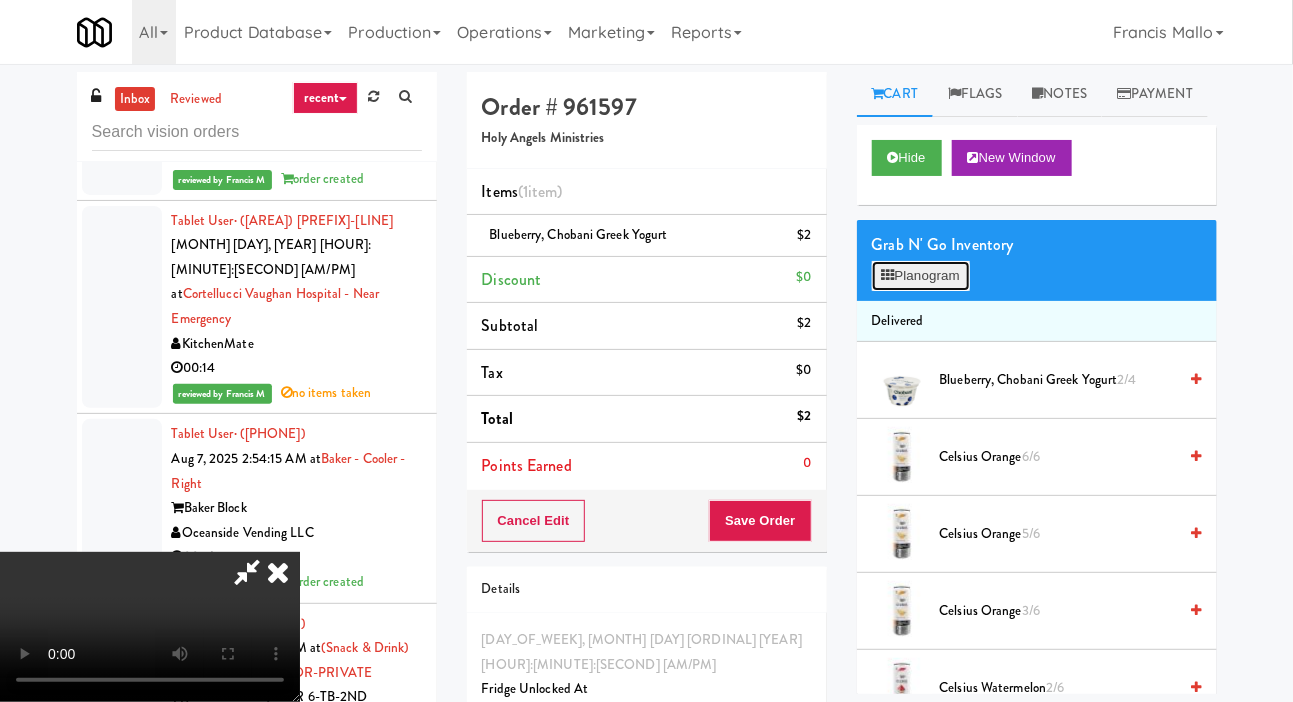 click on "Planogram" at bounding box center (921, 276) 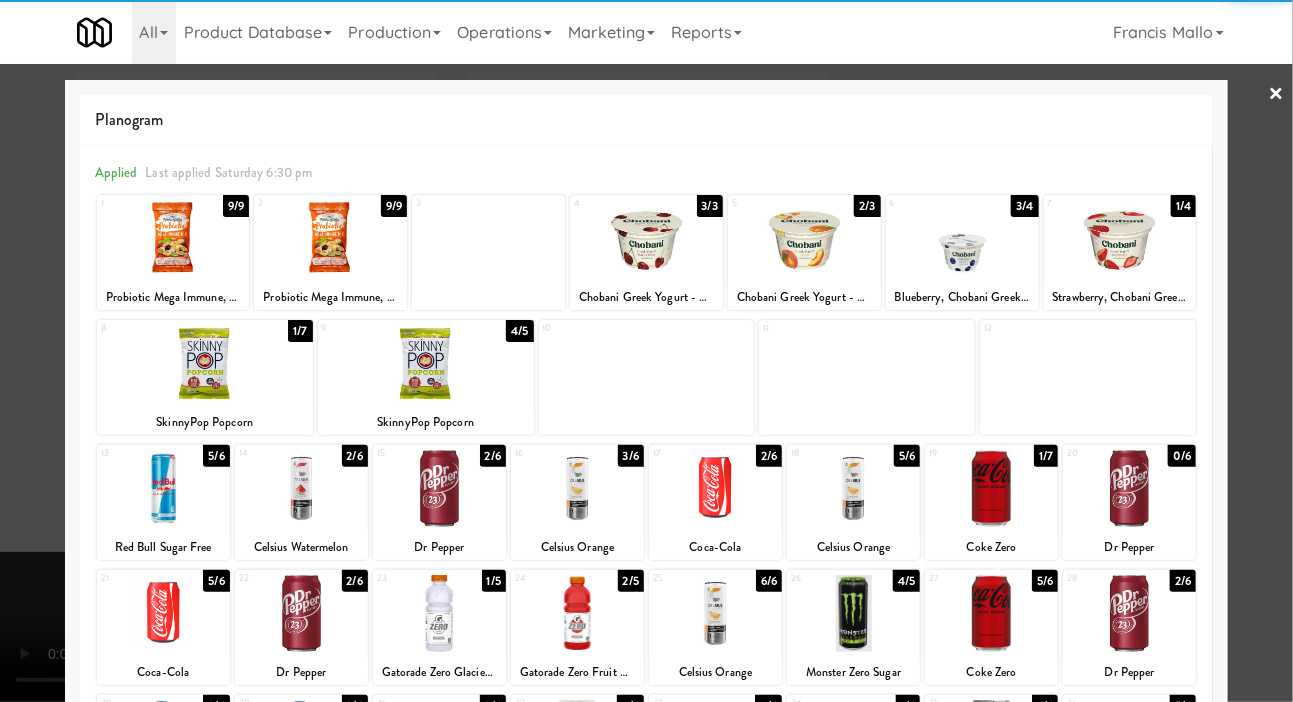 click at bounding box center [1120, 238] 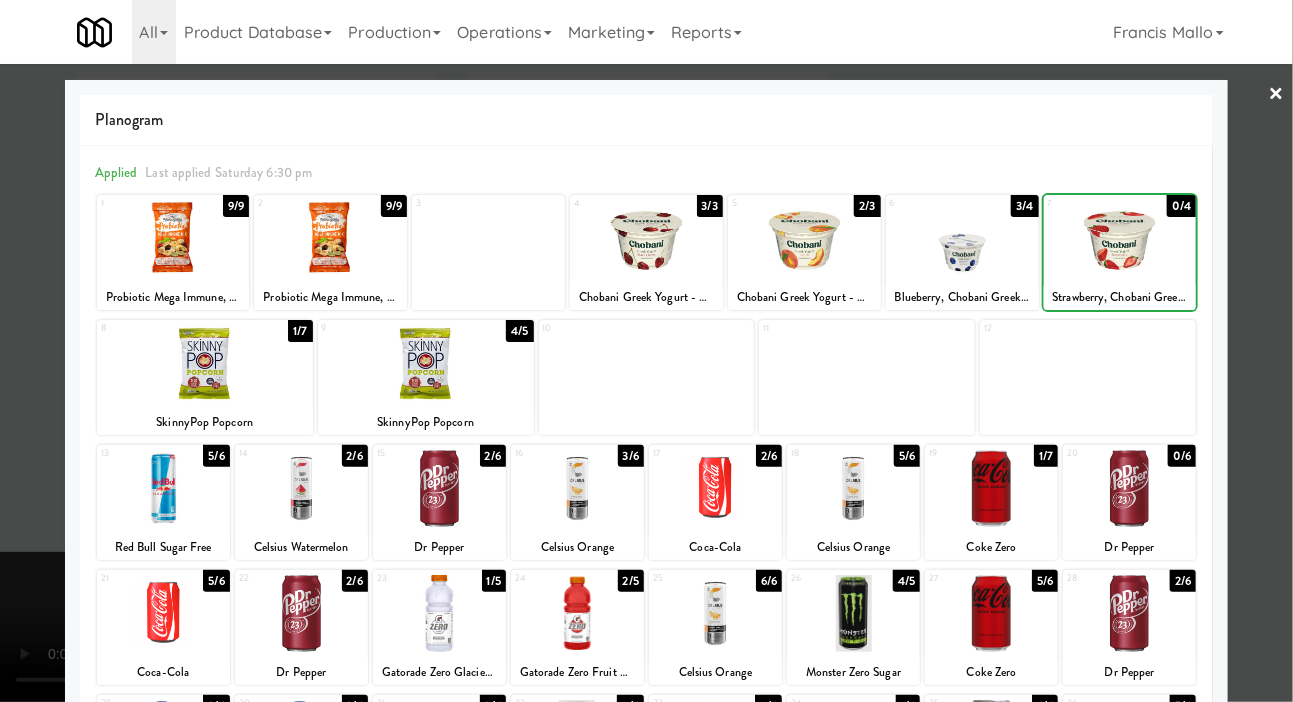 click at bounding box center [646, 351] 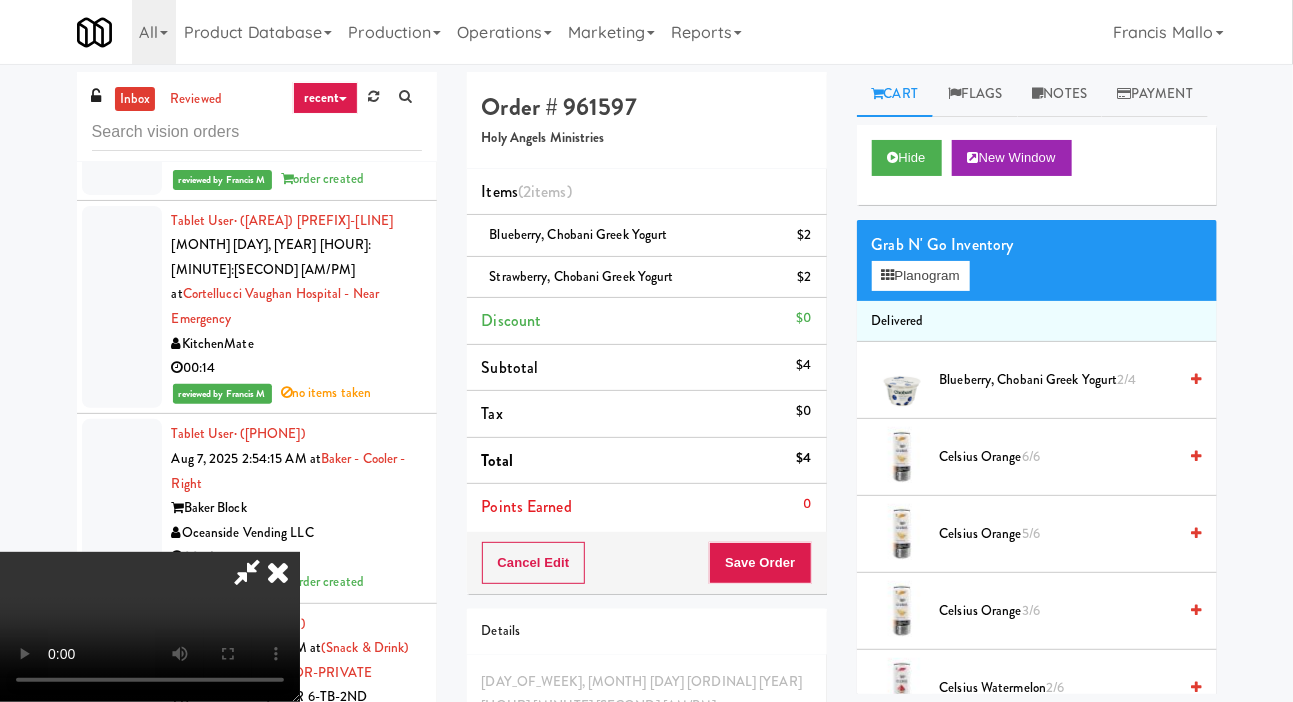 scroll, scrollTop: 0, scrollLeft: 0, axis: both 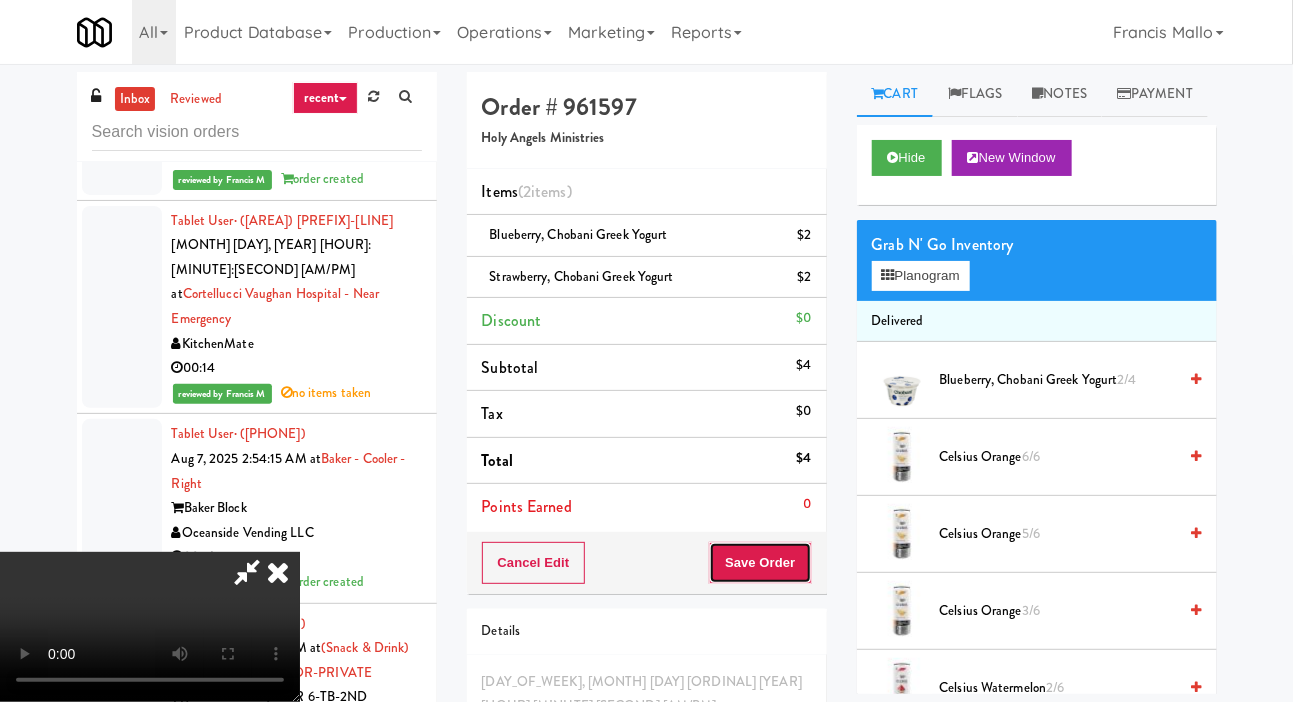 click on "Save Order" at bounding box center [760, 563] 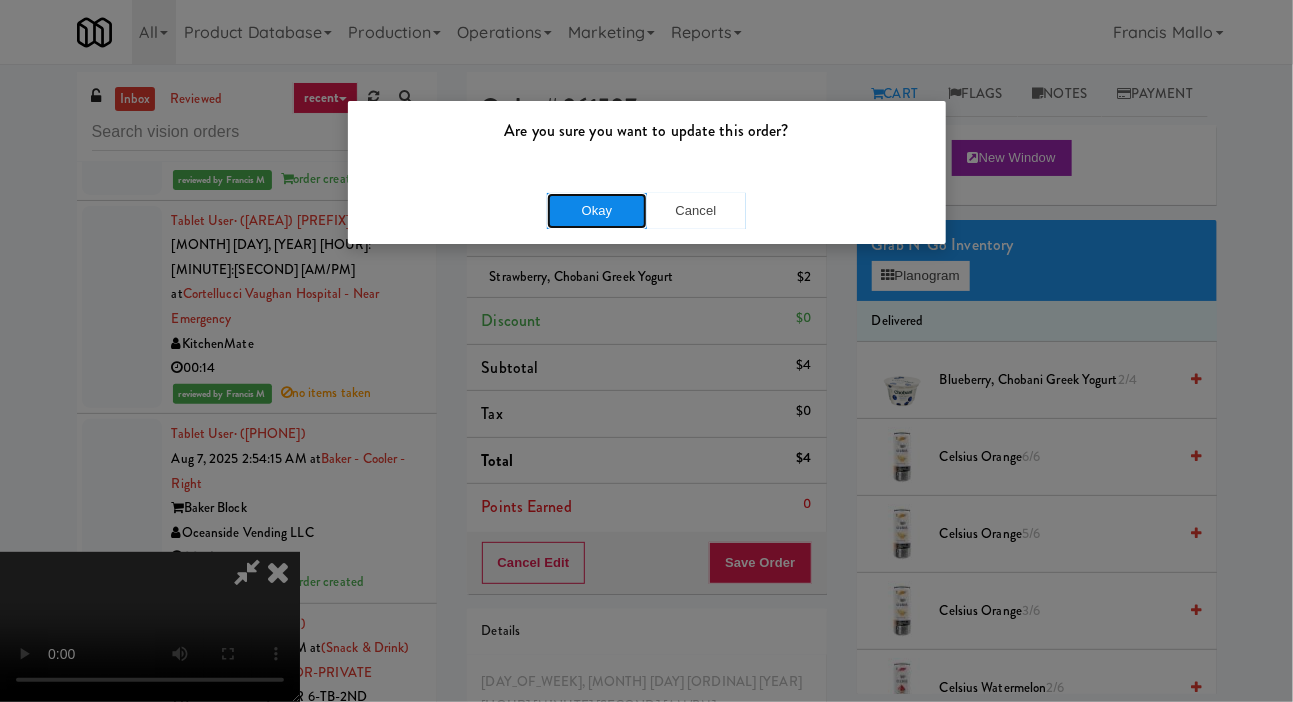 click on "Okay" at bounding box center [597, 211] 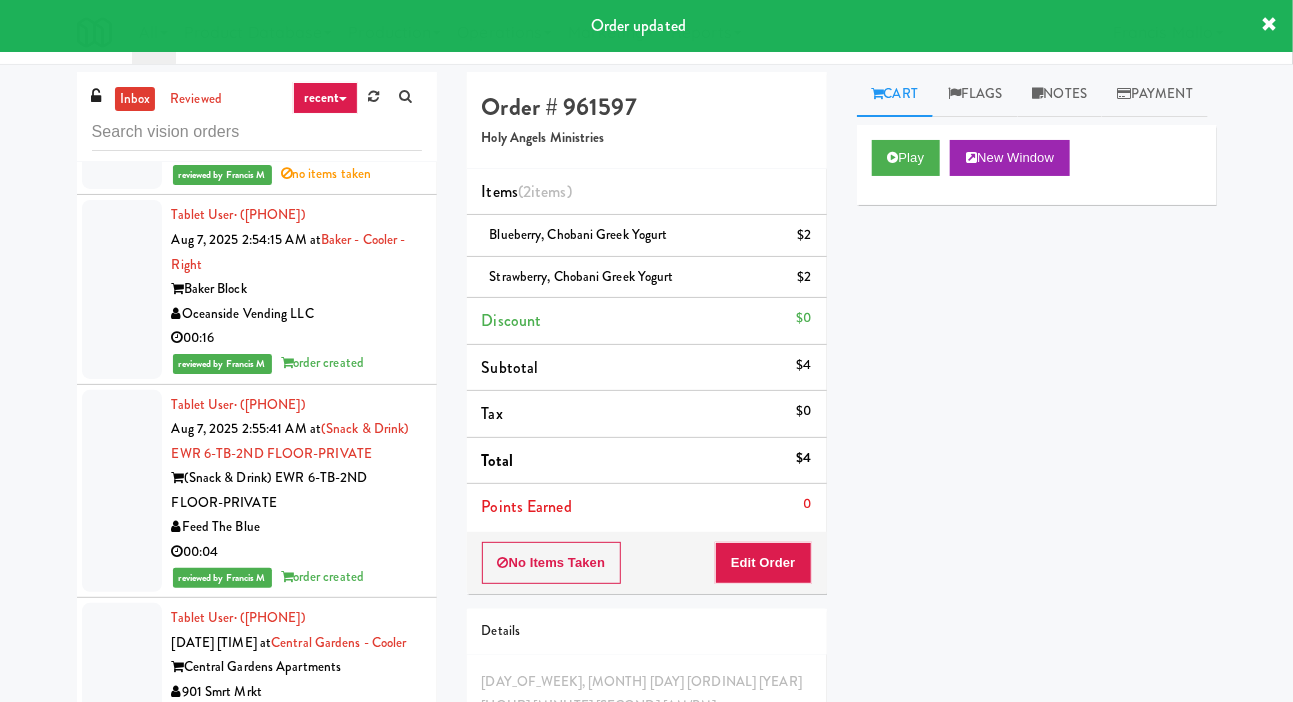 click on "00:07" at bounding box center [297, 1638] 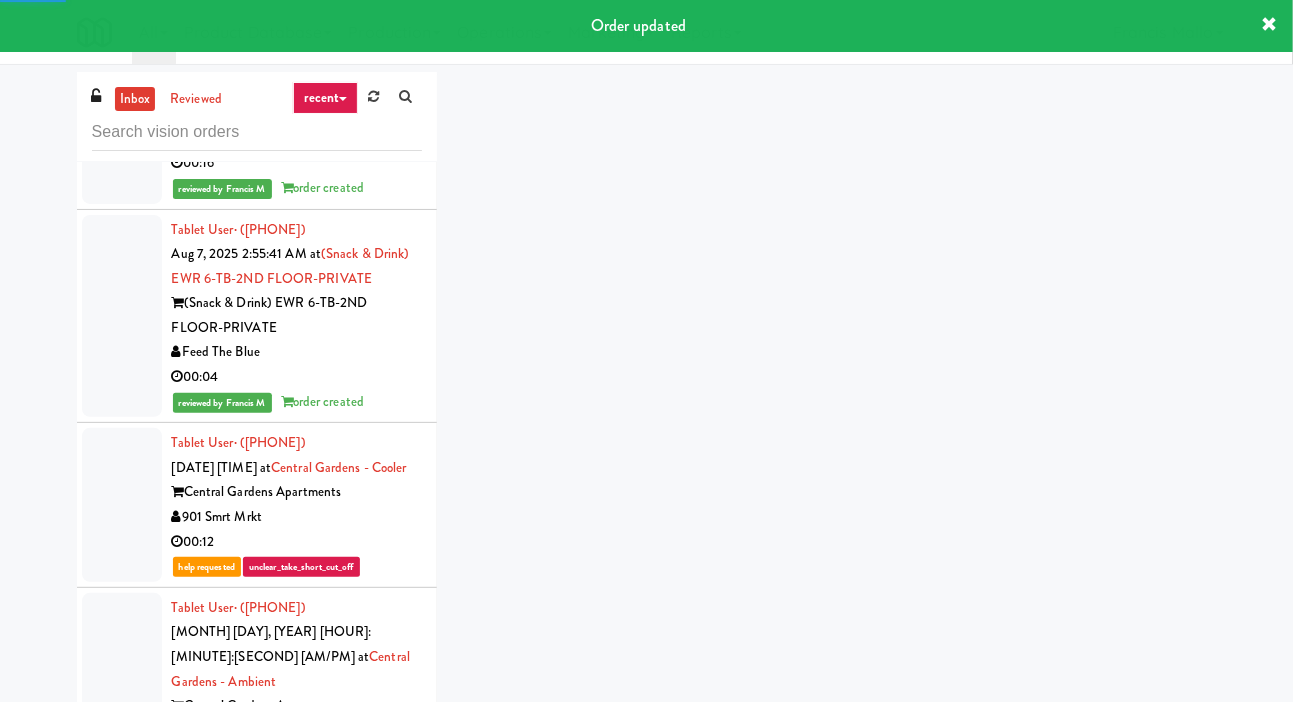 scroll, scrollTop: 15007, scrollLeft: 0, axis: vertical 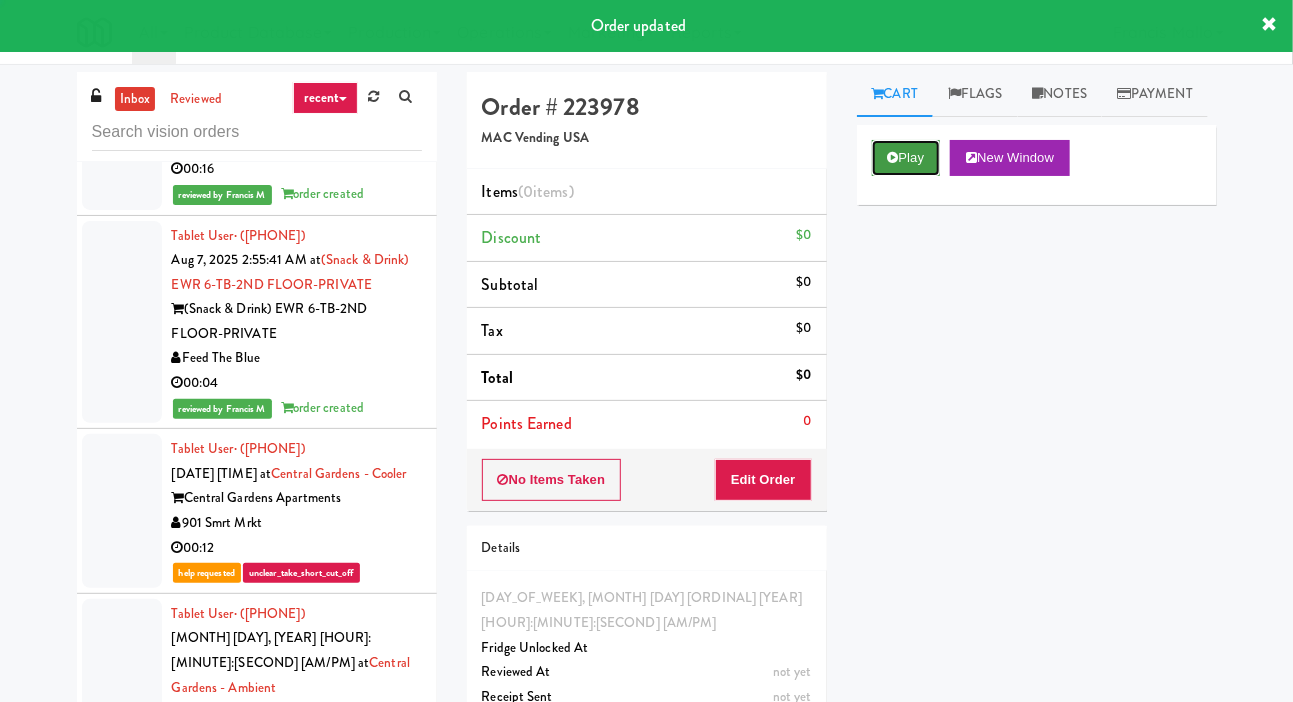 click at bounding box center (893, 157) 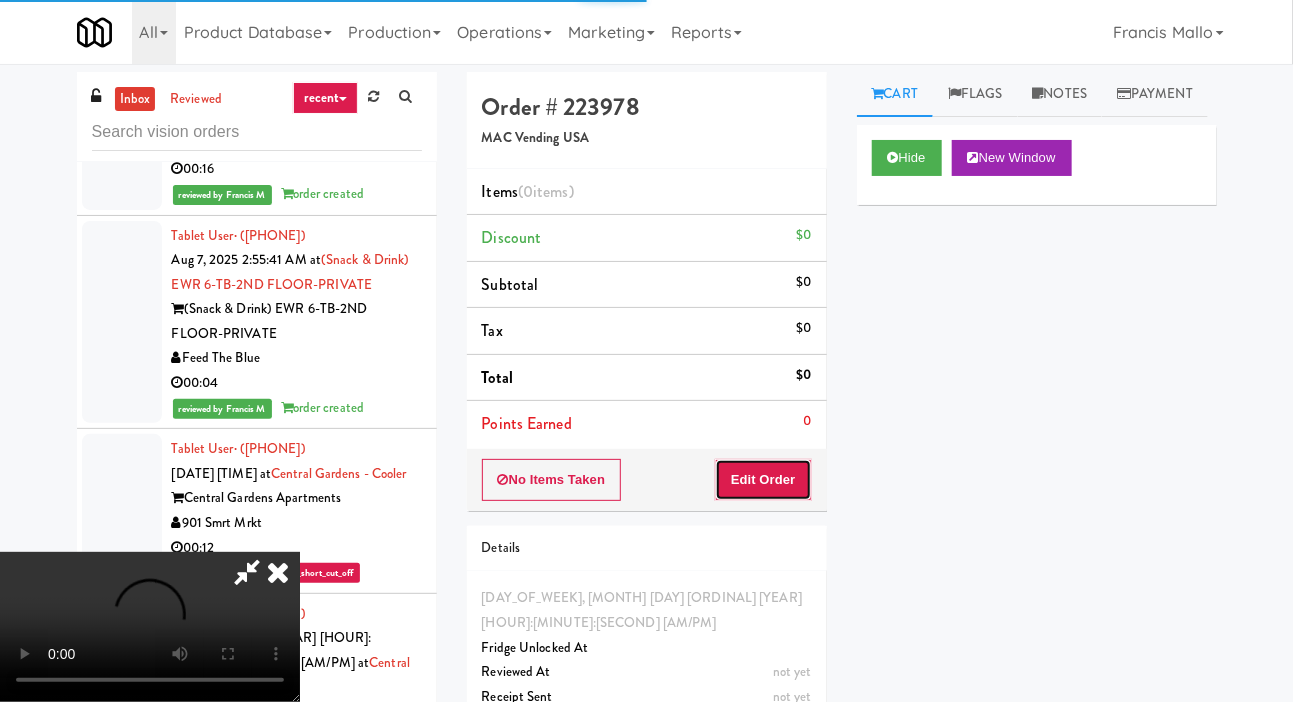 click on "Edit Order" at bounding box center [763, 480] 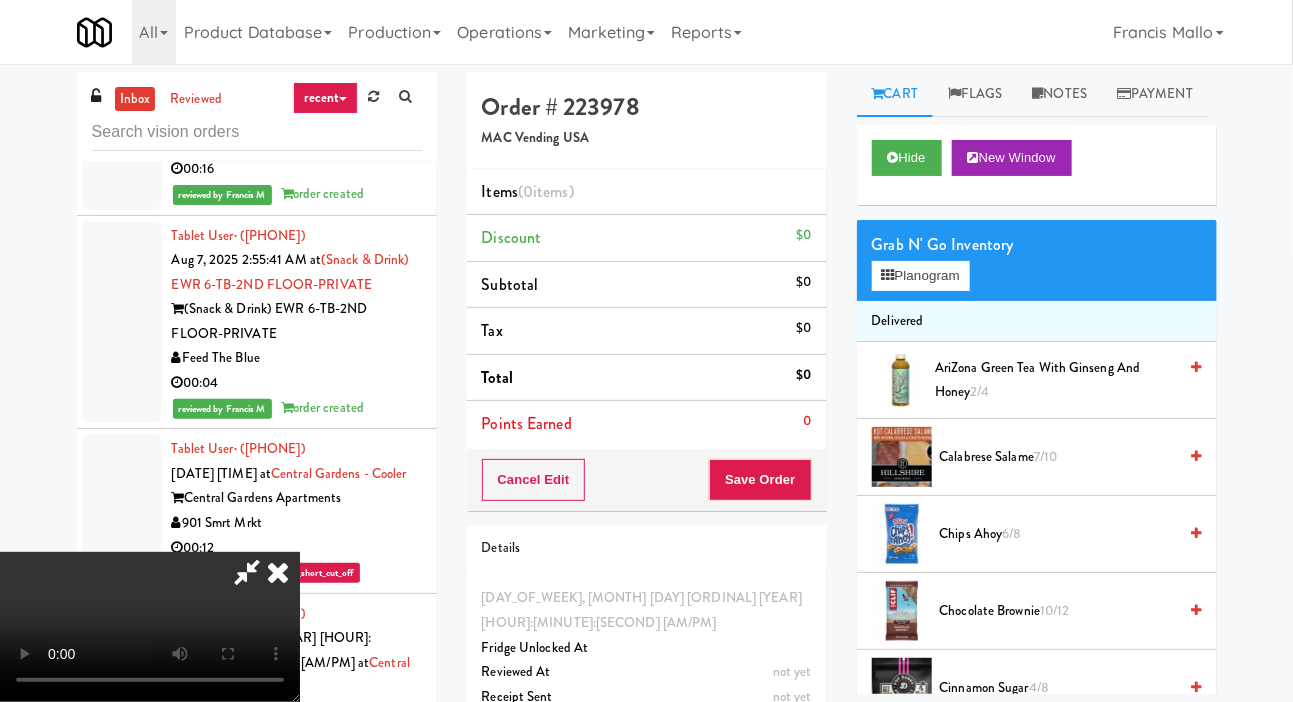 type 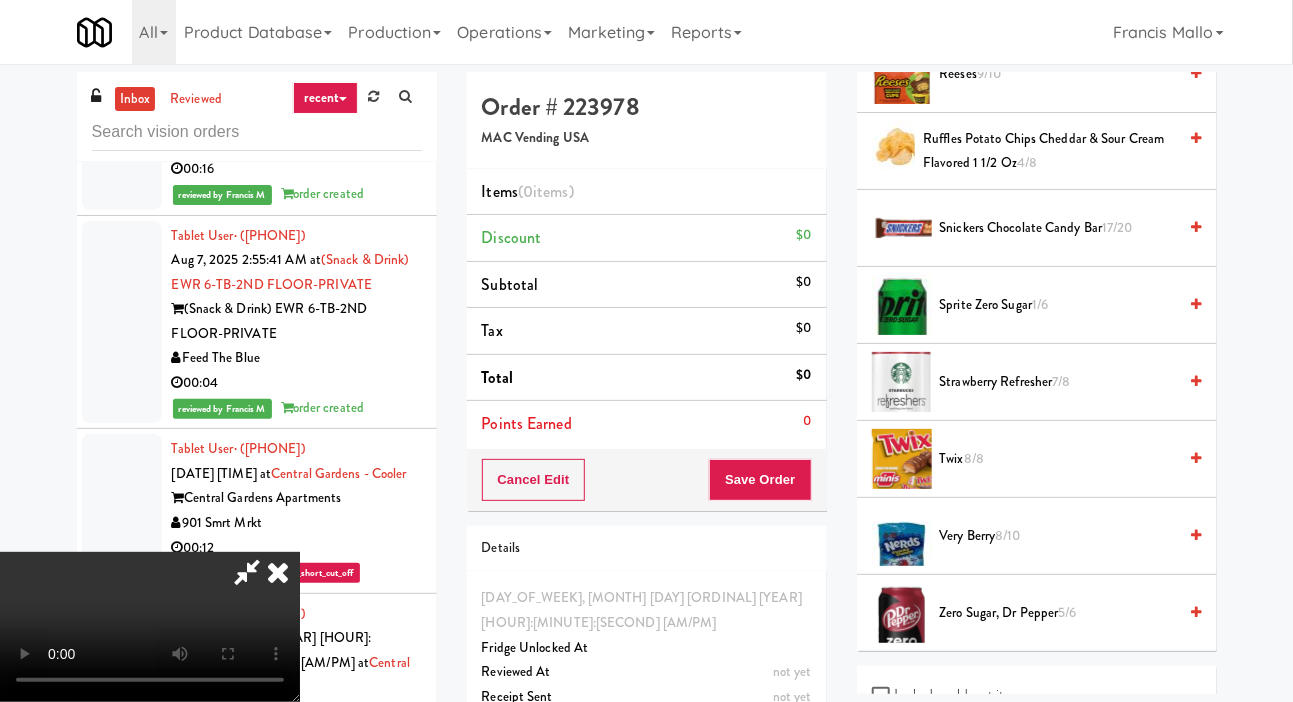 scroll, scrollTop: 1940, scrollLeft: 0, axis: vertical 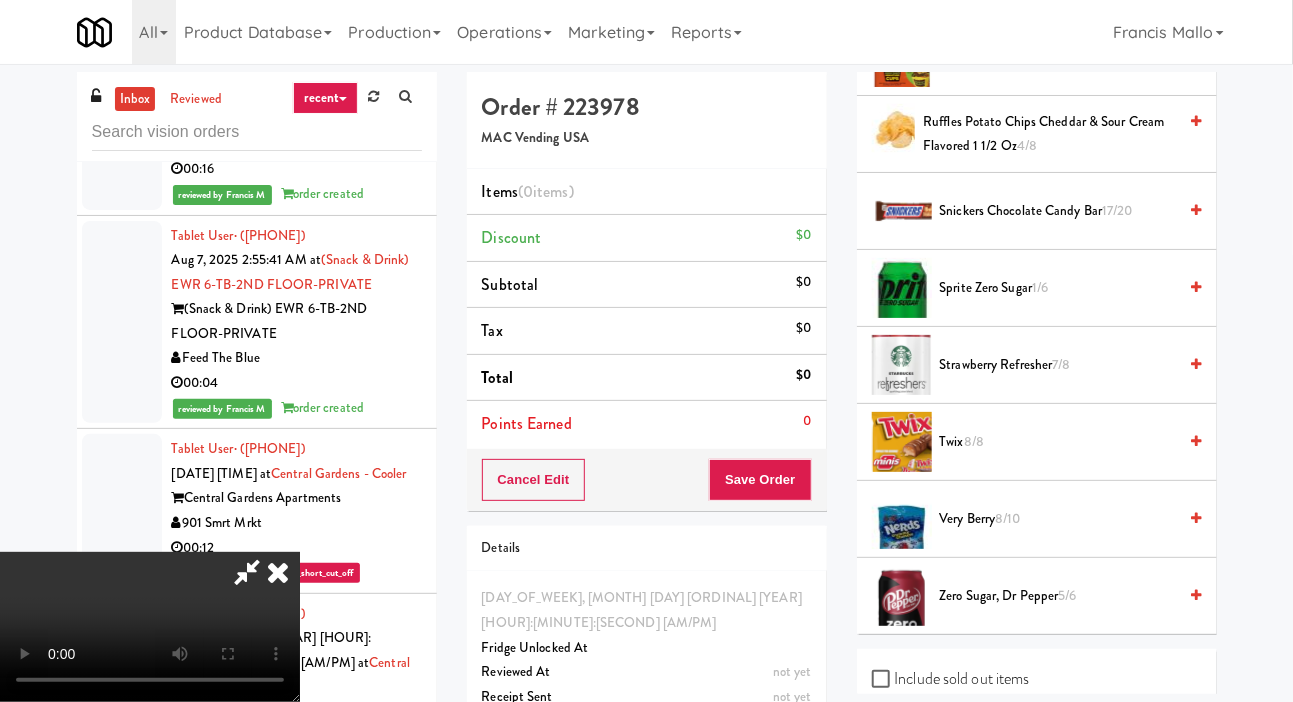 click on "Very Berry  8/10" at bounding box center (1058, 519) 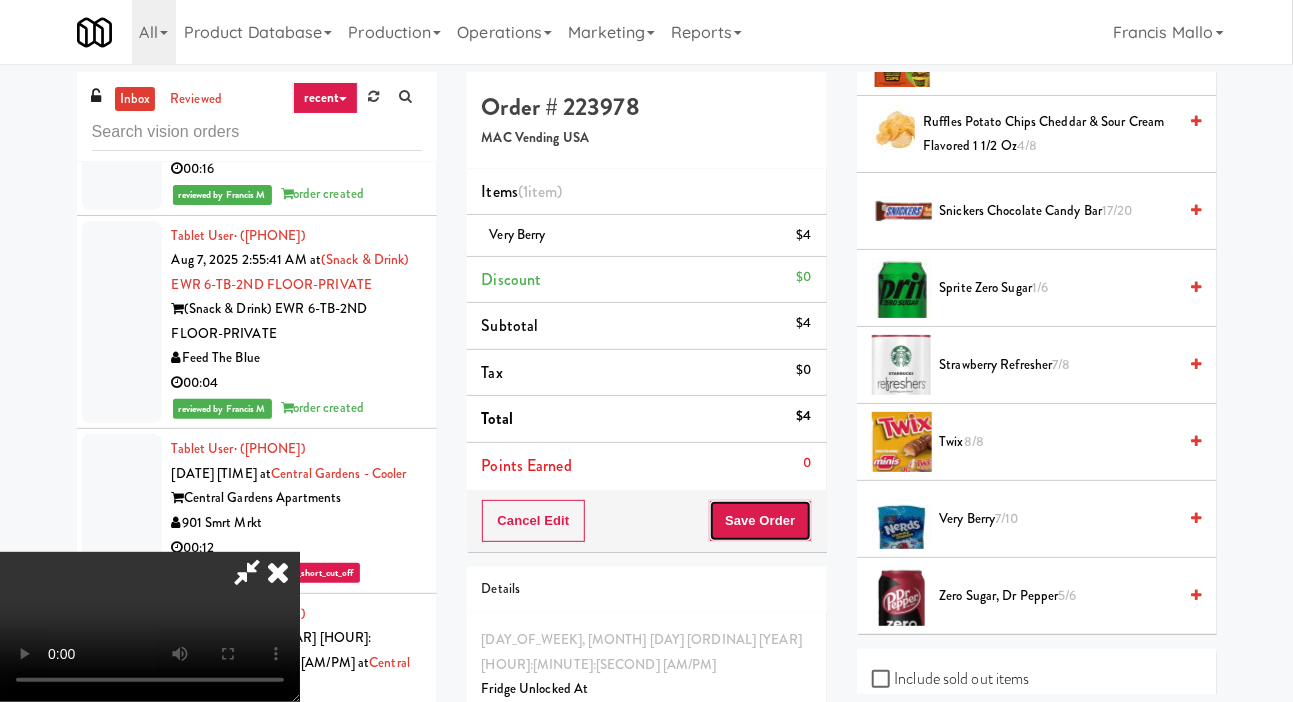 click on "Save Order" at bounding box center [760, 521] 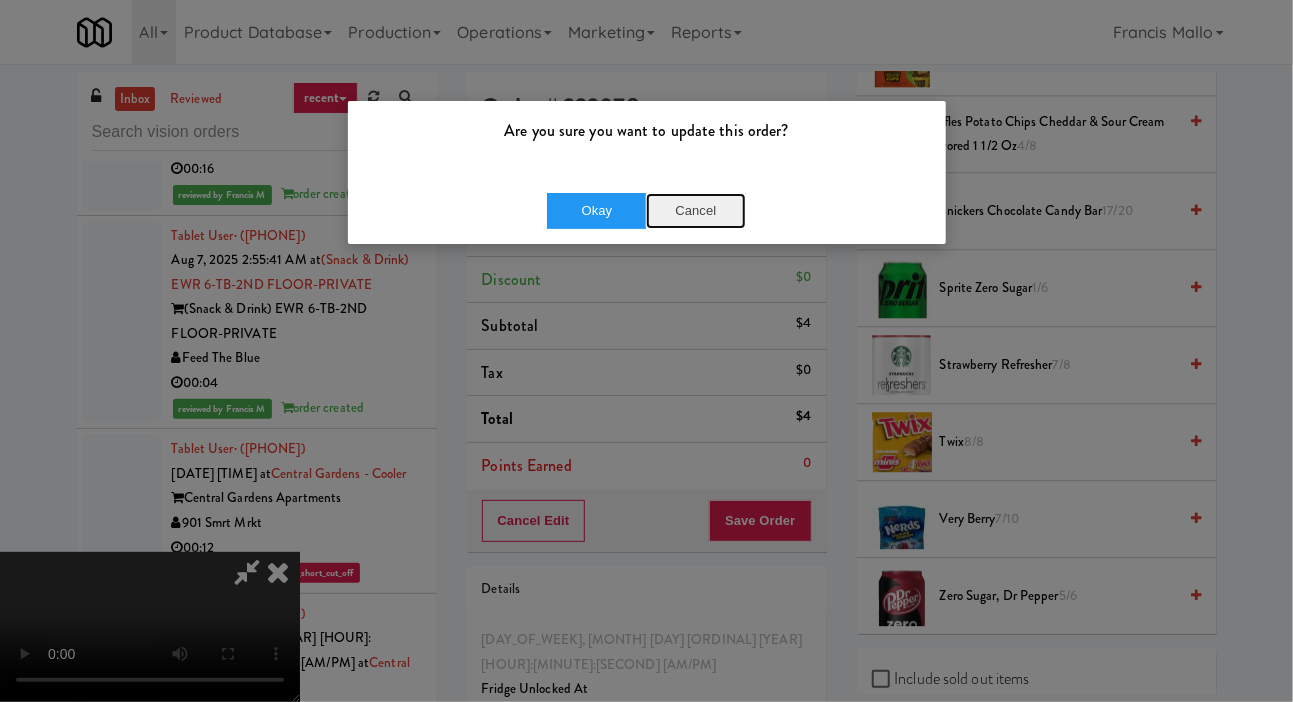 click on "Cancel" at bounding box center [696, 211] 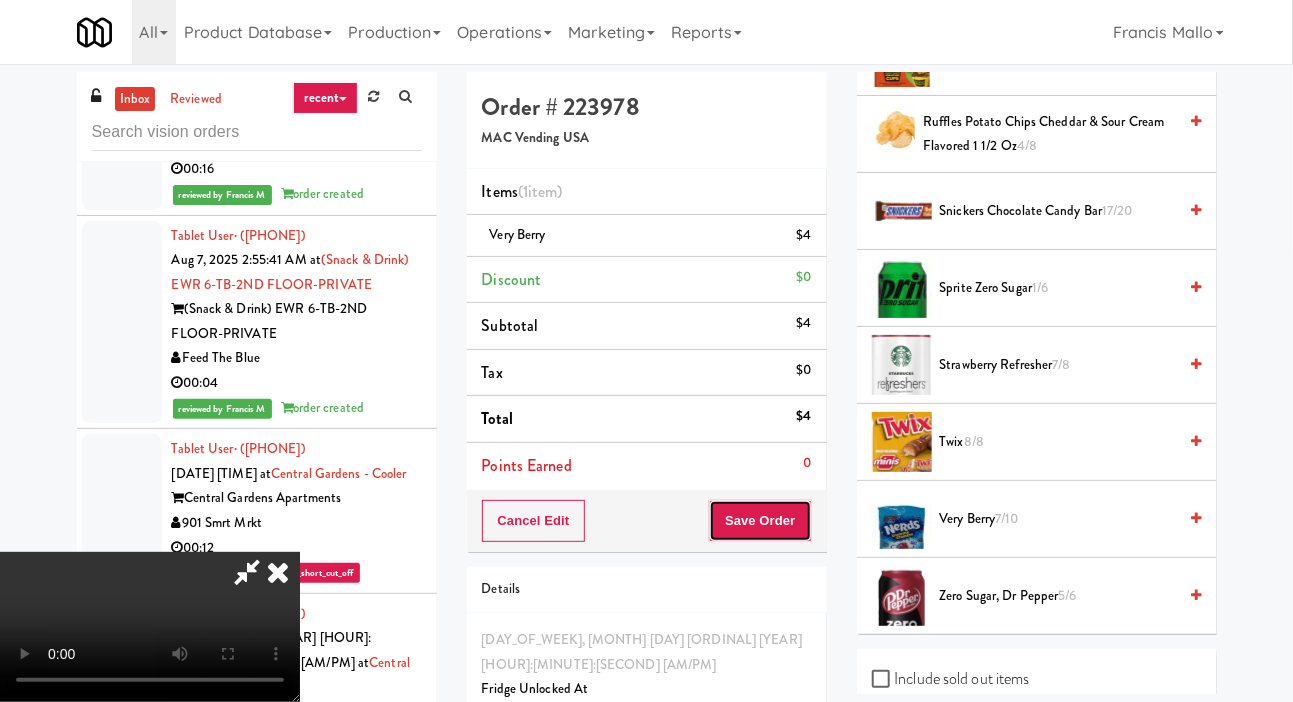 click on "Save Order" at bounding box center [760, 521] 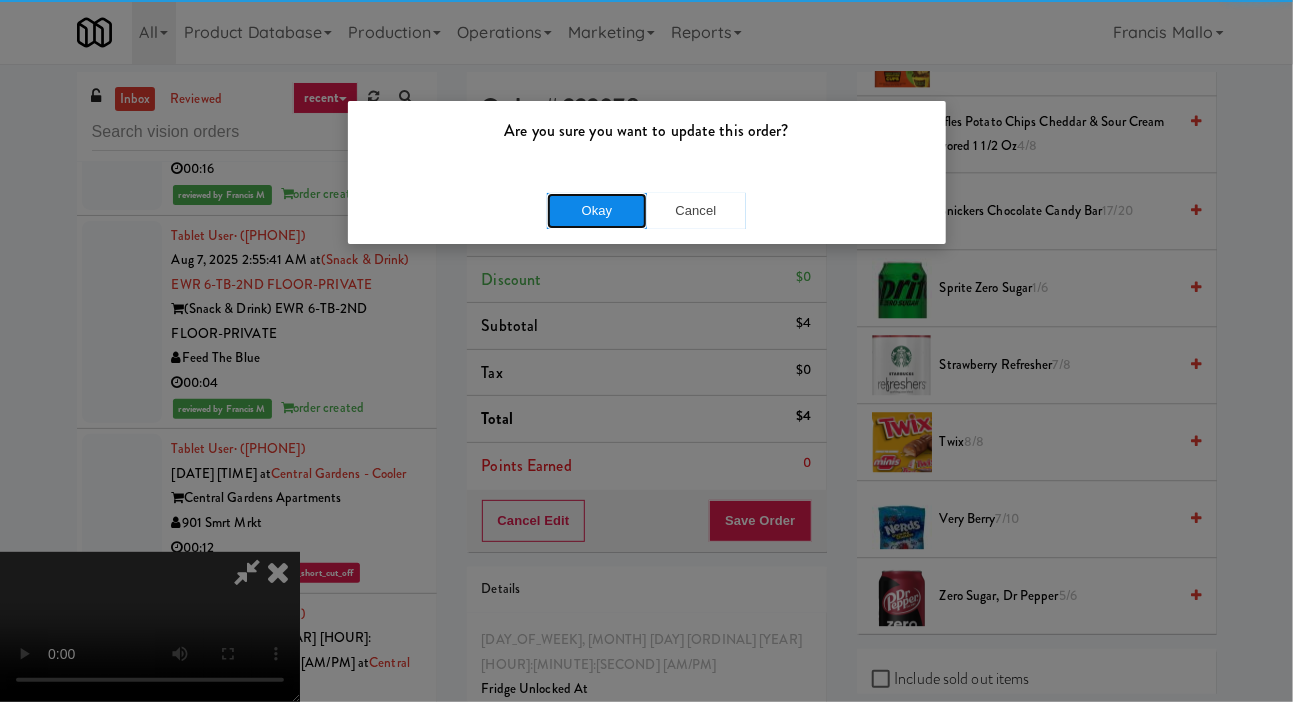 click on "Okay" at bounding box center (597, 211) 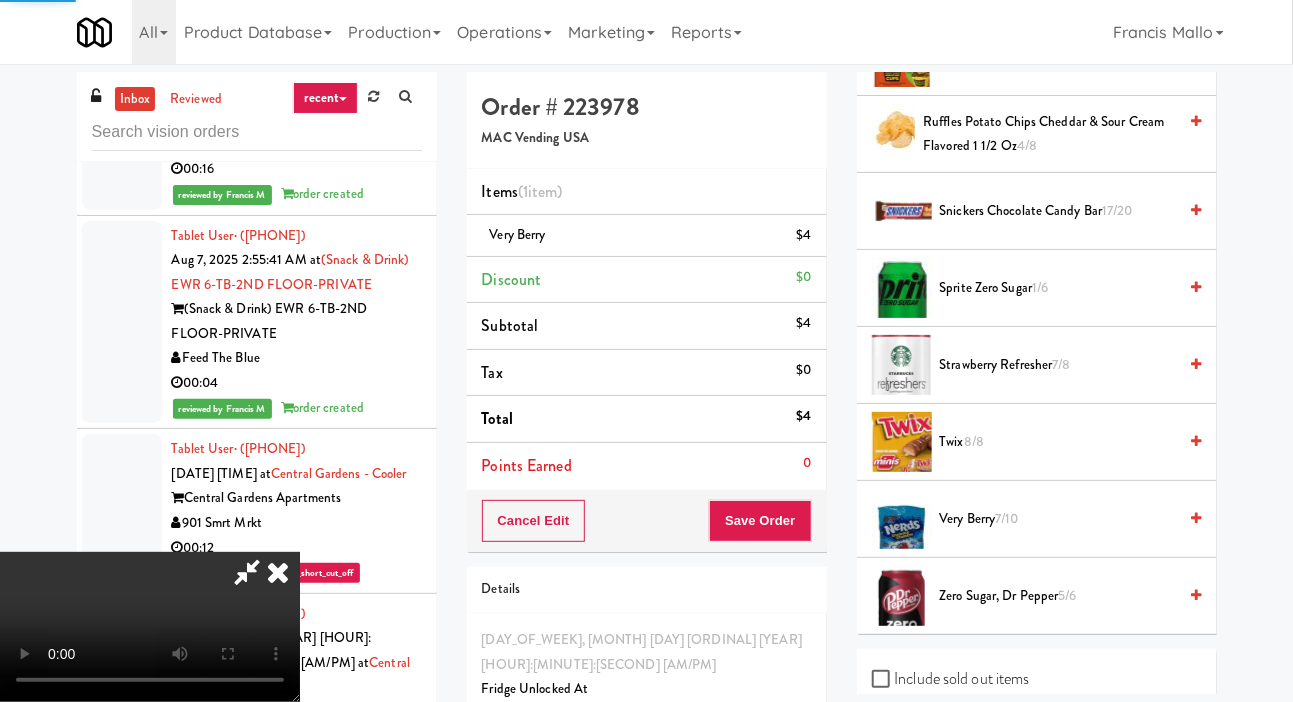 scroll, scrollTop: 116, scrollLeft: 0, axis: vertical 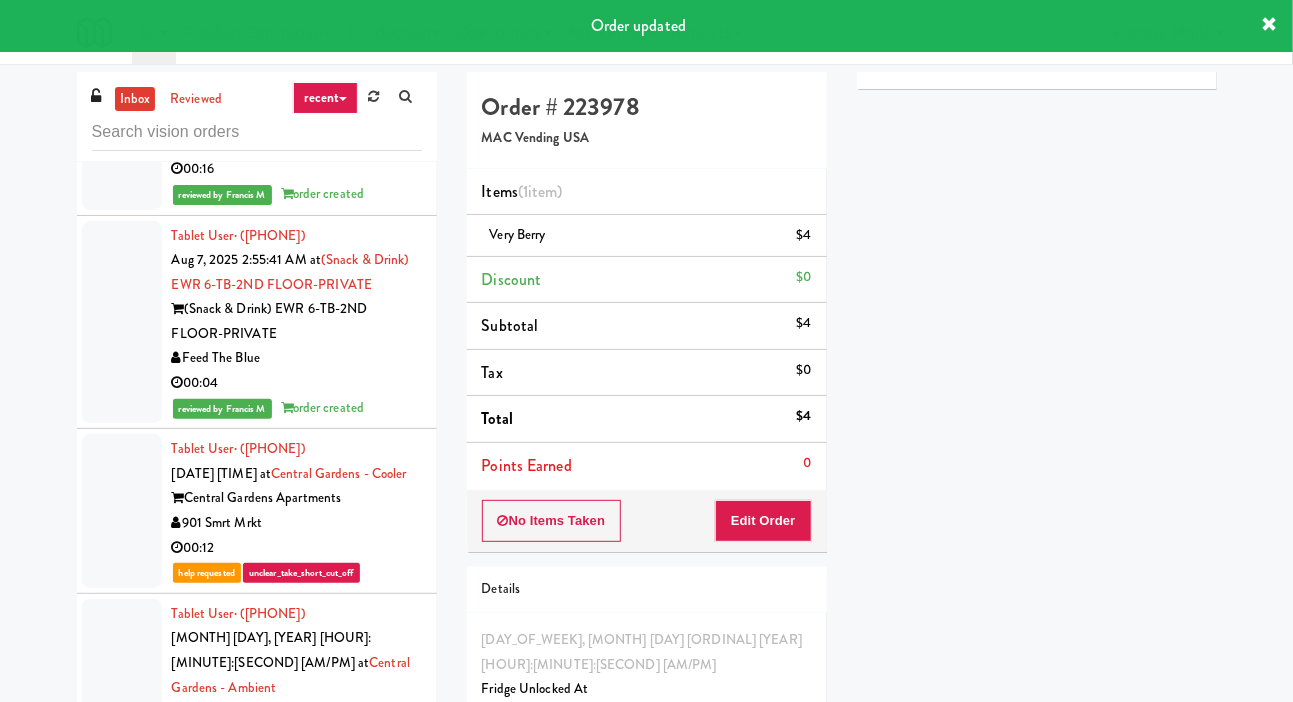 click on "00:13" at bounding box center (297, 1633) 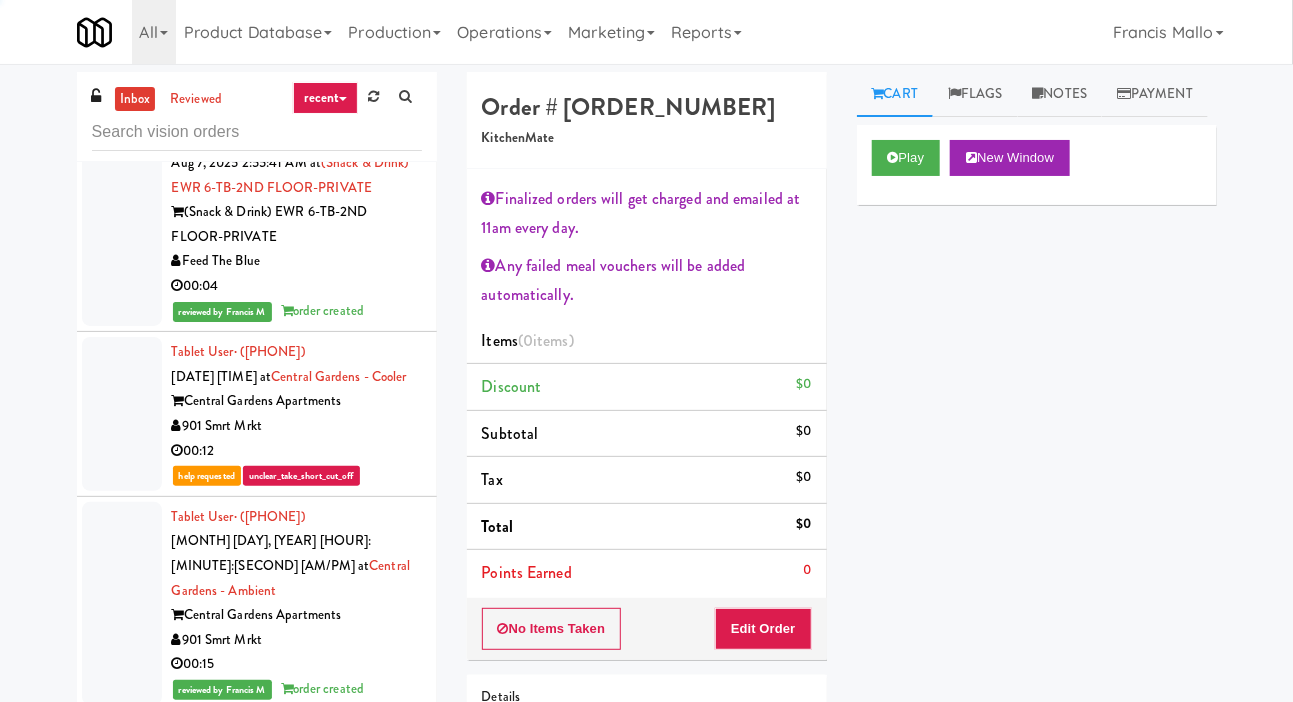 scroll, scrollTop: 15122, scrollLeft: 0, axis: vertical 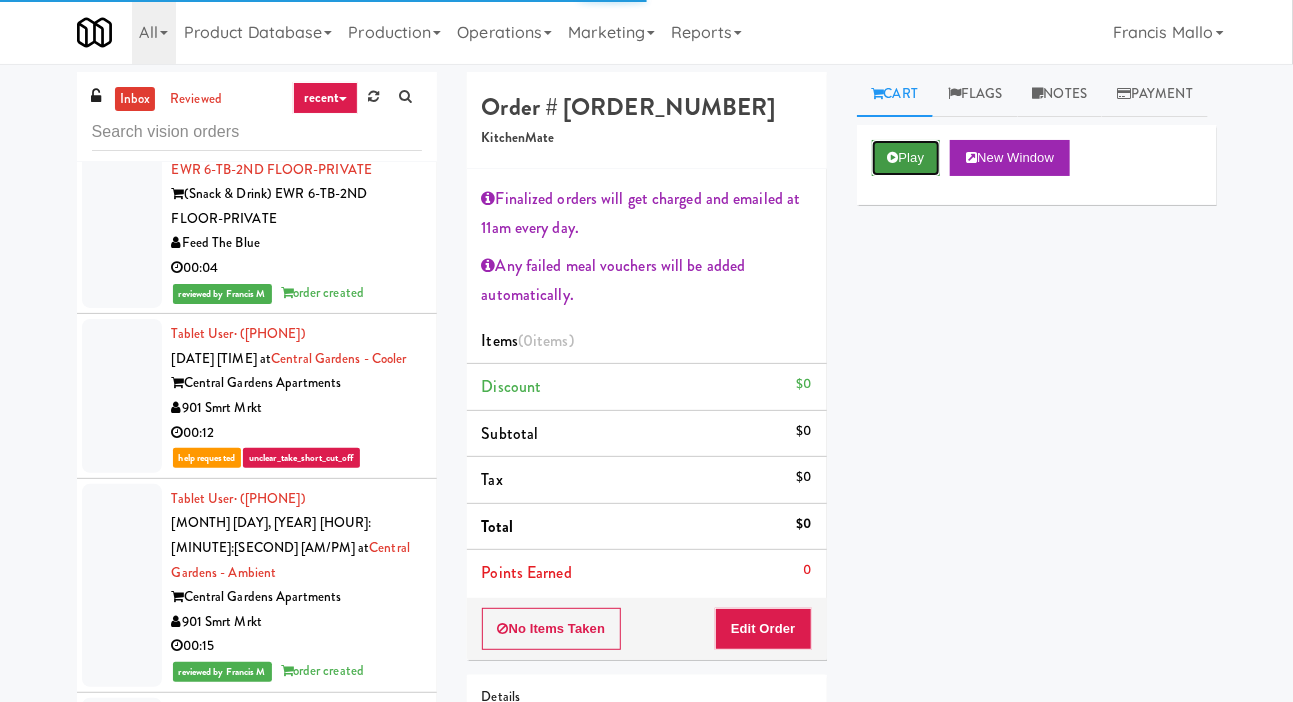 click on "Play" at bounding box center (906, 158) 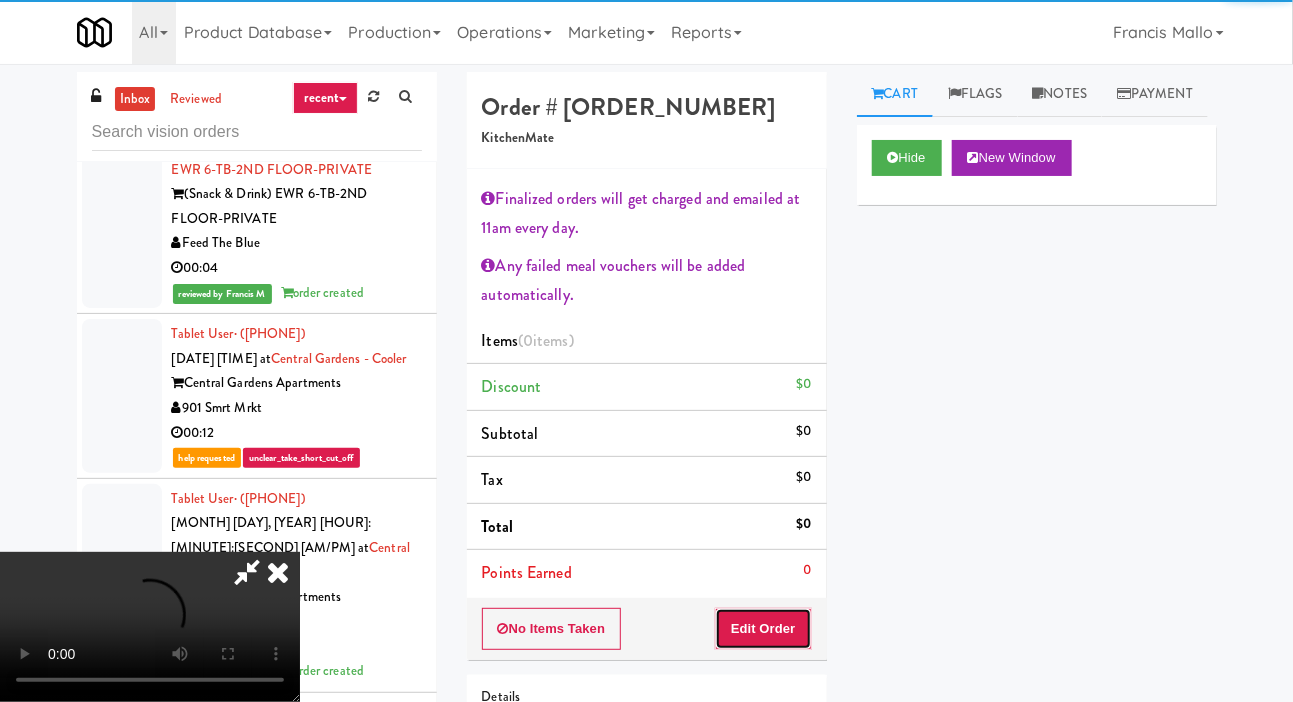 click on "Edit Order" at bounding box center (763, 629) 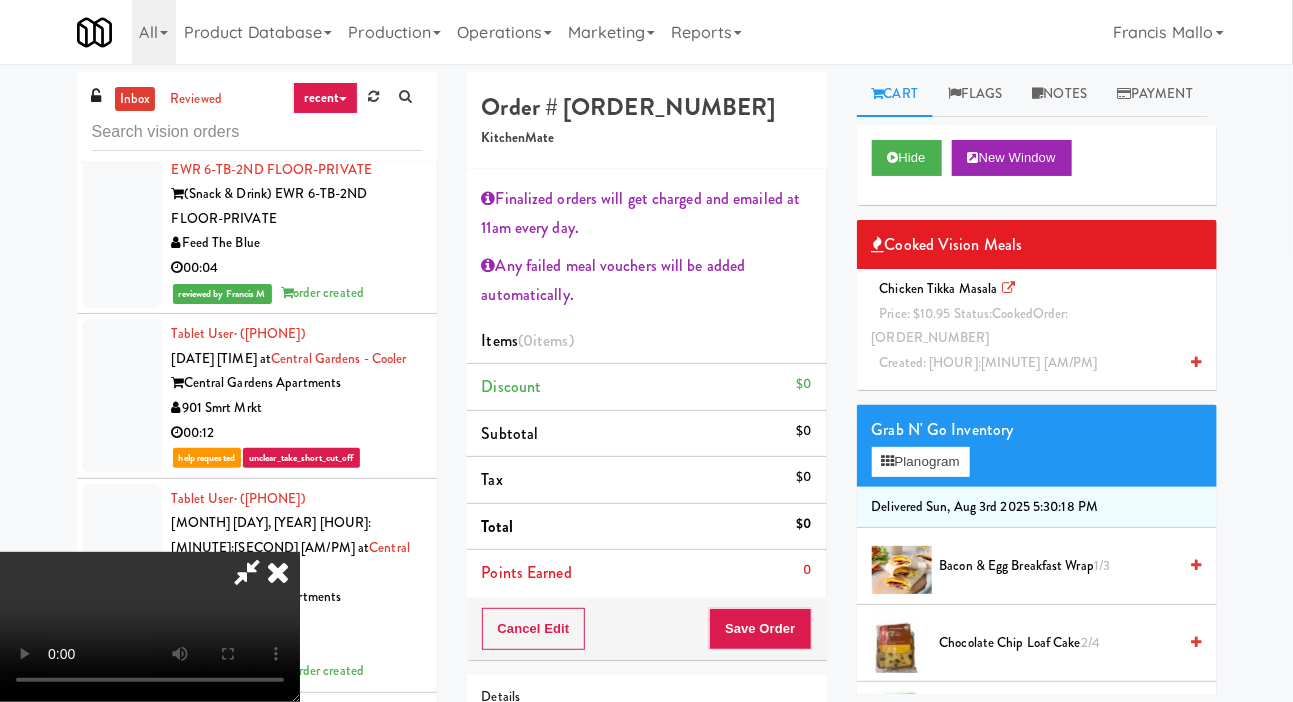 click on "Price: $10.95
Status:  cooked  Order: 527533" at bounding box center [970, 326] 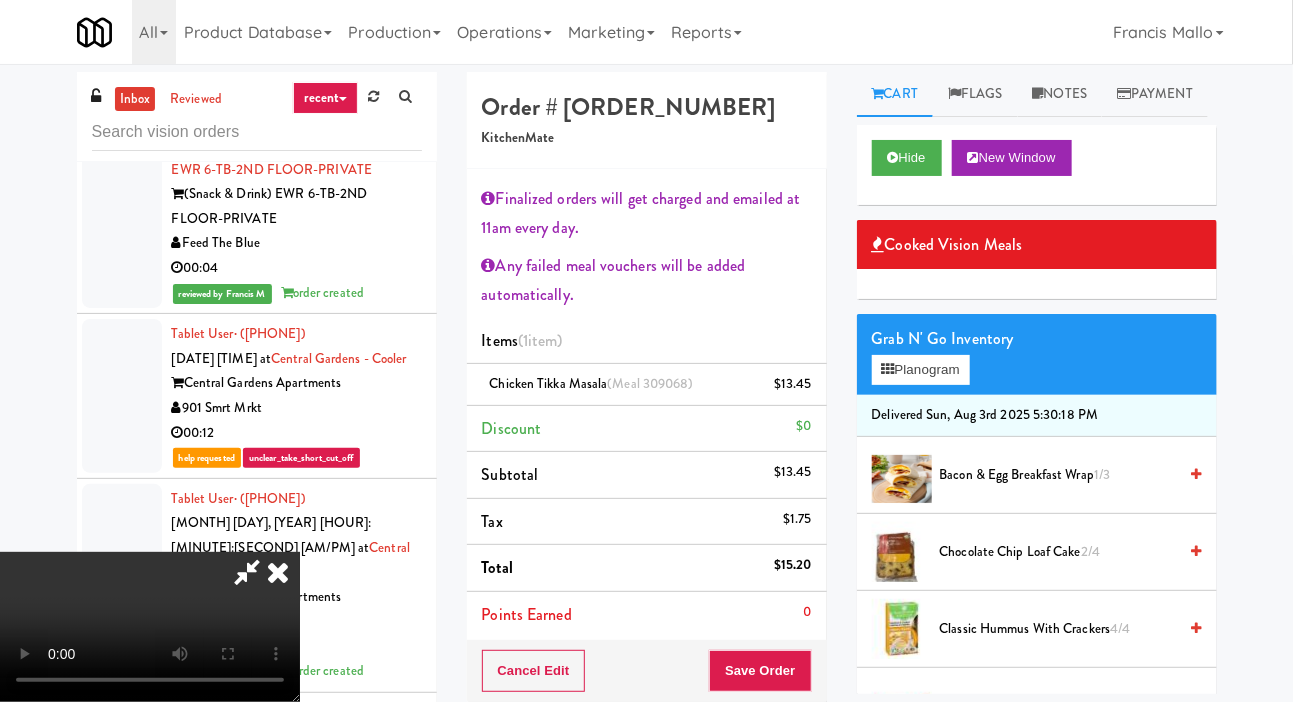 scroll, scrollTop: 127, scrollLeft: 0, axis: vertical 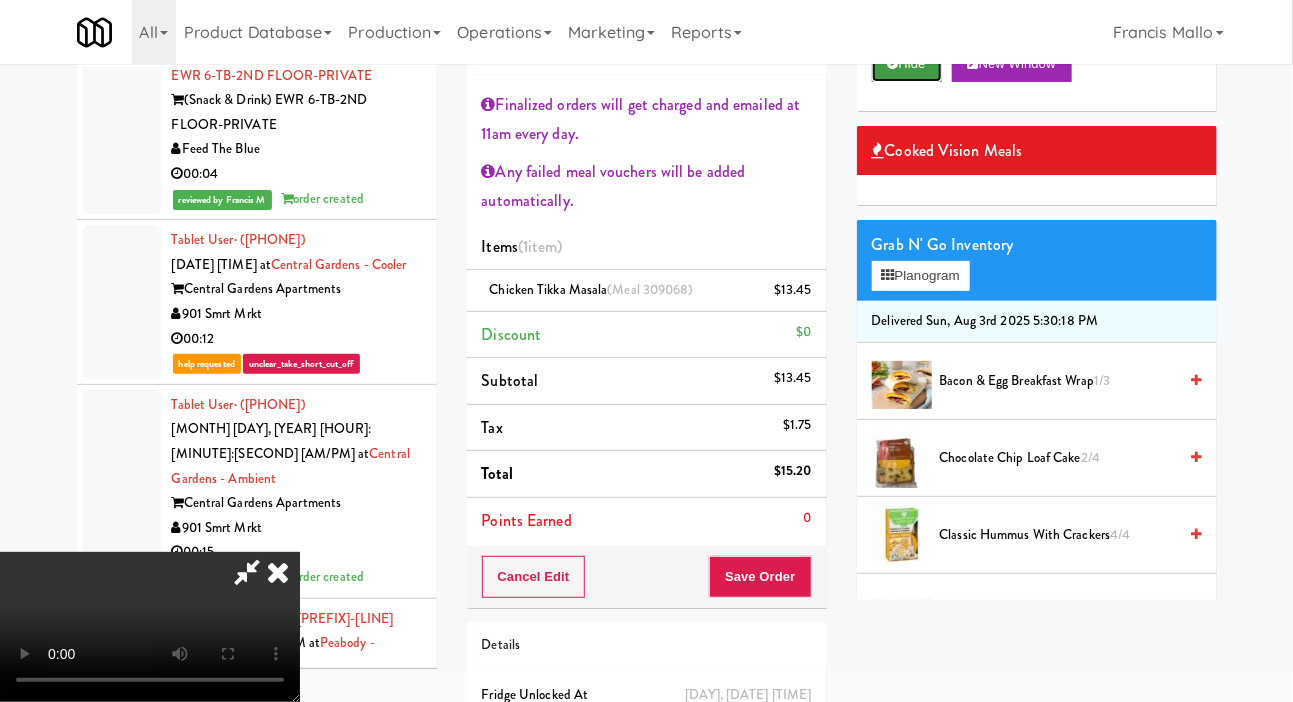 click on "Hide" at bounding box center (907, 64) 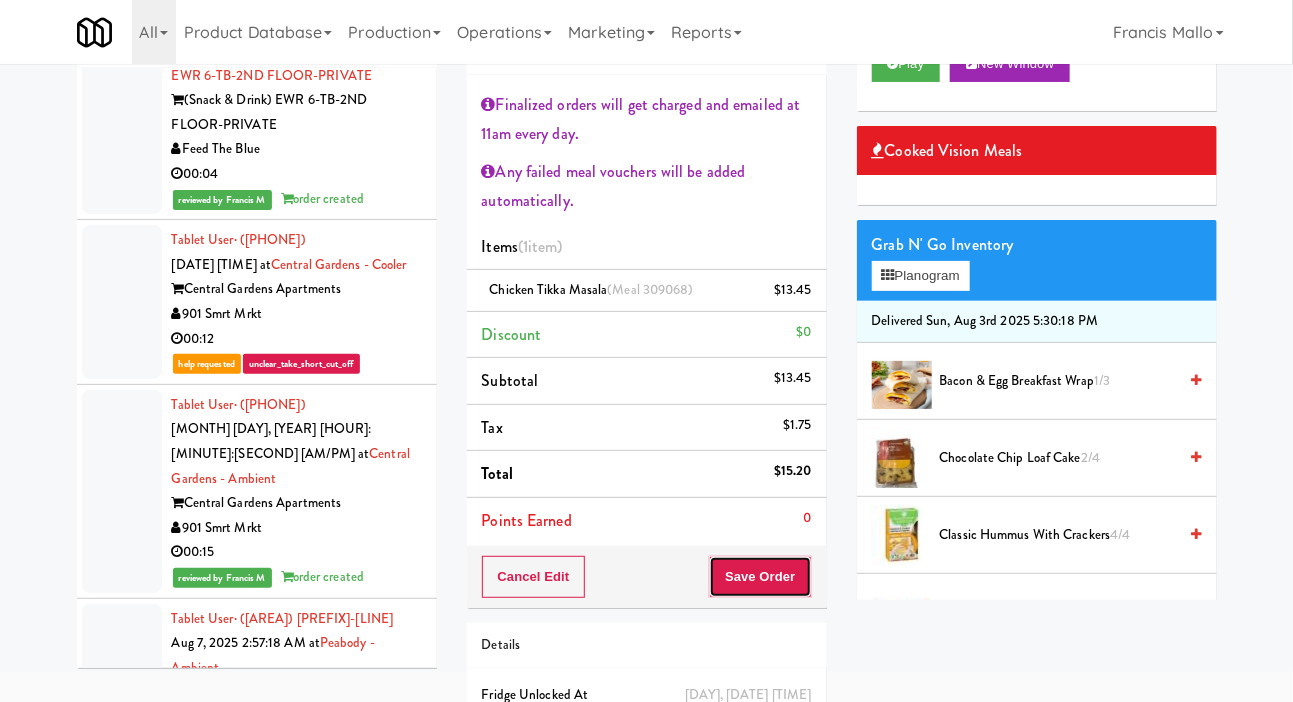 click on "Save Order" at bounding box center (760, 577) 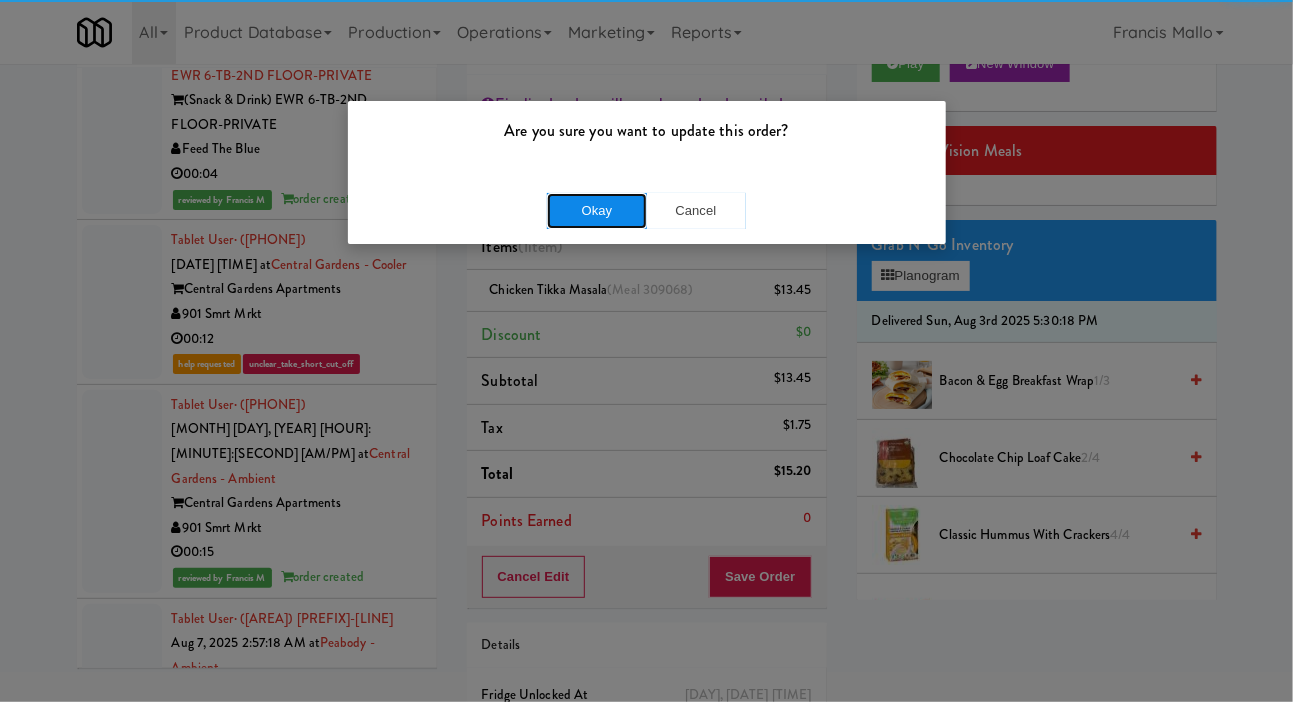 click on "Okay" at bounding box center (597, 211) 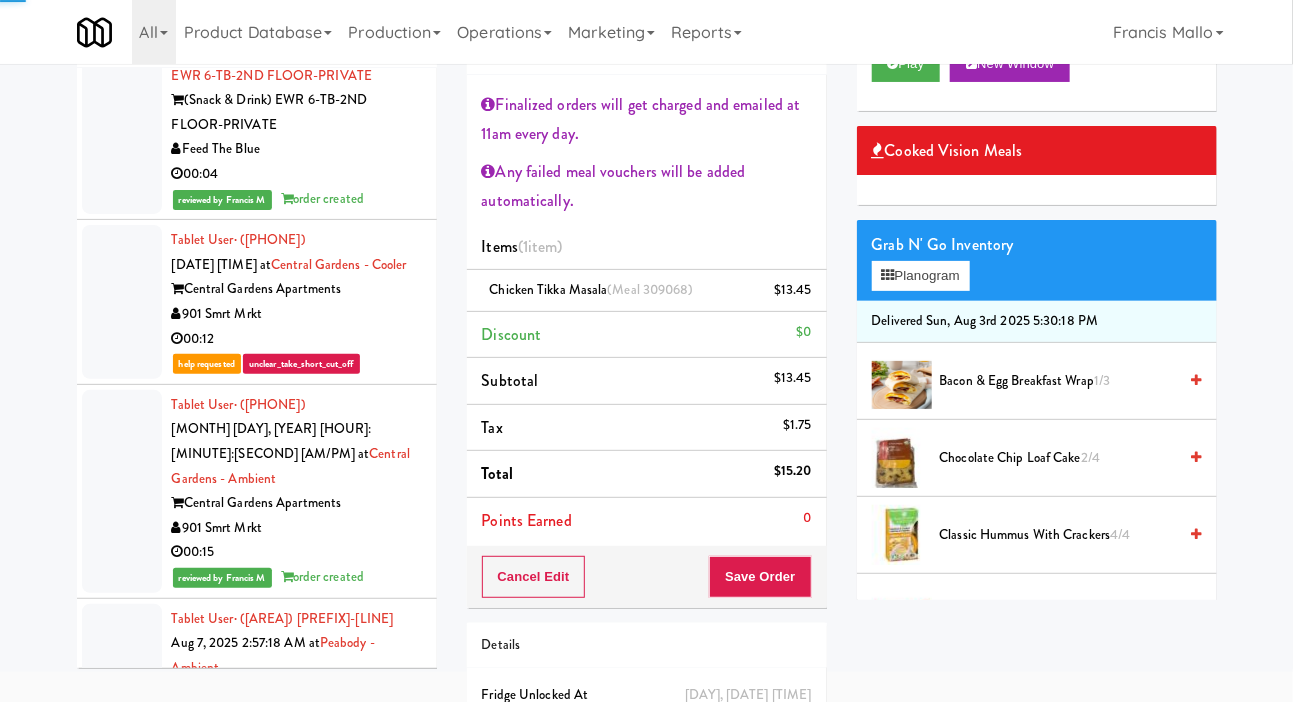click on "00:06" at bounding box center [297, 1564] 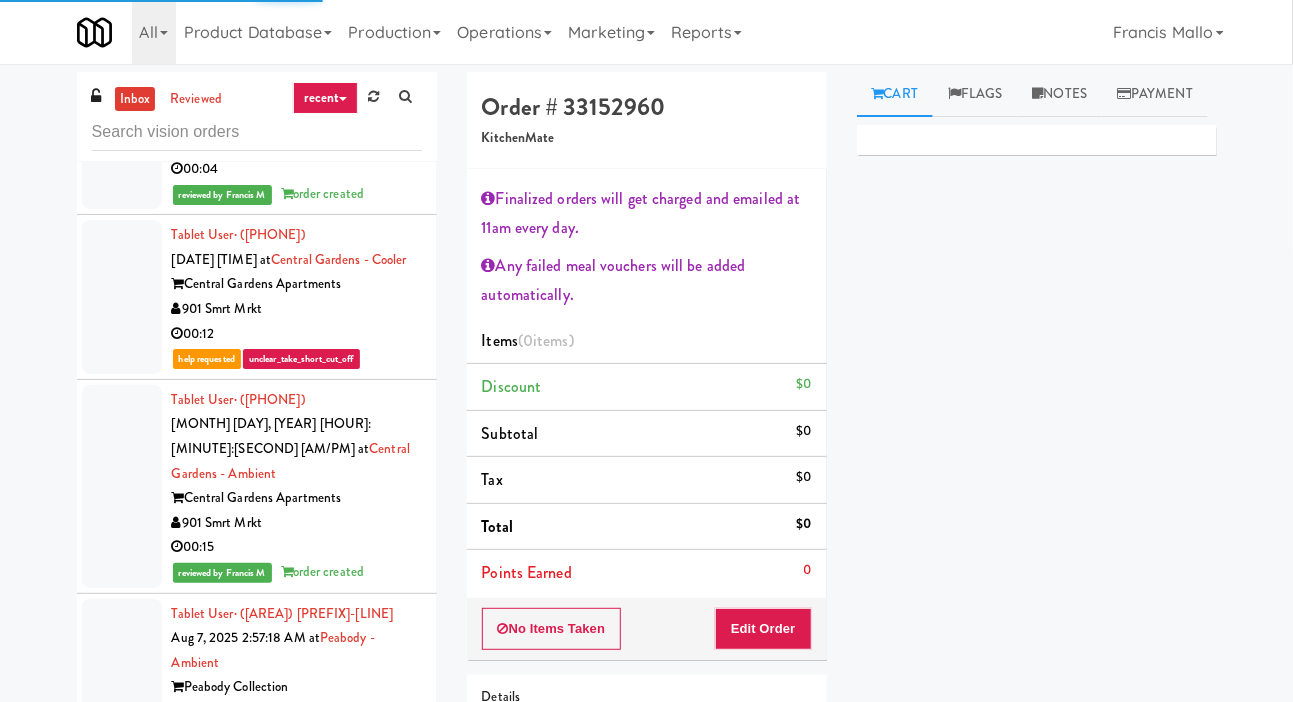 scroll, scrollTop: 15287, scrollLeft: 0, axis: vertical 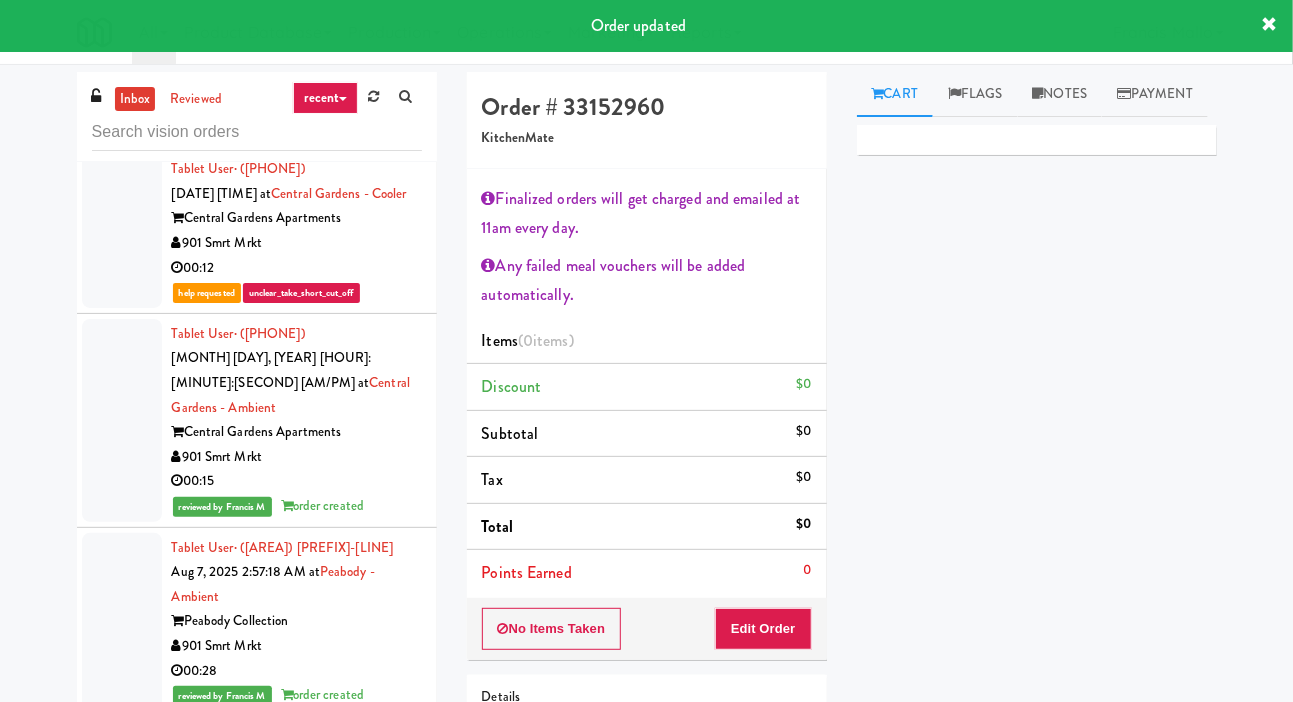 click on "The Cosmopolitan at Lorton Station" at bounding box center (297, 1658) 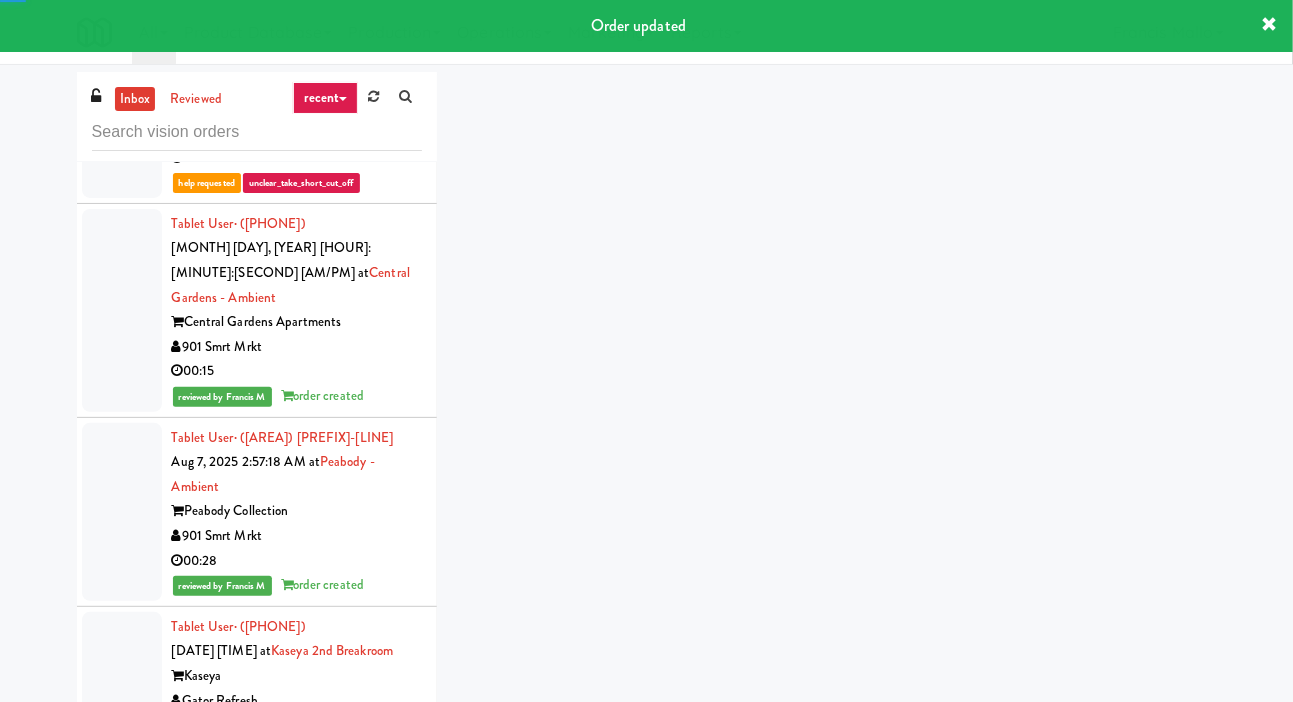 scroll, scrollTop: 15480, scrollLeft: 0, axis: vertical 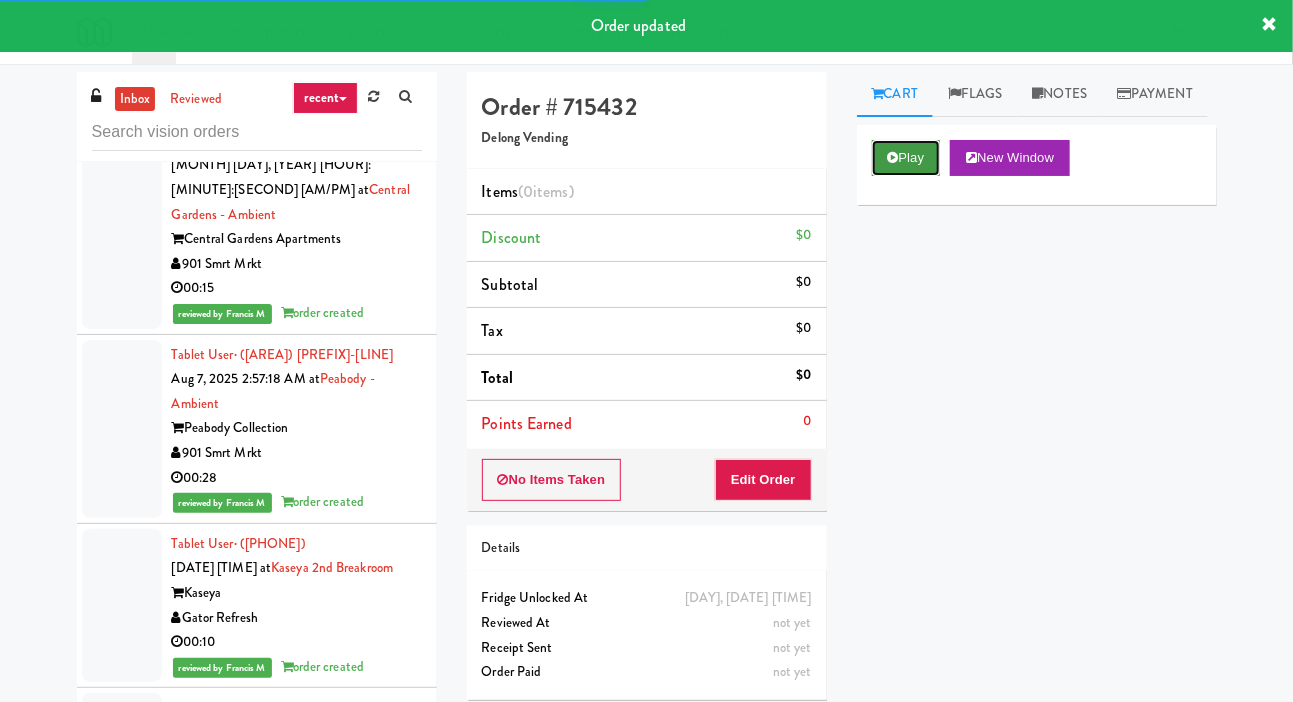 click on "Play" at bounding box center [906, 158] 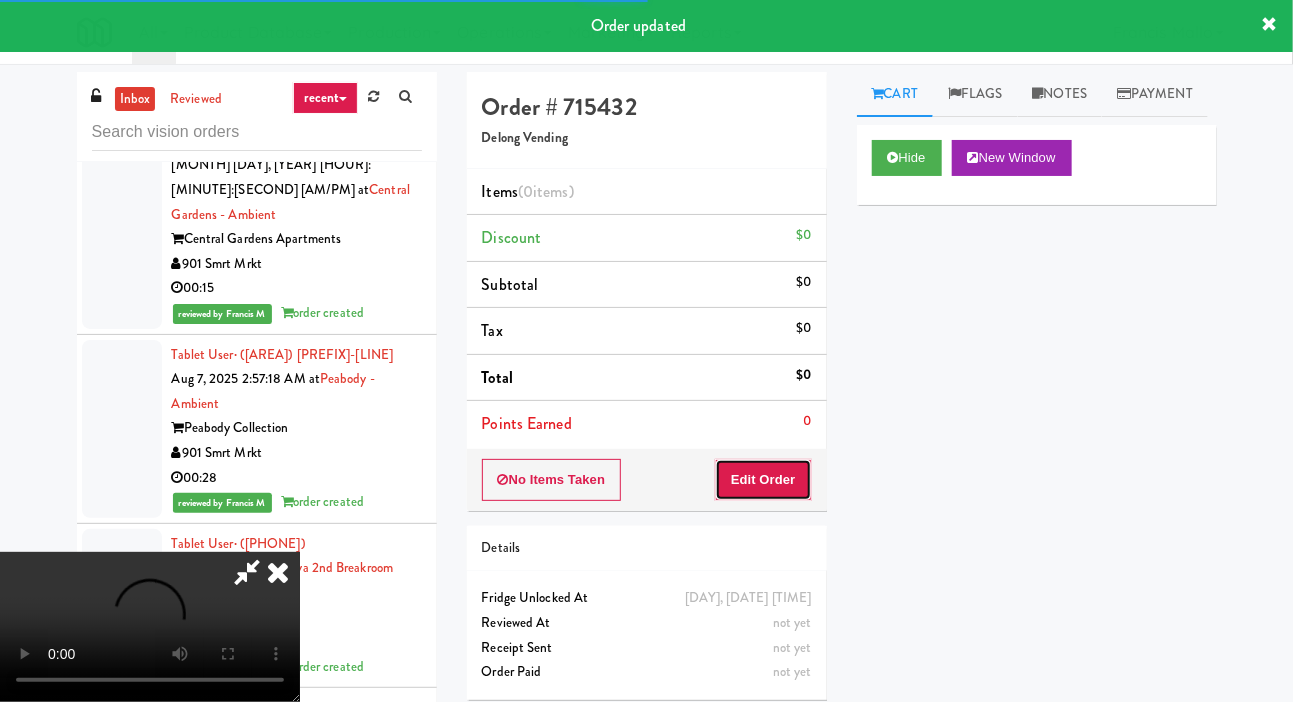 click on "Edit Order" at bounding box center (763, 480) 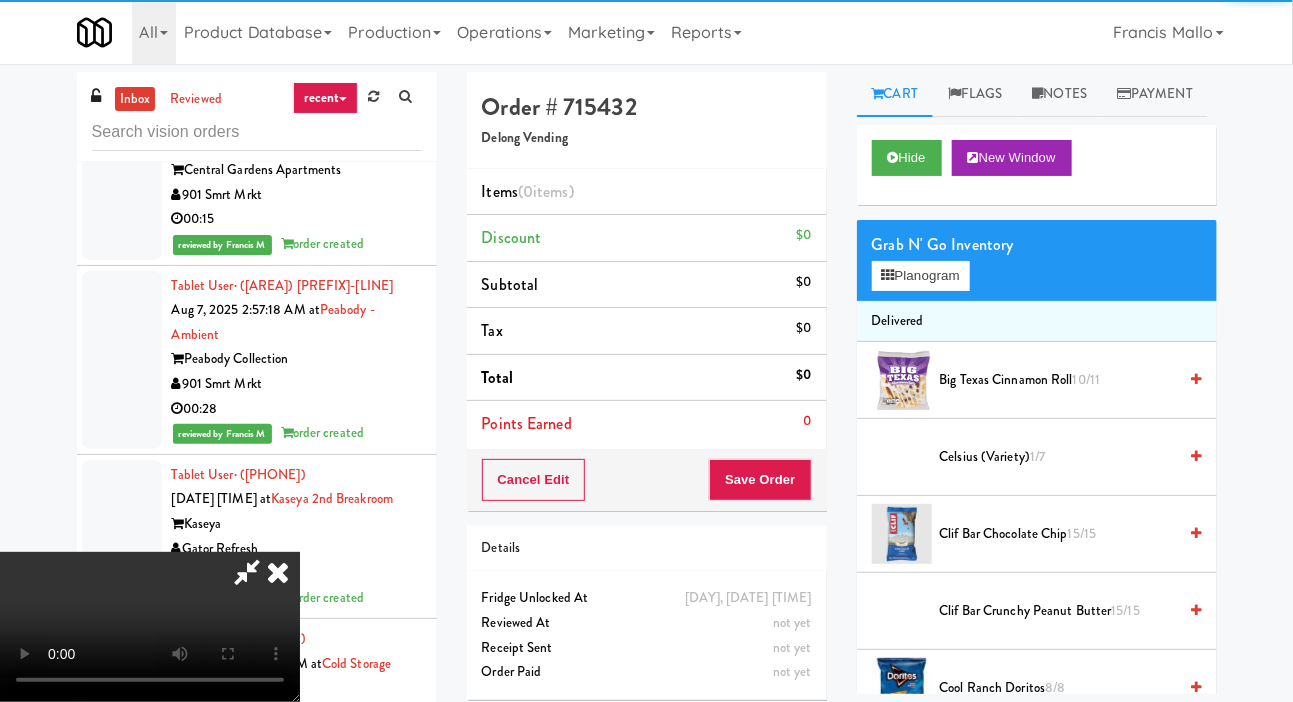 scroll, scrollTop: 15567, scrollLeft: 0, axis: vertical 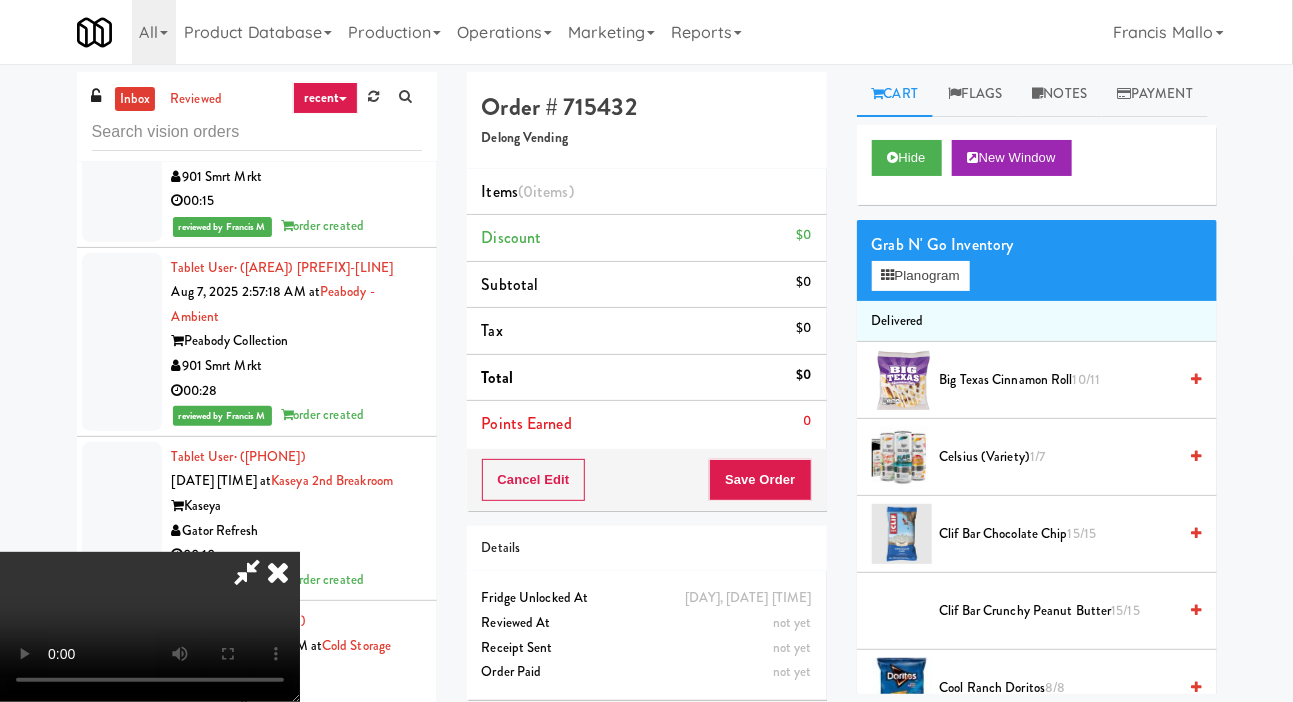 type 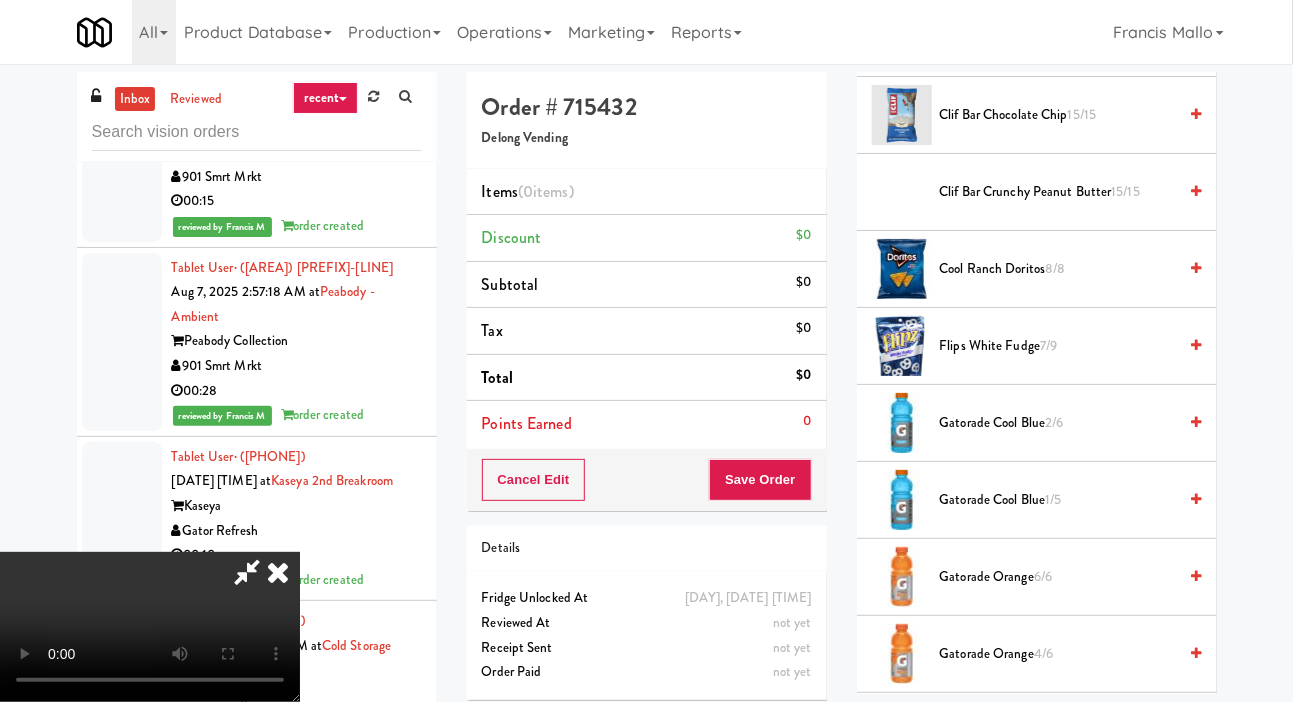 scroll, scrollTop: 403, scrollLeft: 0, axis: vertical 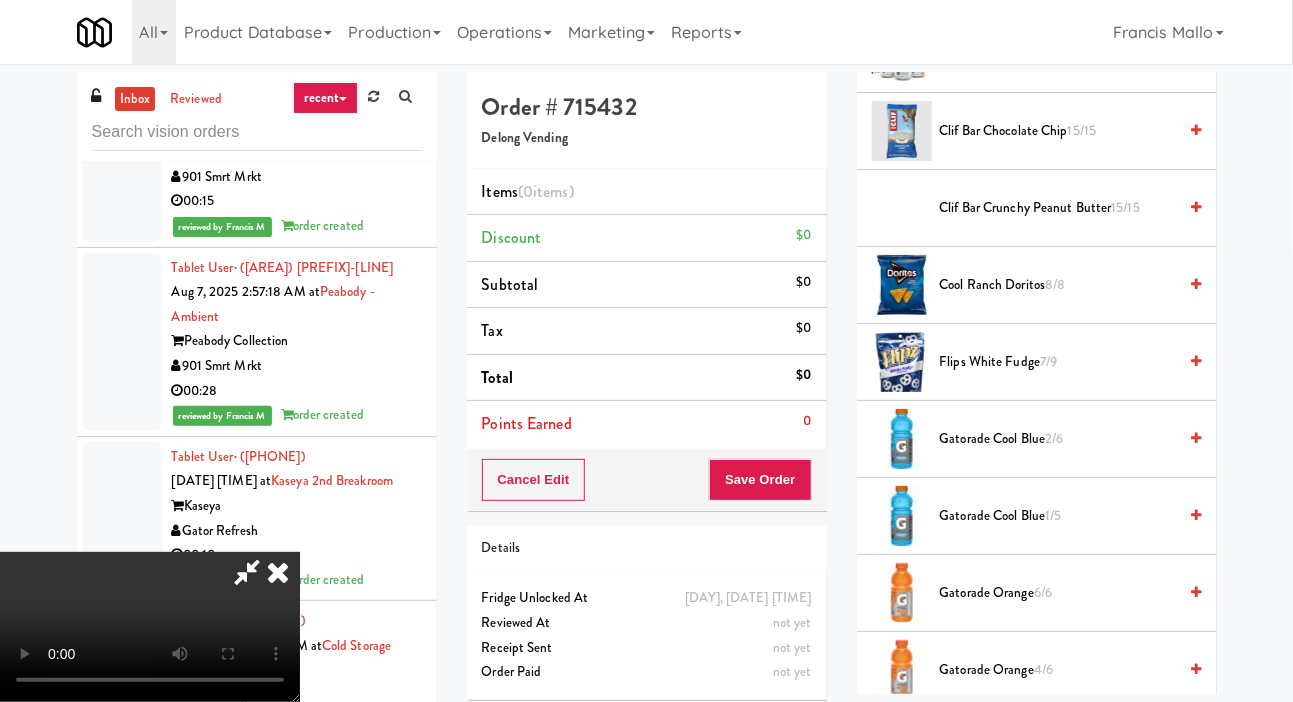 click on "Gatorade Cool Blue  2/6" at bounding box center [1058, 439] 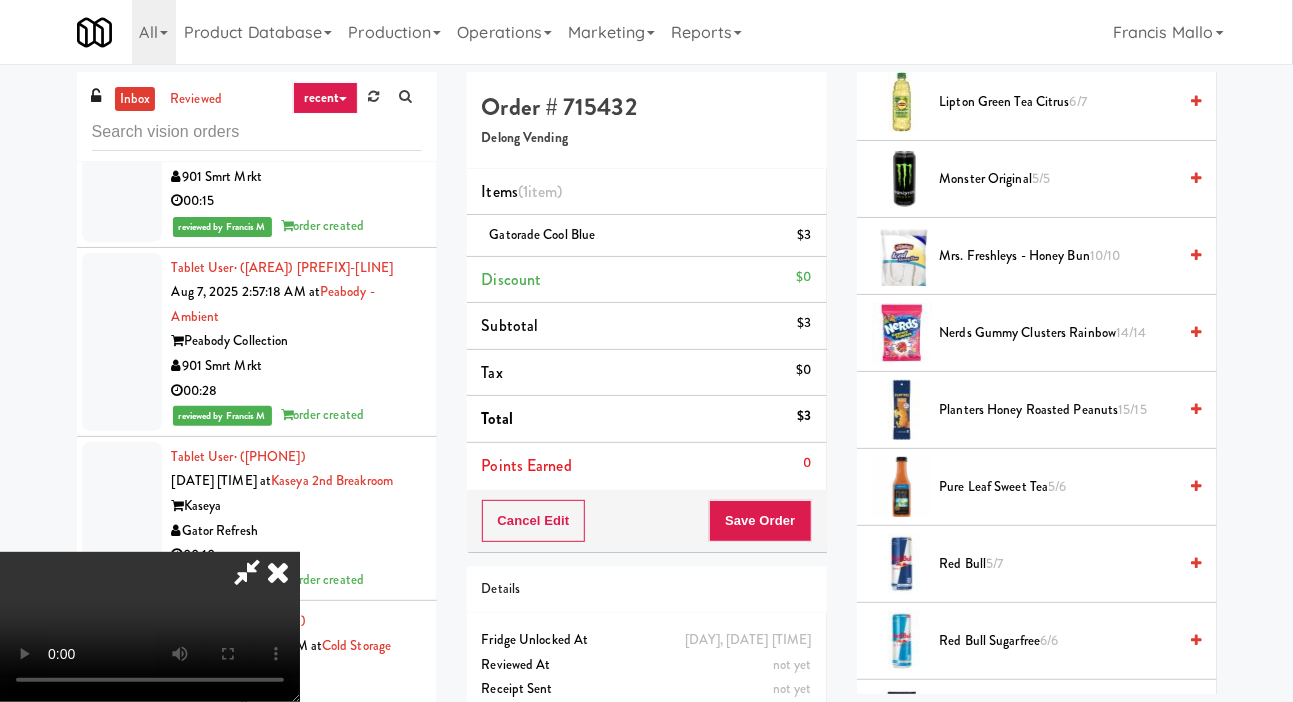 scroll, scrollTop: 1438, scrollLeft: 0, axis: vertical 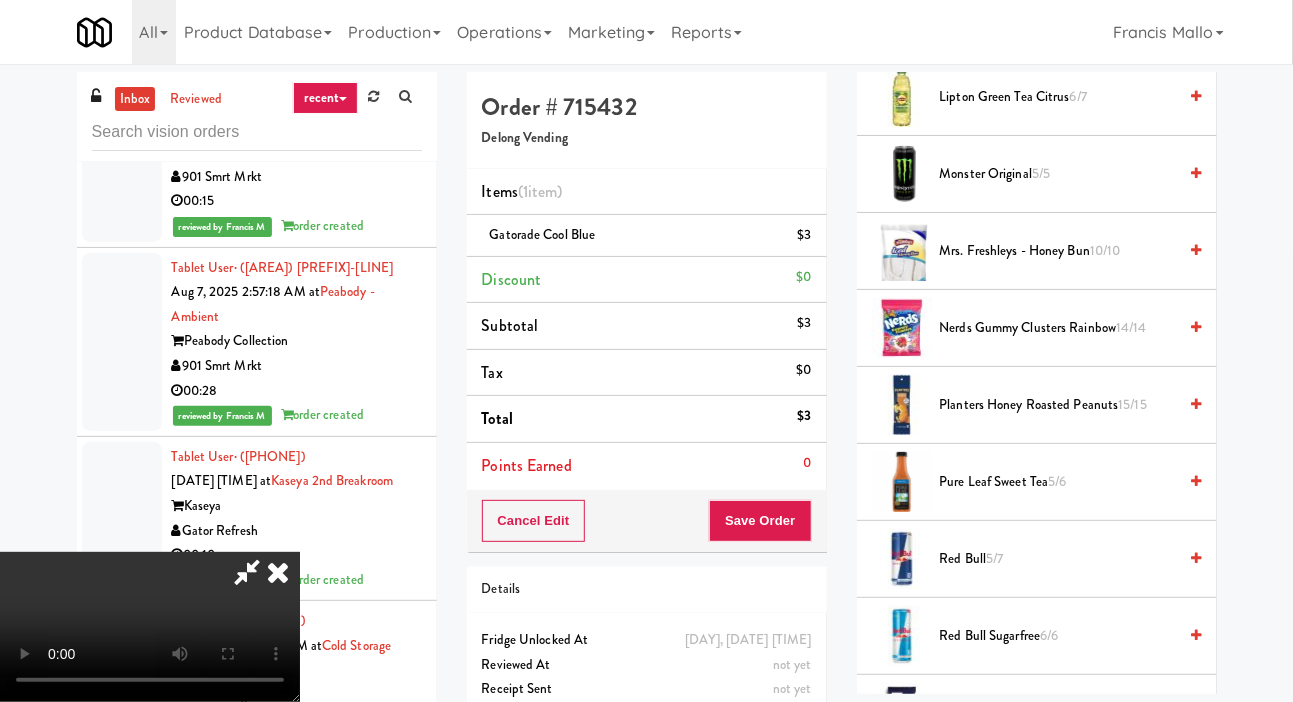 click on "Planters Honey Roasted Peanuts  15/15" at bounding box center [1058, 405] 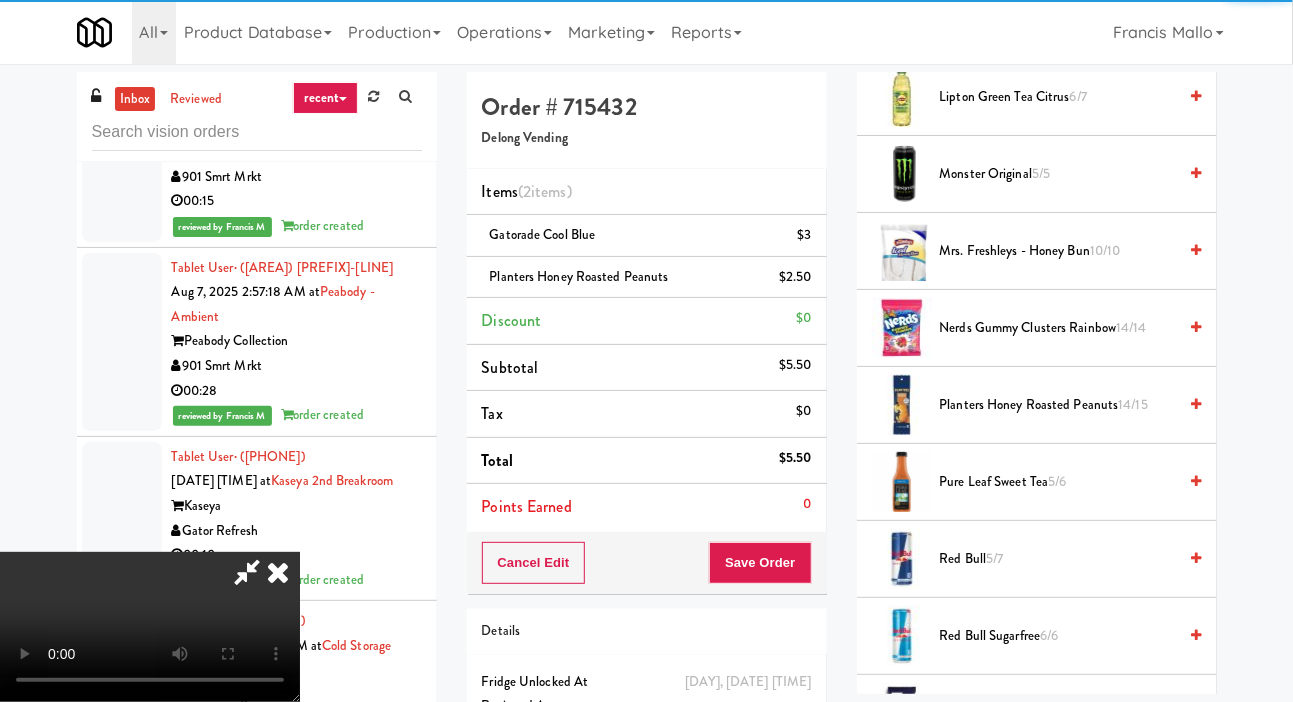 scroll, scrollTop: 0, scrollLeft: 0, axis: both 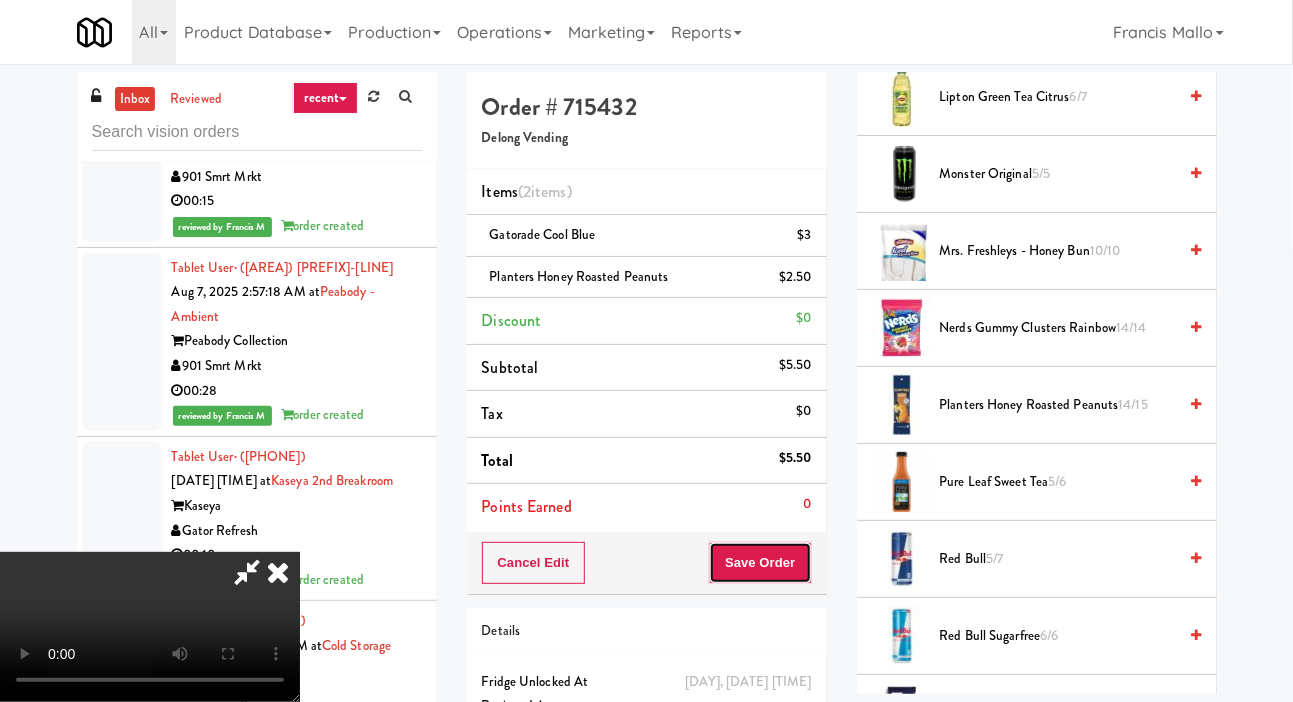 click on "Save Order" at bounding box center [760, 563] 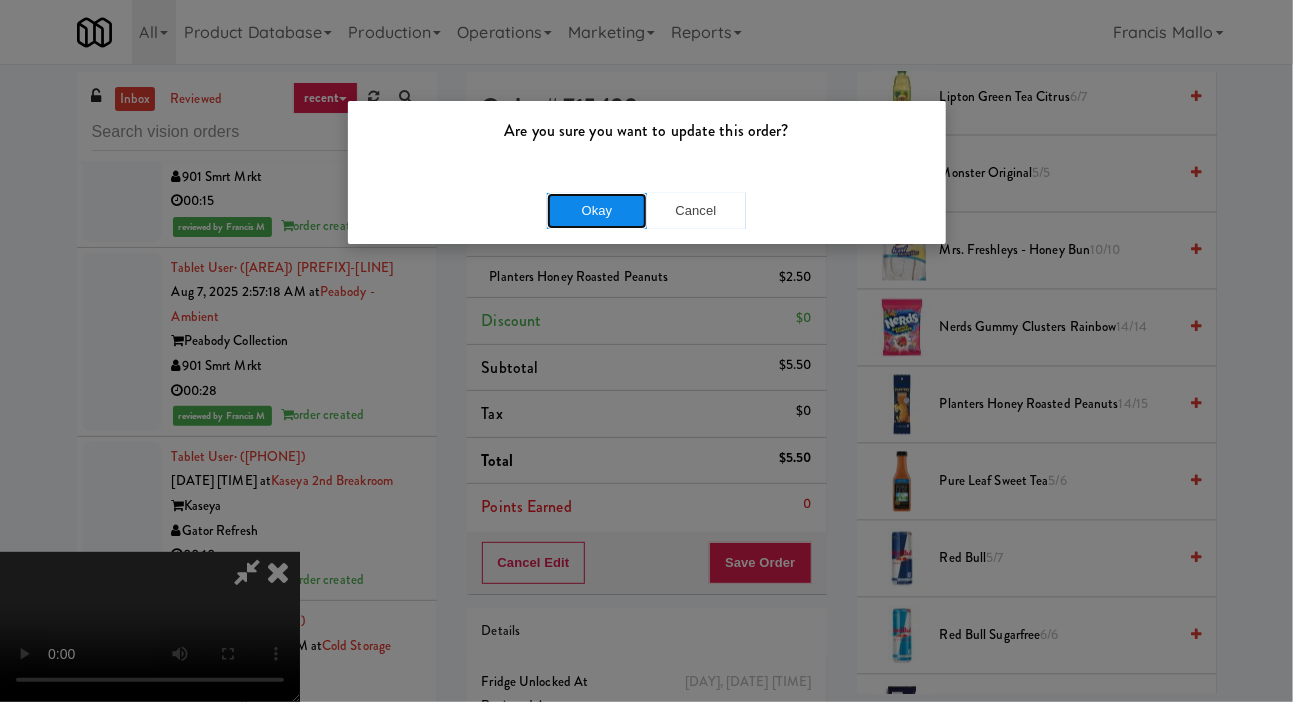 click on "Okay" at bounding box center (597, 211) 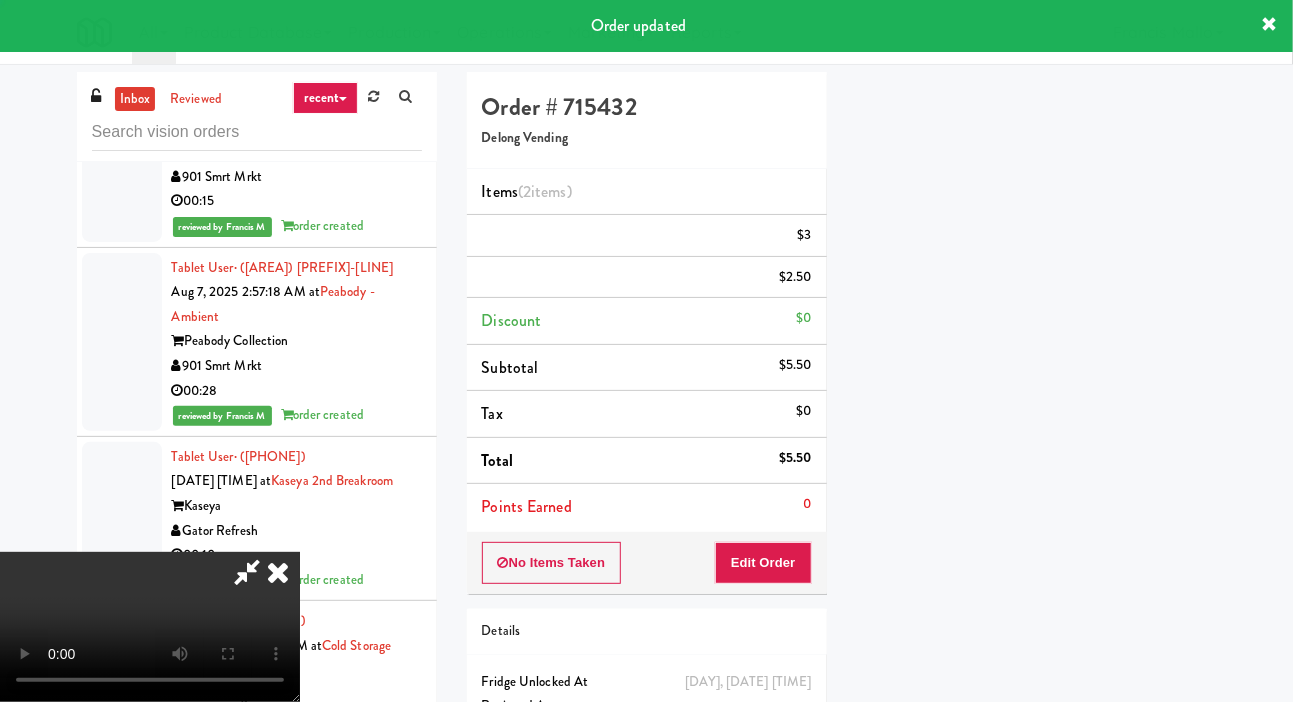 scroll, scrollTop: 116, scrollLeft: 0, axis: vertical 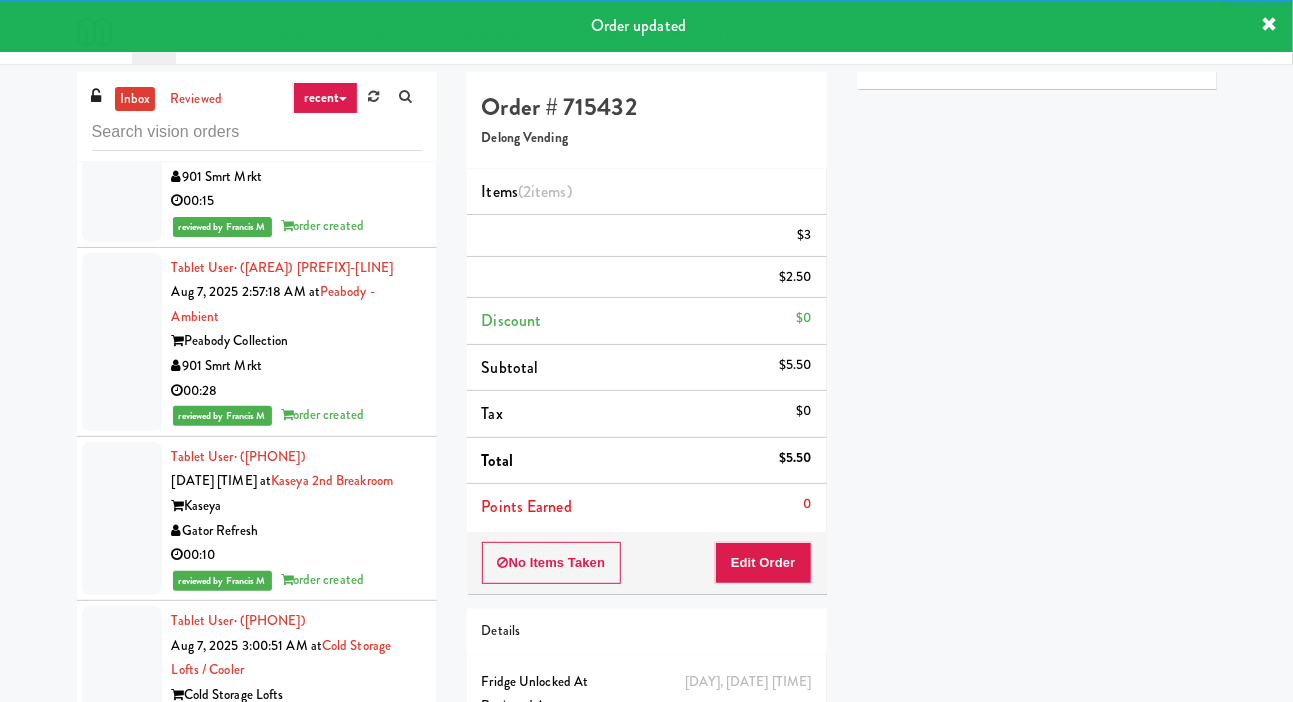 click on "Michigan Micro Markets" at bounding box center [297, 1592] 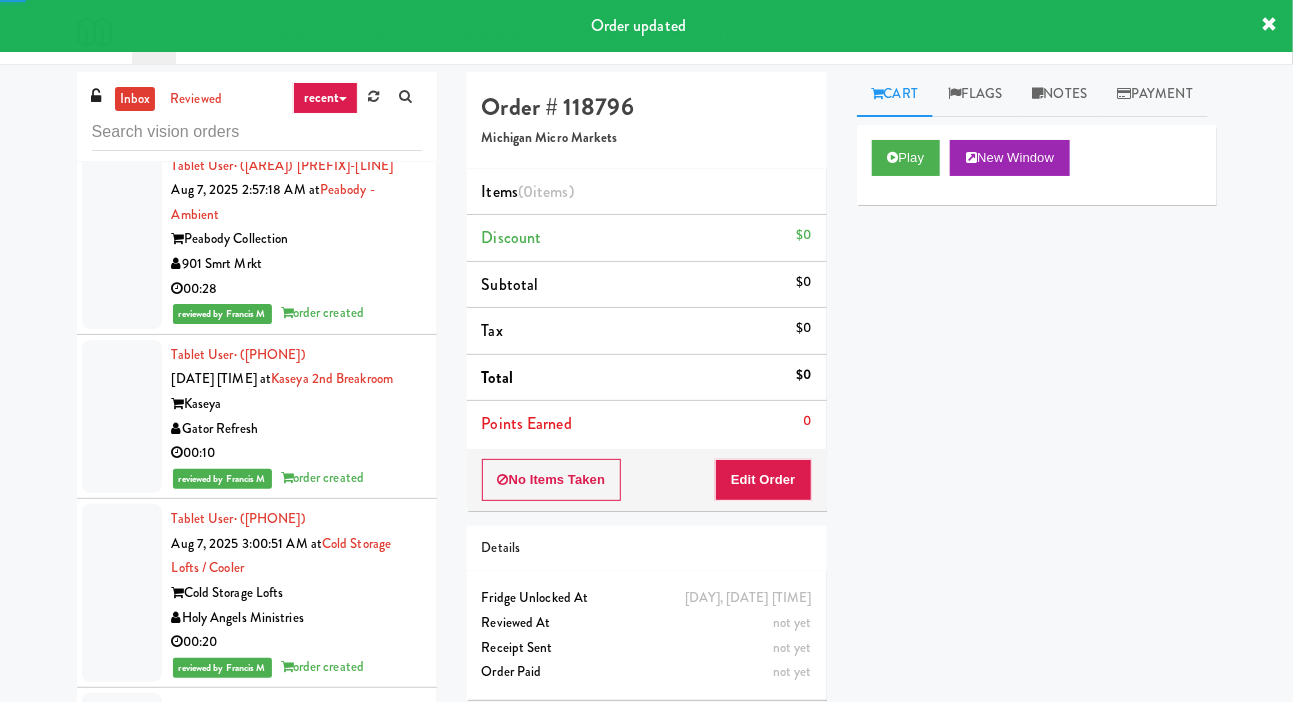 scroll, scrollTop: 15670, scrollLeft: 0, axis: vertical 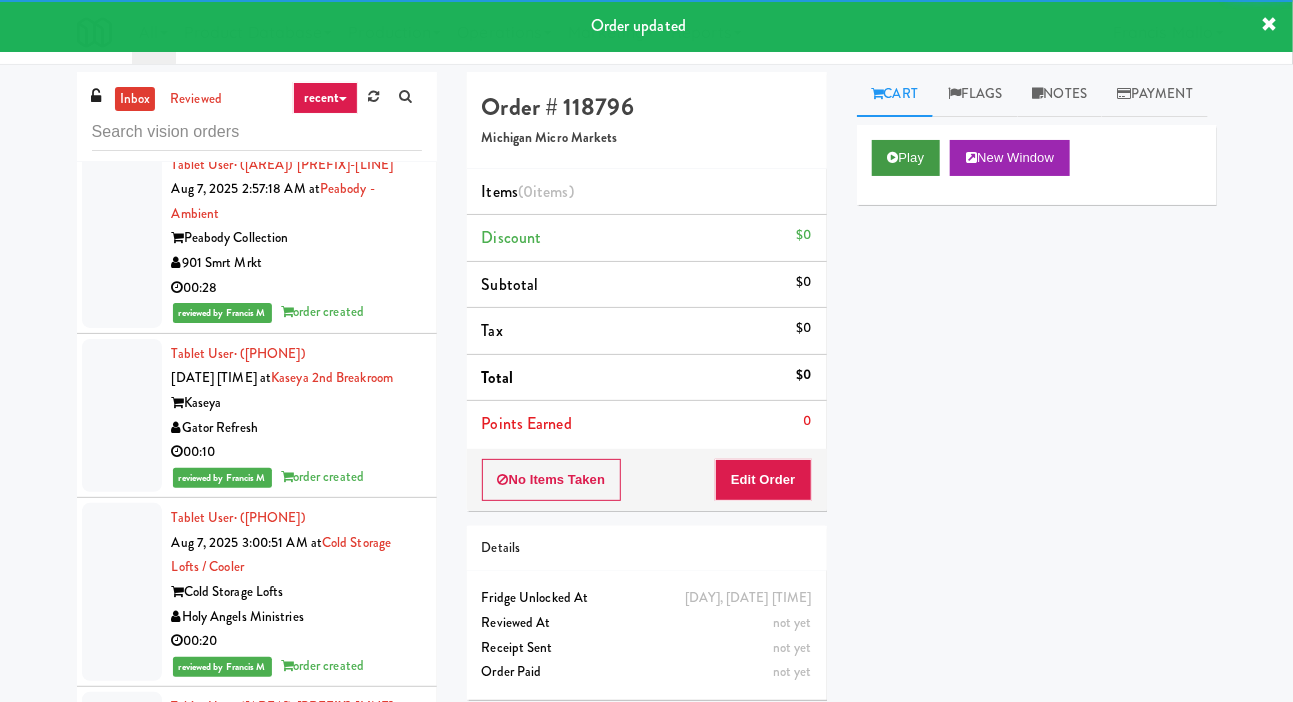 click at bounding box center [893, 157] 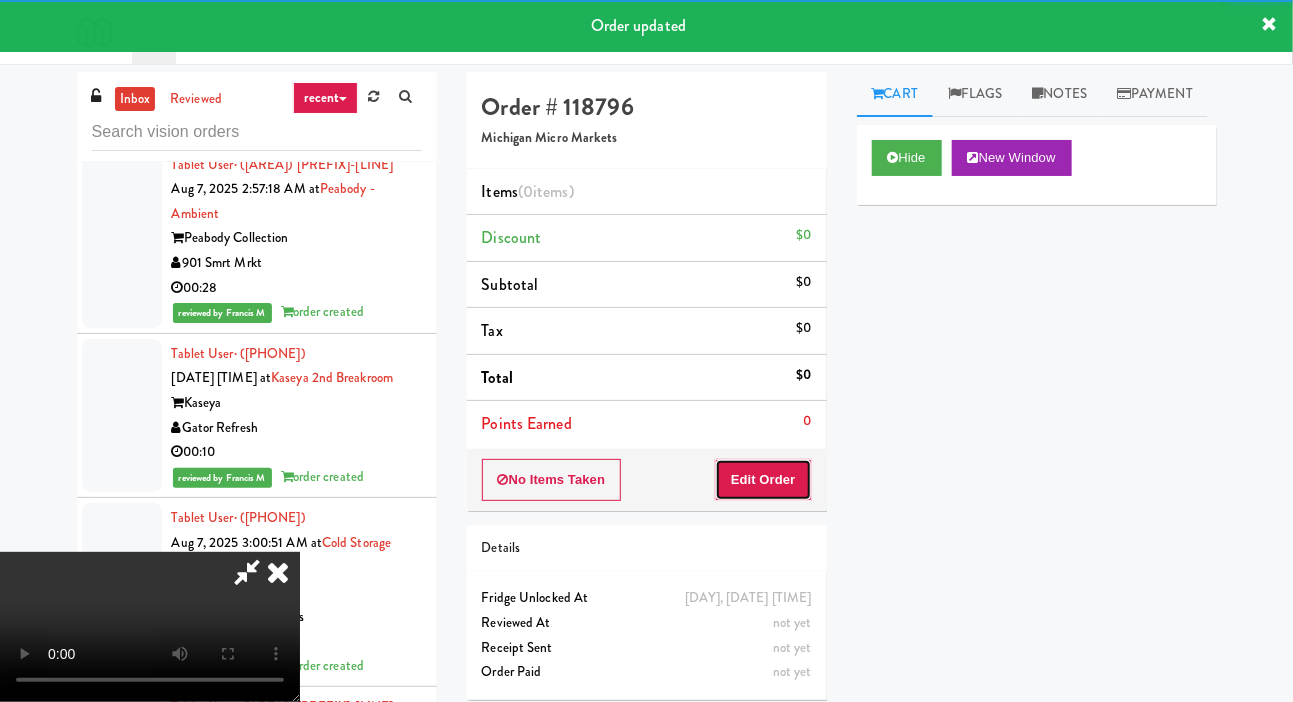 click on "Edit Order" at bounding box center [763, 480] 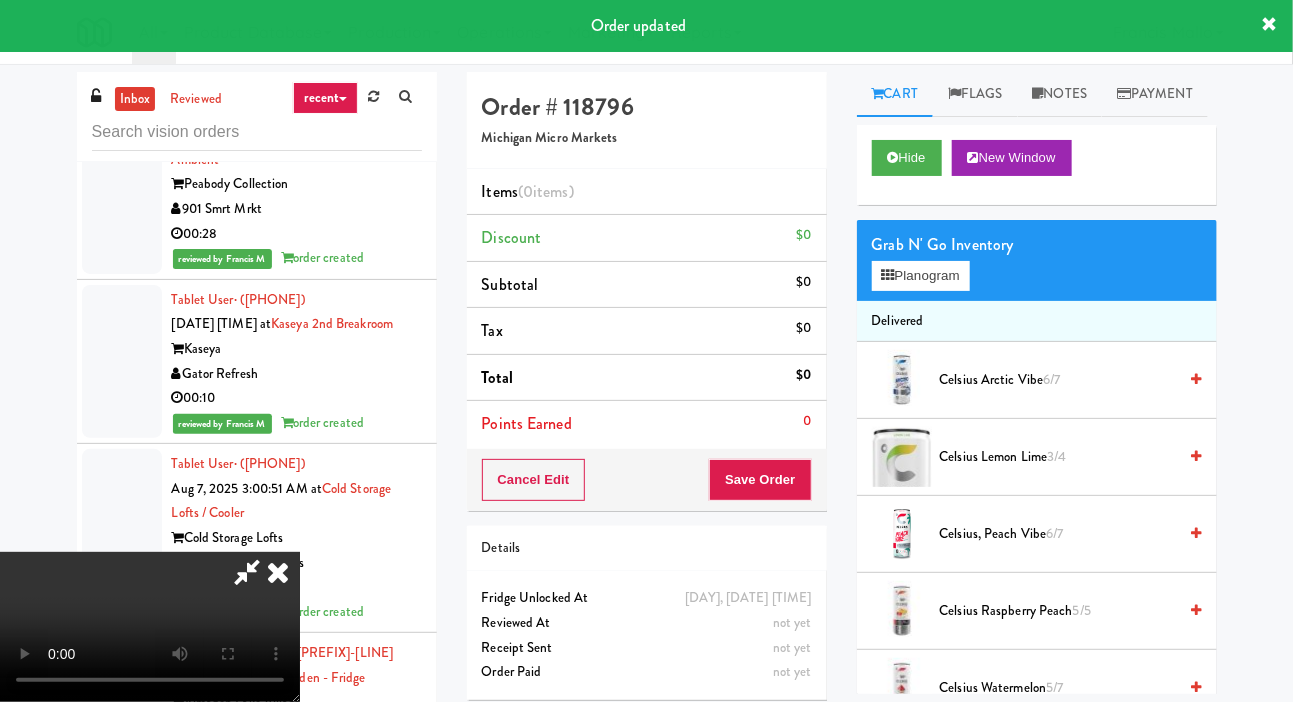 scroll, scrollTop: 15736, scrollLeft: 0, axis: vertical 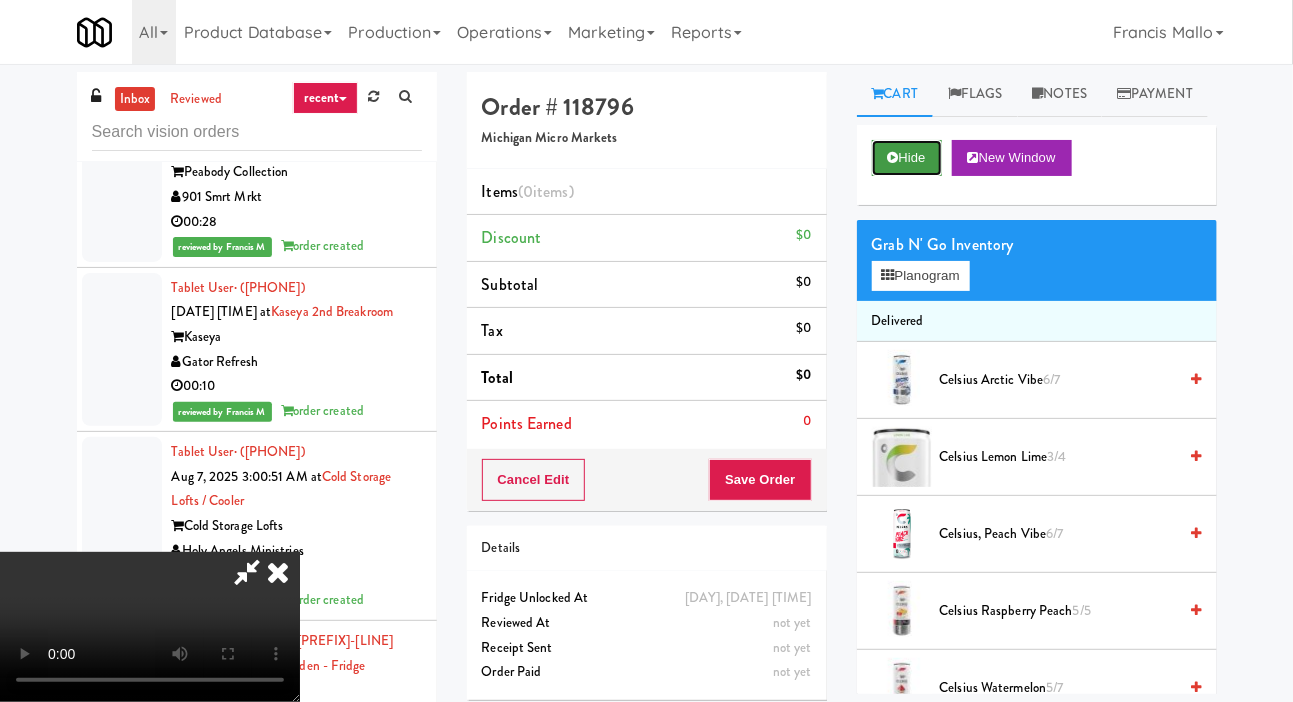 click on "Hide" at bounding box center [907, 158] 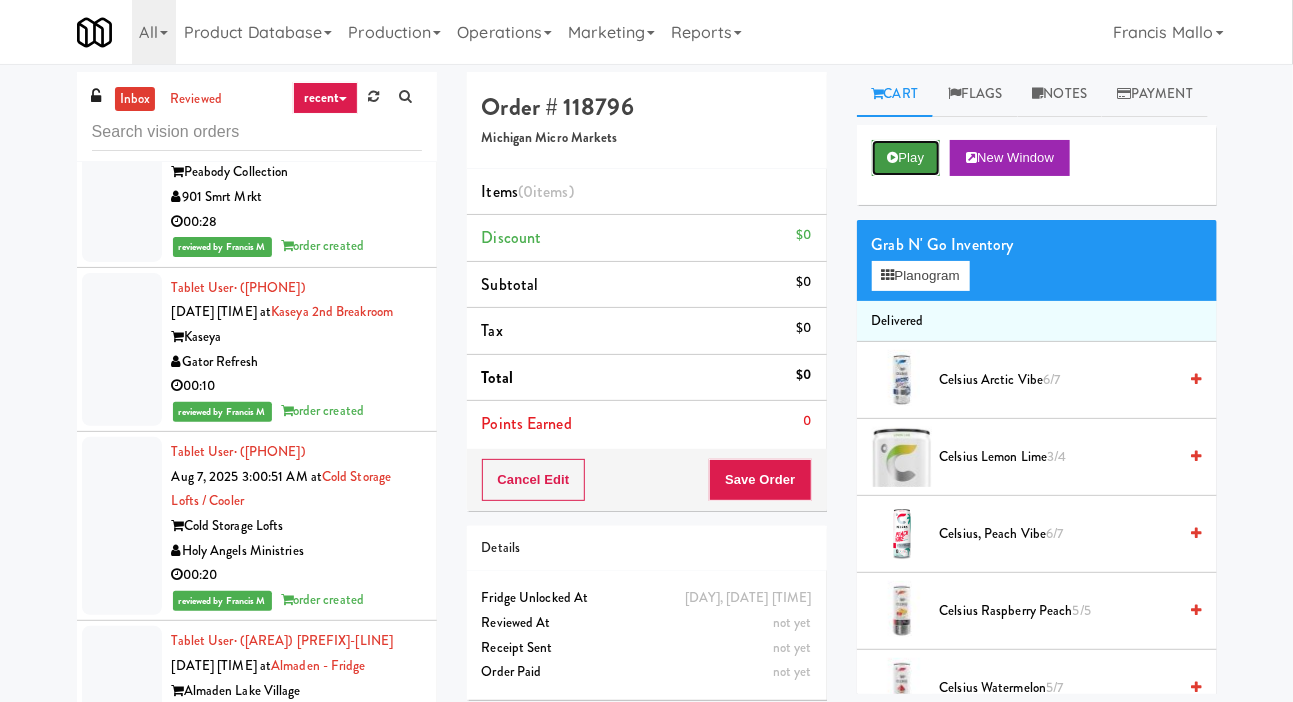click on "Play" at bounding box center [906, 158] 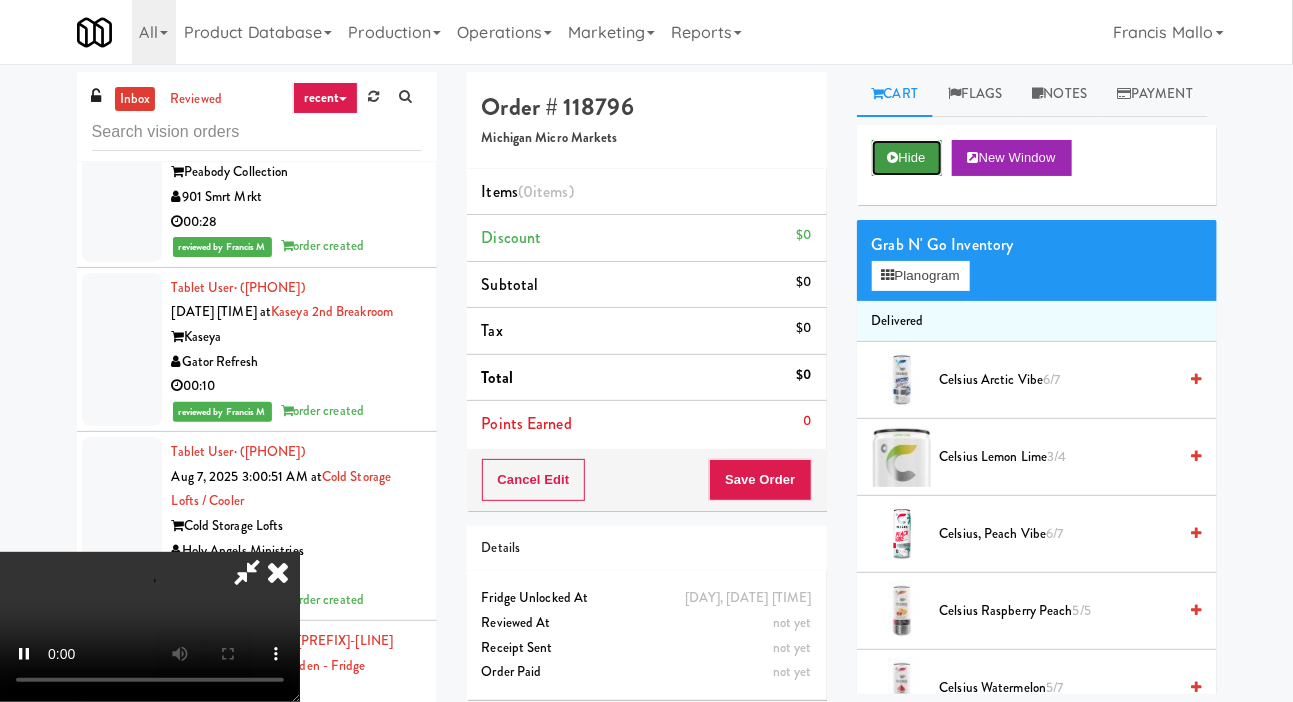 scroll, scrollTop: 73, scrollLeft: 0, axis: vertical 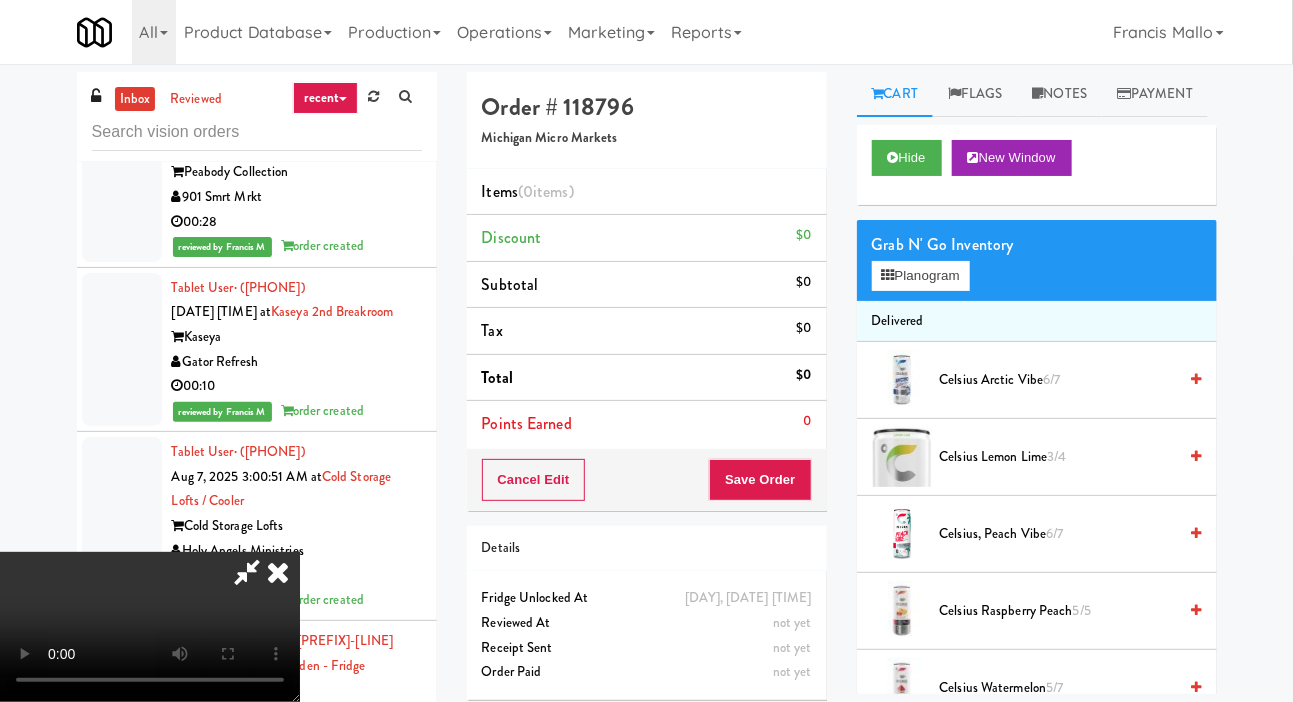 type 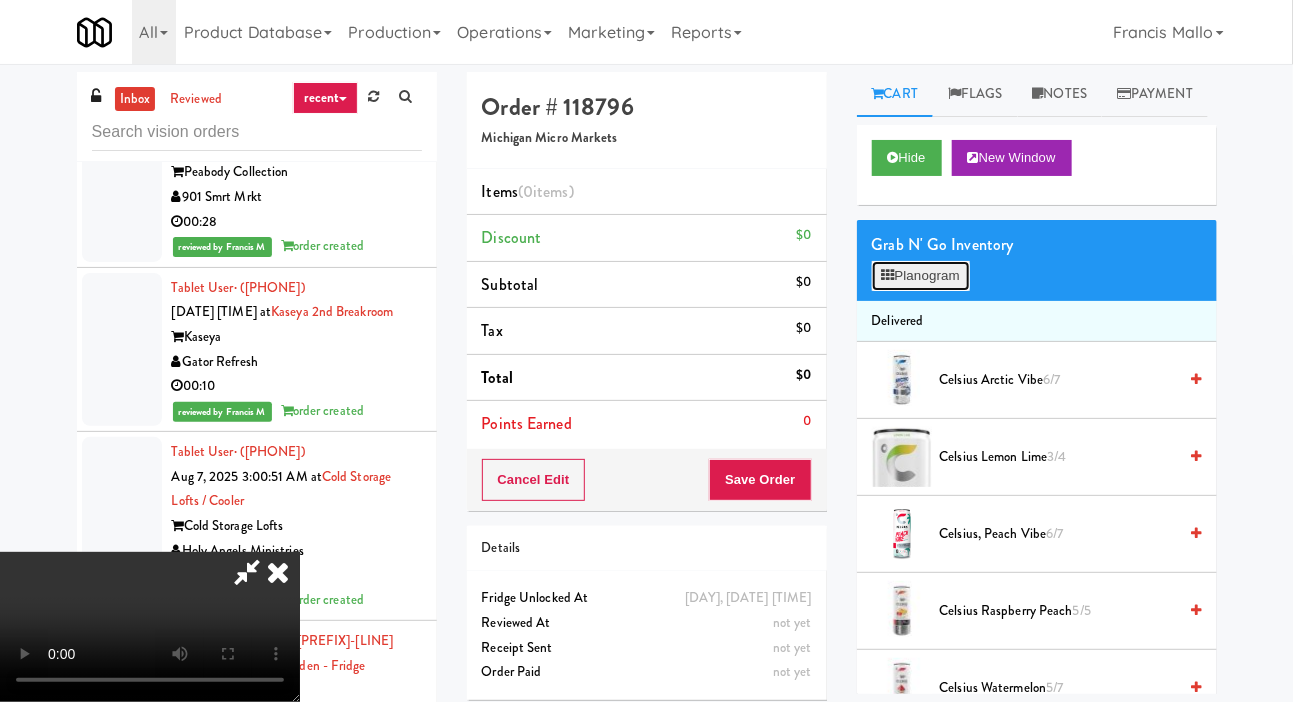 click on "Planogram" at bounding box center [921, 276] 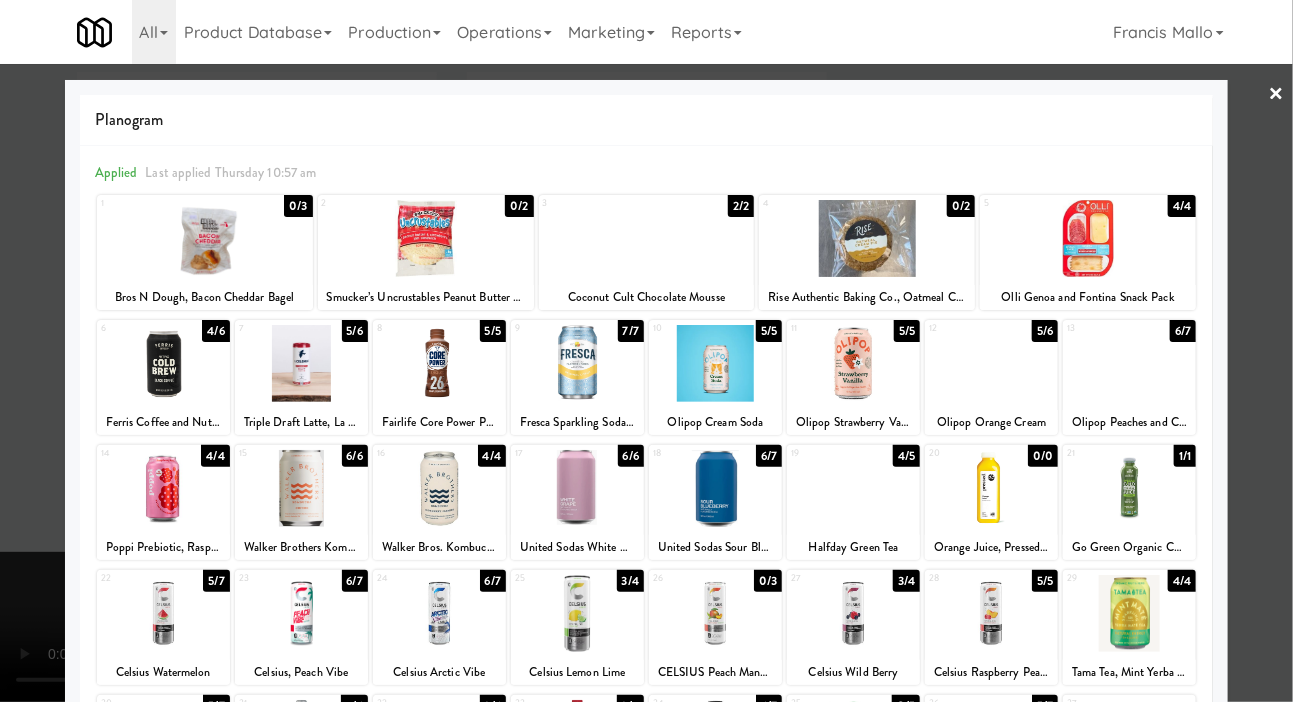 click at bounding box center [991, 363] 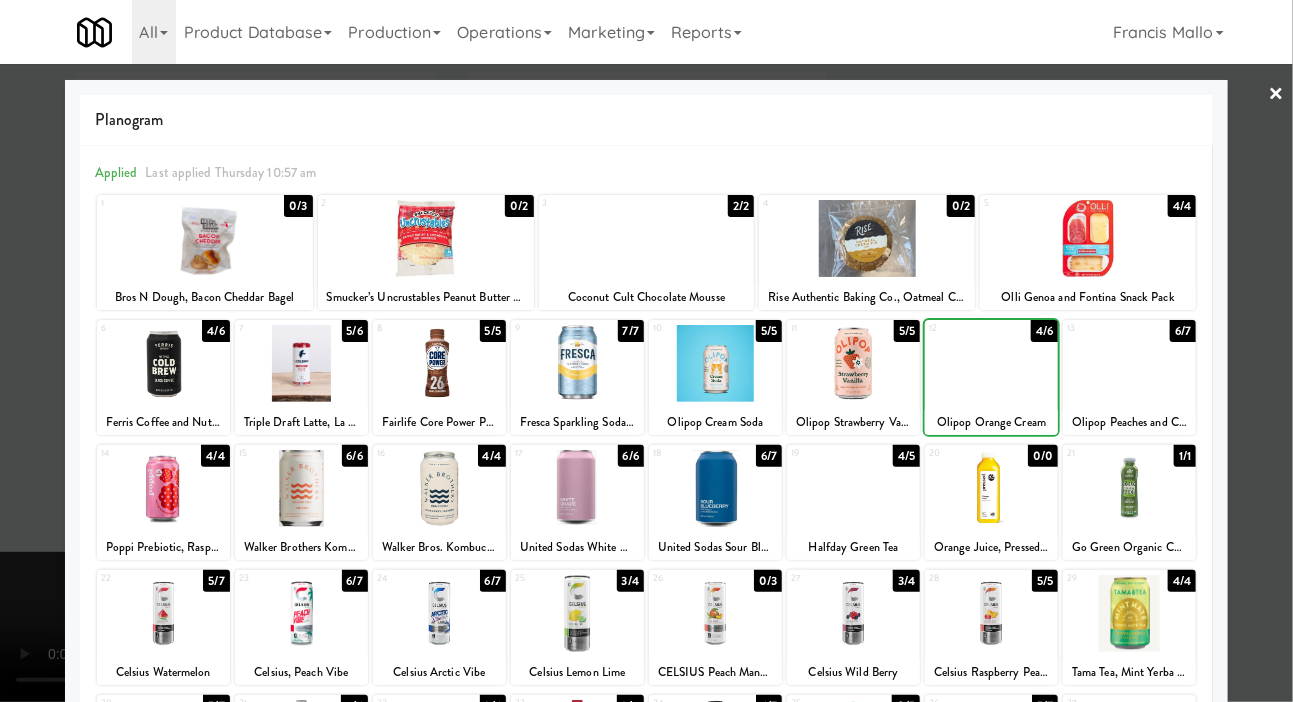 click at bounding box center (646, 351) 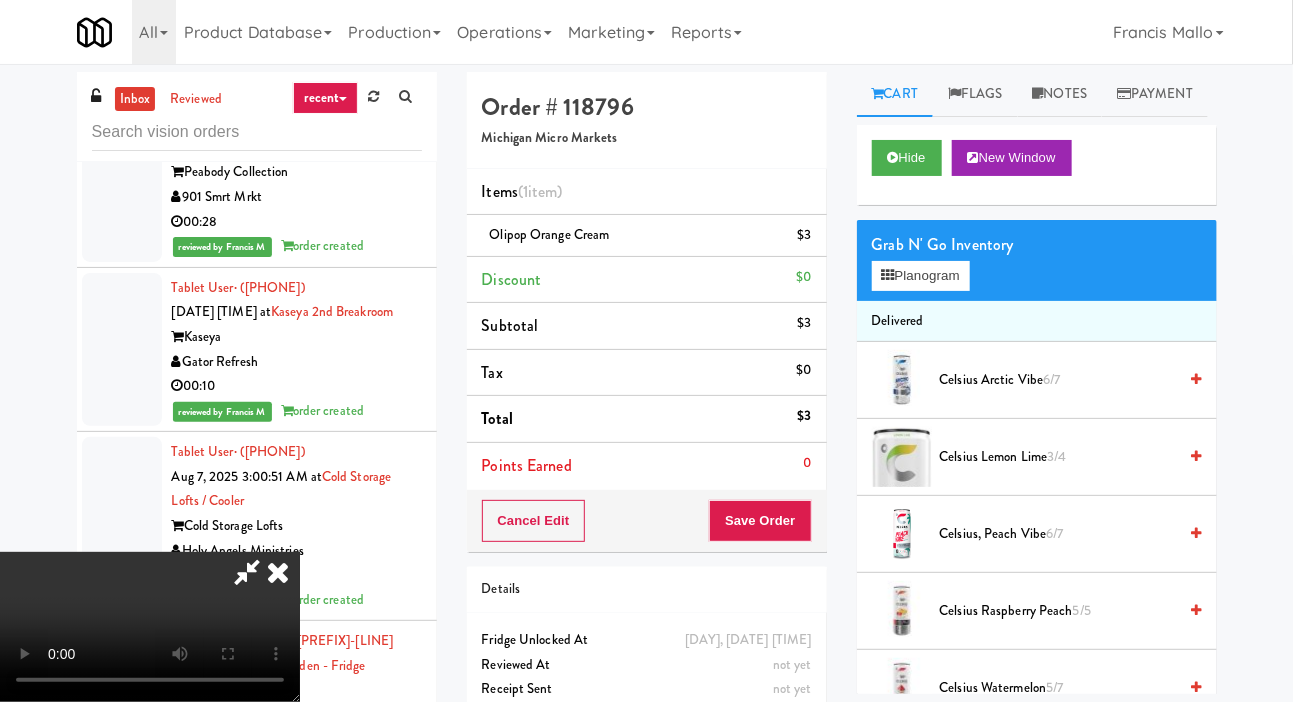 scroll, scrollTop: 73, scrollLeft: 0, axis: vertical 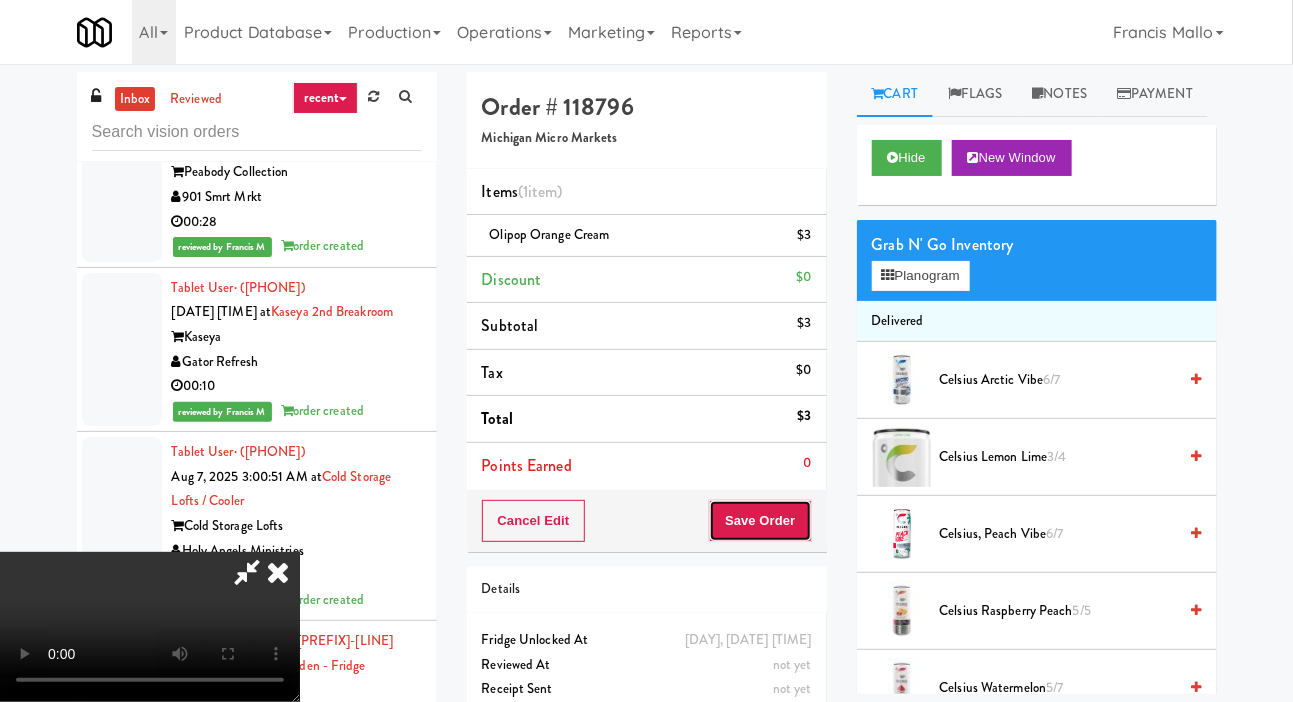 click on "Save Order" at bounding box center (760, 521) 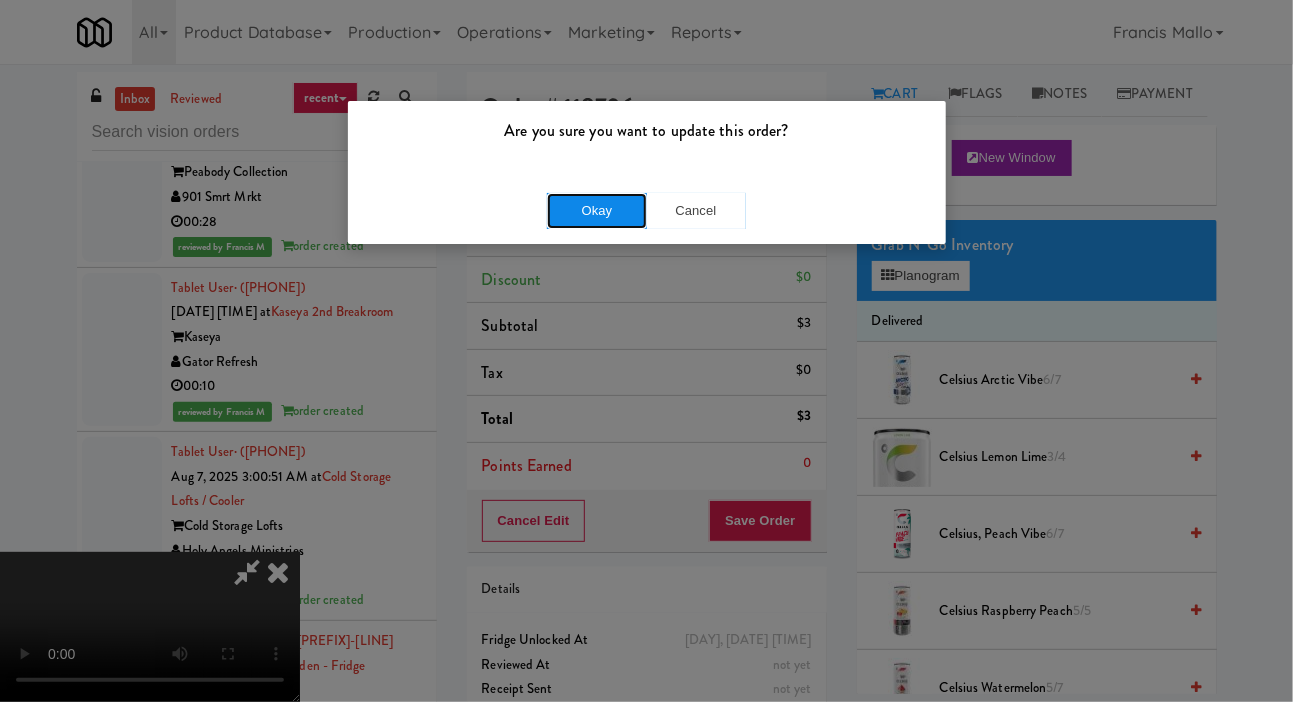 click on "Okay" at bounding box center (597, 211) 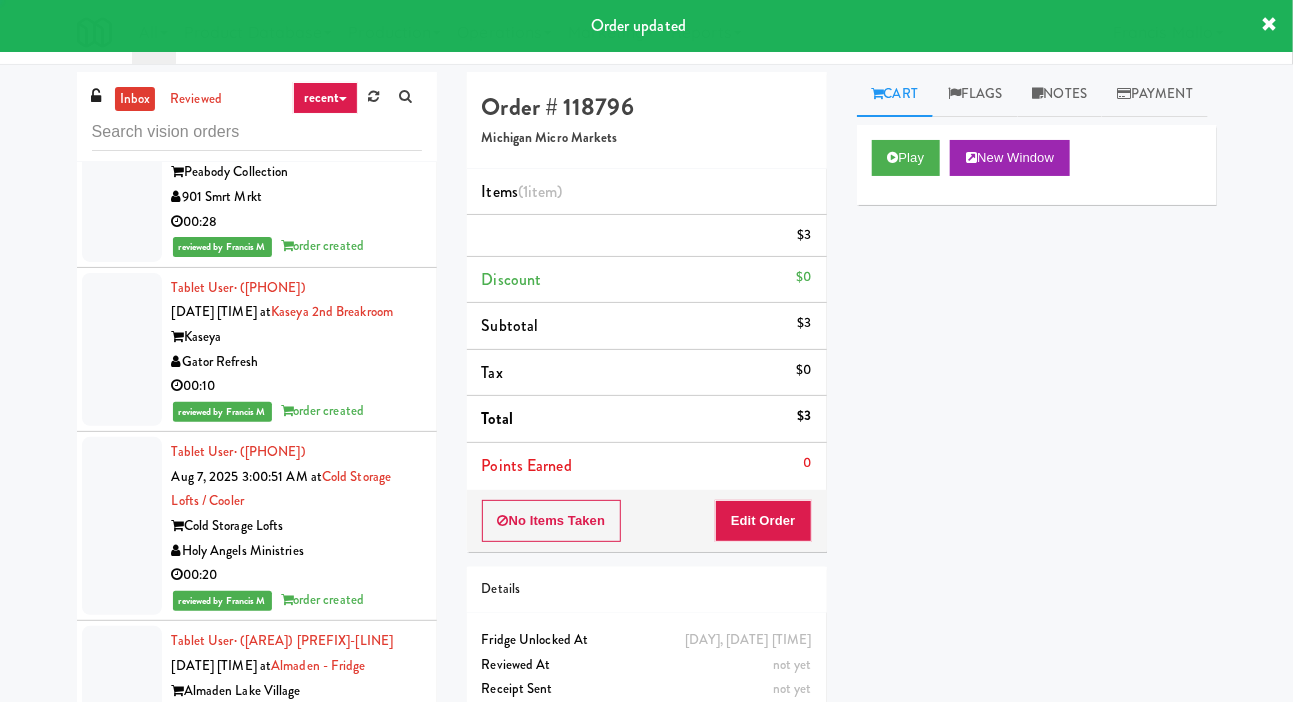 scroll, scrollTop: 0, scrollLeft: 0, axis: both 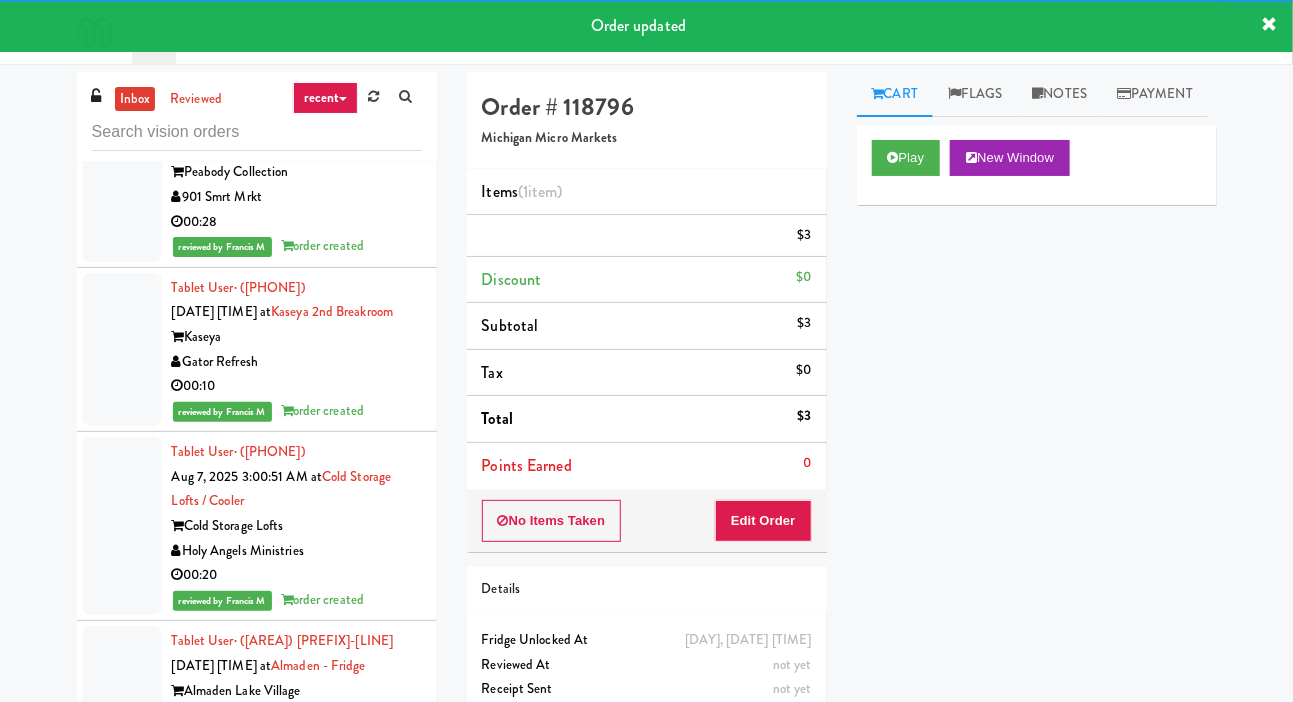 click on "Pennys DC" at bounding box center [297, 1636] 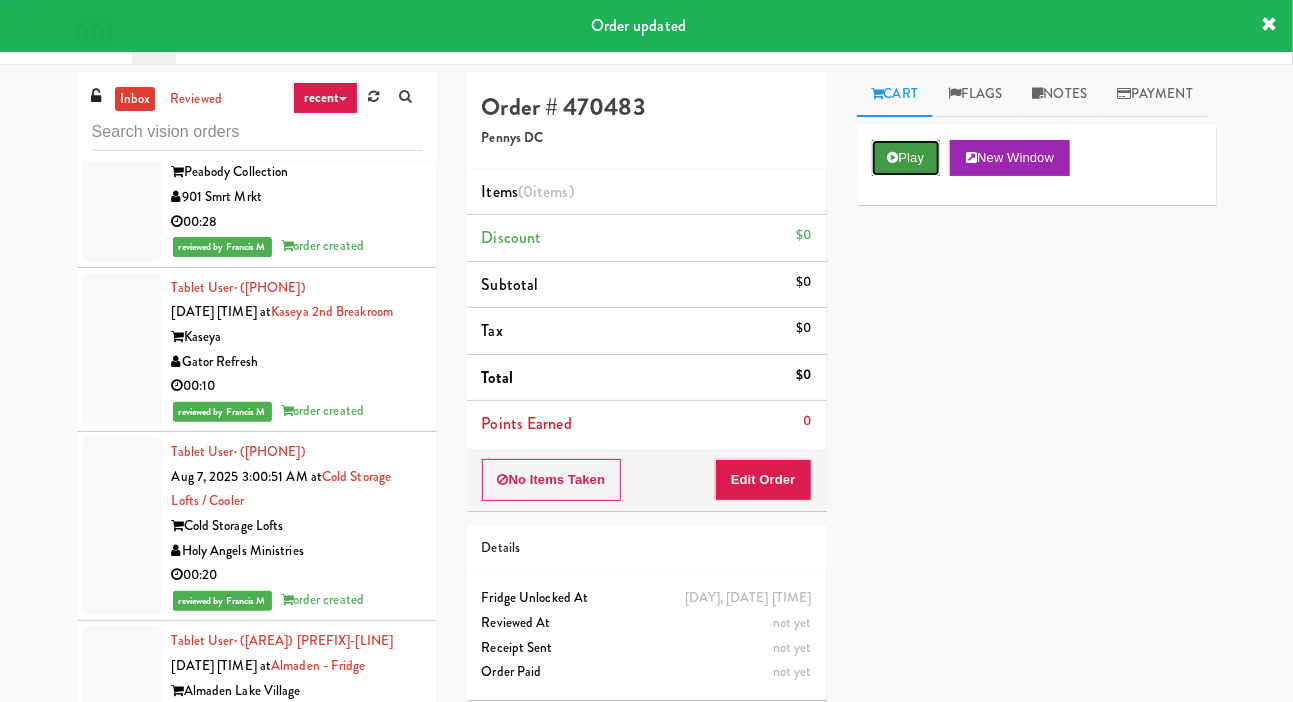 click on "Play" at bounding box center [906, 158] 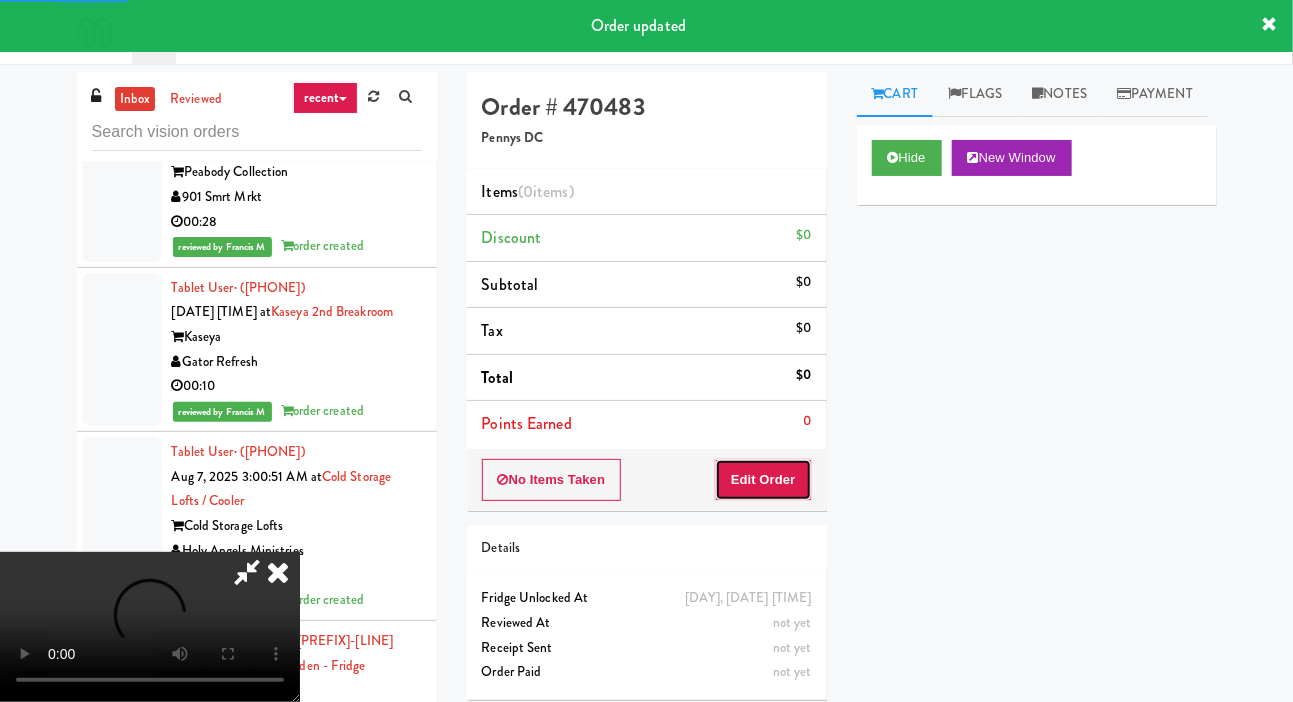 click on "Edit Order" at bounding box center [763, 480] 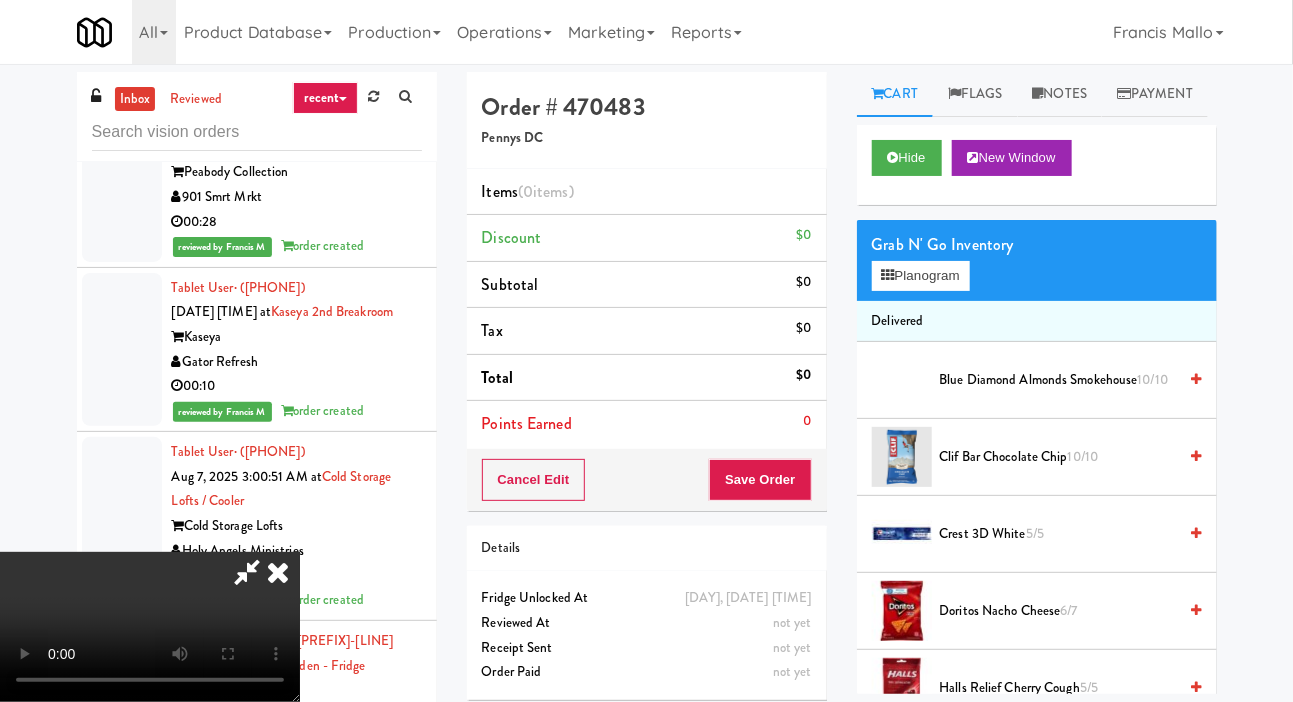 scroll, scrollTop: 73, scrollLeft: 0, axis: vertical 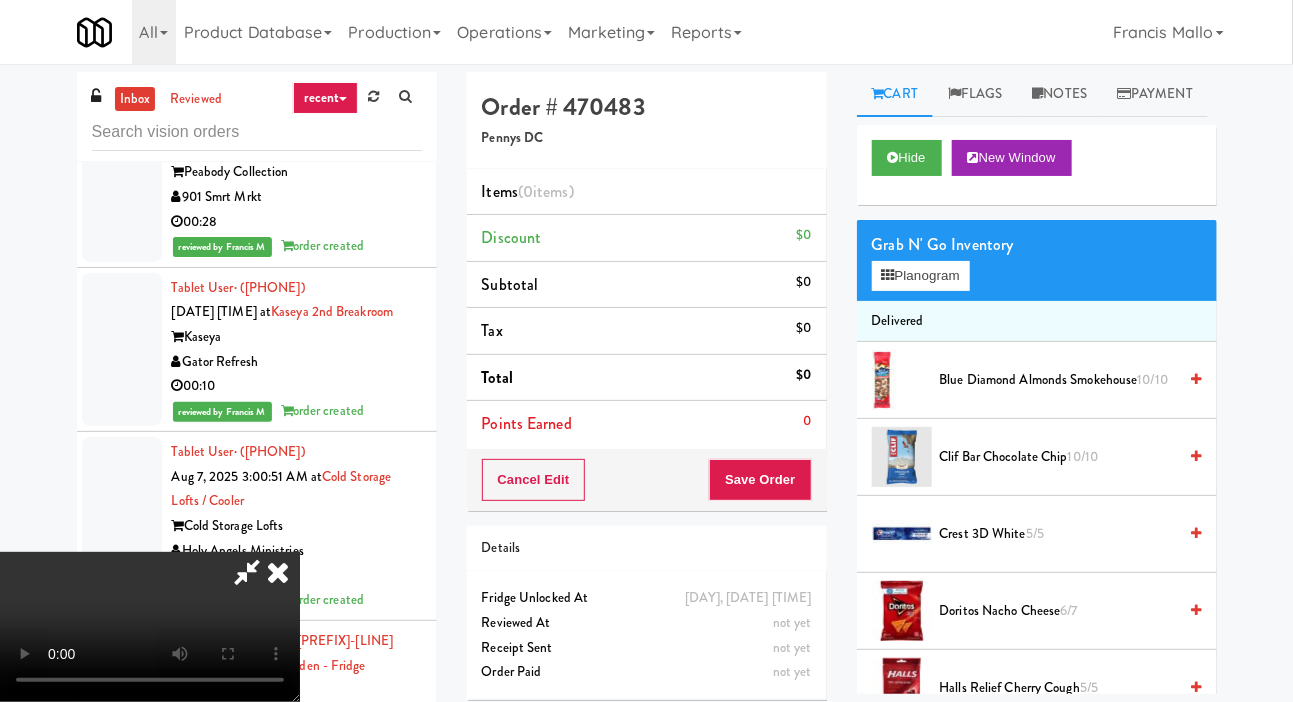 type 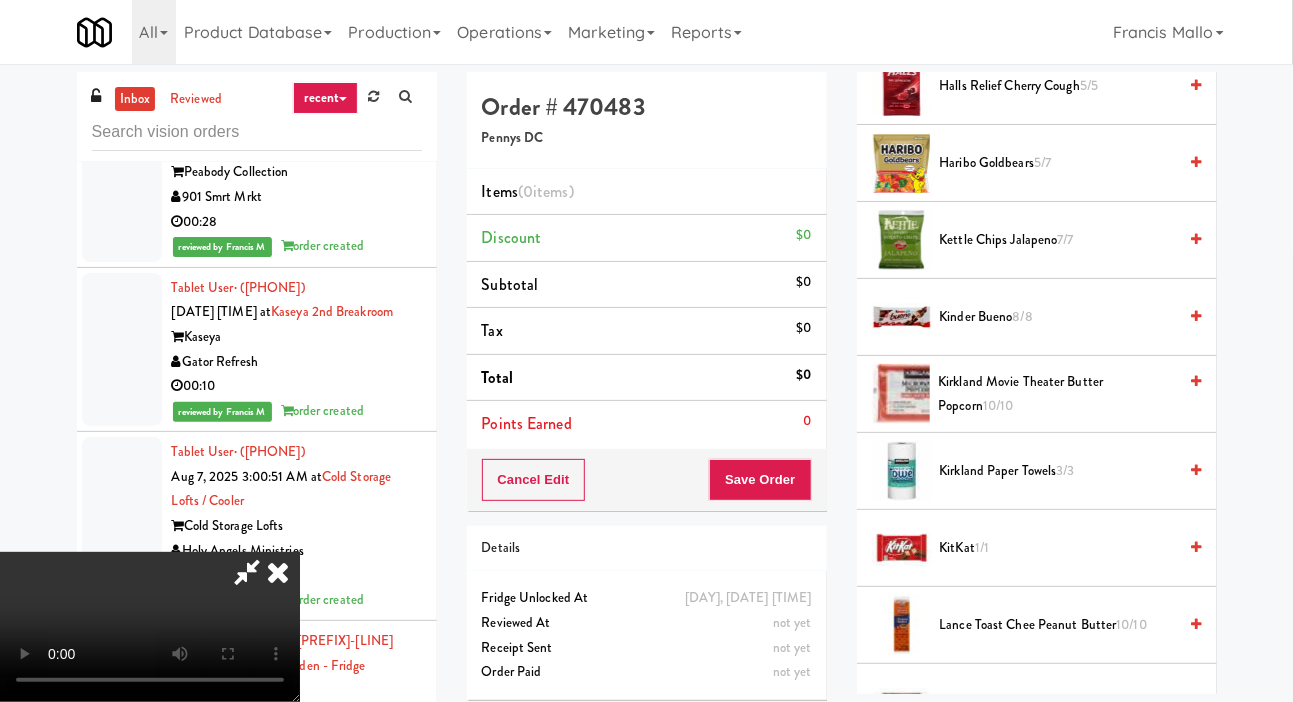 scroll, scrollTop: 580, scrollLeft: 0, axis: vertical 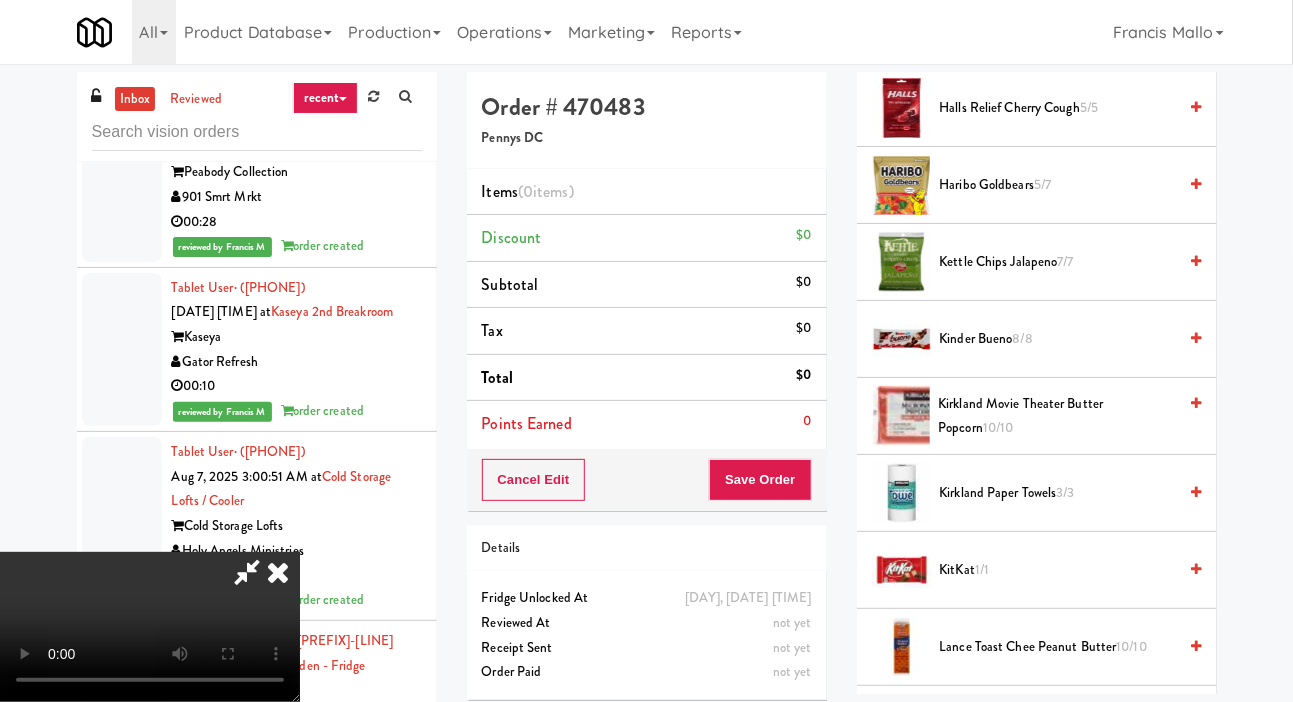 click on "Kinder Bueno  8/8" at bounding box center (1058, 339) 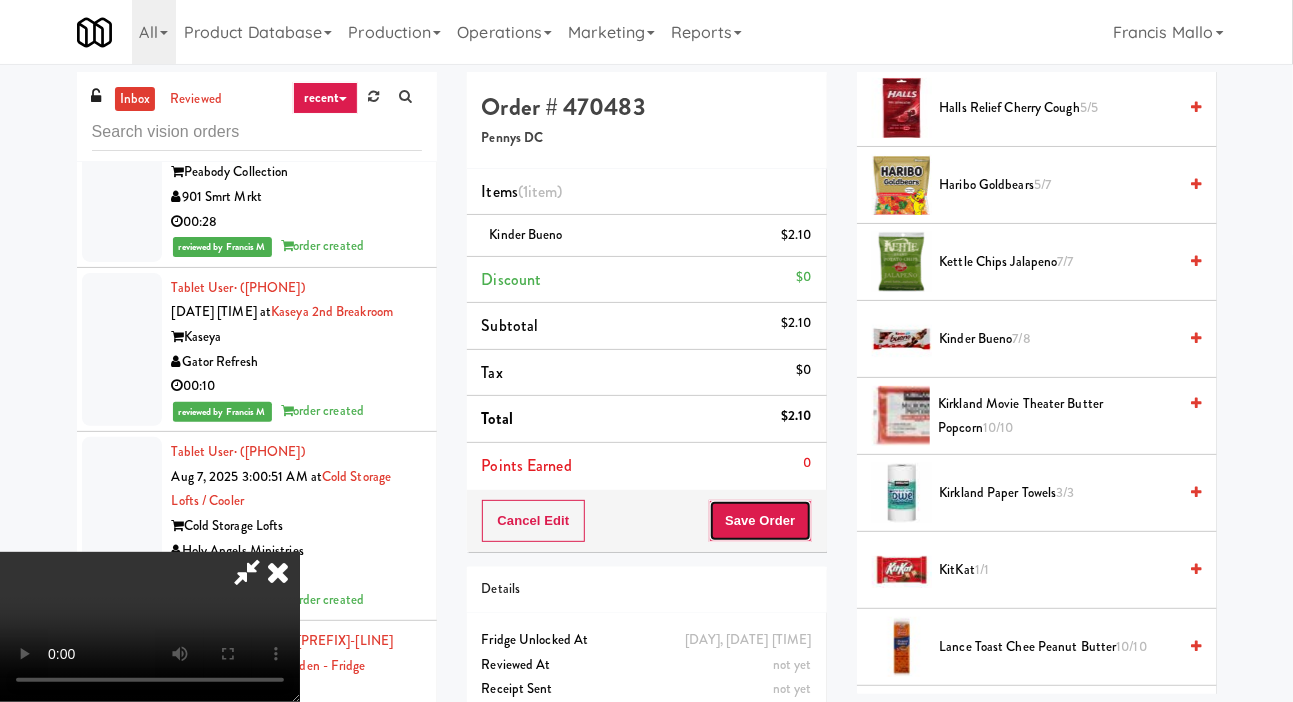 click on "Save Order" at bounding box center [760, 521] 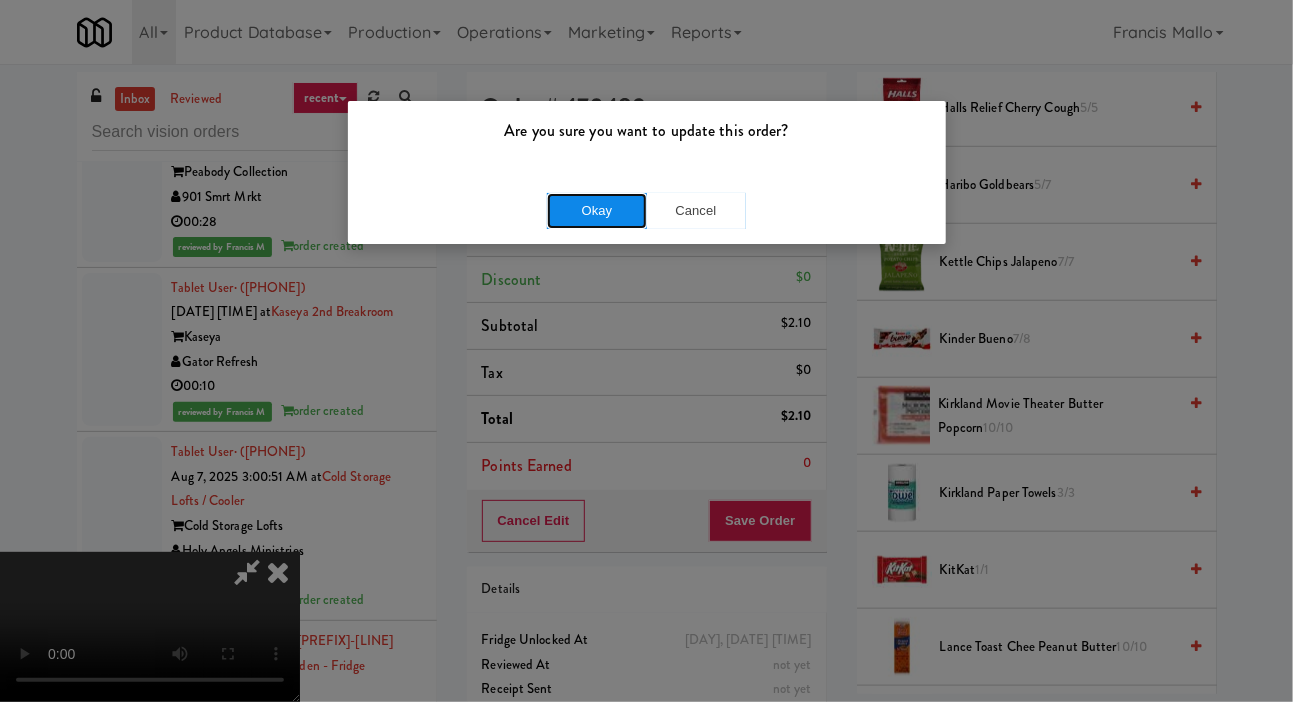 click on "Okay" at bounding box center (597, 211) 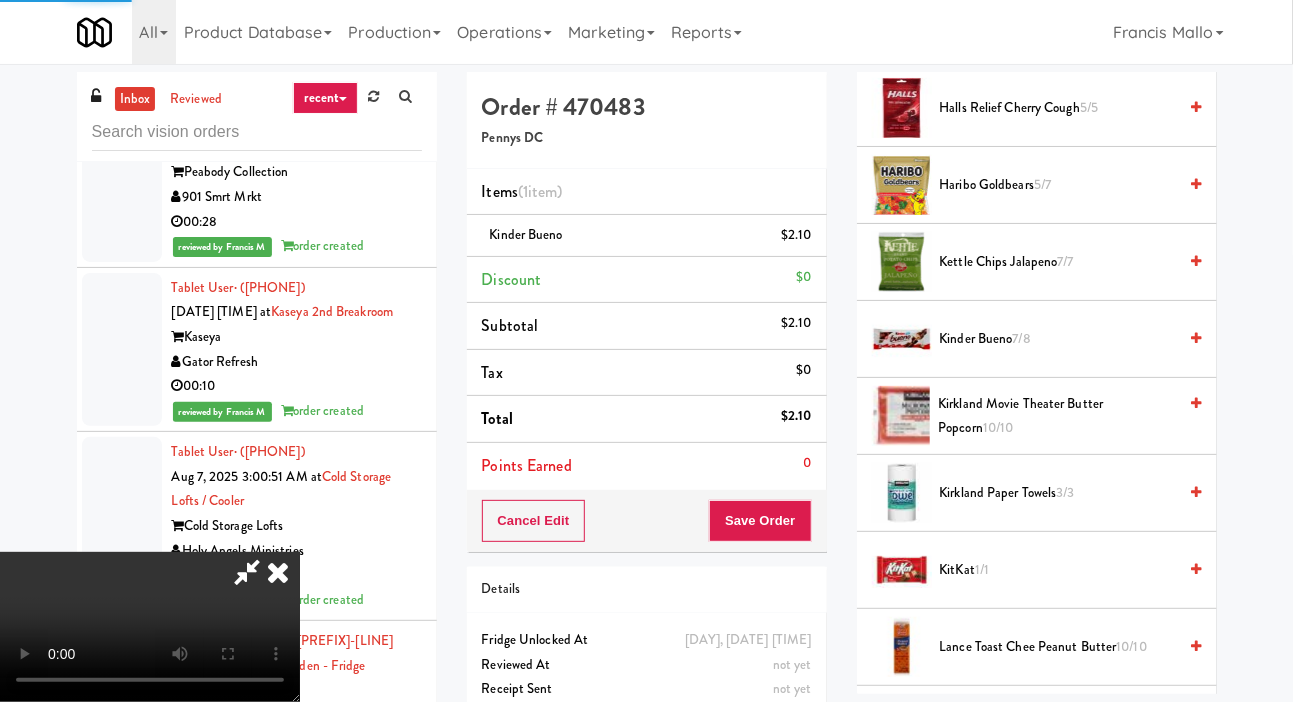 scroll, scrollTop: 116, scrollLeft: 0, axis: vertical 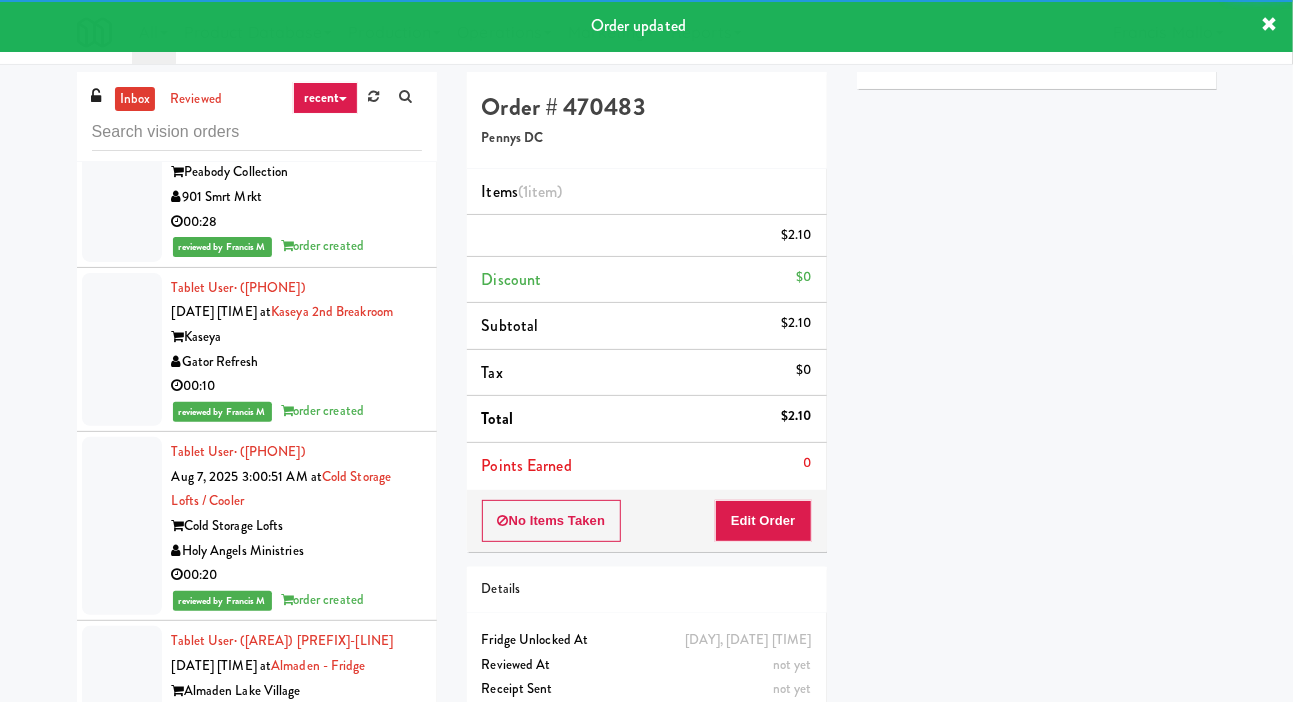 click on "Tablet User  · (813) 892-3685 Aug 7, 2025 3:07:24 AM at  AVE Tampa Riverwalk - Food - Cooler  AVE Tampa Riverwalk  Bay to Bay Vending  00:12" at bounding box center (297, 1789) 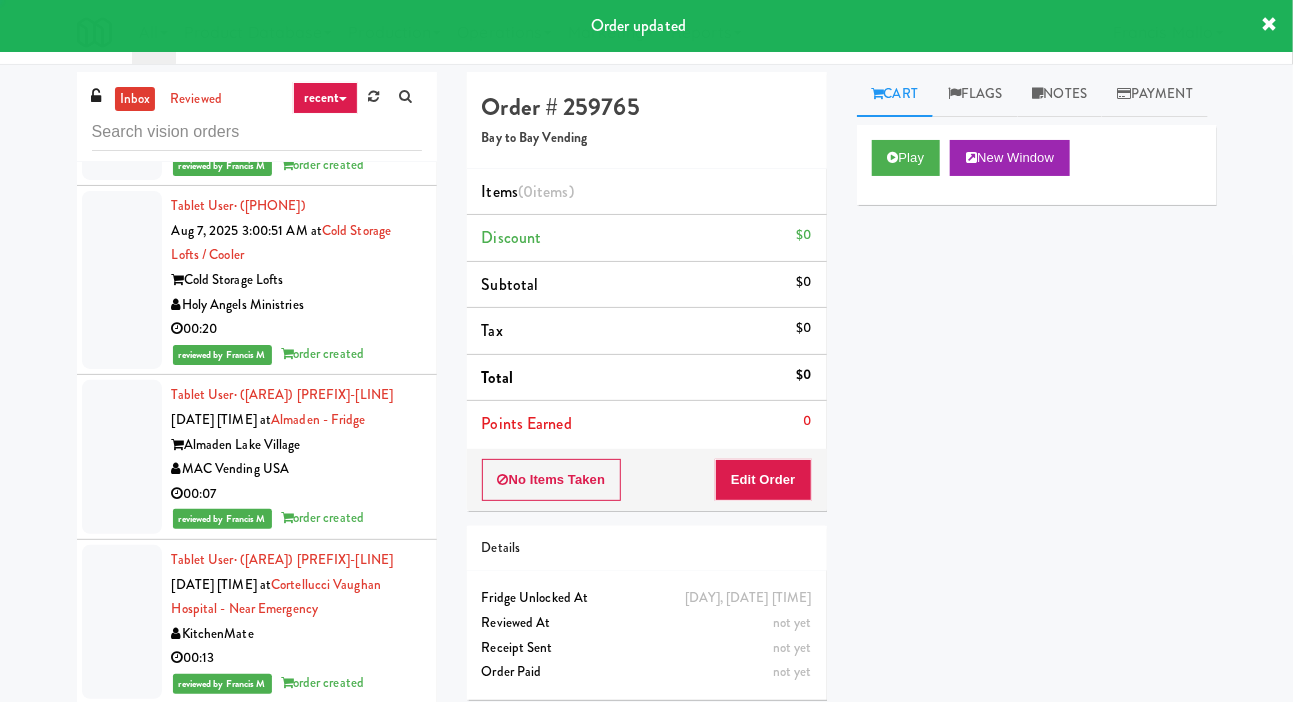 scroll, scrollTop: 15981, scrollLeft: 0, axis: vertical 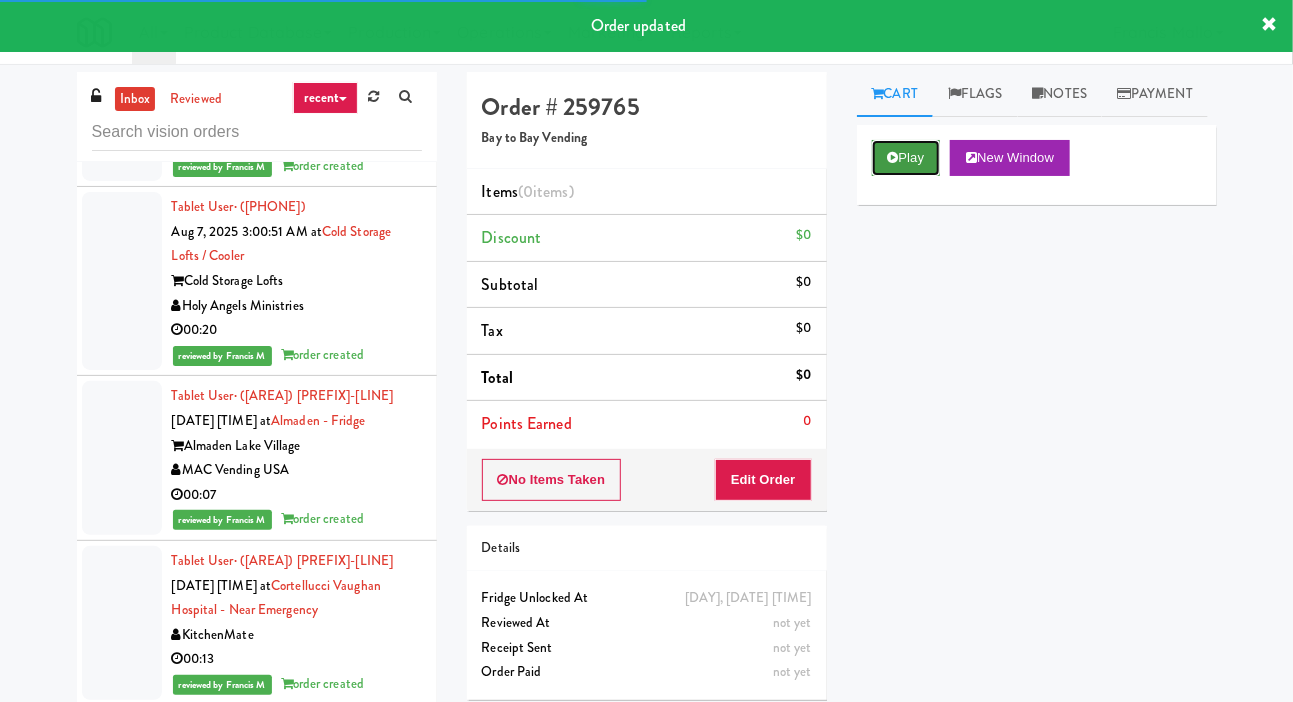 click on "Play" at bounding box center [906, 158] 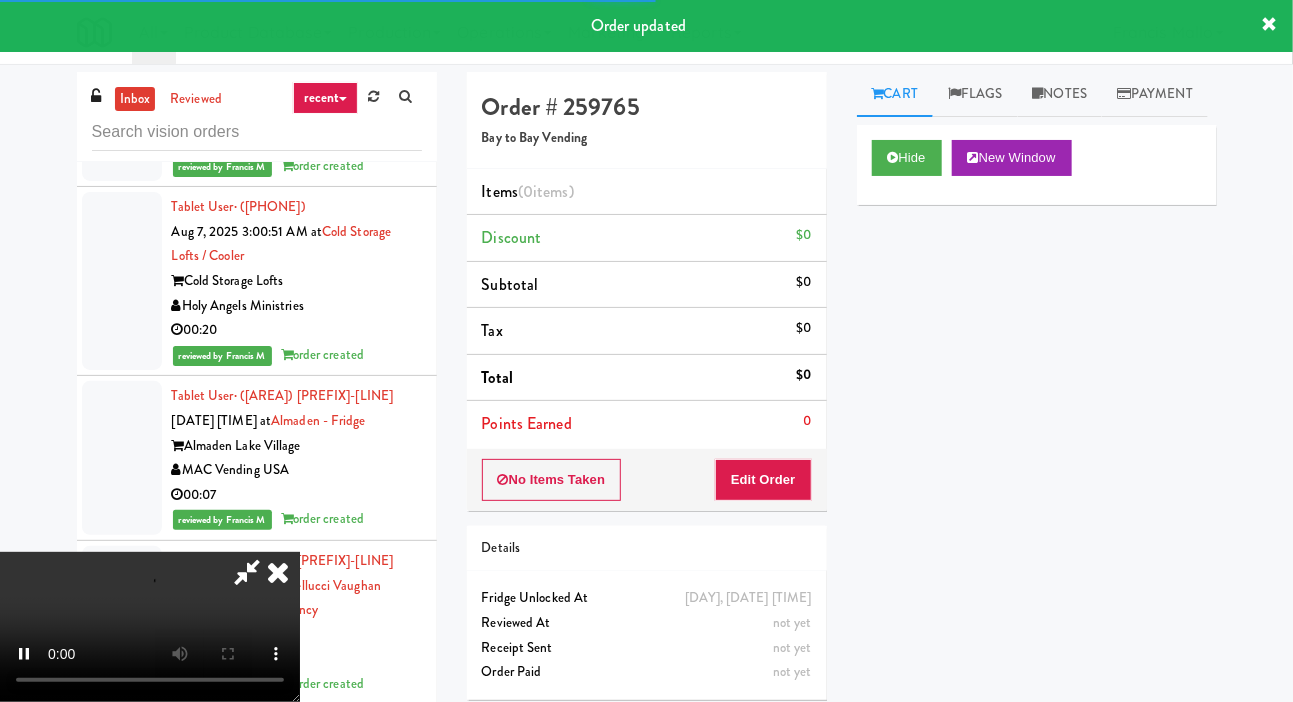 click on "Order # 259765 Bay to Bay Vending Items  (0  items ) Discount  $0 Subtotal $0 Tax $0 Total $0 Points Earned  0  No Items Taken Edit Order Details Thursday, August 7th 2025 3:07:24 AM Fridge Unlocked At not yet Reviewed At not yet Receipt Sent not yet Order Paid" at bounding box center (647, 393) 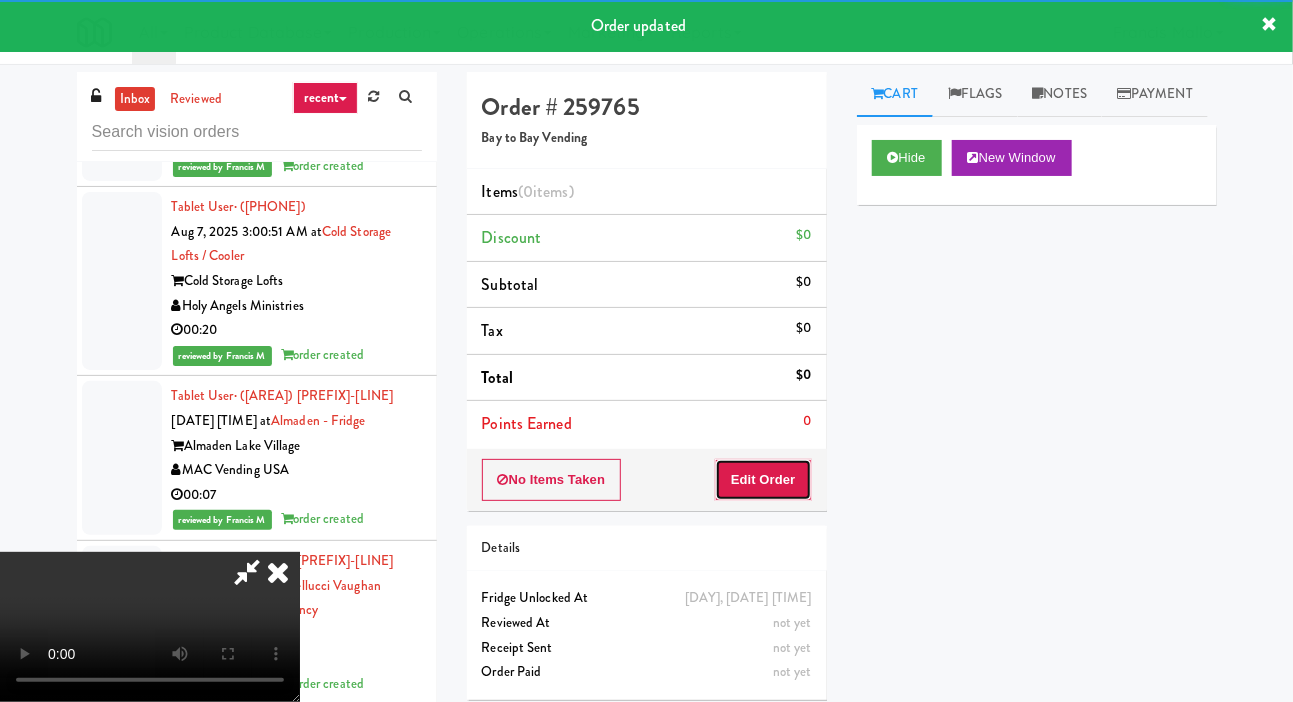 click on "Edit Order" at bounding box center [763, 480] 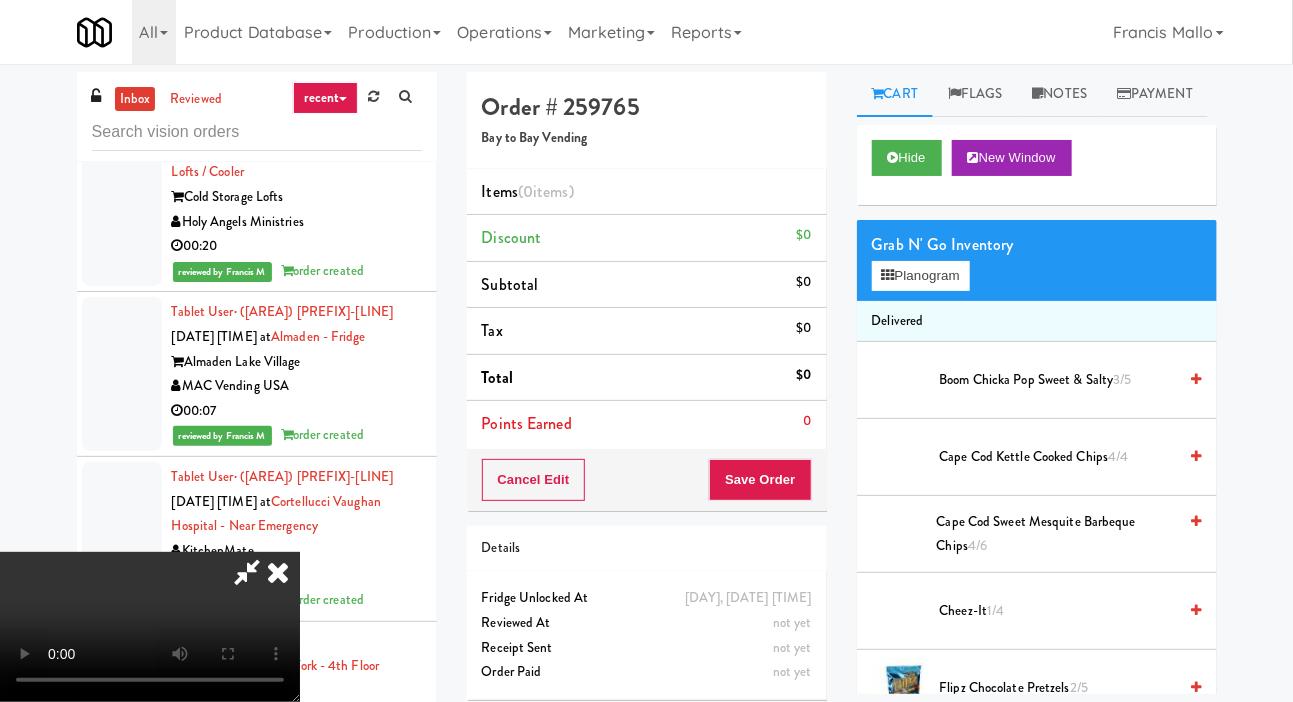 scroll, scrollTop: 16094, scrollLeft: 0, axis: vertical 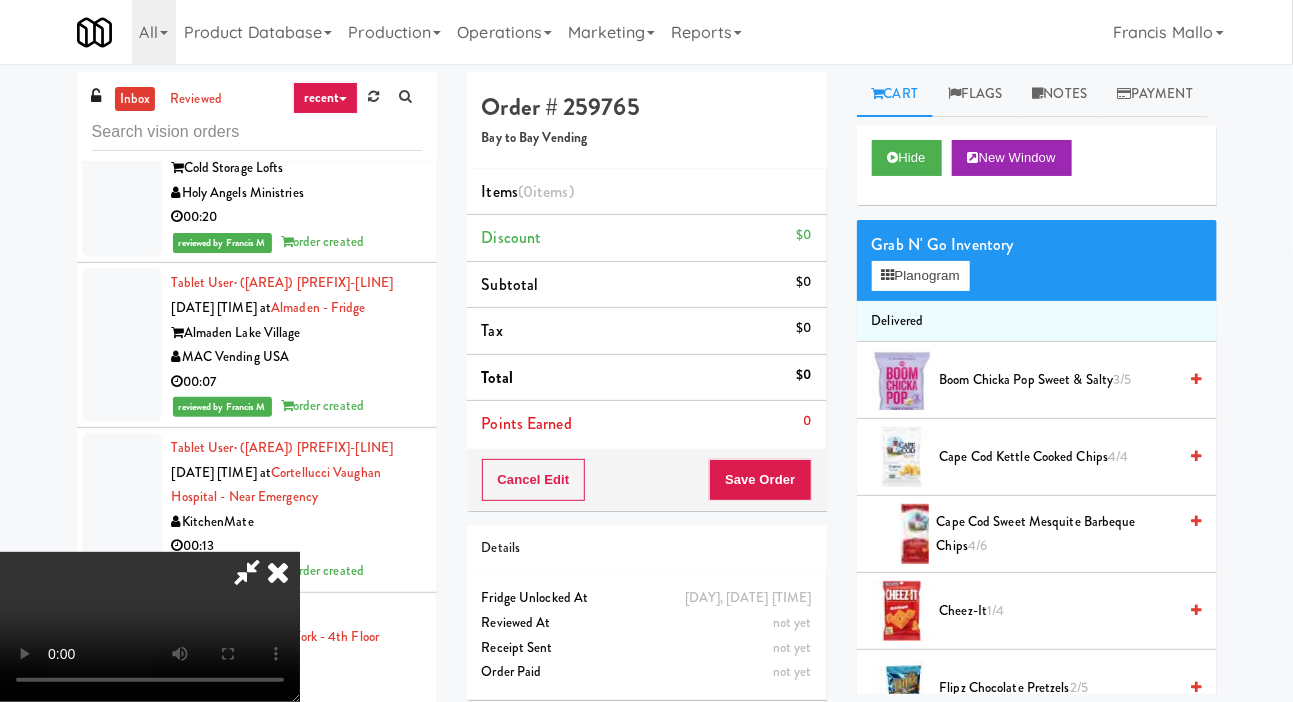 type 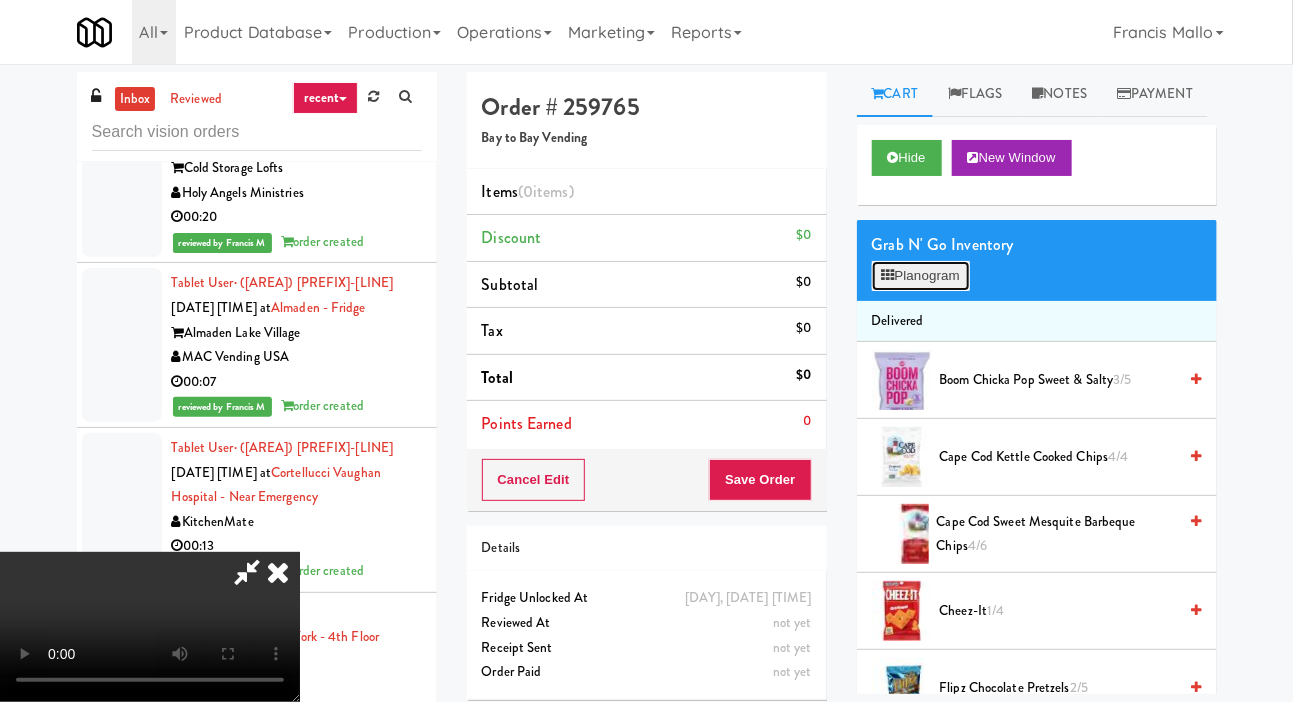 click on "Planogram" at bounding box center [921, 276] 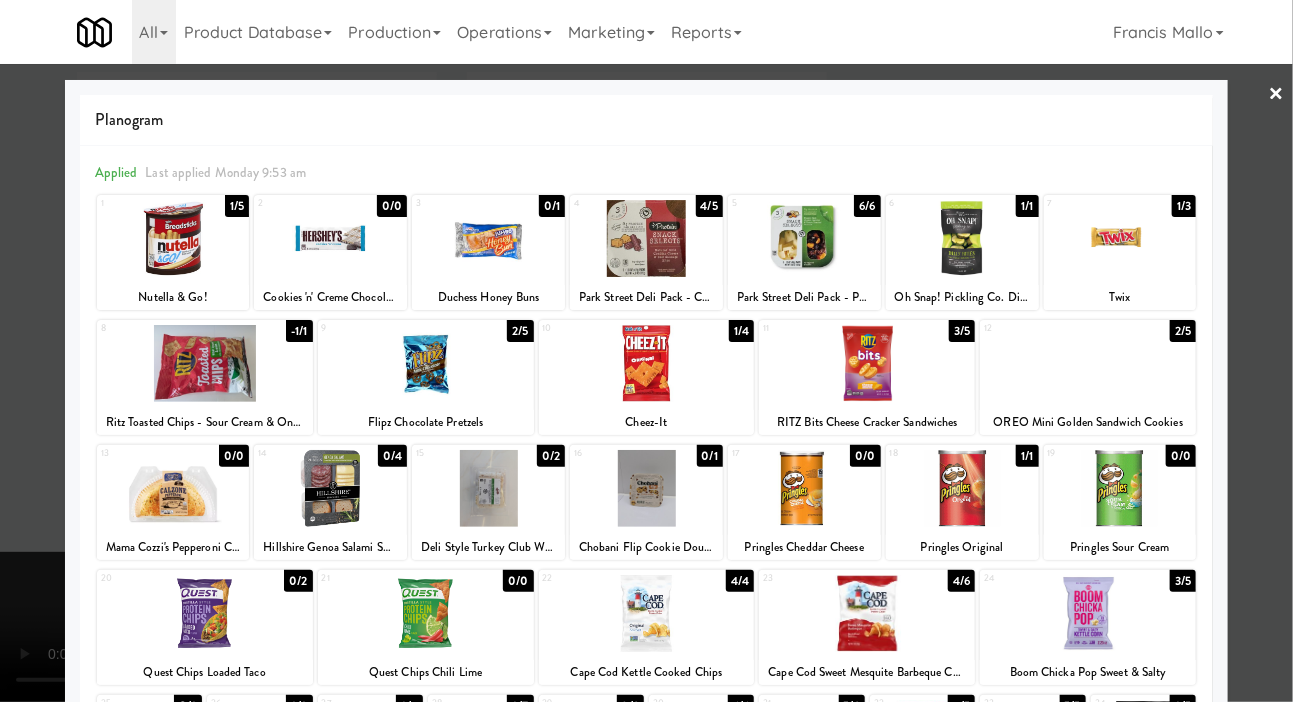 click at bounding box center [804, 238] 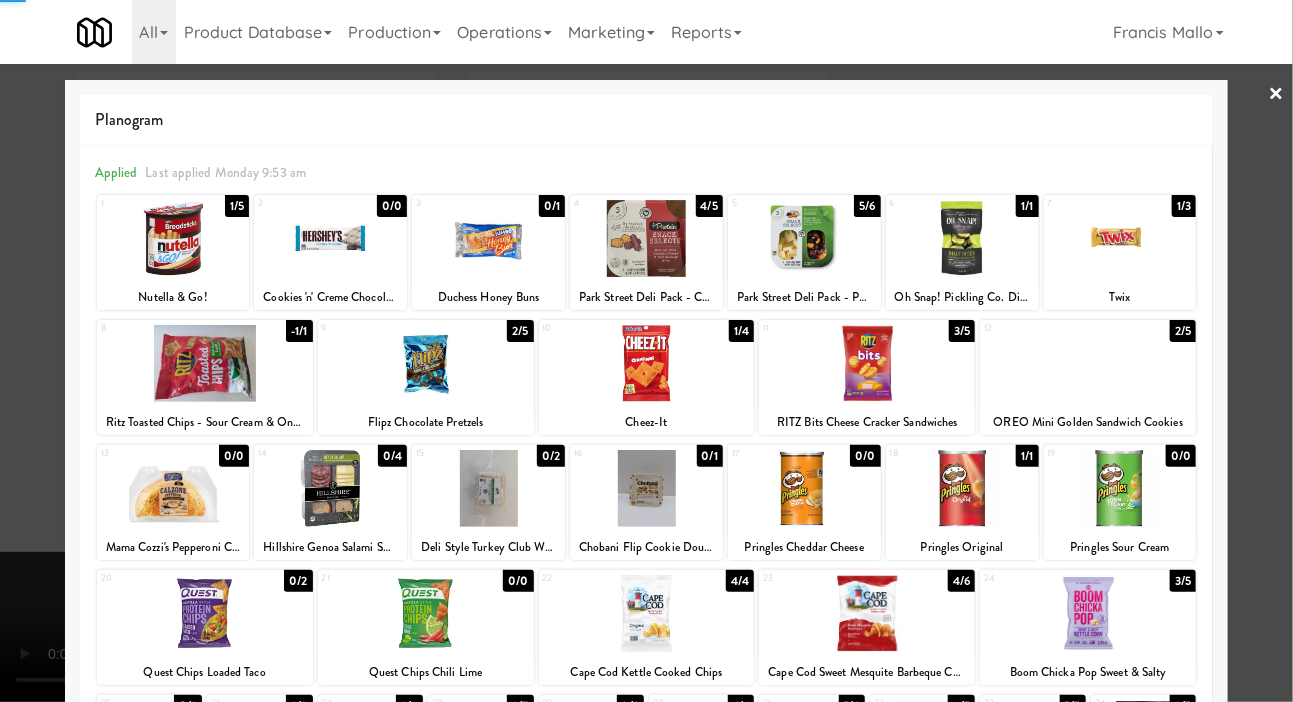 click at bounding box center (646, 351) 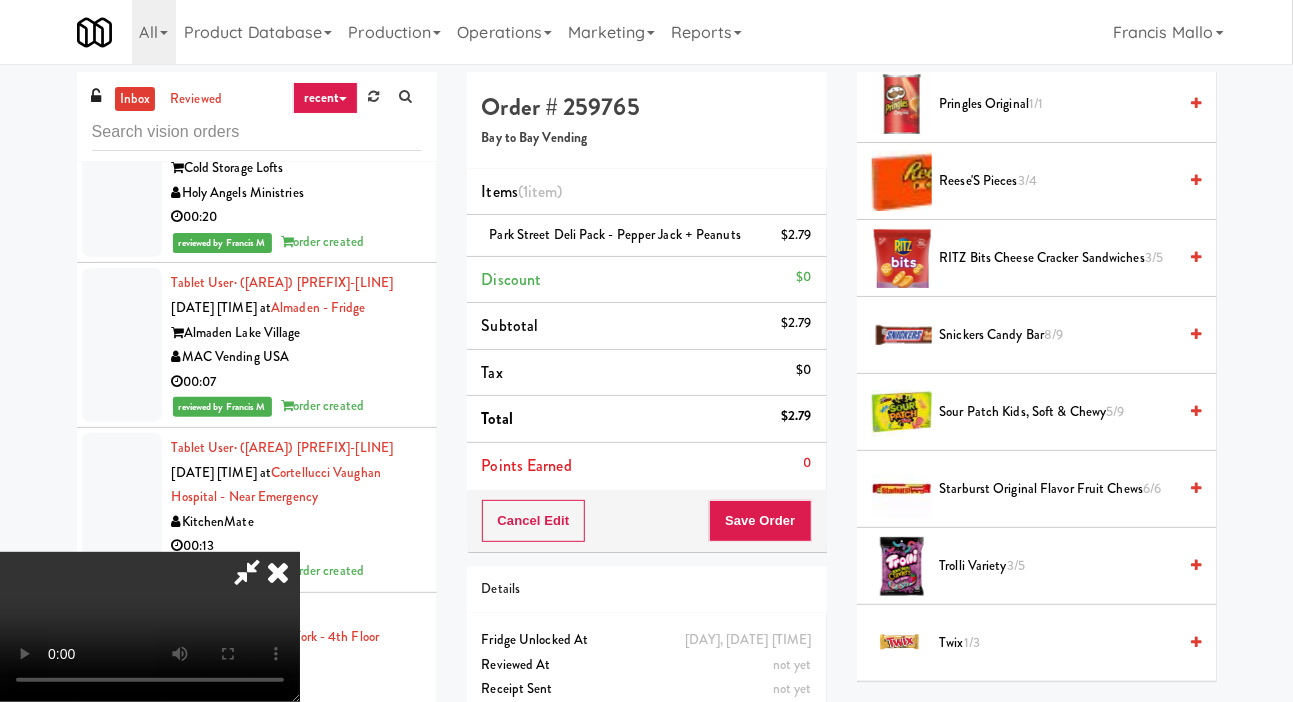 scroll, scrollTop: 1360, scrollLeft: 0, axis: vertical 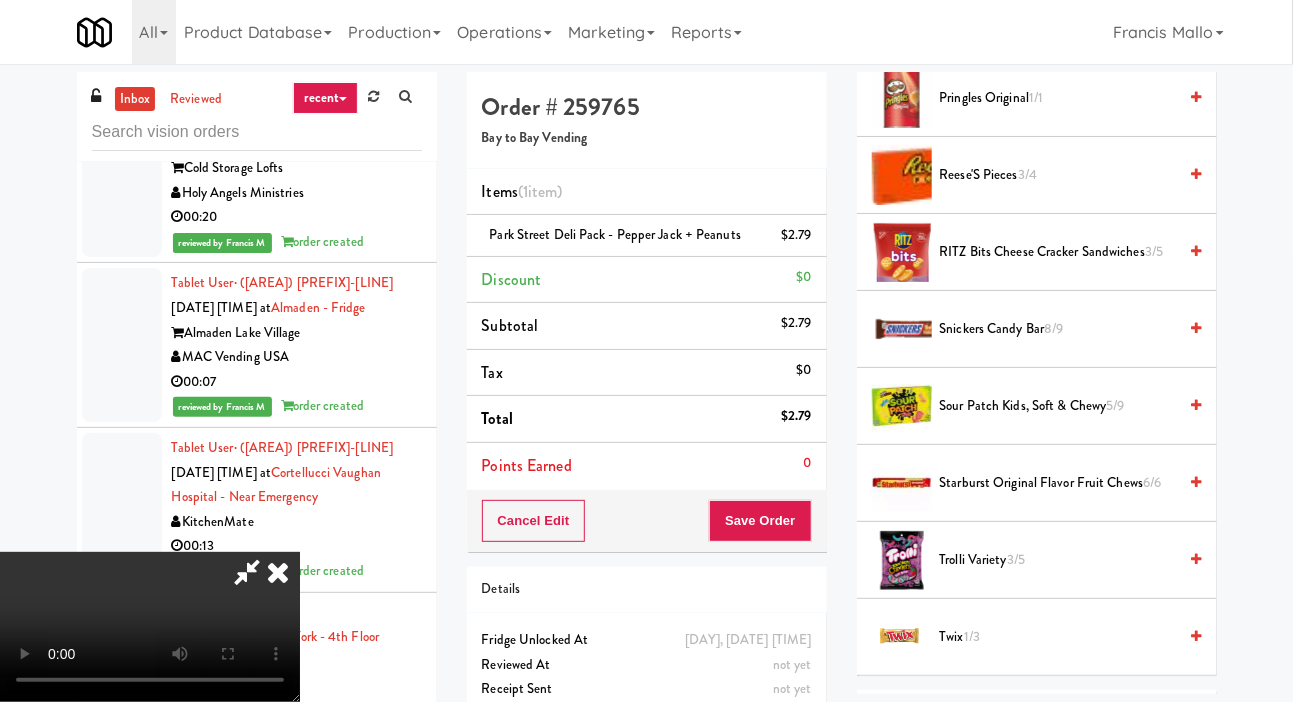 click on "Pringles Original  1/1" at bounding box center [1067, 98] 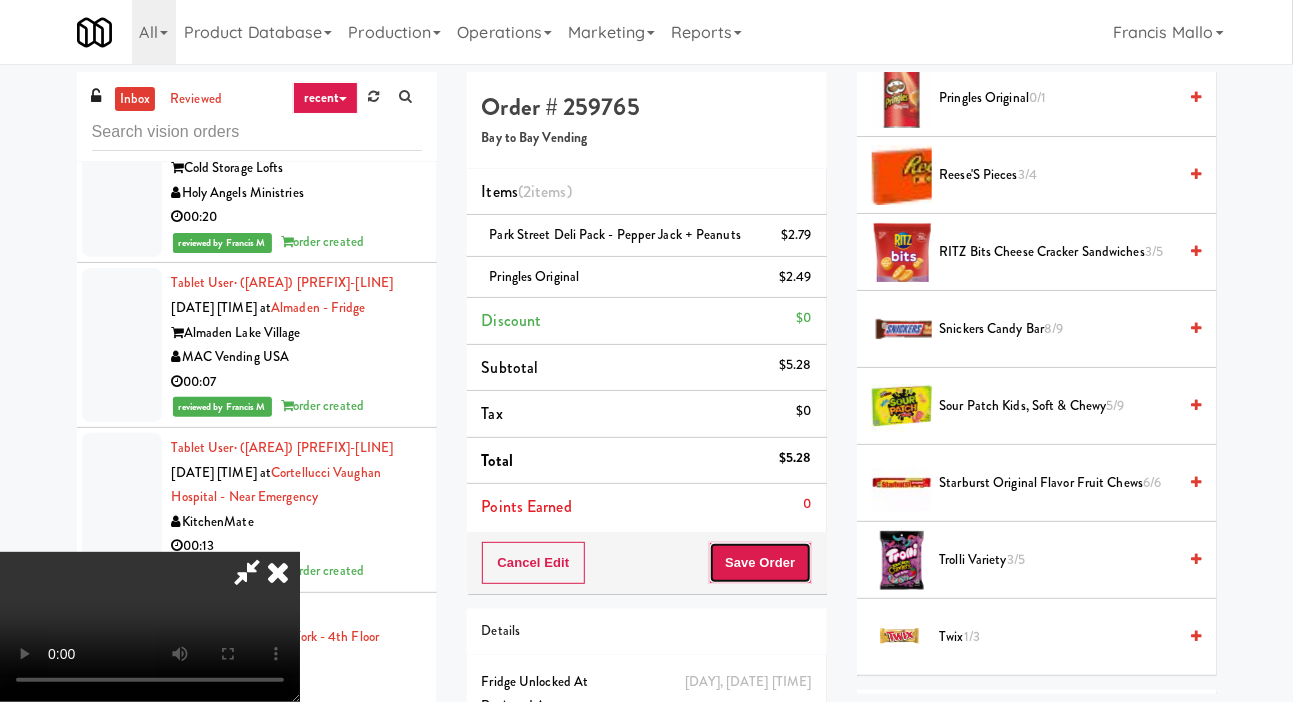 click on "Save Order" at bounding box center [760, 563] 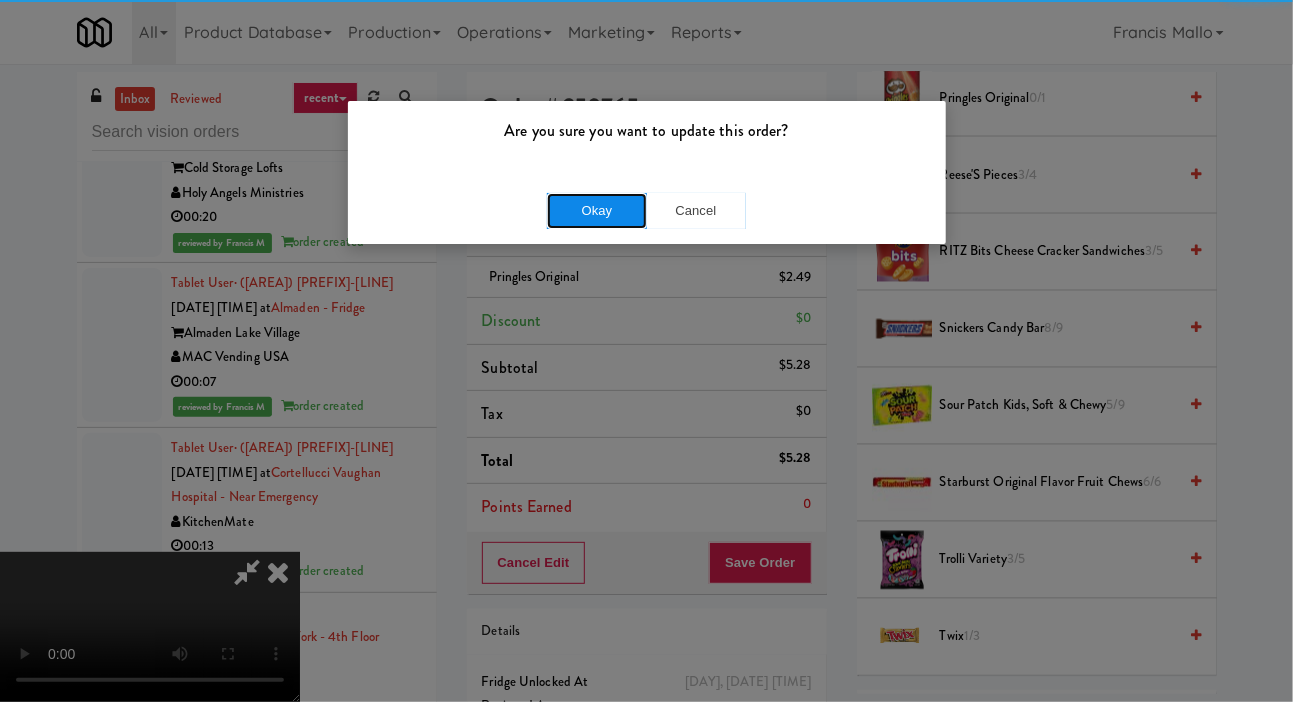 click on "Okay" at bounding box center (597, 211) 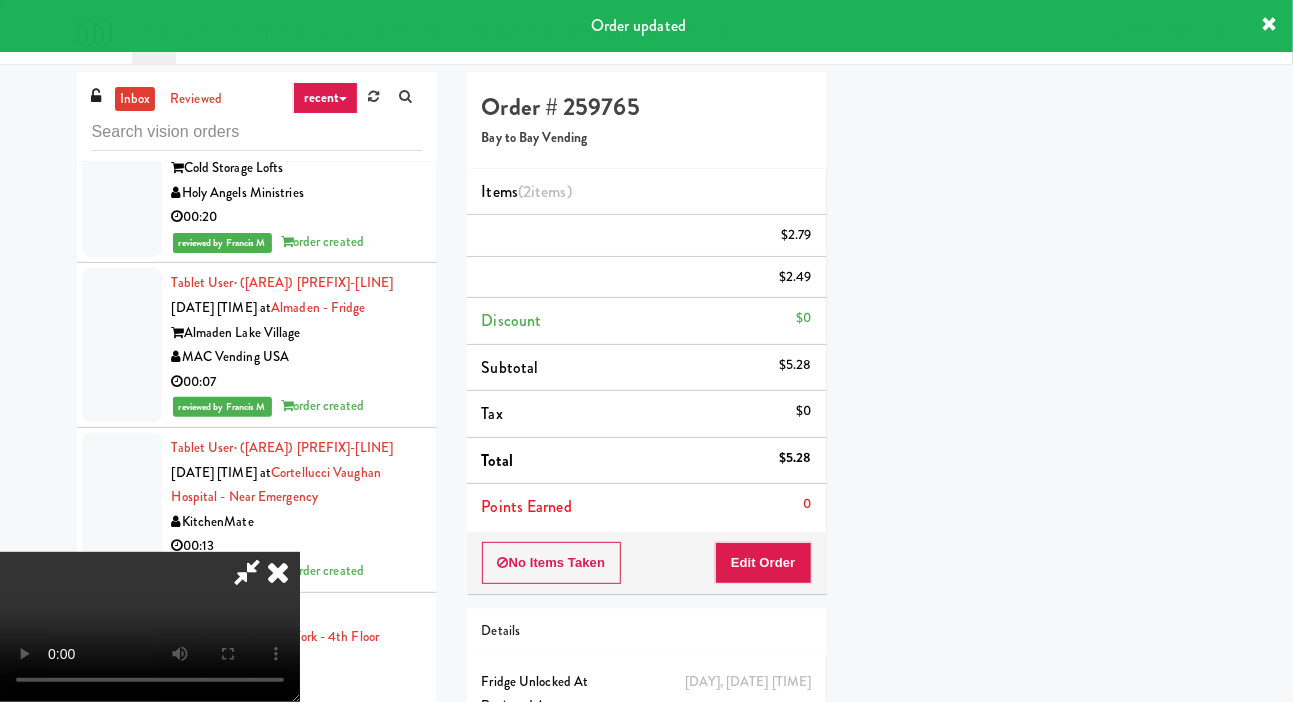 scroll, scrollTop: 116, scrollLeft: 0, axis: vertical 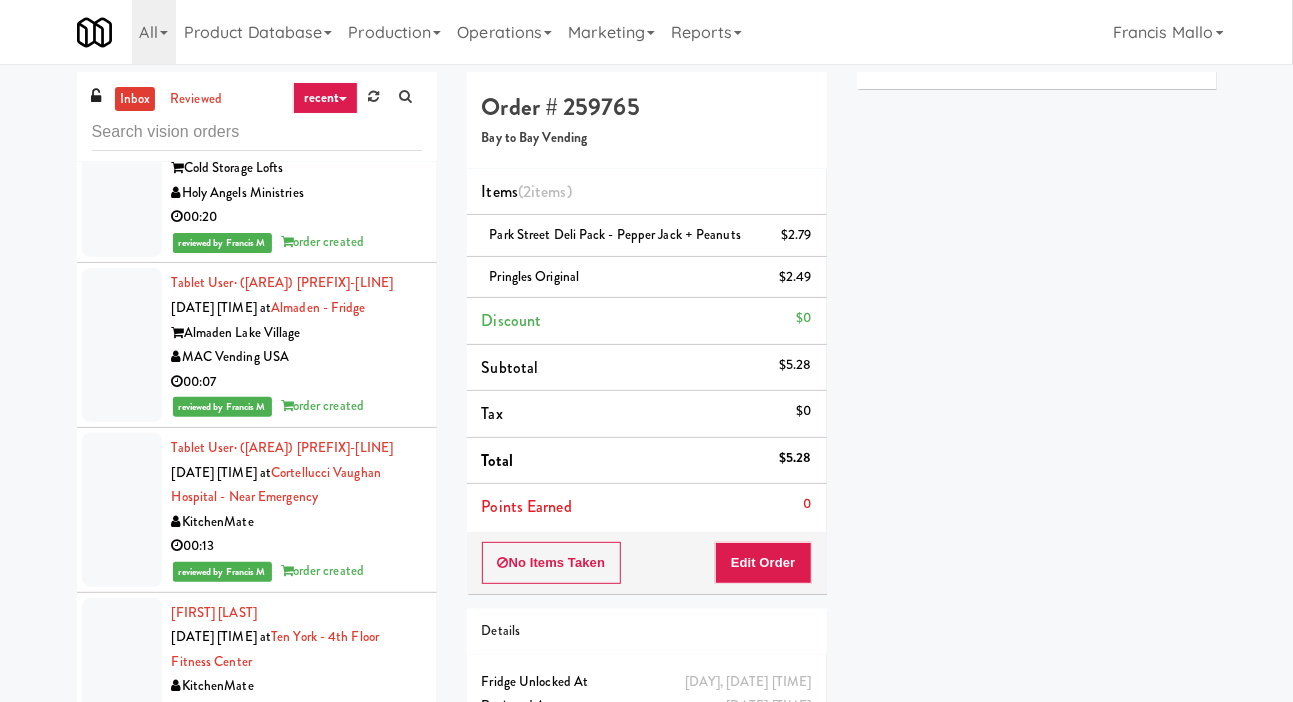 click on "Aura Watermark" at bounding box center [297, 1681] 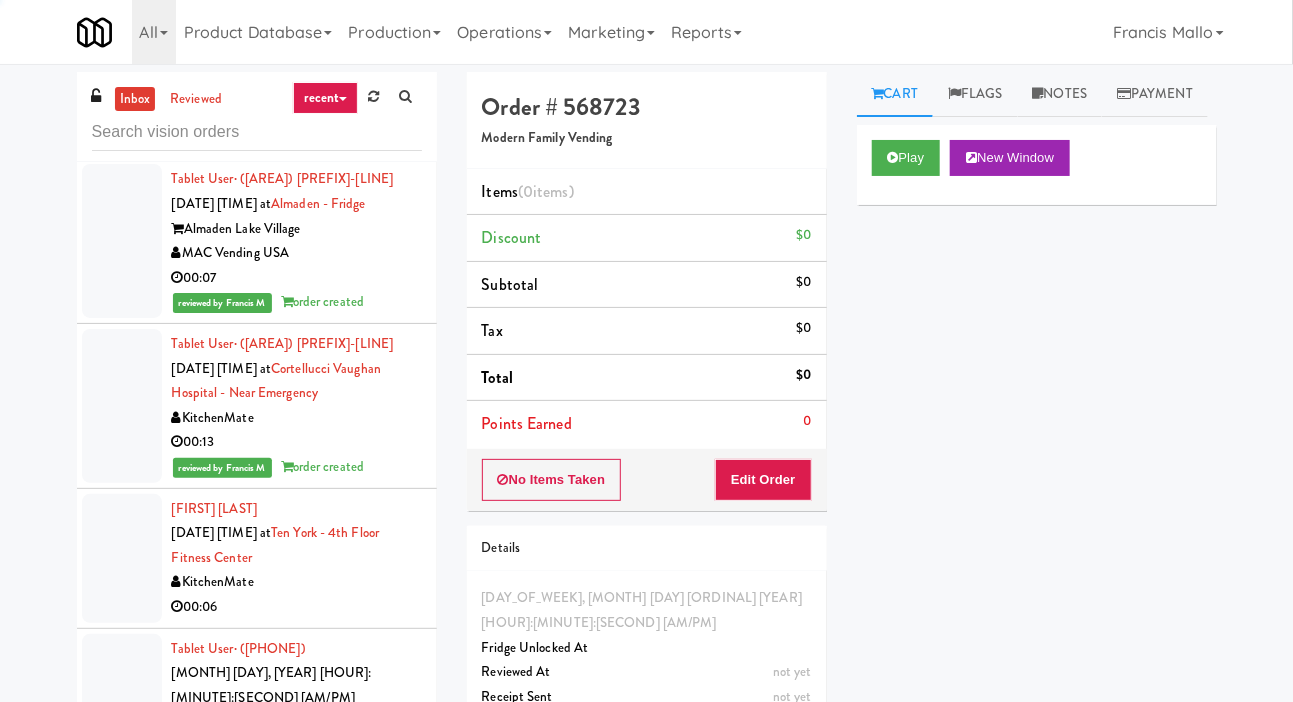 scroll, scrollTop: 16197, scrollLeft: 0, axis: vertical 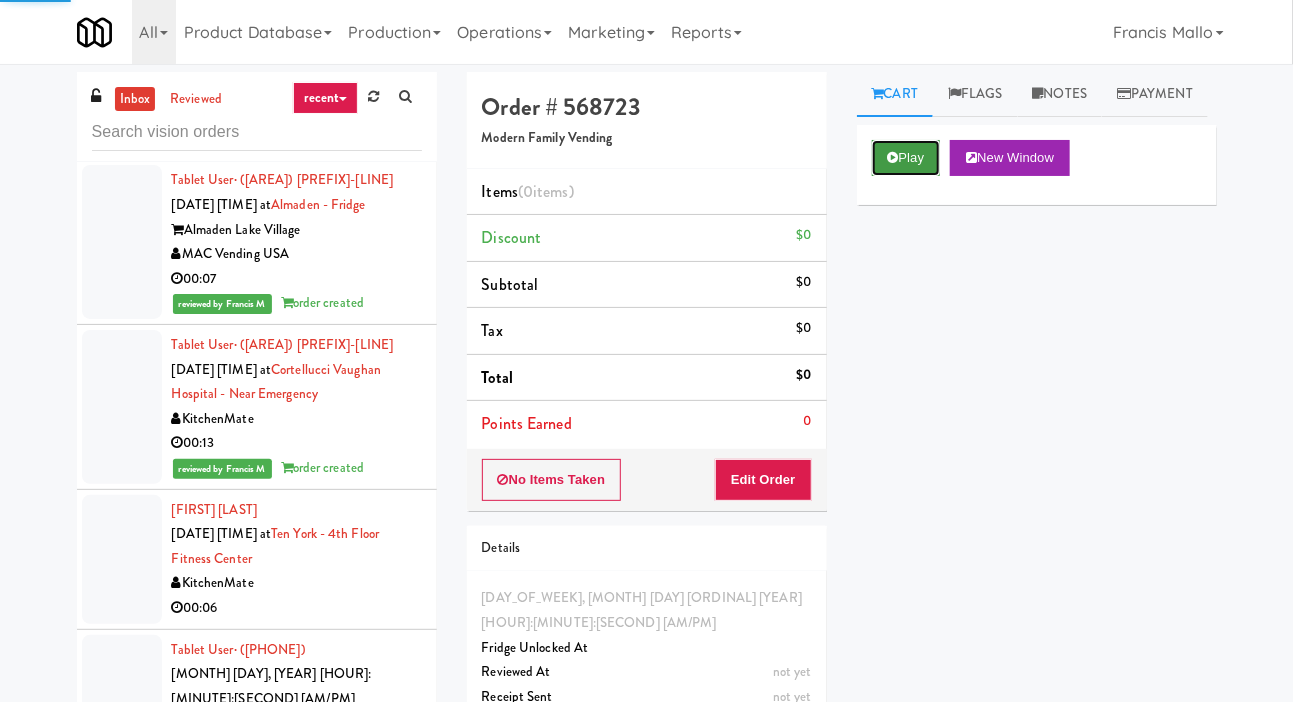 click on "Play" at bounding box center [906, 158] 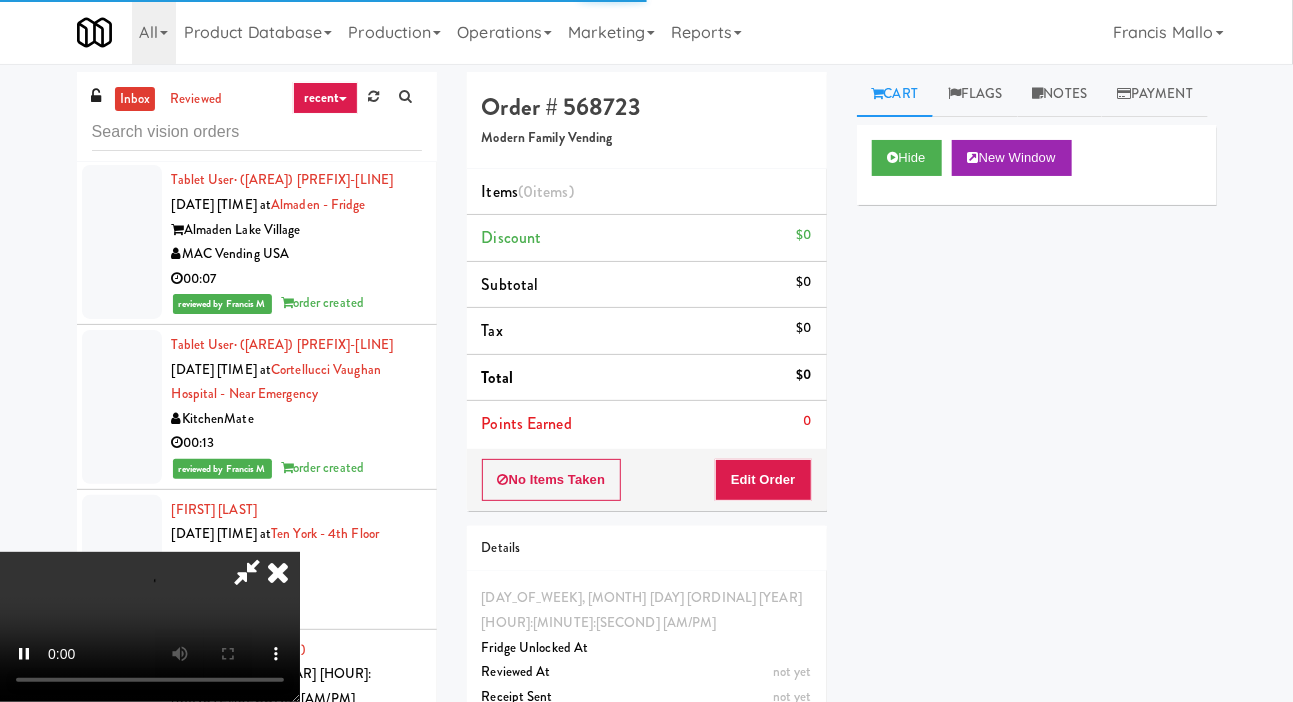 click on "Details" at bounding box center [647, 548] 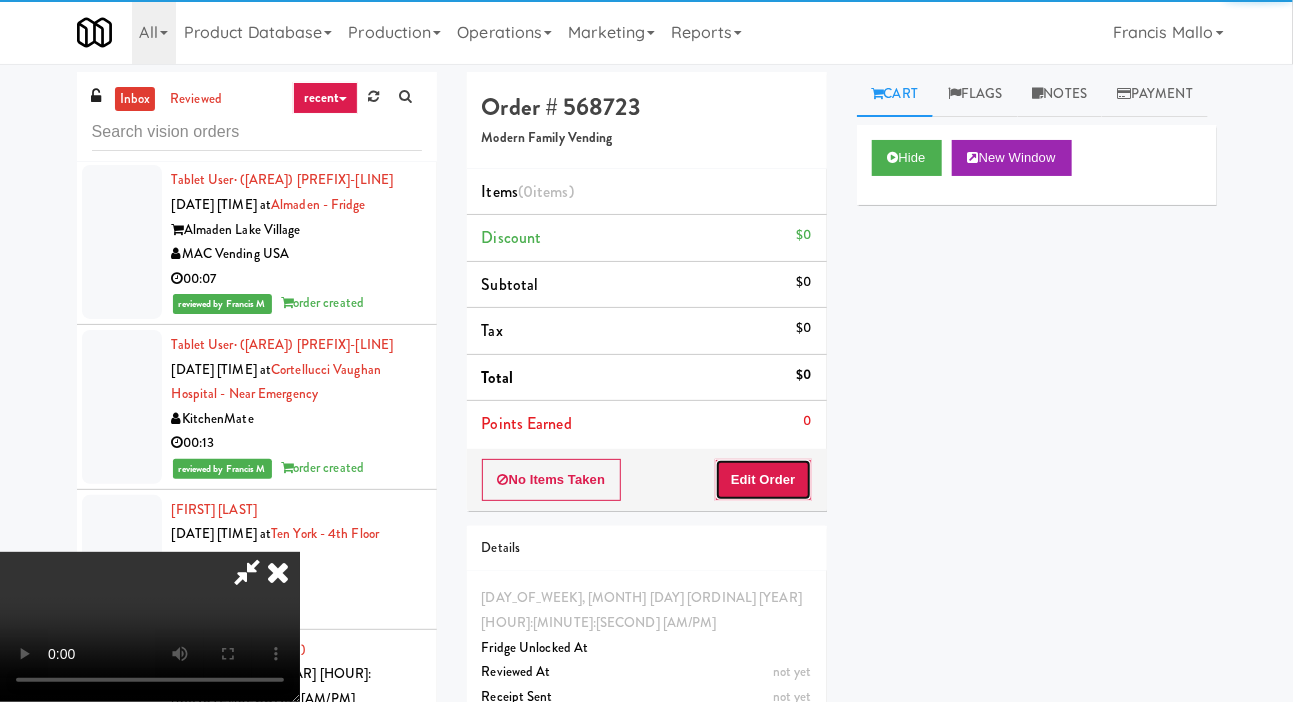 click on "Edit Order" at bounding box center (763, 480) 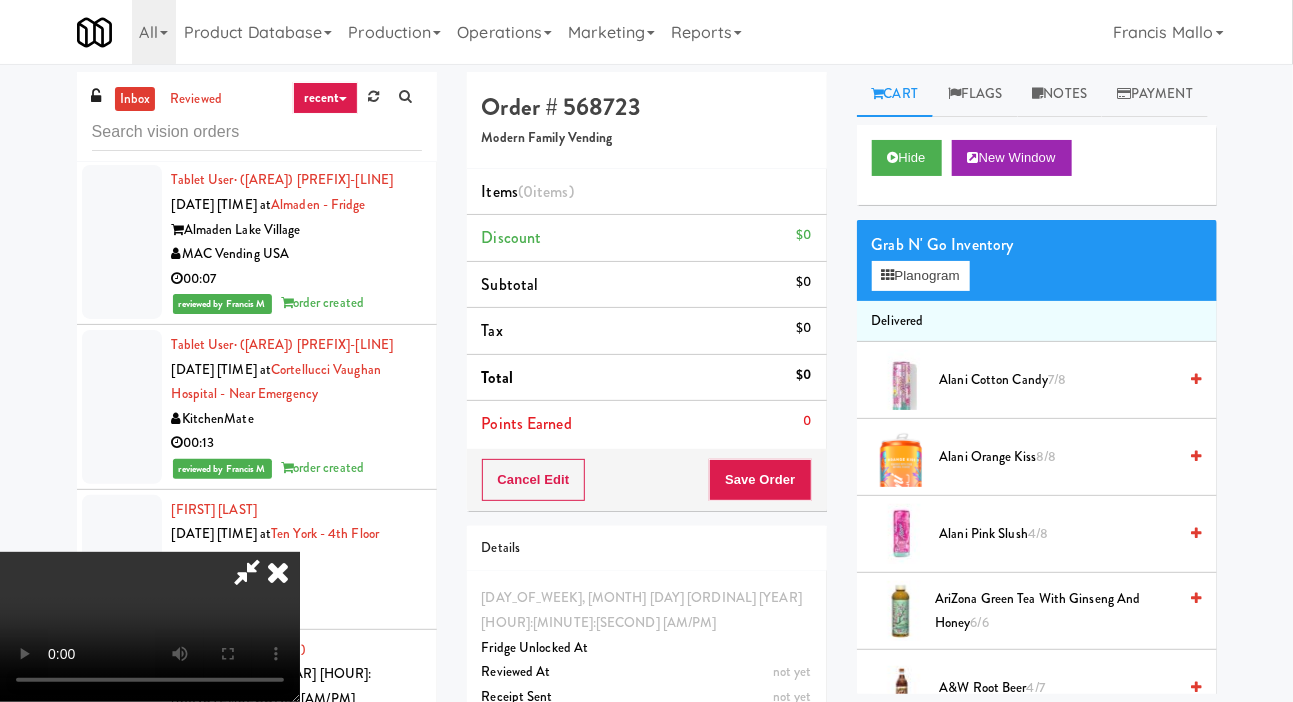 type 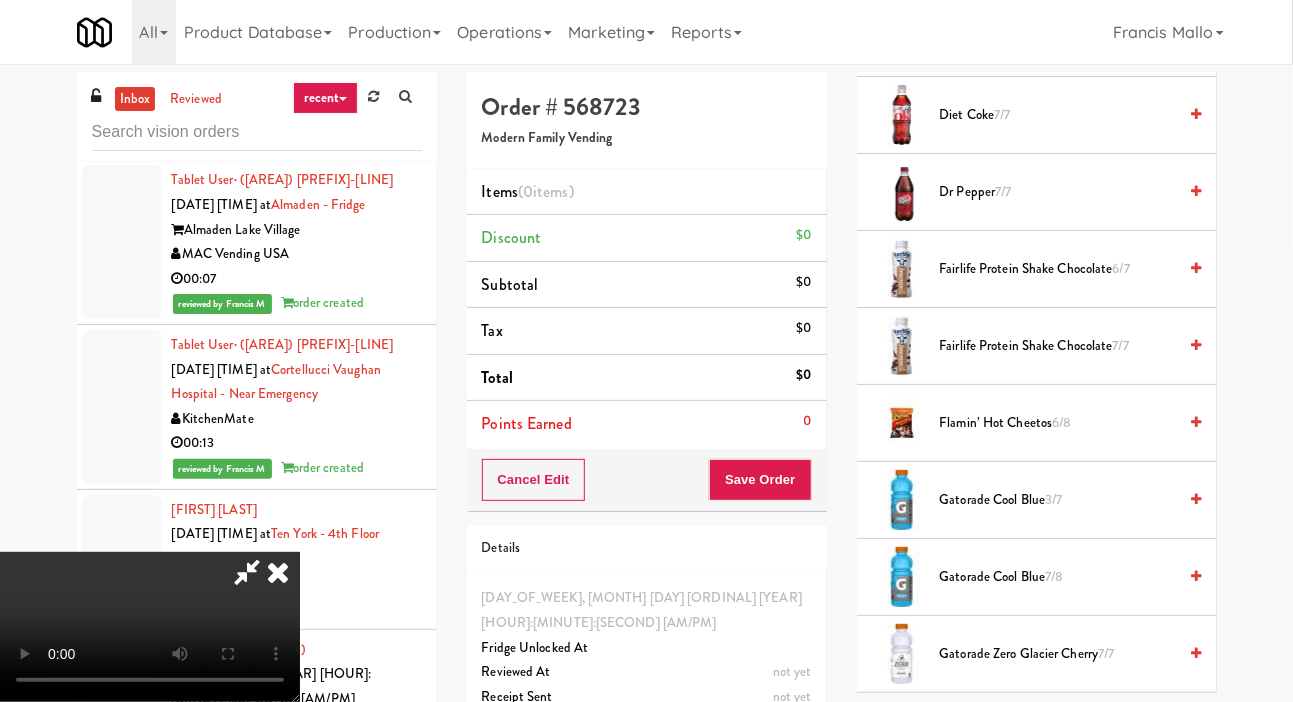 scroll, scrollTop: 1190, scrollLeft: 0, axis: vertical 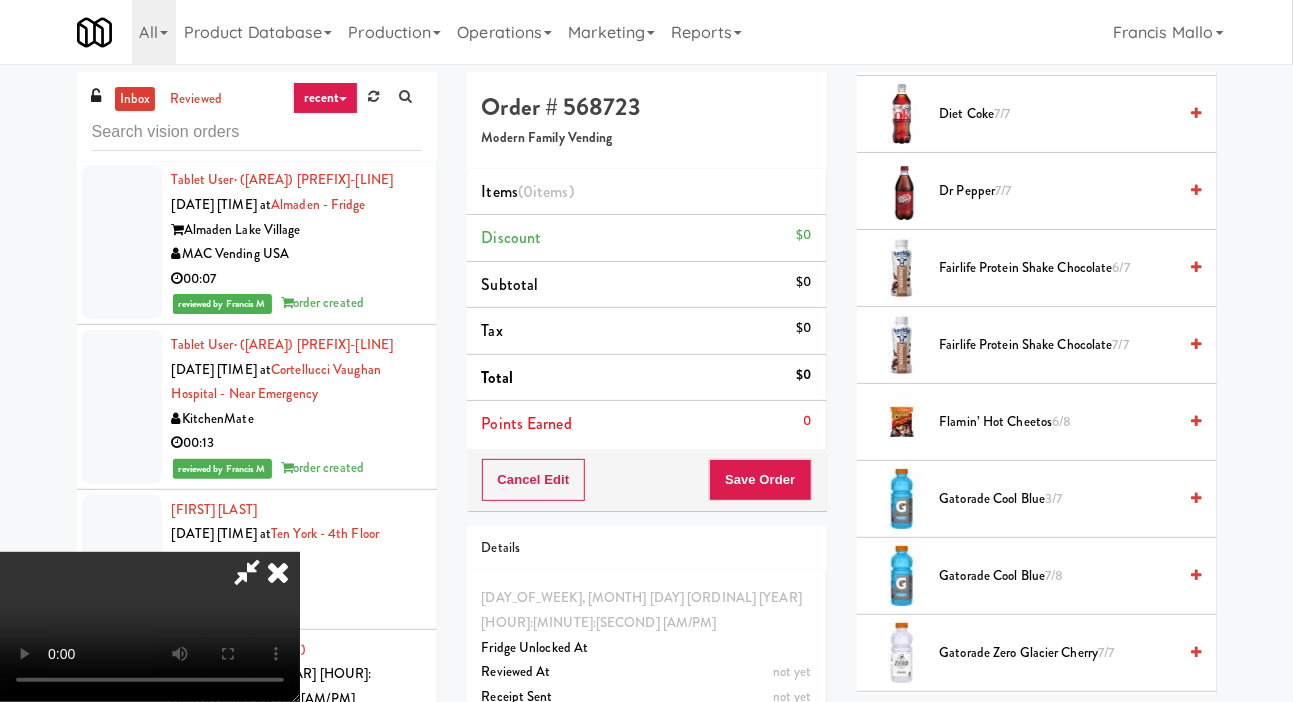 click on "Flamin’ Hot Cheetos  6/8" at bounding box center [1058, 422] 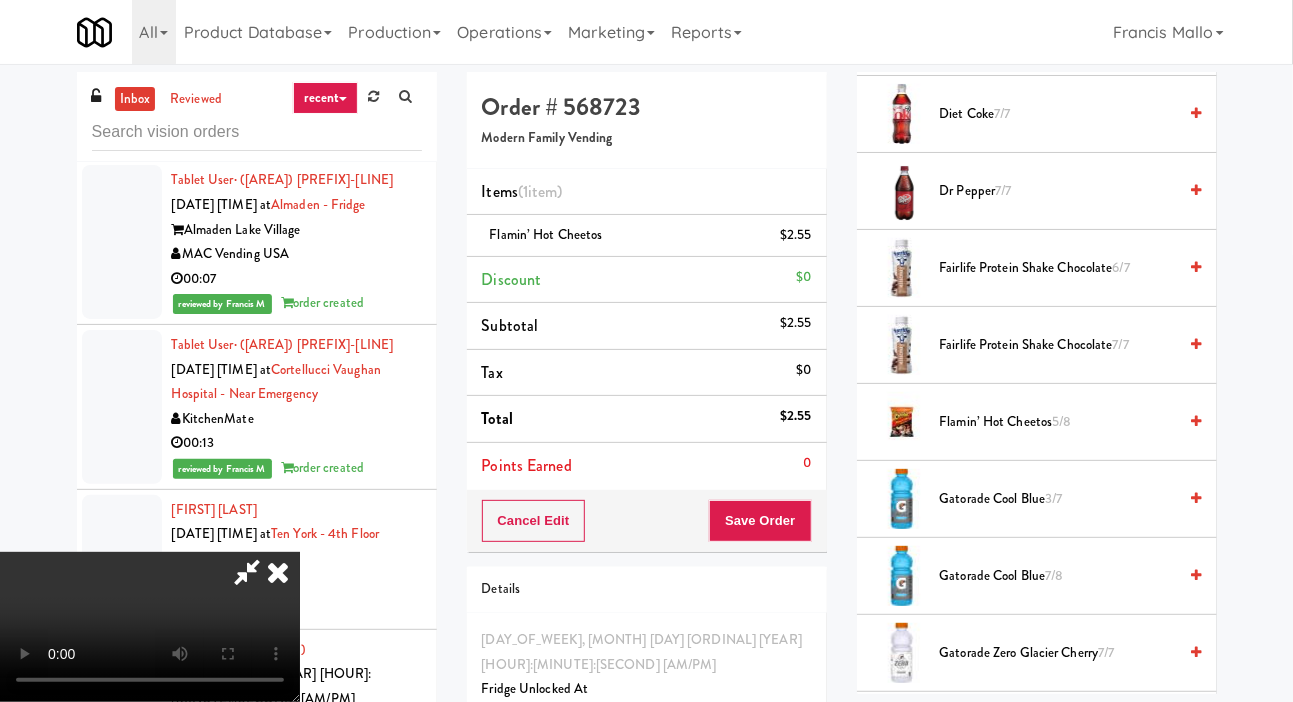 click on "Flamin’ Hot Cheetos  5/8" at bounding box center [1058, 422] 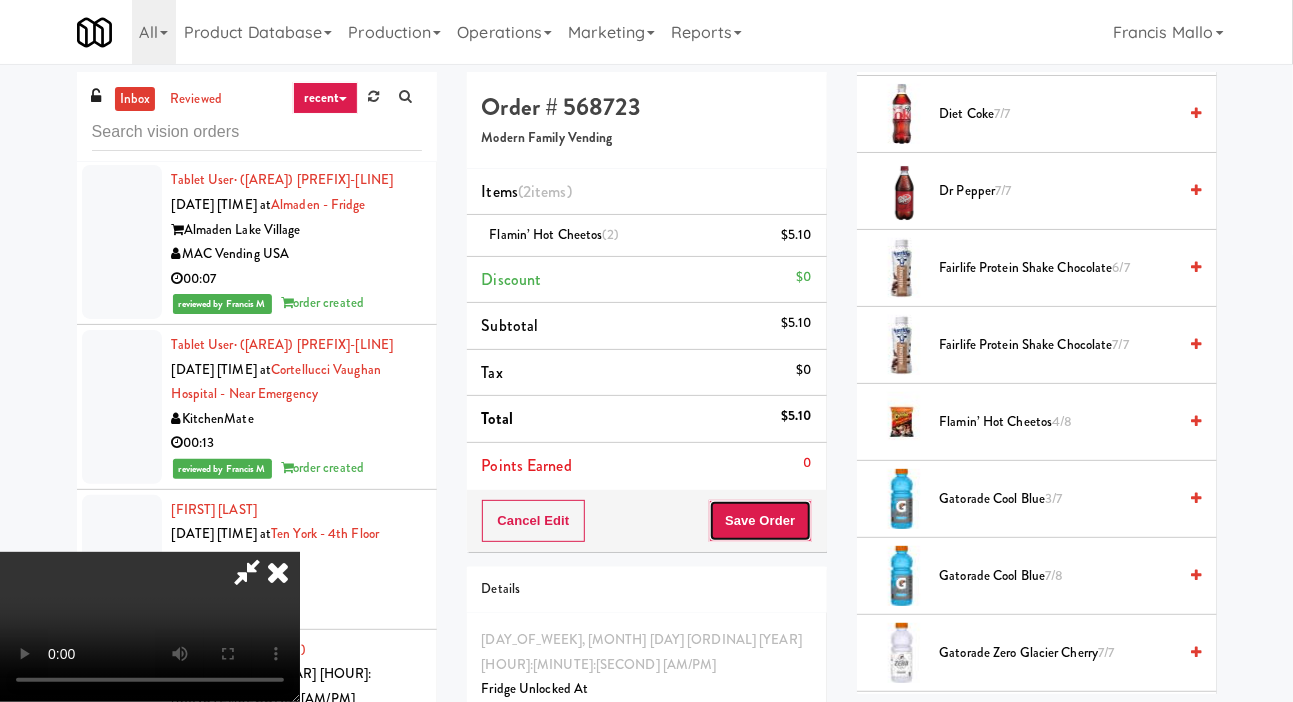 click on "Save Order" at bounding box center (760, 521) 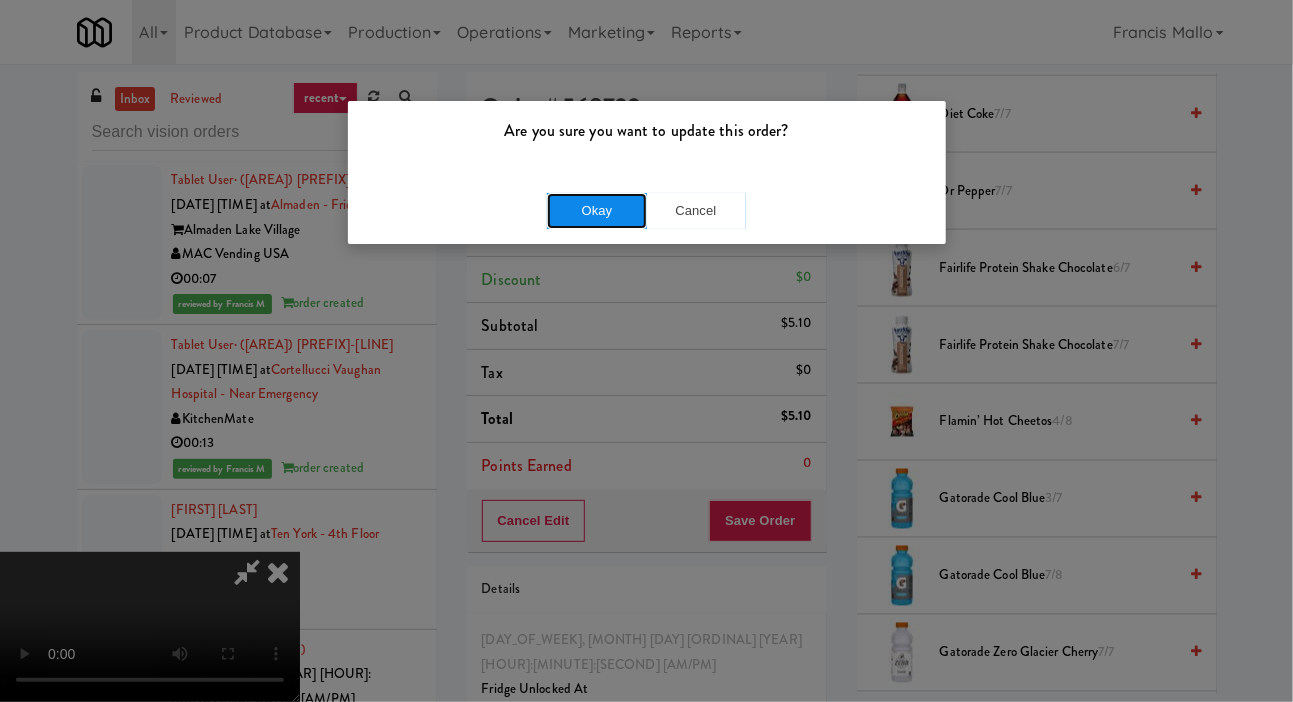 click on "Okay" at bounding box center (597, 211) 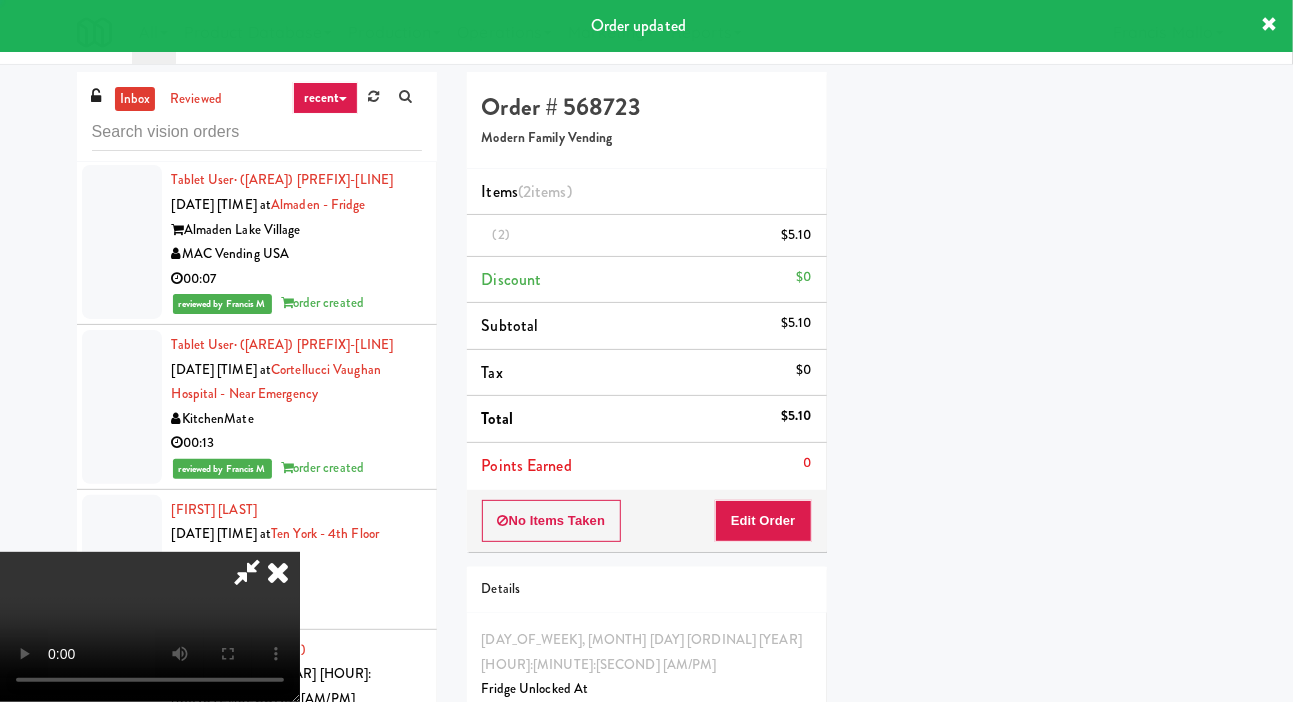 scroll, scrollTop: 116, scrollLeft: 0, axis: vertical 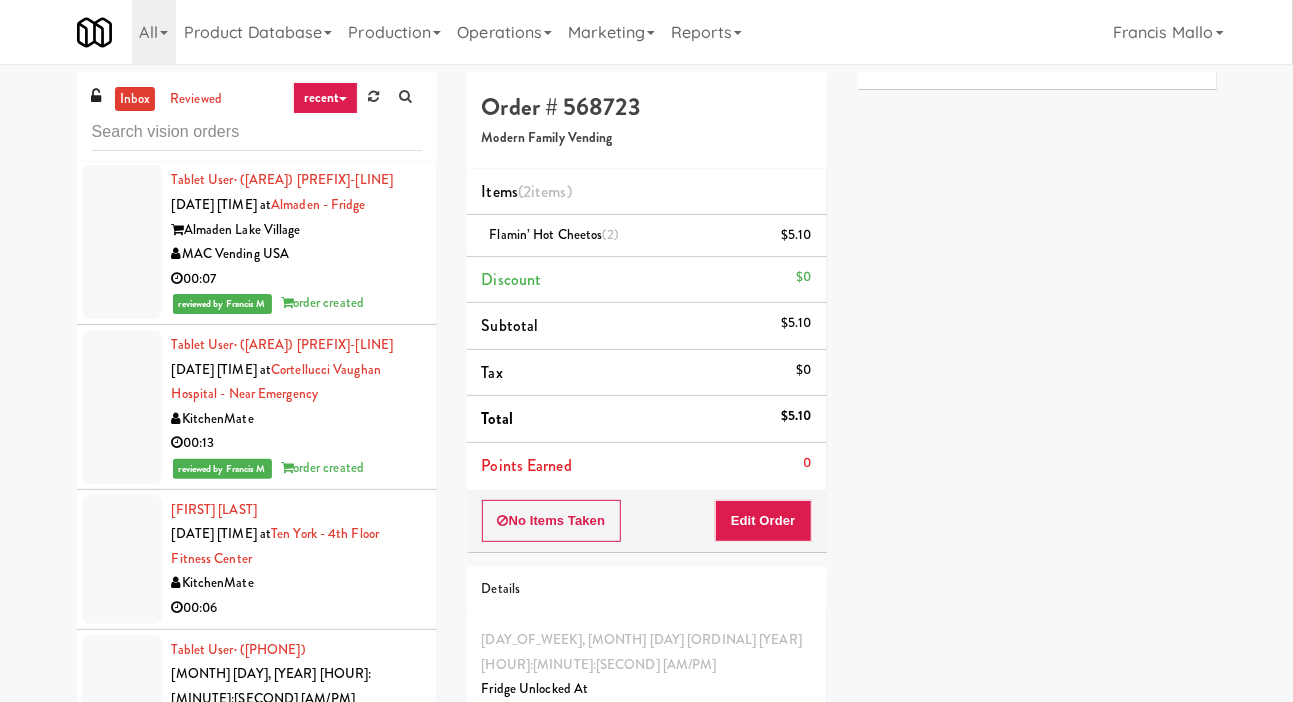 click on "H&H Vending" at bounding box center (297, 1817) 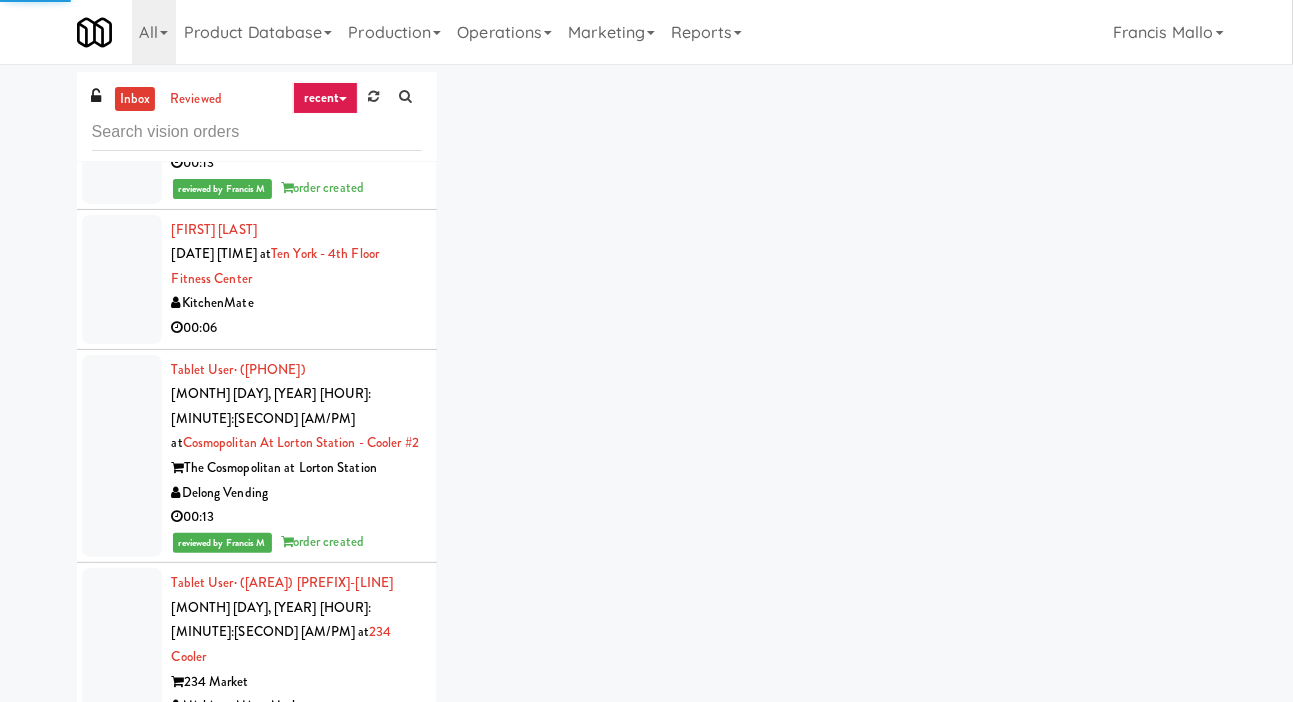 scroll, scrollTop: 16482, scrollLeft: 0, axis: vertical 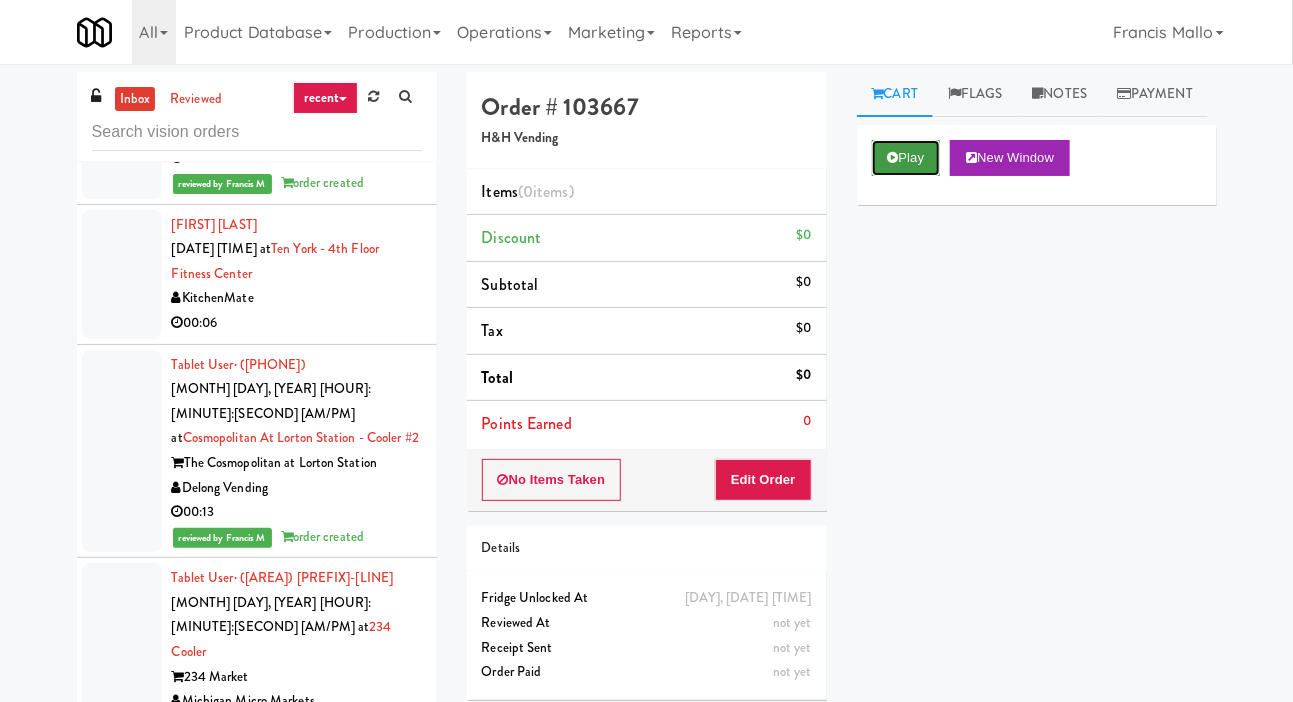 click on "Play" at bounding box center [906, 158] 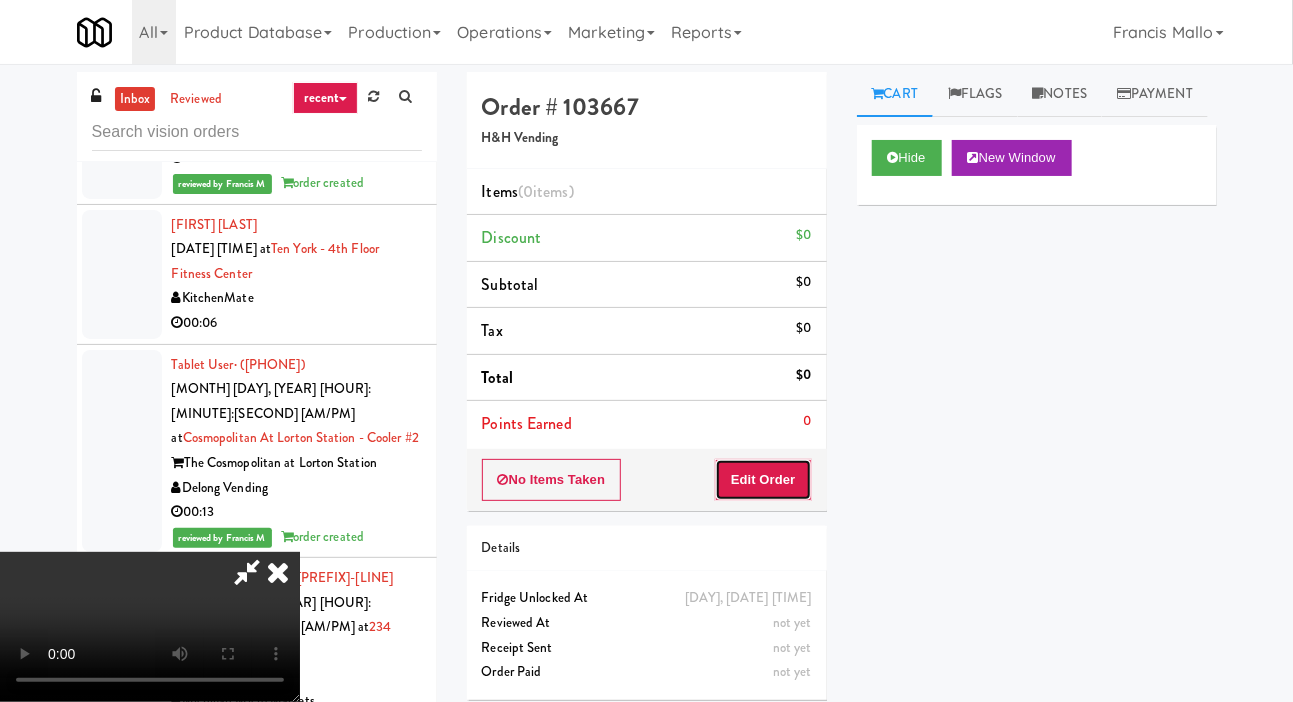 click on "Edit Order" at bounding box center (763, 480) 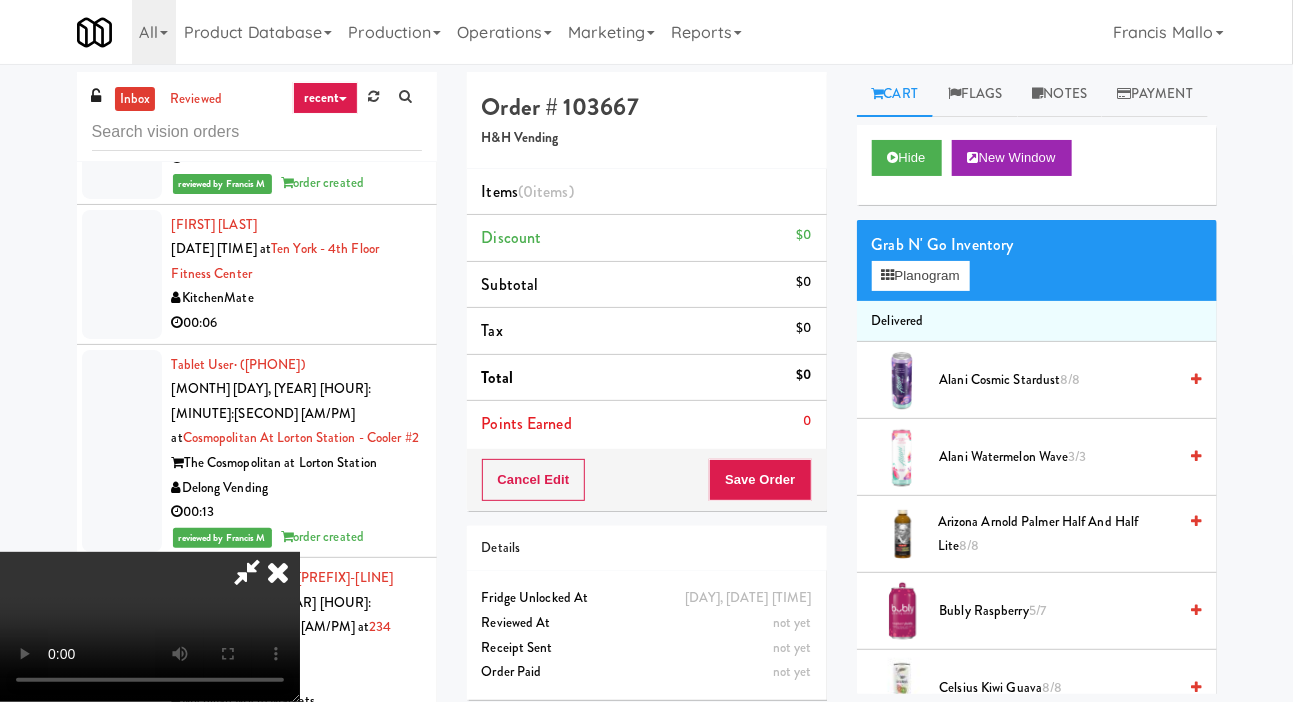 type 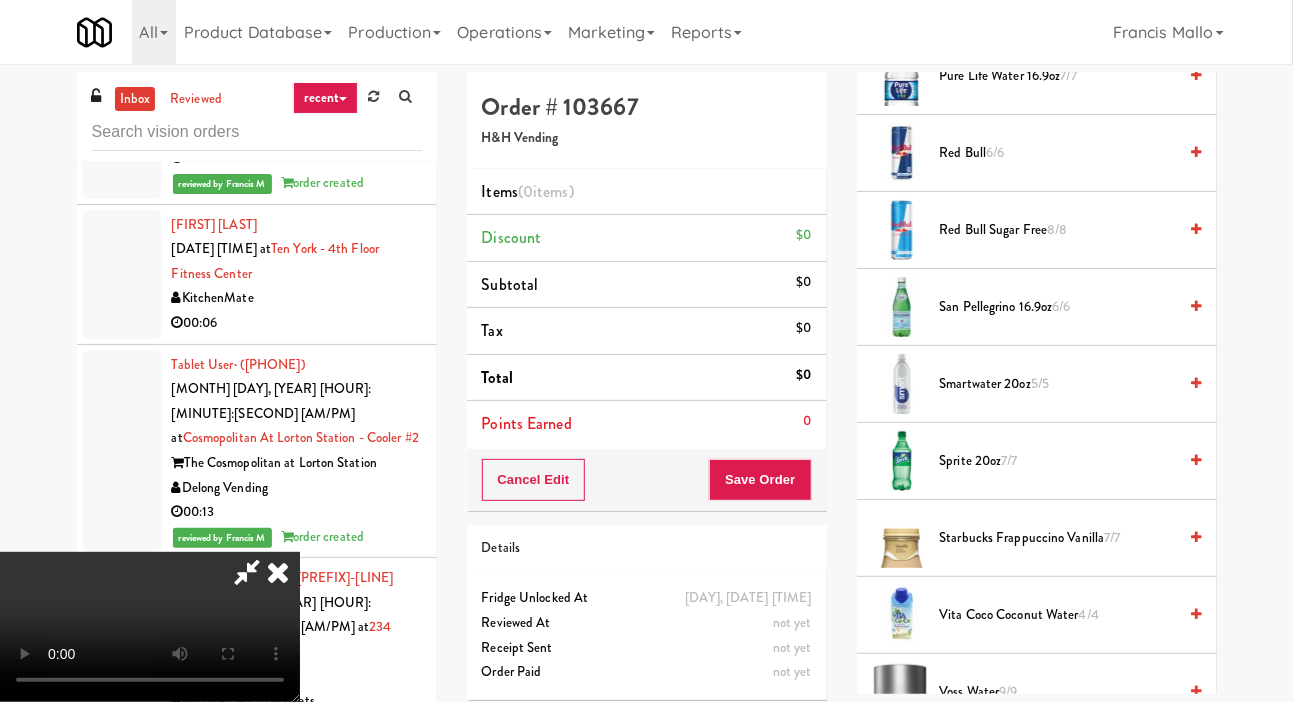 scroll, scrollTop: 2787, scrollLeft: 0, axis: vertical 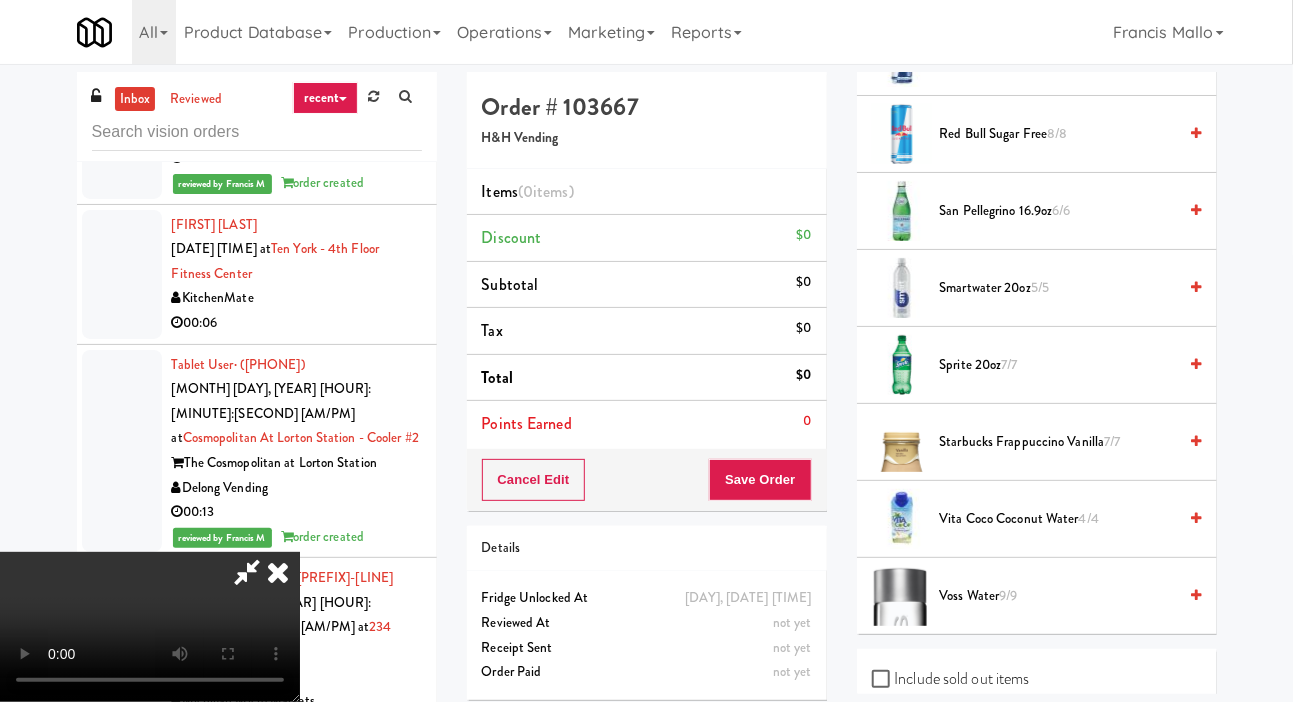 click on "Starbucks Frappuccino Vanilla  7/7" at bounding box center [1058, 442] 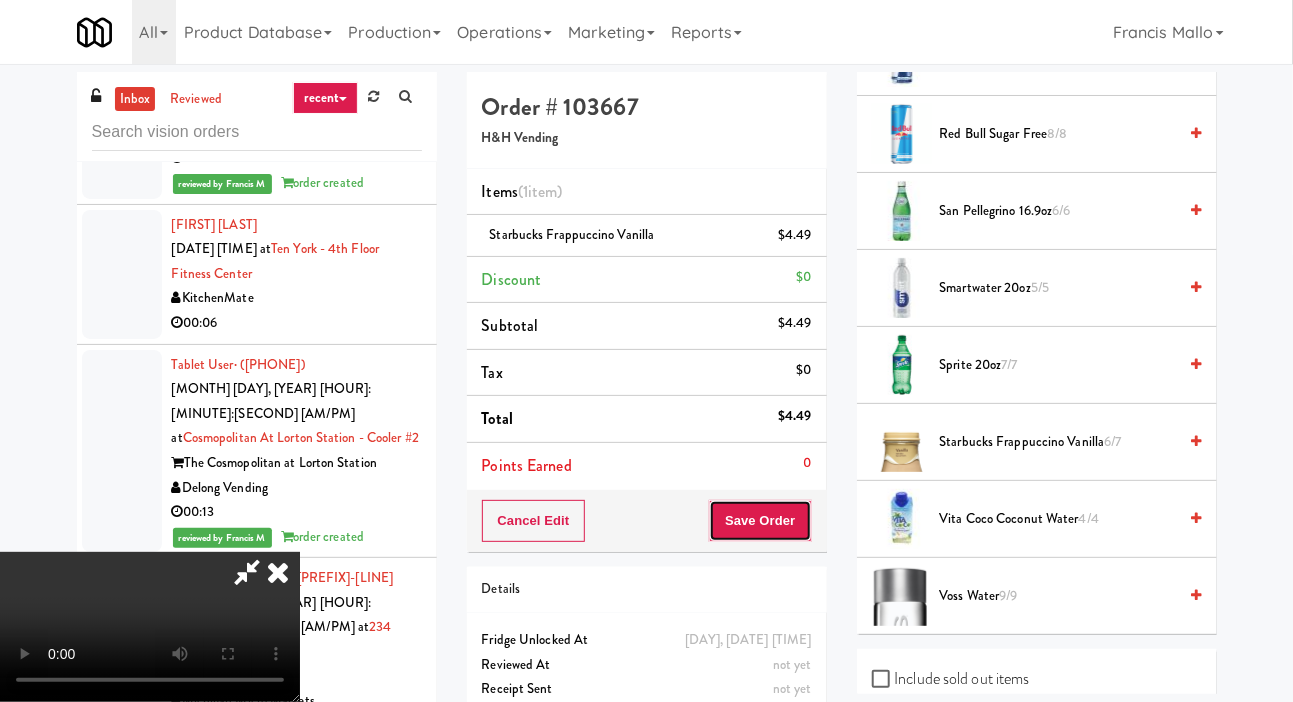 click on "Save Order" at bounding box center [760, 521] 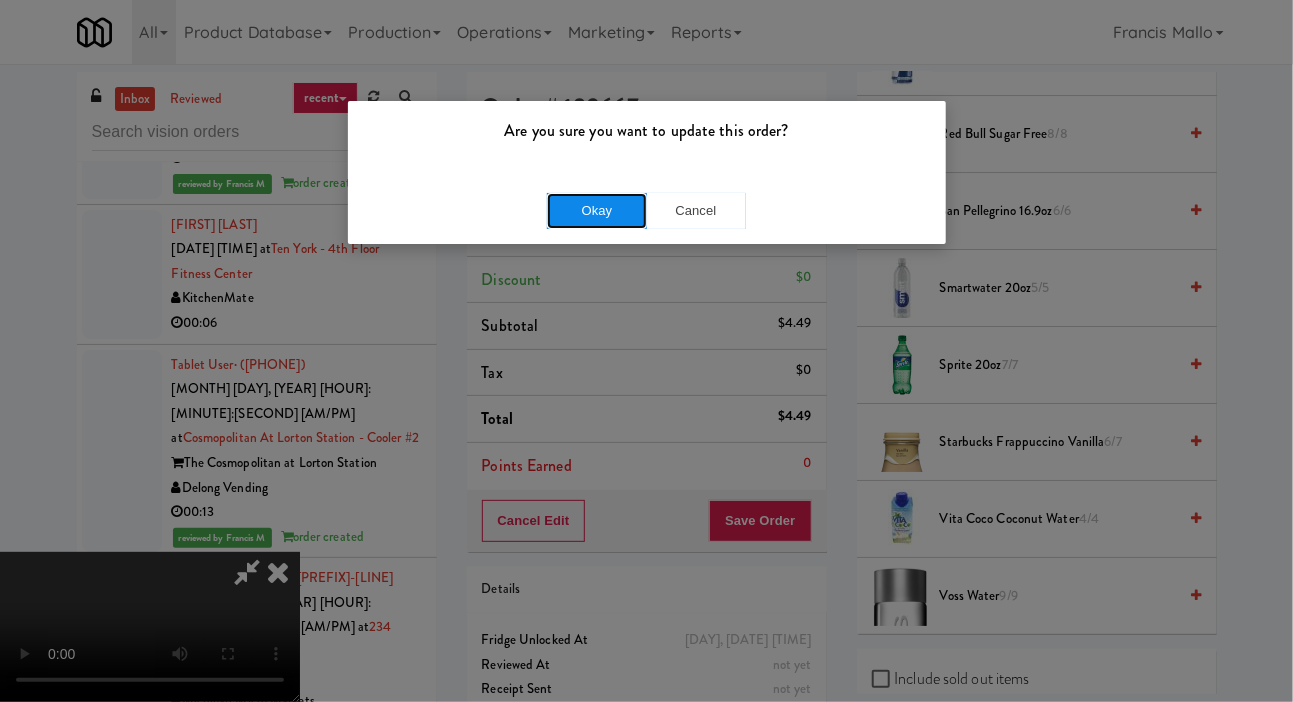 click on "Okay" at bounding box center [597, 211] 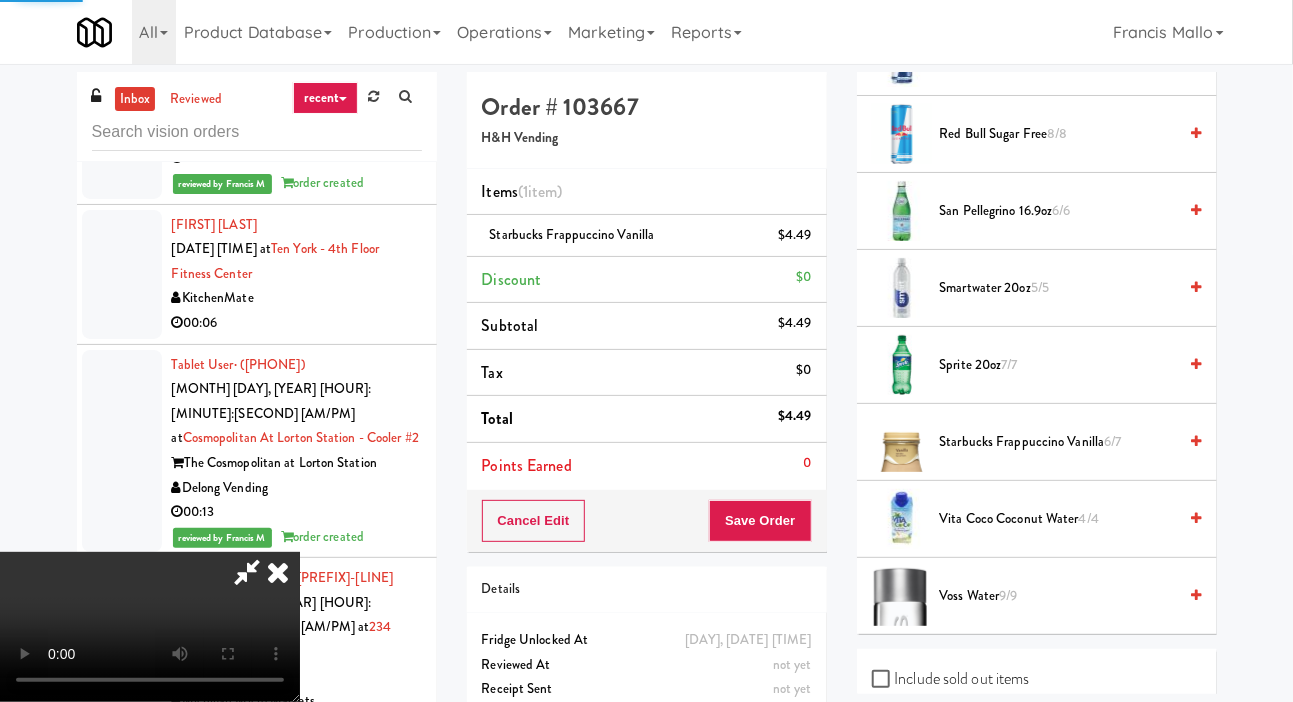 scroll, scrollTop: 116, scrollLeft: 0, axis: vertical 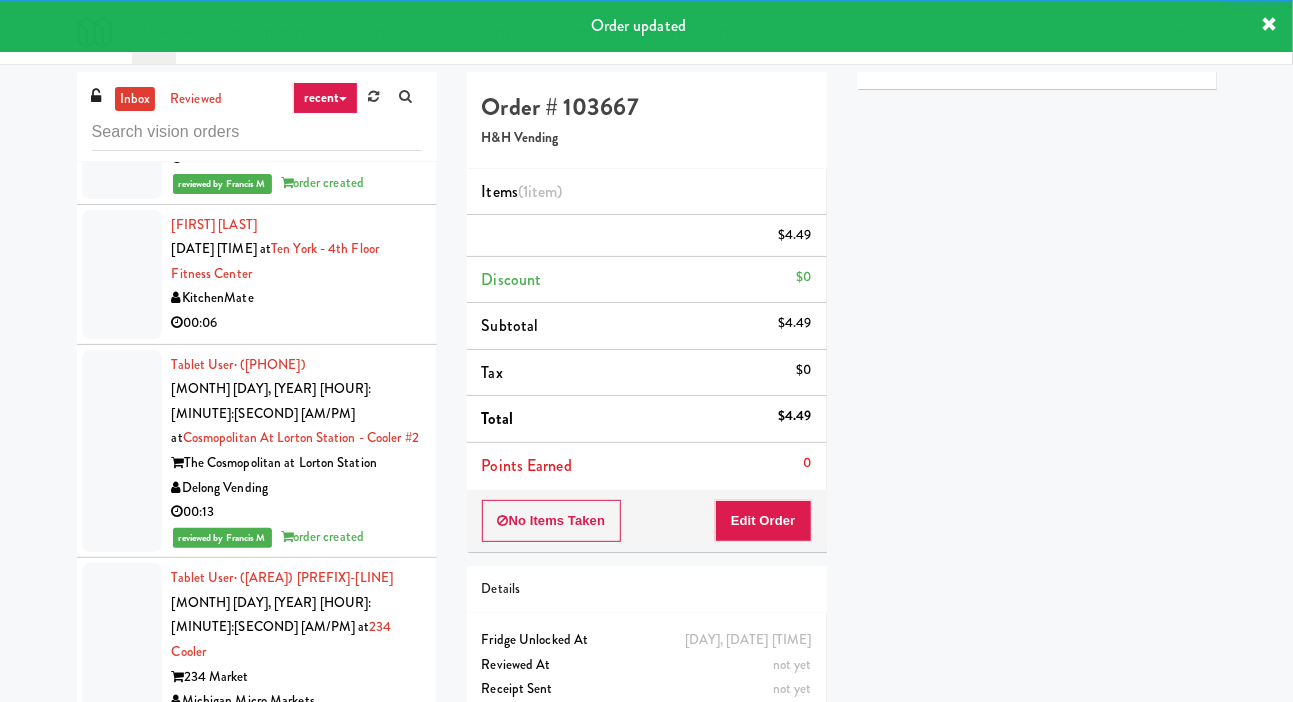 click at bounding box center (122, 1647) 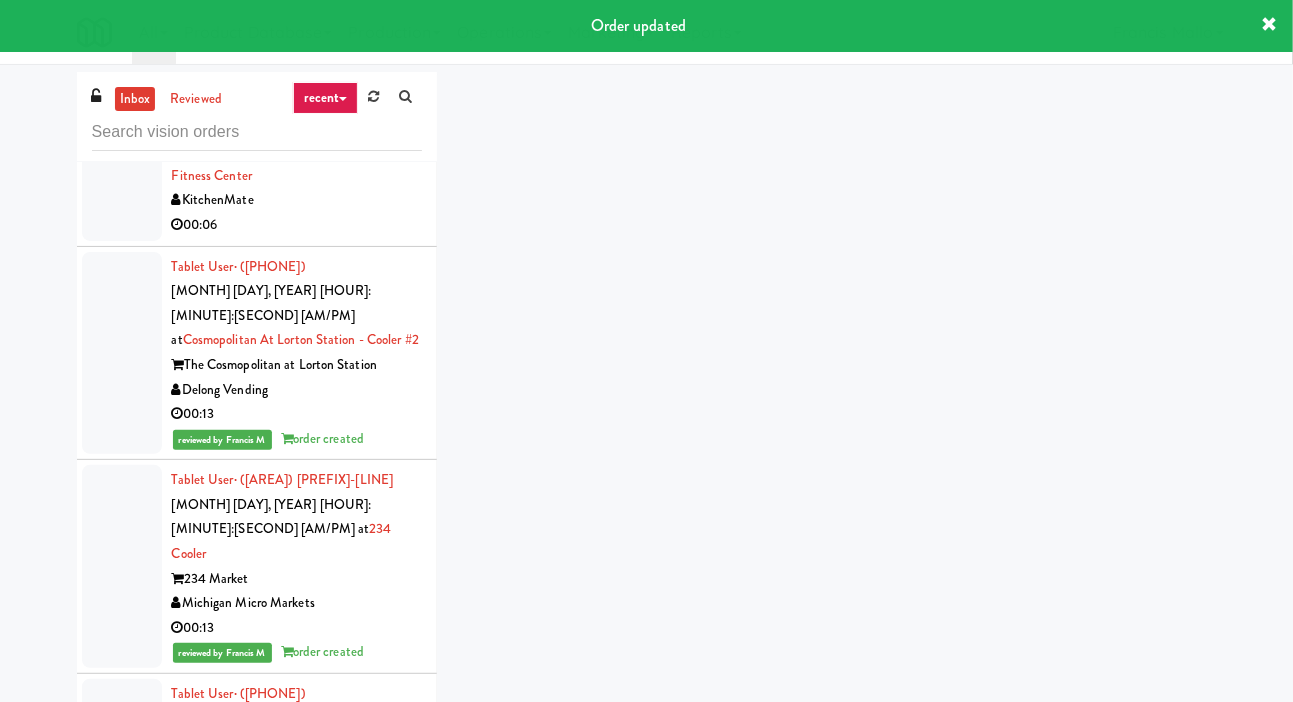 scroll, scrollTop: 16600, scrollLeft: 0, axis: vertical 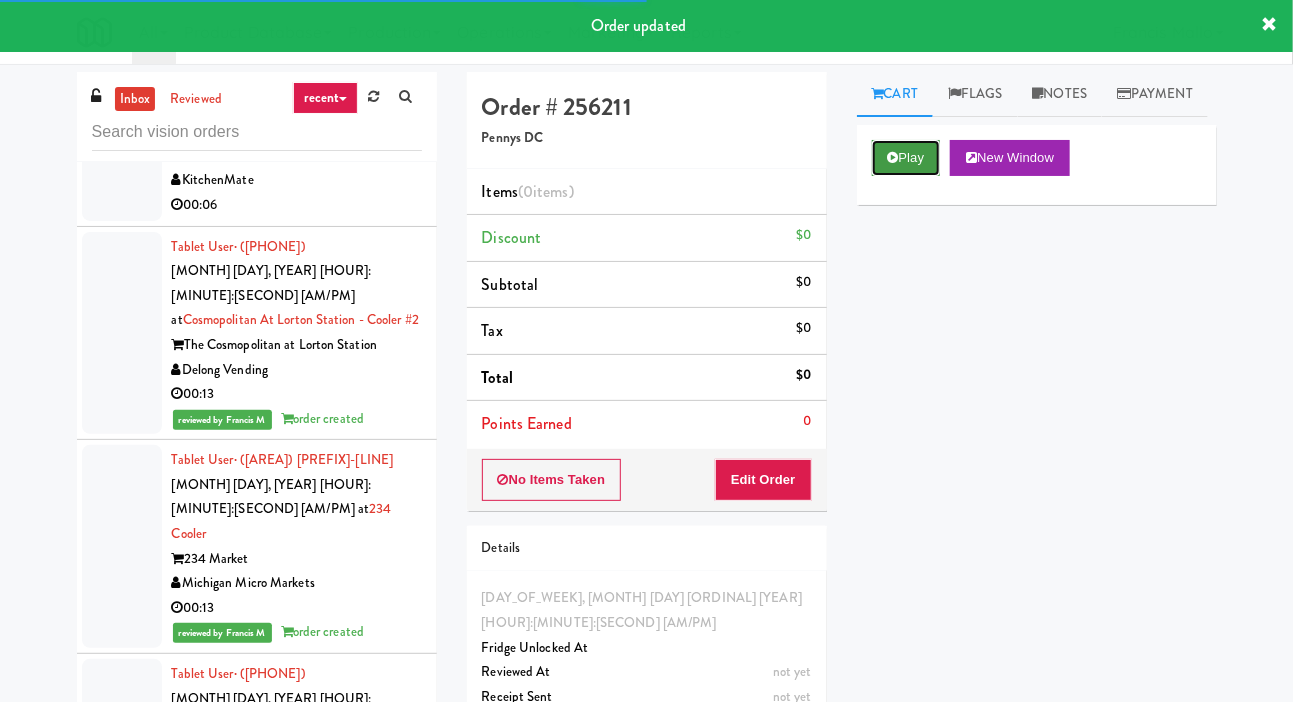 click on "Play" at bounding box center [906, 158] 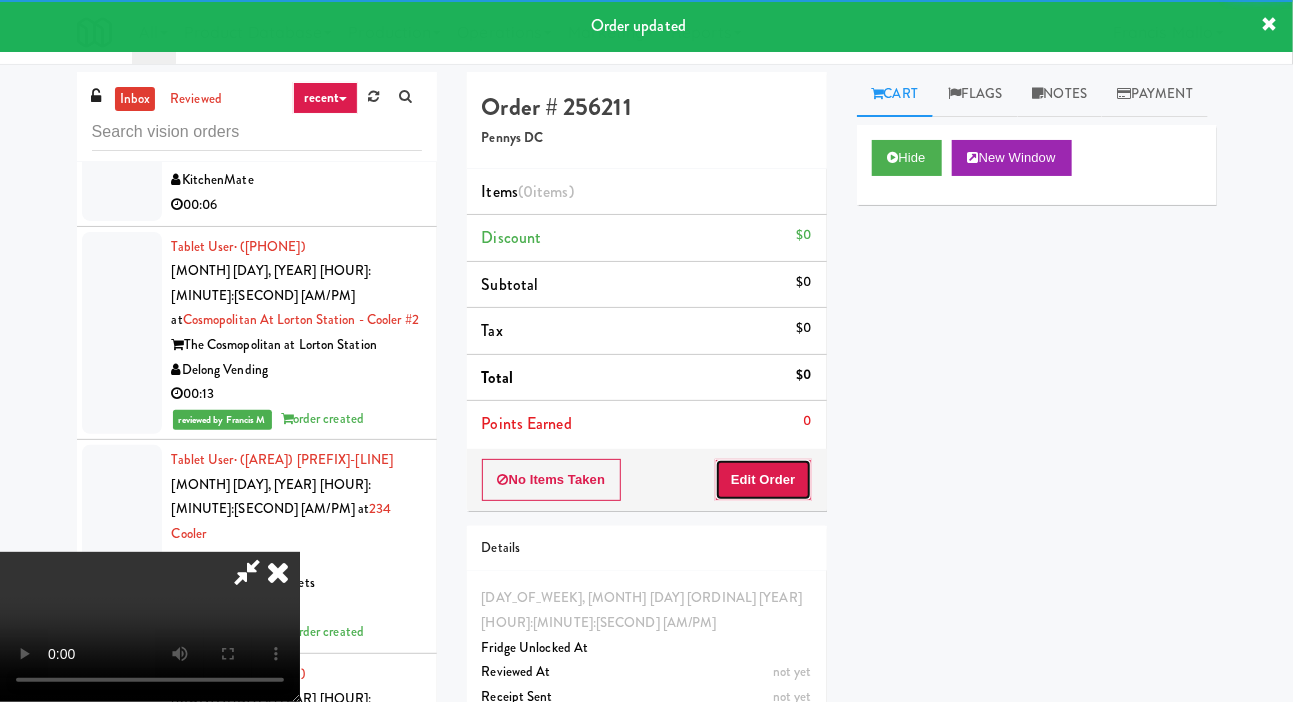 click on "Edit Order" at bounding box center (763, 480) 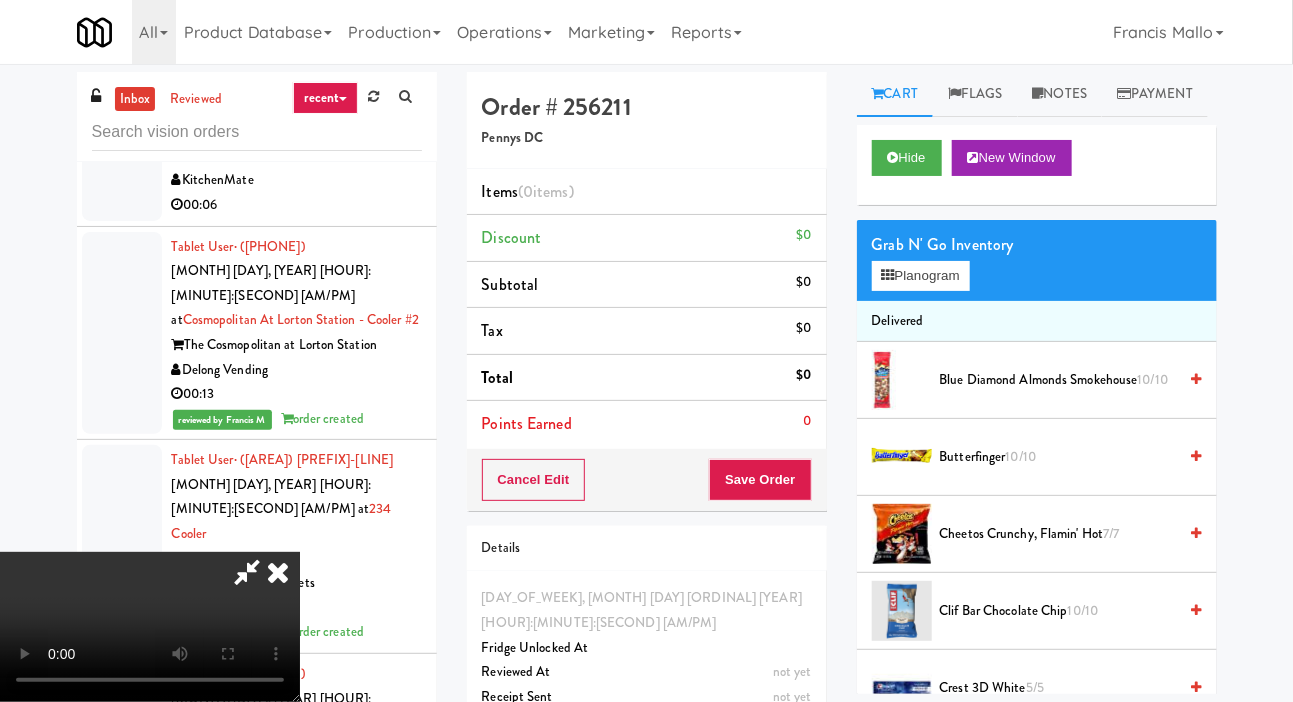 scroll, scrollTop: 73, scrollLeft: 0, axis: vertical 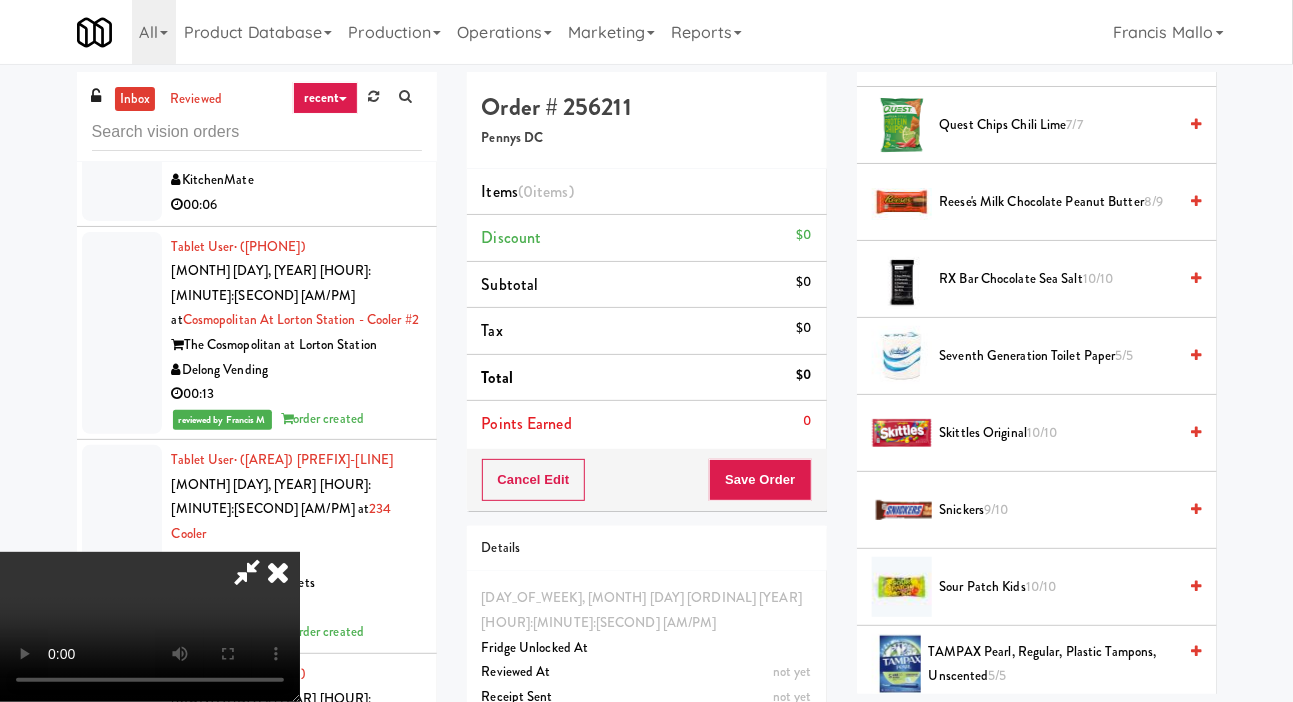 click on "Skittles Original  10/10" at bounding box center (1058, 433) 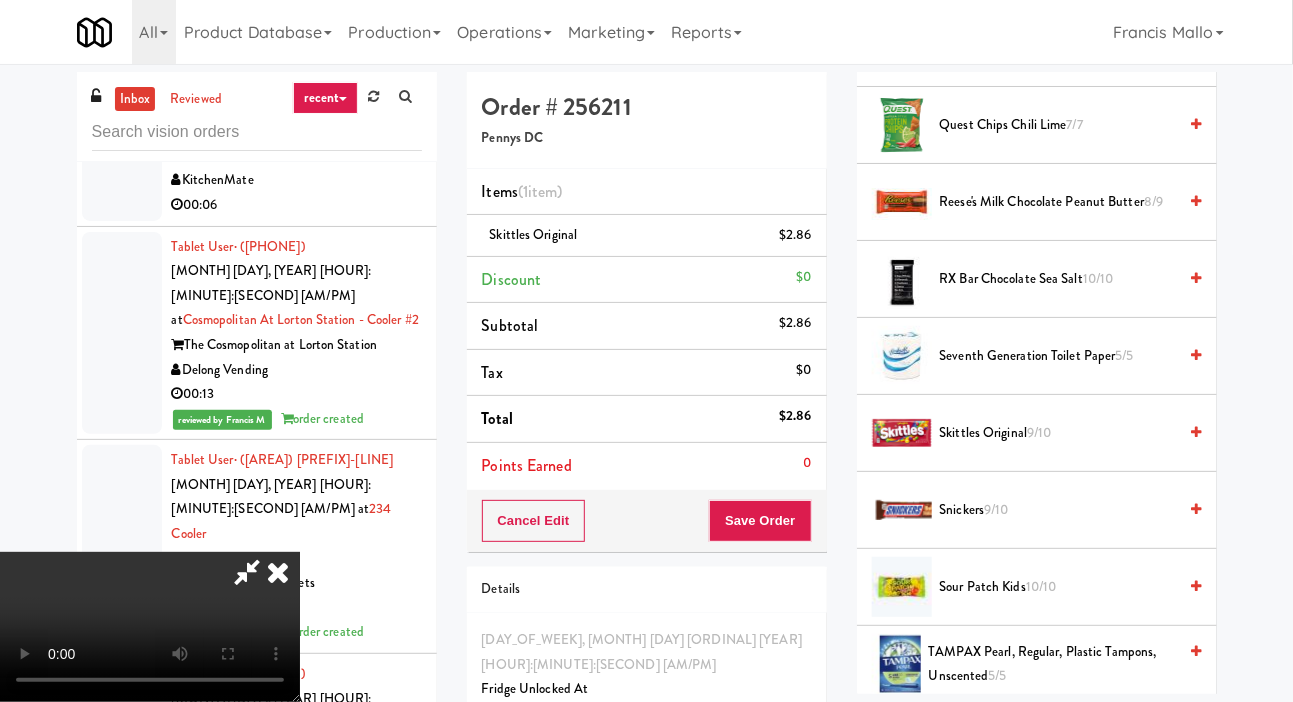 scroll, scrollTop: 0, scrollLeft: 0, axis: both 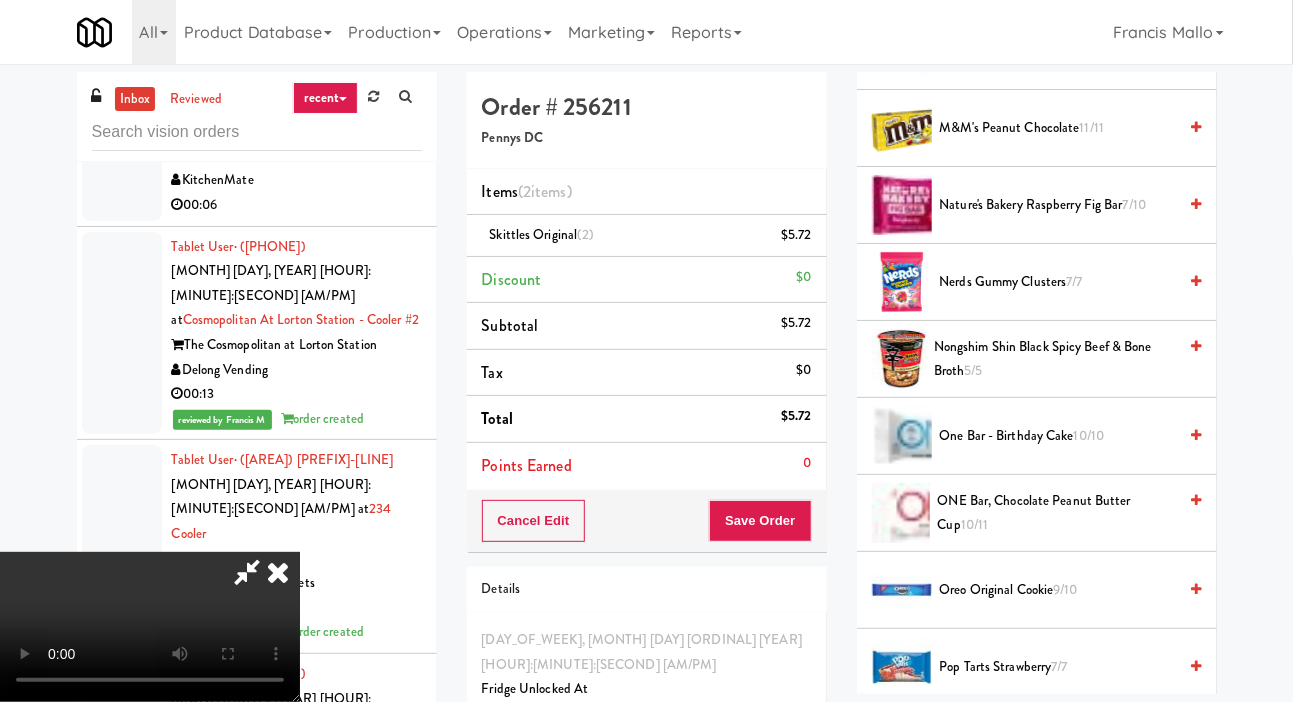 click on "Nerds Gummy Clusters  7/7" at bounding box center [1058, 282] 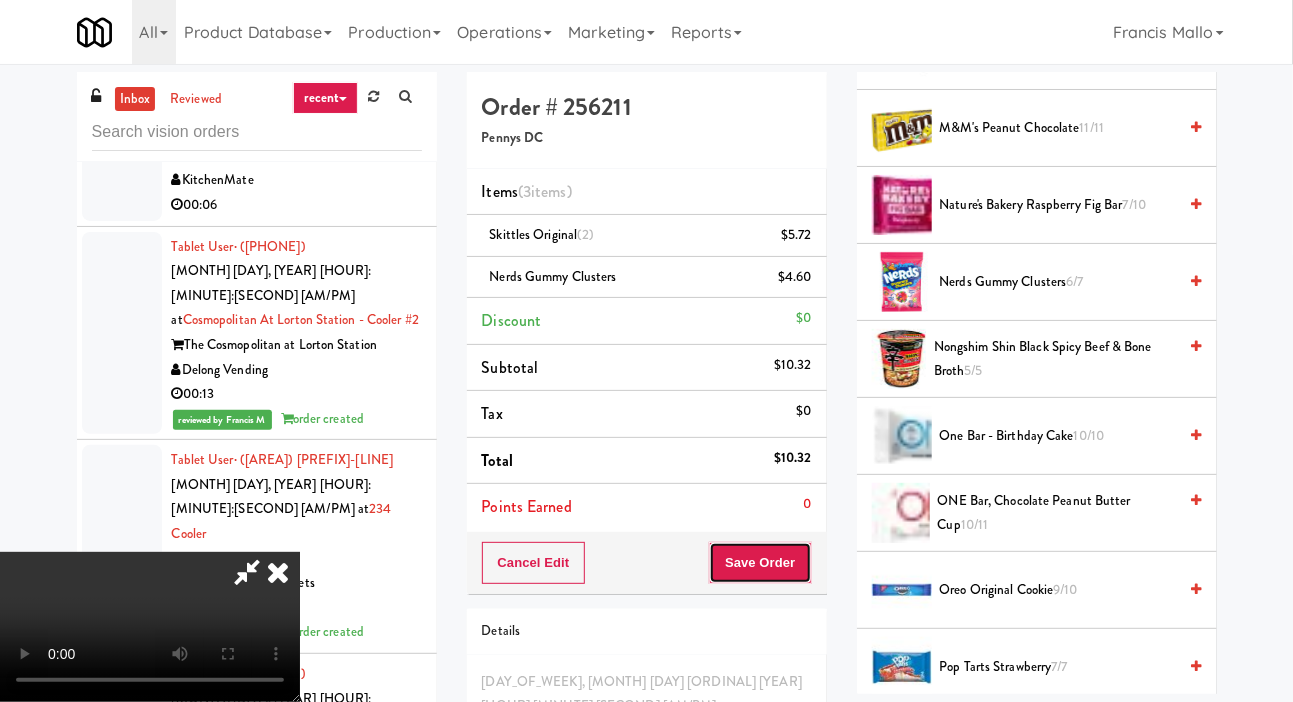 click on "Save Order" at bounding box center (760, 563) 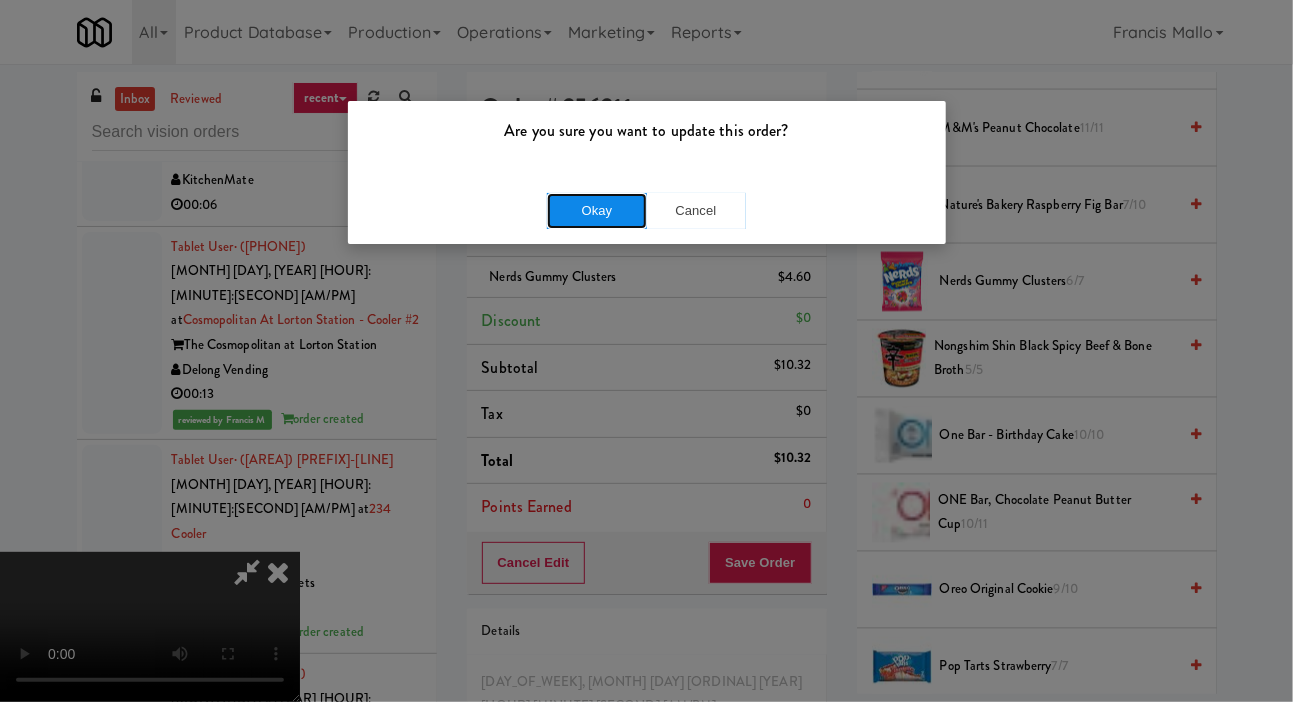 click on "Okay" at bounding box center [597, 211] 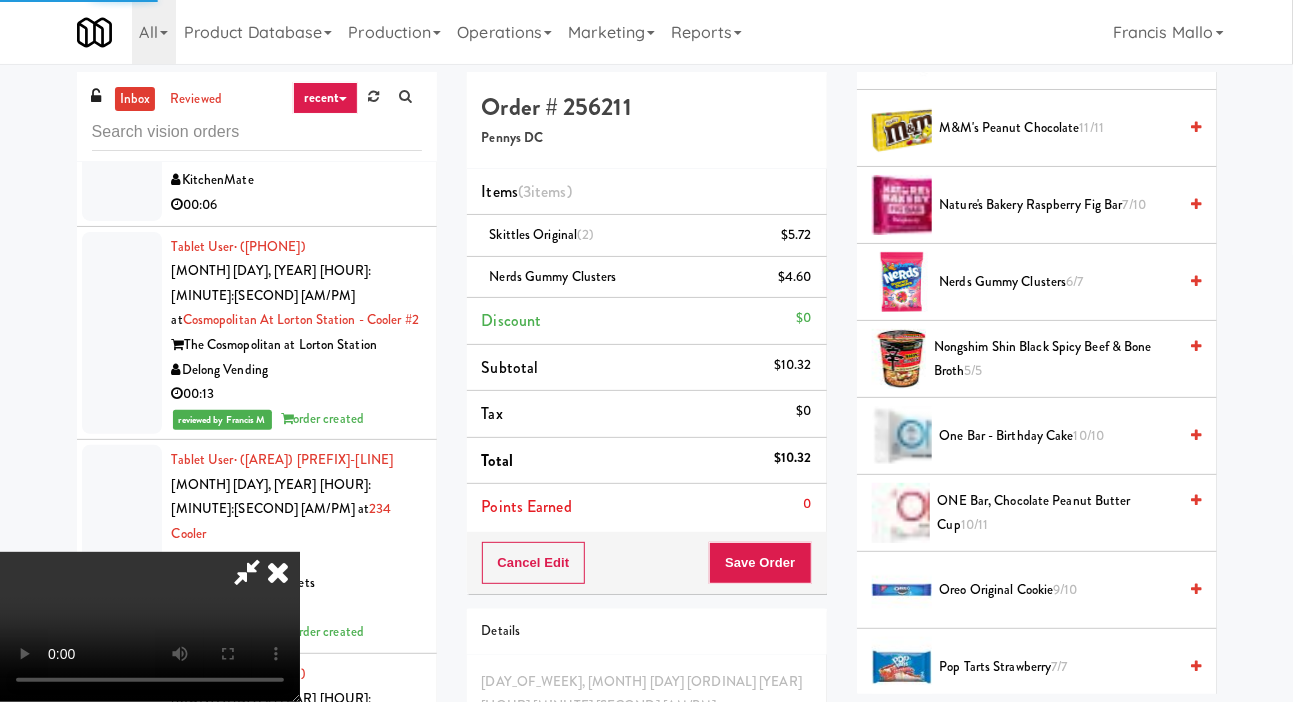 scroll, scrollTop: 116, scrollLeft: 0, axis: vertical 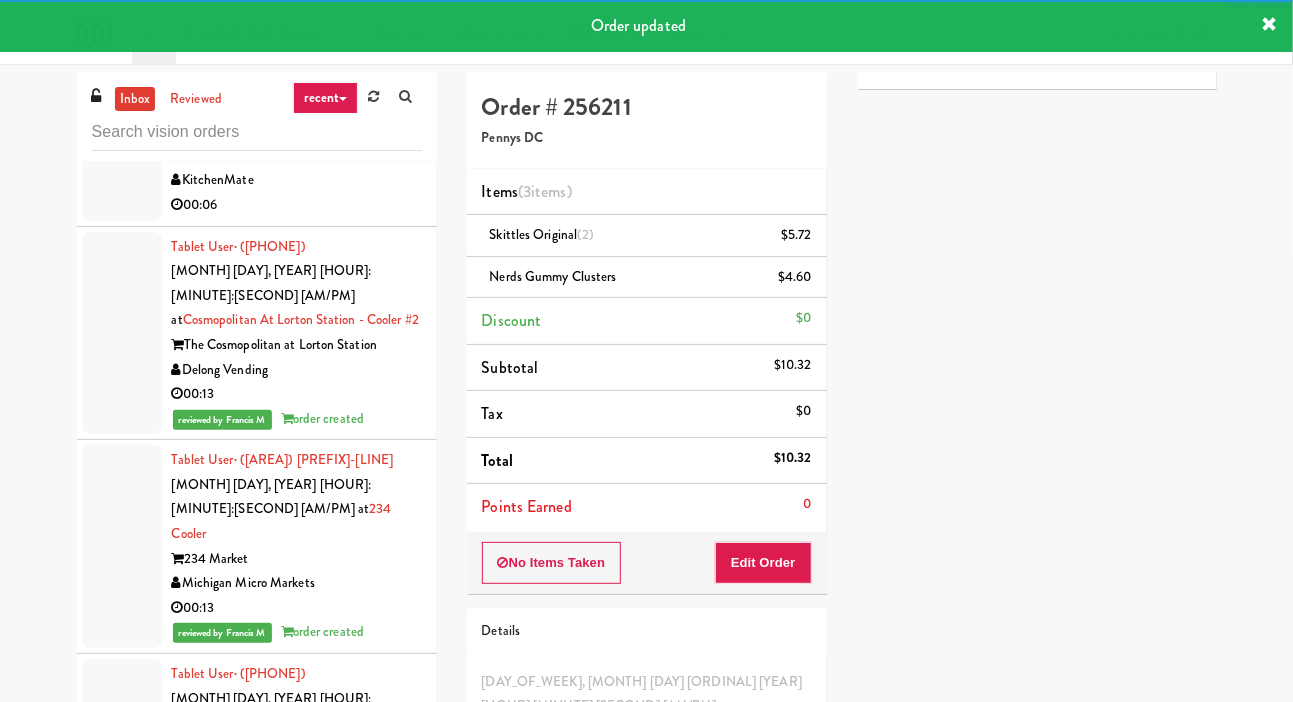 click at bounding box center (122, 1718) 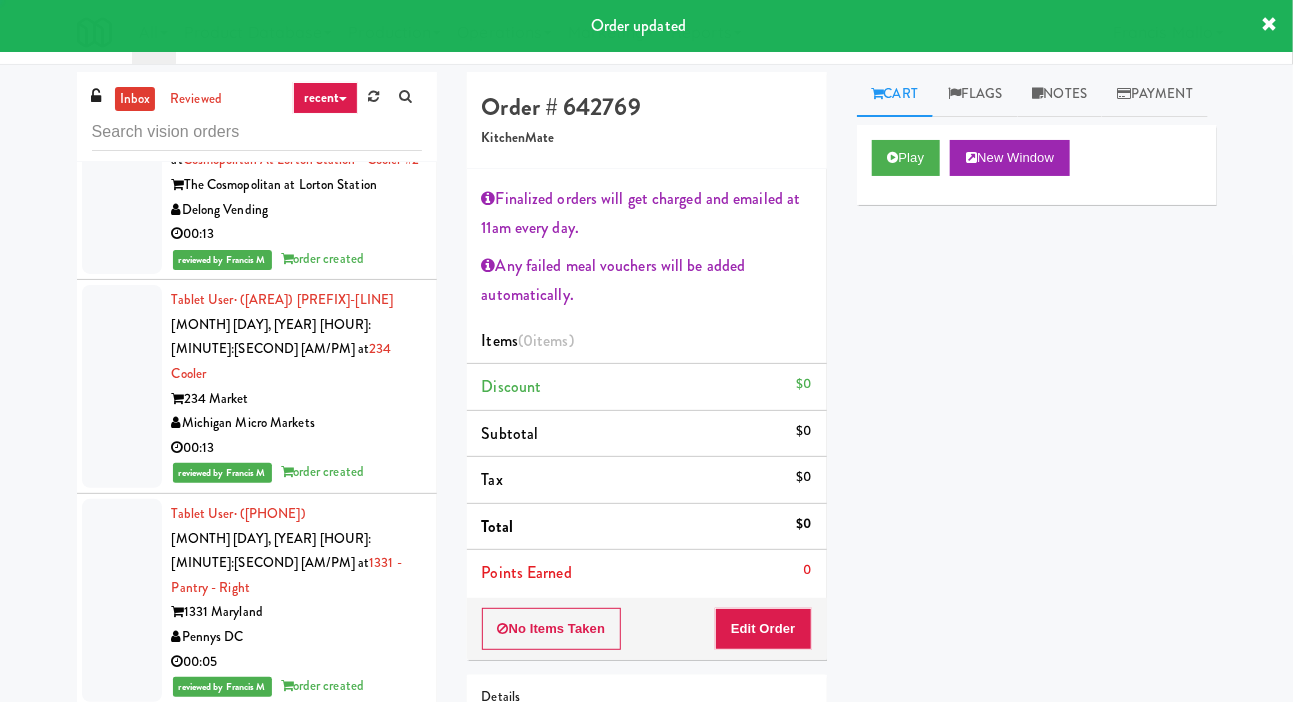 scroll, scrollTop: 16761, scrollLeft: 0, axis: vertical 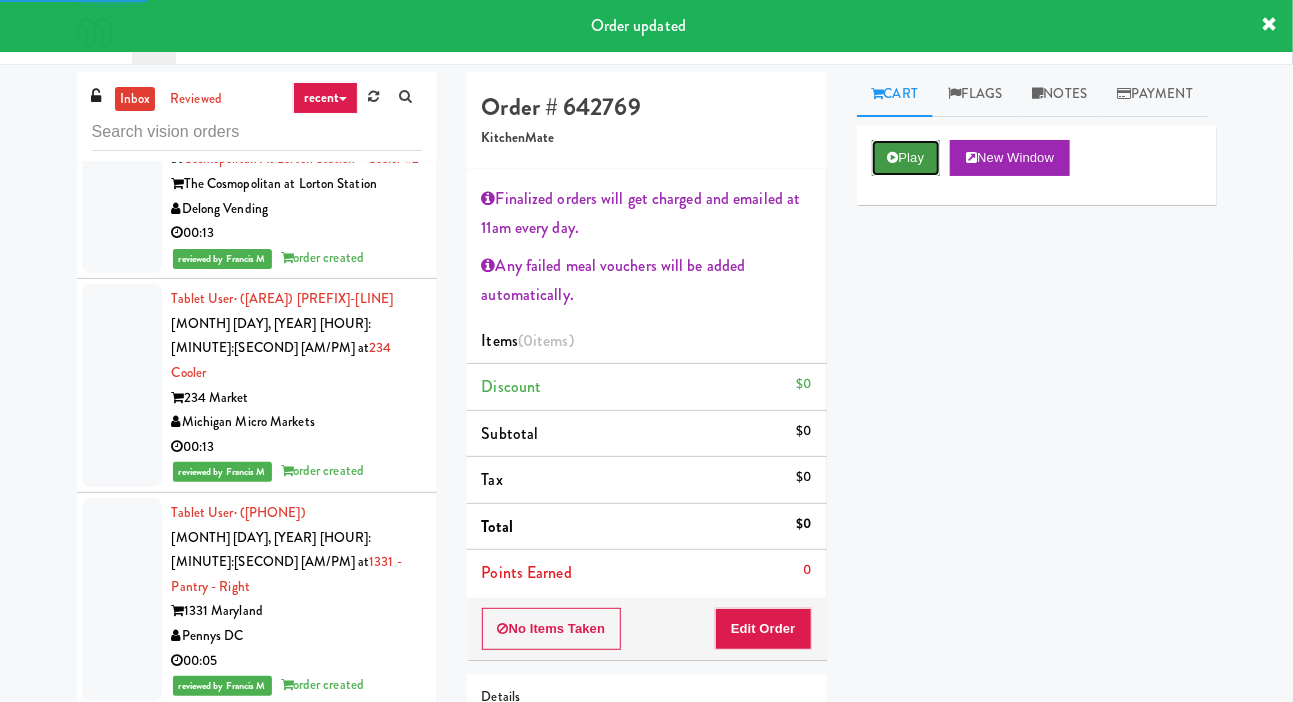 click at bounding box center (893, 157) 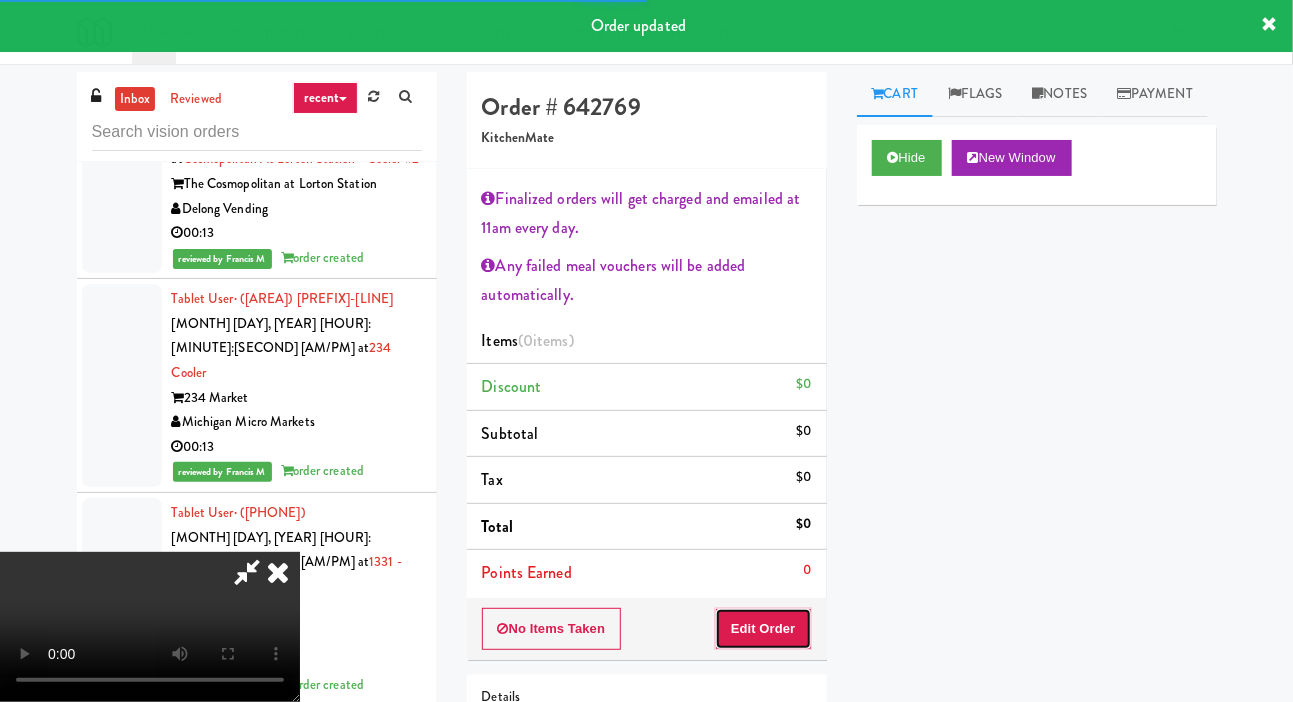 click on "Edit Order" at bounding box center [763, 629] 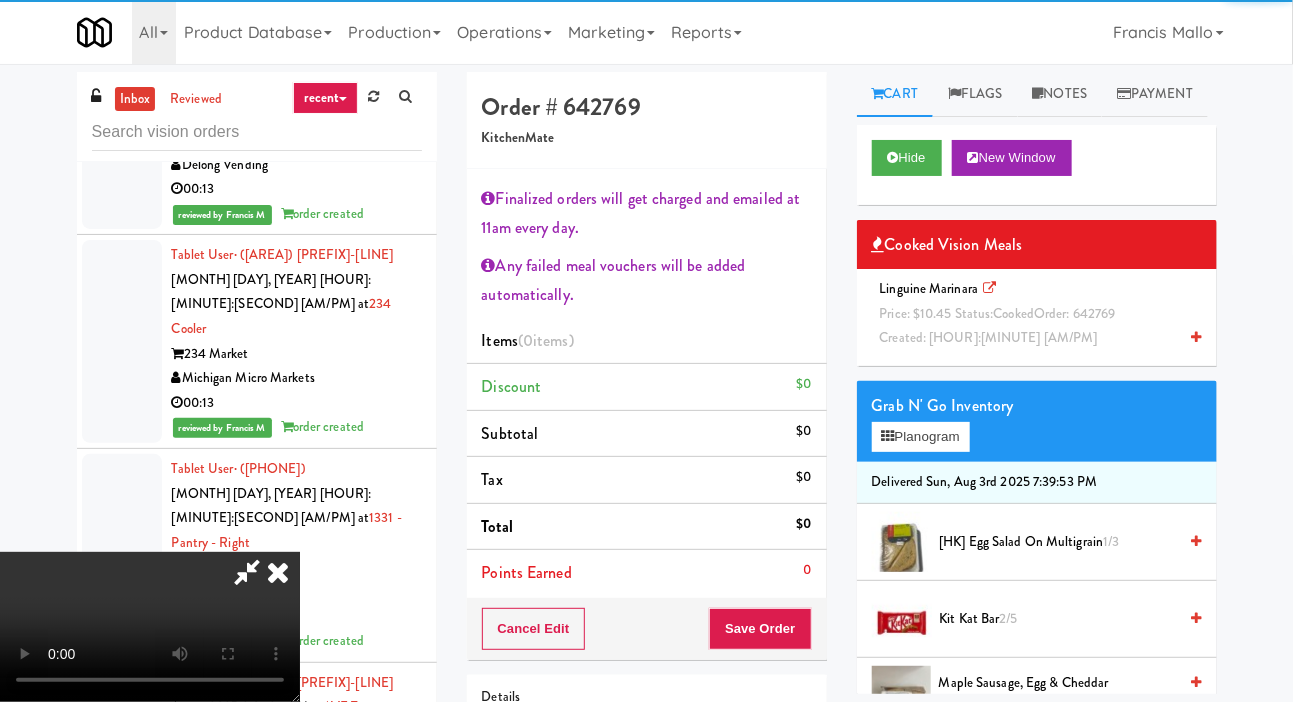 scroll, scrollTop: 16812, scrollLeft: 0, axis: vertical 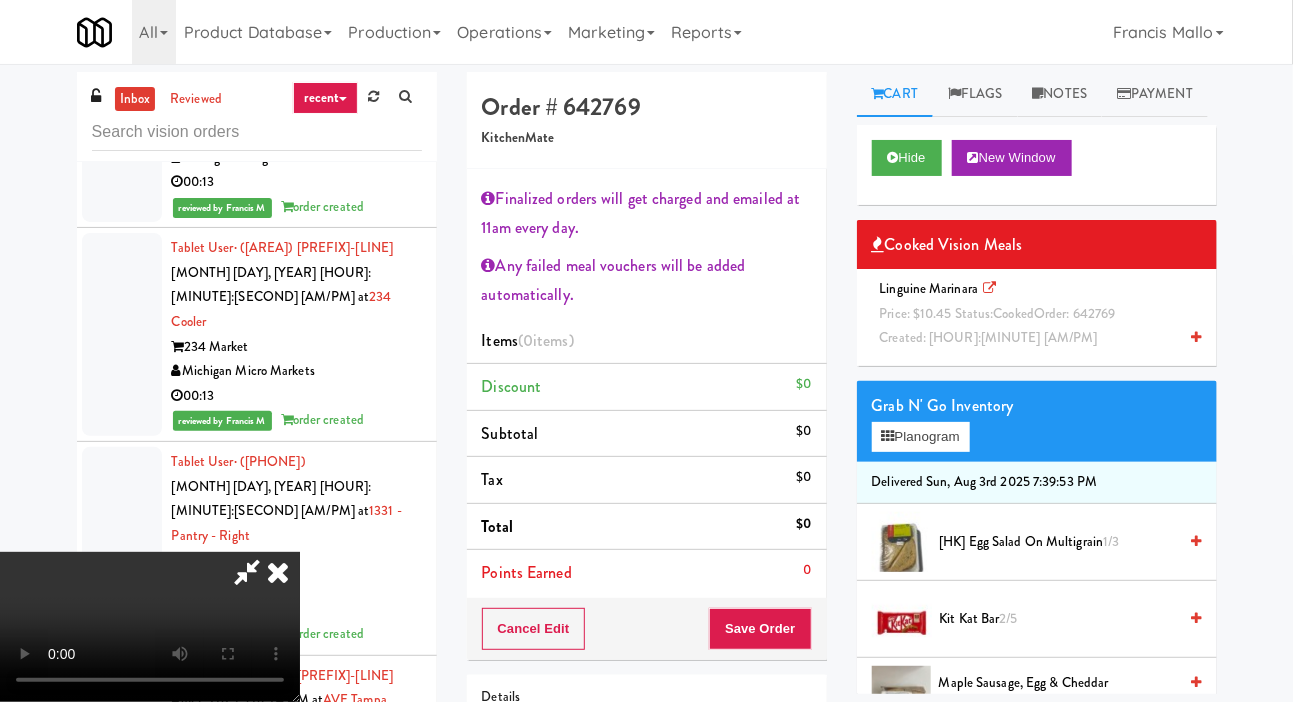 click on "Price: $10.45
Status:  cooked  Order: 642769" at bounding box center (998, 313) 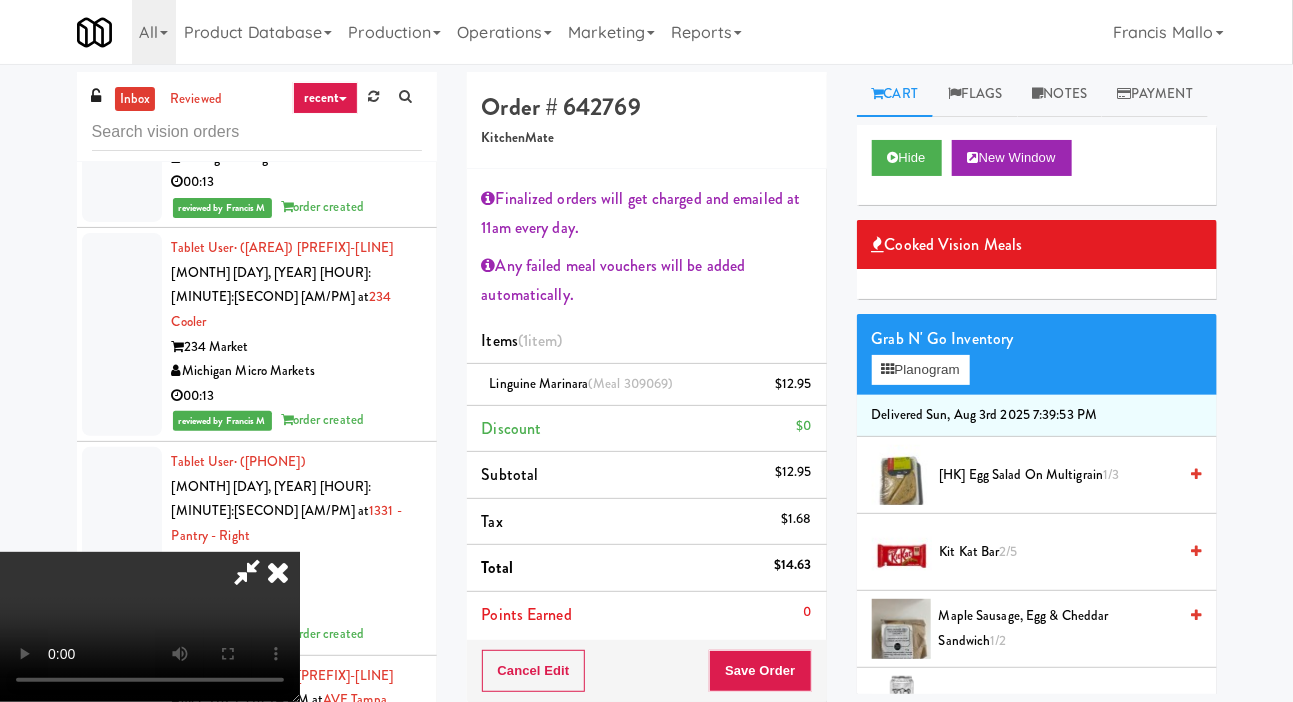 scroll, scrollTop: 127, scrollLeft: 0, axis: vertical 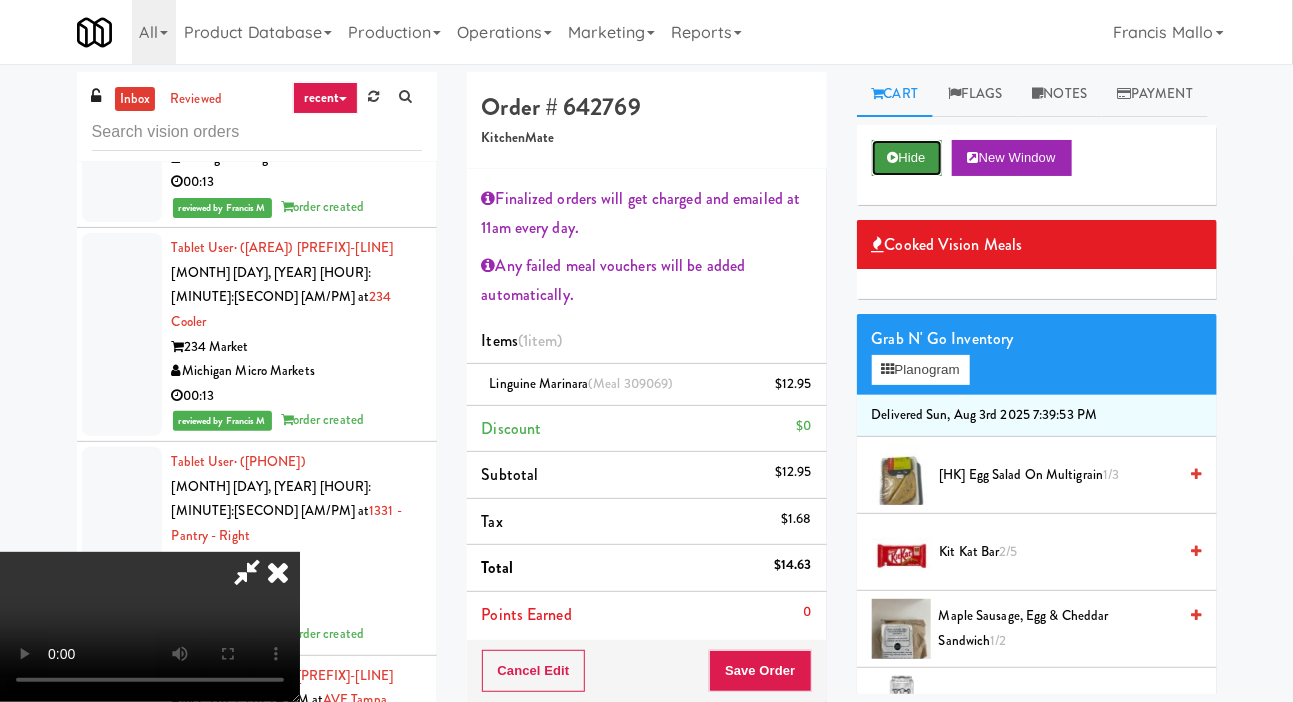 click on "Hide" at bounding box center [907, 158] 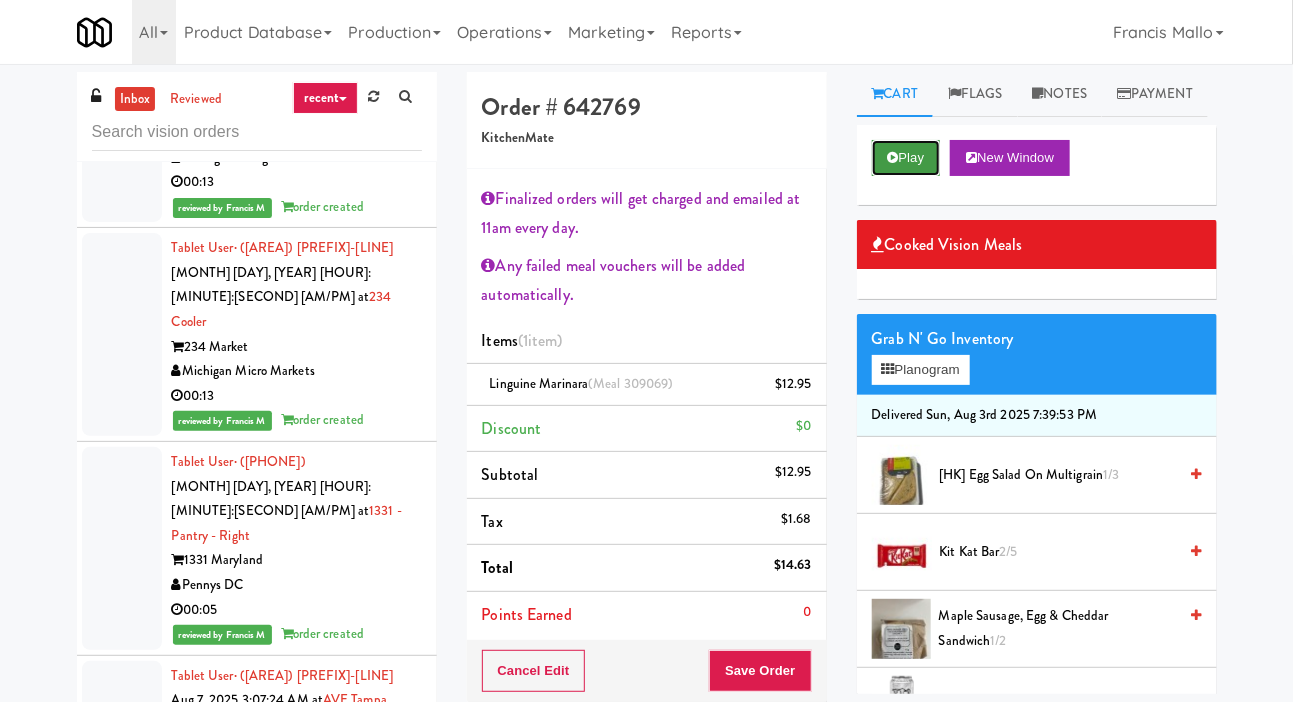 scroll, scrollTop: 0, scrollLeft: 0, axis: both 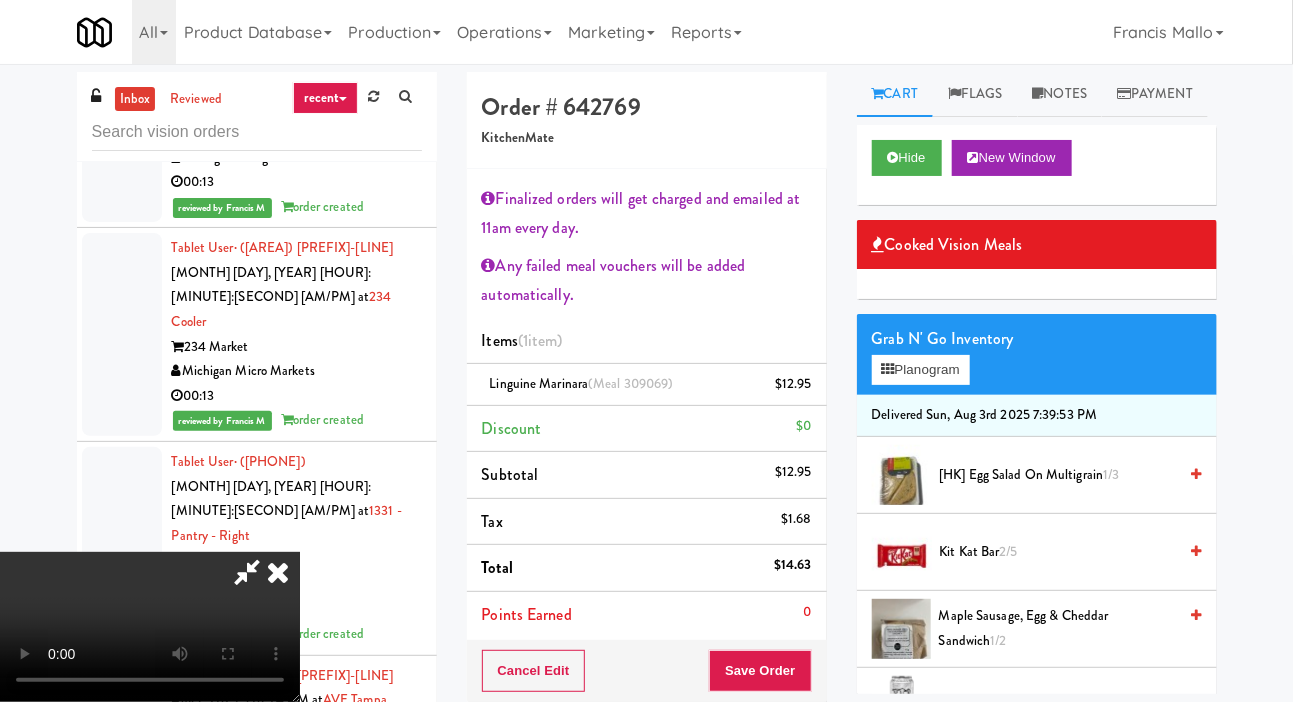 type 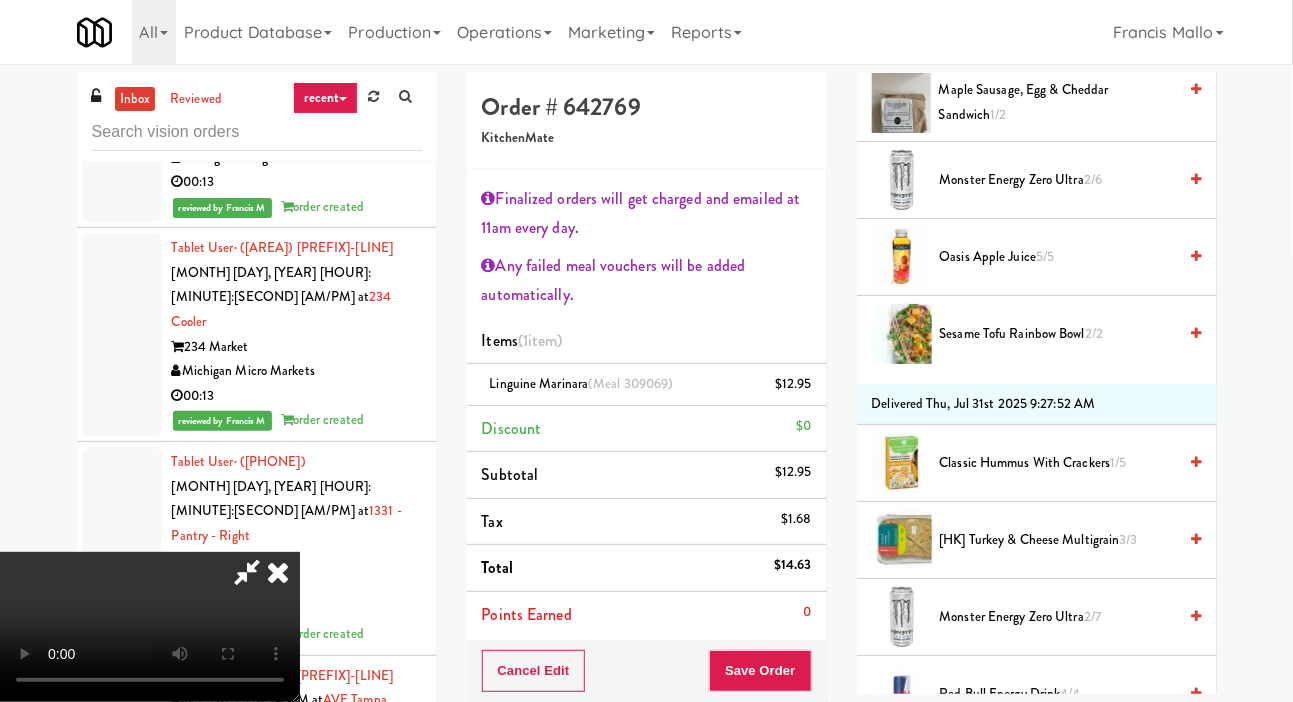 scroll, scrollTop: 514, scrollLeft: 0, axis: vertical 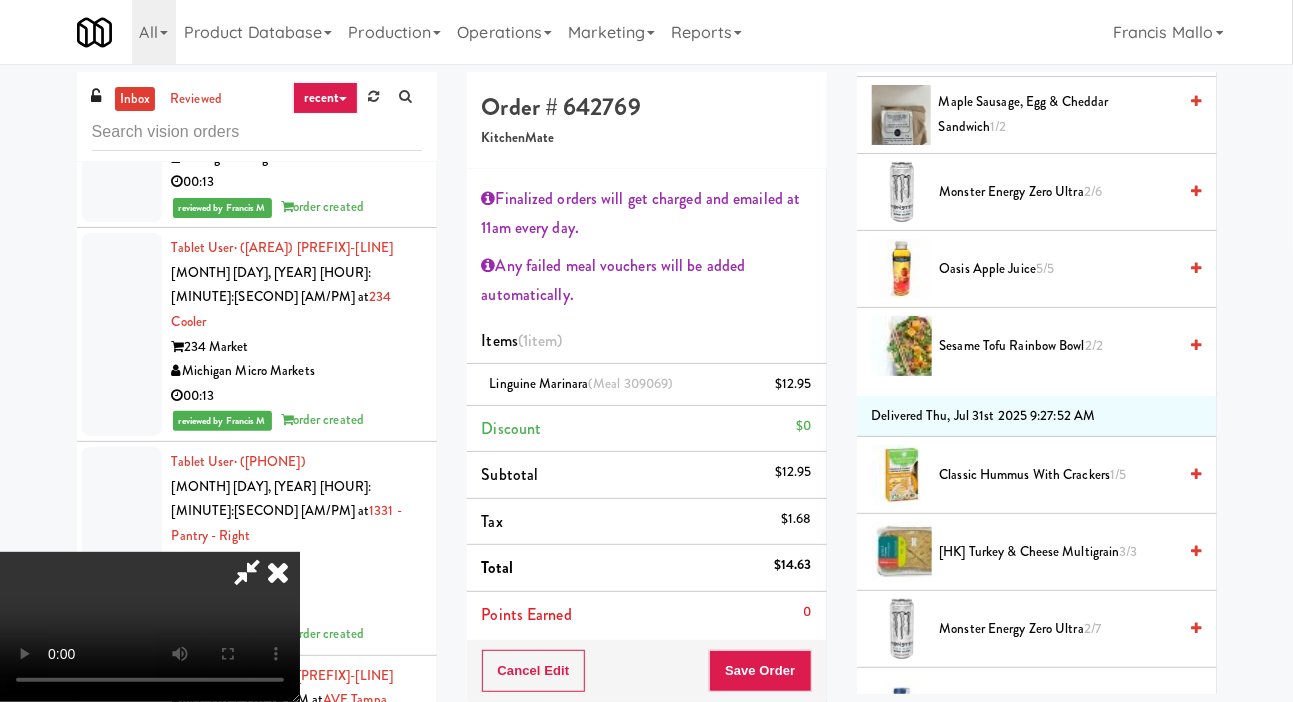 click on "Sesame Tofu Rainbow Bowl  2/2" at bounding box center [1058, 346] 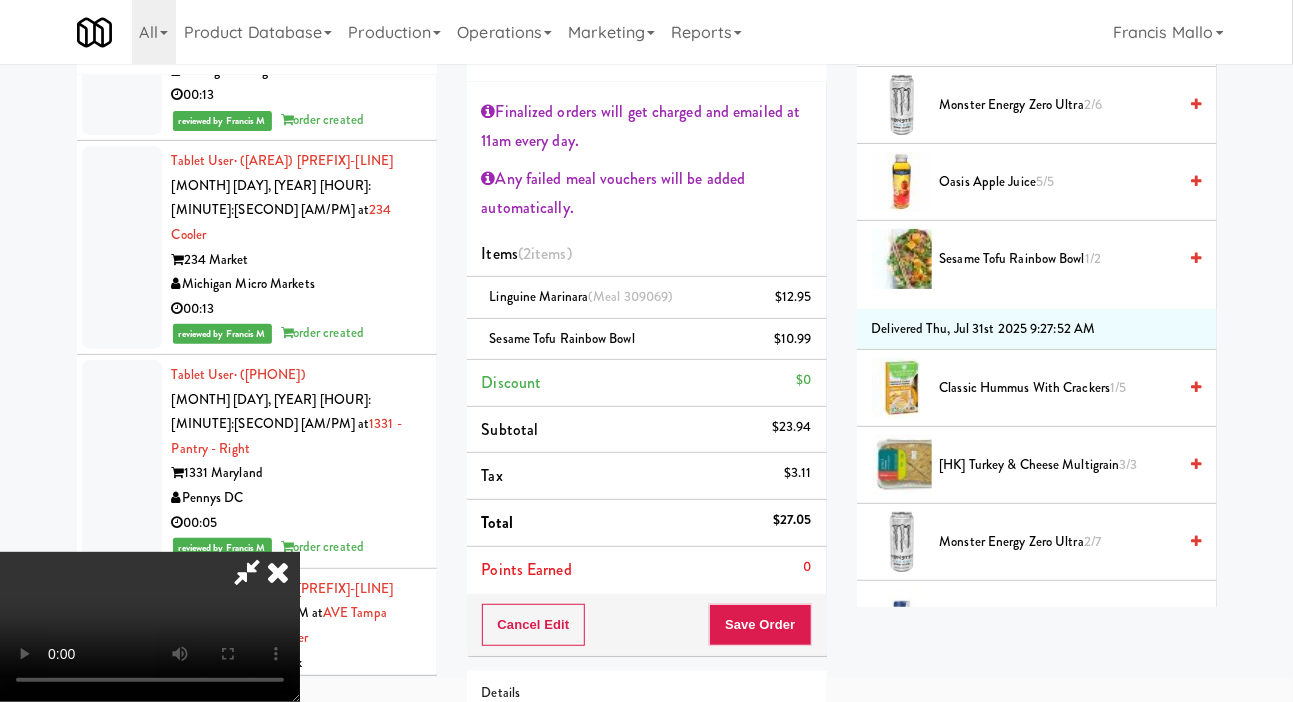 scroll, scrollTop: 84, scrollLeft: 0, axis: vertical 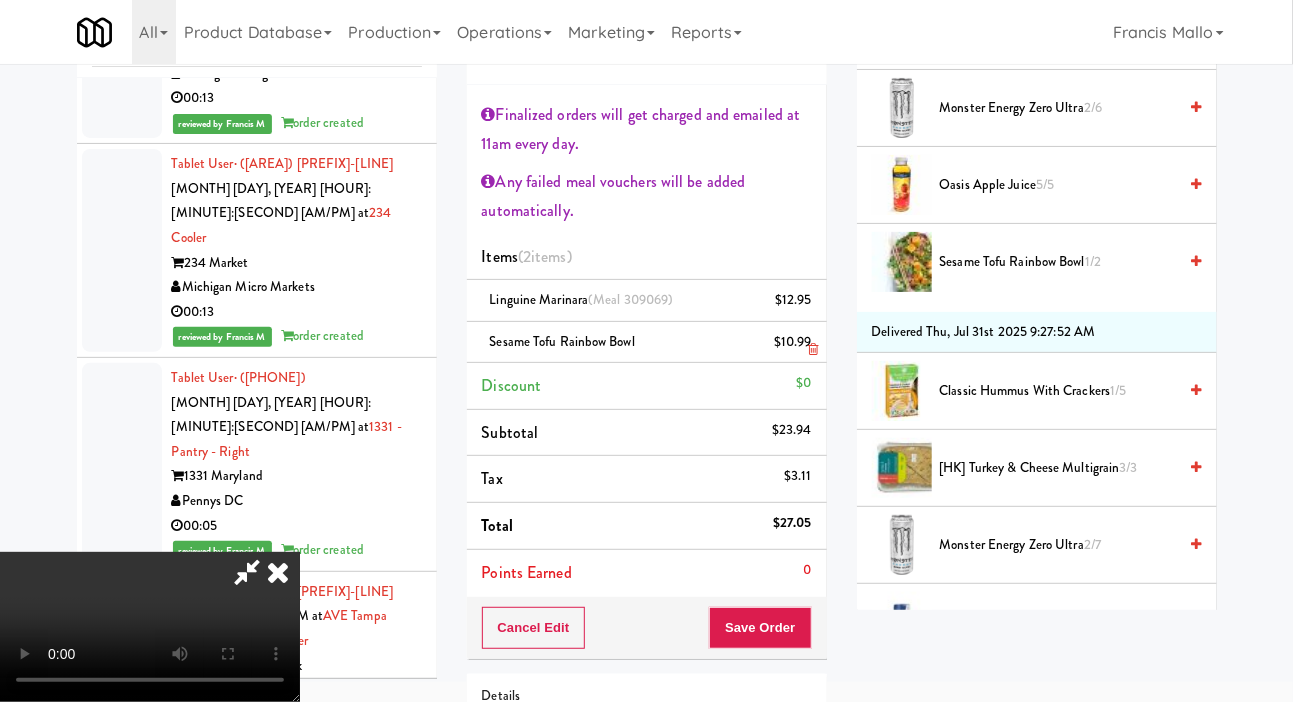 click on "$10.99" at bounding box center (793, 342) 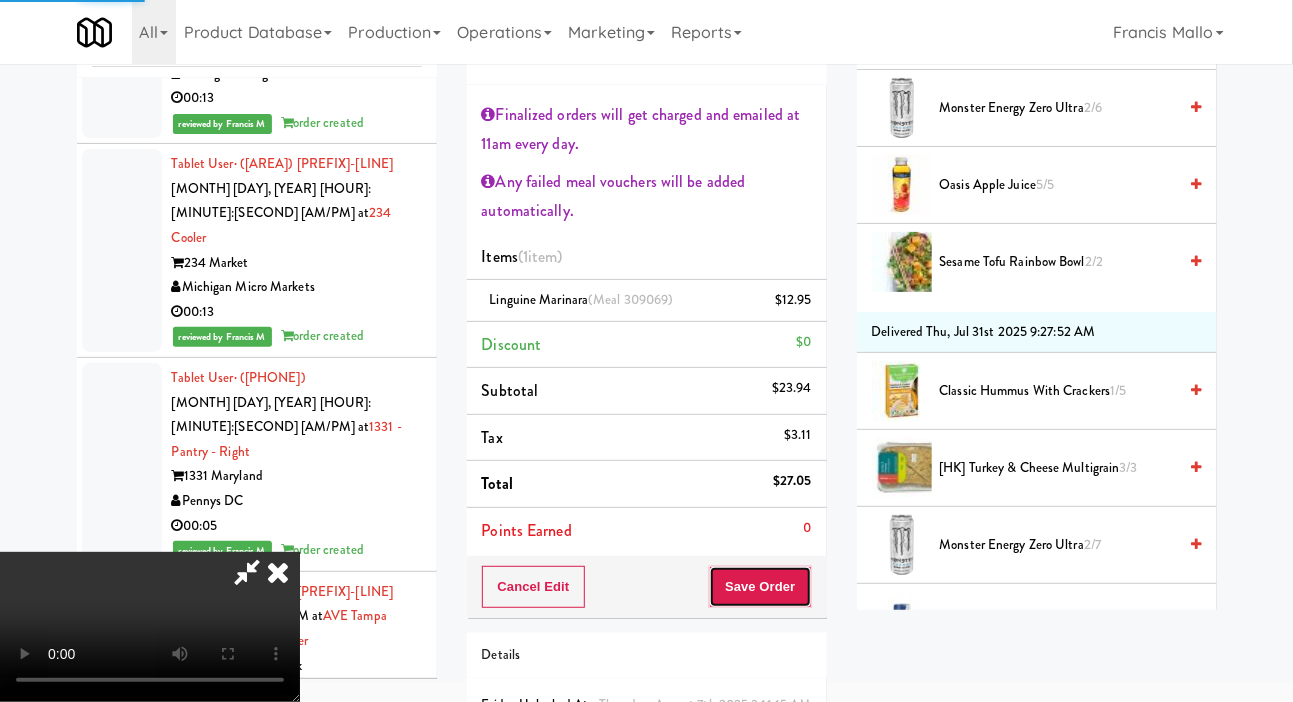 click on "Save Order" at bounding box center (760, 587) 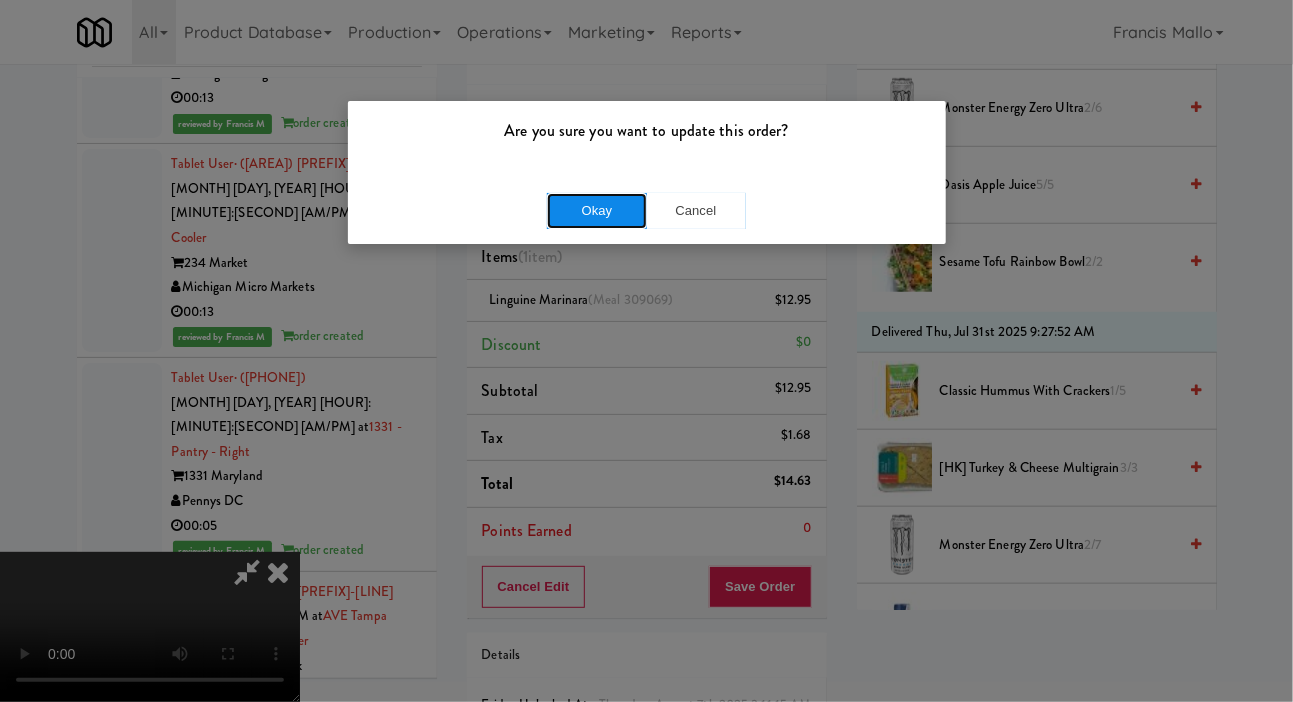 click on "Okay" at bounding box center (597, 211) 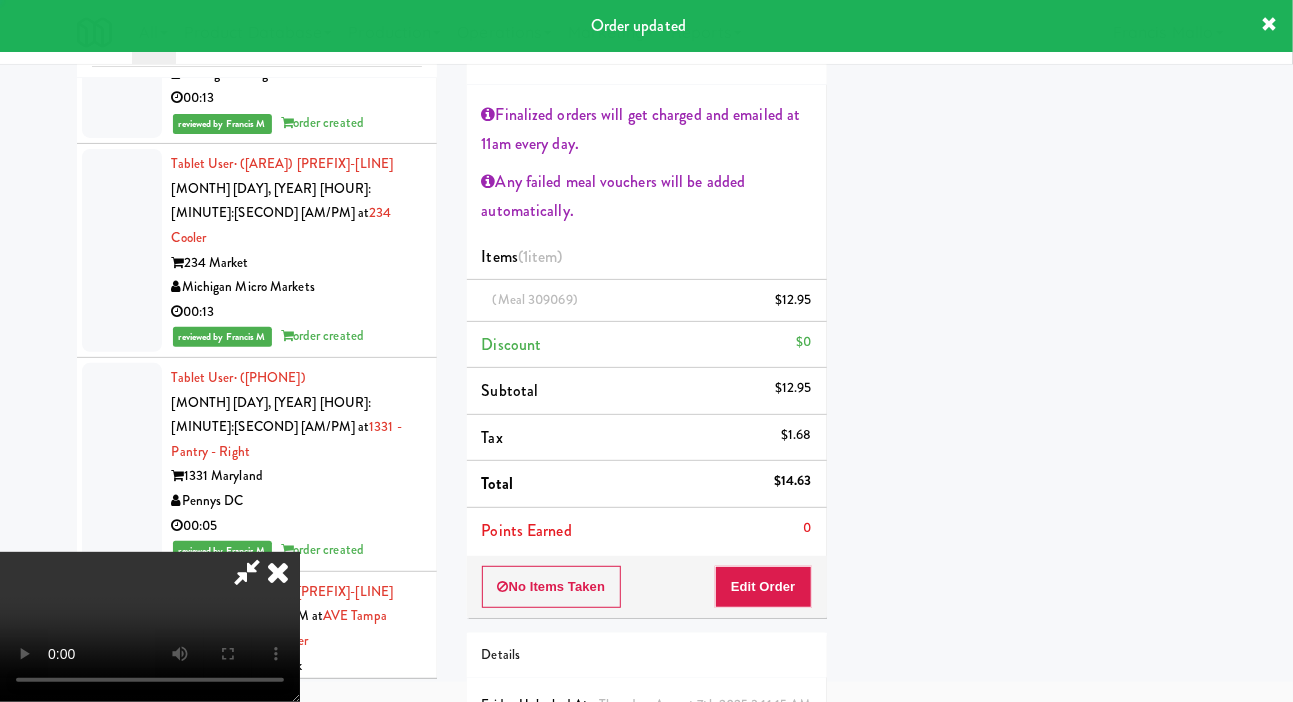 scroll, scrollTop: 116, scrollLeft: 0, axis: vertical 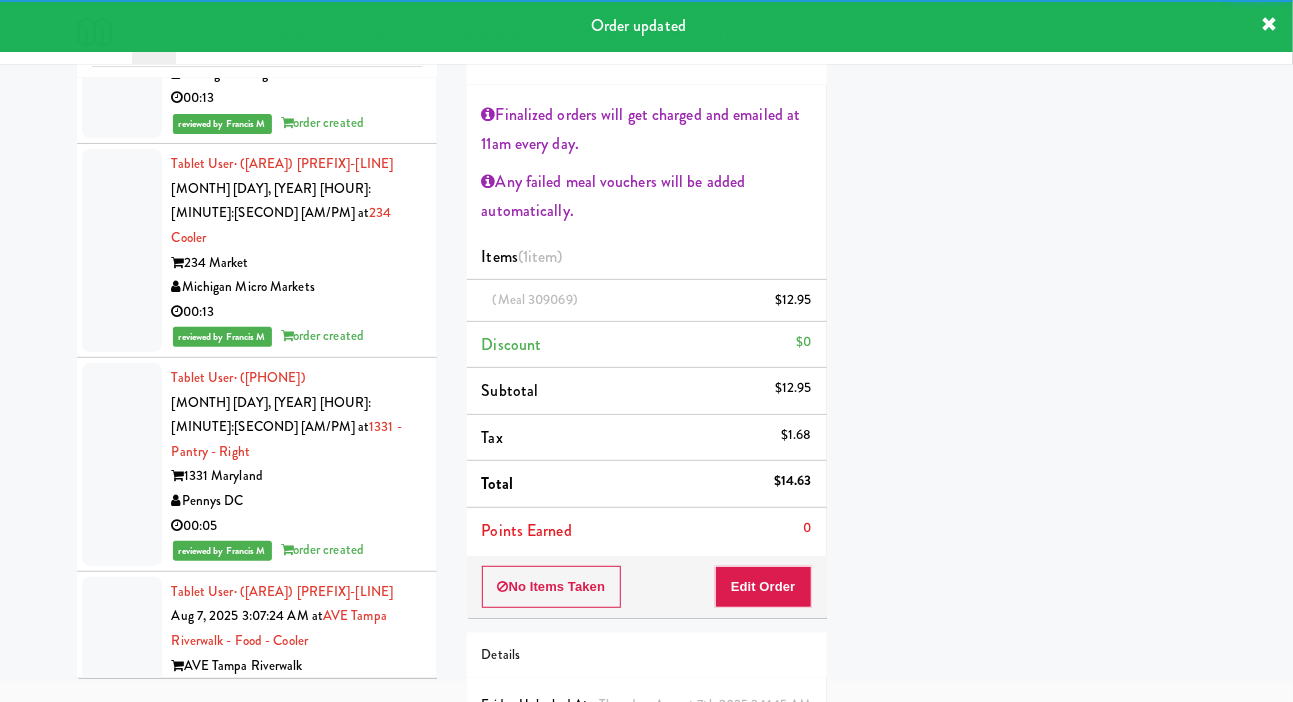 click at bounding box center [122, 1575] 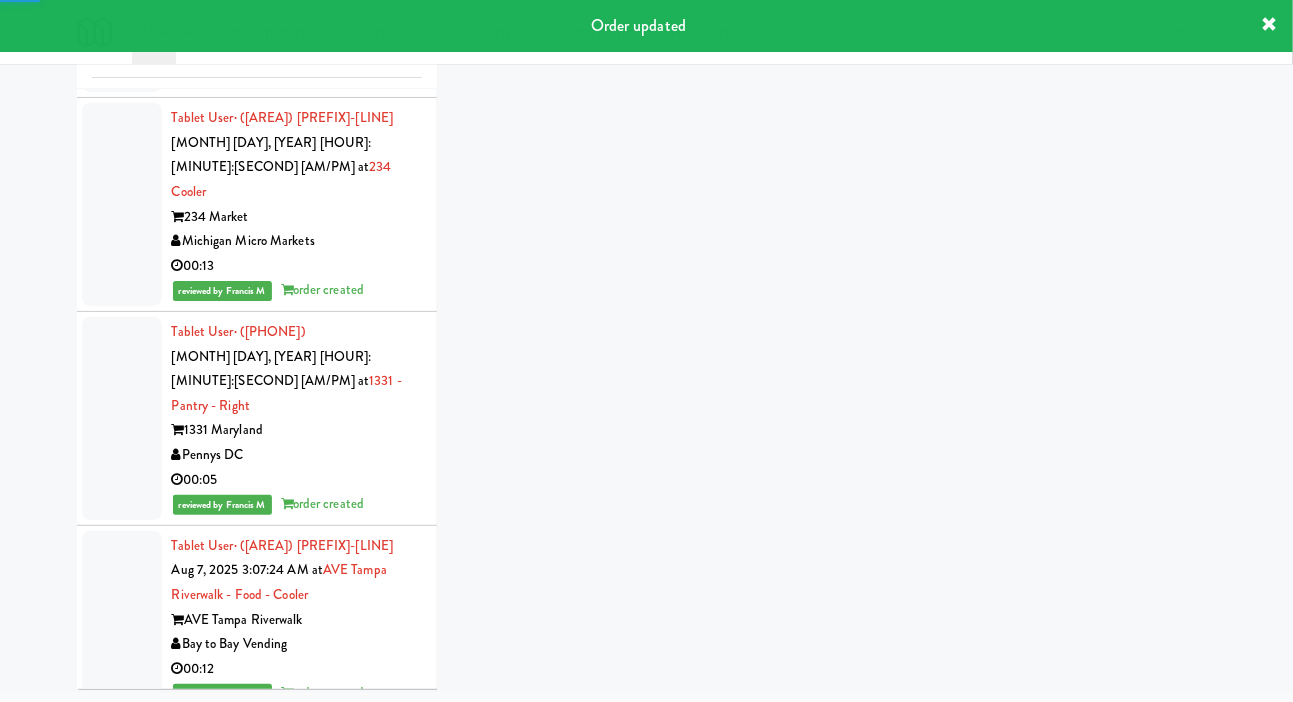 scroll, scrollTop: 16896, scrollLeft: 0, axis: vertical 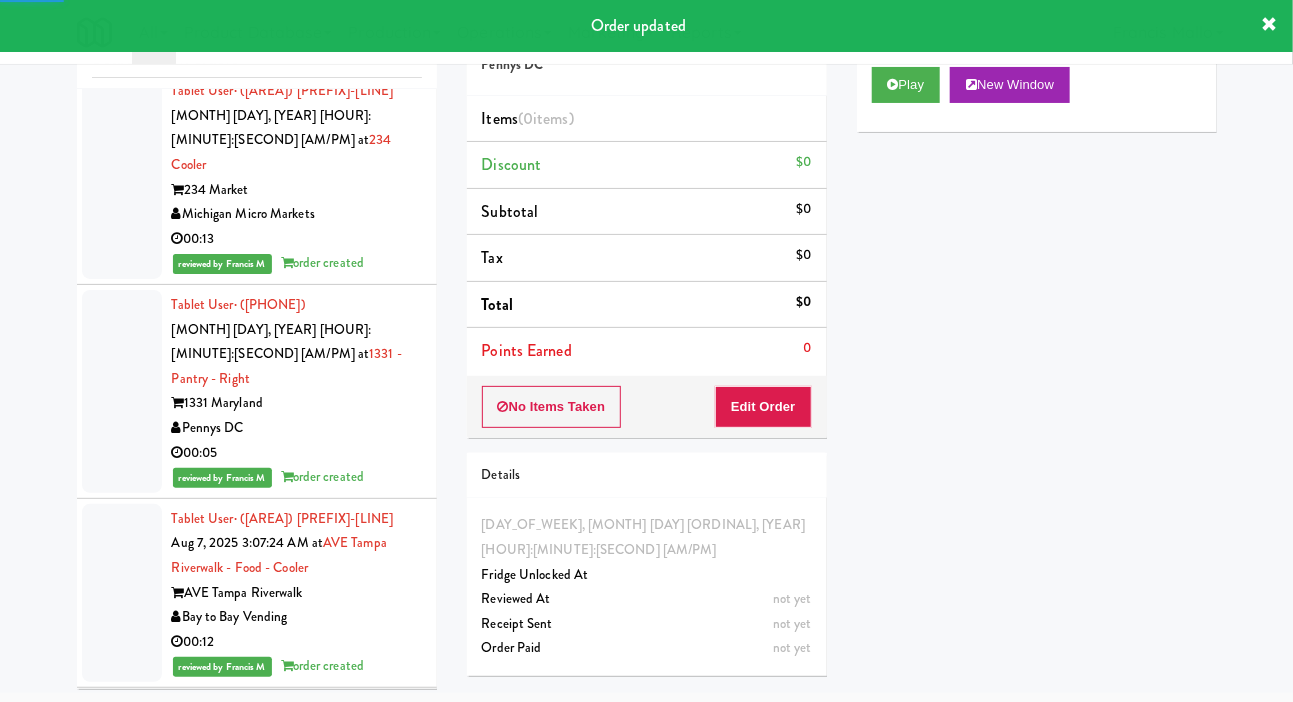 click at bounding box center [122, 1703] 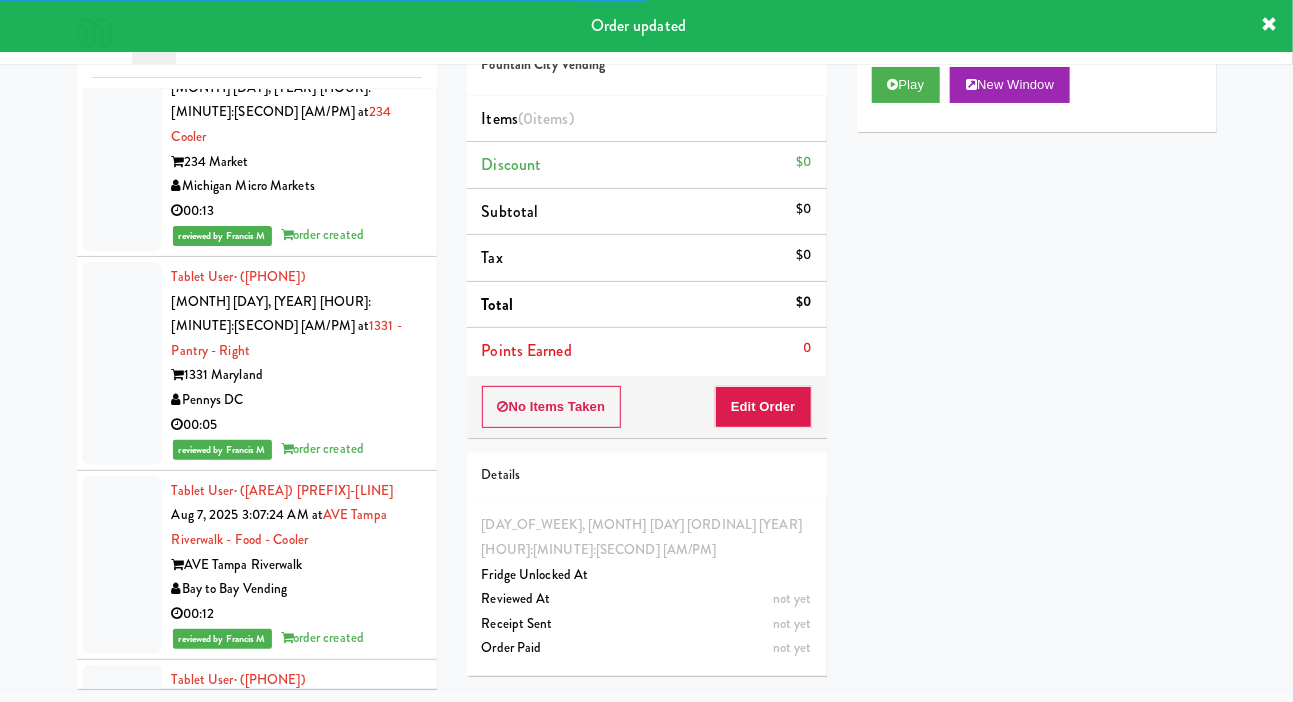 scroll, scrollTop: 16905, scrollLeft: 0, axis: vertical 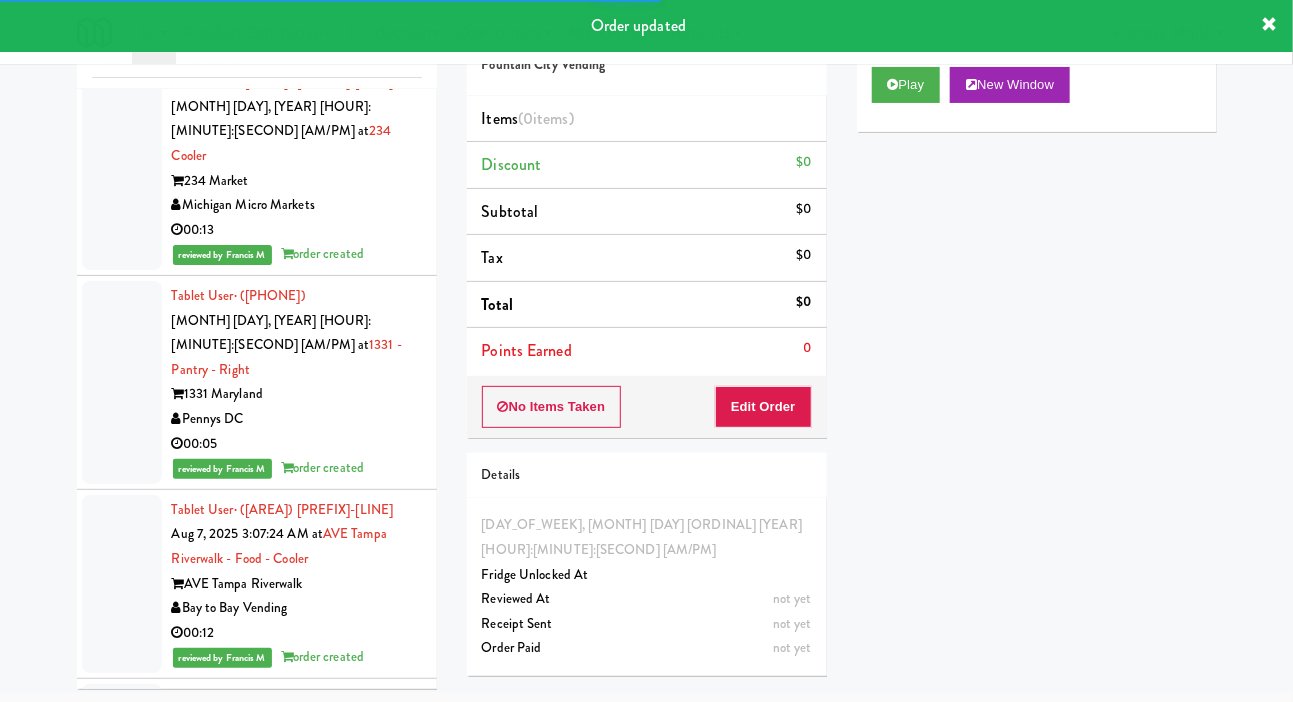 click at bounding box center [122, 1518] 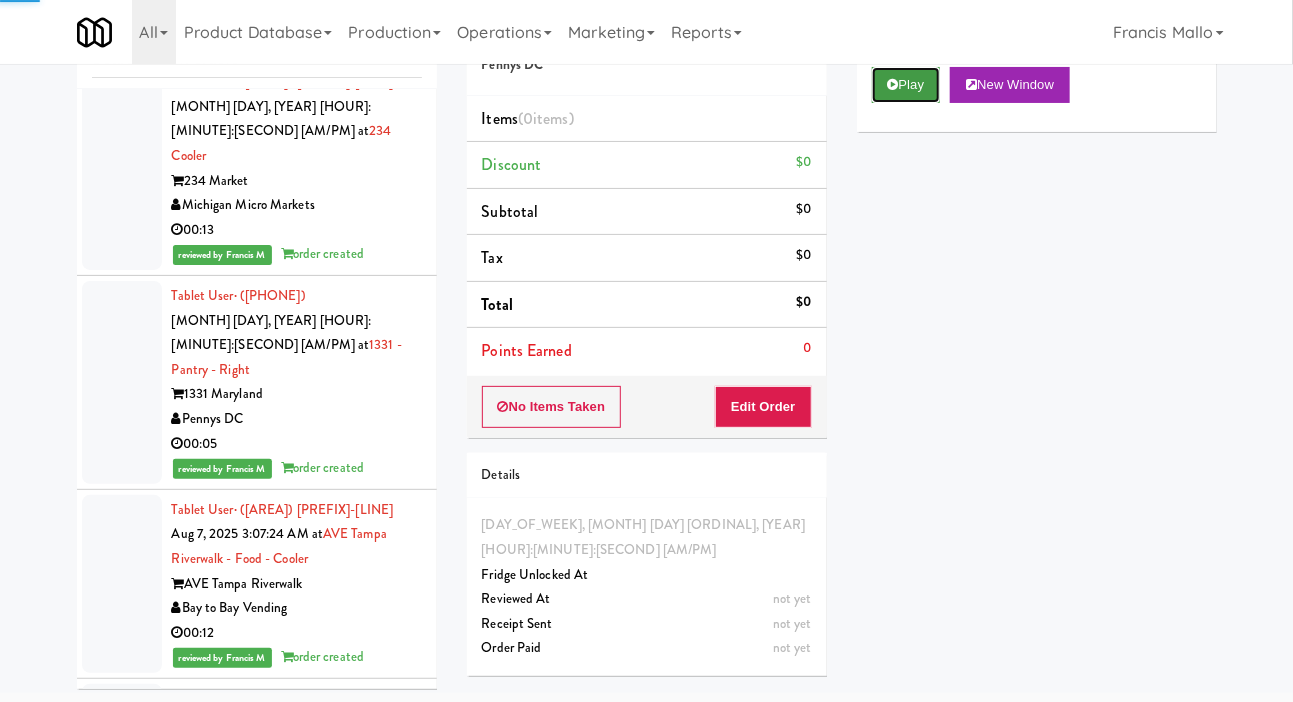click on "Play" at bounding box center [906, 85] 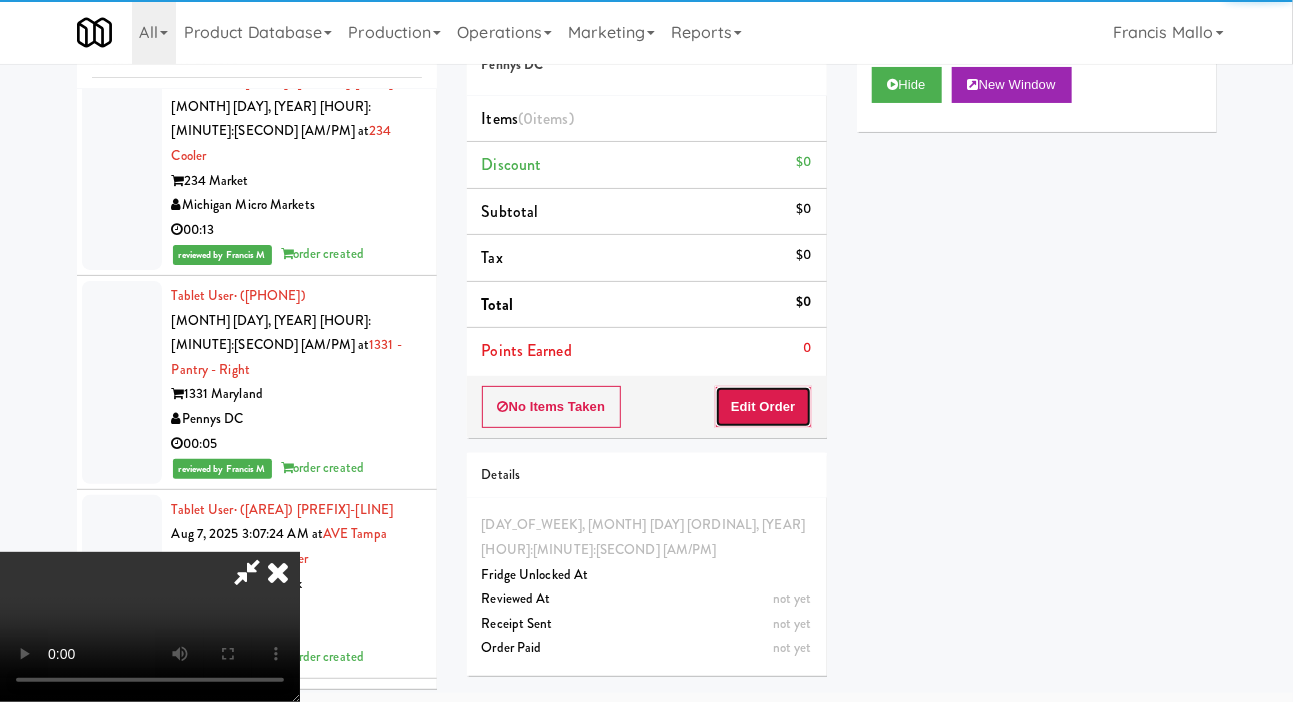 click on "Edit Order" at bounding box center [763, 407] 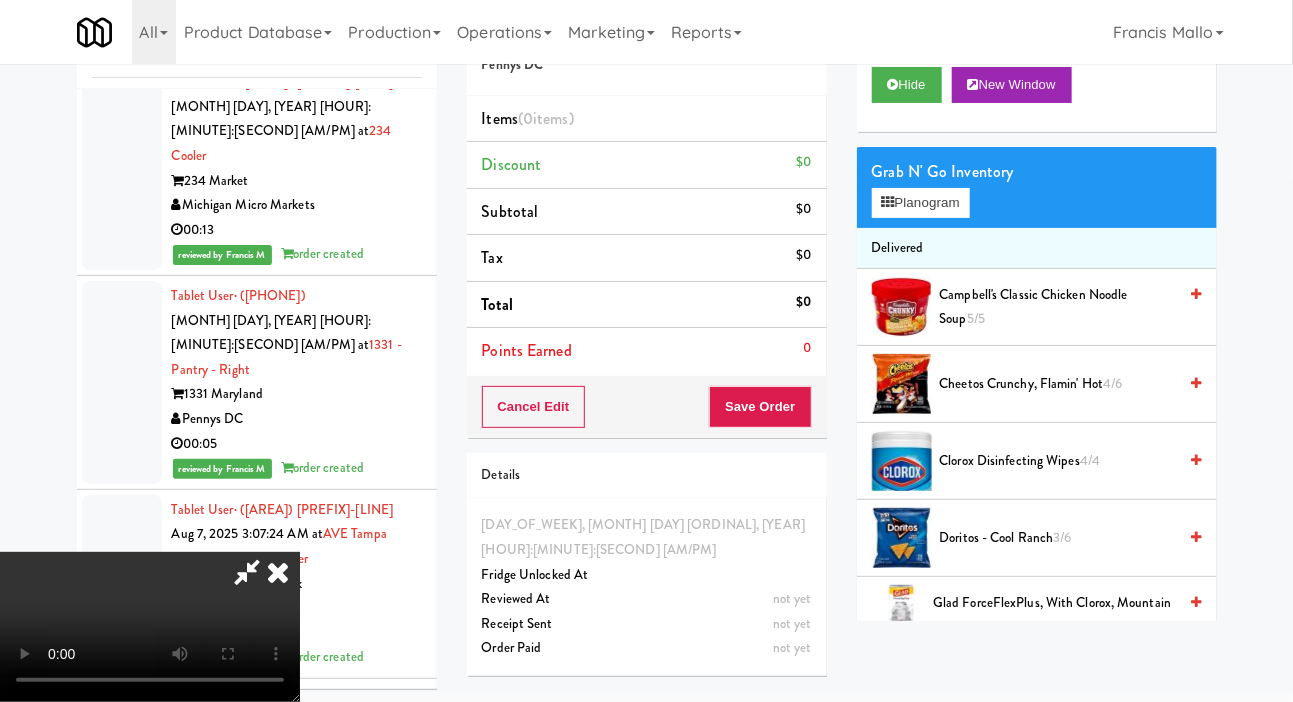 type 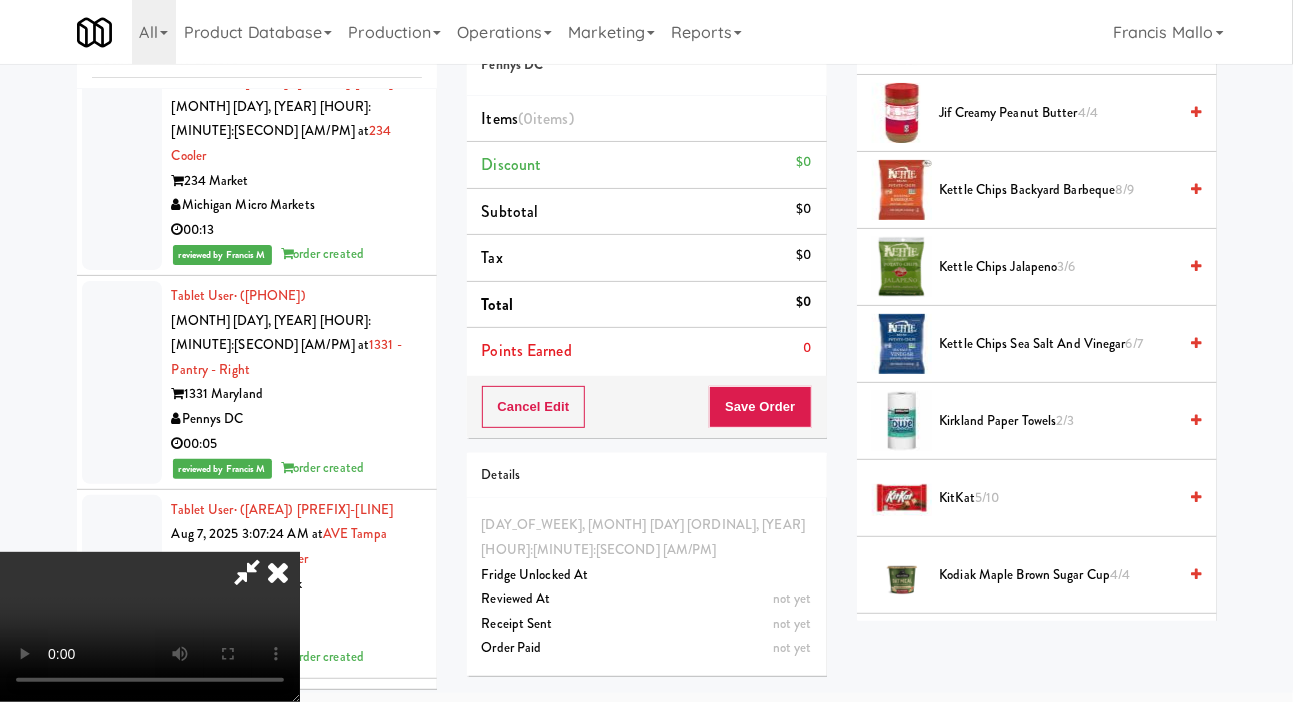 scroll, scrollTop: 809, scrollLeft: 0, axis: vertical 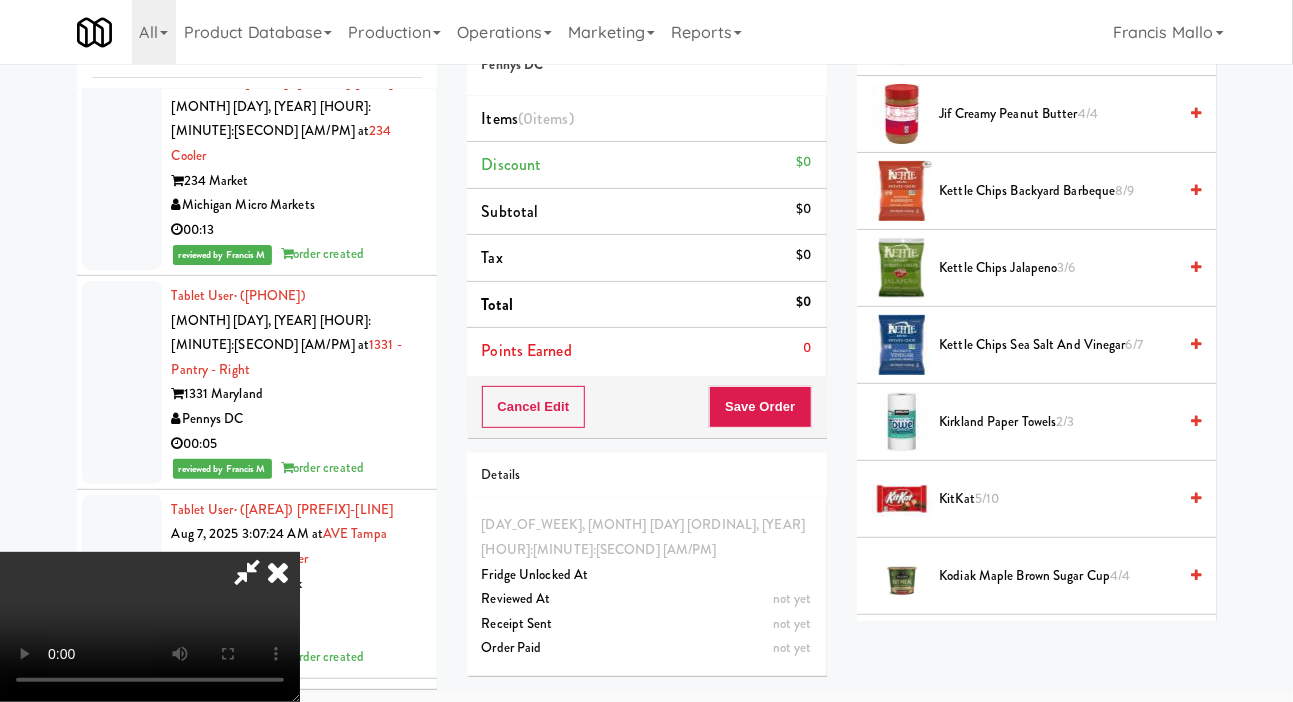click on "Kettle Chips Jalapeno  3/6" at bounding box center (1058, 268) 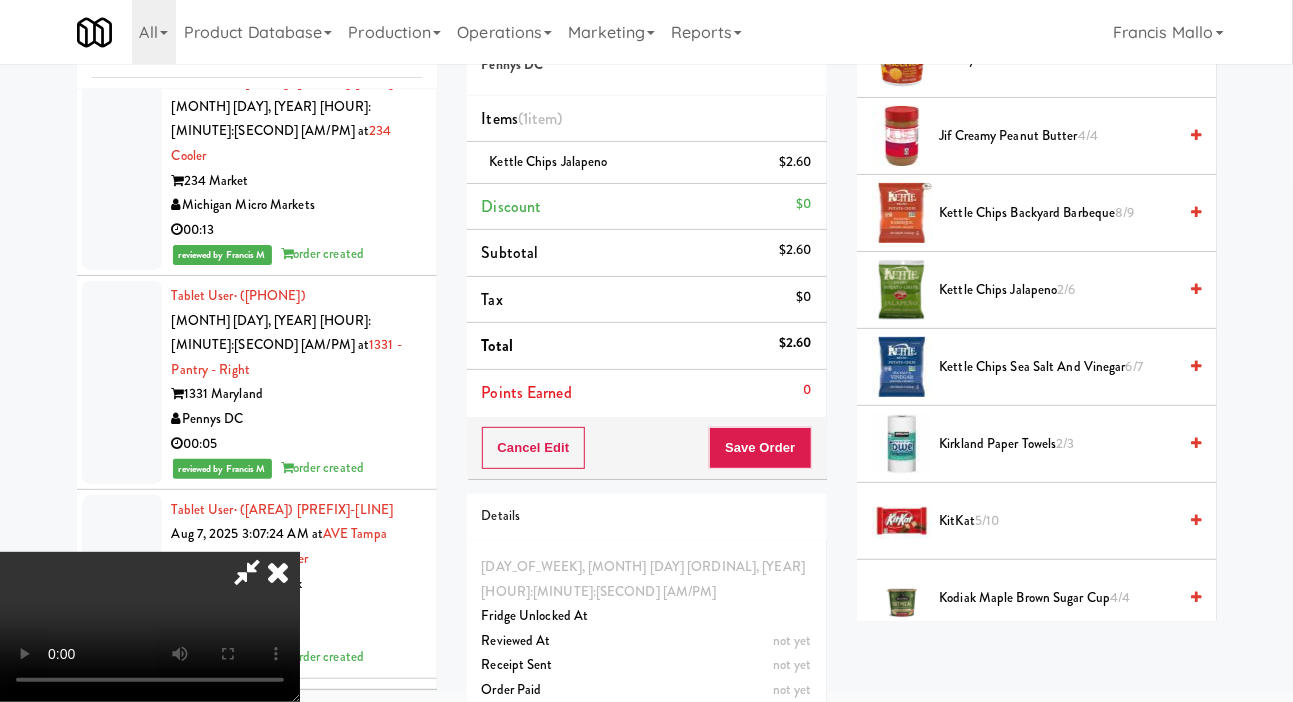 scroll, scrollTop: 766, scrollLeft: 0, axis: vertical 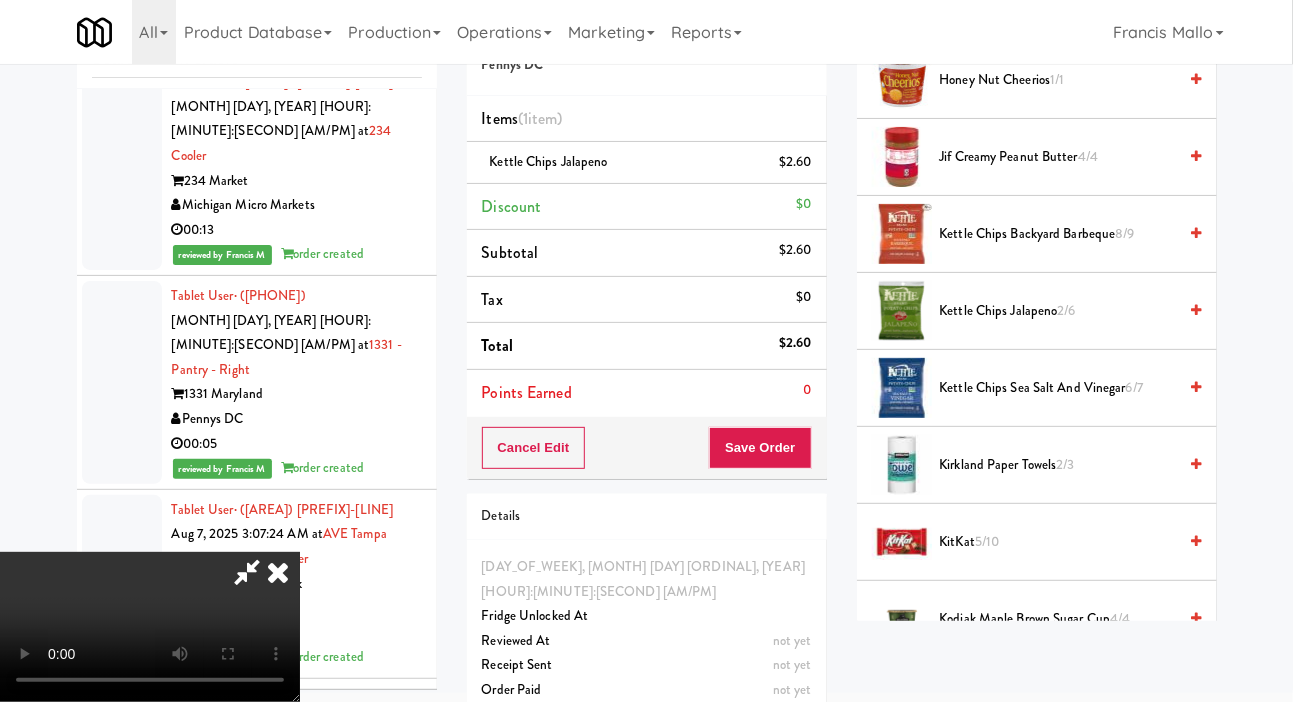 click on "Kettle Chips Backyard Barbeque  8/9" at bounding box center (1058, 234) 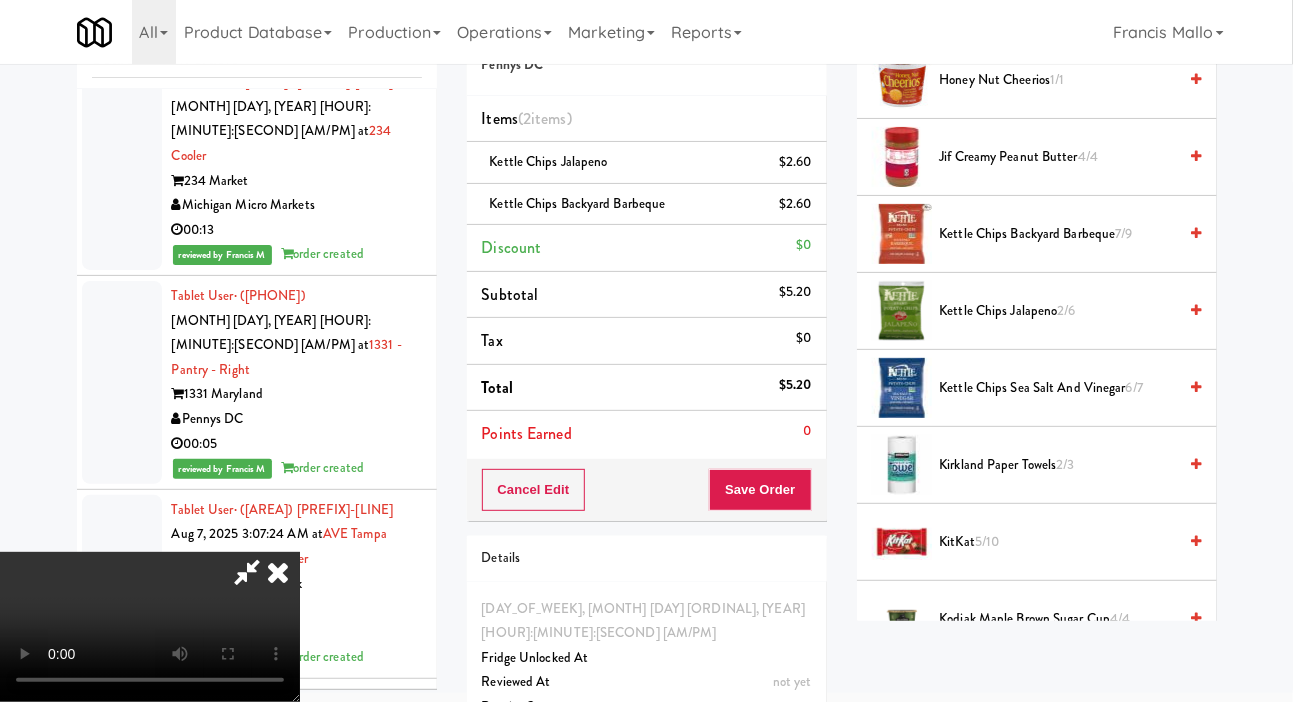 click on "KitKat  5/10" at bounding box center (1058, 542) 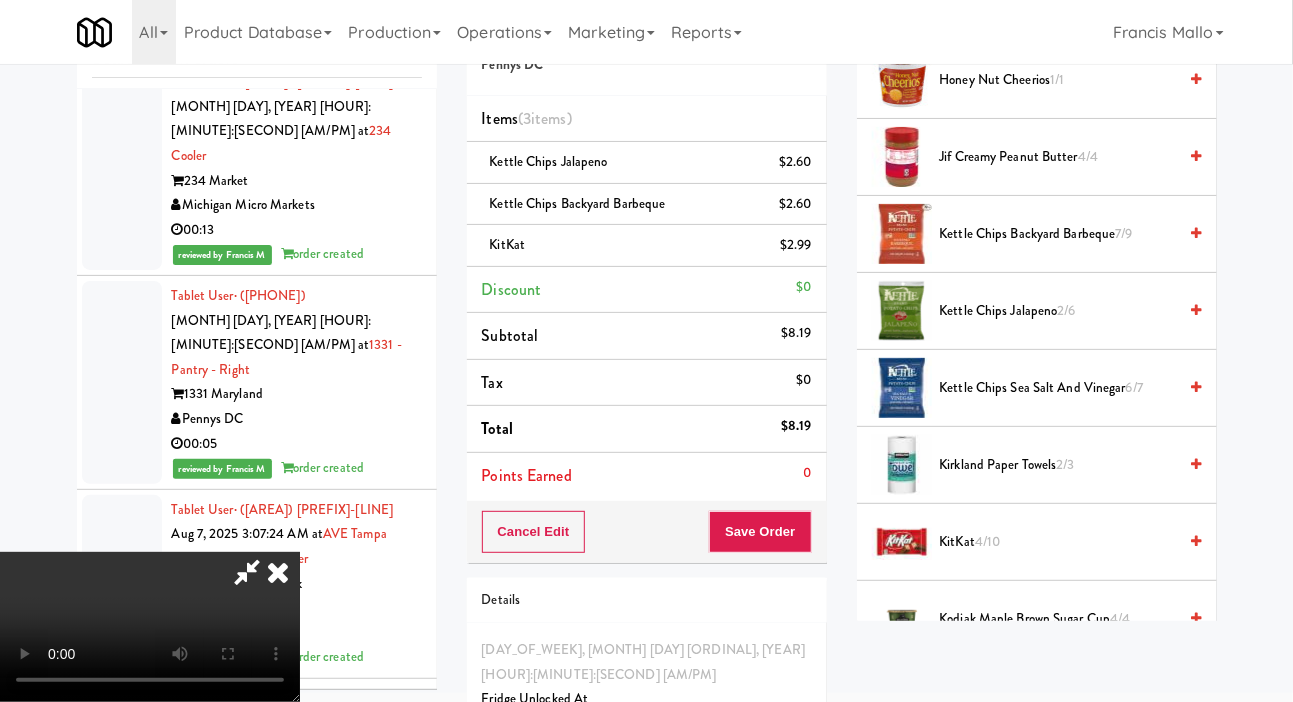 click on "KitKat  4/10" at bounding box center (1058, 542) 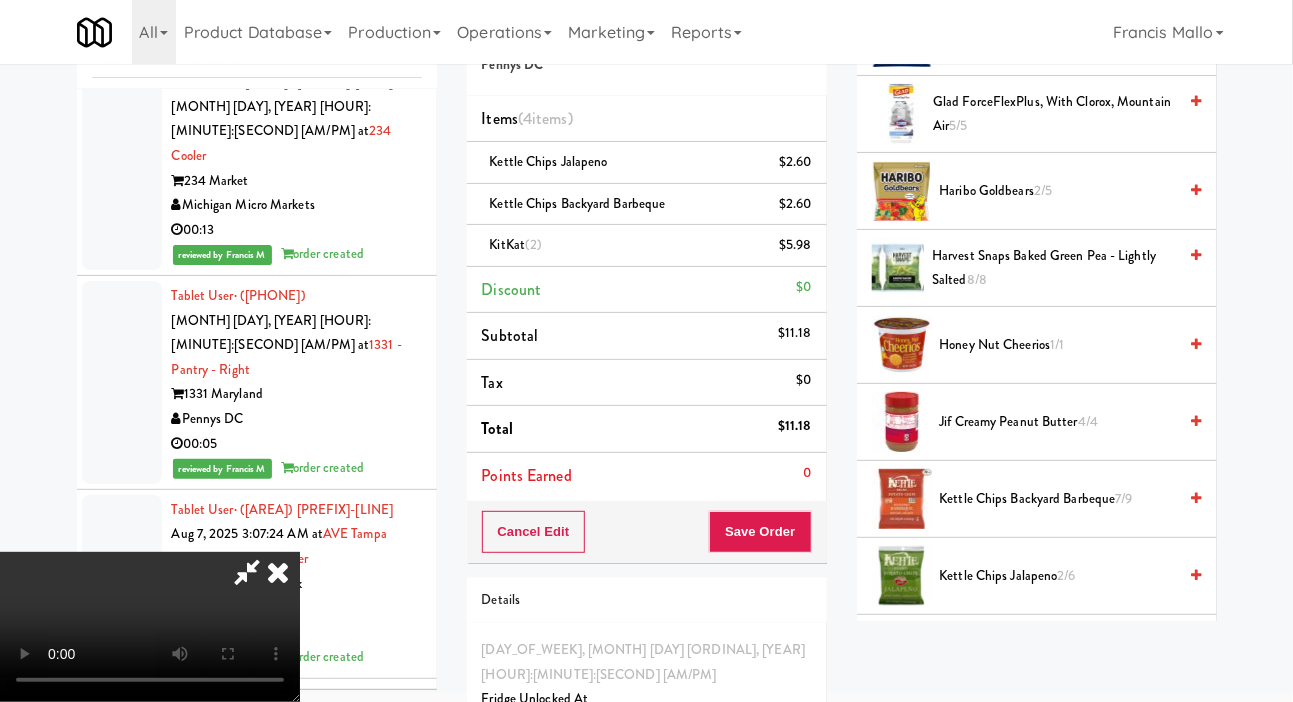scroll, scrollTop: 0, scrollLeft: 0, axis: both 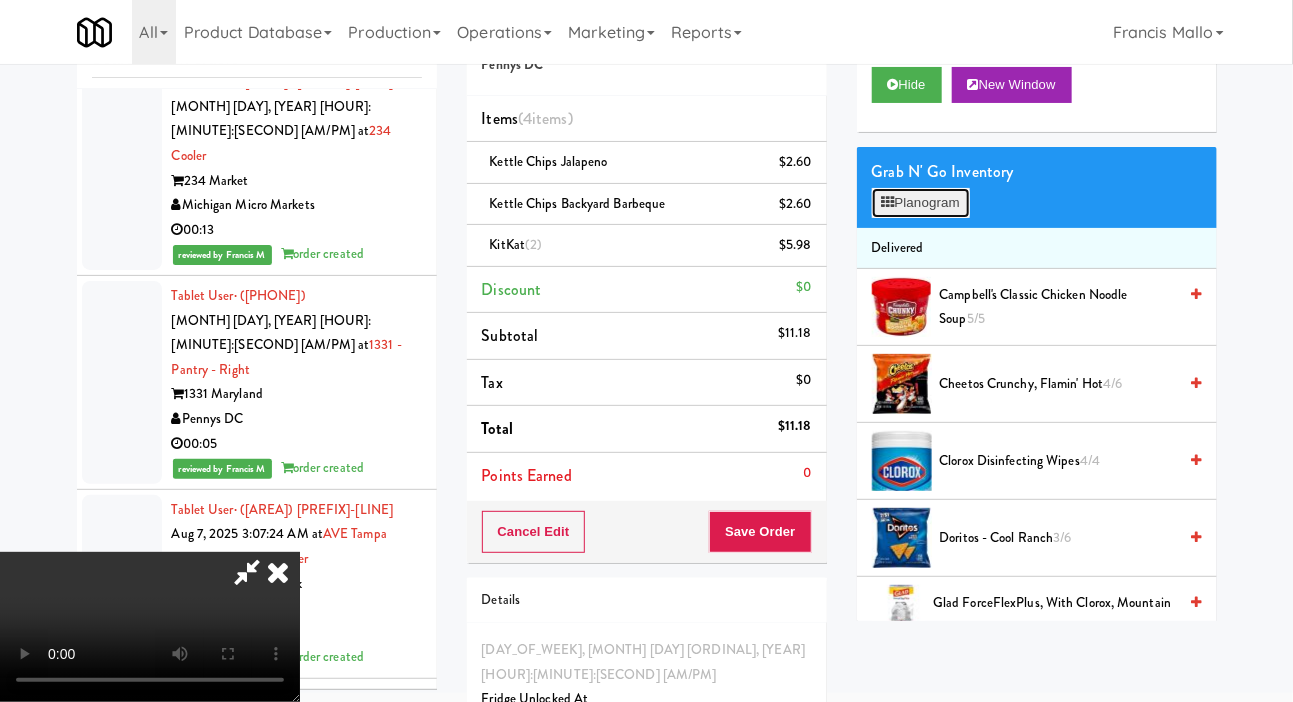 click on "Planogram" at bounding box center [921, 203] 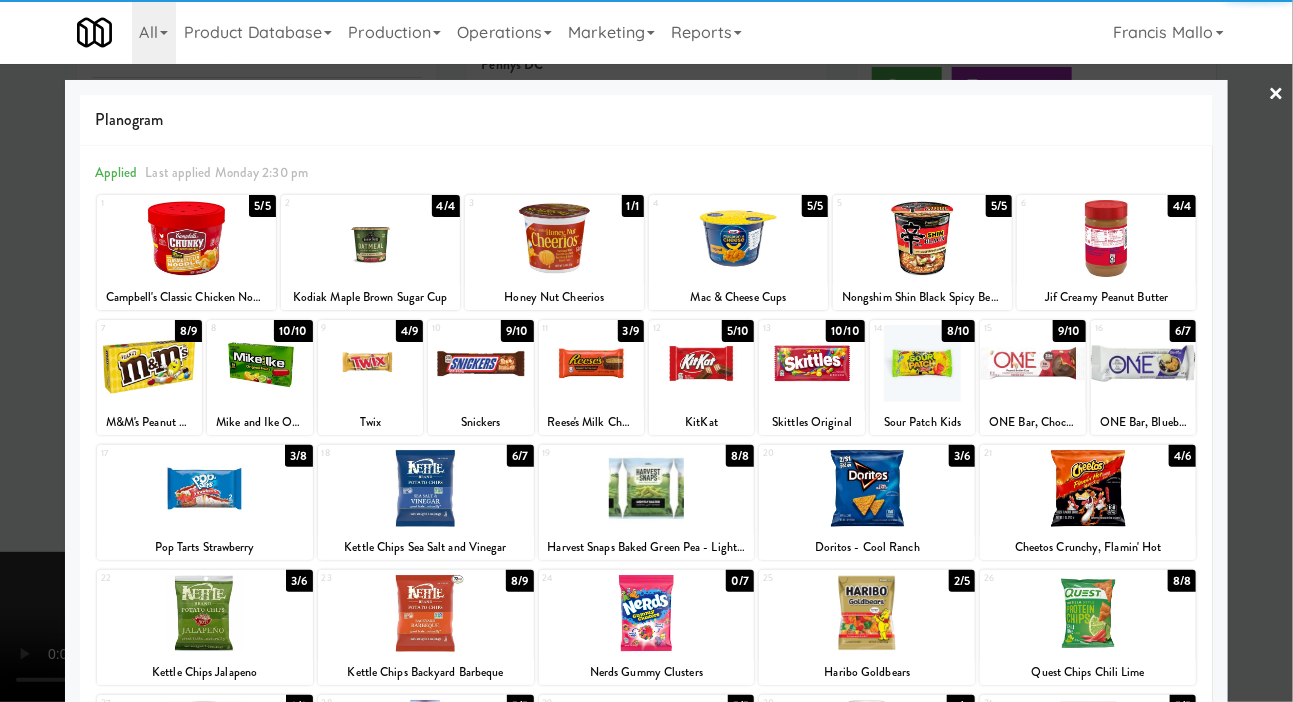click at bounding box center [1106, 238] 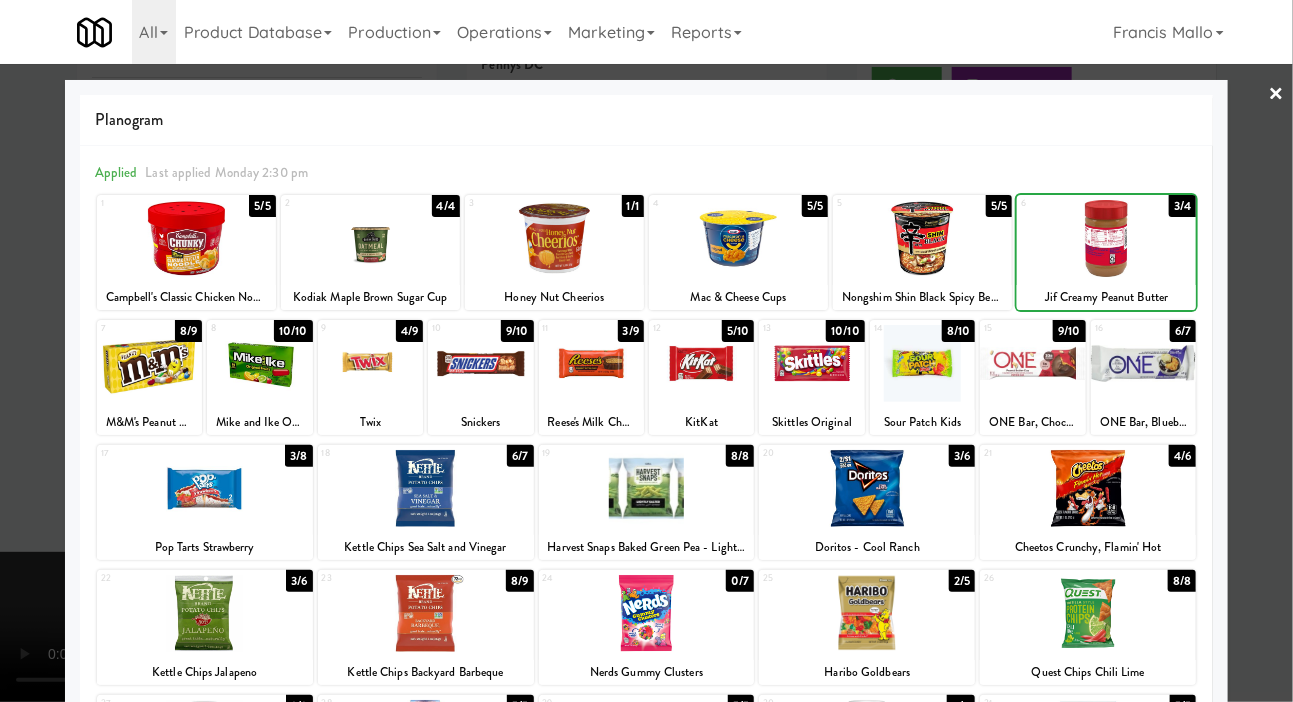 click on "Planogram Applied Last applied Monday 2:30 pm 1 5/5 Campbell's Classic Chicken Noodle Soup 2 4/4 Kodiak Maple Brown Sugar Cup 3 1/1 Honey Nut Cheerios 4 5/5 Mac & Cheese Cups 5 5/5 Nongshim Shin Black Spicy Beef & Bone Broth 6 3/4 Jif Creamy Peanut Butter 7 8/9 M&M's Peanut Chocolate 8 10/10 Mike and Ike Original 9 4/9 Twix 10 9/10 Snickers 11 3/9 Reese's Milk Chocolate Peanut Butter 12 5/10 KitKat 13 10/10 Skittles Original 14 8/10 Sour Patch Kids 15 9/10 ONE Bar, Chocolate Peanut Butter Cup 16 6/7 ONE Bar, Blueberry Cobbler 17 3/8 Pop Tarts Strawberry 18 6/7 Kettle Chips Sea Salt and Vinegar 19 8/8 Harvest Snaps Baked Green Pea - Lightly Salted 20 3/6 Doritos - Cool Ranch 21 4/6 Cheetos Crunchy, Flamin' Hot 22 3/6 Kettle Chips Jalapeno 23 8/9 Kettle Chips Backyard Barbeque 24 0/7 Nerds Gummy Clusters 25 2/5 Haribo Goldbears 26 8/8 Quest Chips Chili Lime 27 2/3 Kirkland Paper Towels 28 5/5 Glad ForceFlexPlus, with Clorox, Mountain Air 29 5/5 Tide PODS Laundry Detergent Packs, Original Scent, 16 Count 30 4/4" at bounding box center (647, 531) 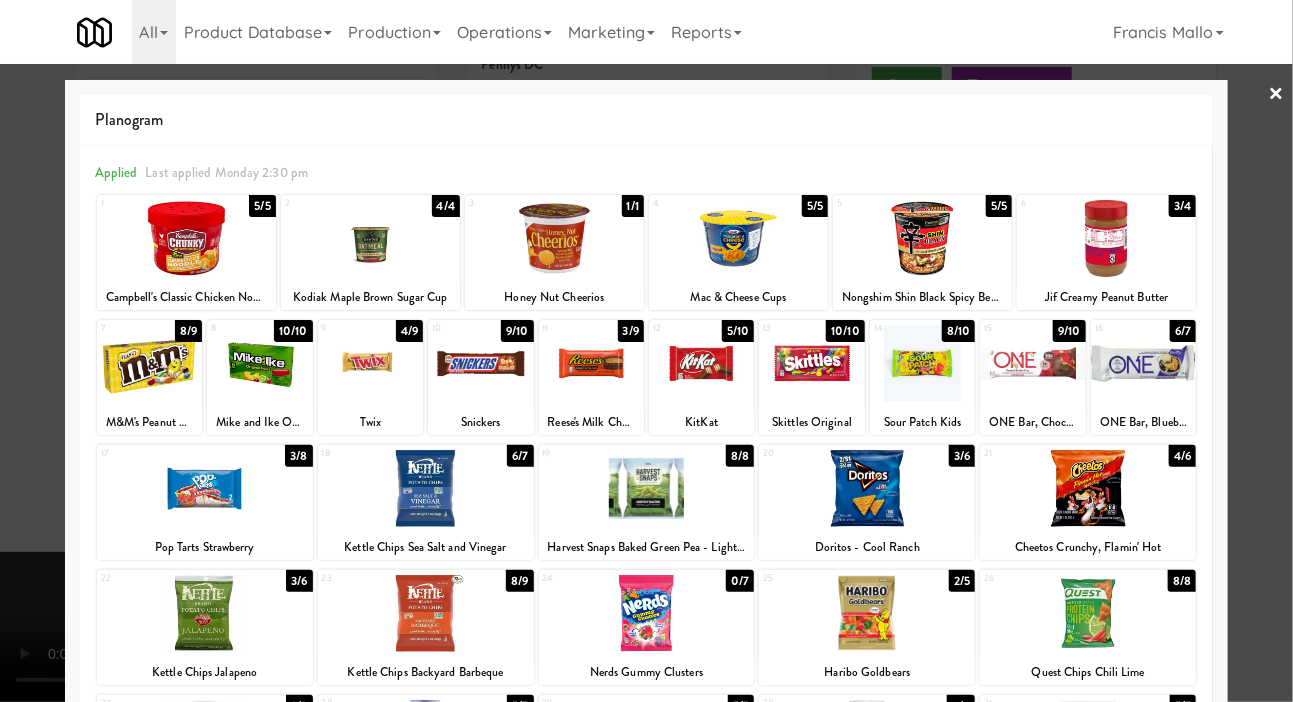 click at bounding box center [646, 351] 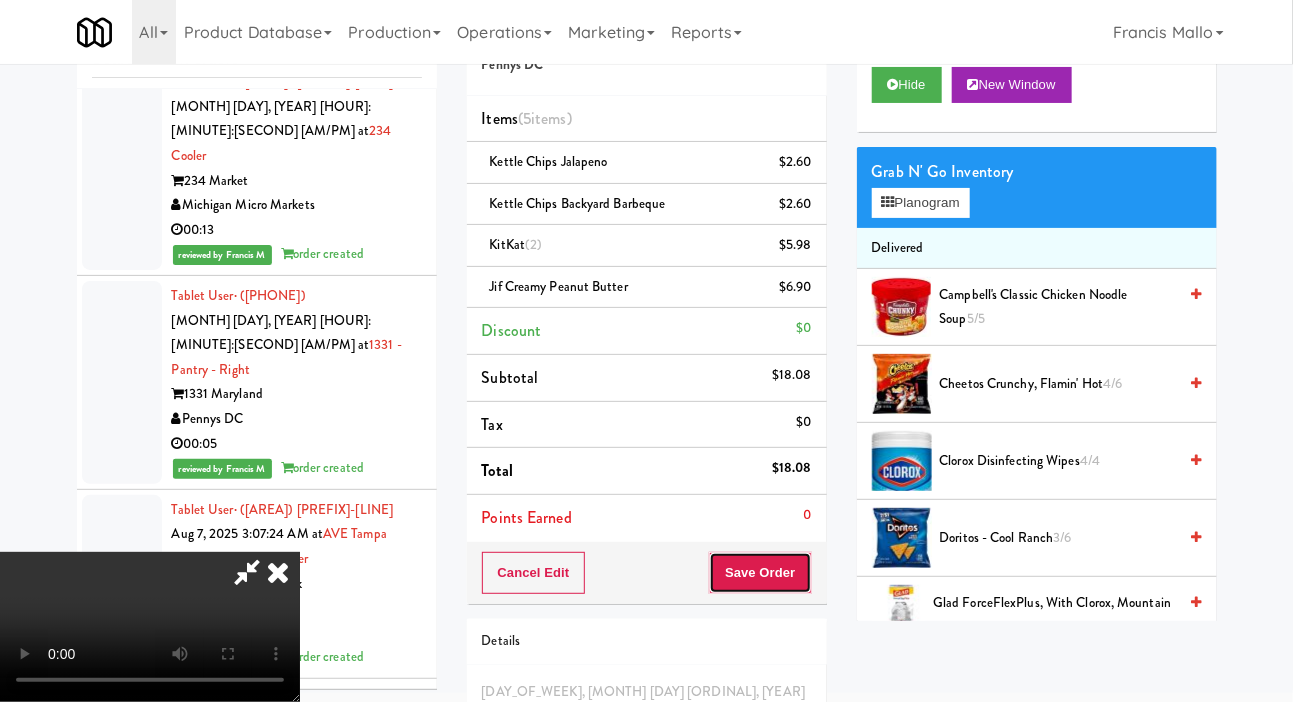 click on "Save Order" at bounding box center [760, 573] 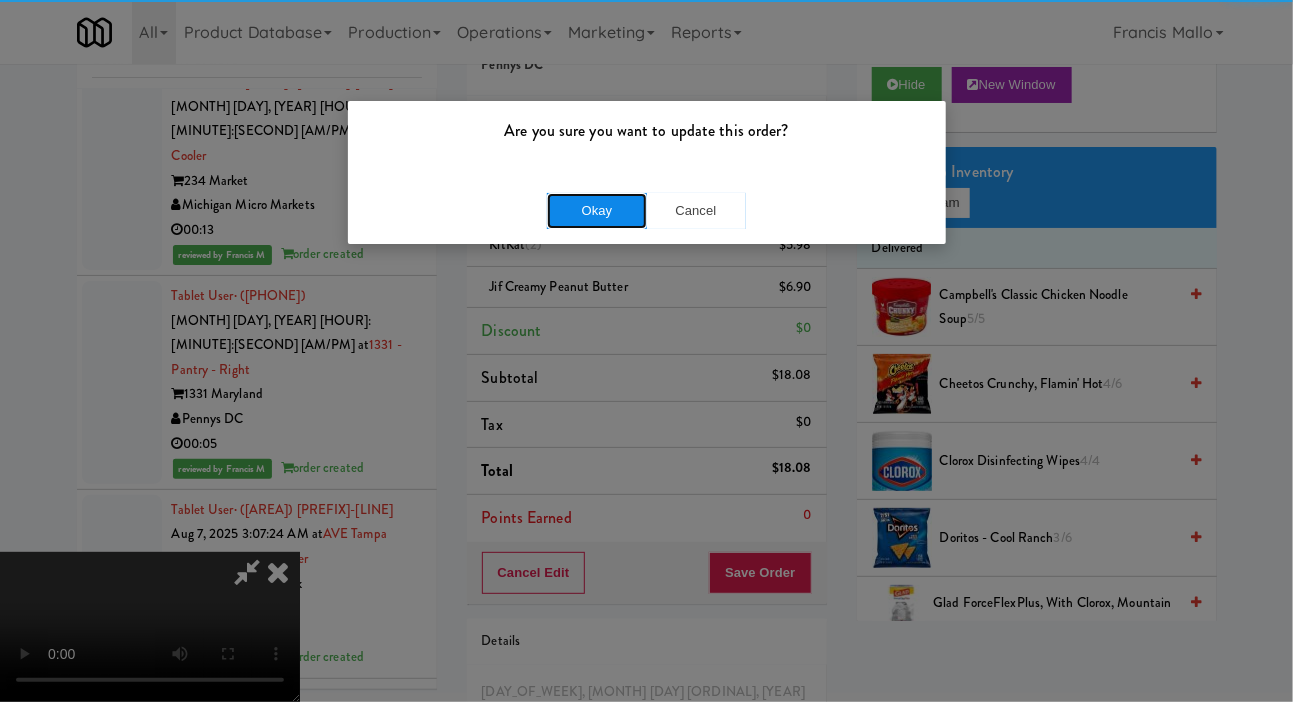 click on "Okay" at bounding box center [597, 211] 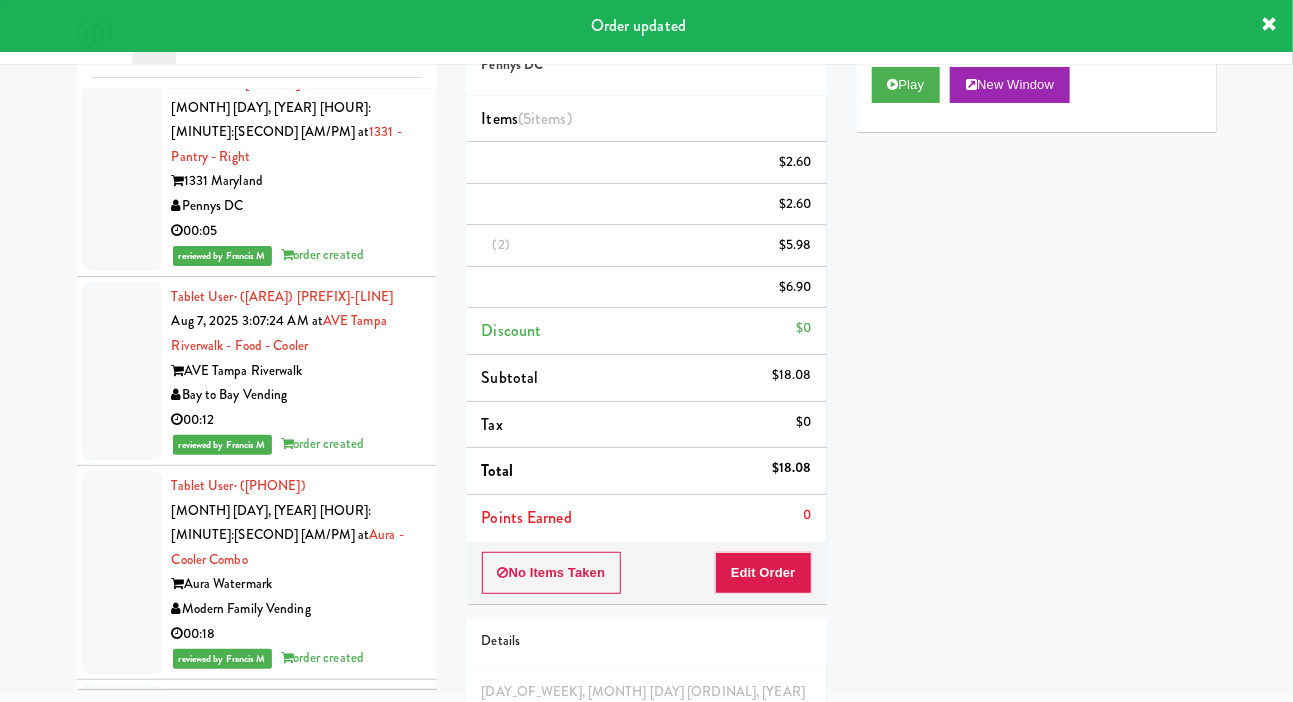 scroll, scrollTop: 17140, scrollLeft: 0, axis: vertical 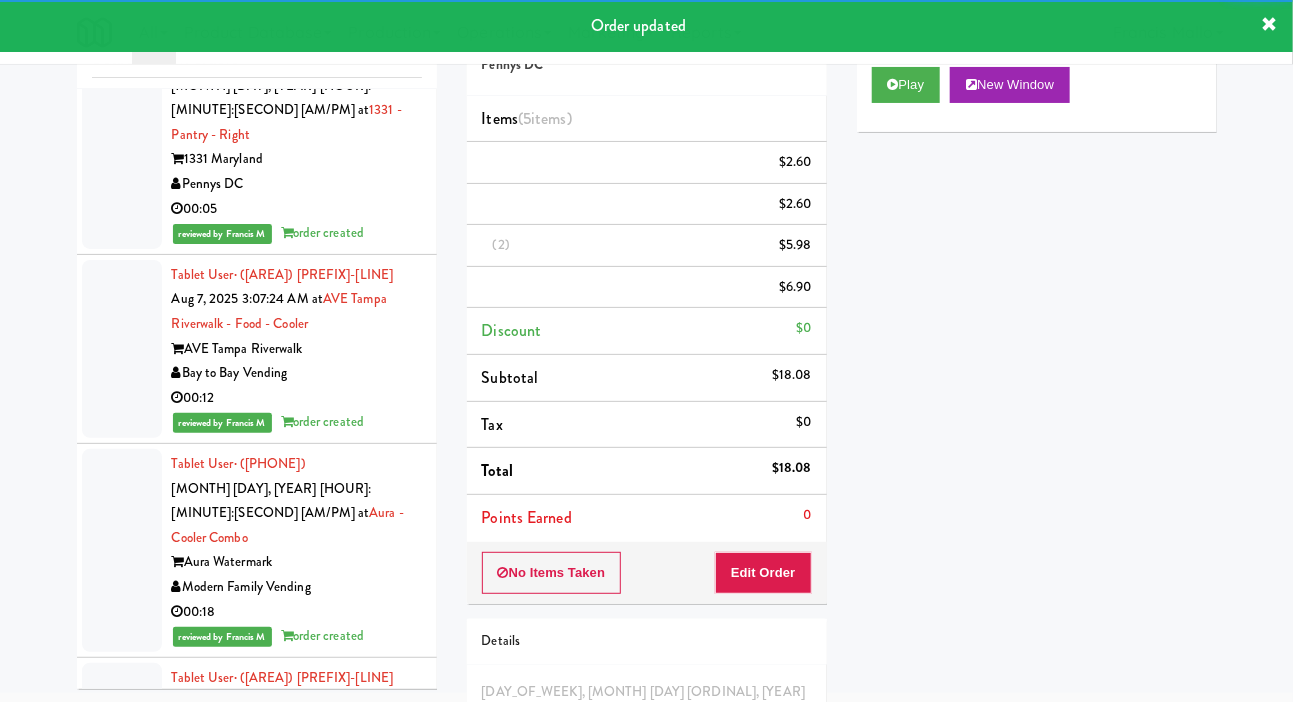 click at bounding box center [122, 1459] 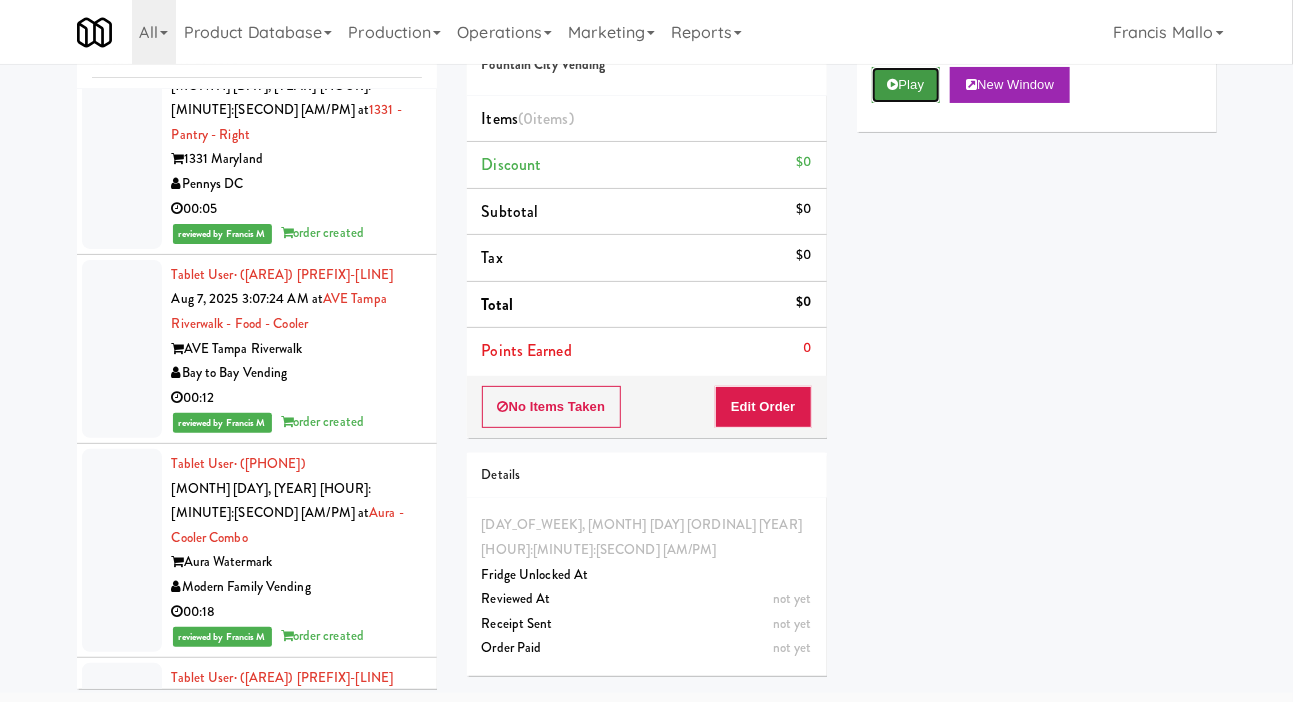 click on "Play" at bounding box center [906, 85] 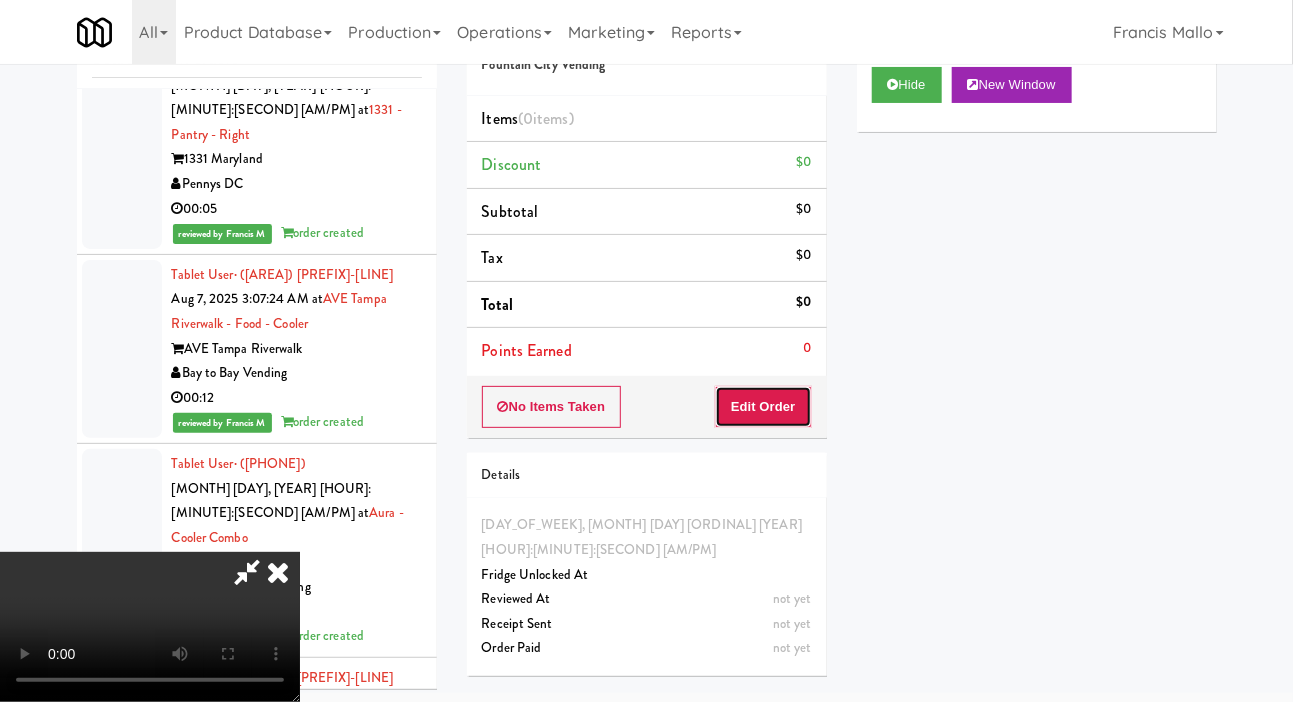 click on "Edit Order" at bounding box center (763, 407) 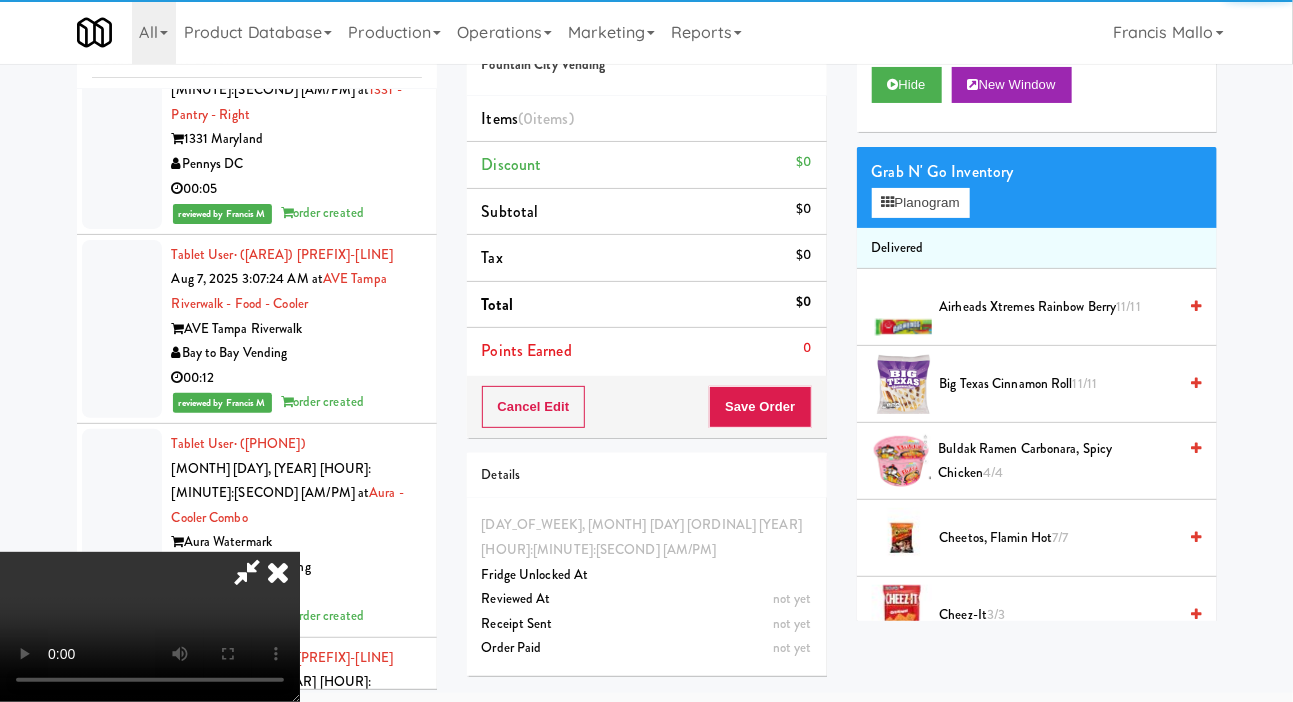 scroll, scrollTop: 17179, scrollLeft: 0, axis: vertical 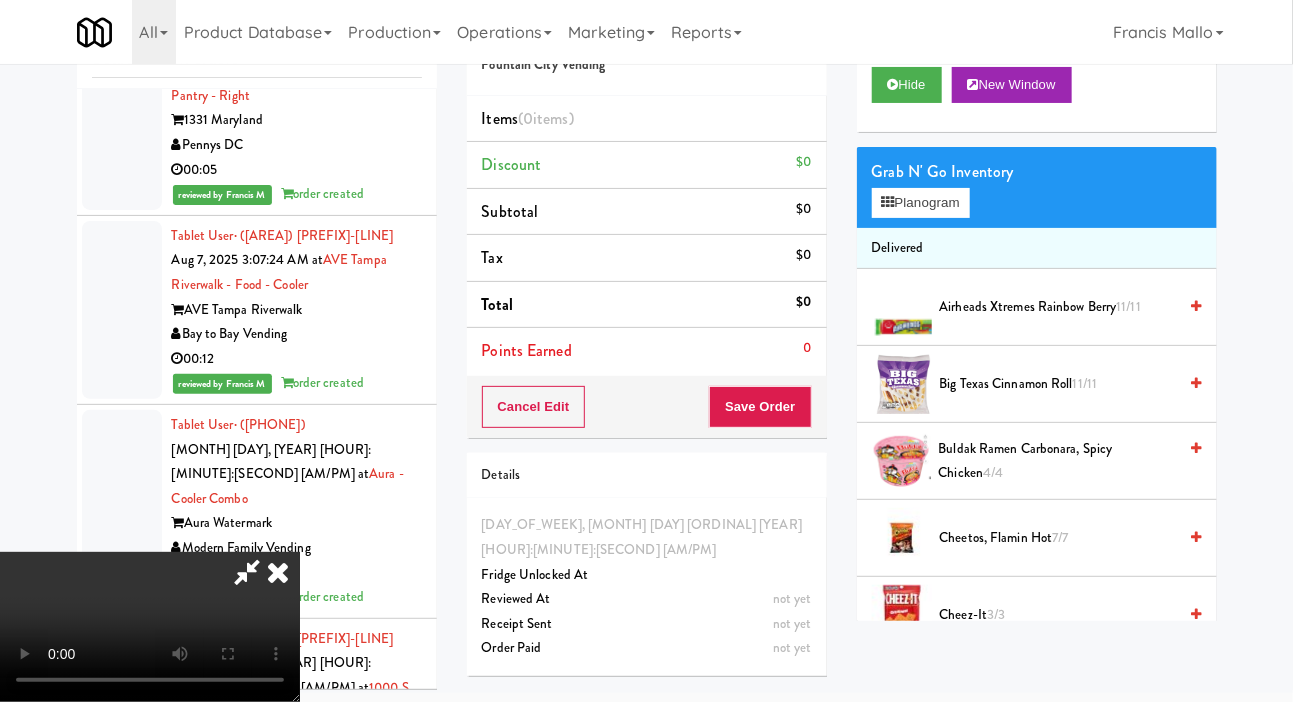 type 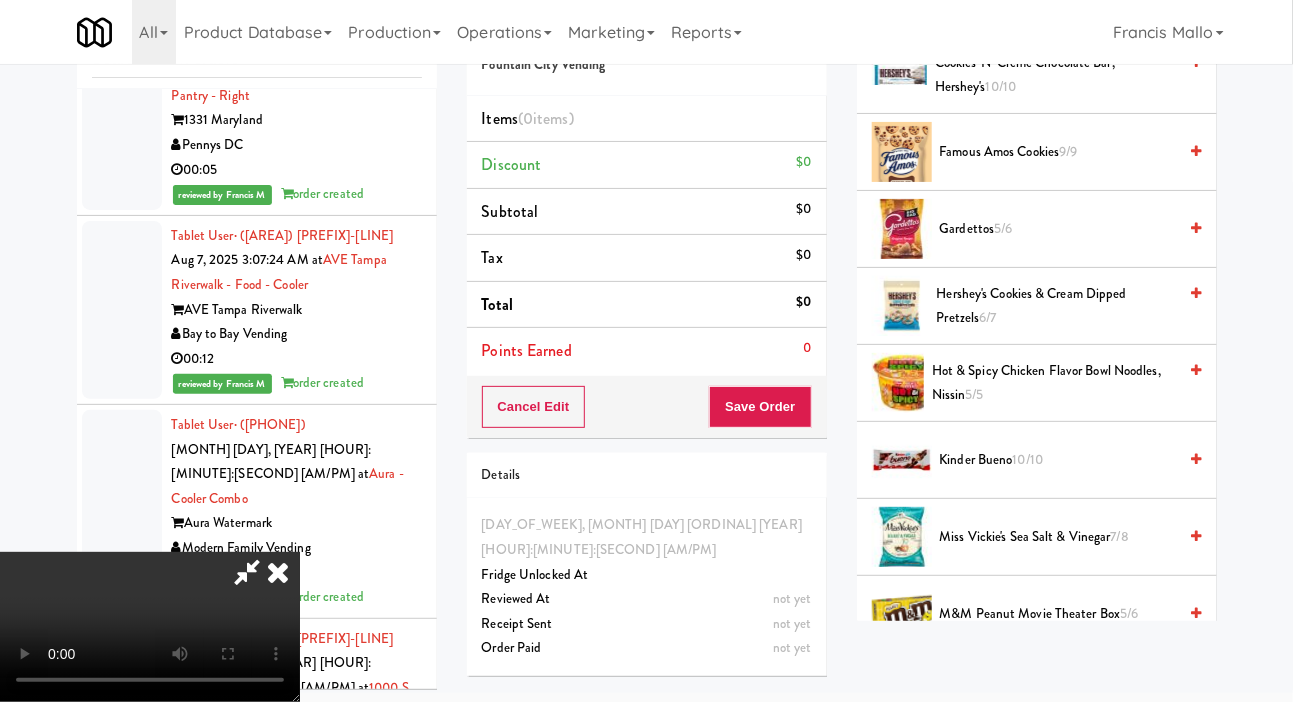 scroll, scrollTop: 856, scrollLeft: 0, axis: vertical 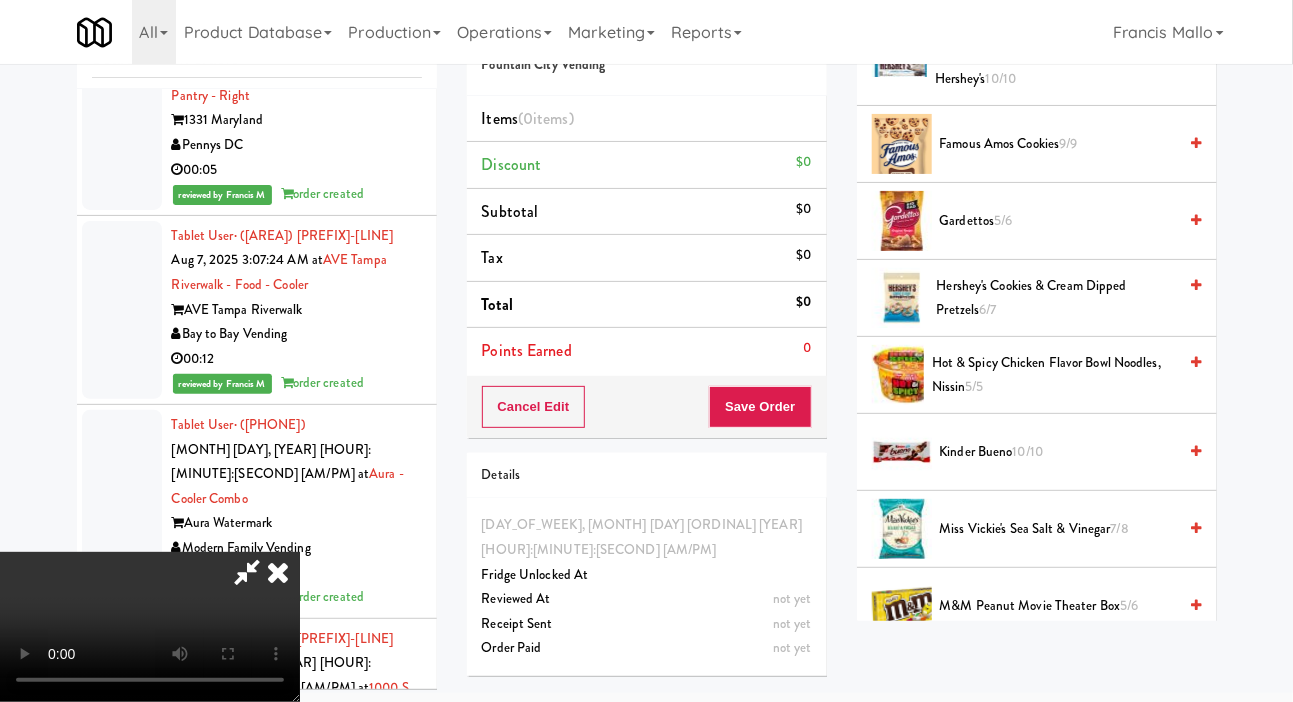 click on "Hershey's Cookies & Cream Dipped Pretzels  6/7" at bounding box center [1057, 298] 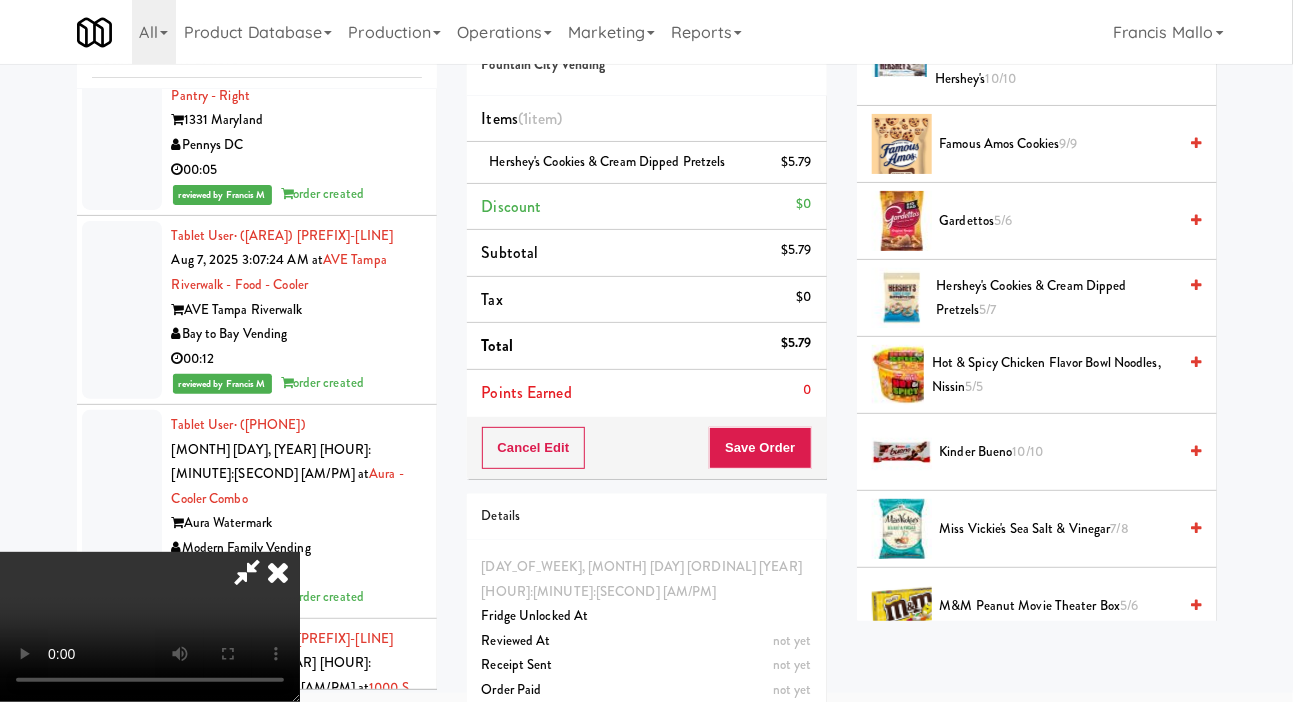 scroll, scrollTop: 0, scrollLeft: 0, axis: both 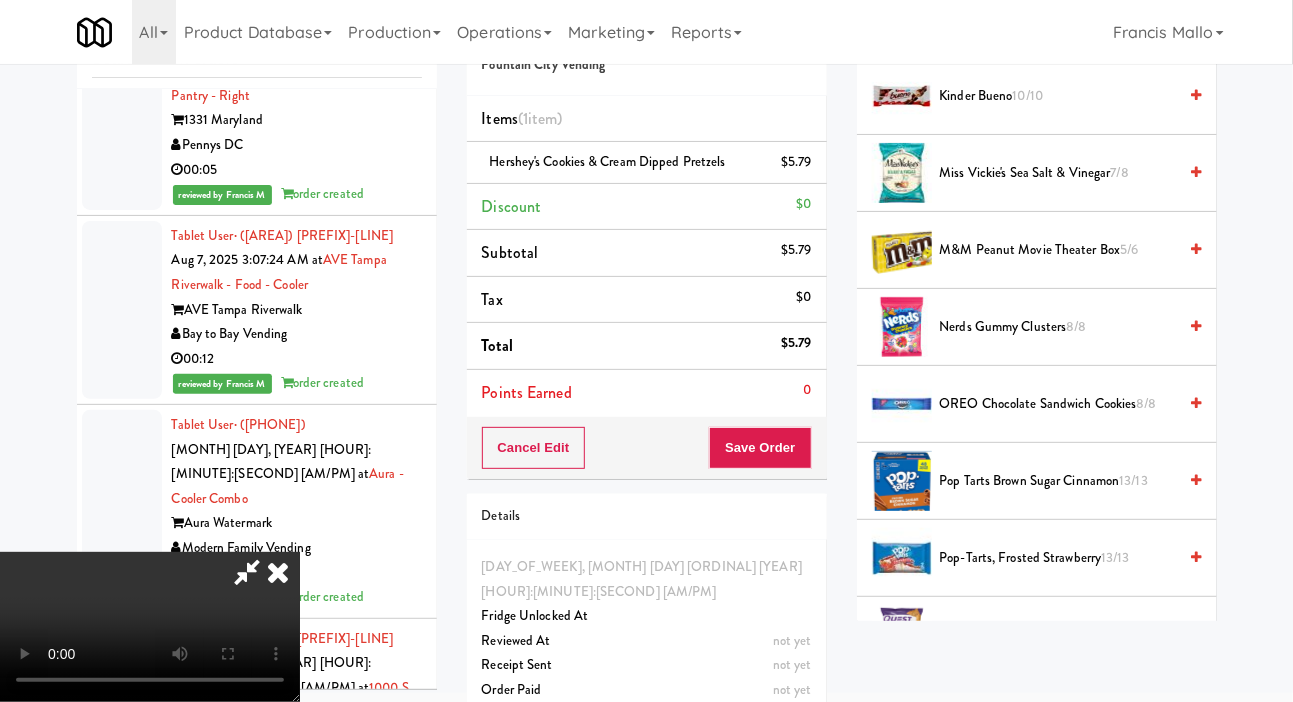 click on "8/8" at bounding box center [1077, 326] 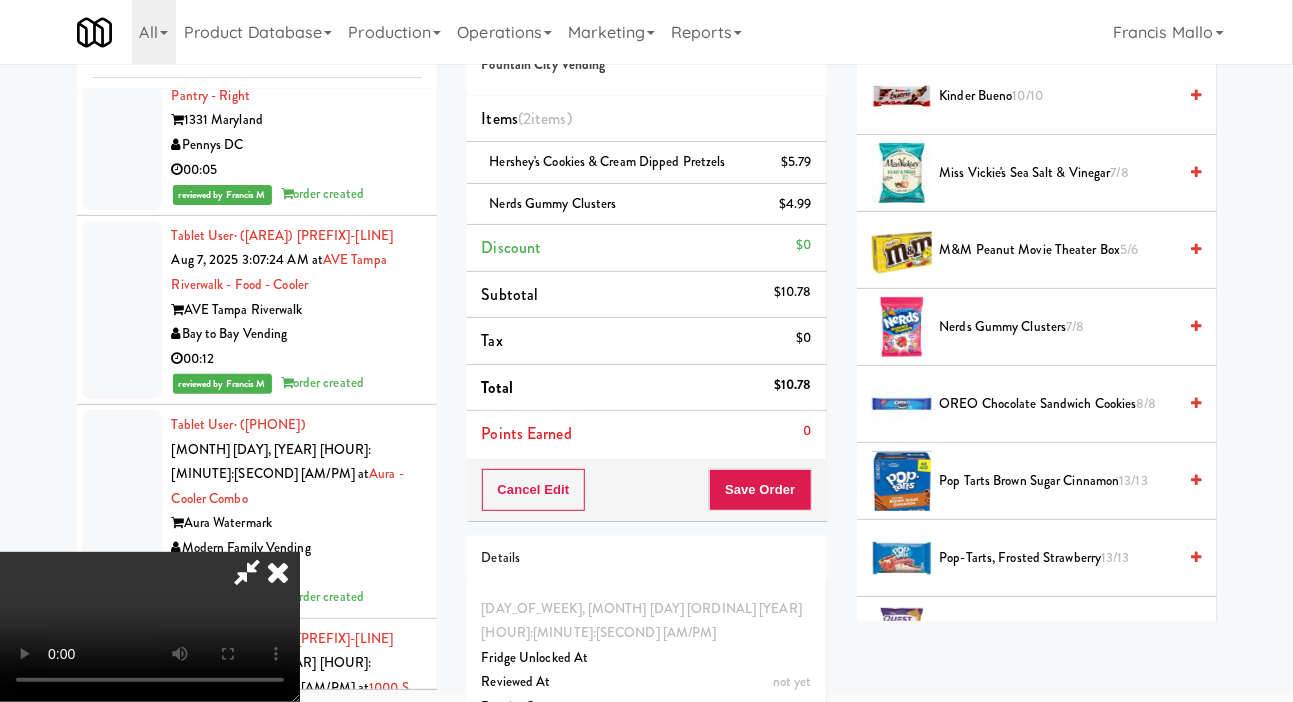 scroll, scrollTop: 73, scrollLeft: 0, axis: vertical 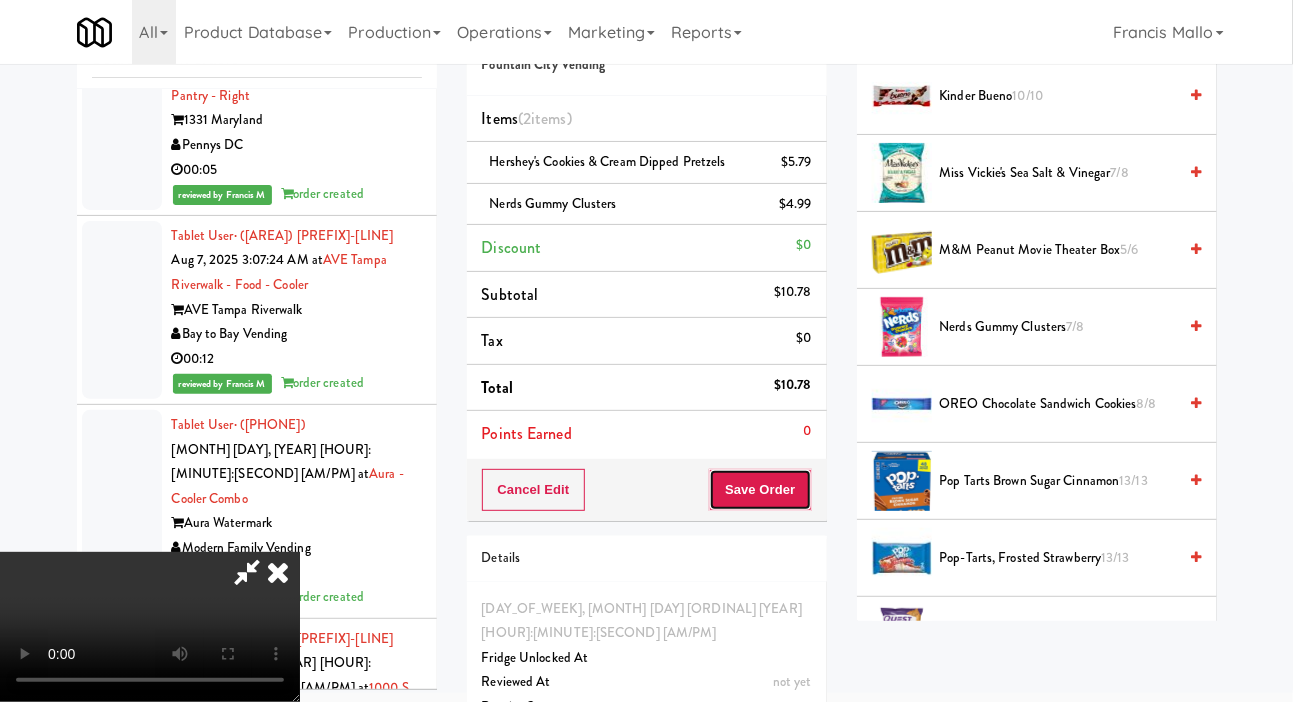 click on "Save Order" at bounding box center (760, 490) 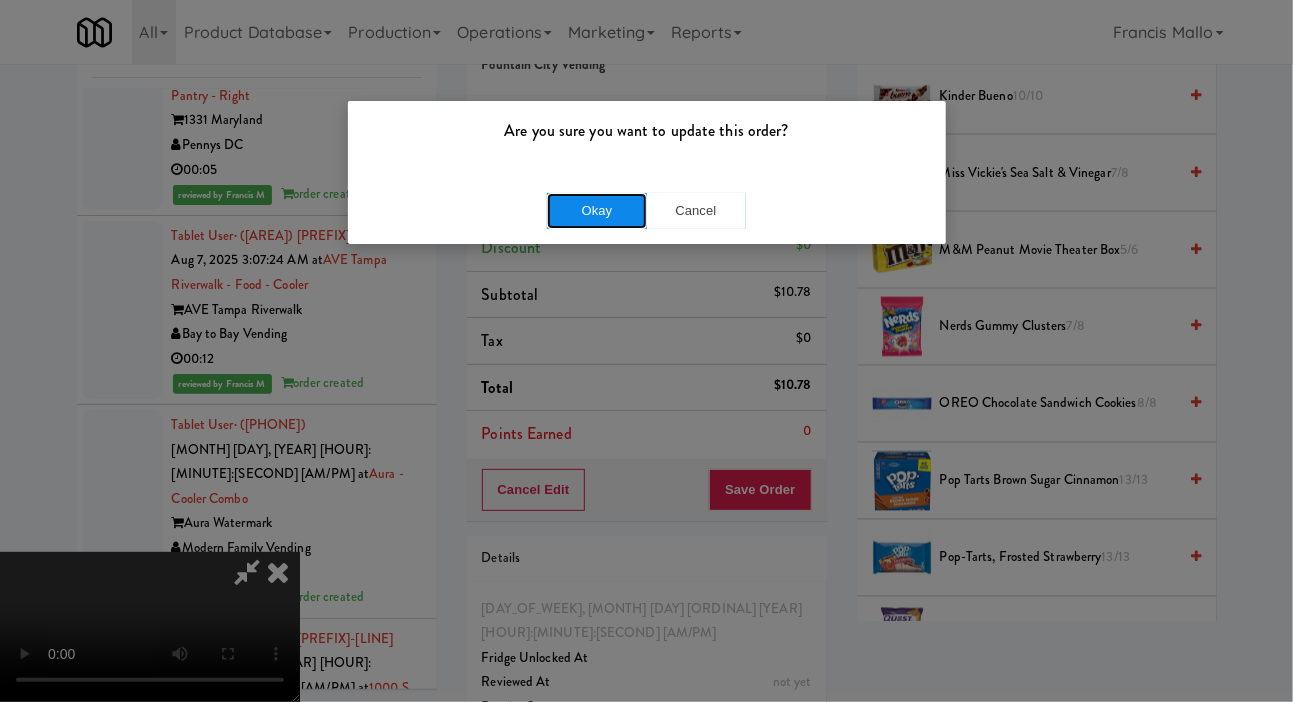 click on "Okay" at bounding box center [597, 211] 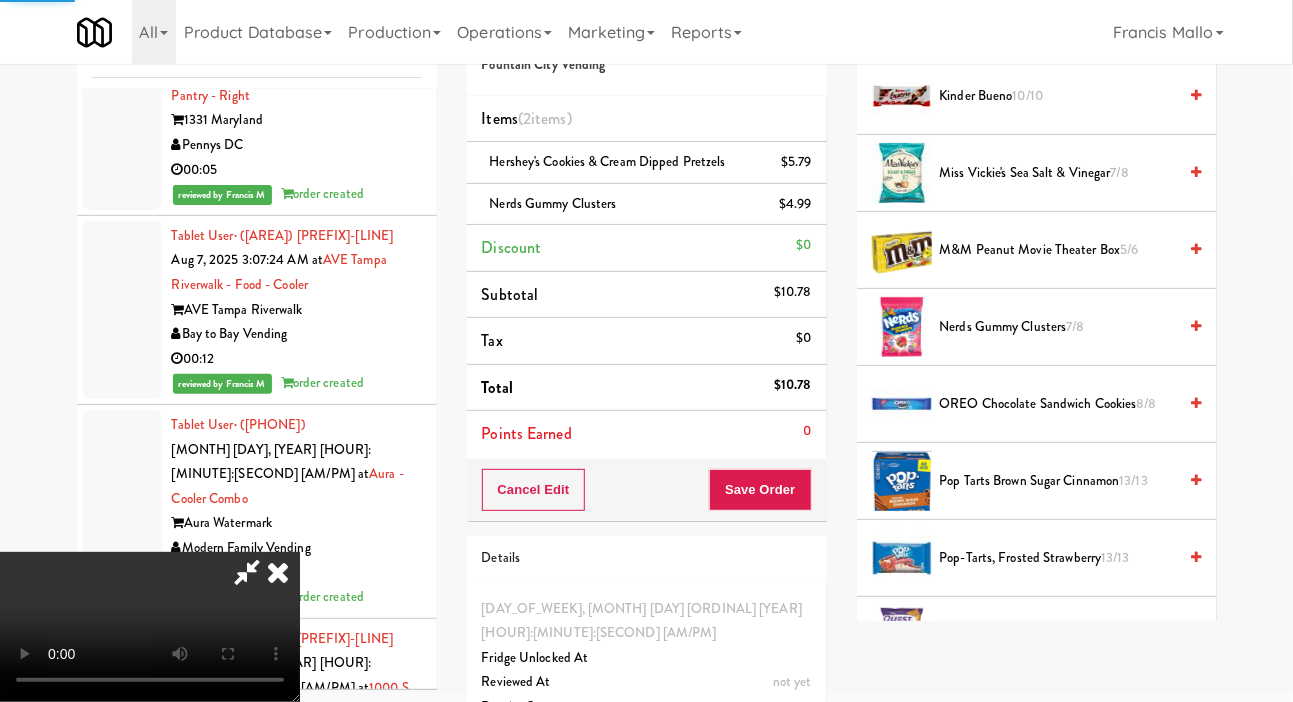 scroll, scrollTop: 116, scrollLeft: 0, axis: vertical 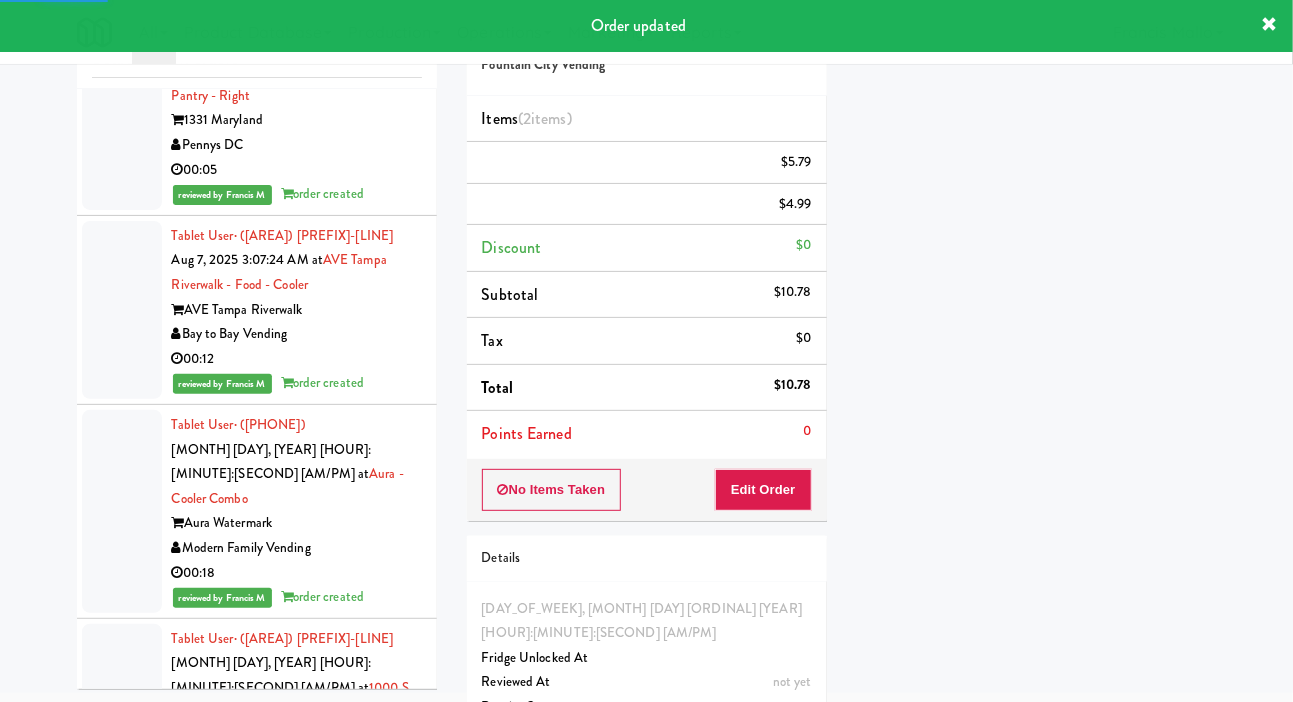 click on "00:06" at bounding box center (297, 1707) 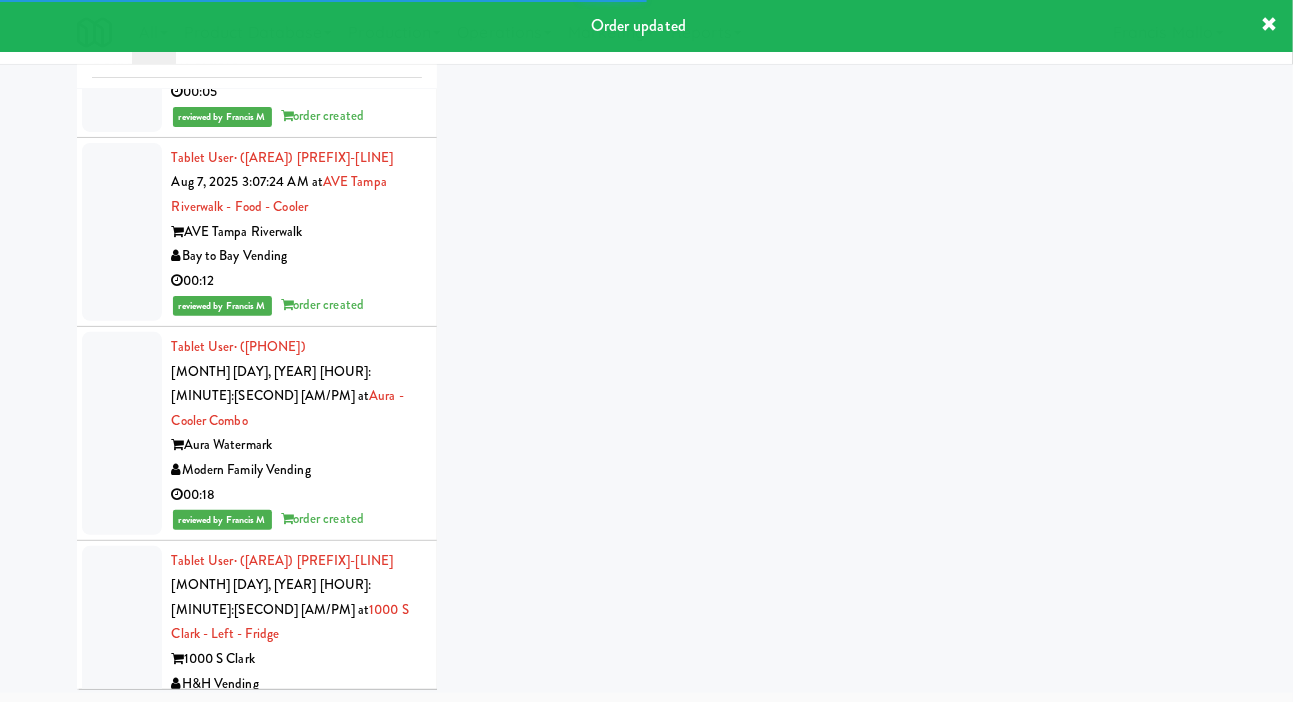scroll, scrollTop: 17304, scrollLeft: 0, axis: vertical 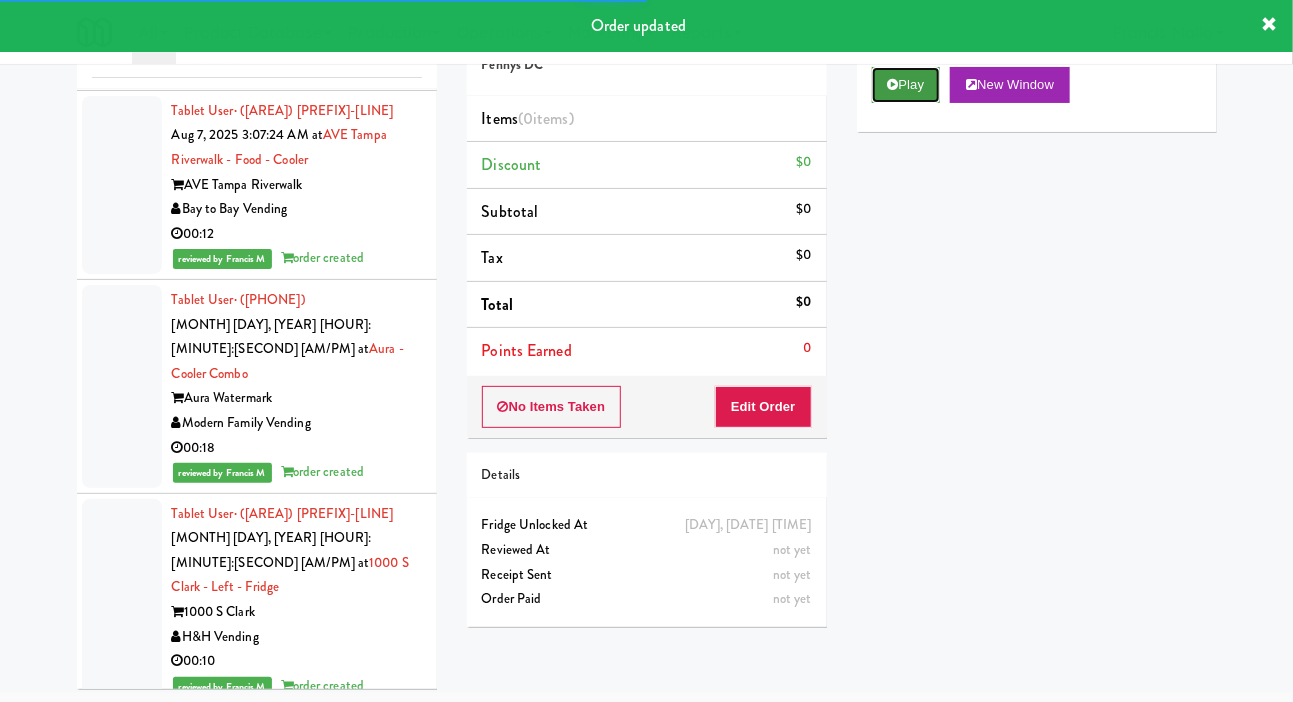 click on "Play" at bounding box center (906, 85) 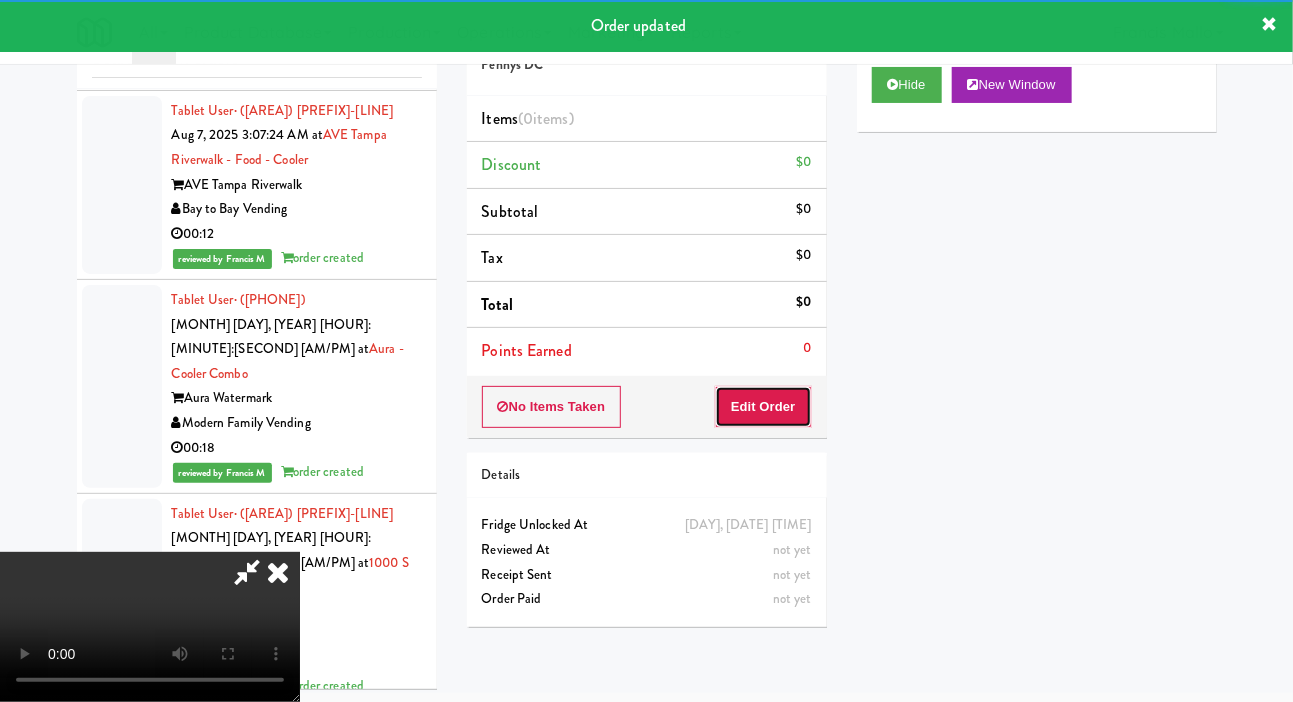 click on "Edit Order" at bounding box center (763, 407) 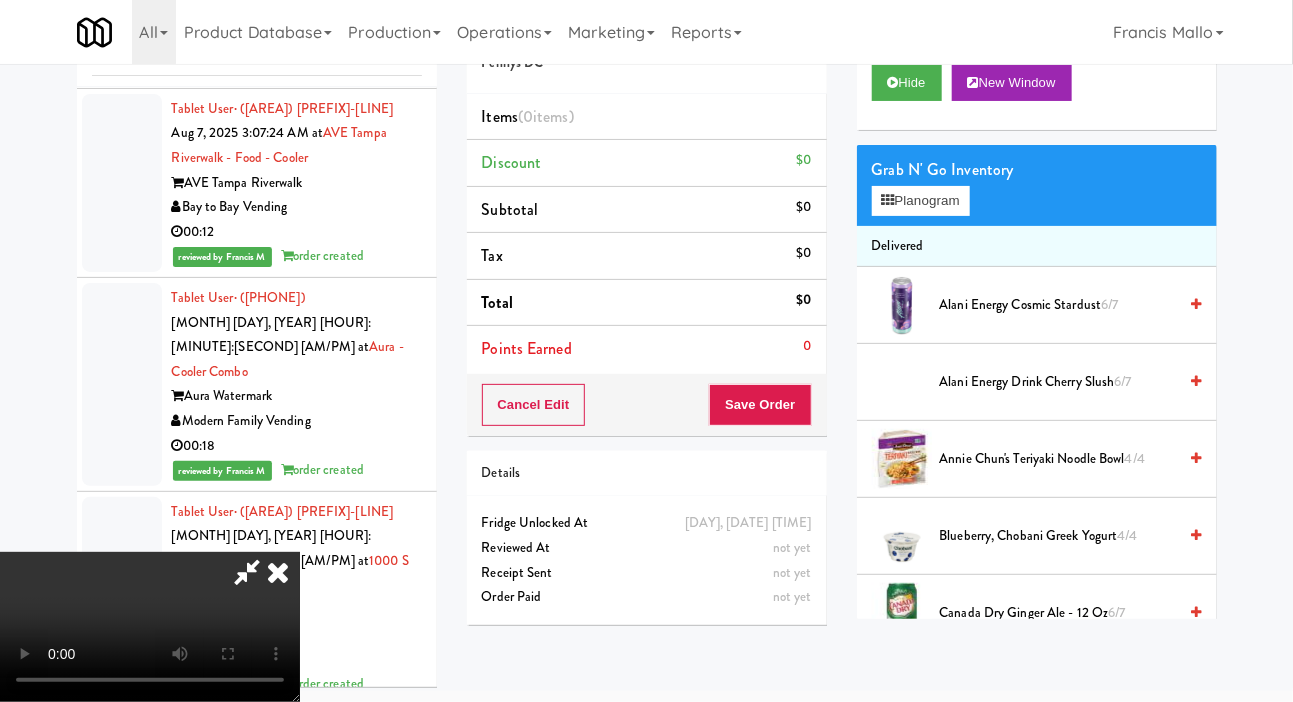 scroll, scrollTop: 98, scrollLeft: 0, axis: vertical 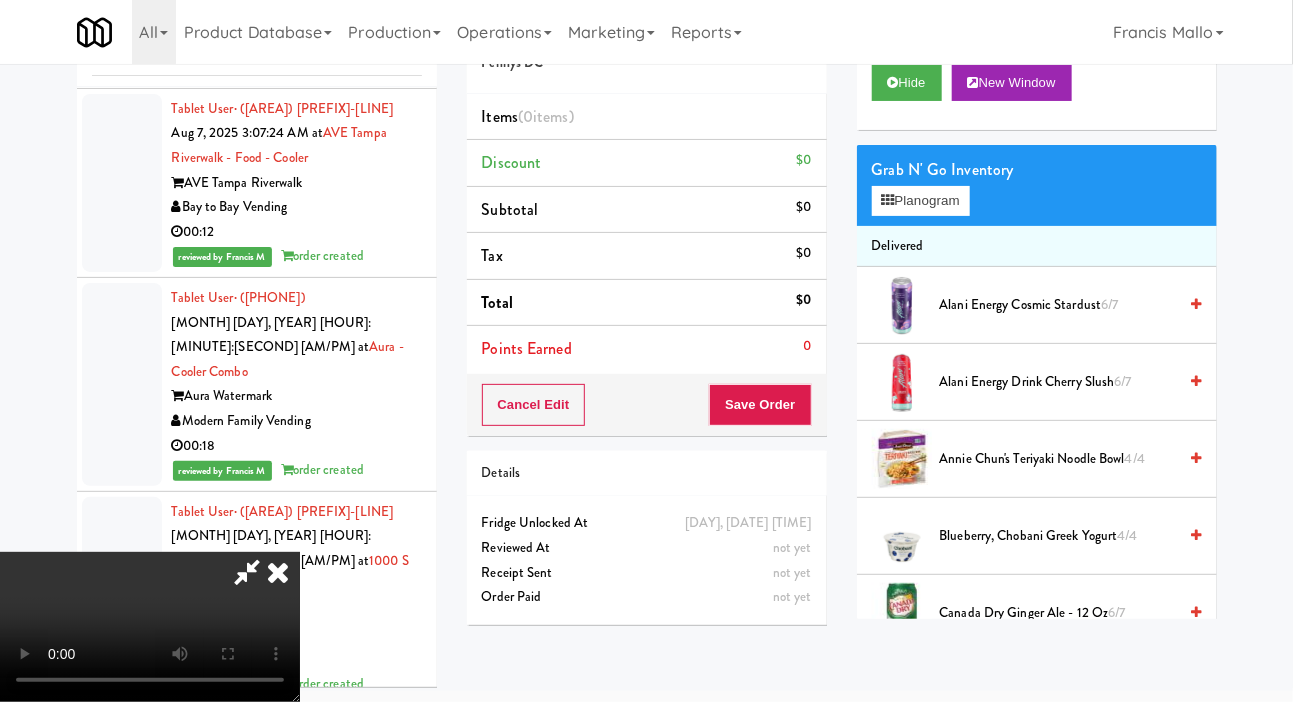type 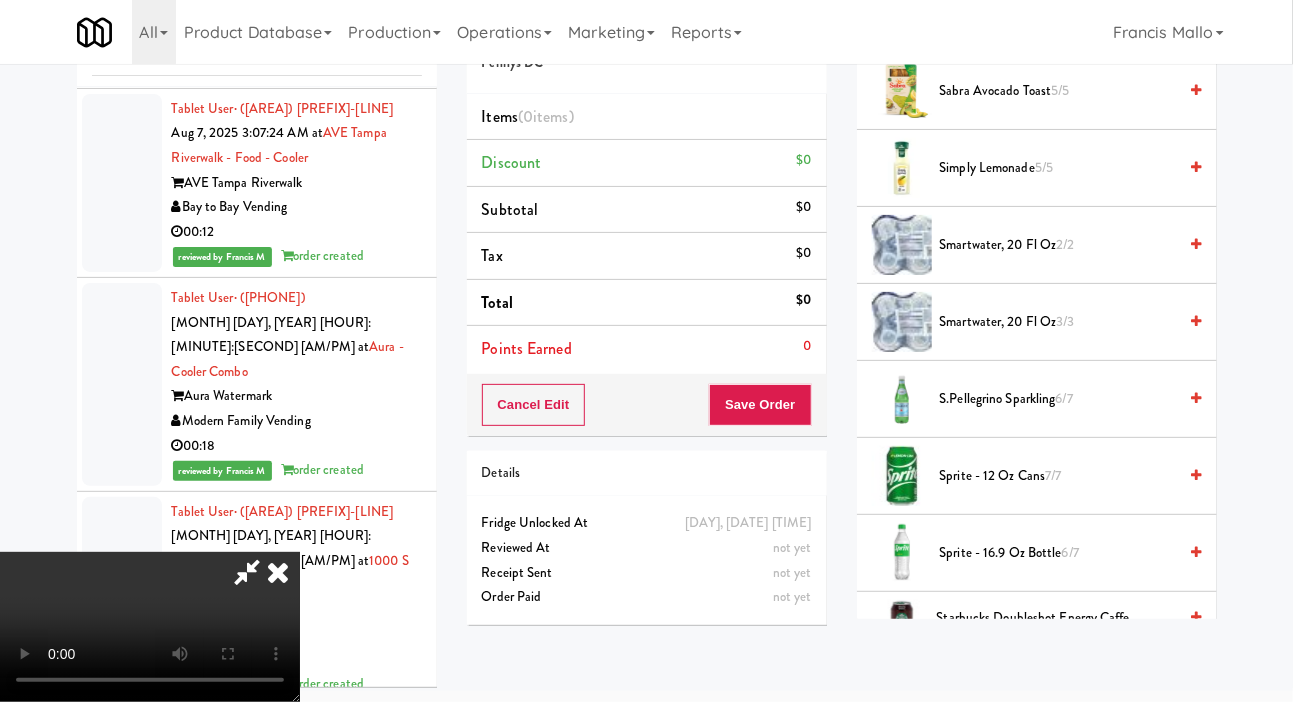 scroll, scrollTop: 2292, scrollLeft: 0, axis: vertical 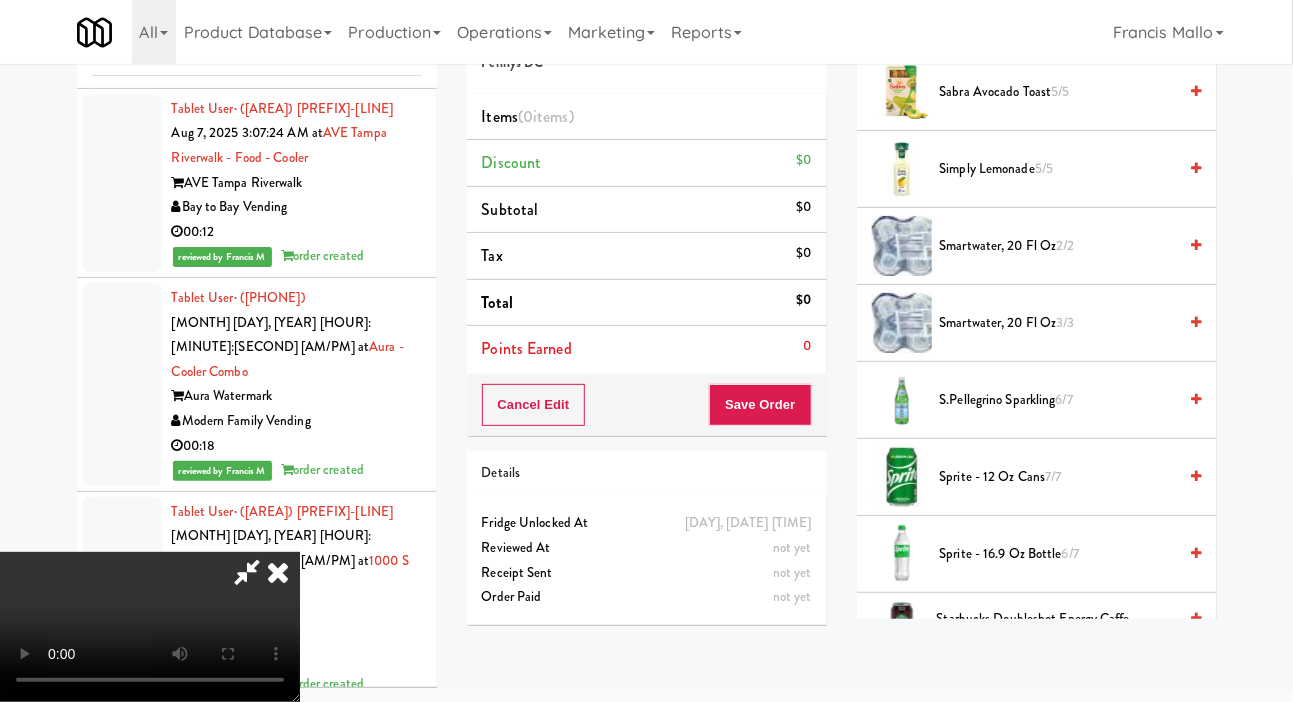 click on "Sprite - 16.9 oz Bottle  6/7" at bounding box center (1058, 554) 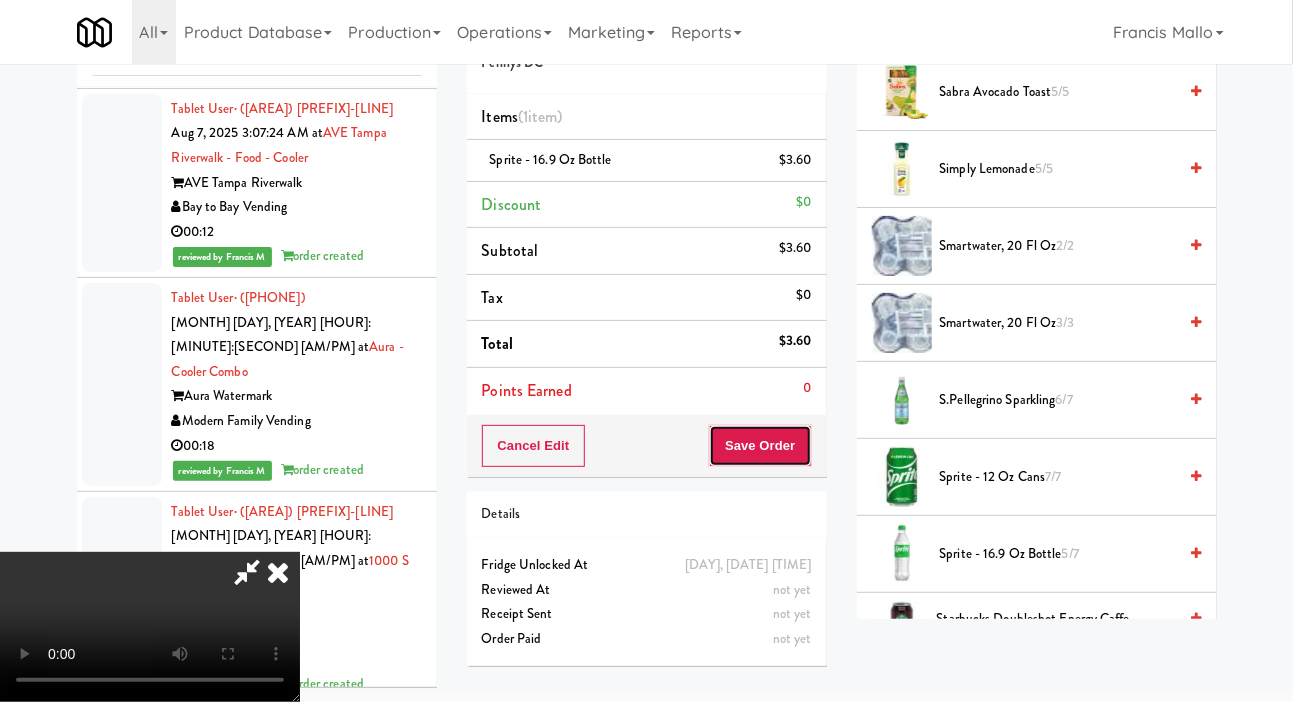 click on "Save Order" at bounding box center [760, 446] 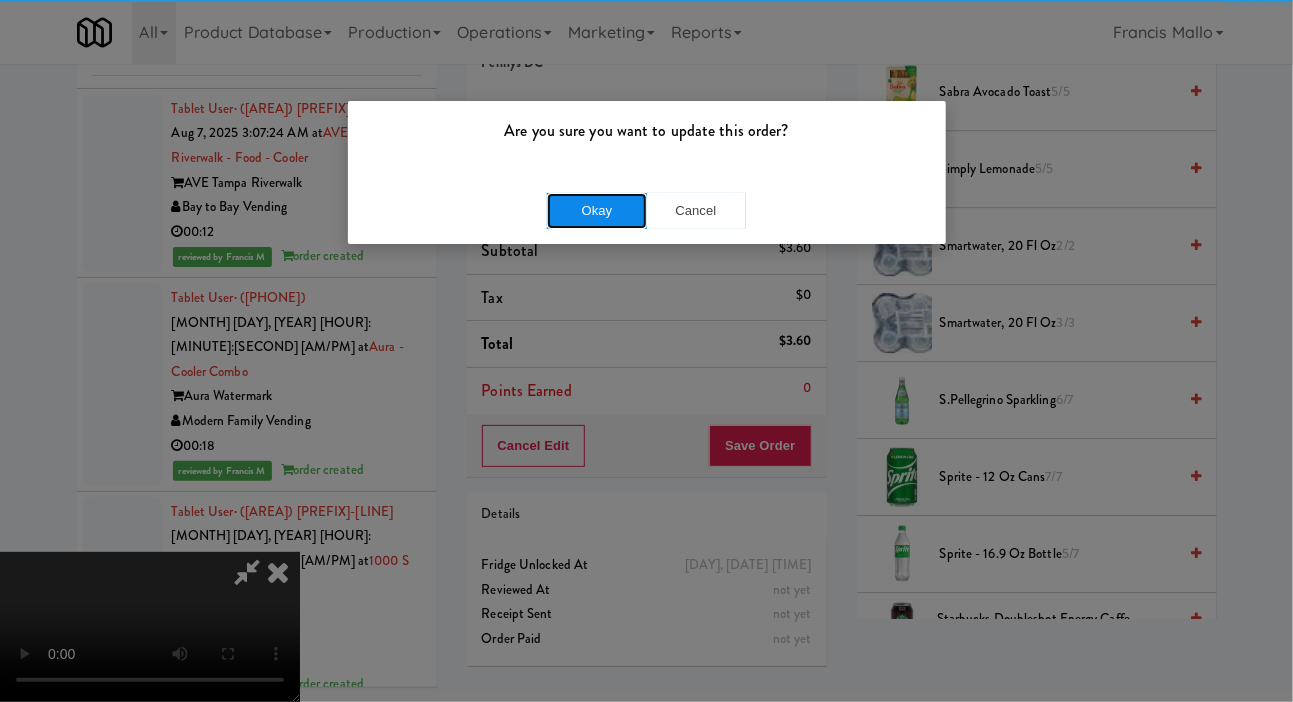 click on "Okay" at bounding box center (597, 211) 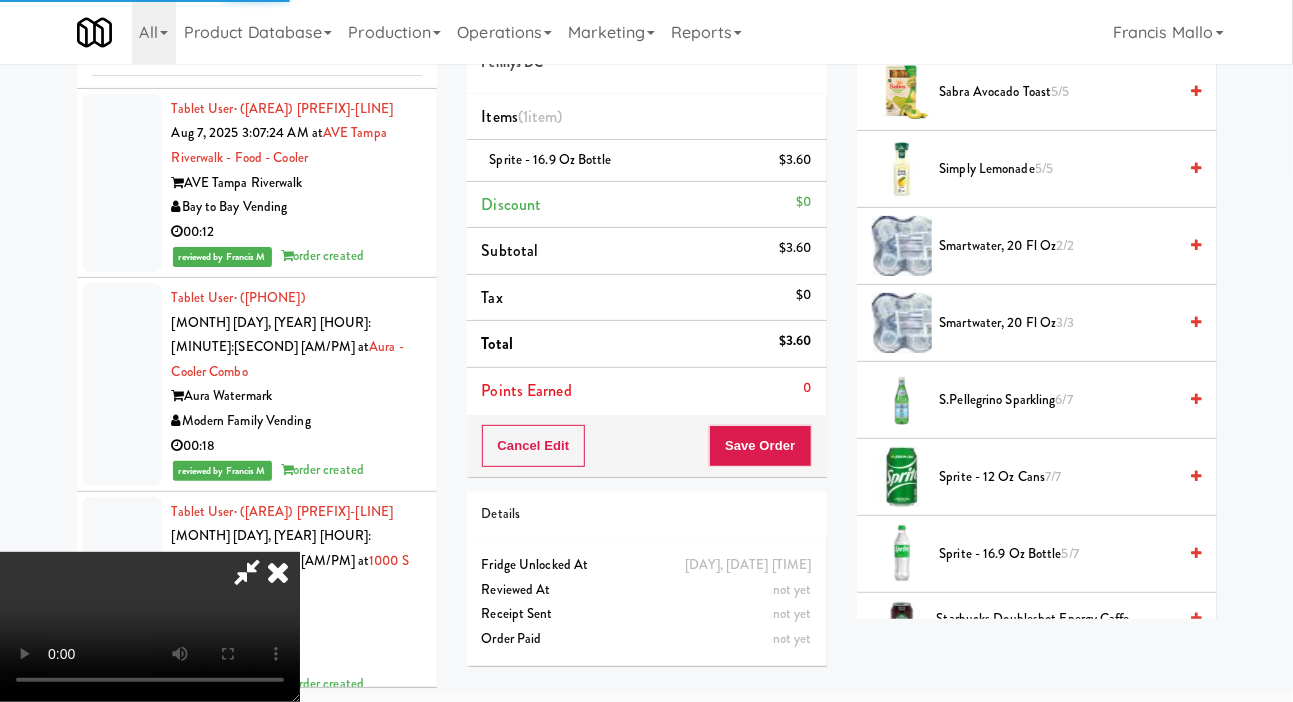 scroll, scrollTop: 116, scrollLeft: 0, axis: vertical 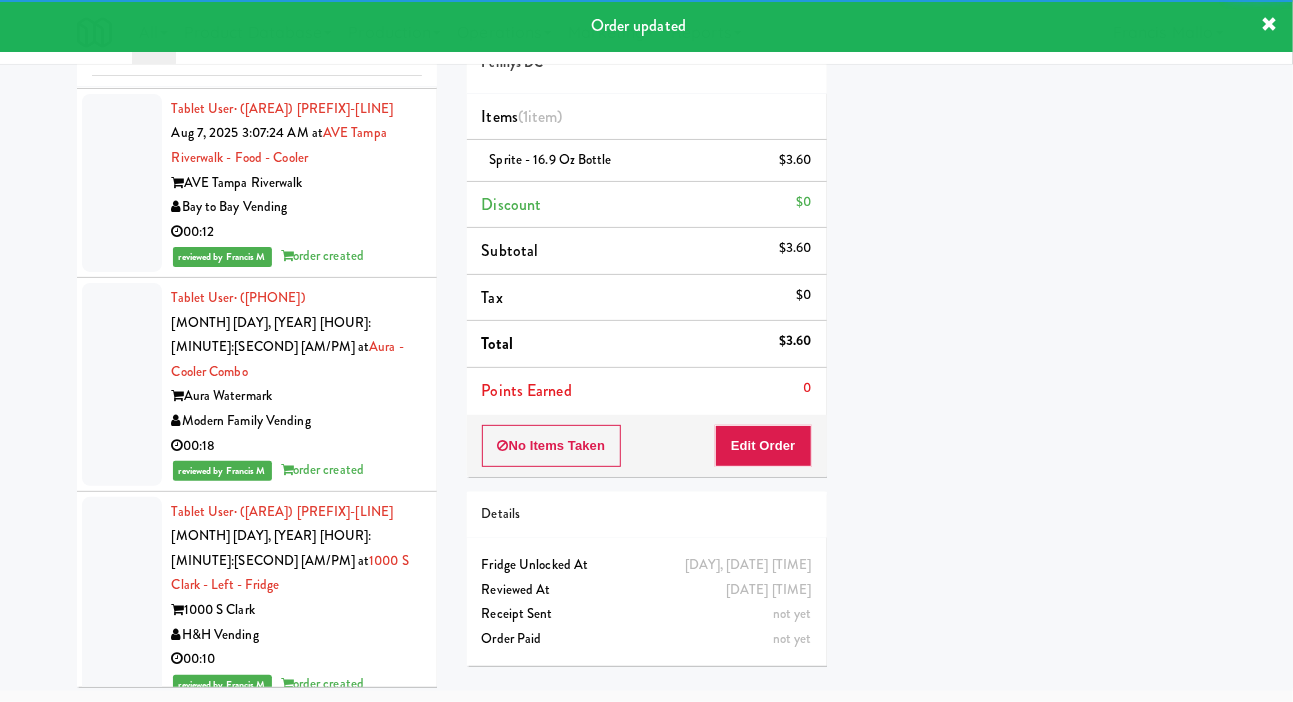 click at bounding box center [122, 1745] 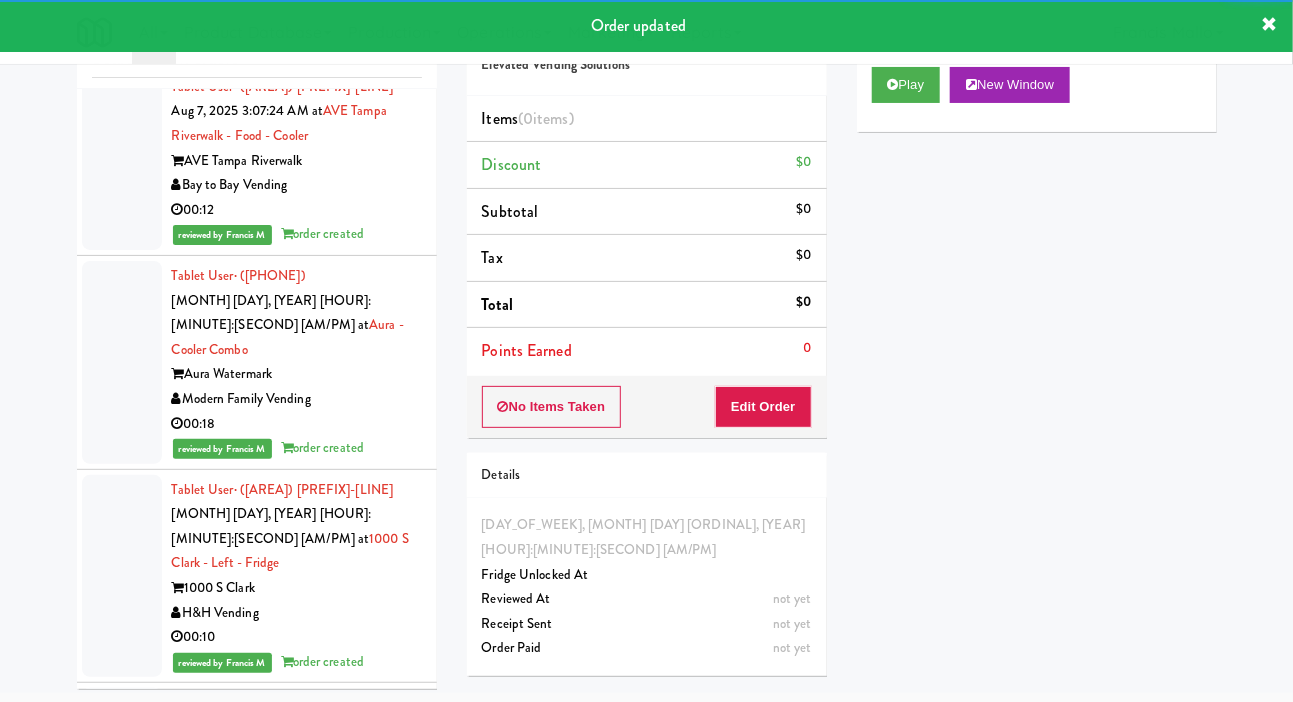 scroll, scrollTop: 17327, scrollLeft: 0, axis: vertical 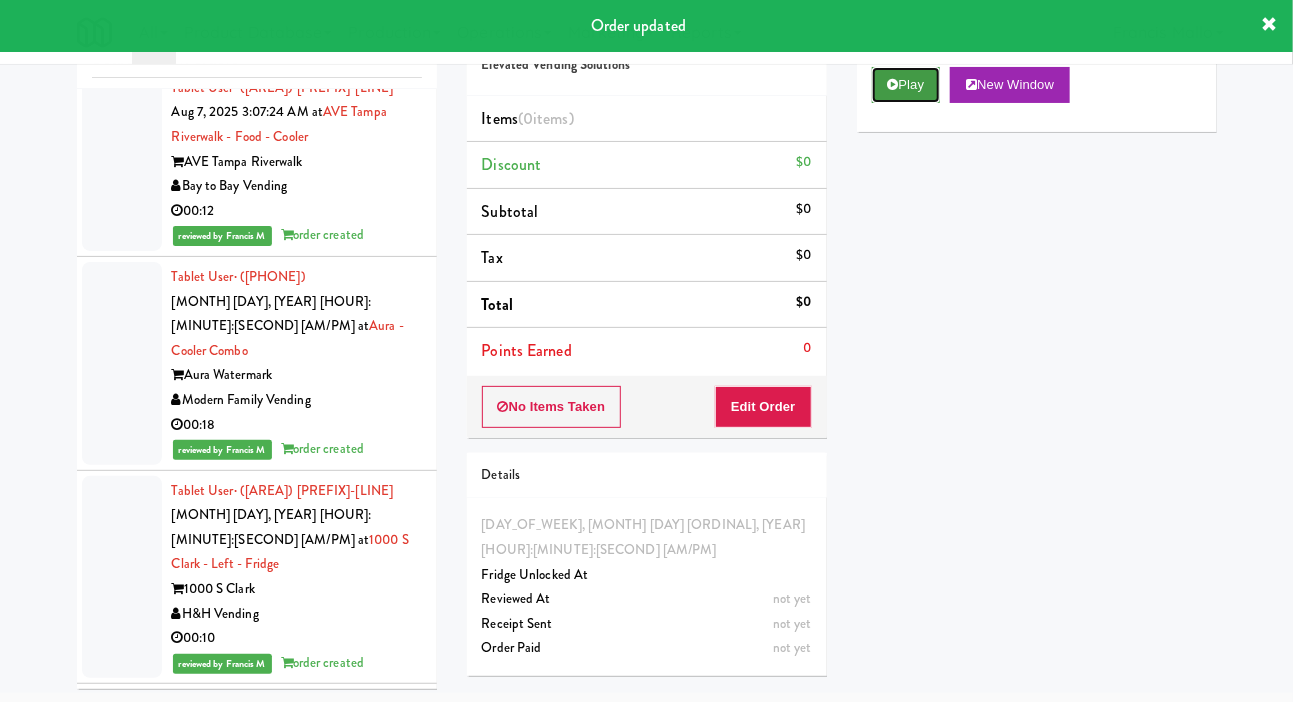 click on "Play" at bounding box center [906, 85] 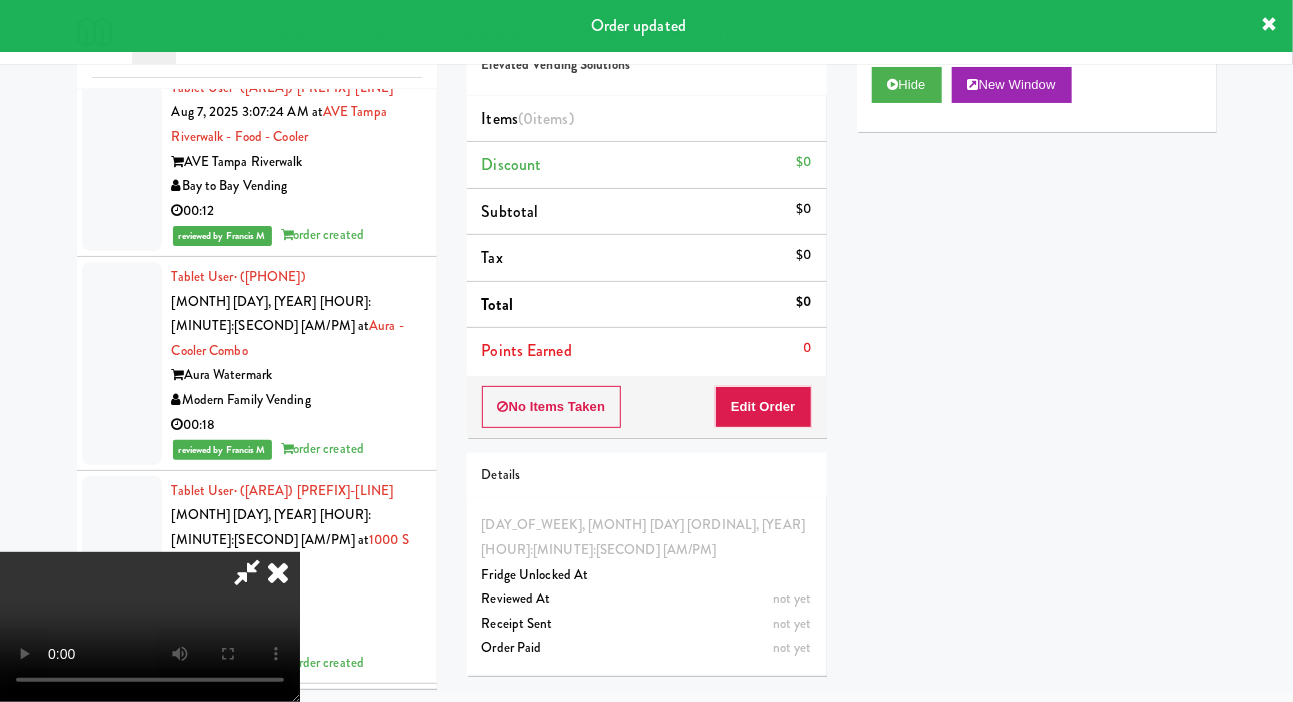 click on "Order # 283849 Elevated Vending Solutions Items  (0  items ) Discount  $0 Subtotal $0 Tax $0 Total $0 Points Earned  0  No Items Taken Edit Order Details Thursday, August 7th 2025 3:14:01 AM Fridge Unlocked At not yet Reviewed At not yet Receipt Sent not yet Order Paid" at bounding box center (647, 345) 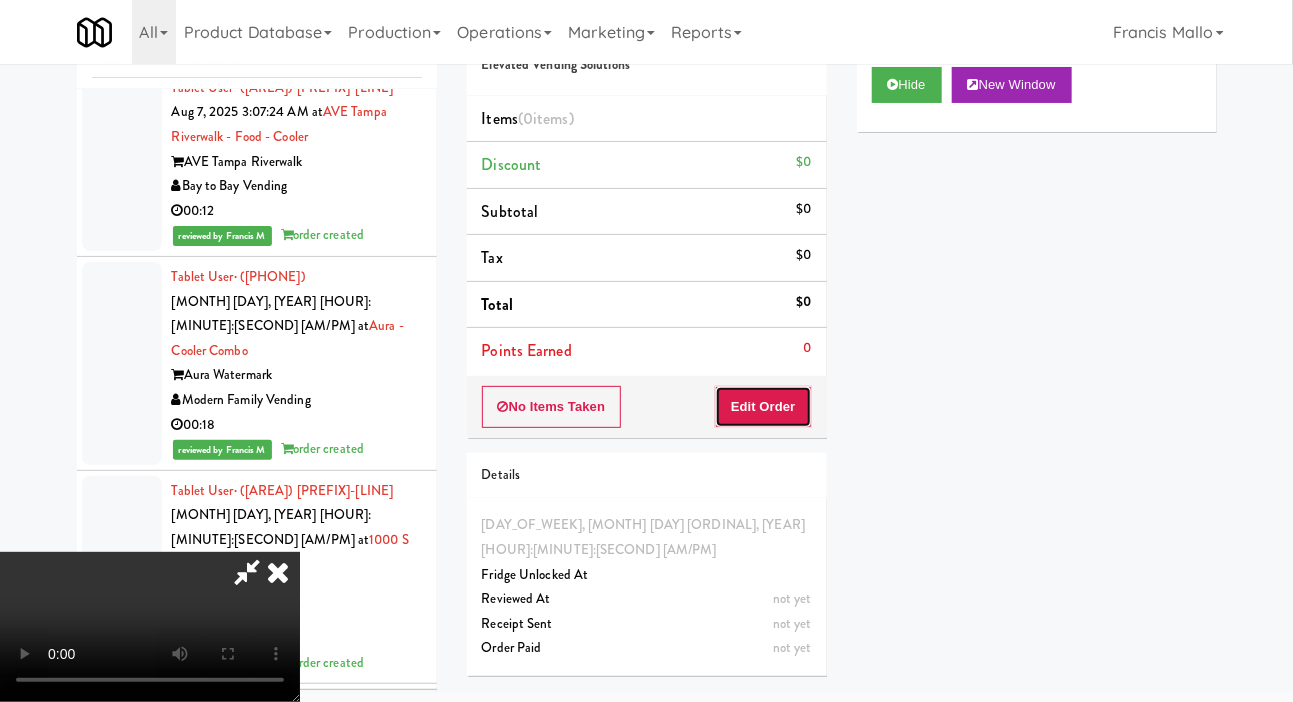 click on "Edit Order" at bounding box center (763, 407) 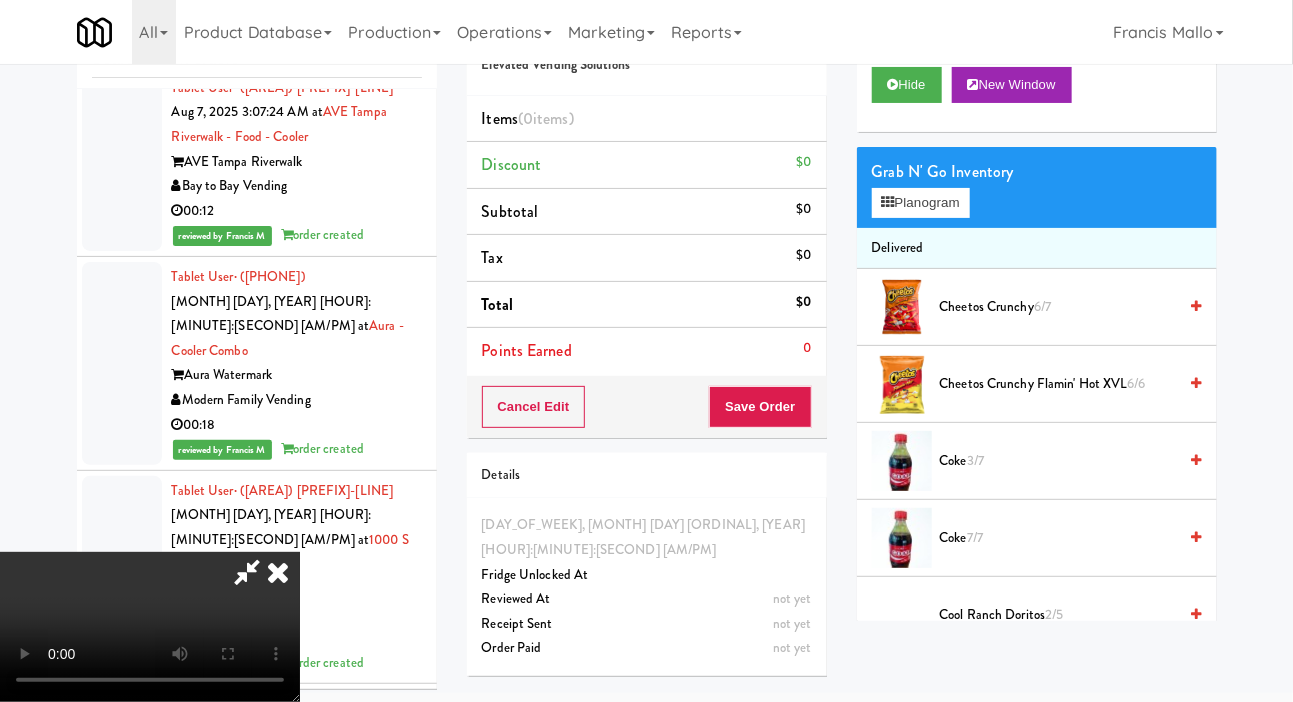 scroll, scrollTop: 73, scrollLeft: 0, axis: vertical 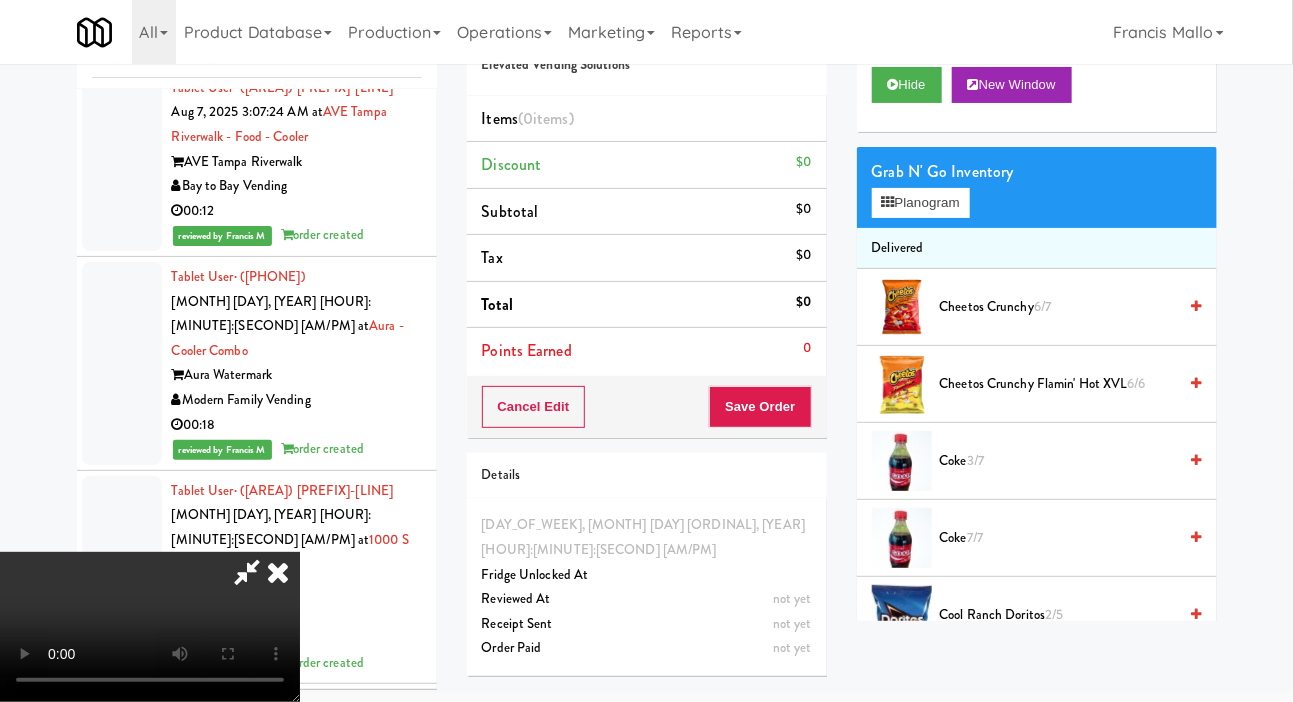 type 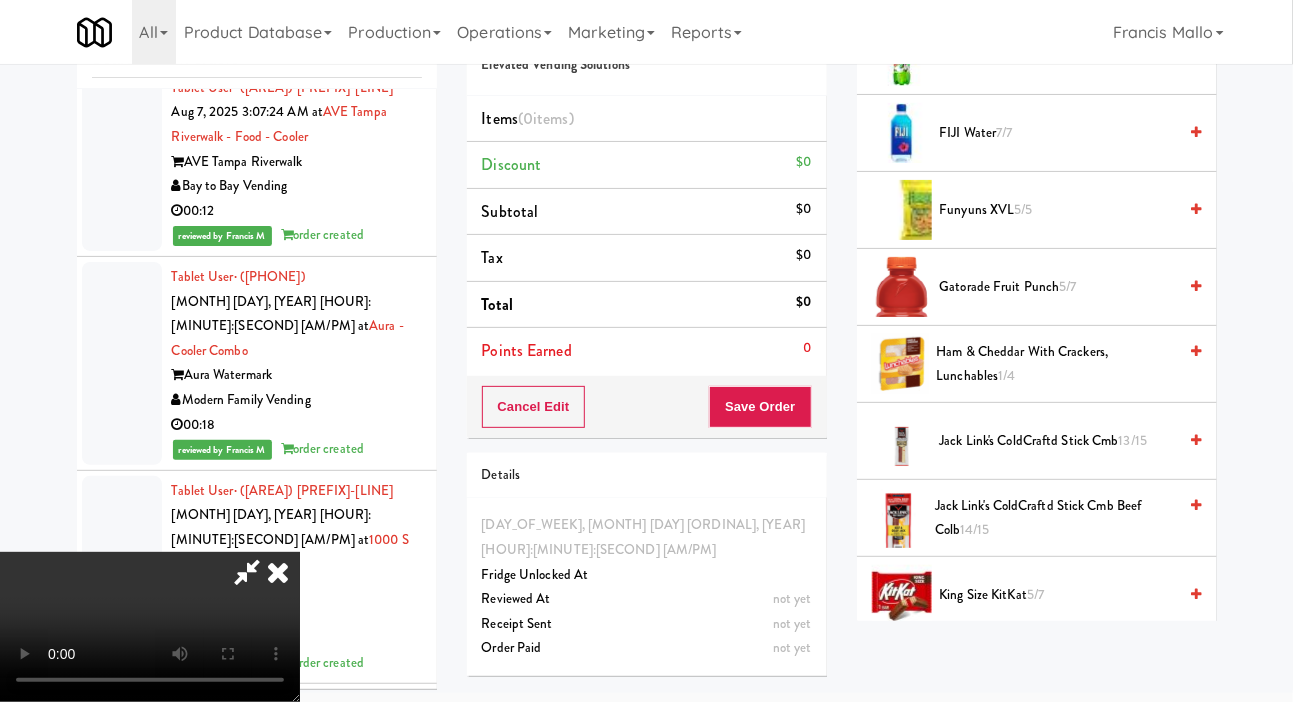 scroll, scrollTop: 746, scrollLeft: 0, axis: vertical 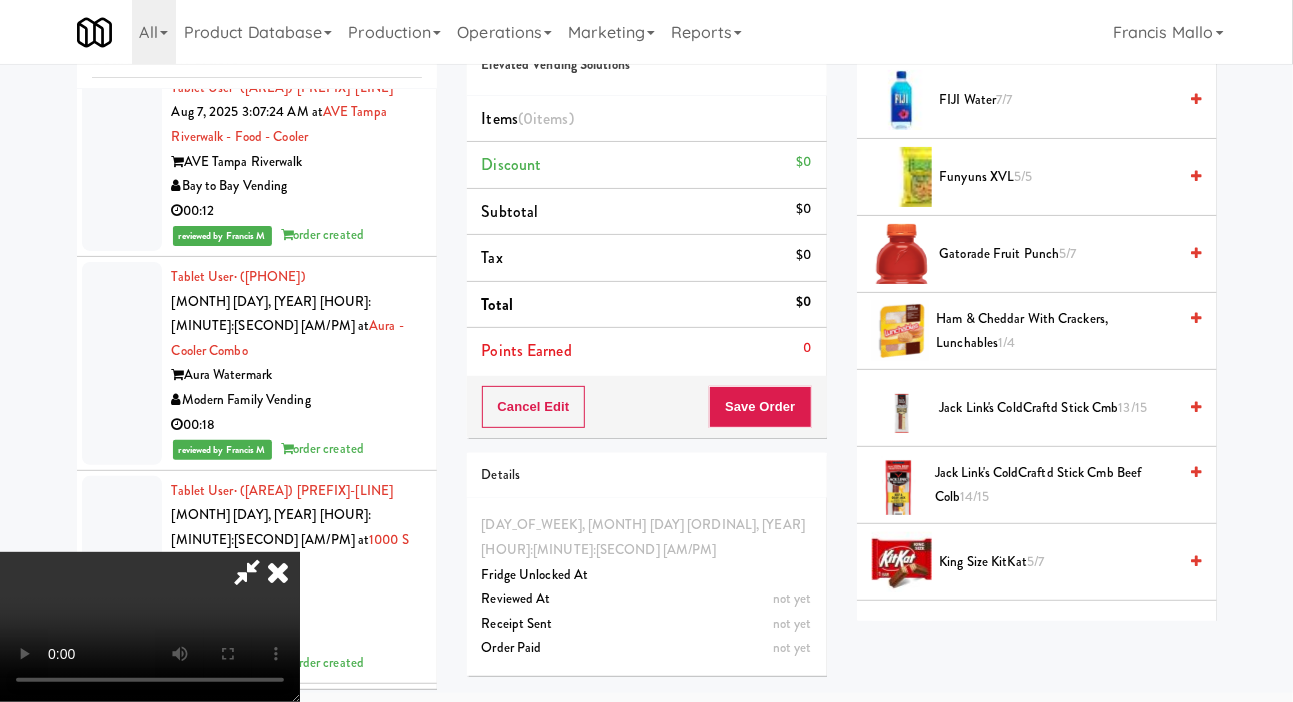 click on "Ham & Cheddar with Crackers, Lunchables  1/4" at bounding box center [1057, 331] 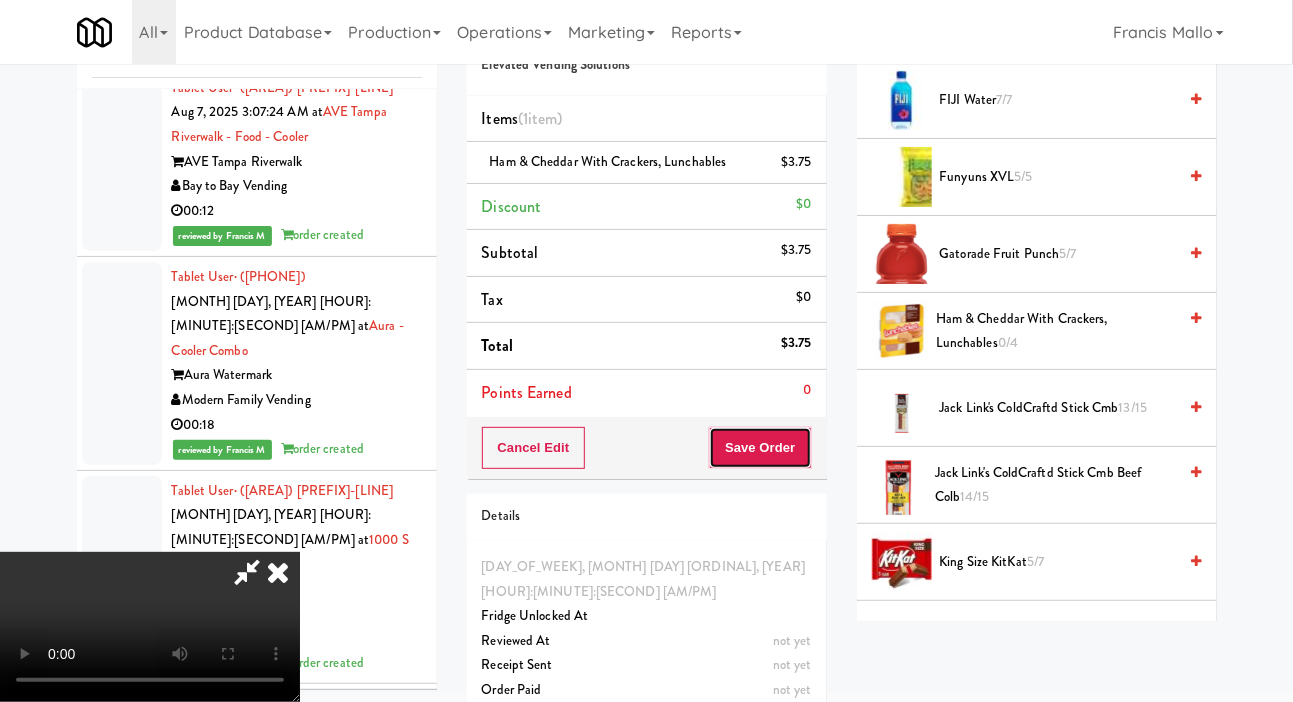 click on "Save Order" at bounding box center (760, 448) 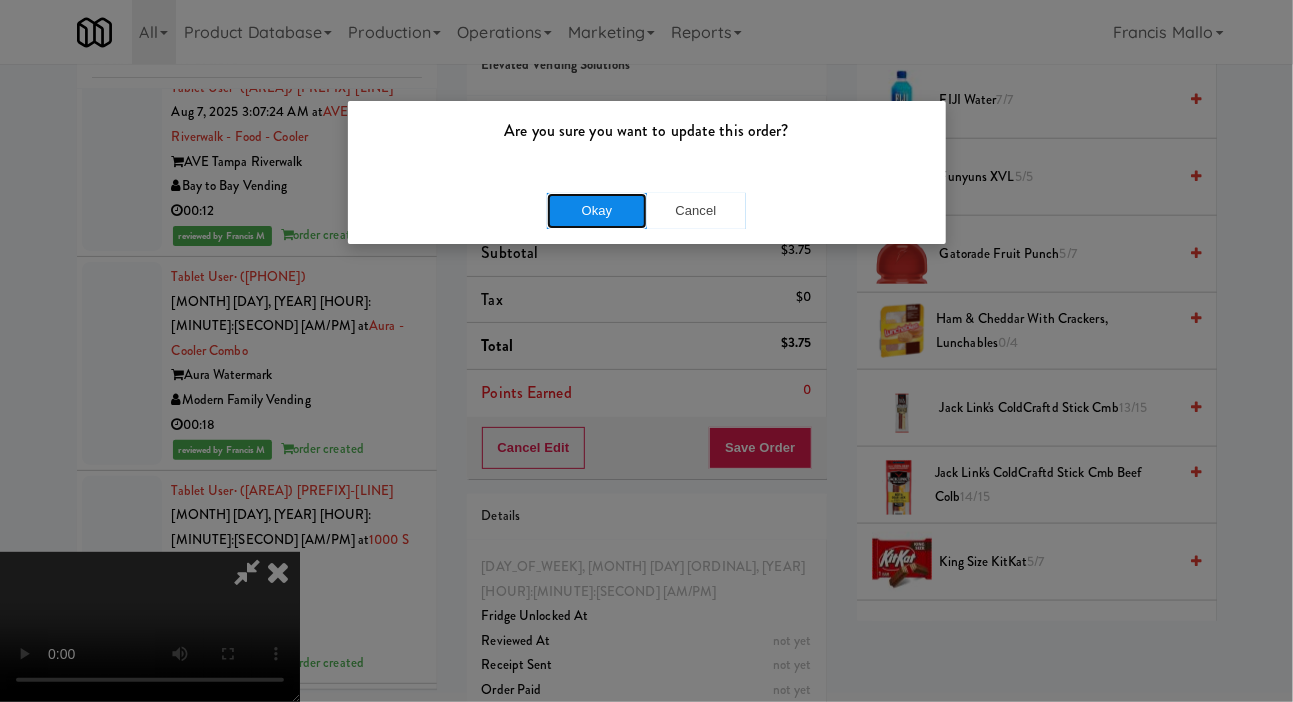 click on "Okay" at bounding box center [597, 211] 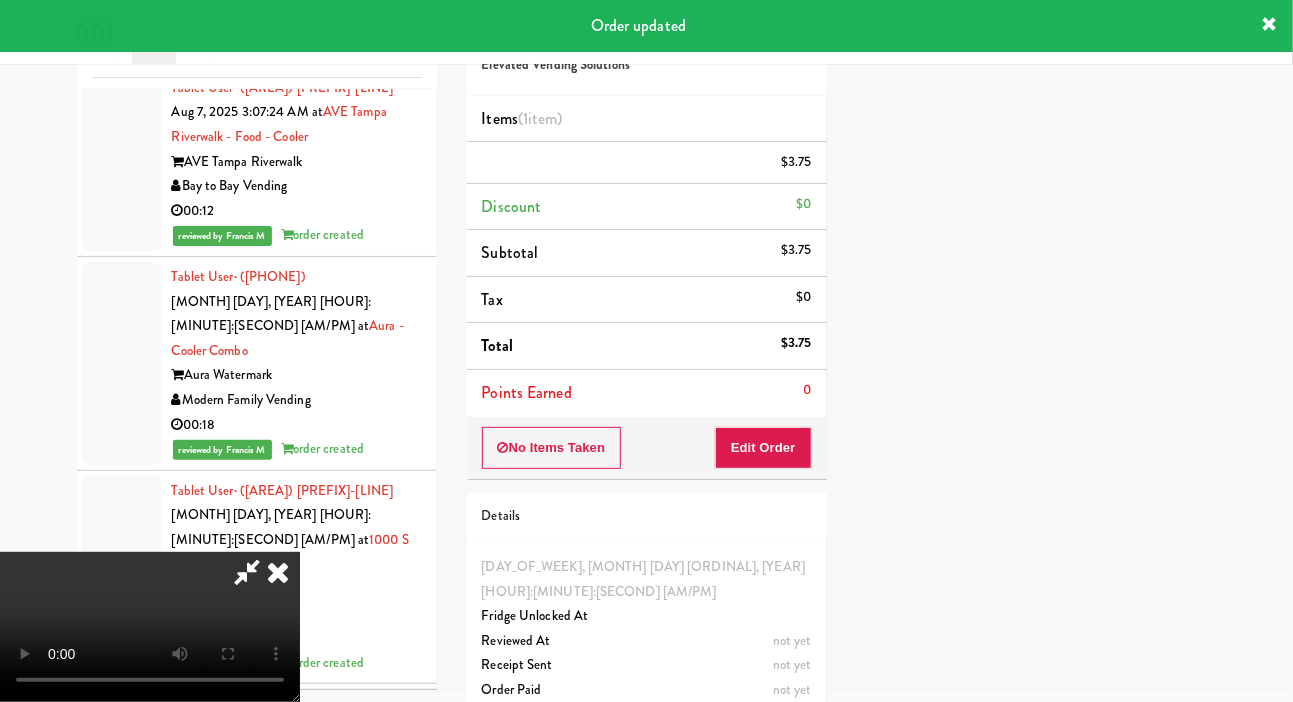 scroll, scrollTop: 116, scrollLeft: 0, axis: vertical 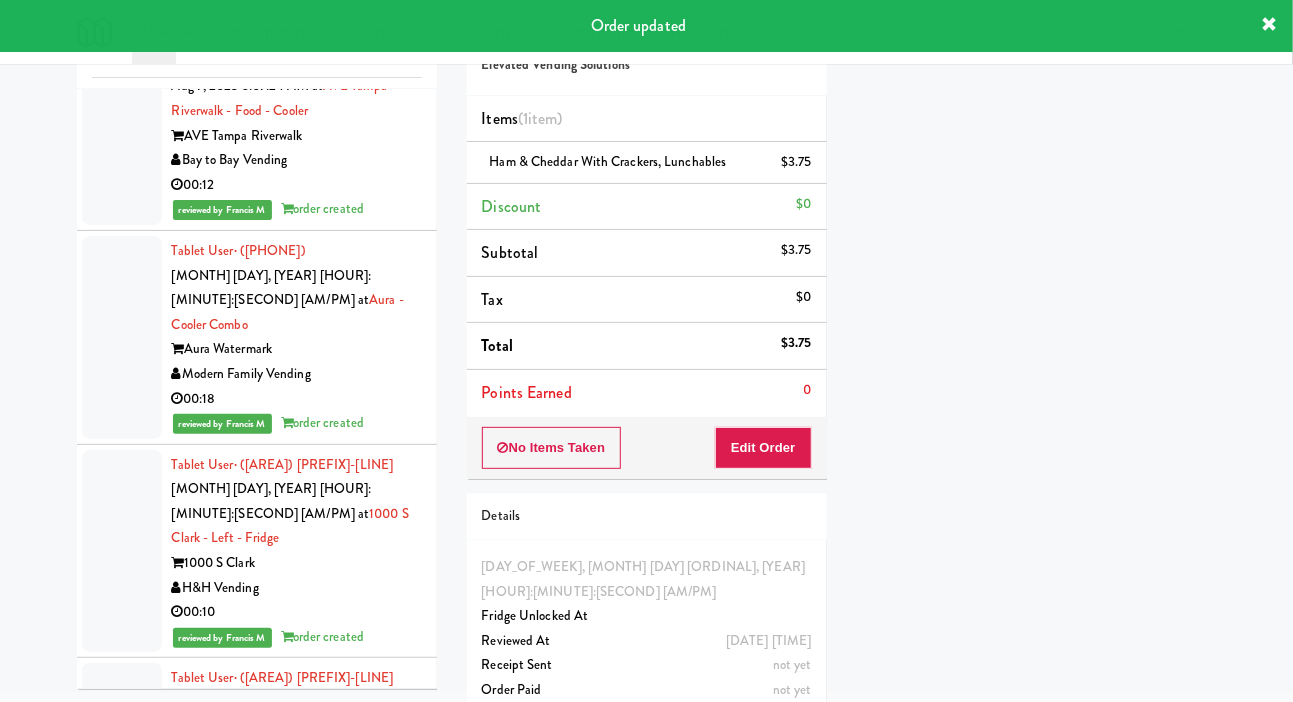 click on "H&H Vending" at bounding box center (297, 1936) 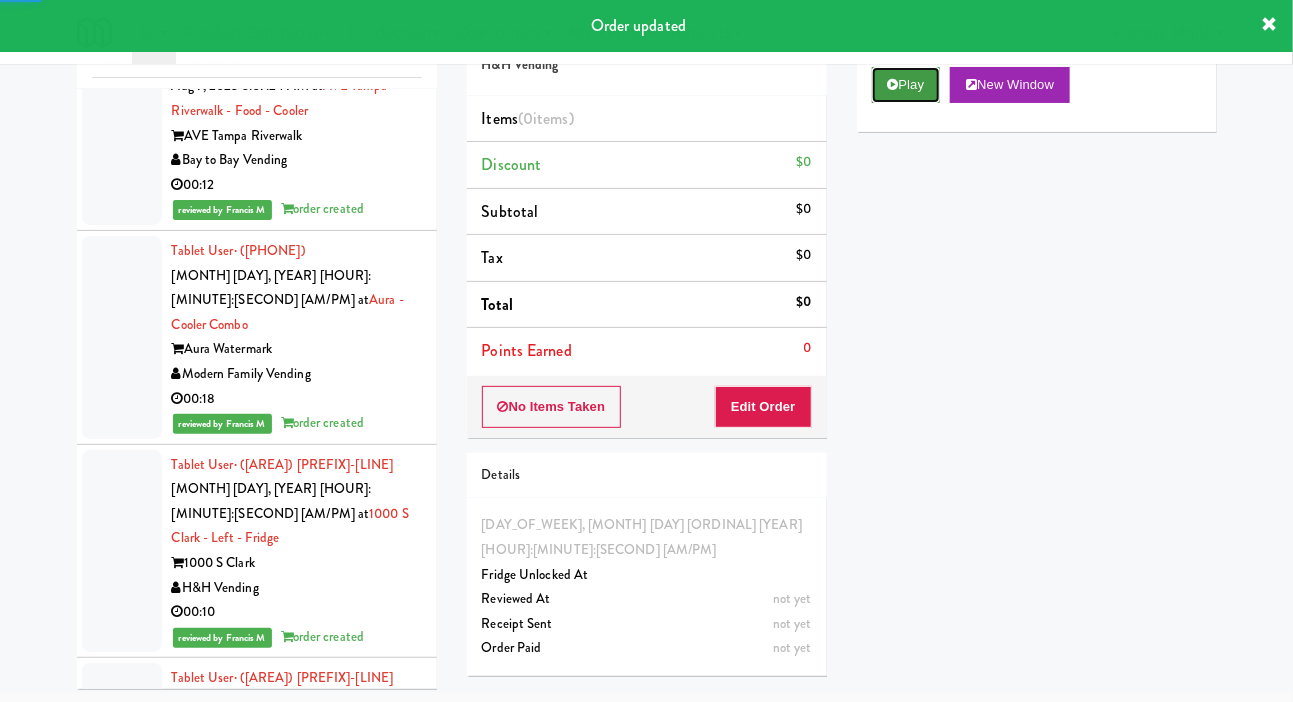 click on "Play" at bounding box center (906, 85) 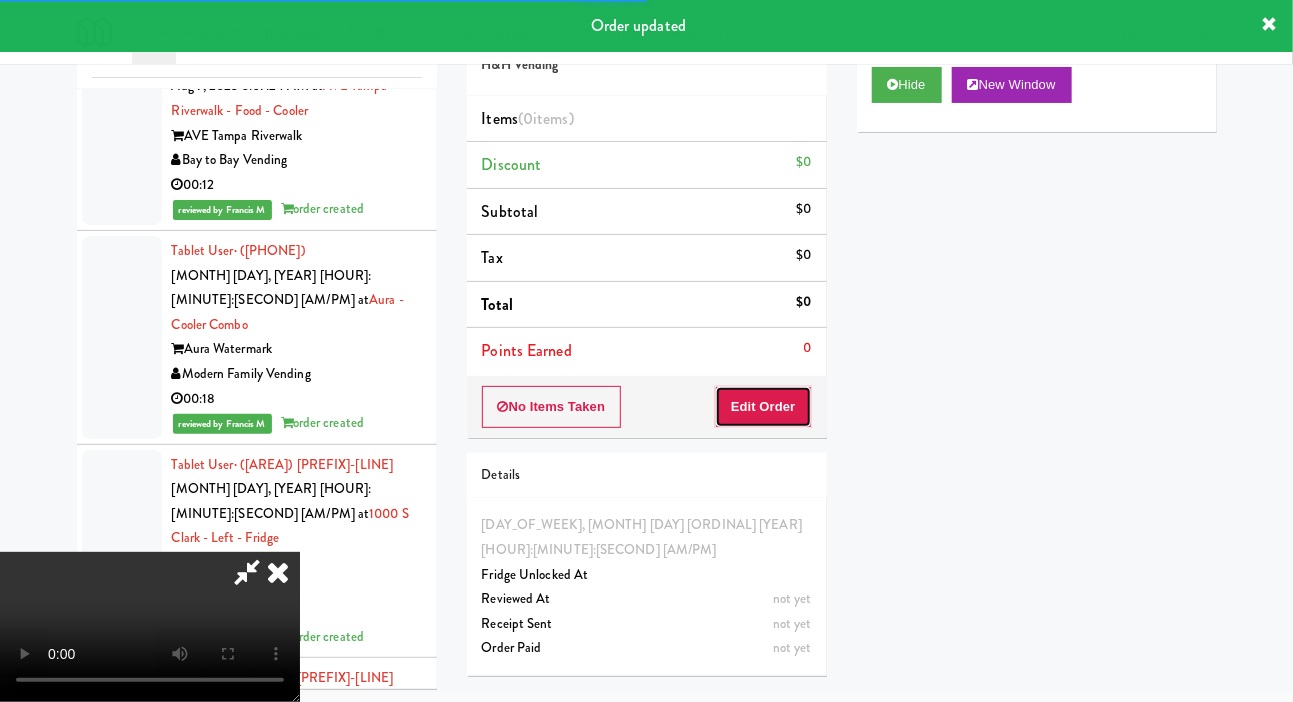 click on "Edit Order" at bounding box center [763, 407] 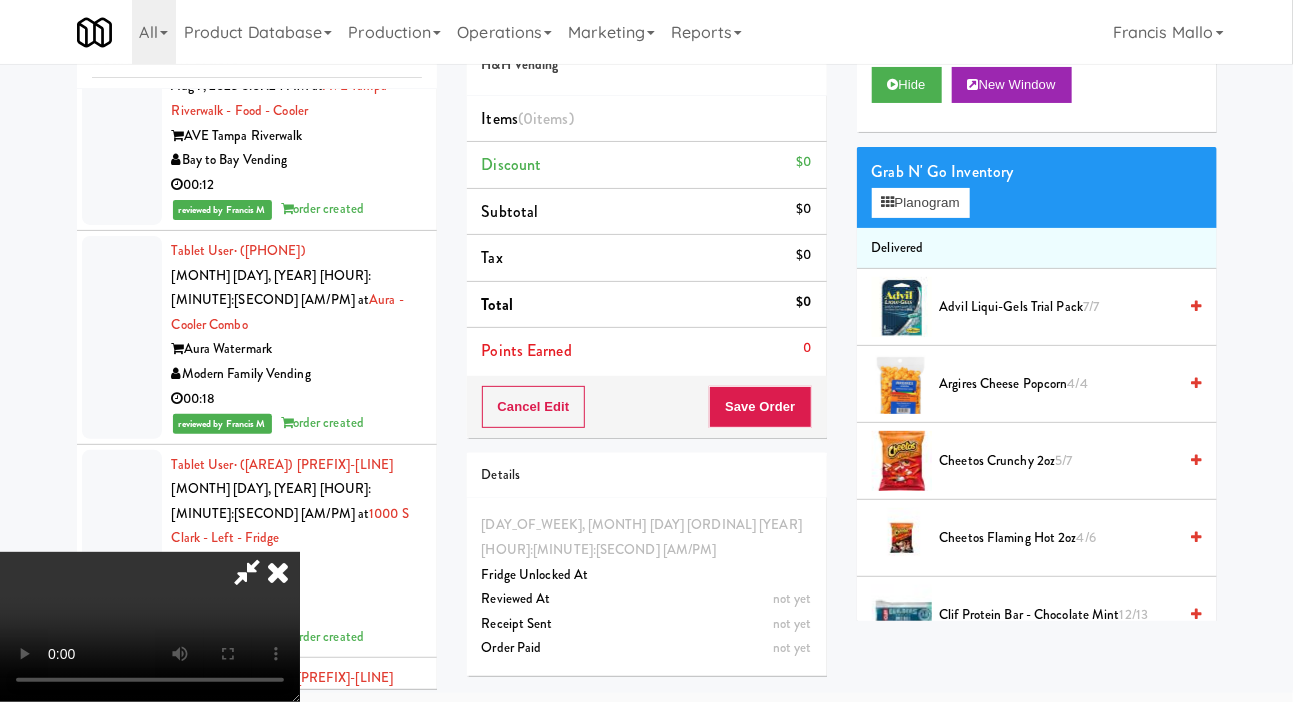 type 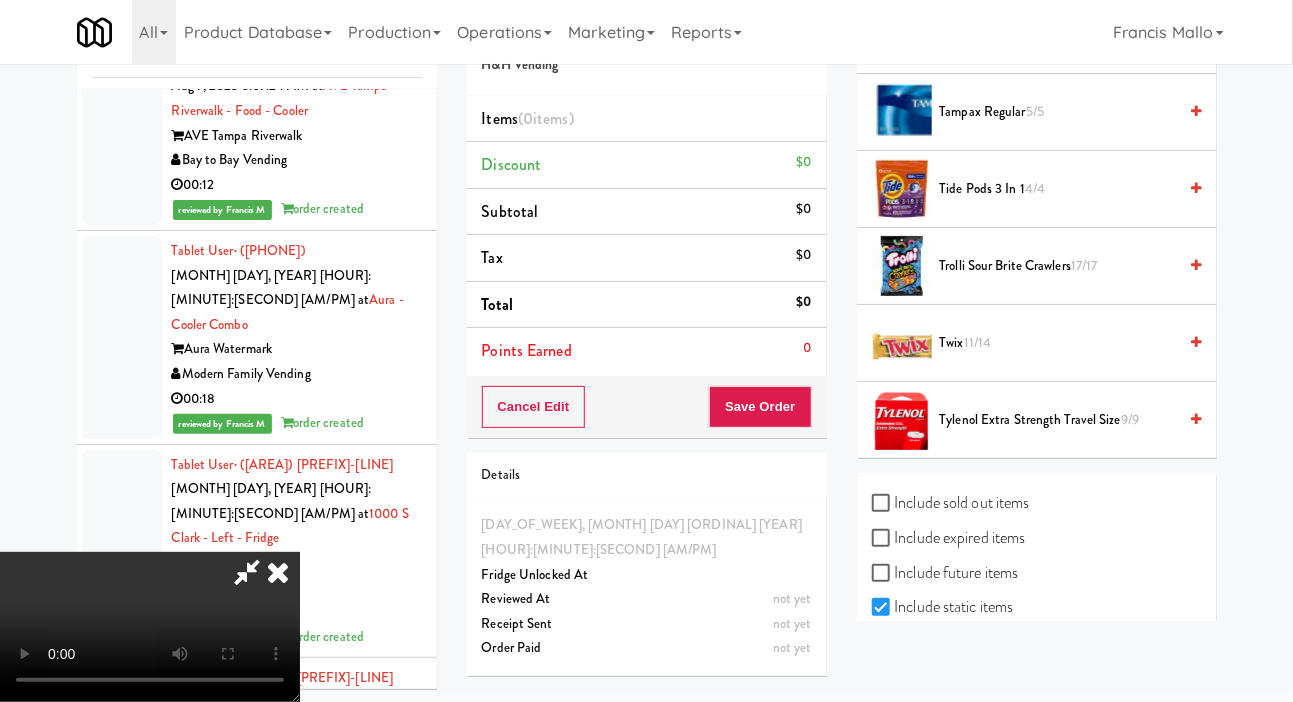 click on "Twix  11/14" at bounding box center (1058, 343) 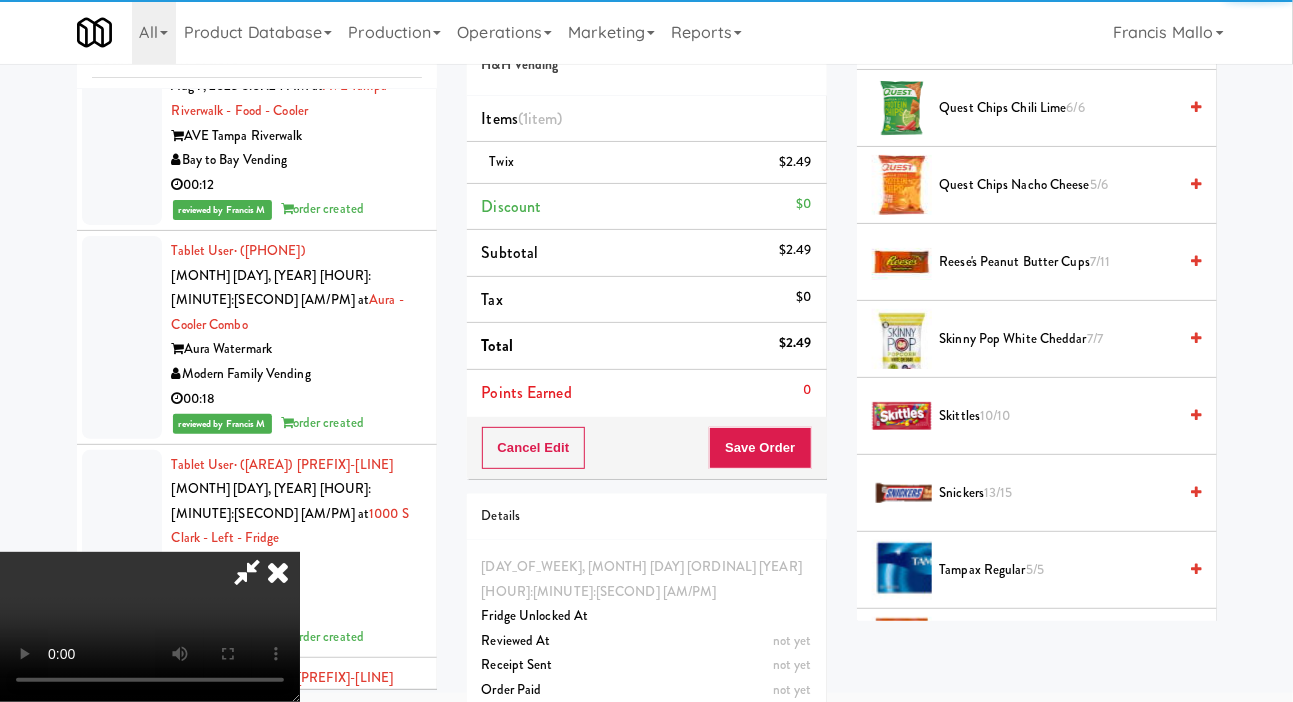 scroll, scrollTop: 1661, scrollLeft: 0, axis: vertical 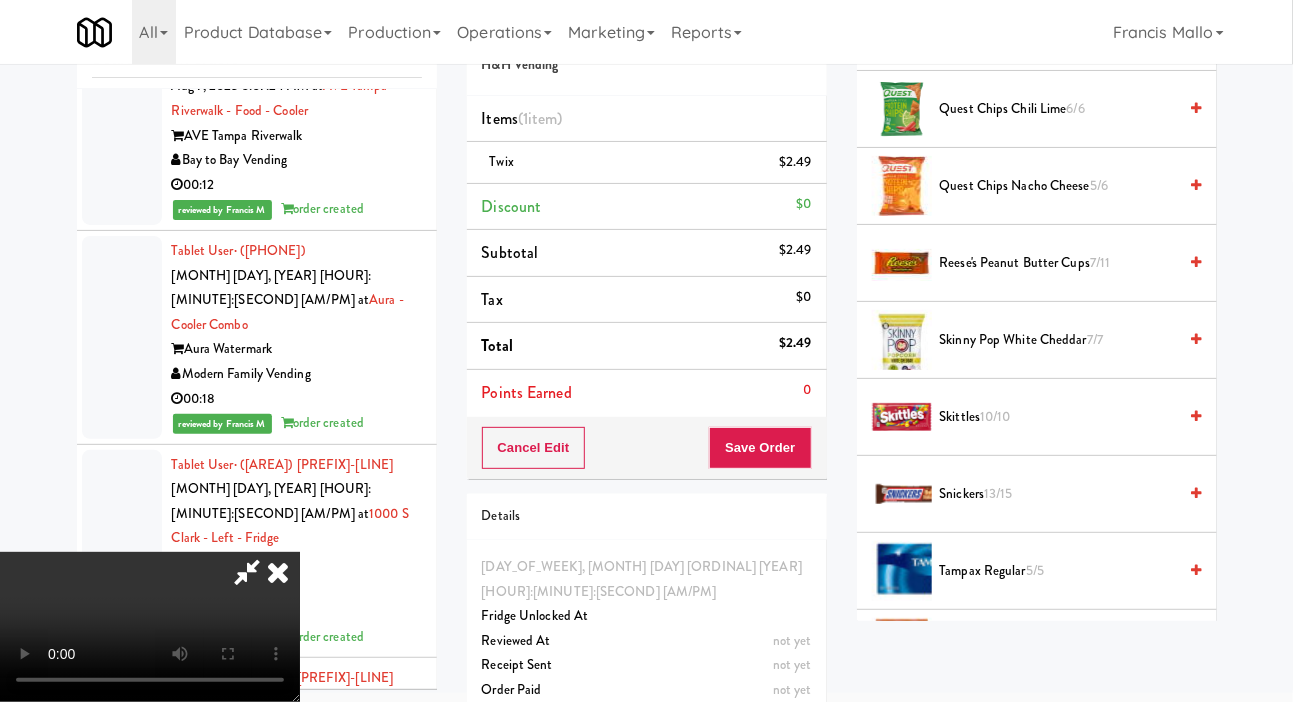 click on "7/11" at bounding box center (1100, 262) 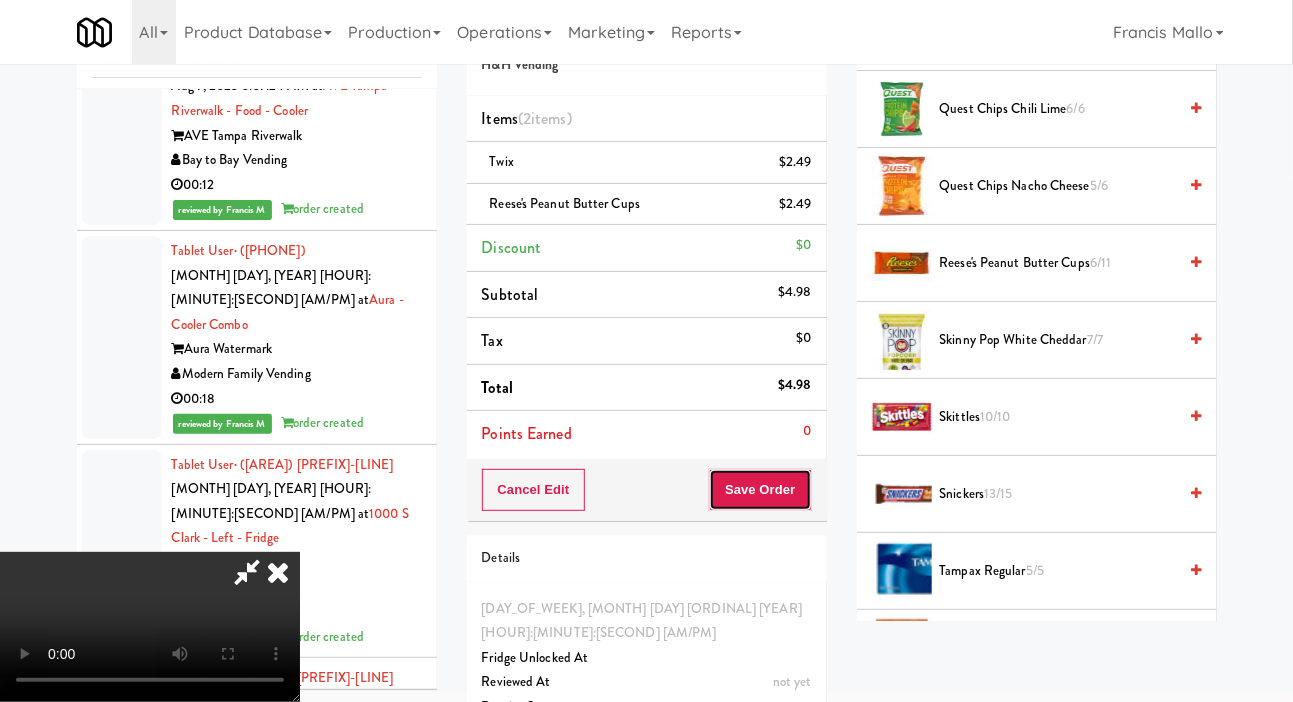 click on "Save Order" at bounding box center (760, 490) 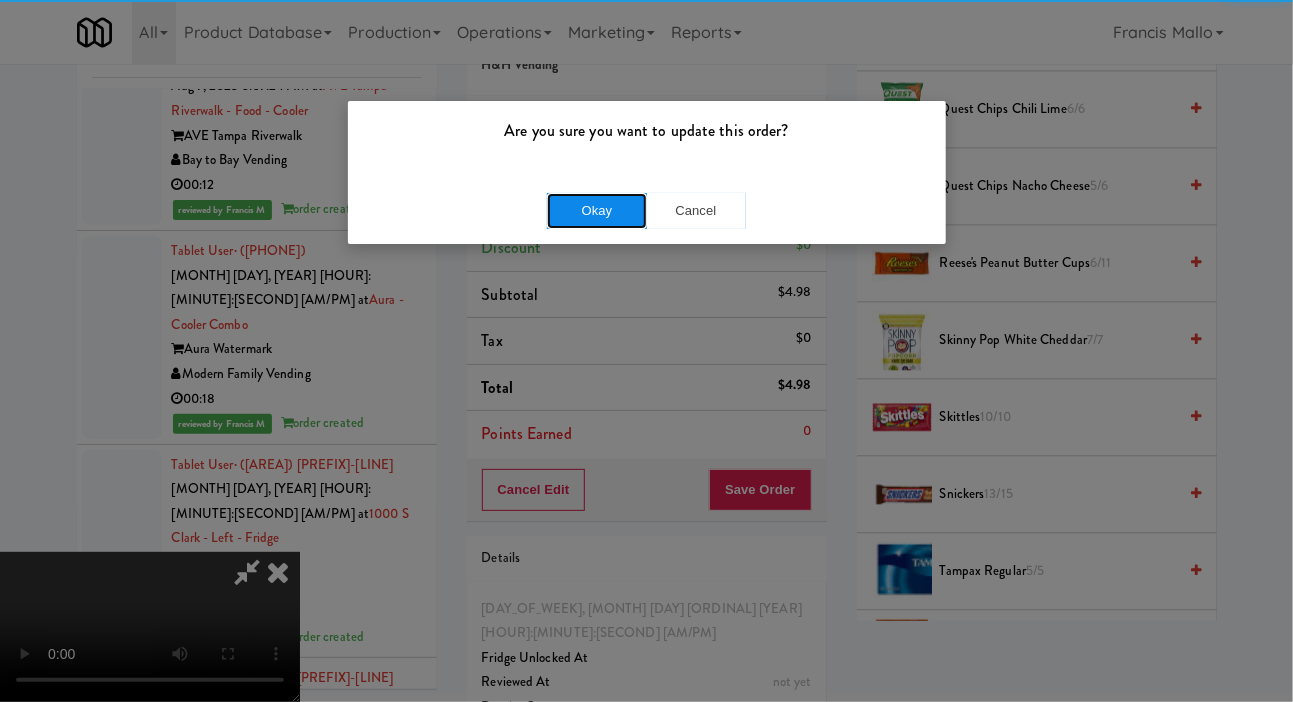click on "Okay" at bounding box center [597, 211] 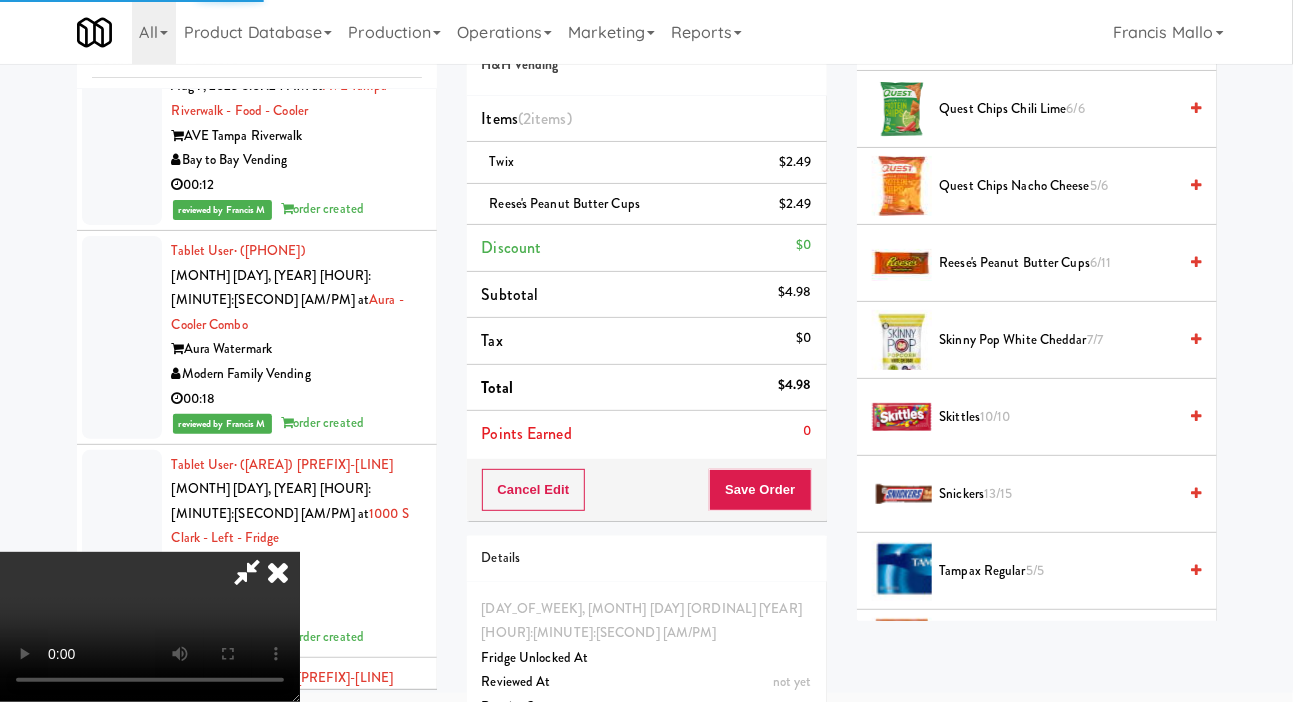 scroll, scrollTop: 116, scrollLeft: 0, axis: vertical 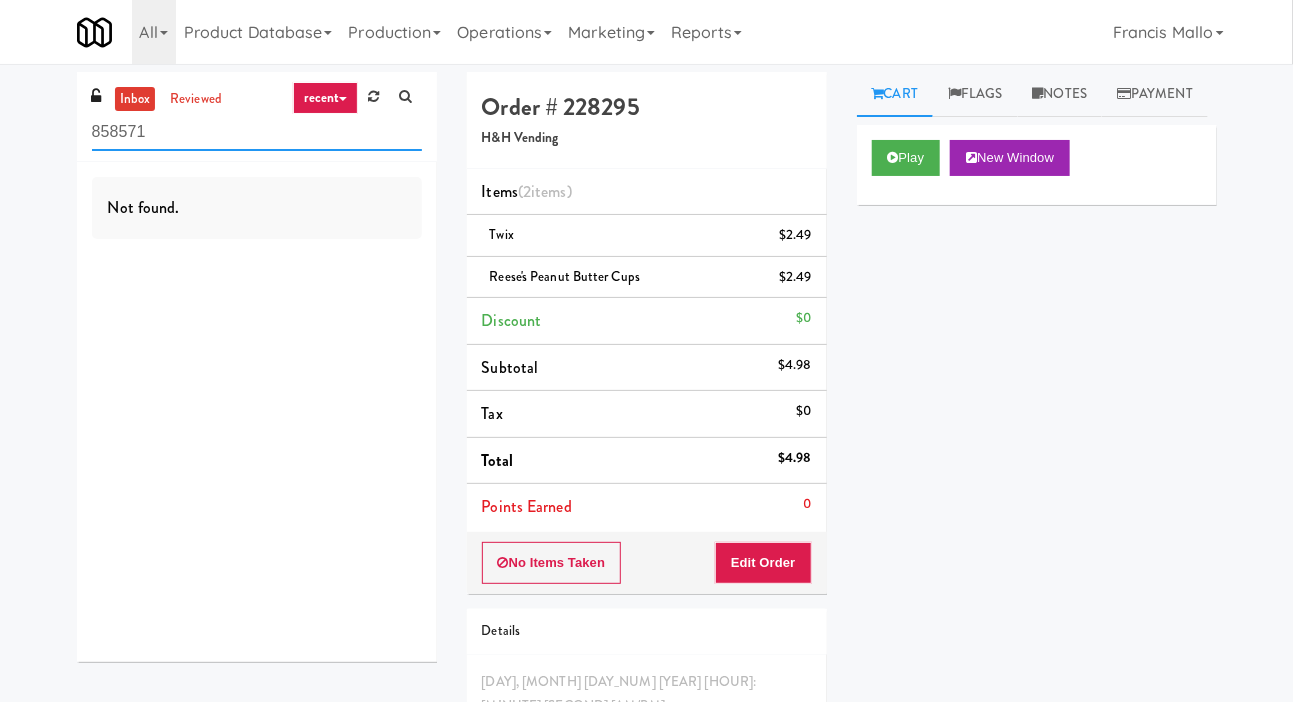 click on "858571" at bounding box center (257, 132) 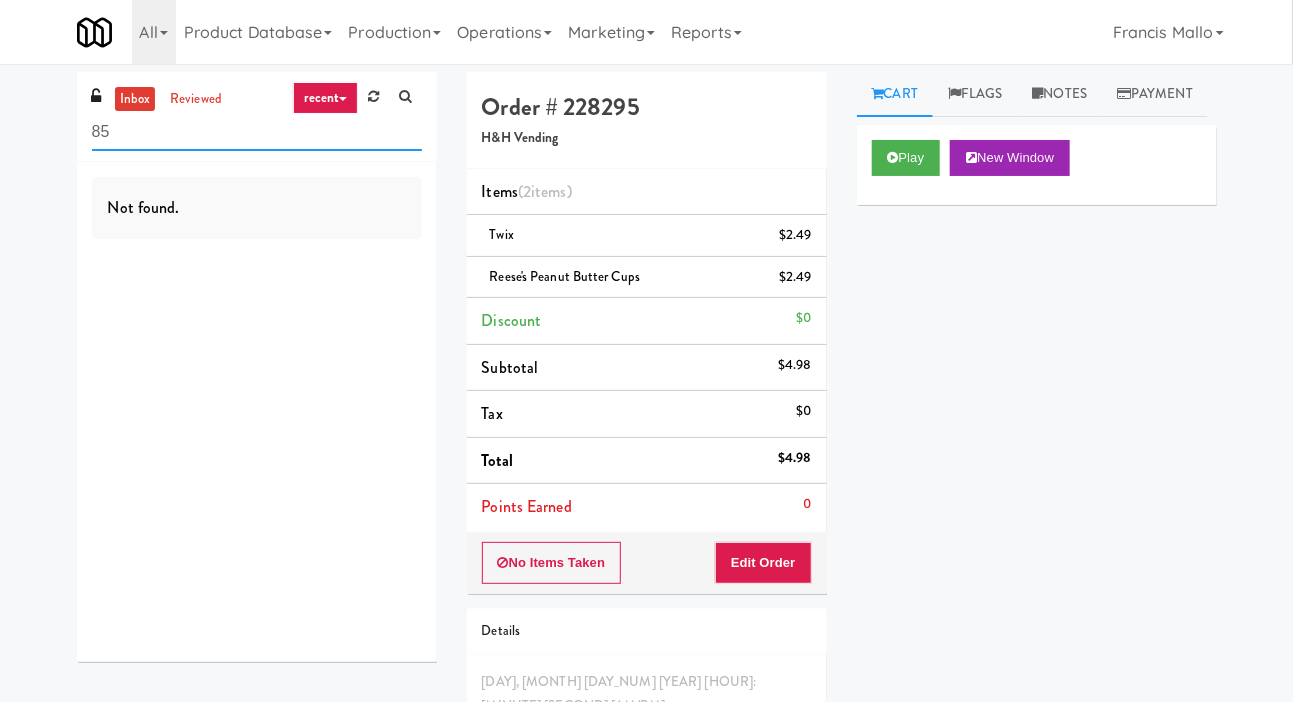 type on "8" 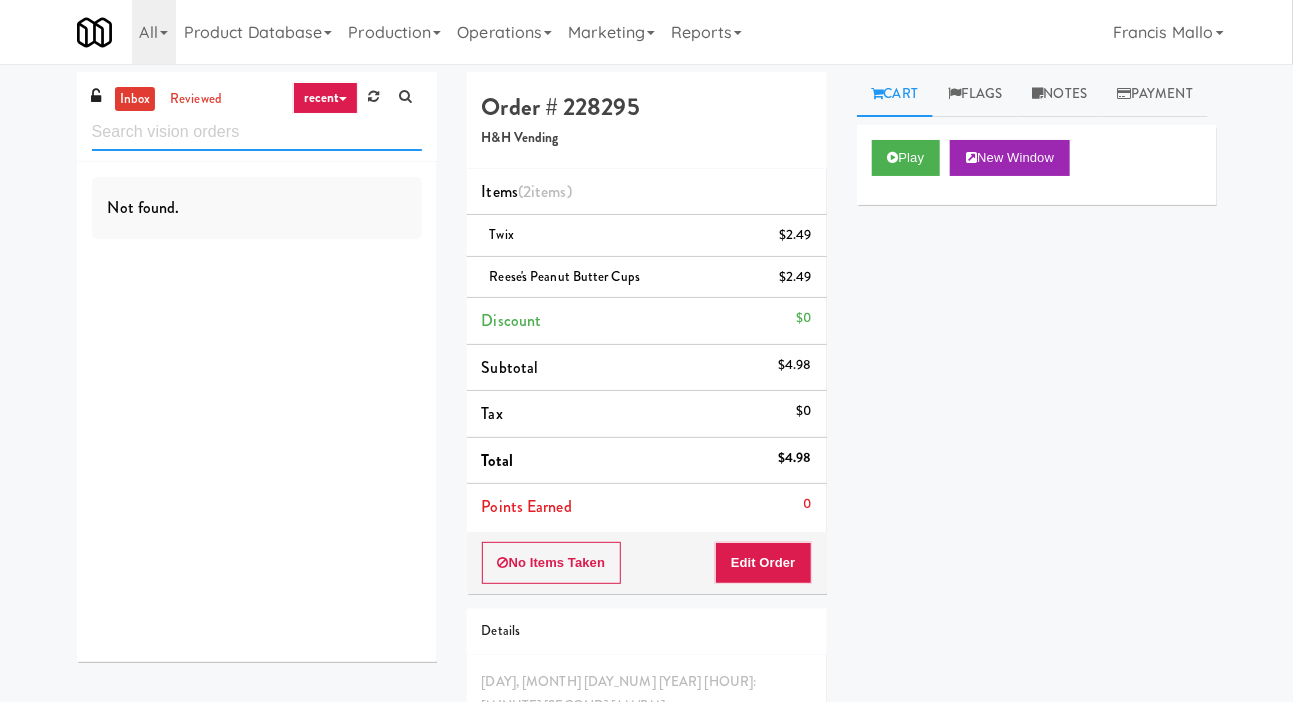 type 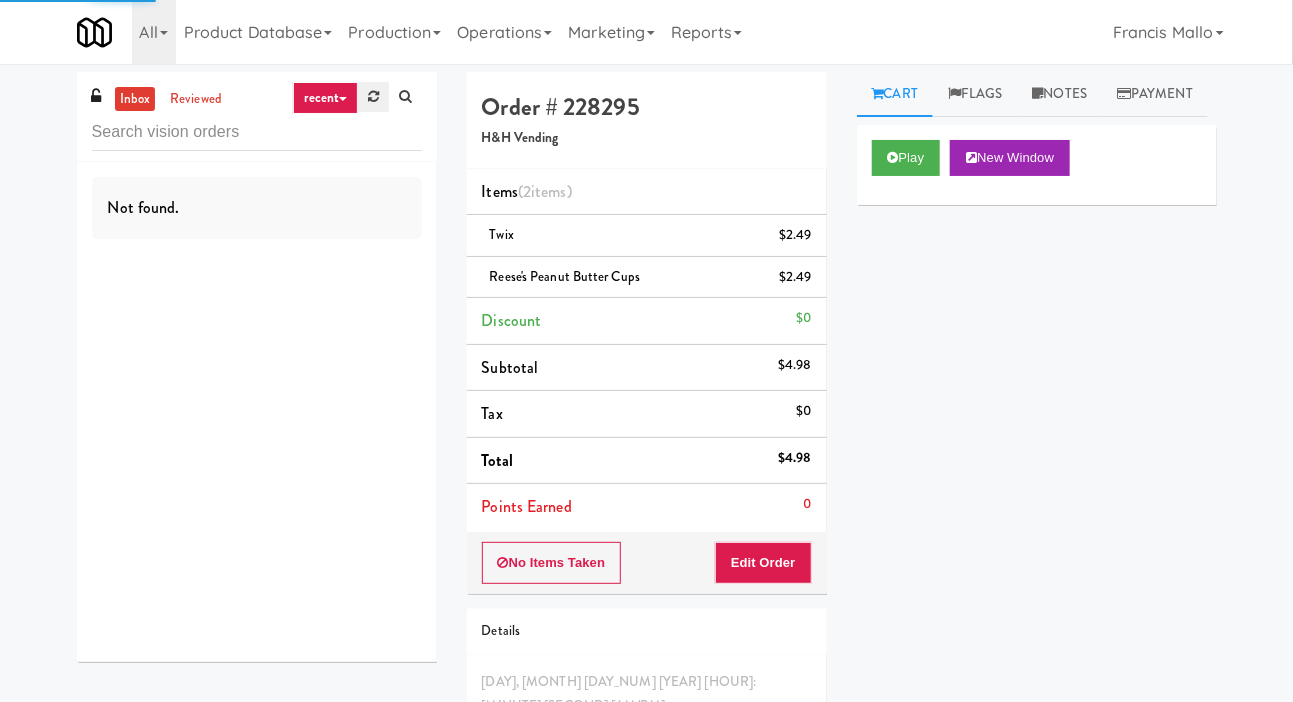 click at bounding box center [373, 96] 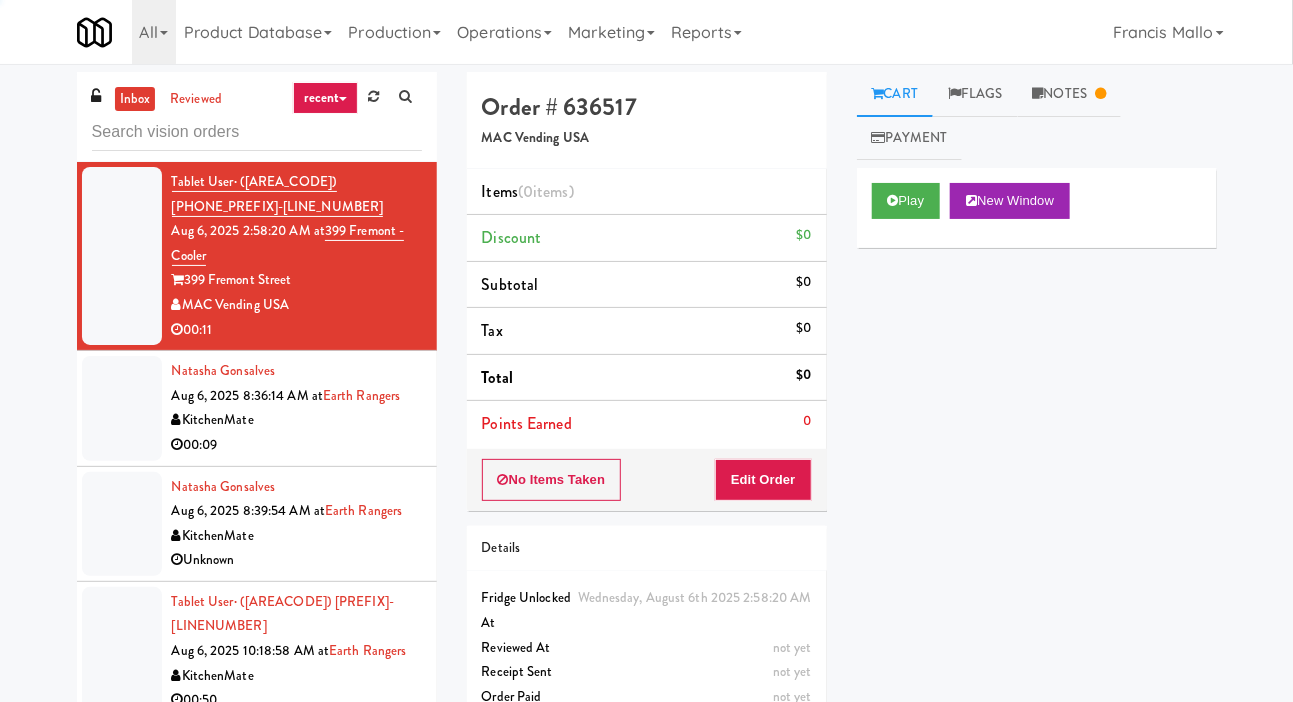 click at bounding box center [122, 408] 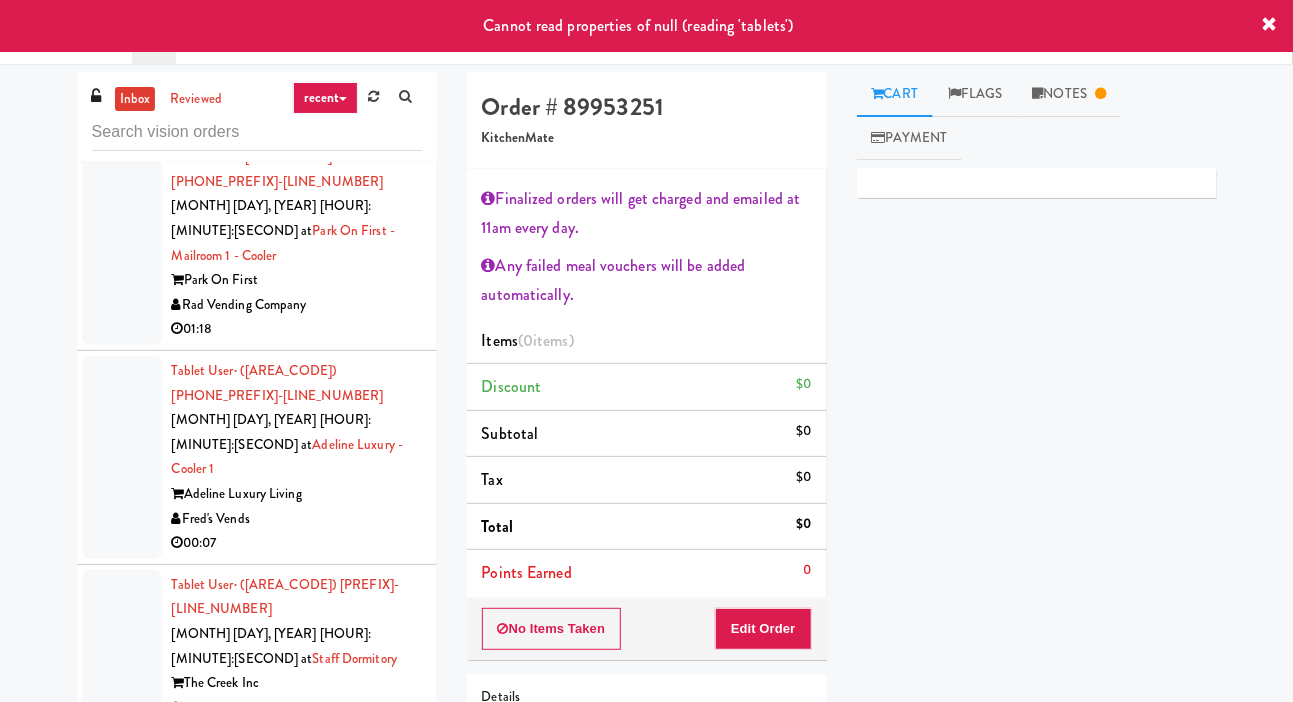 click at bounding box center (122, 860) 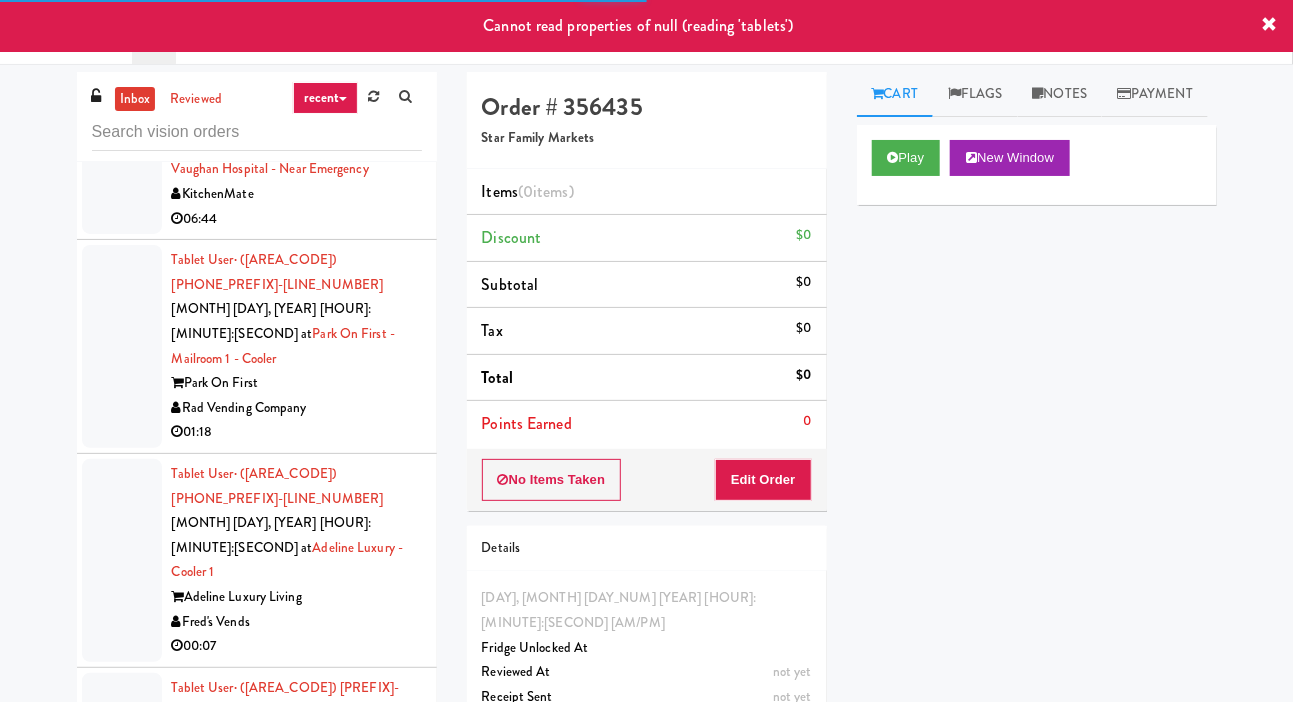 click at bounding box center (122, 762) 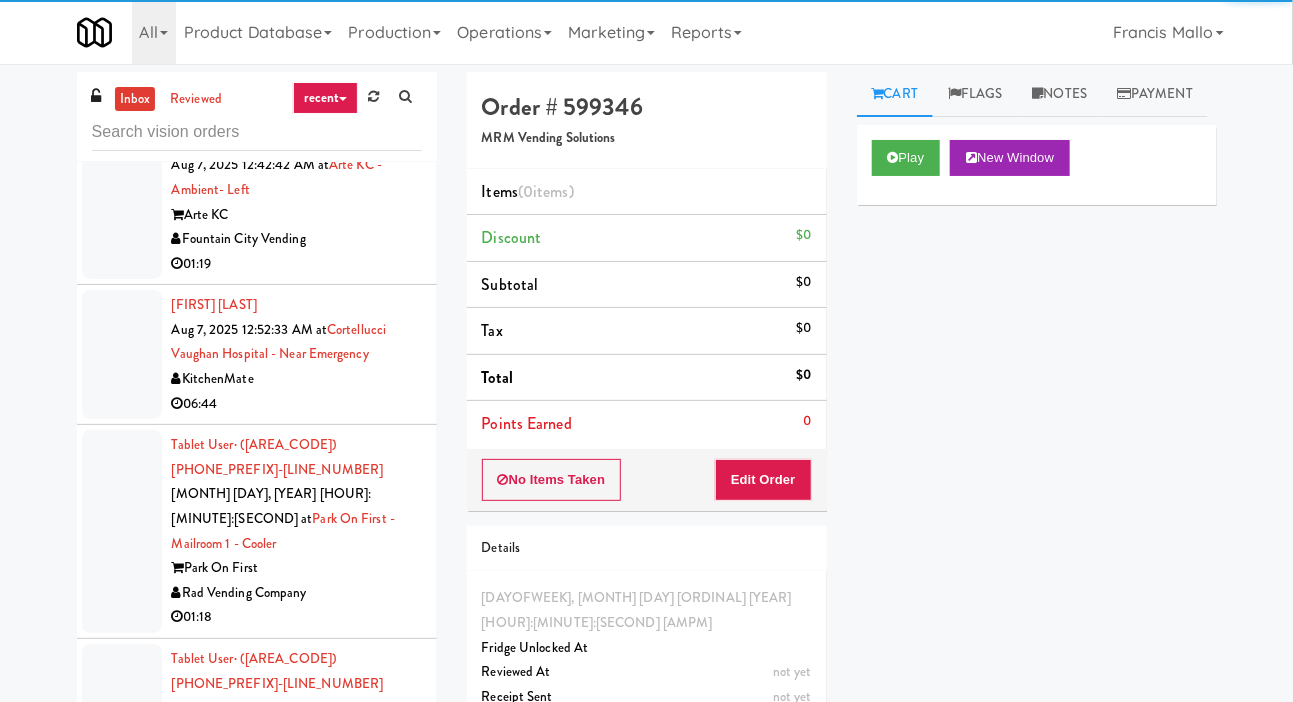 click at bounding box center (122, 745) 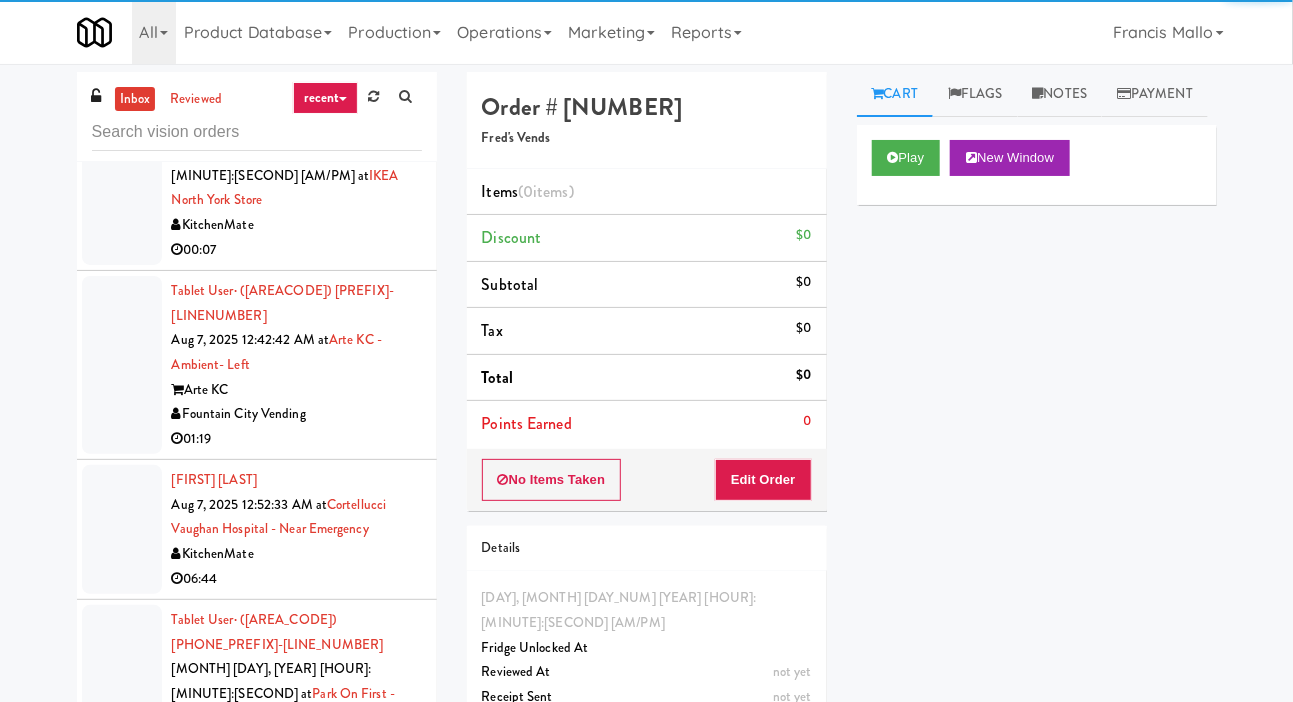 click at bounding box center (122, 706) 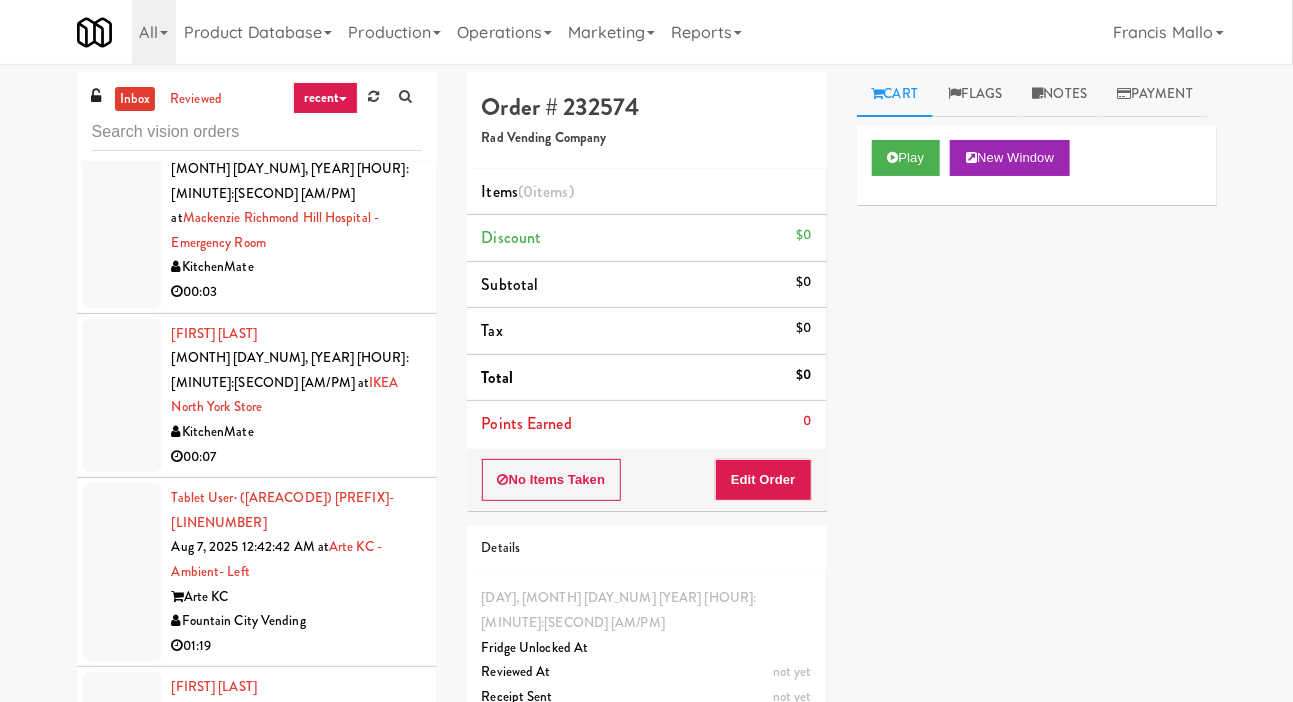 click at bounding box center [122, 736] 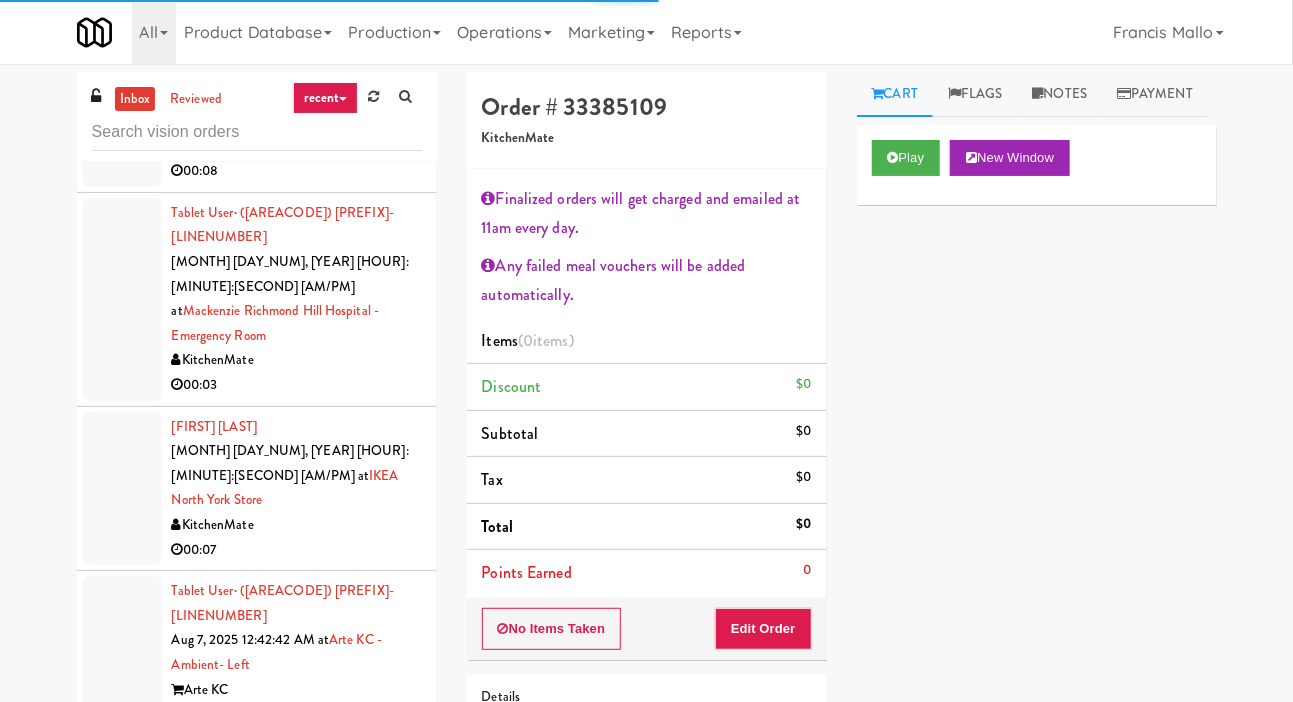 click at bounding box center [122, 665] 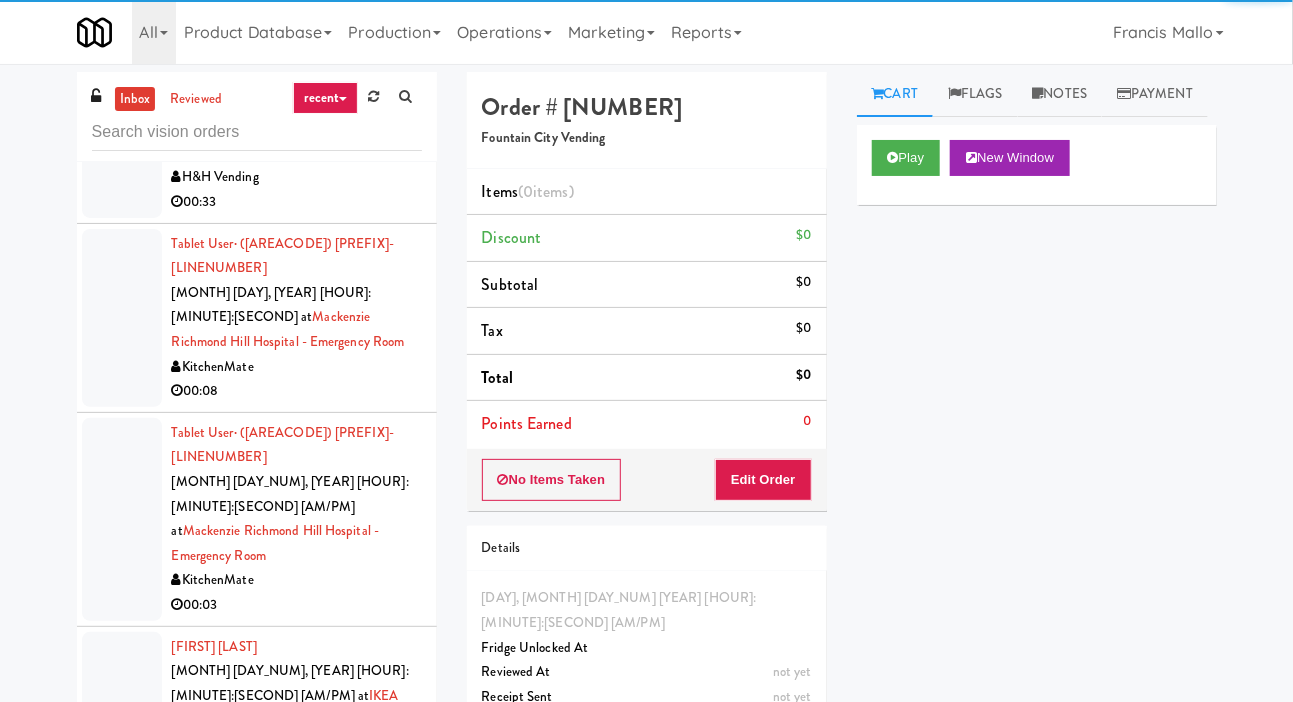click at bounding box center (122, 709) 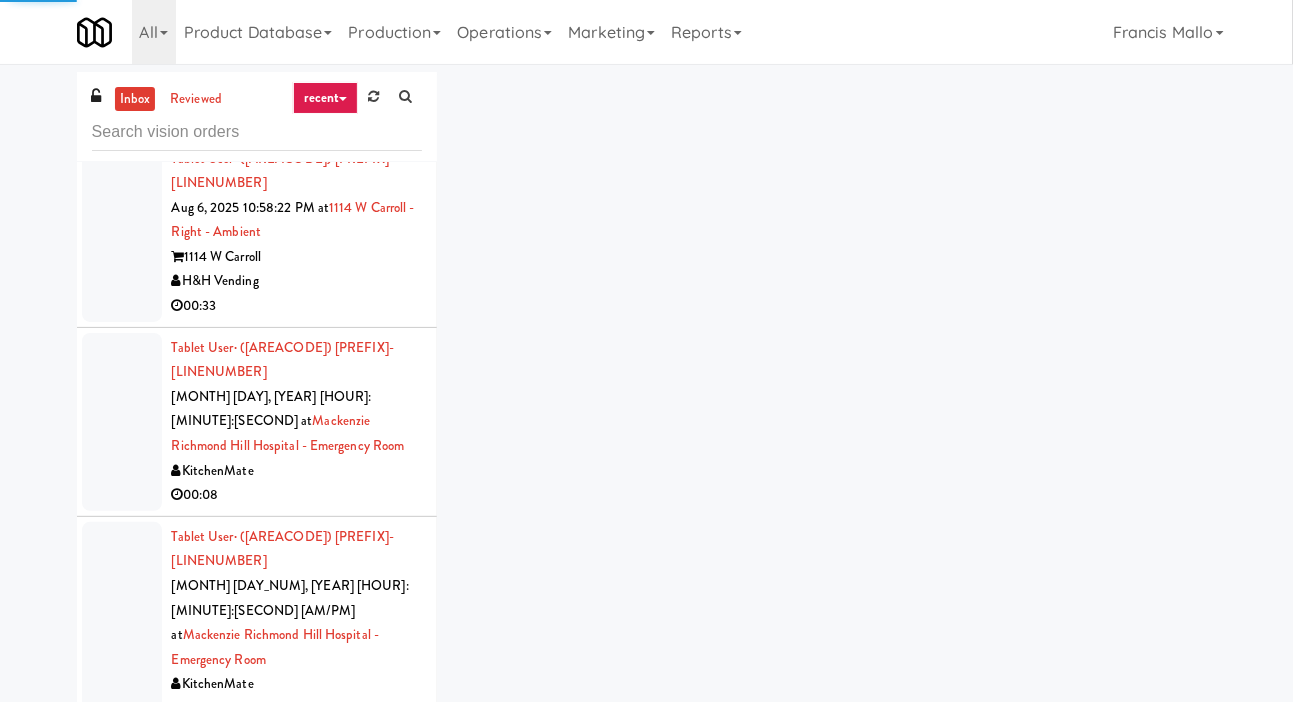 scroll, scrollTop: 2137, scrollLeft: 0, axis: vertical 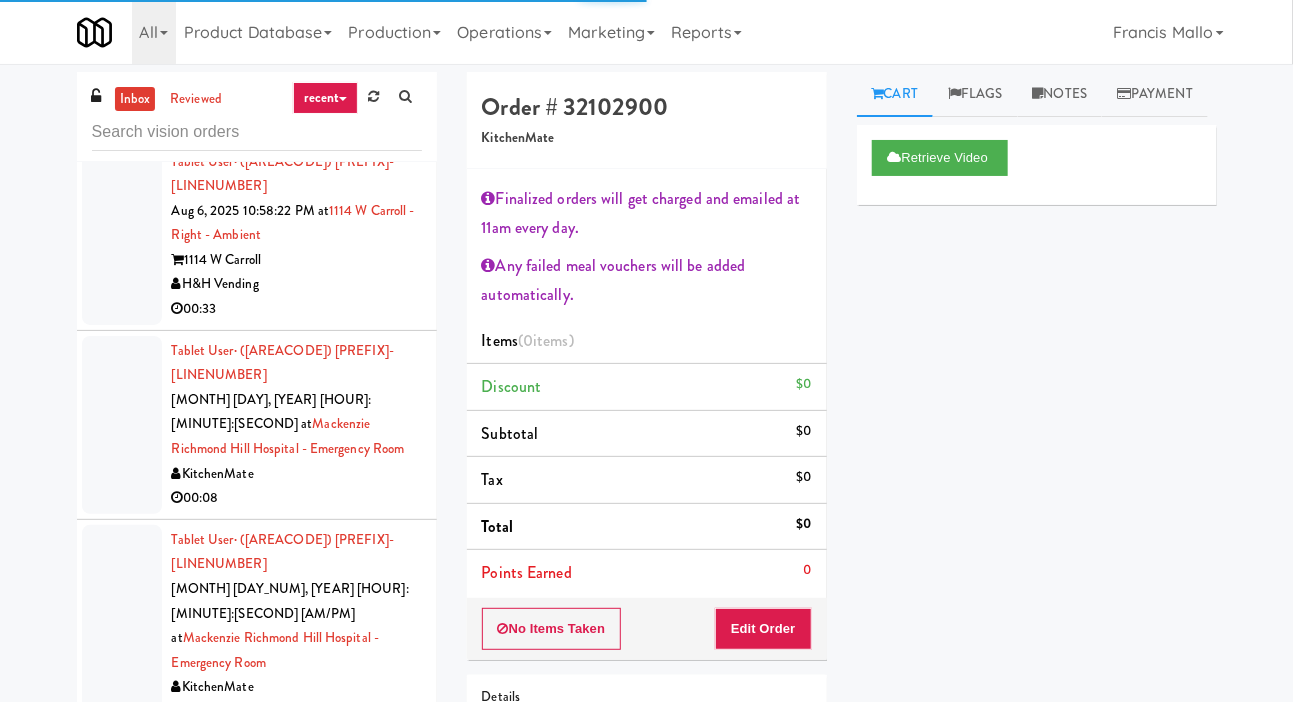 click at bounding box center [122, 626] 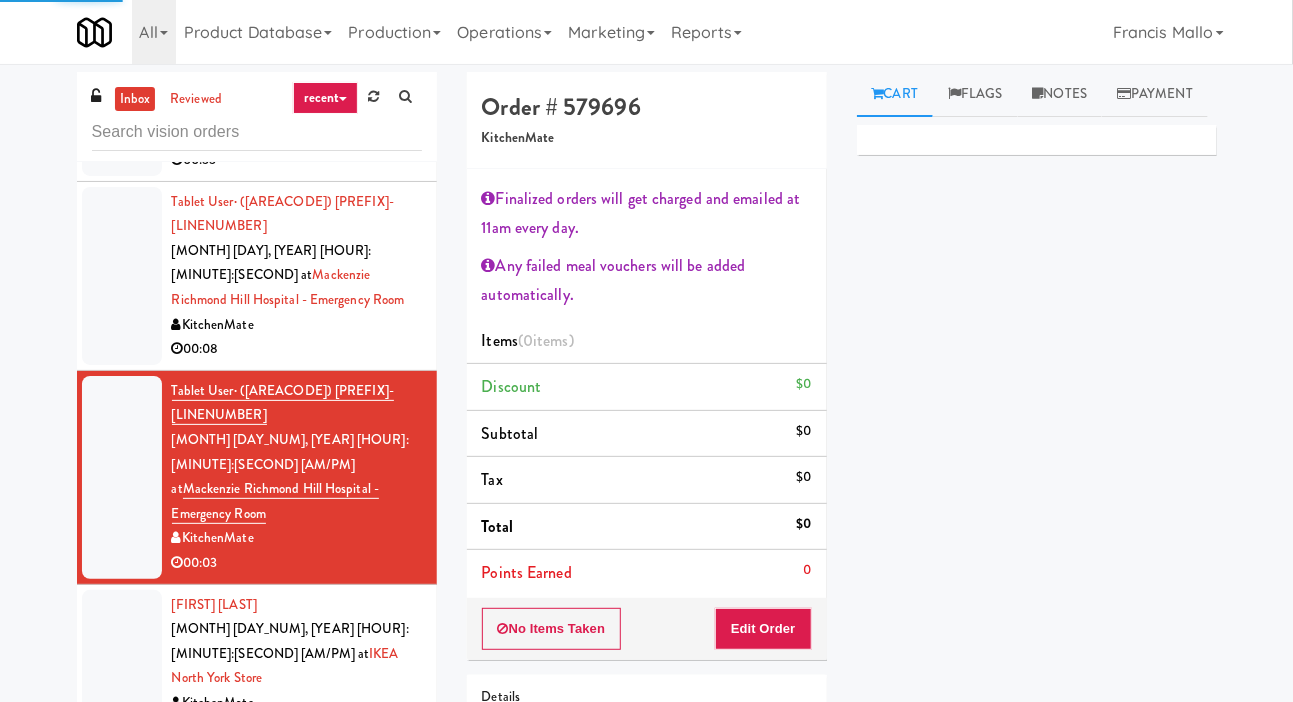 click at bounding box center [122, 843] 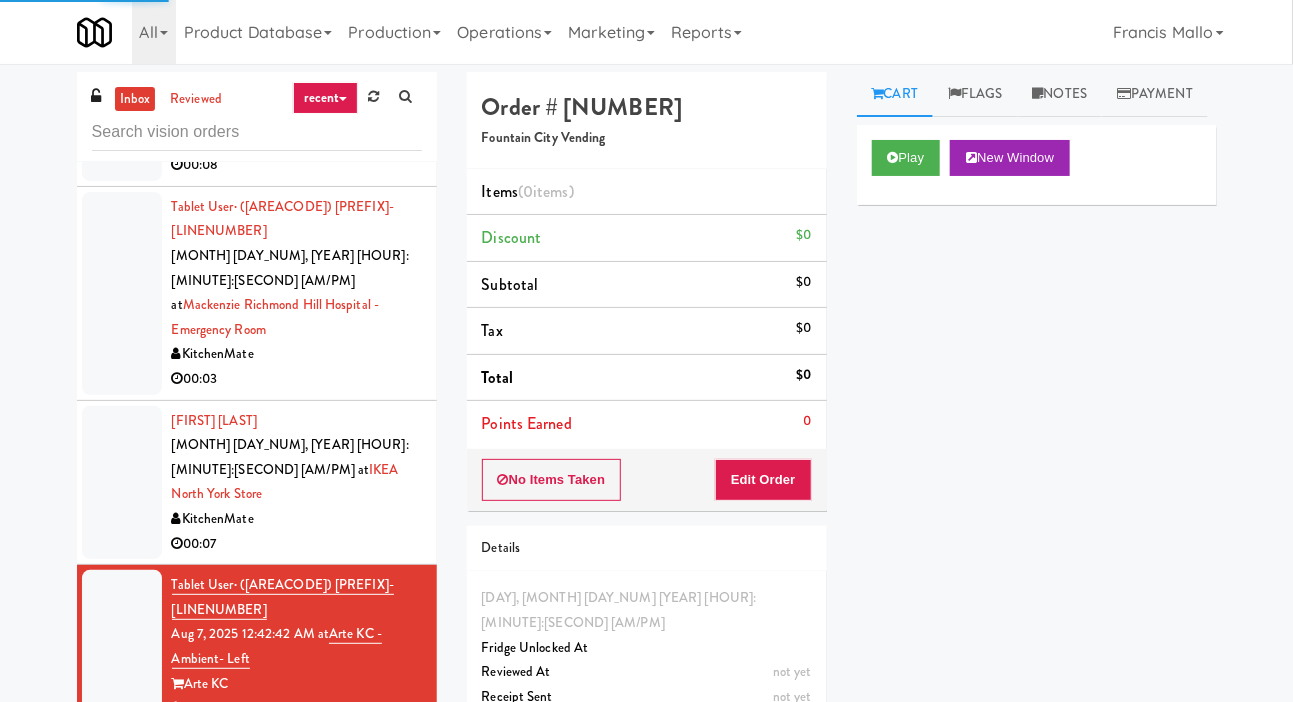 click at bounding box center (122, 823) 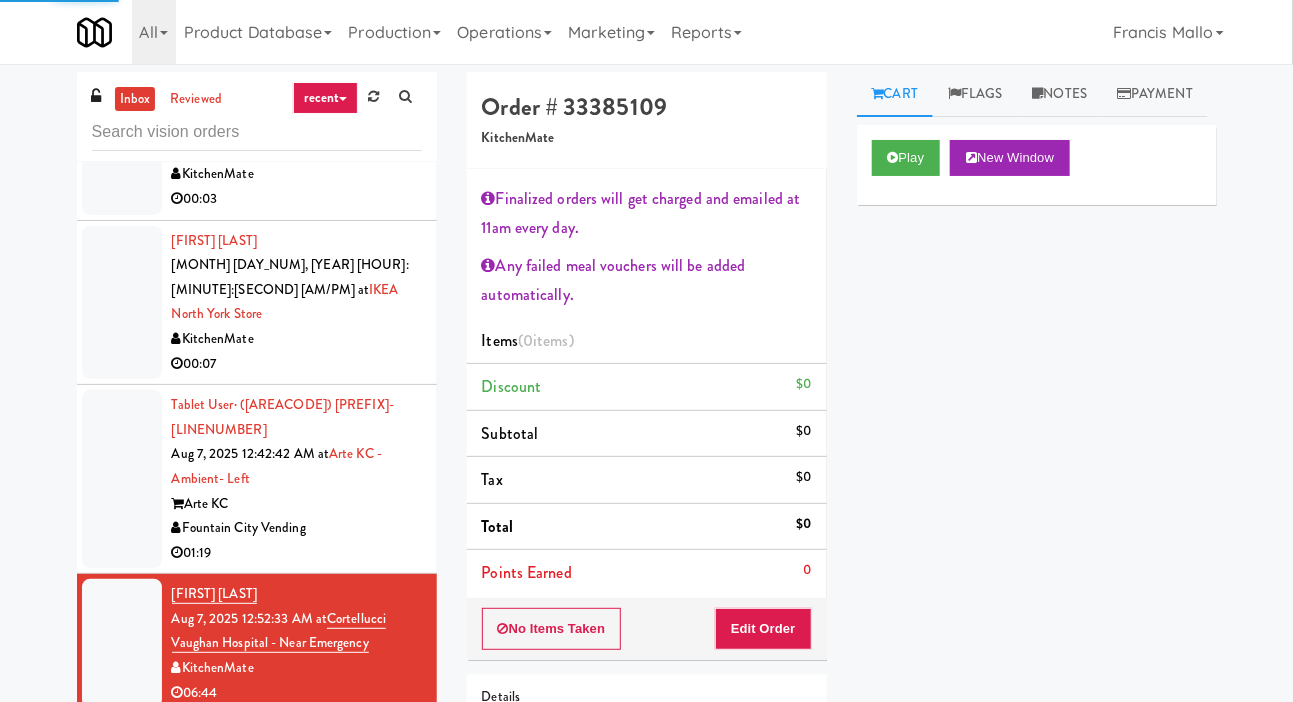 click at bounding box center [122, 820] 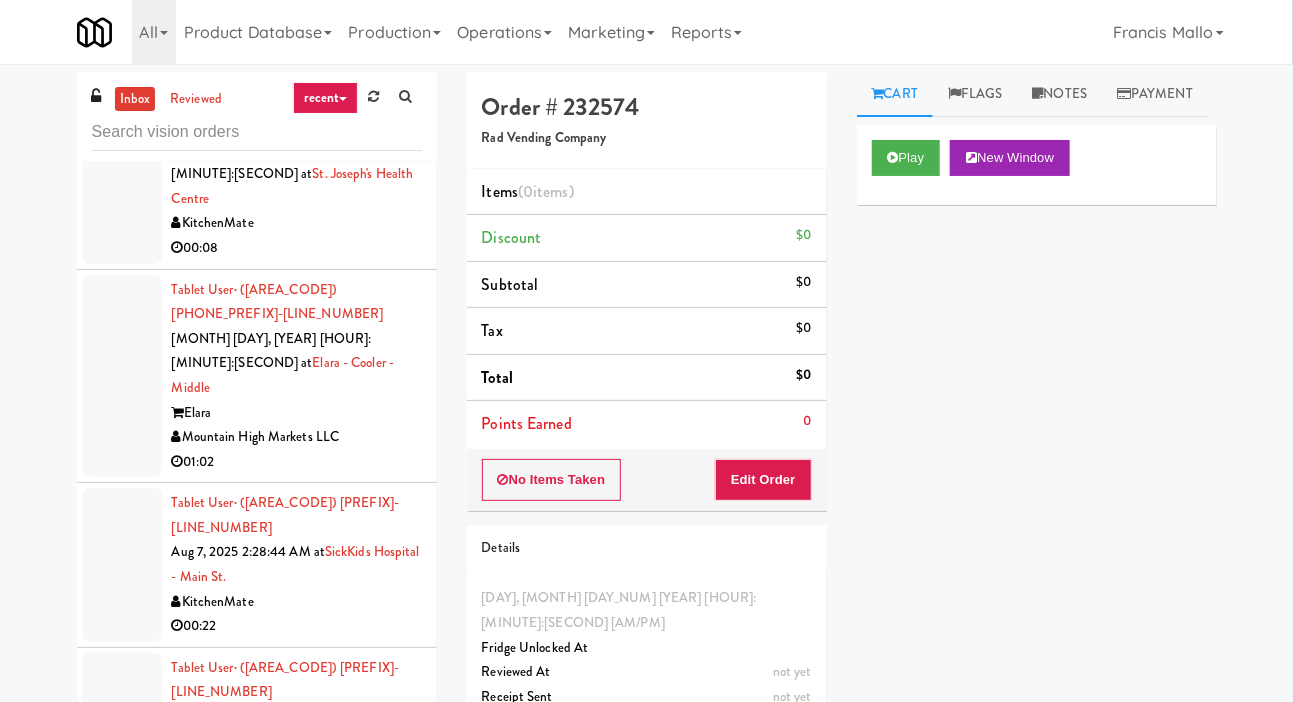scroll, scrollTop: 6196, scrollLeft: 0, axis: vertical 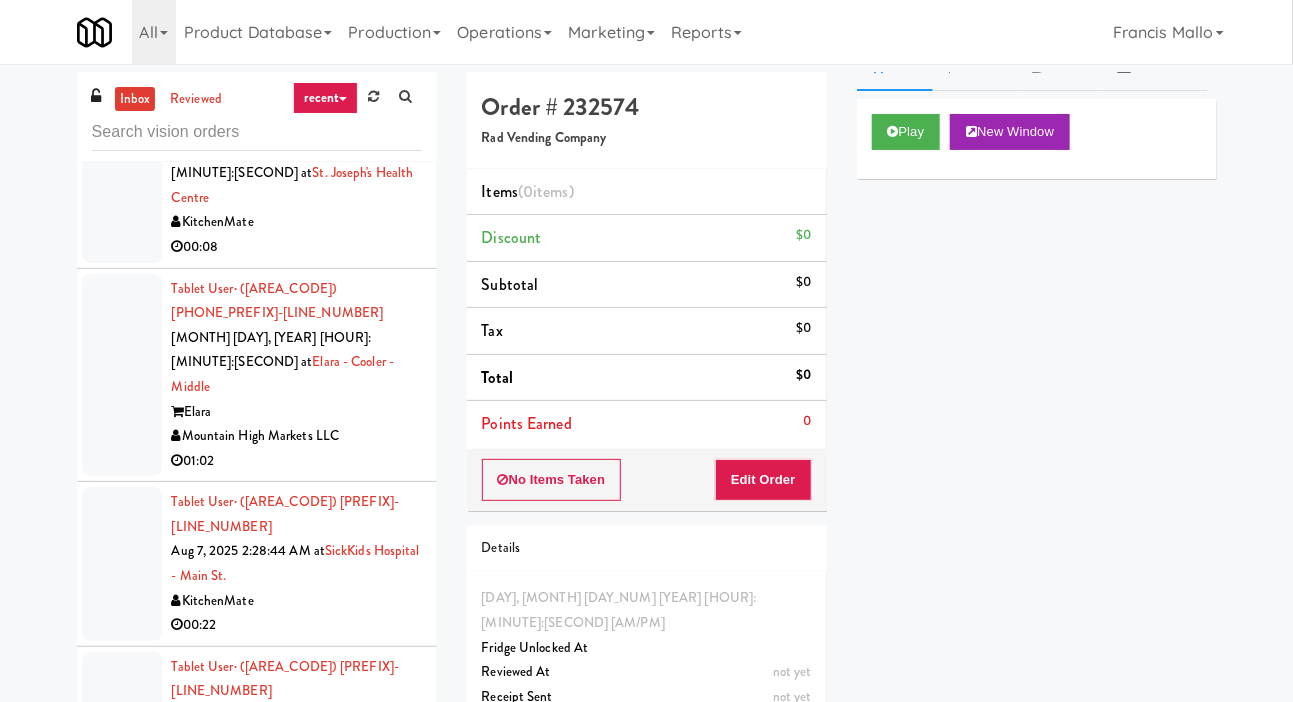 click at bounding box center [122, 1583] 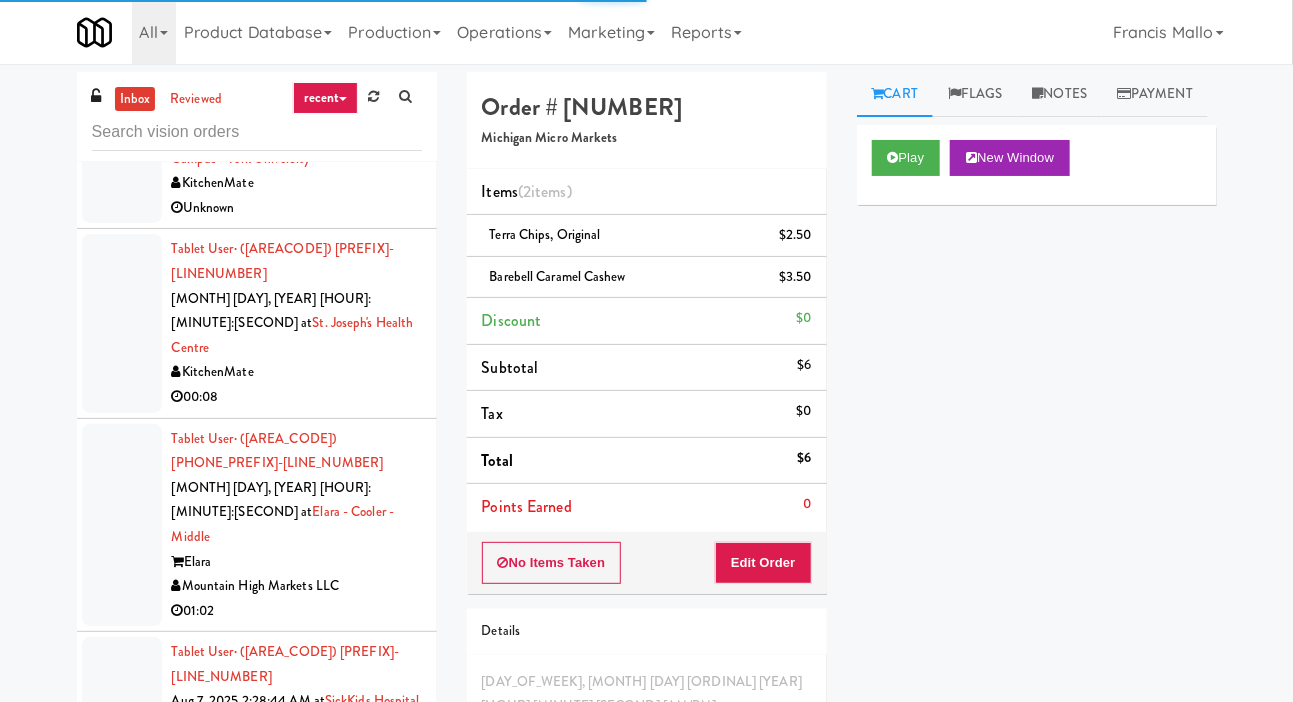 click at bounding box center (122, 1532) 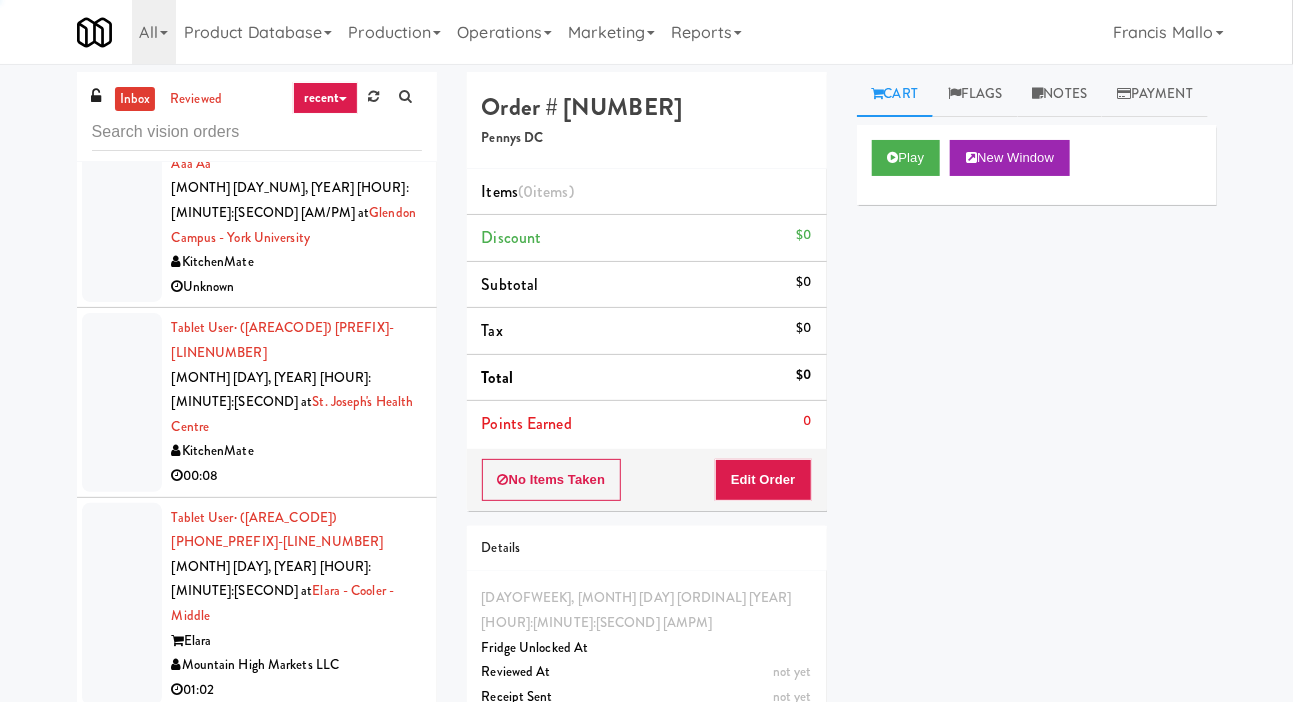 scroll, scrollTop: 5933, scrollLeft: 0, axis: vertical 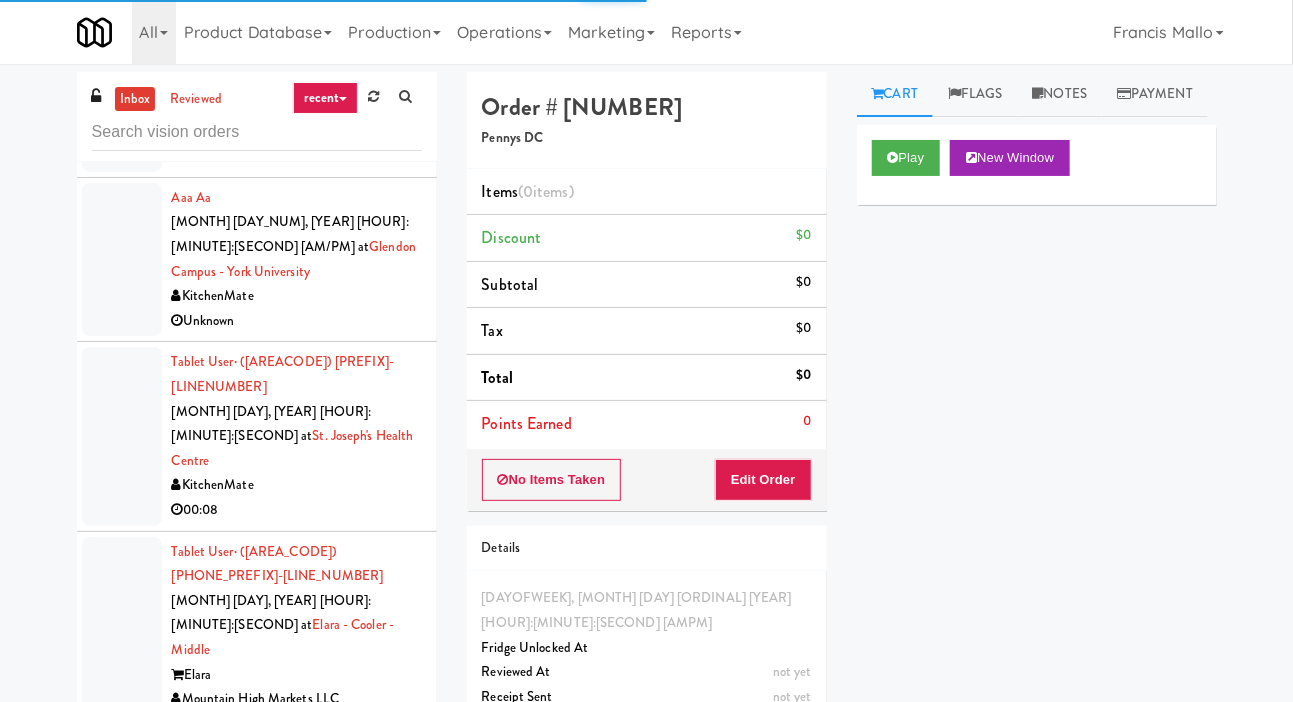 click at bounding box center [122, 1443] 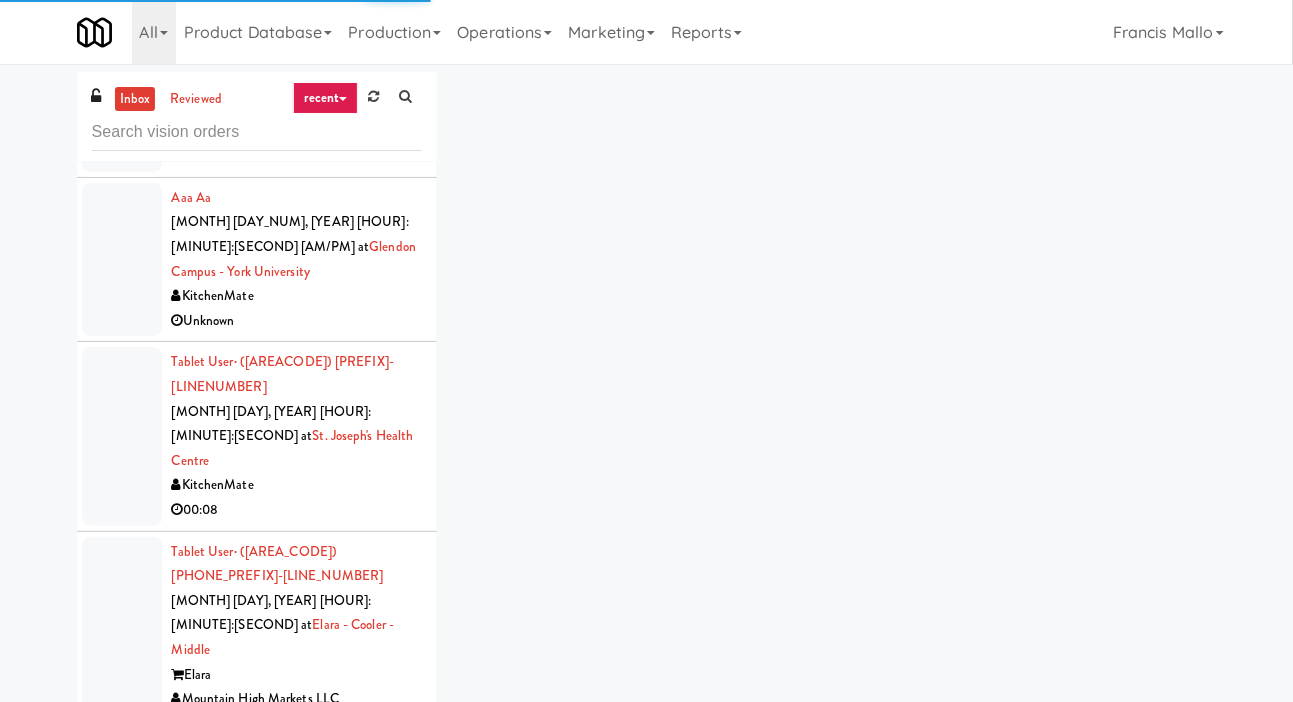 click at bounding box center (122, 1645) 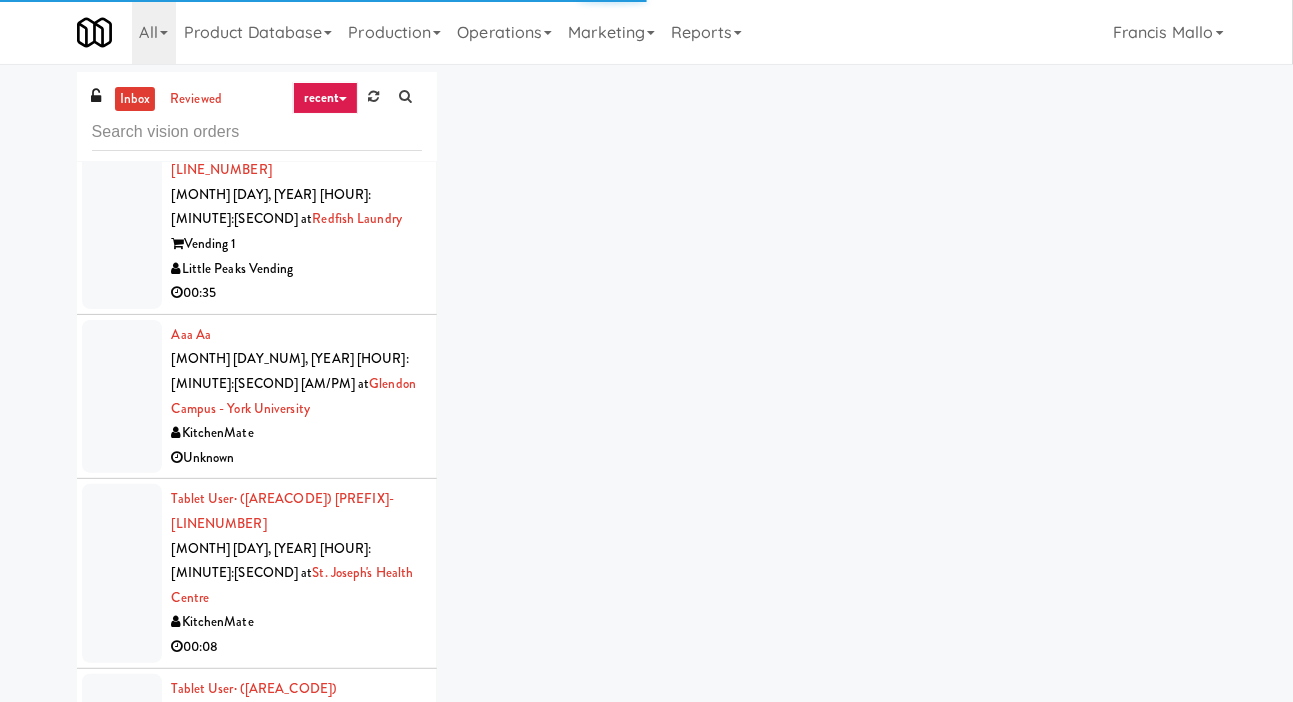 click at bounding box center [122, 1580] 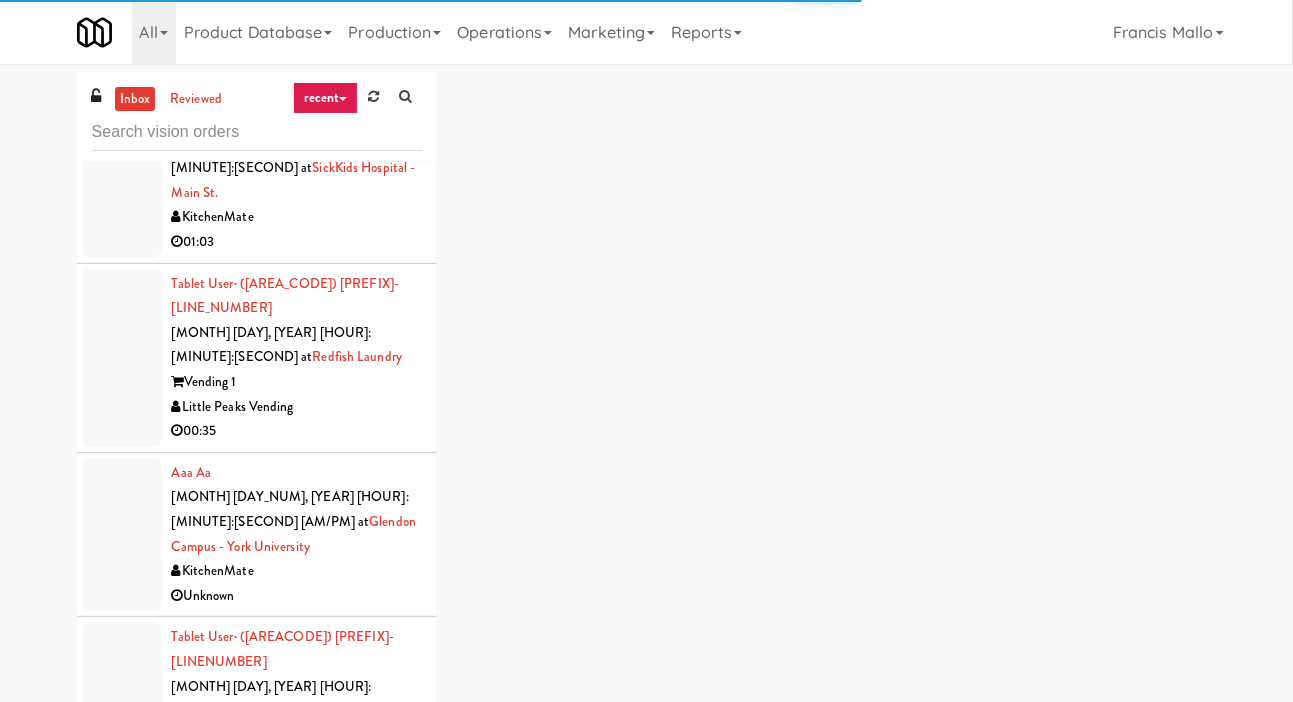scroll, scrollTop: 5657, scrollLeft: 0, axis: vertical 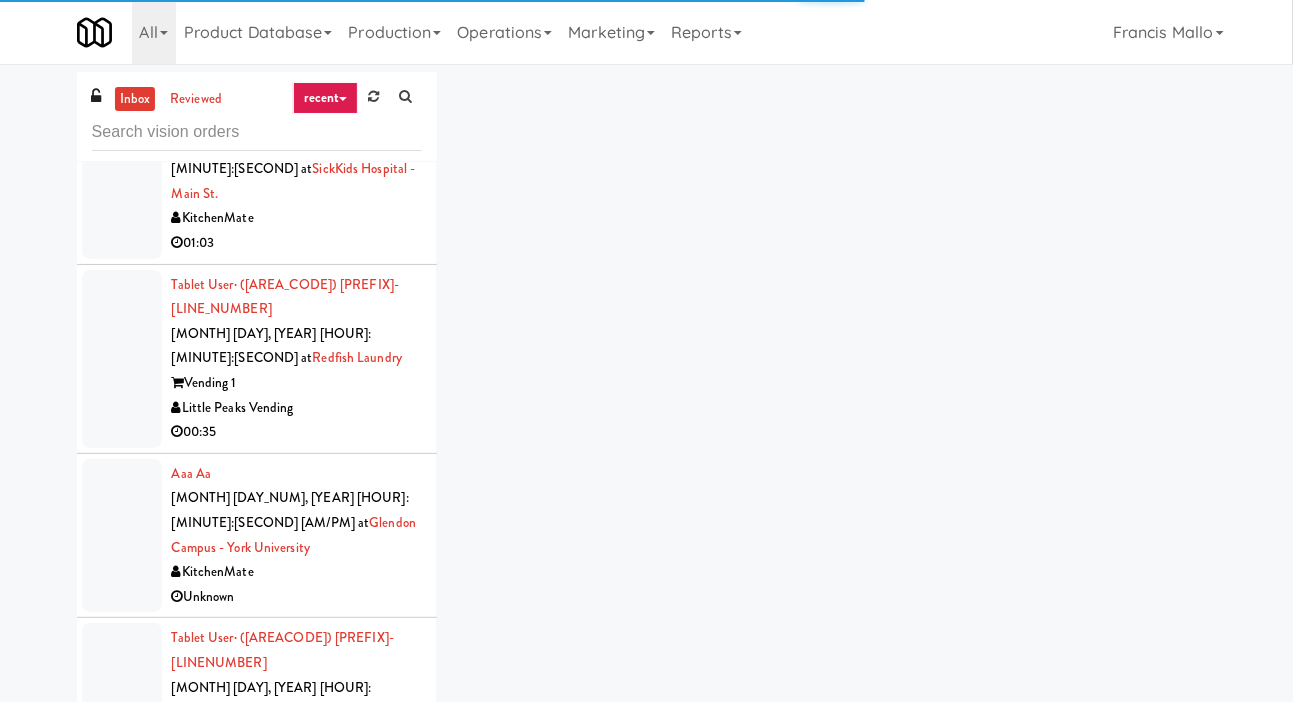 click at bounding box center [122, 1506] 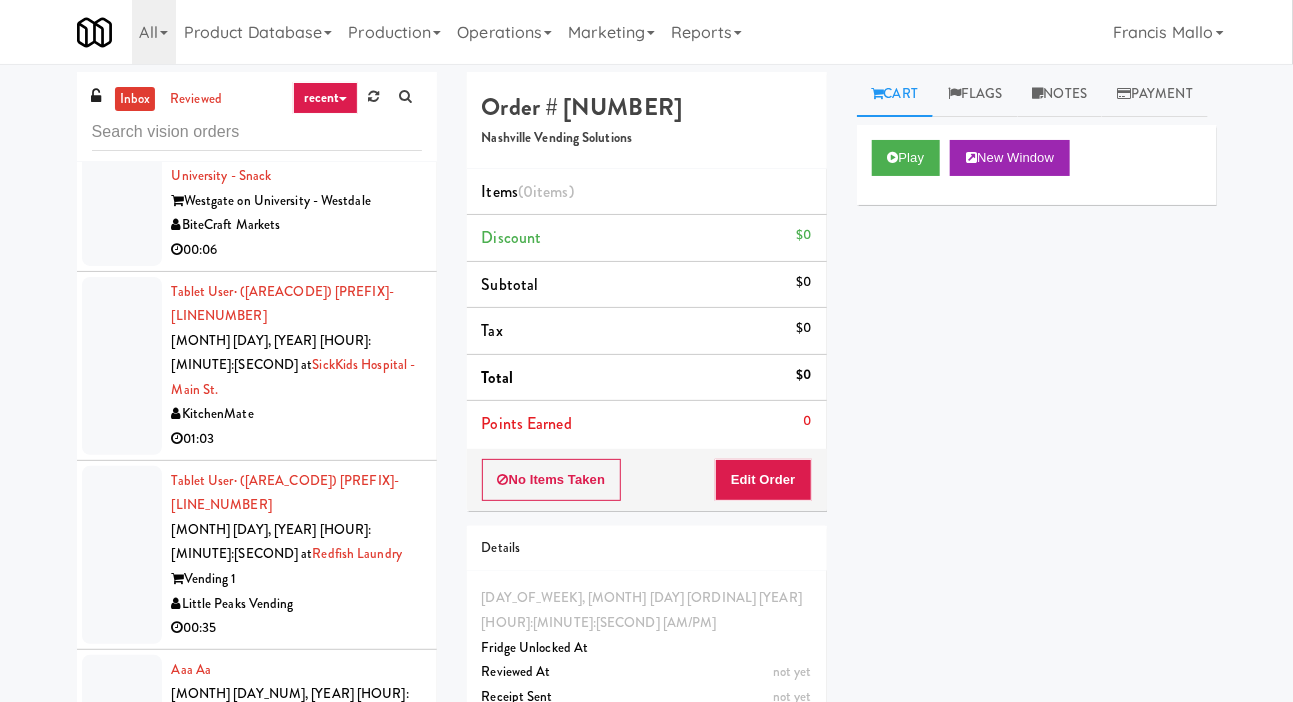 click at bounding box center (122, 1488) 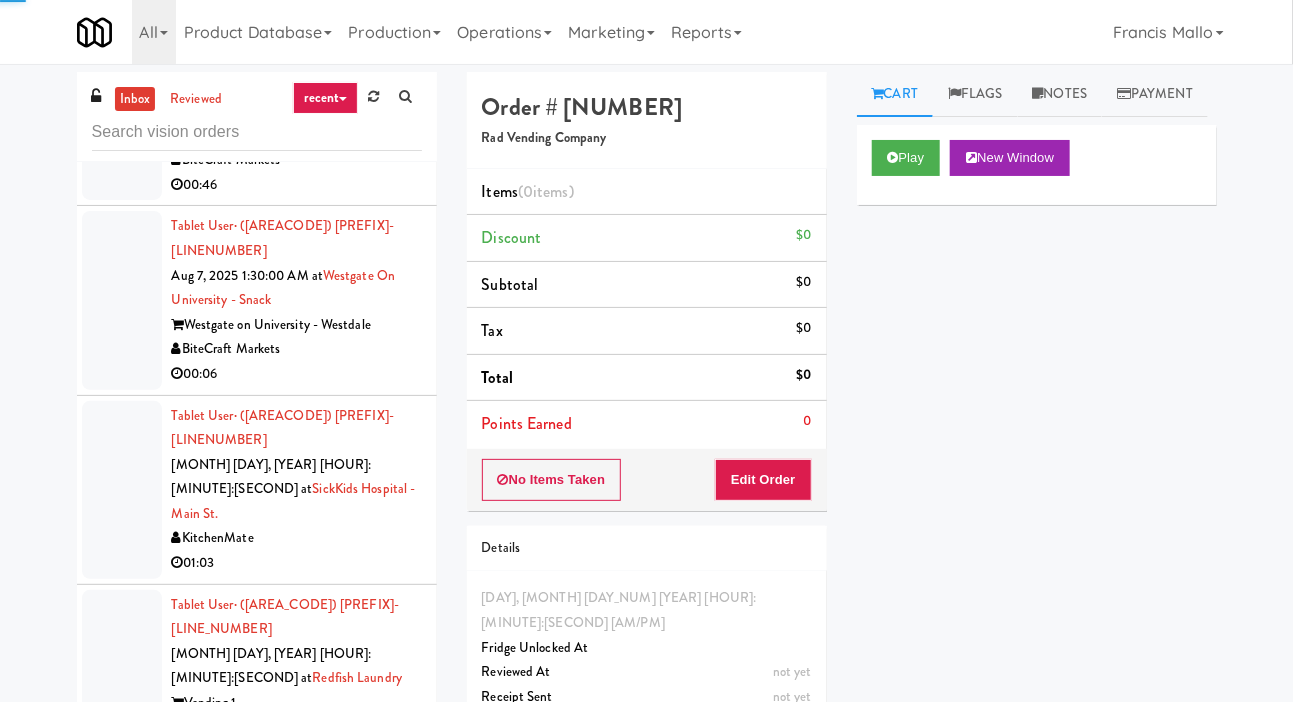 click at bounding box center (122, 1423) 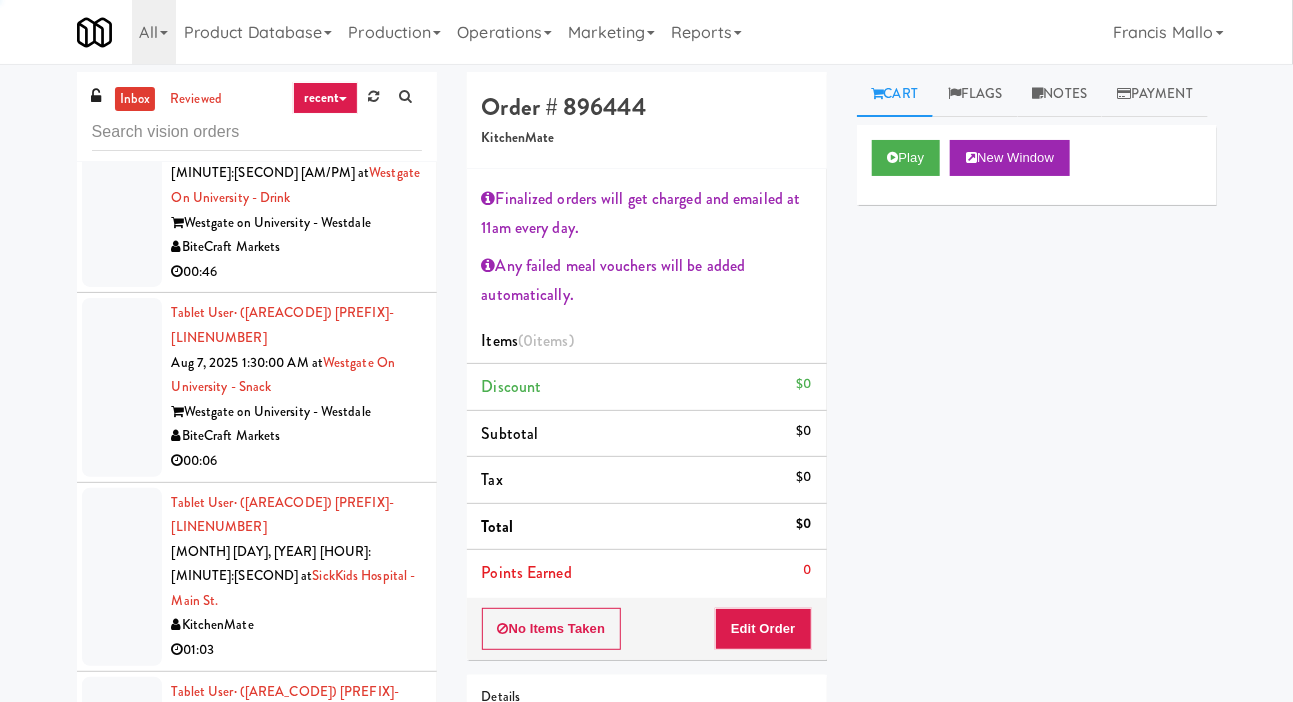 scroll, scrollTop: 5184, scrollLeft: 0, axis: vertical 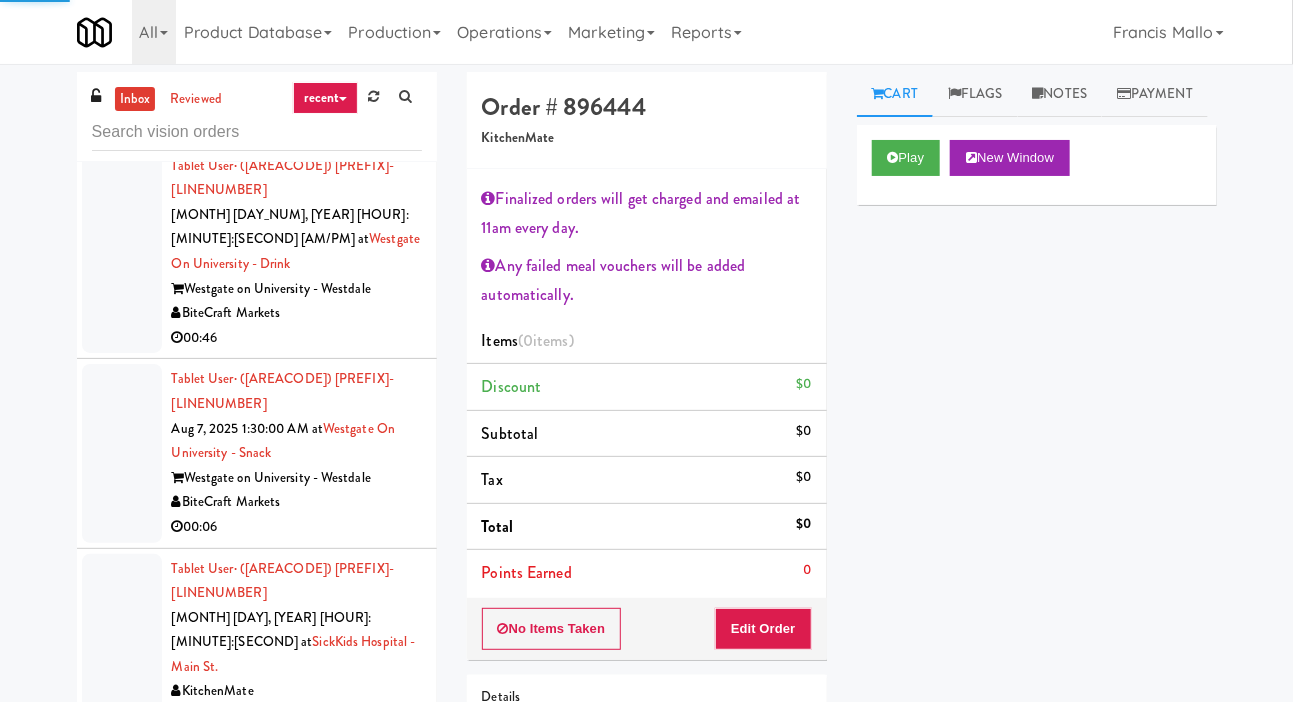 click at bounding box center (122, 1387) 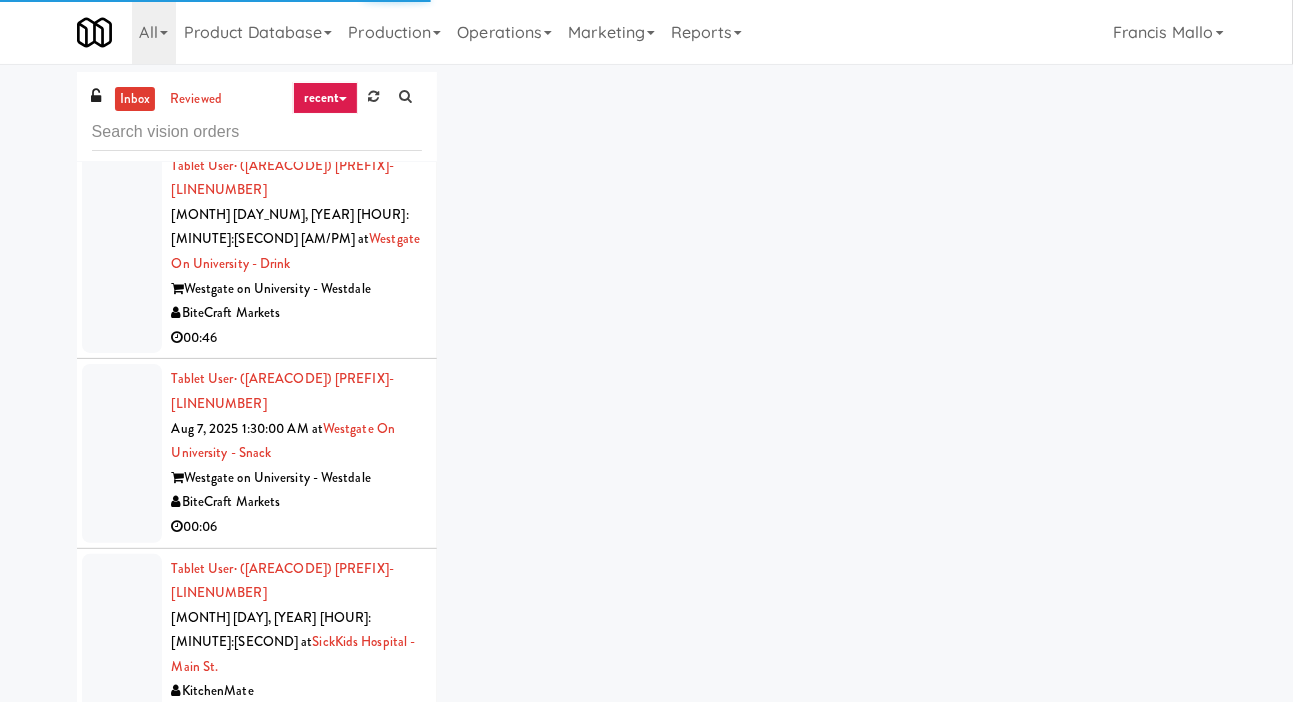 click at bounding box center [122, 1576] 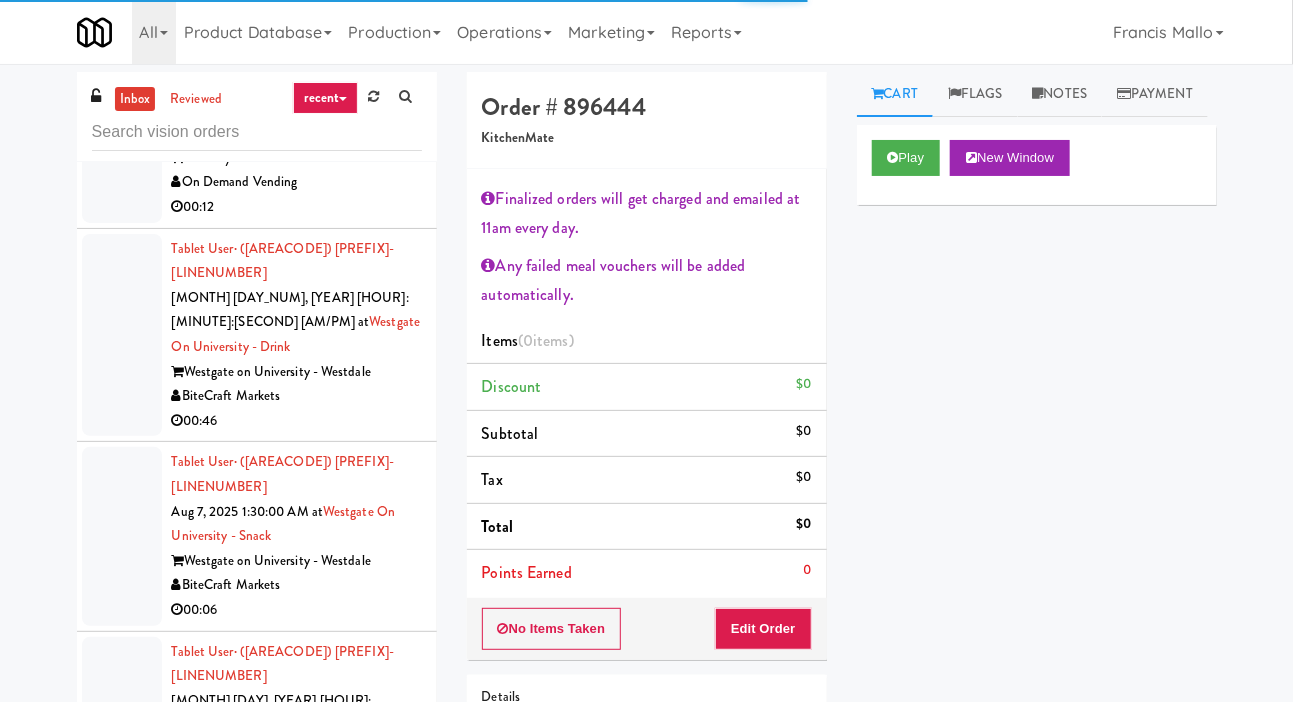 scroll, scrollTop: 5096, scrollLeft: 0, axis: vertical 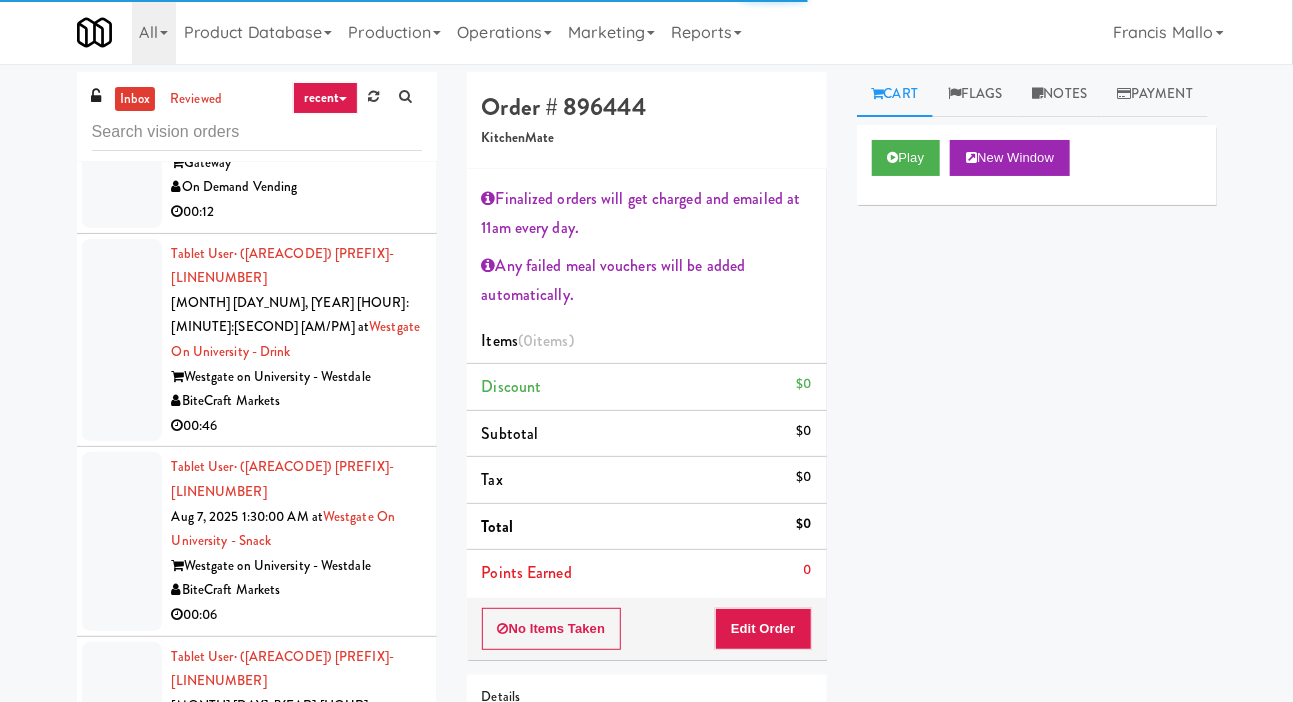 click at bounding box center [122, 1475] 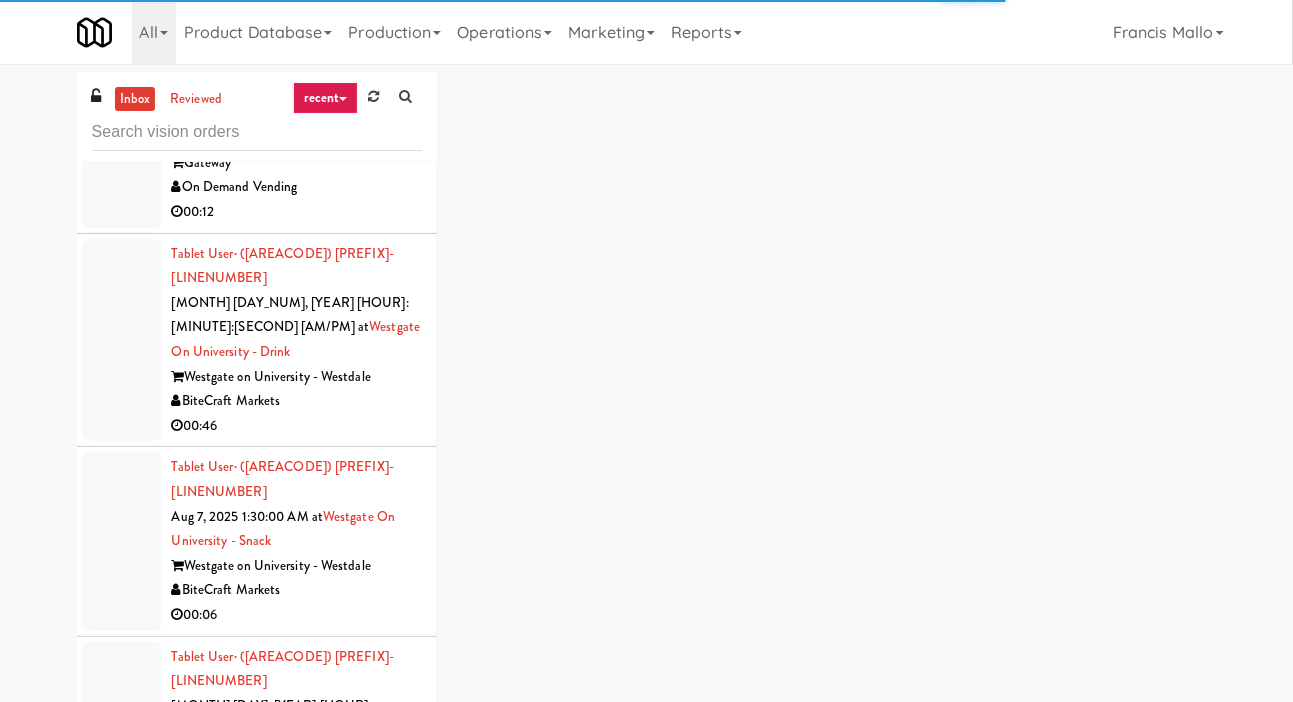 click at bounding box center (122, 1273) 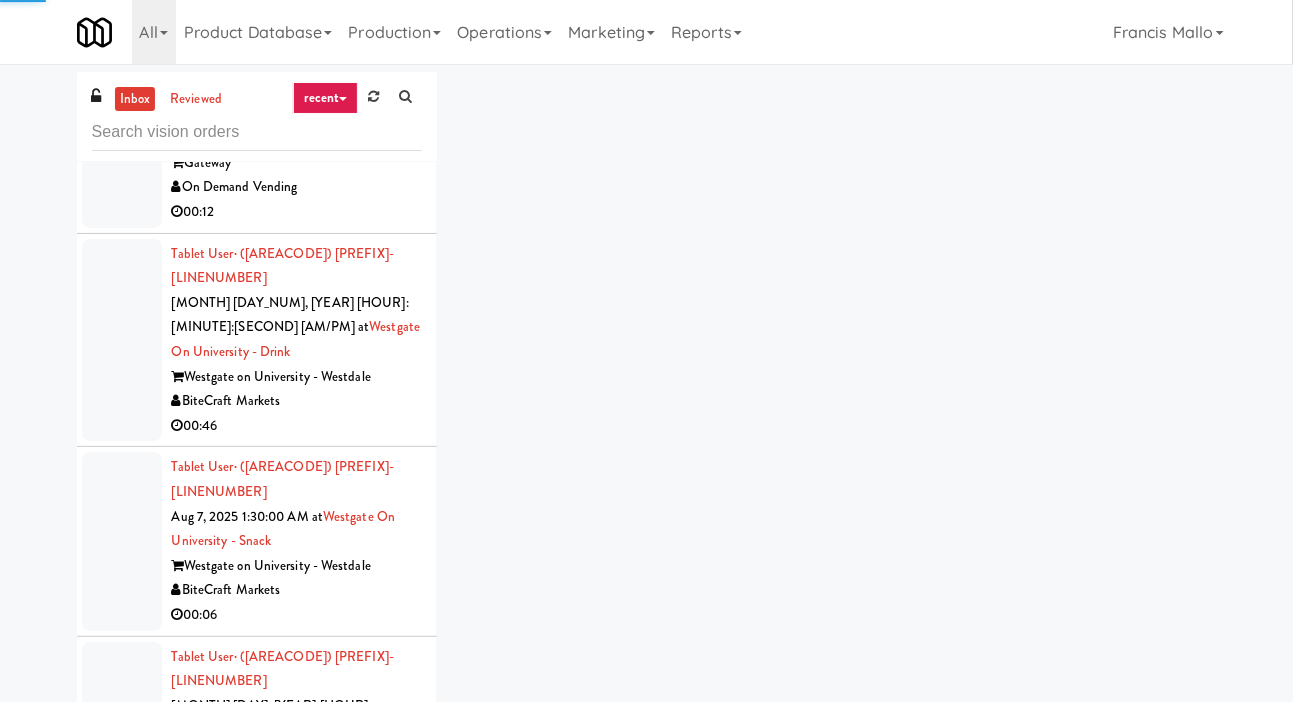 click at bounding box center (122, 1475) 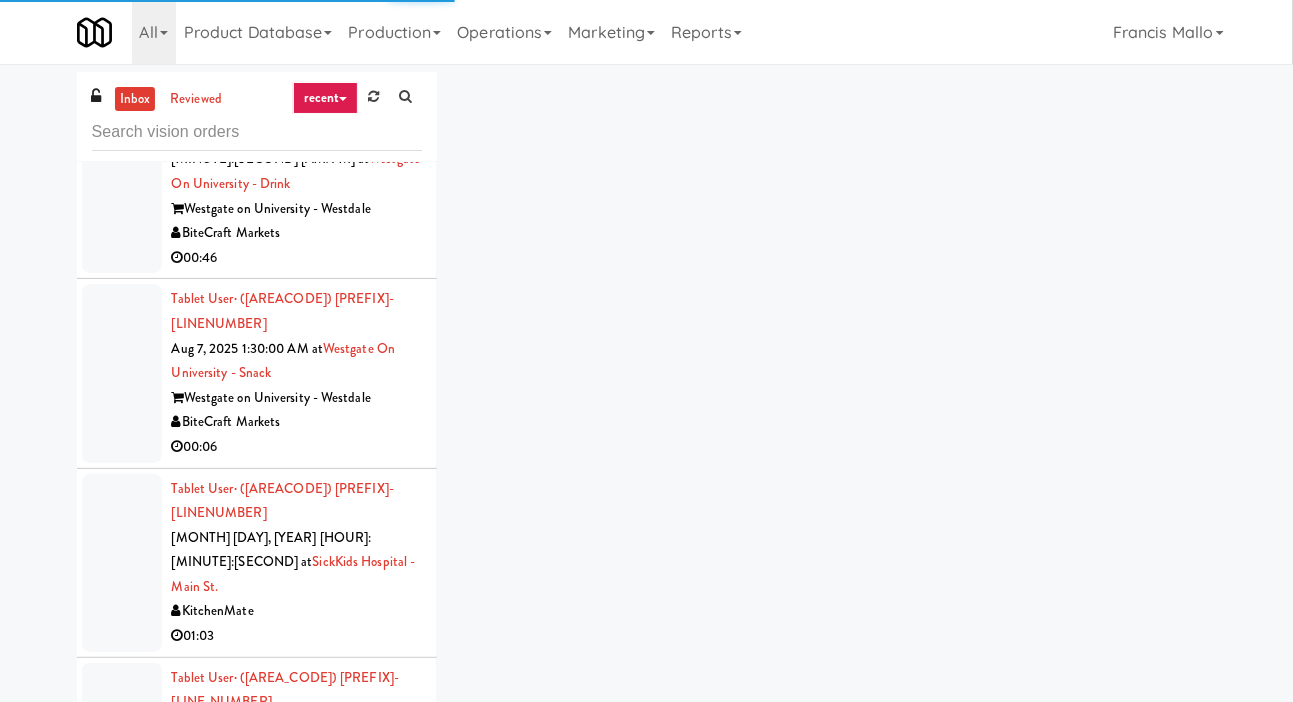 scroll, scrollTop: 5263, scrollLeft: 0, axis: vertical 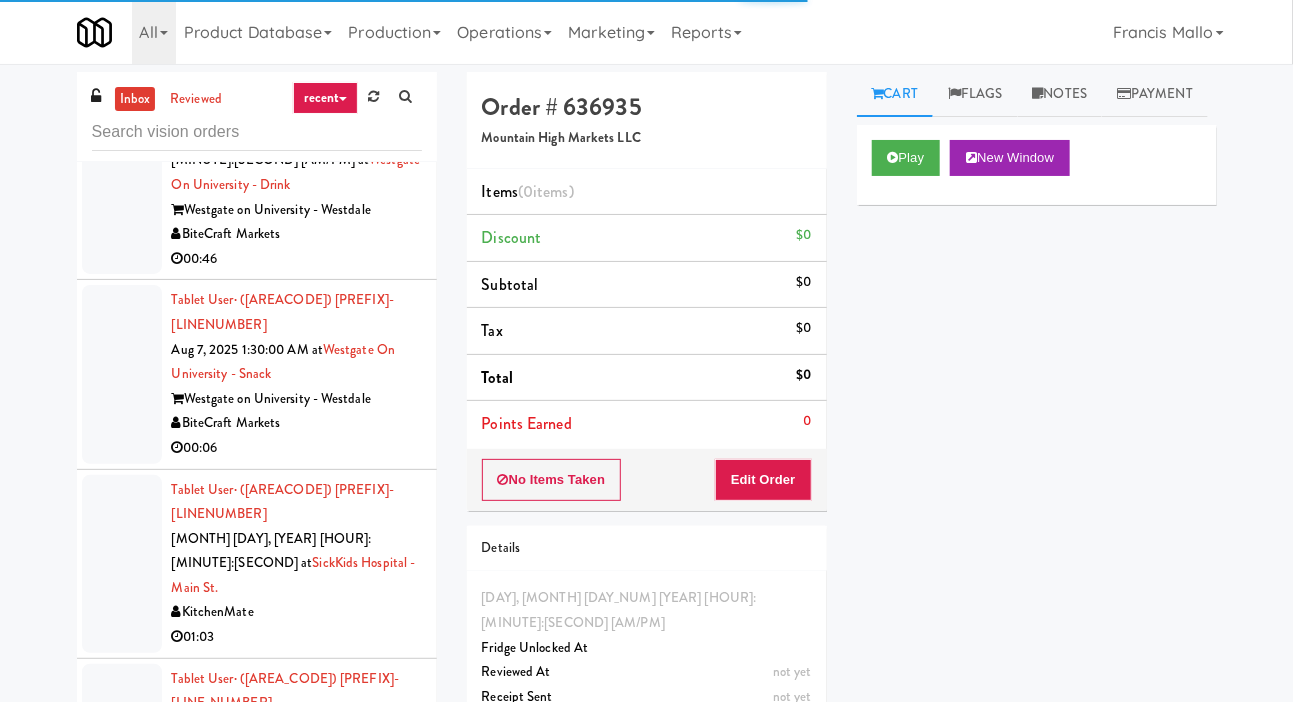 click at bounding box center [122, 1497] 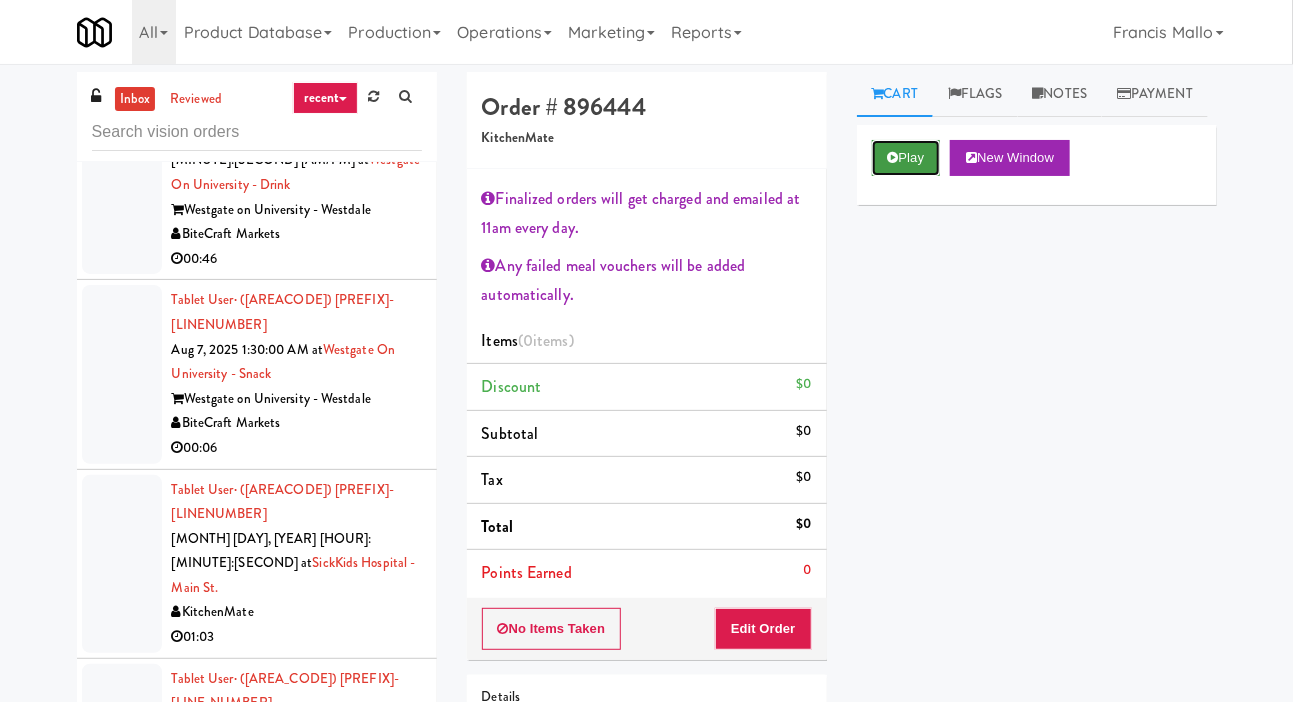 click on "Play" at bounding box center [906, 158] 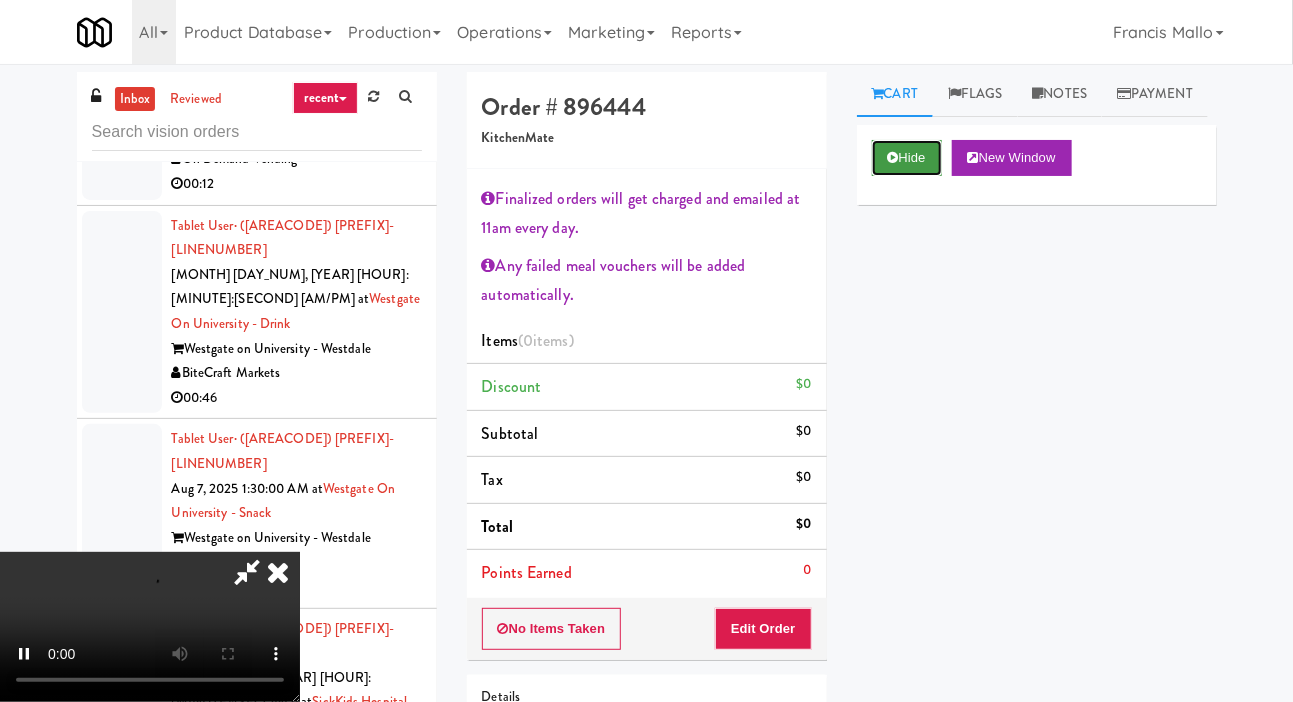 scroll, scrollTop: 5121, scrollLeft: 0, axis: vertical 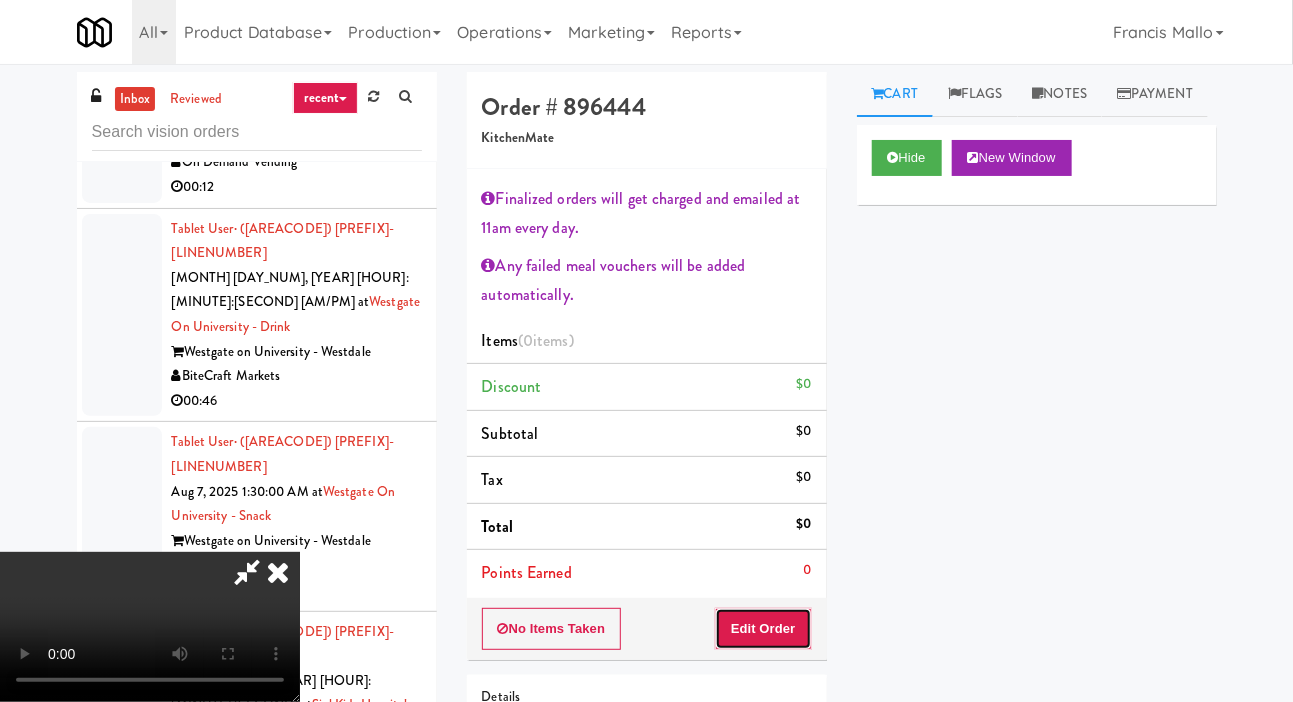 click on "Edit Order" at bounding box center [763, 629] 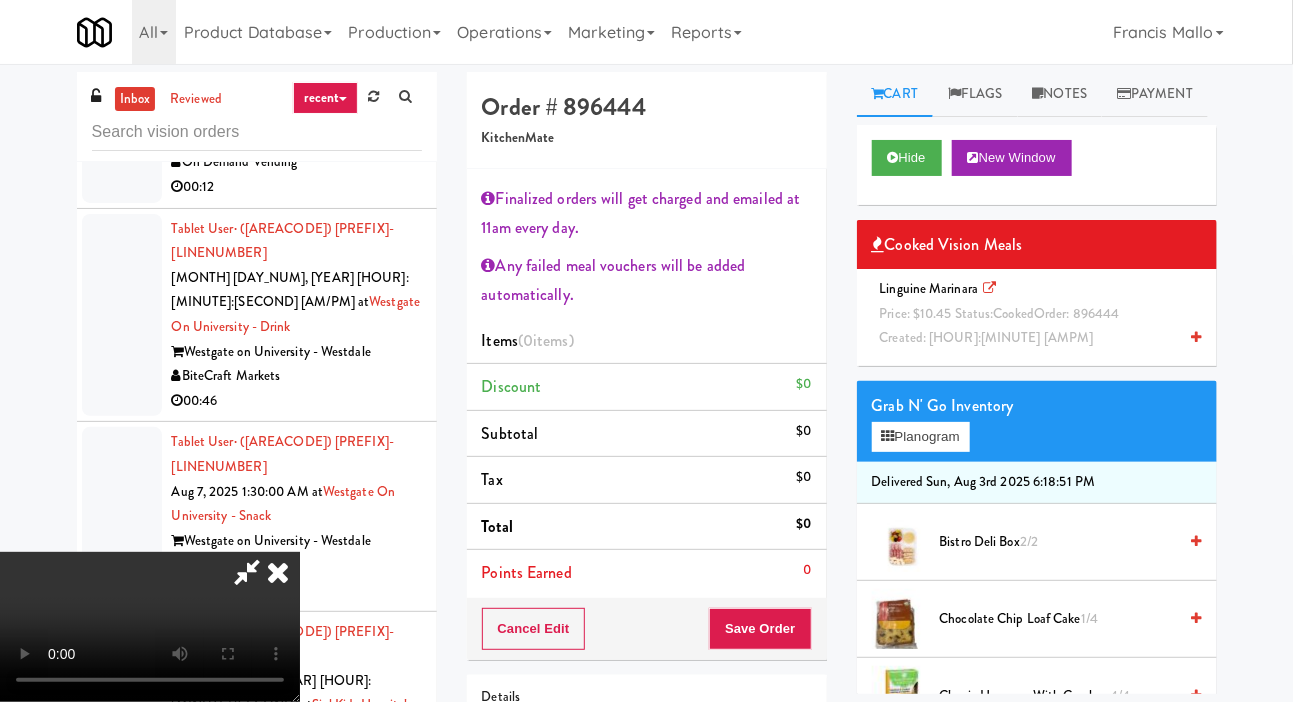 scroll, scrollTop: 127, scrollLeft: 0, axis: vertical 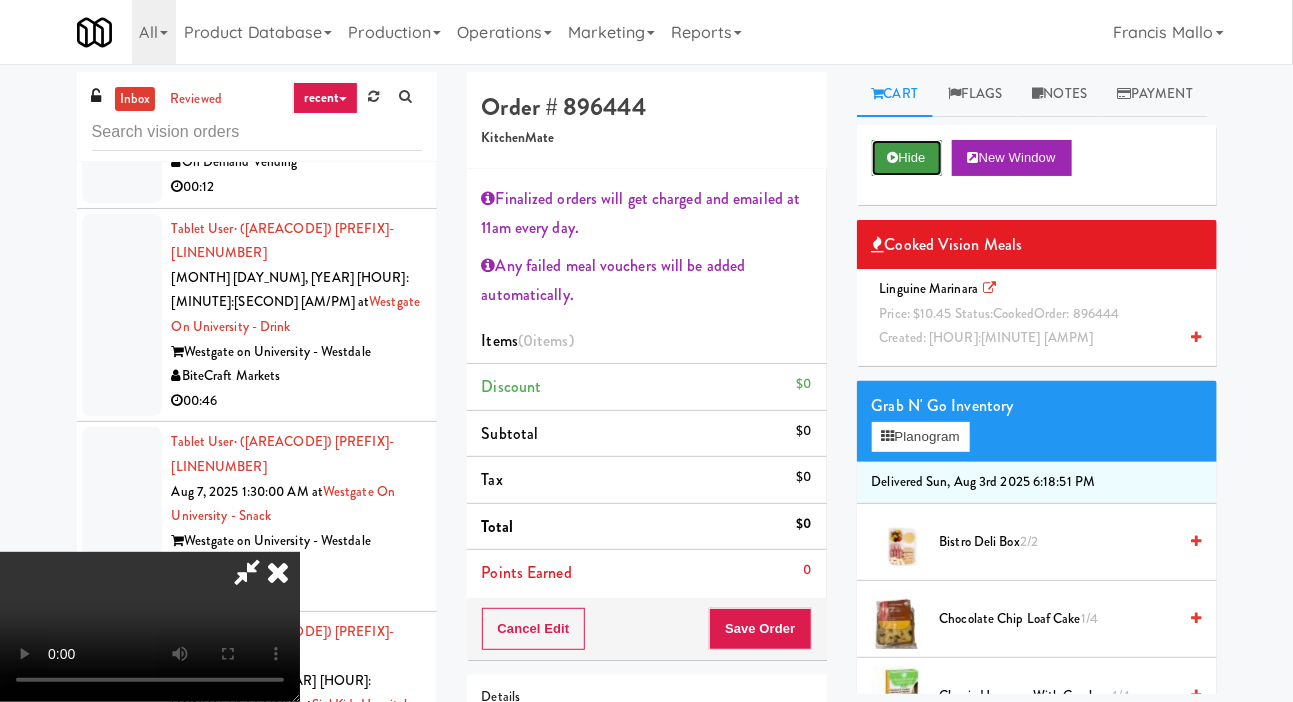 click on "Hide" at bounding box center [907, 158] 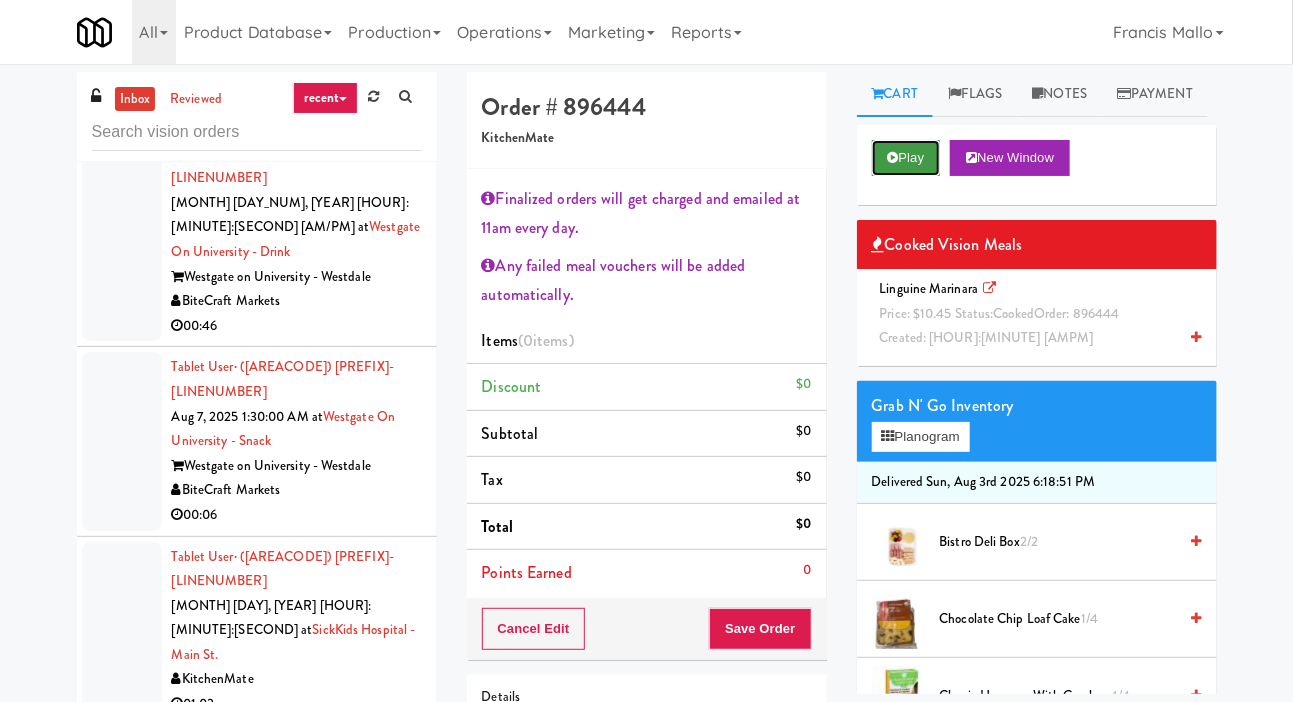 scroll, scrollTop: 5235, scrollLeft: 0, axis: vertical 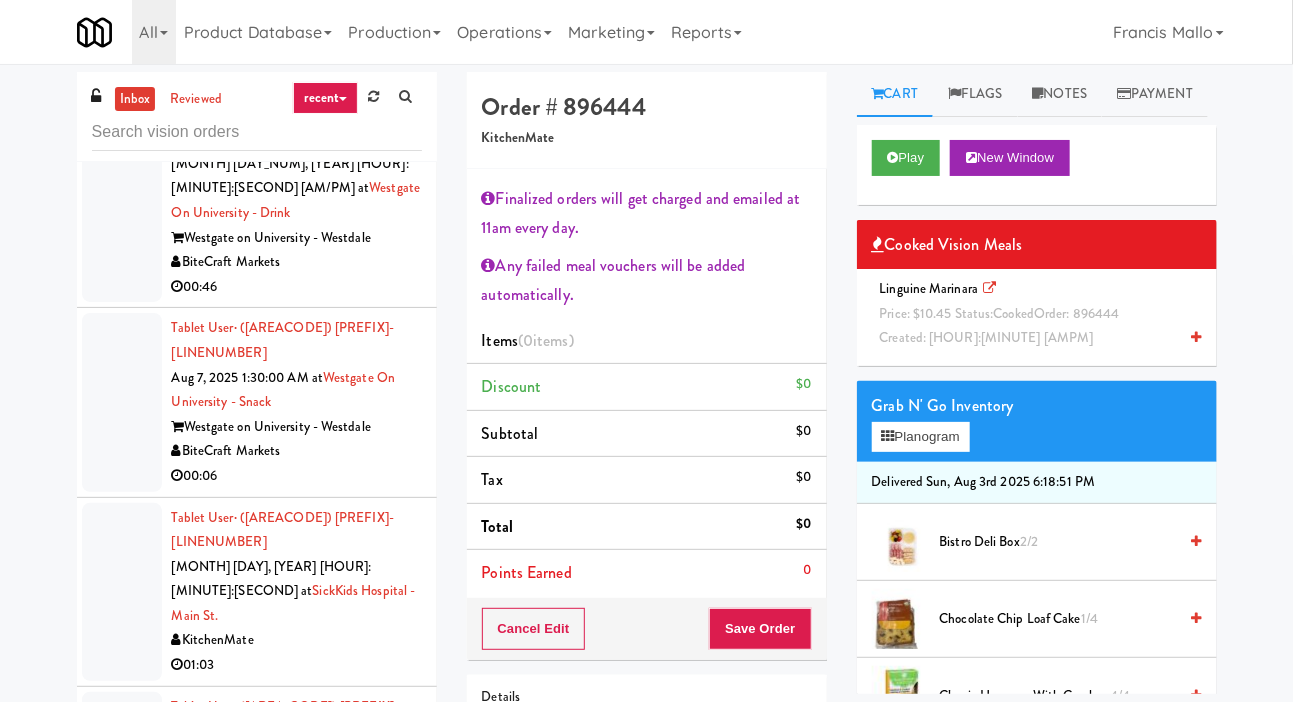 click on "Linguine Marinara
Price: $10.45
Status:  cooked  Order: 896444 Created: 2:29 AM" at bounding box center (1037, 314) 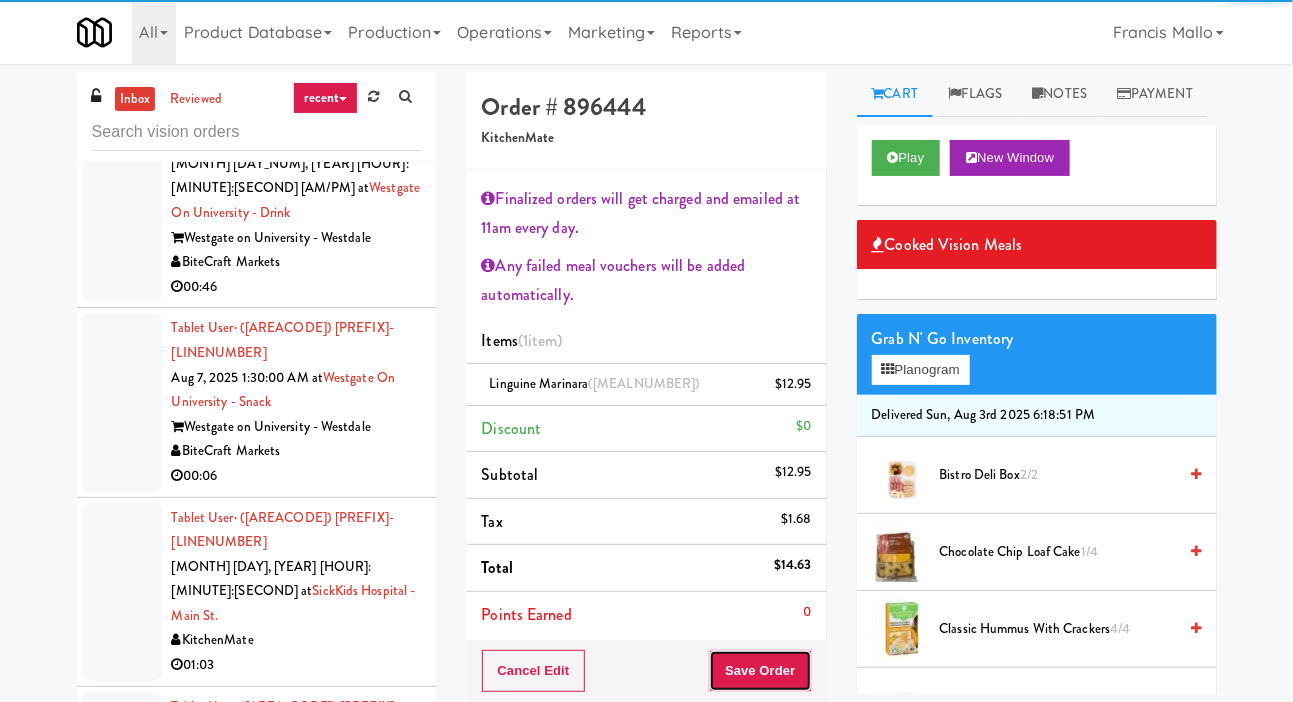 click on "Save Order" at bounding box center (760, 671) 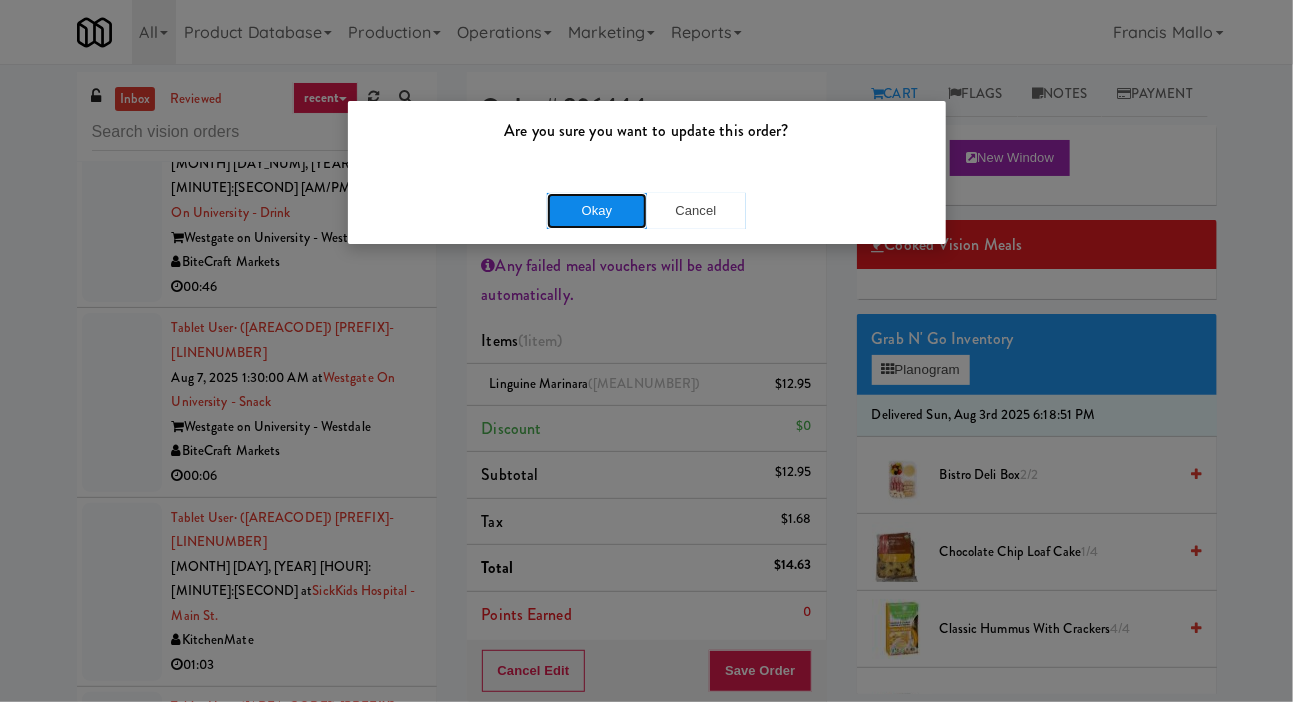 click on "Okay" at bounding box center [597, 211] 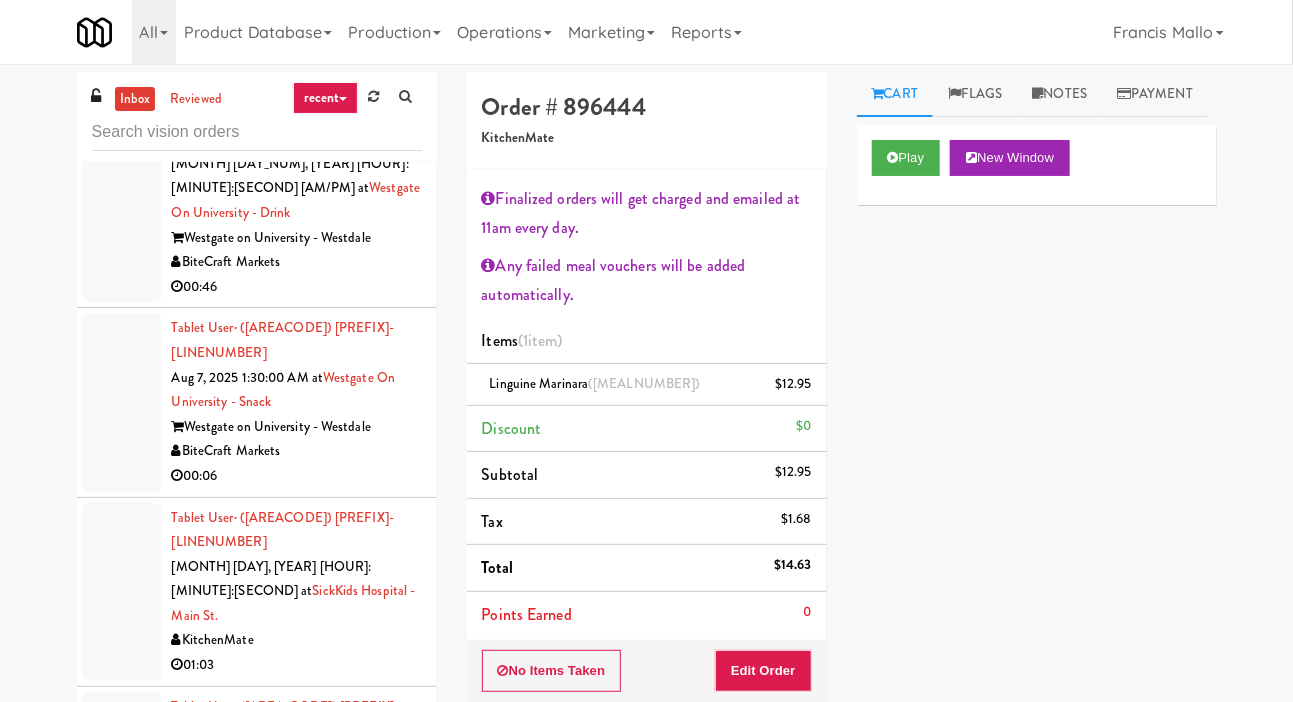 click at bounding box center (122, 1738) 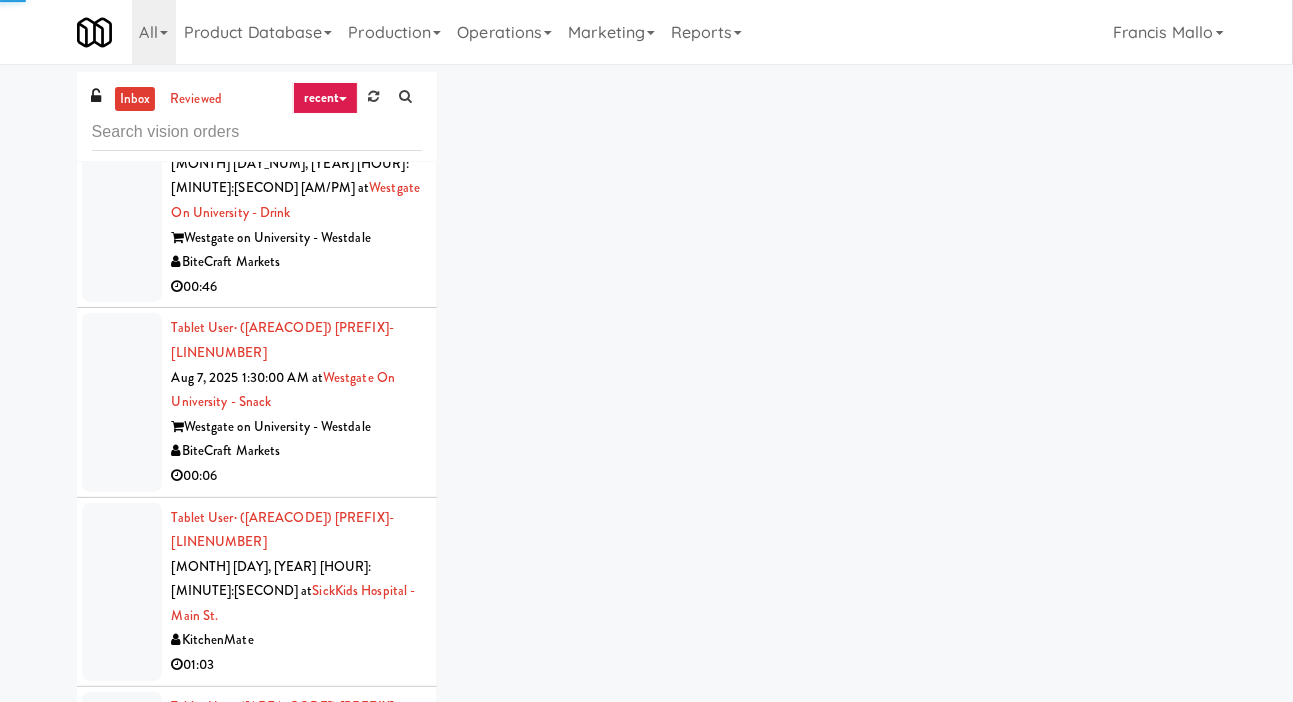 click at bounding box center (122, 1738) 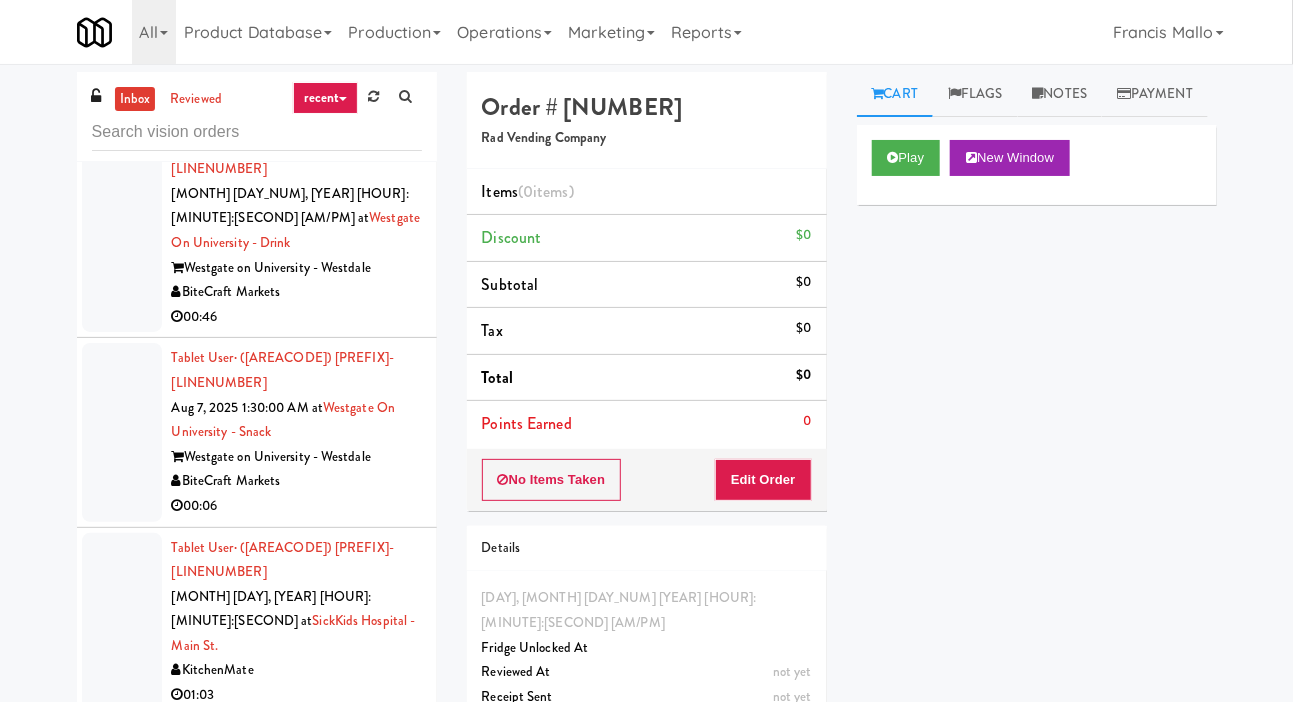 click at bounding box center (122, 1366) 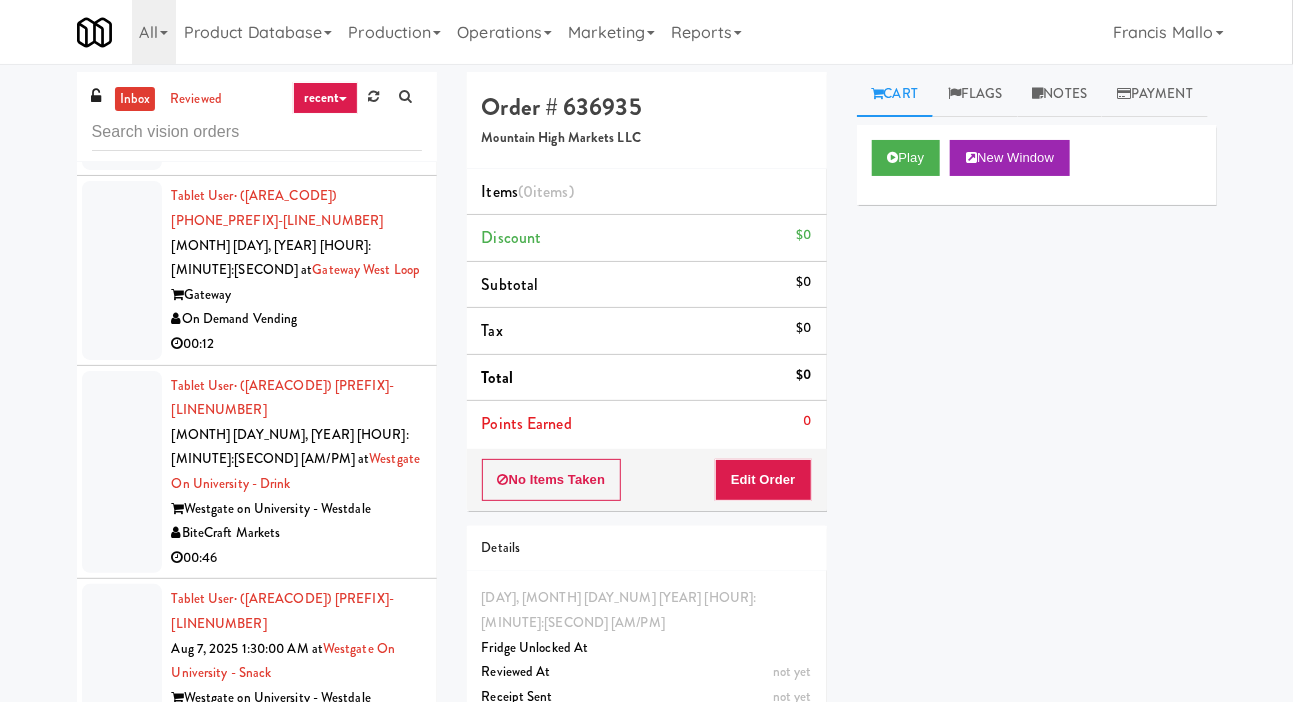 click at bounding box center (122, 1405) 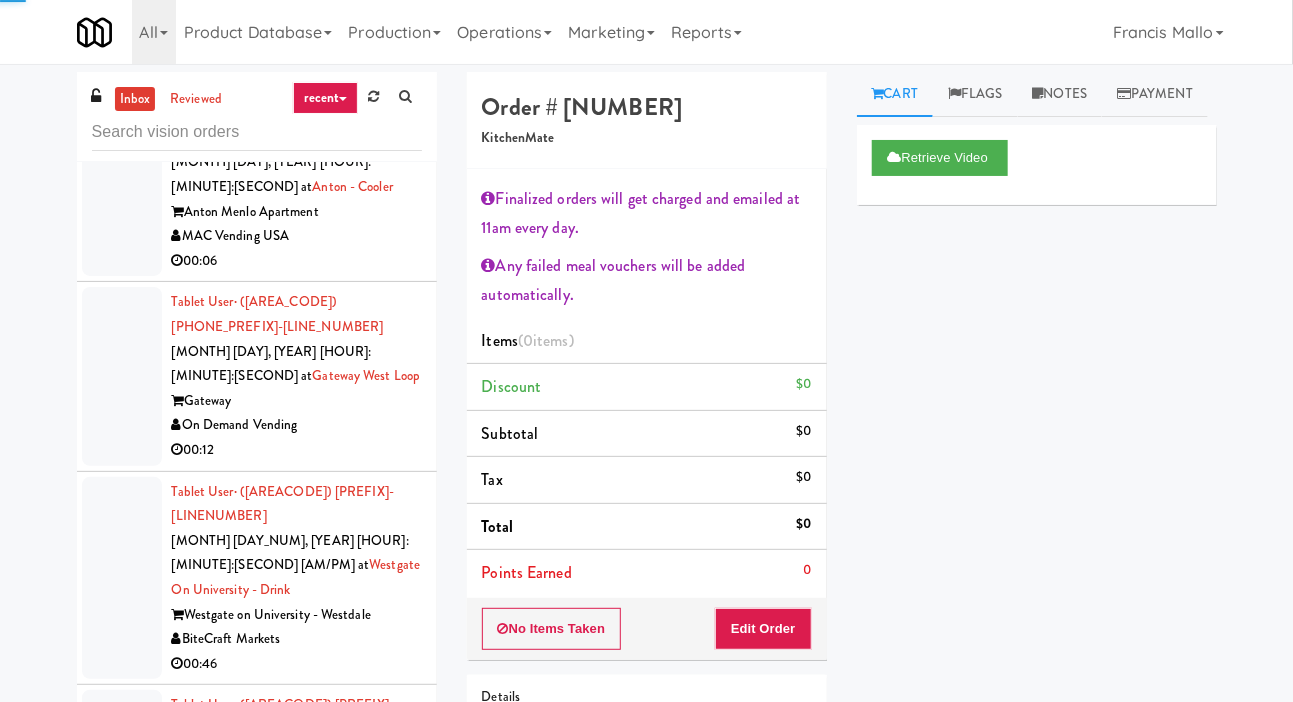 click at bounding box center [122, 1335] 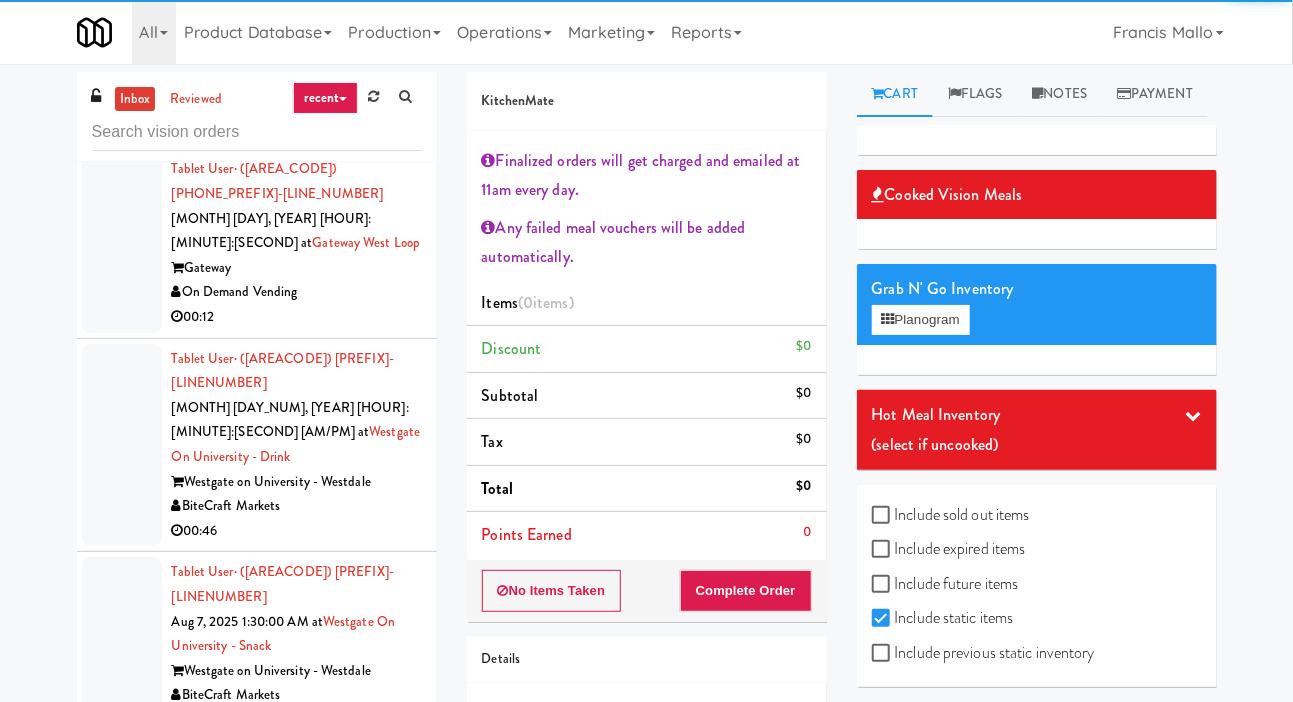 click at bounding box center [122, 1580] 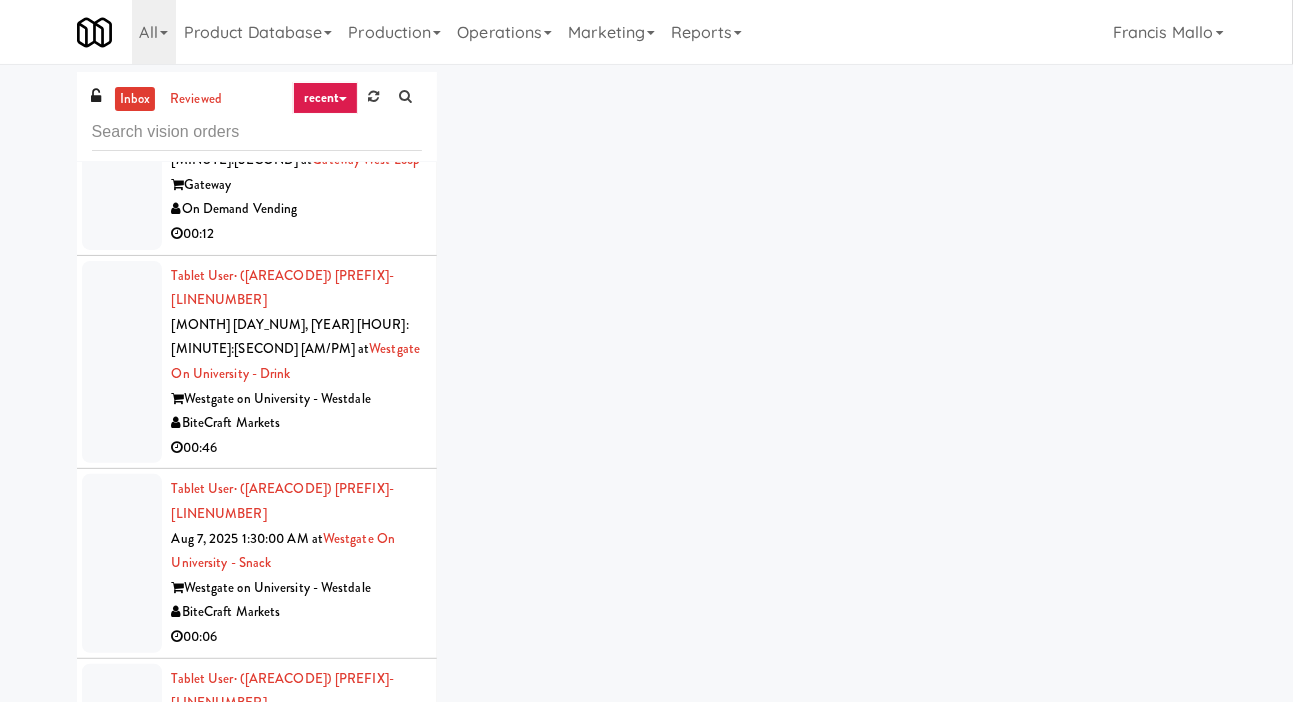 scroll, scrollTop: 5094, scrollLeft: 0, axis: vertical 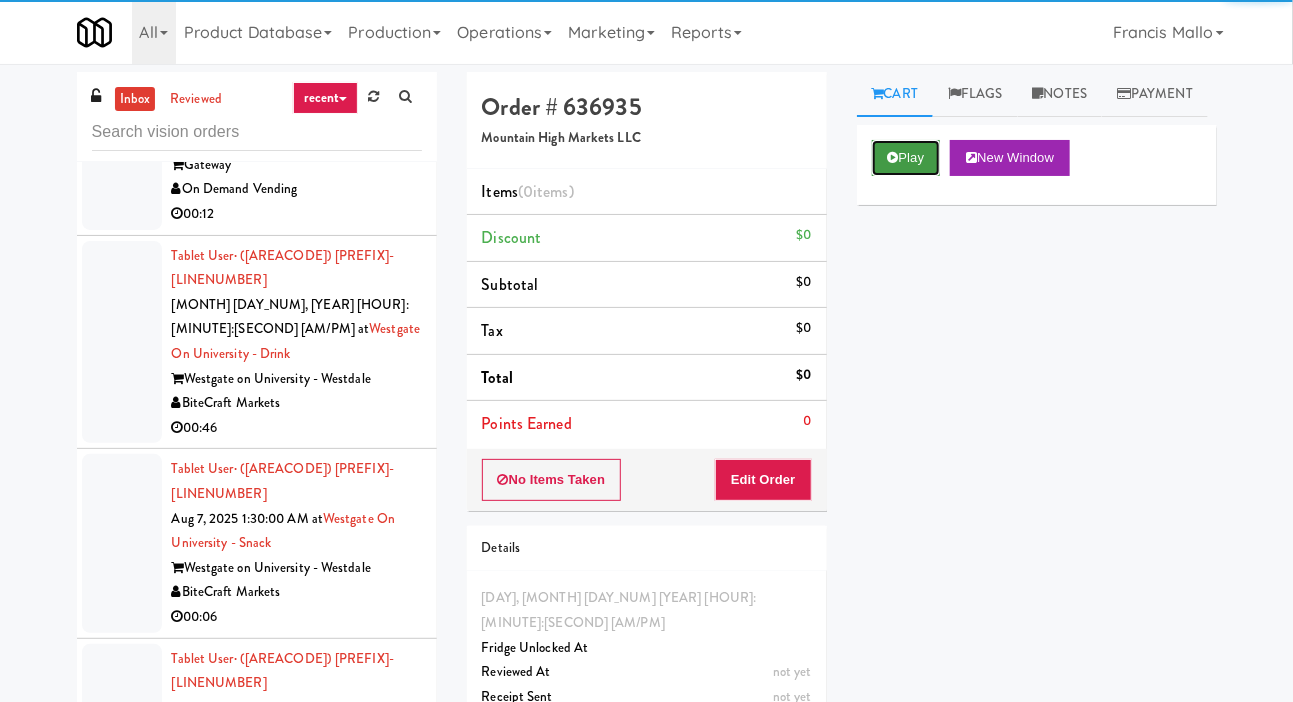 click on "Play" at bounding box center [906, 158] 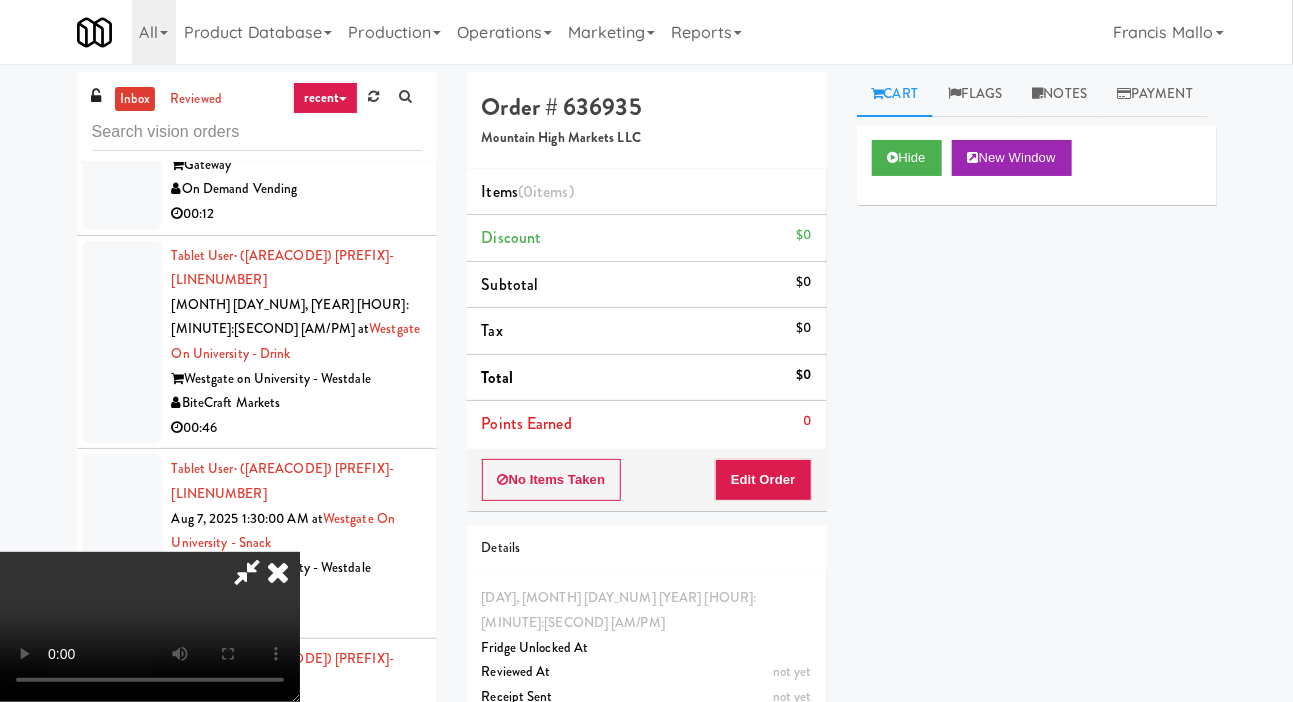 type 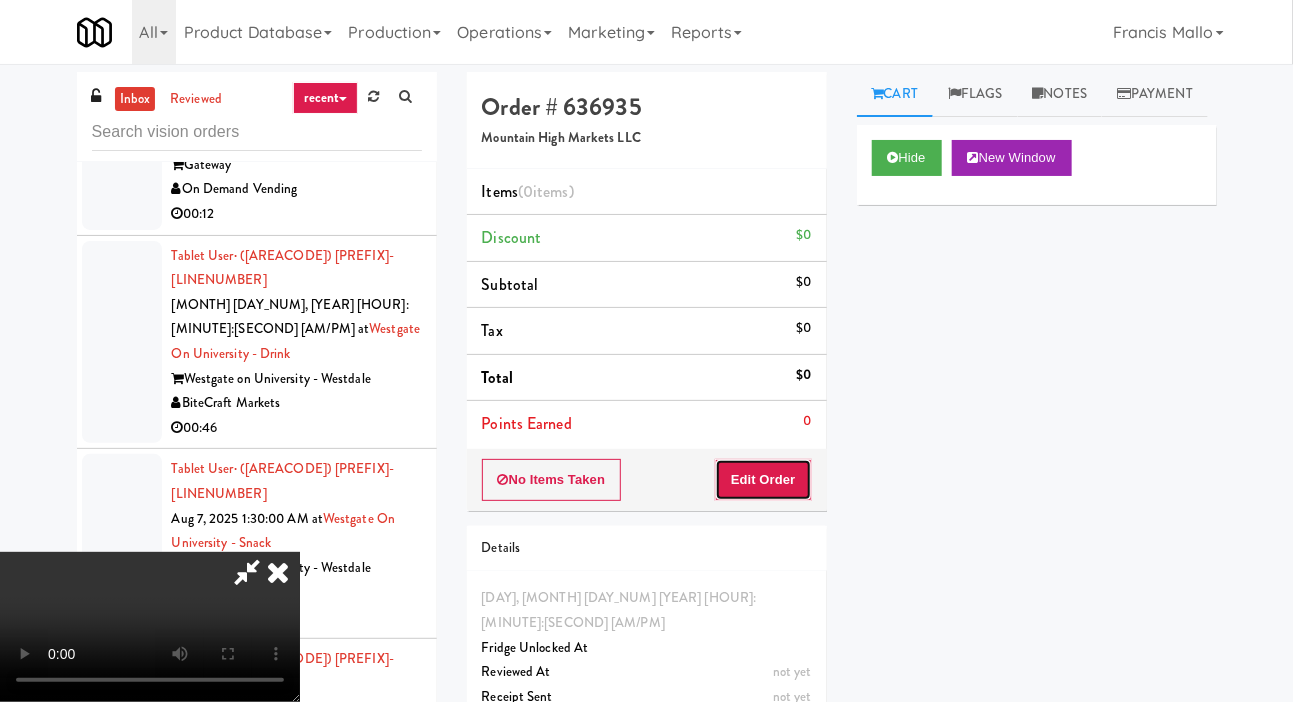 click on "Edit Order" at bounding box center (763, 480) 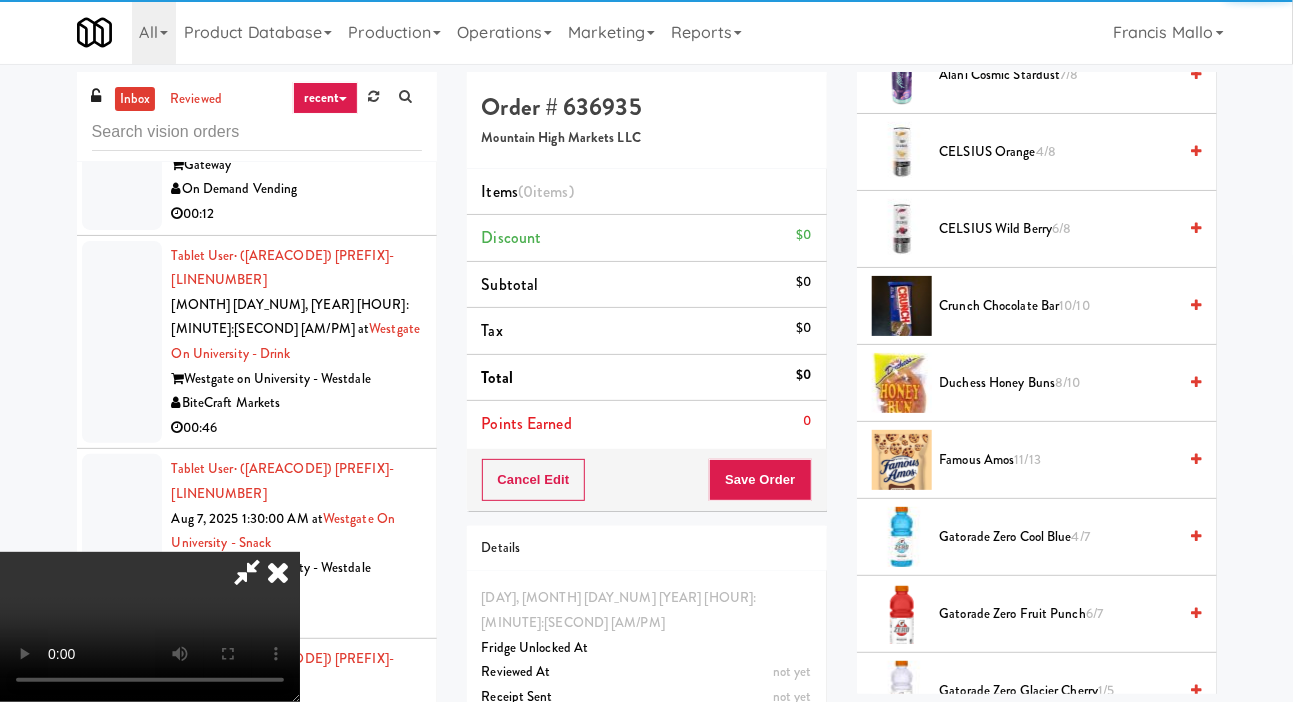 scroll, scrollTop: 538, scrollLeft: 0, axis: vertical 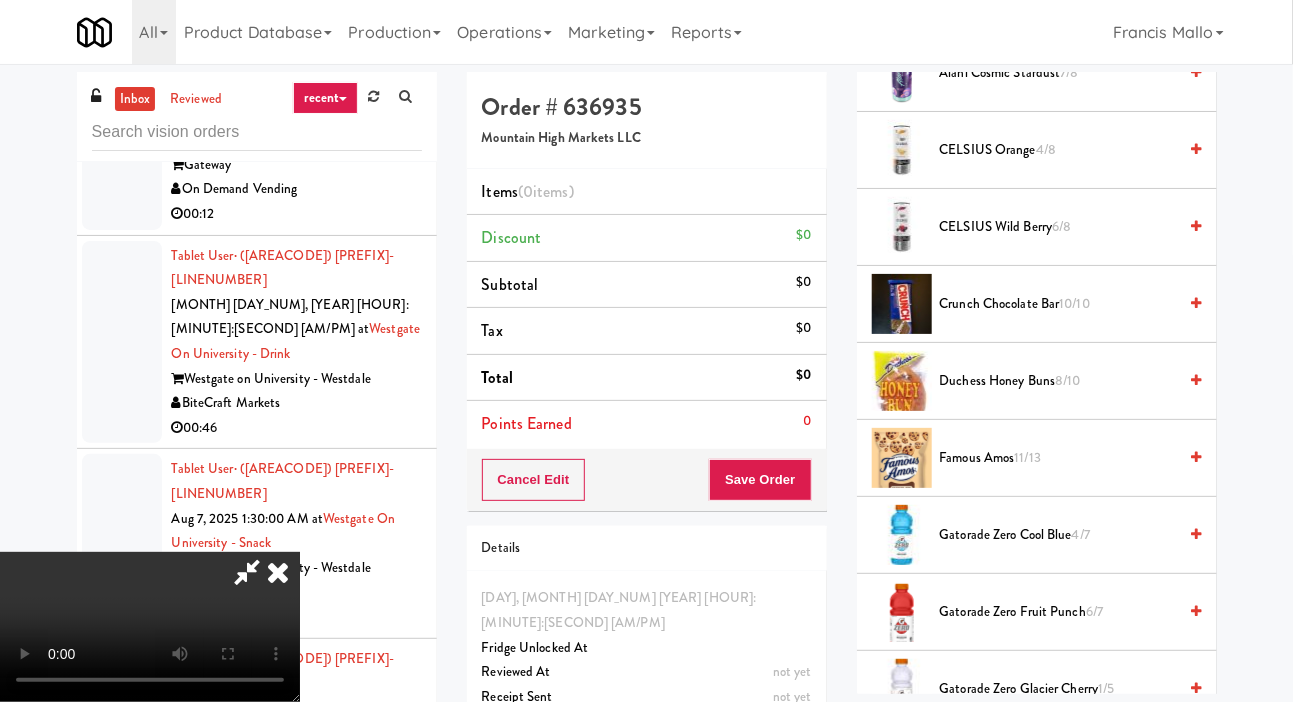 click on "Famous Amos  11/13" at bounding box center [1058, 458] 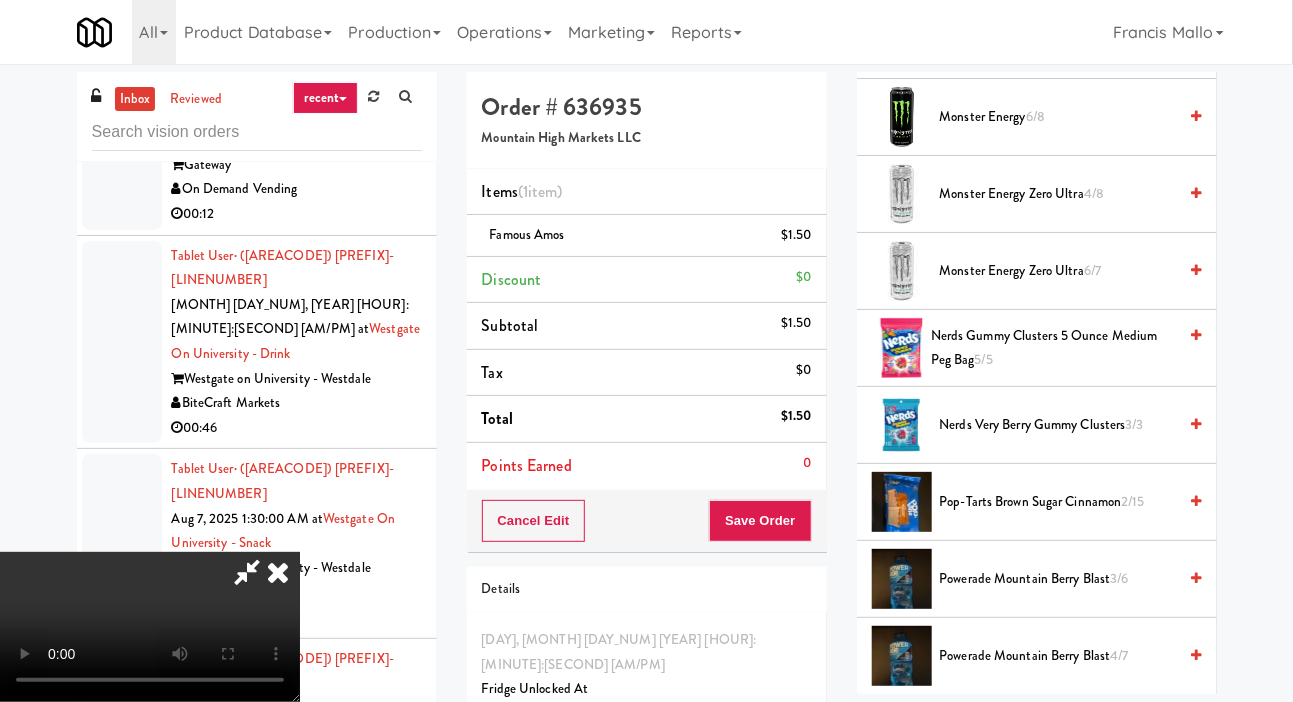 scroll, scrollTop: 1741, scrollLeft: 0, axis: vertical 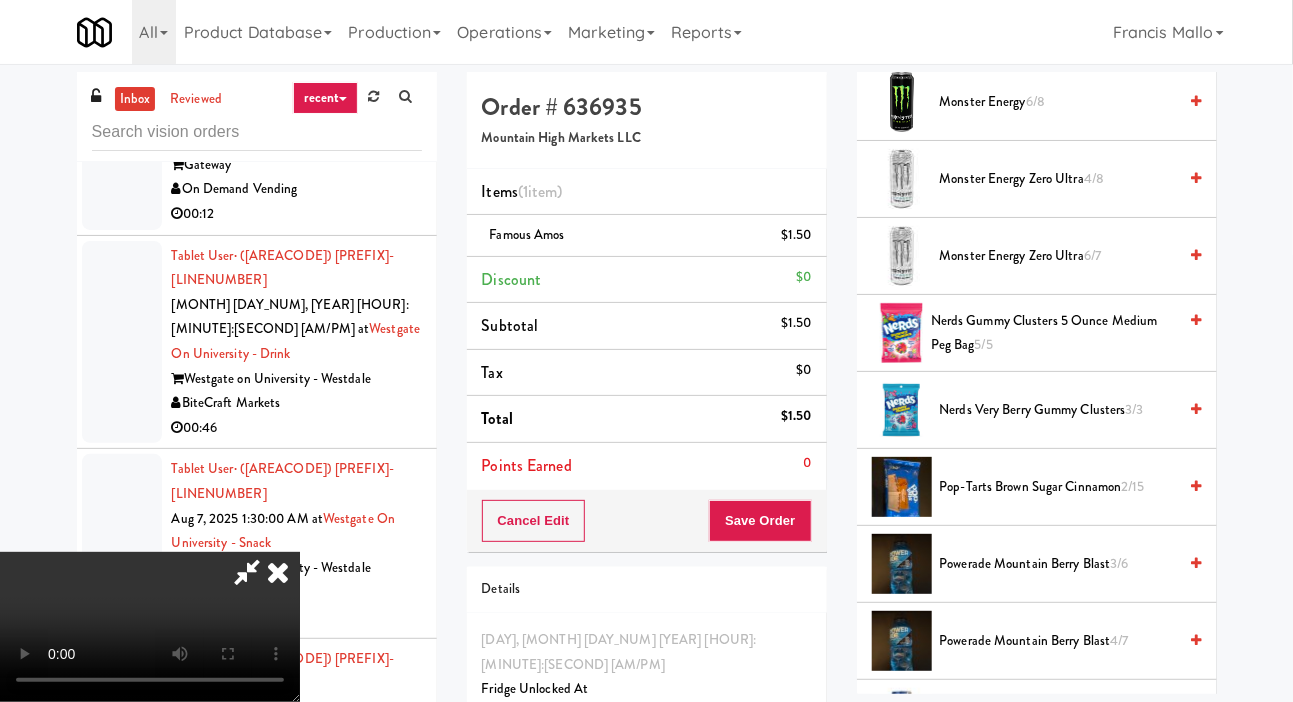 click on "Nerds Very Berry Gummy Clusters   3/3" at bounding box center [1058, 410] 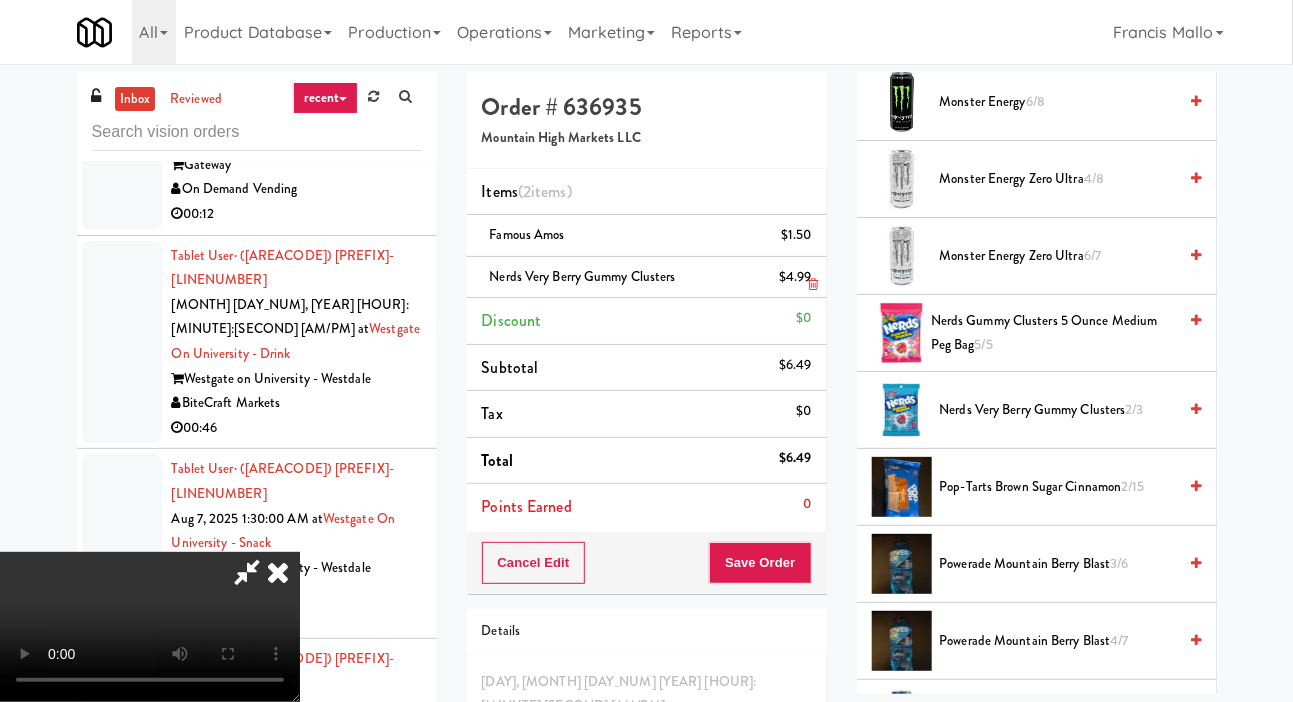 click on "Nerds Very Berry Gummy Clusters   $4.99" at bounding box center [647, 278] 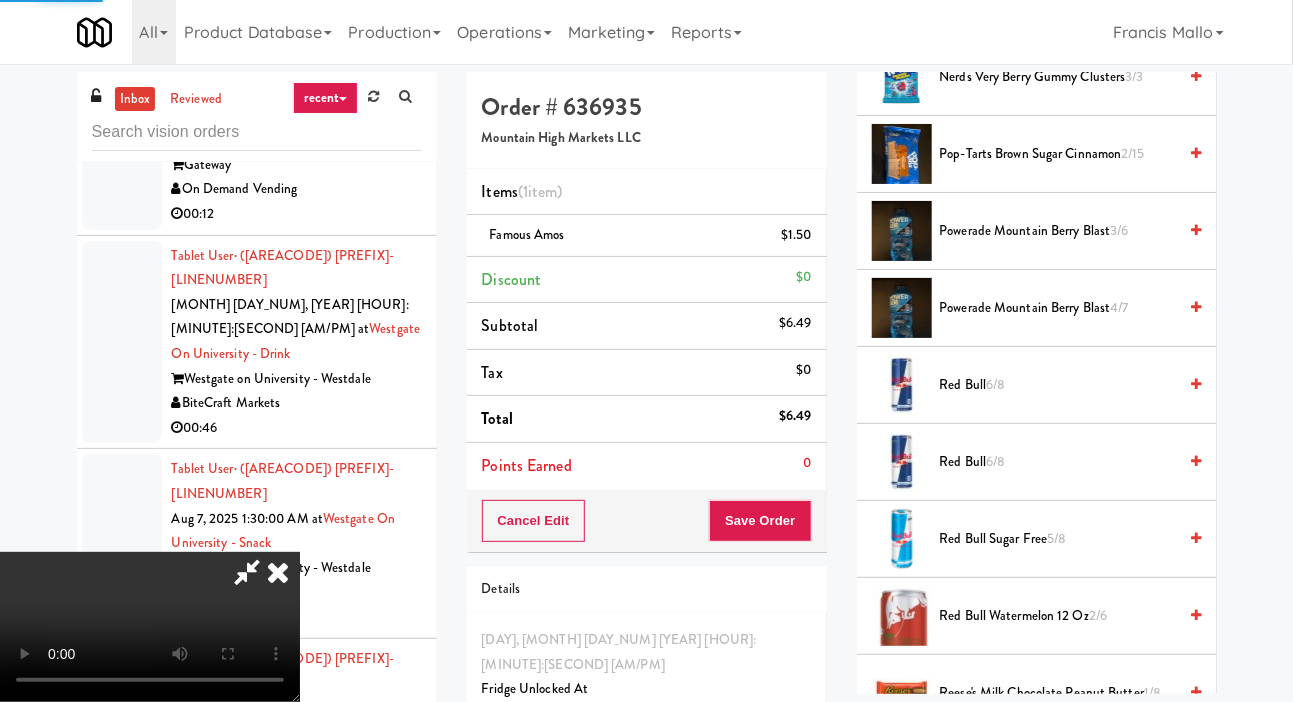 scroll, scrollTop: 2580, scrollLeft: 0, axis: vertical 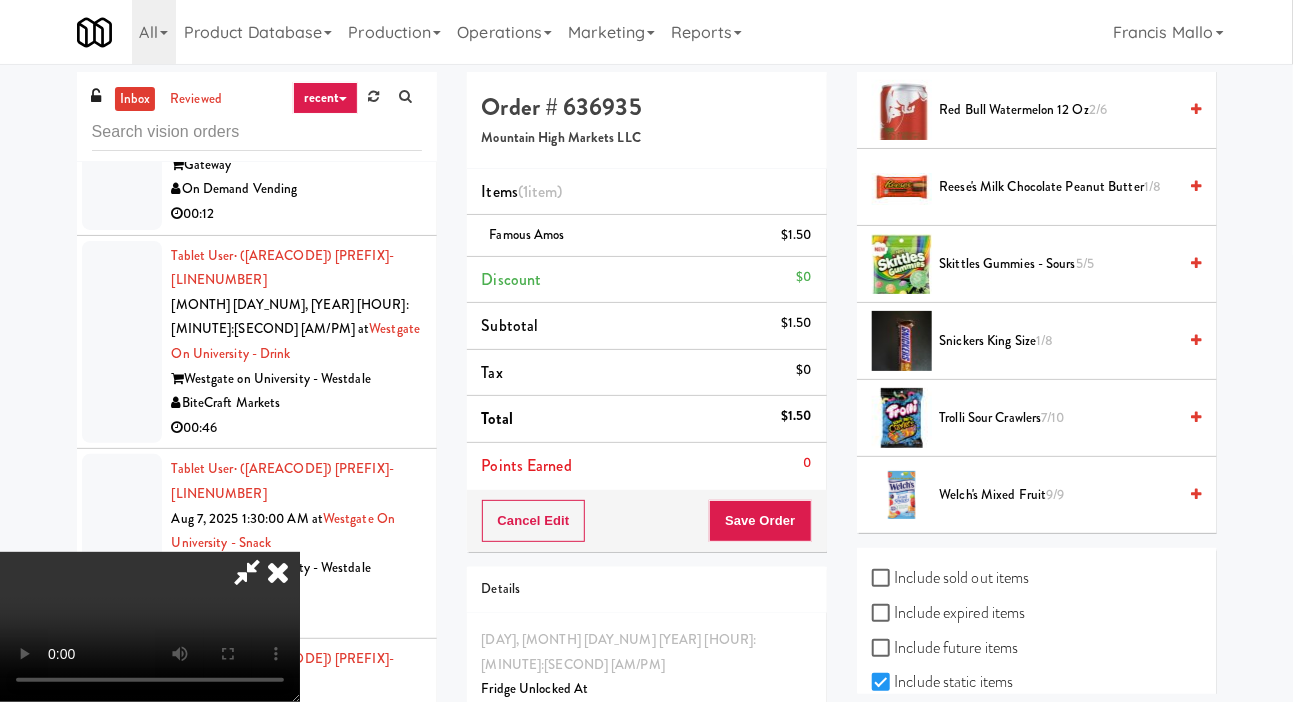 click on "Trolli Sour Crawlers  7/10" at bounding box center (1058, 418) 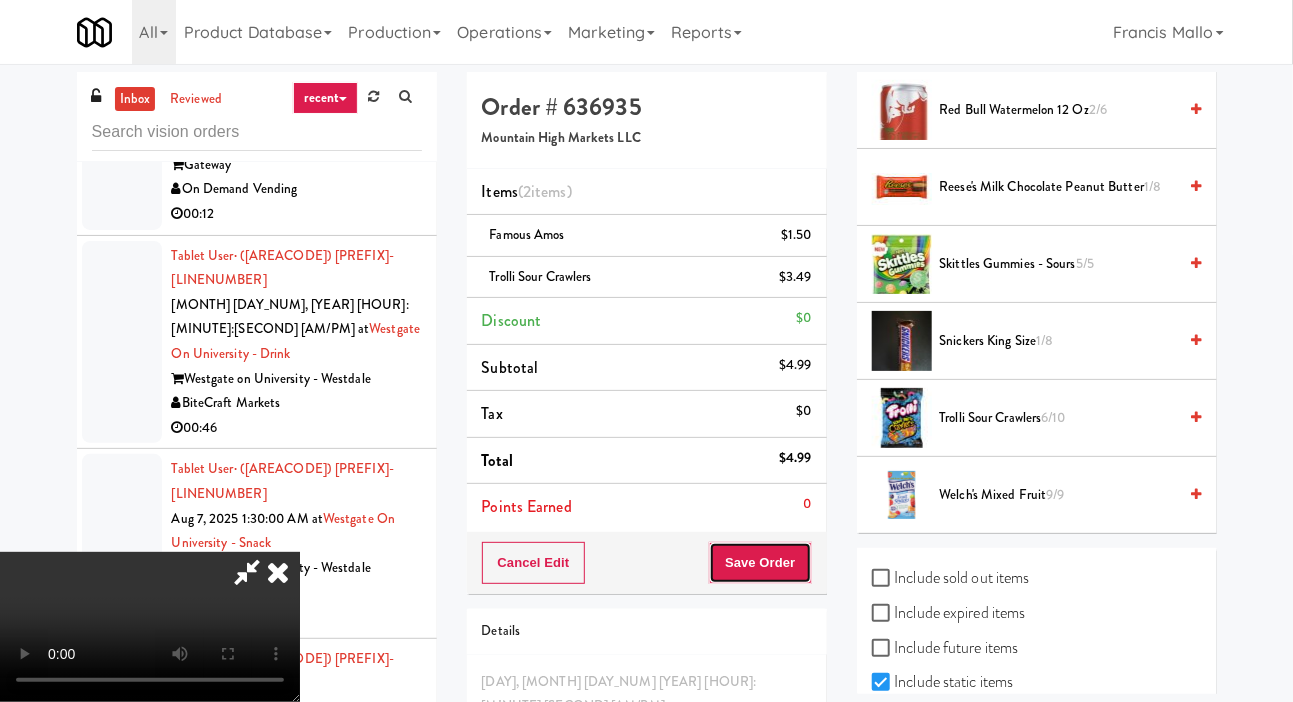 click on "Save Order" at bounding box center (760, 563) 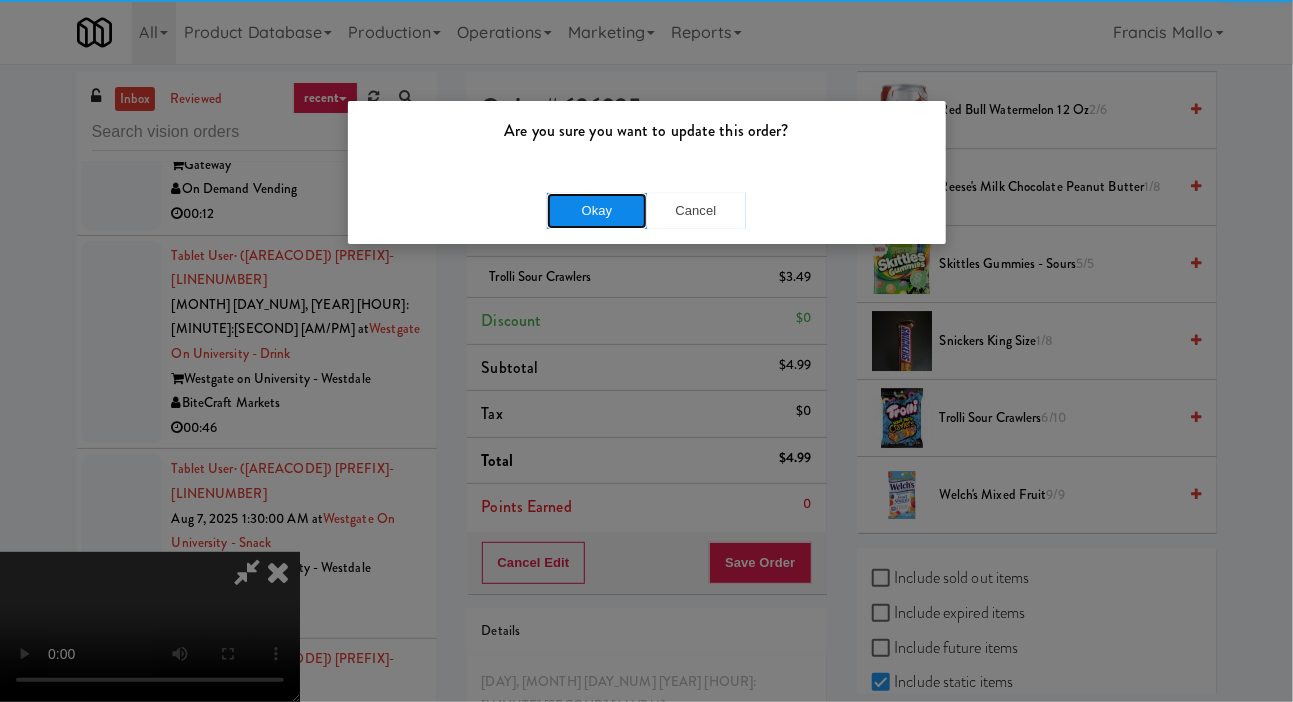 click on "Okay" at bounding box center [597, 211] 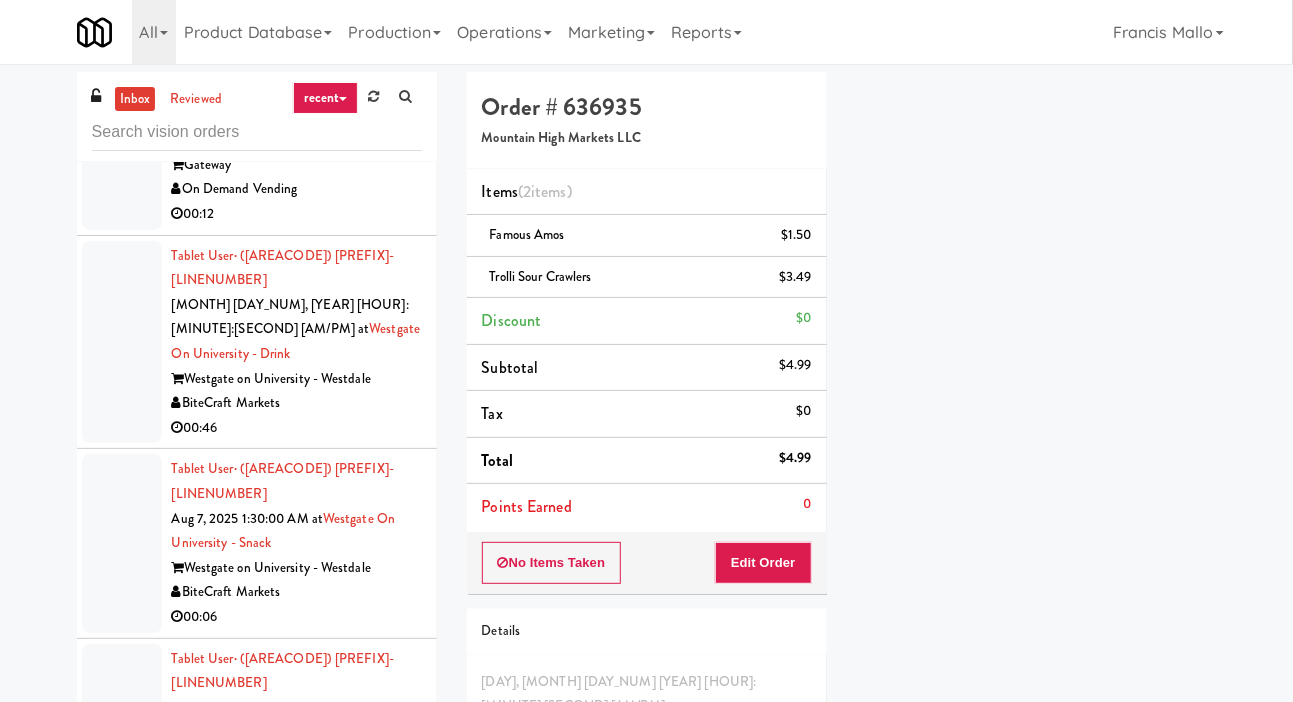 scroll, scrollTop: 116, scrollLeft: 0, axis: vertical 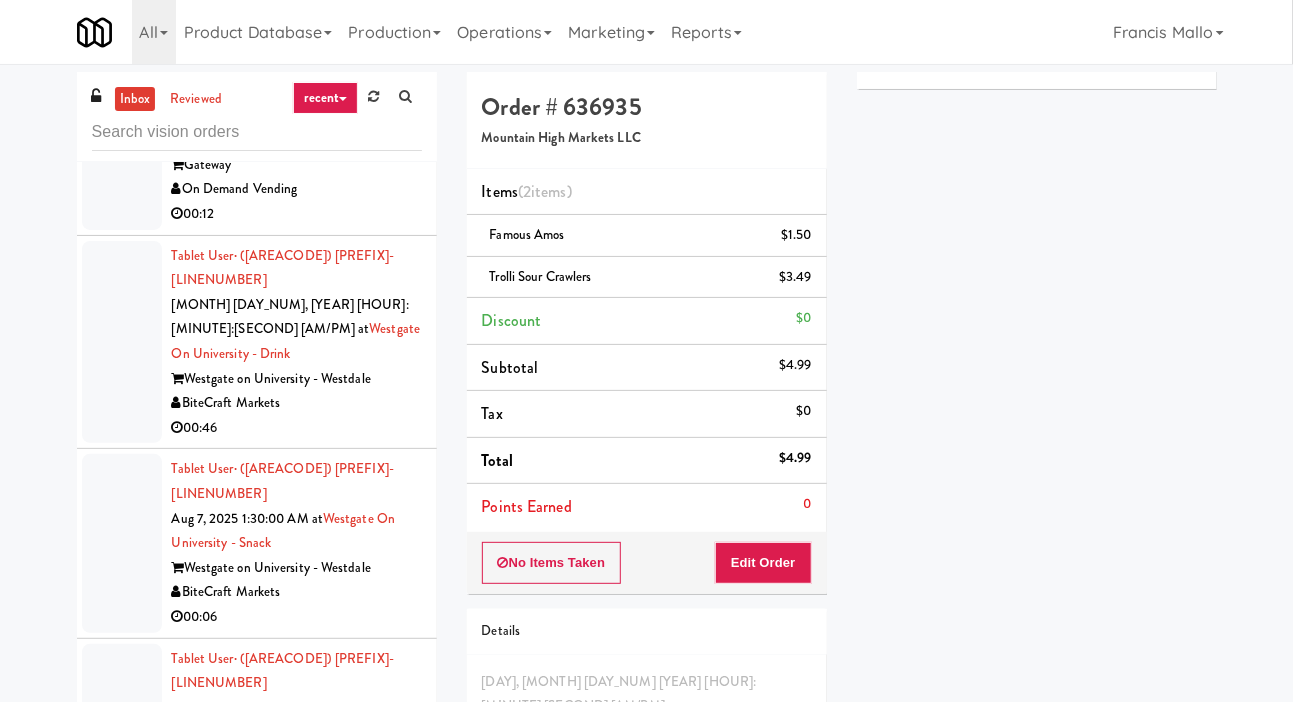 click at bounding box center [122, 1275] 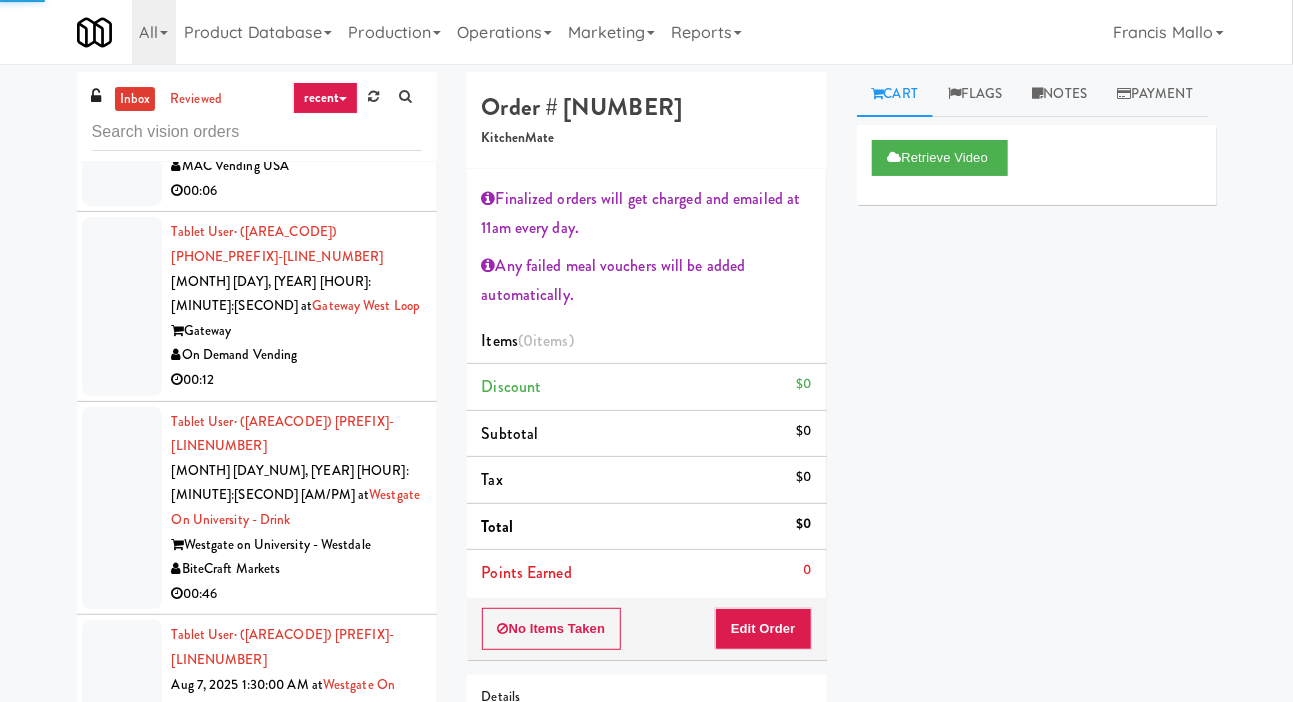 click at bounding box center [122, 1265] 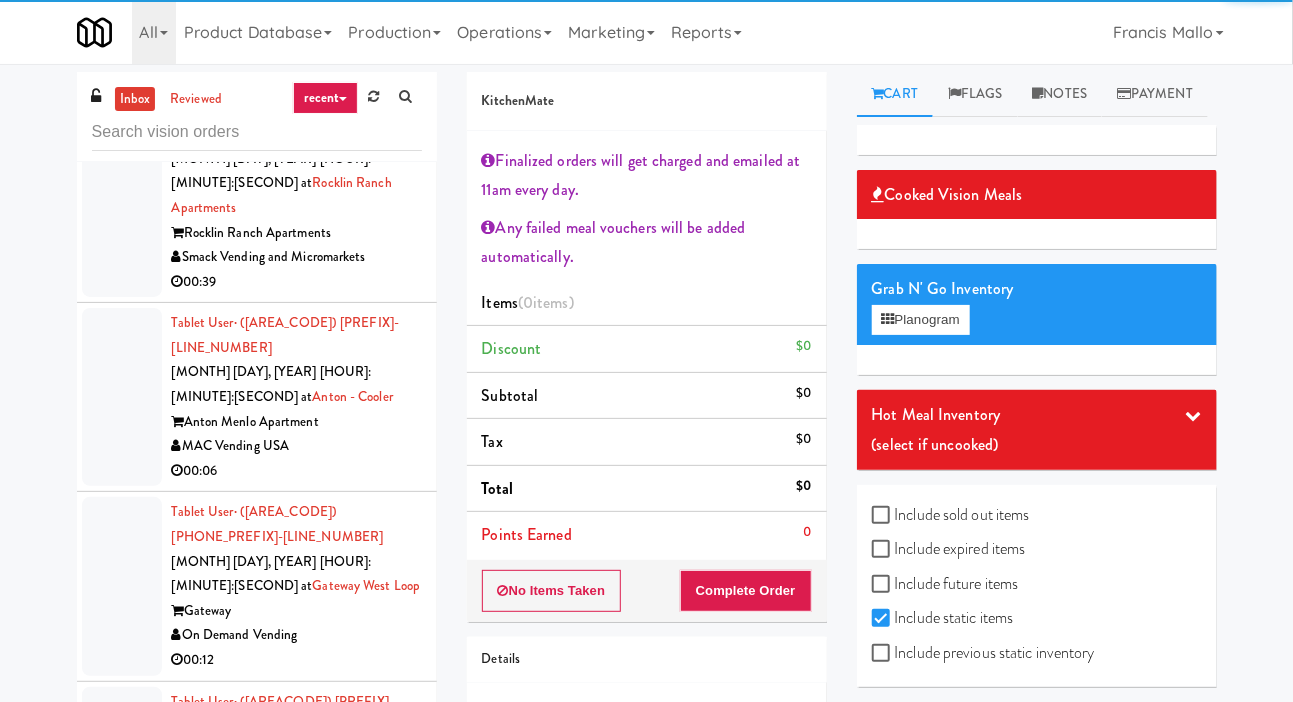 click at bounding box center (122, 1368) 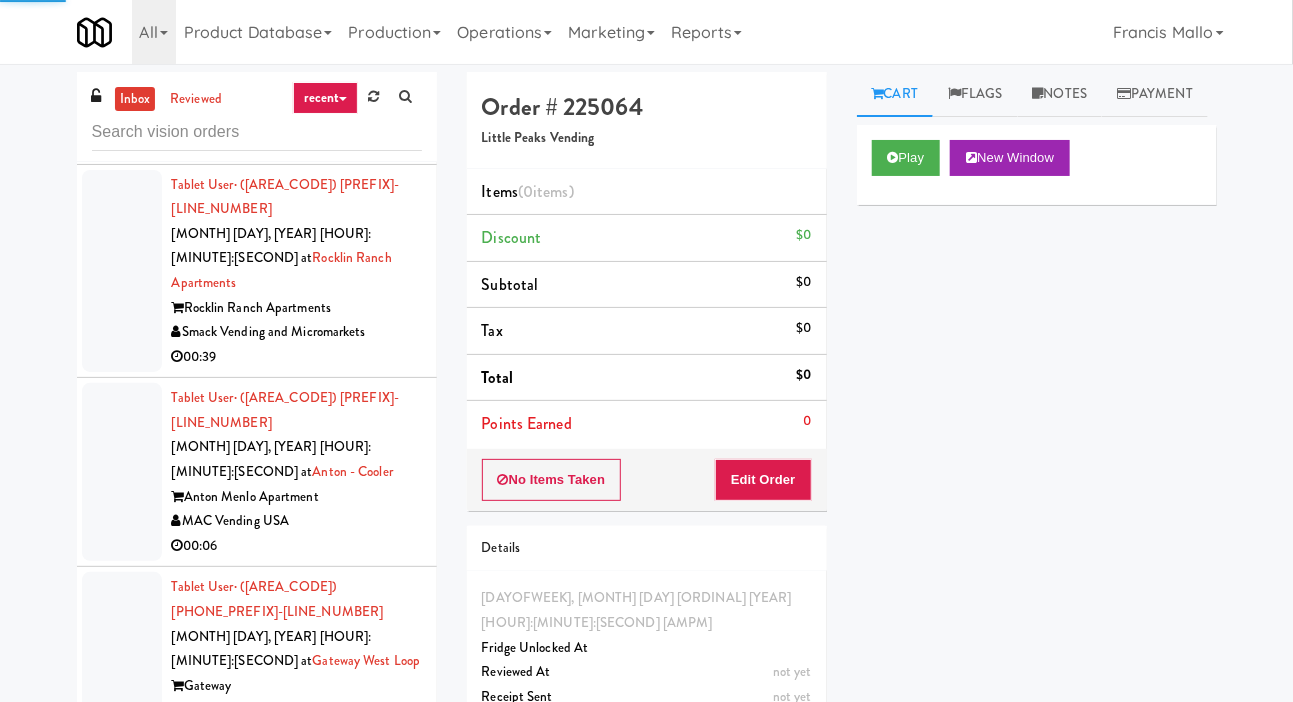 scroll, scrollTop: 4543, scrollLeft: 0, axis: vertical 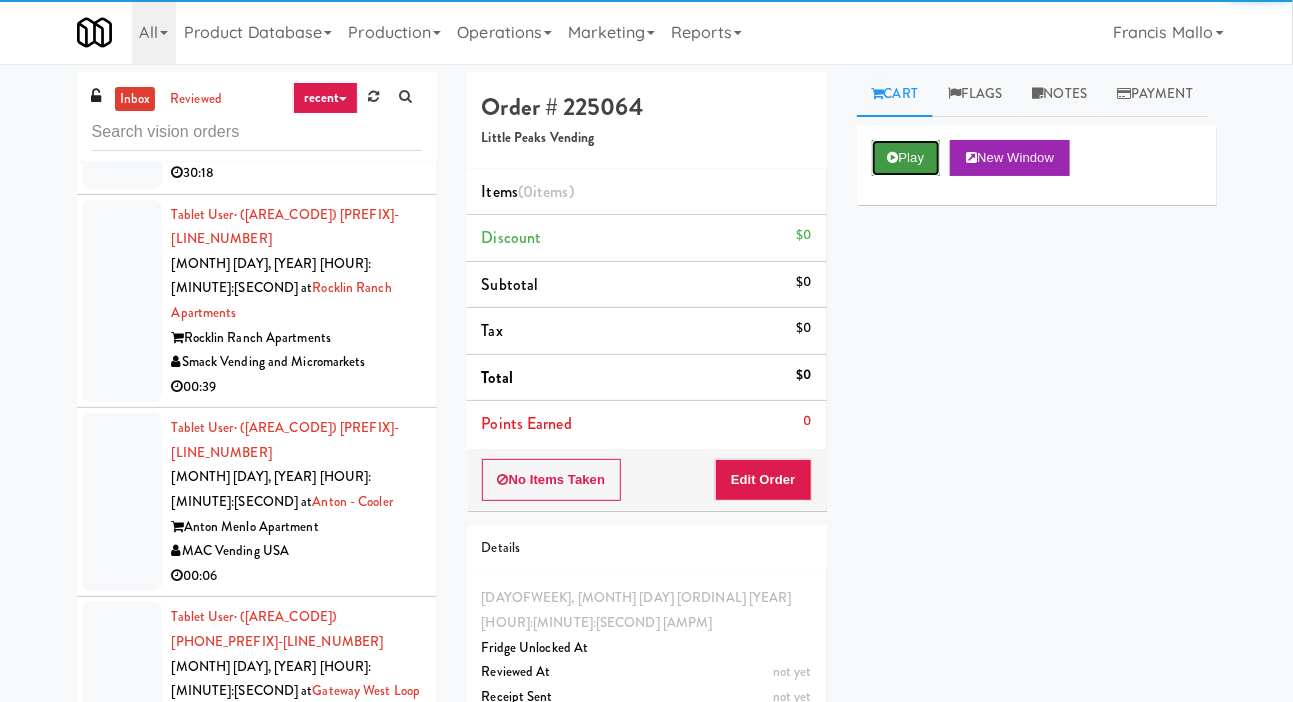 click on "Play" at bounding box center [906, 158] 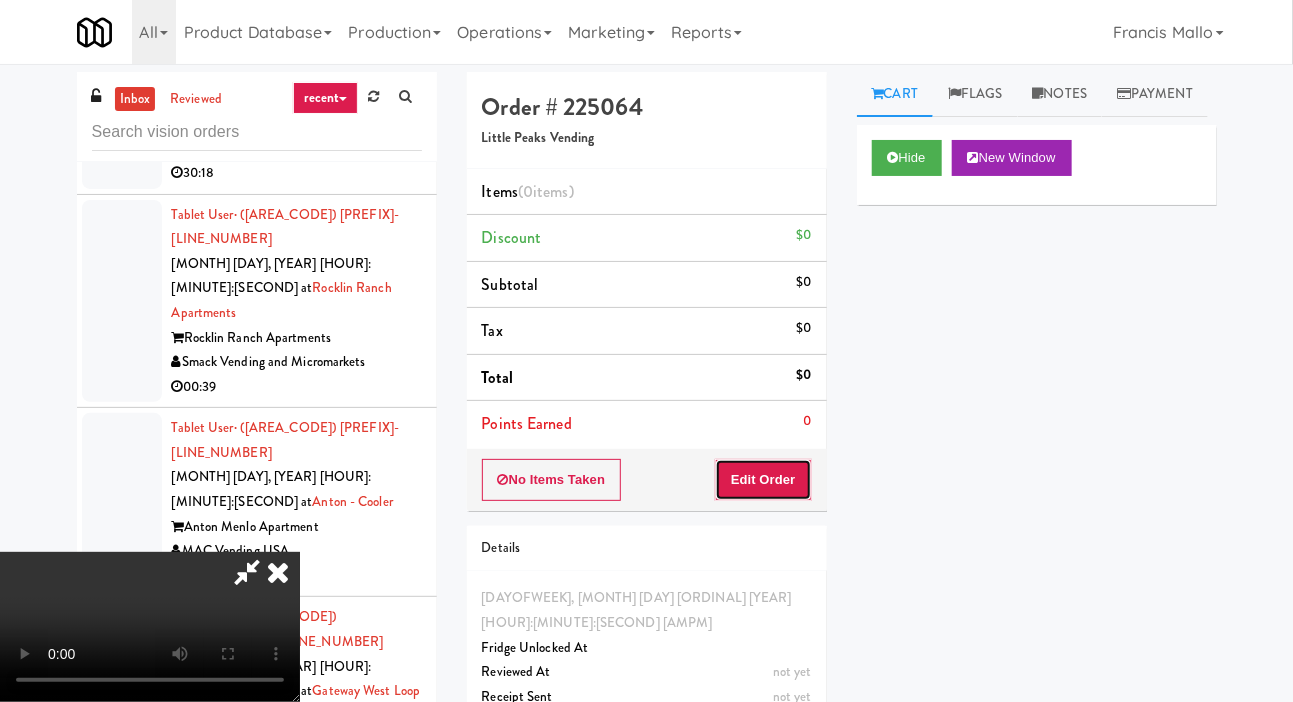 click on "Edit Order" at bounding box center [763, 480] 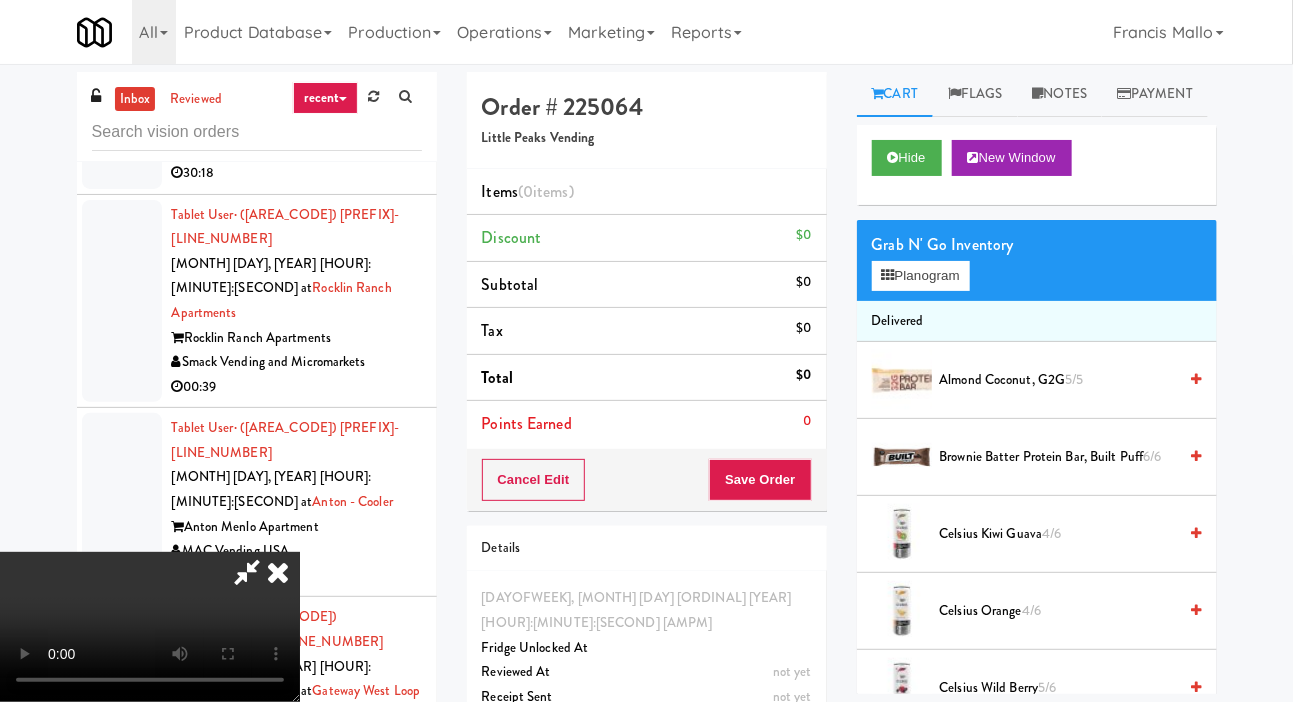scroll, scrollTop: 73, scrollLeft: 0, axis: vertical 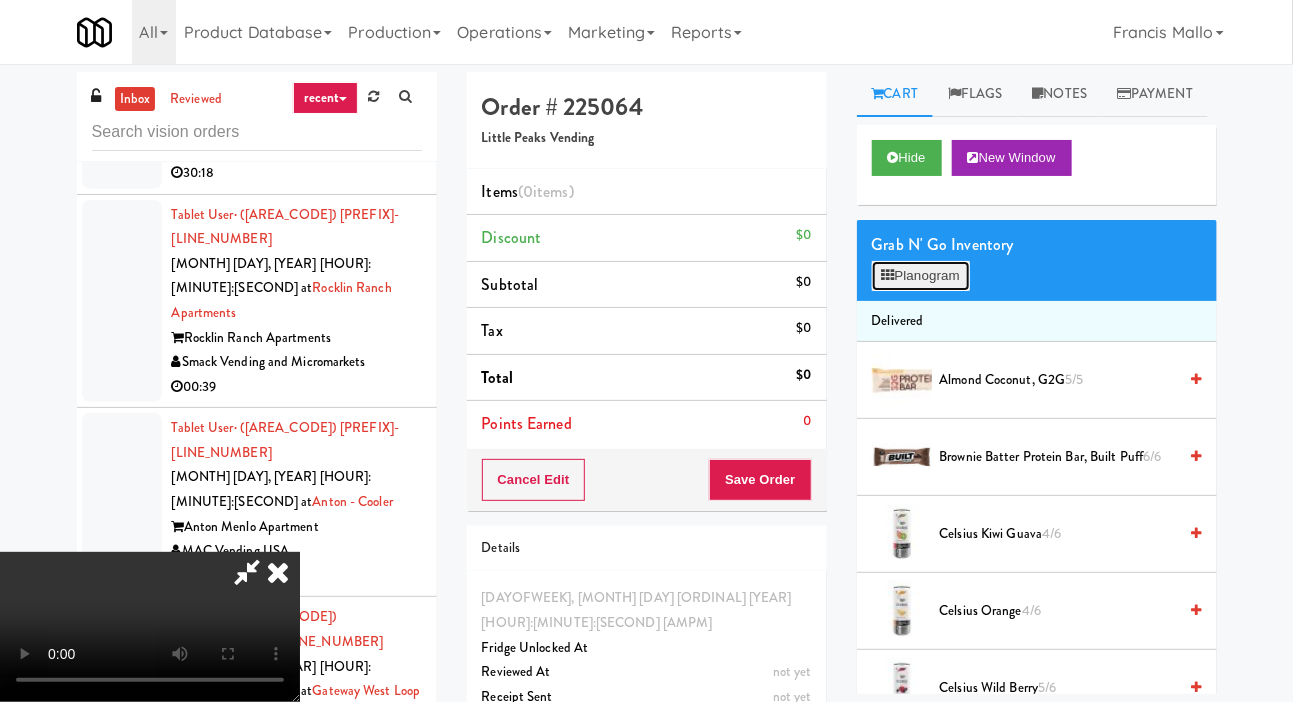 click on "Planogram" at bounding box center [921, 276] 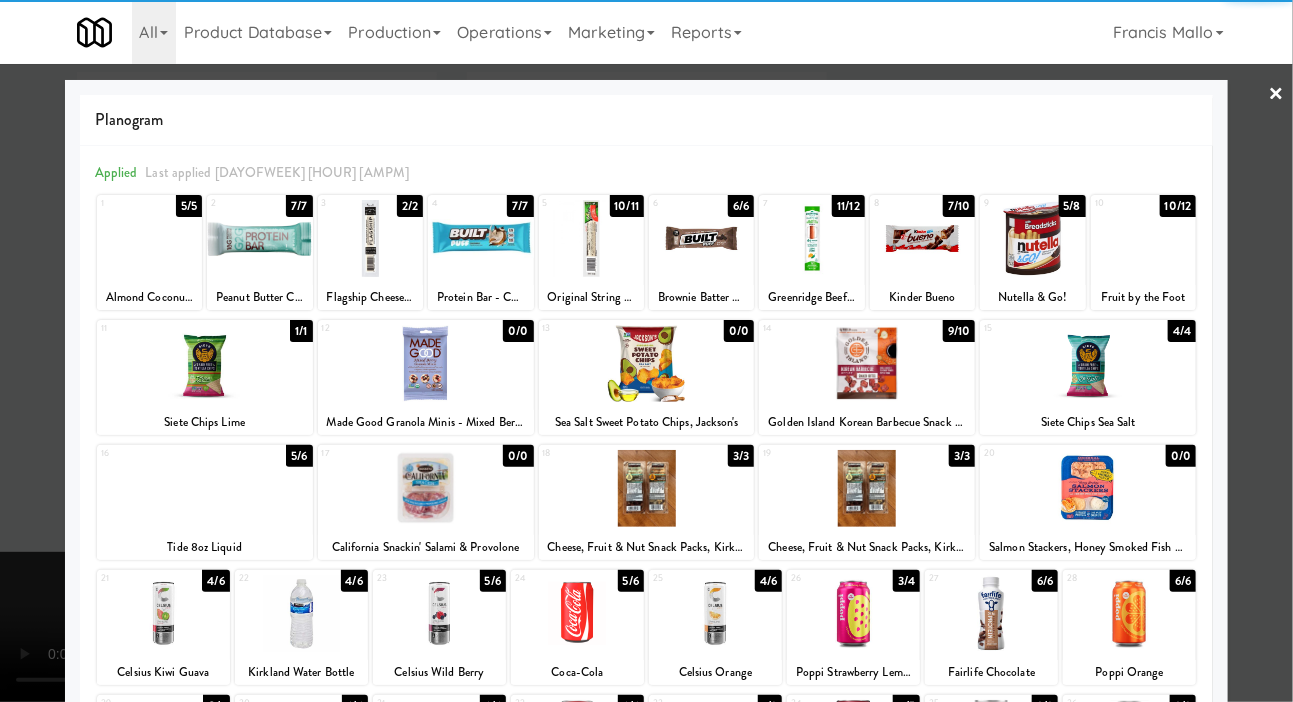 click at bounding box center [811, 238] 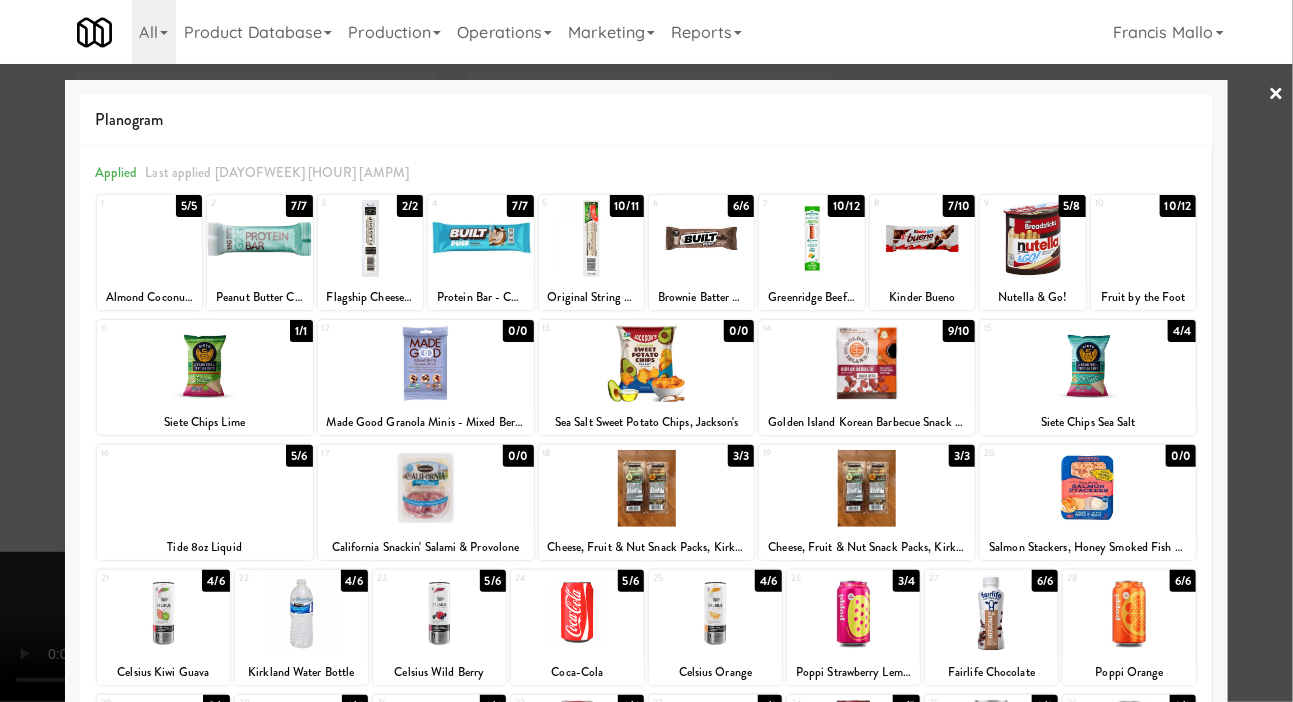 click at bounding box center (646, 351) 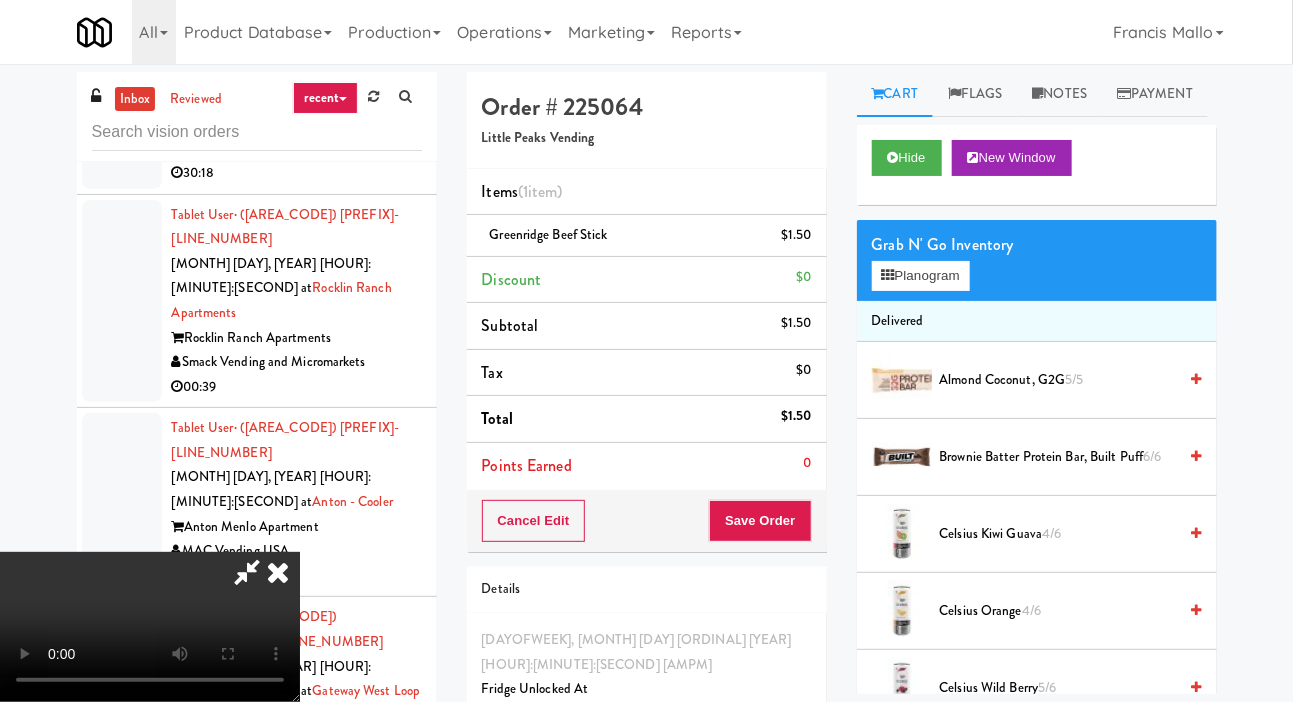 scroll, scrollTop: 73, scrollLeft: 0, axis: vertical 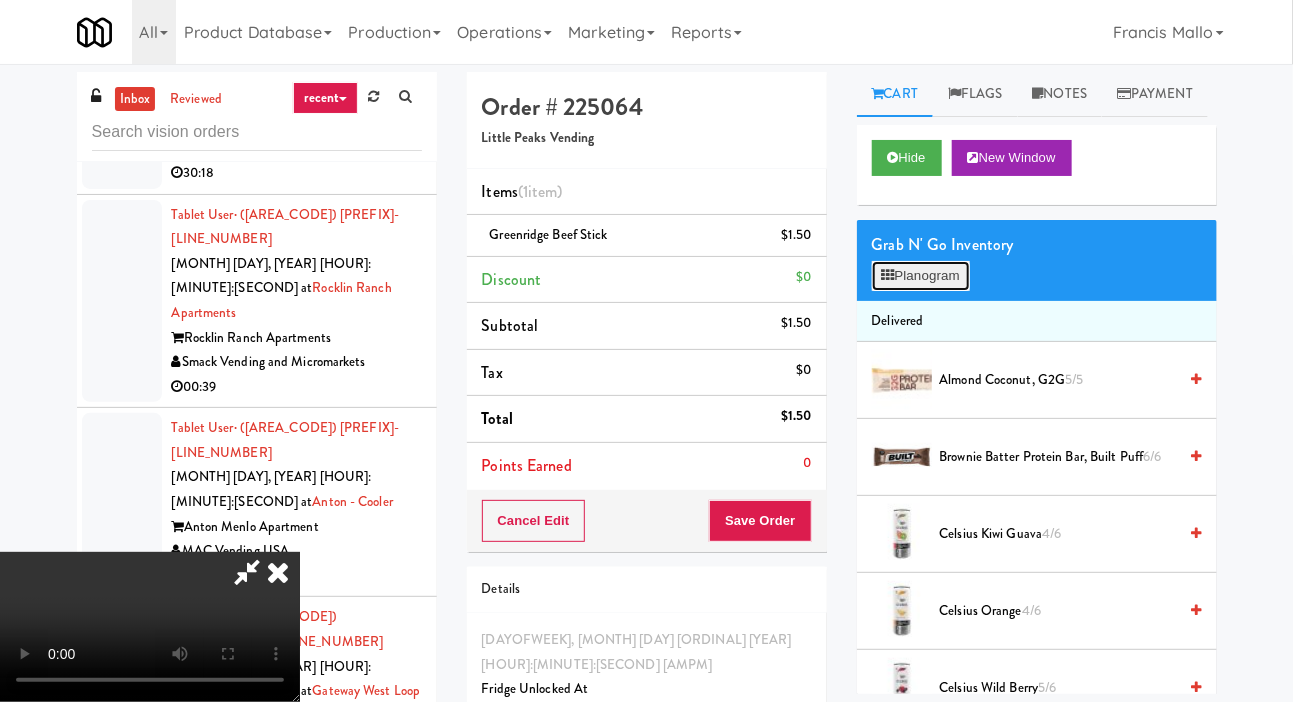 click on "Planogram" at bounding box center (921, 276) 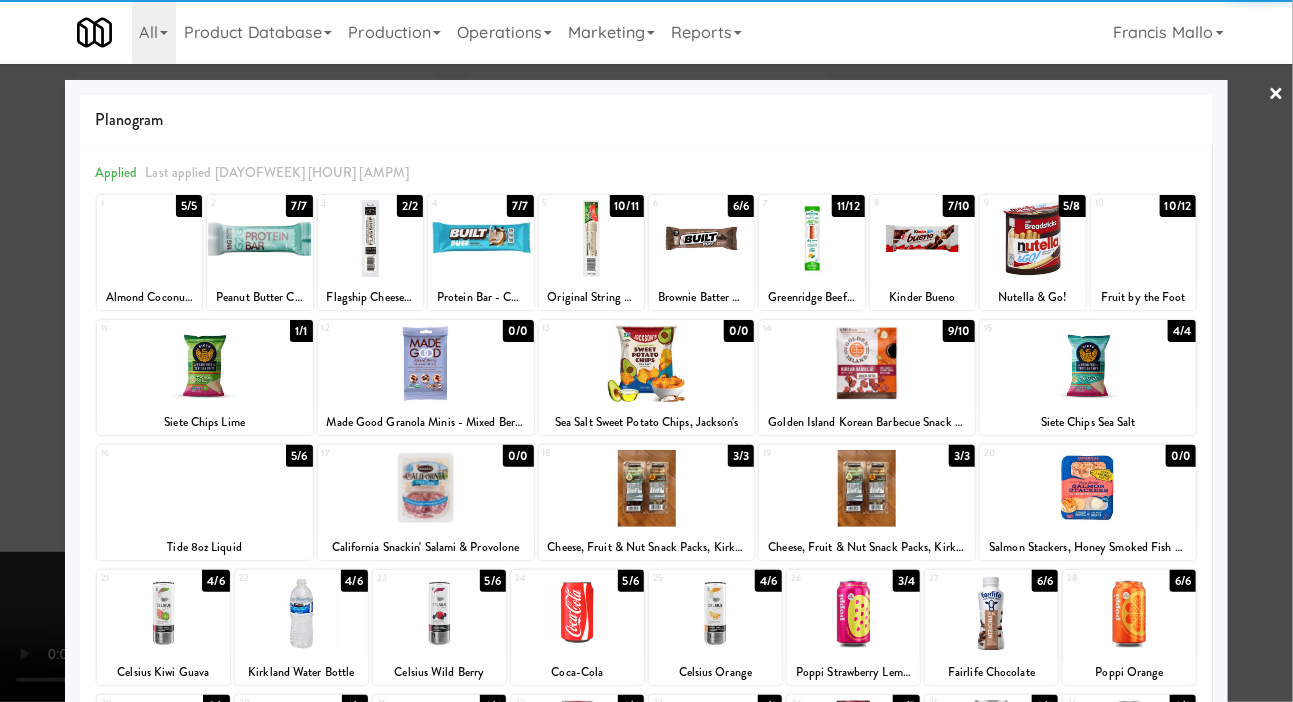 click at bounding box center [591, 238] 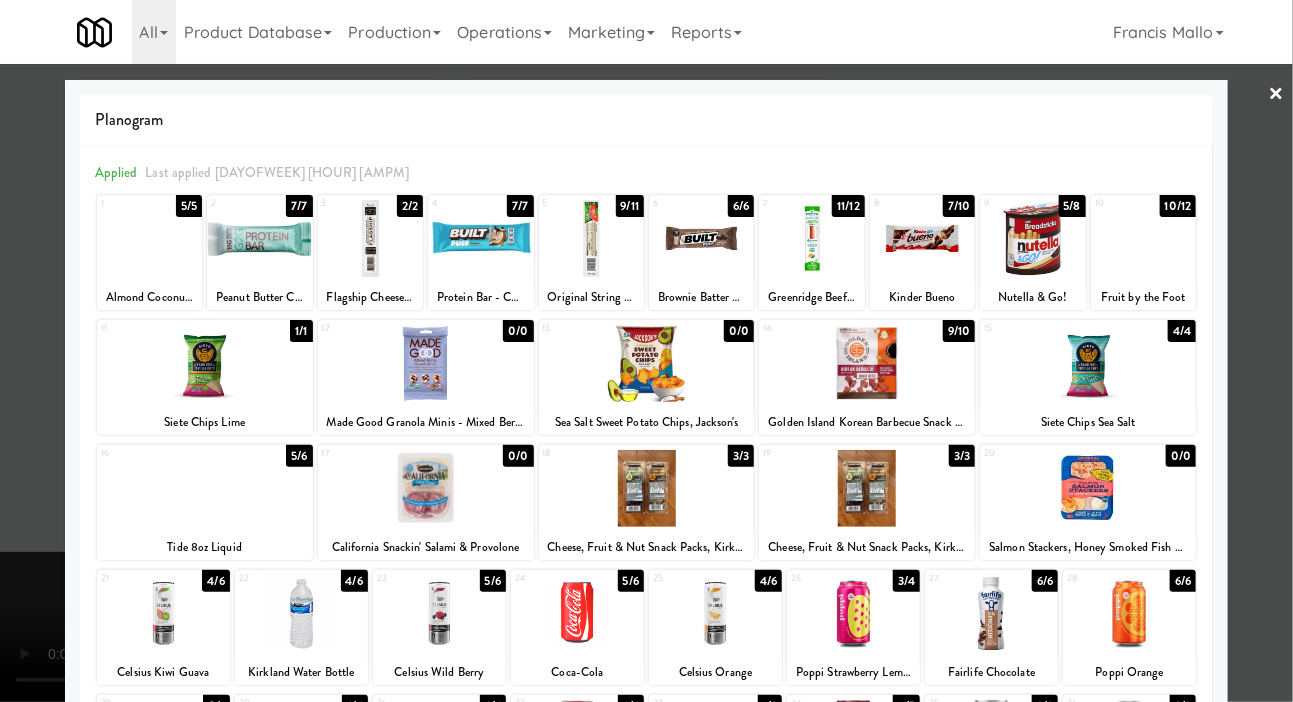 click at bounding box center (646, 351) 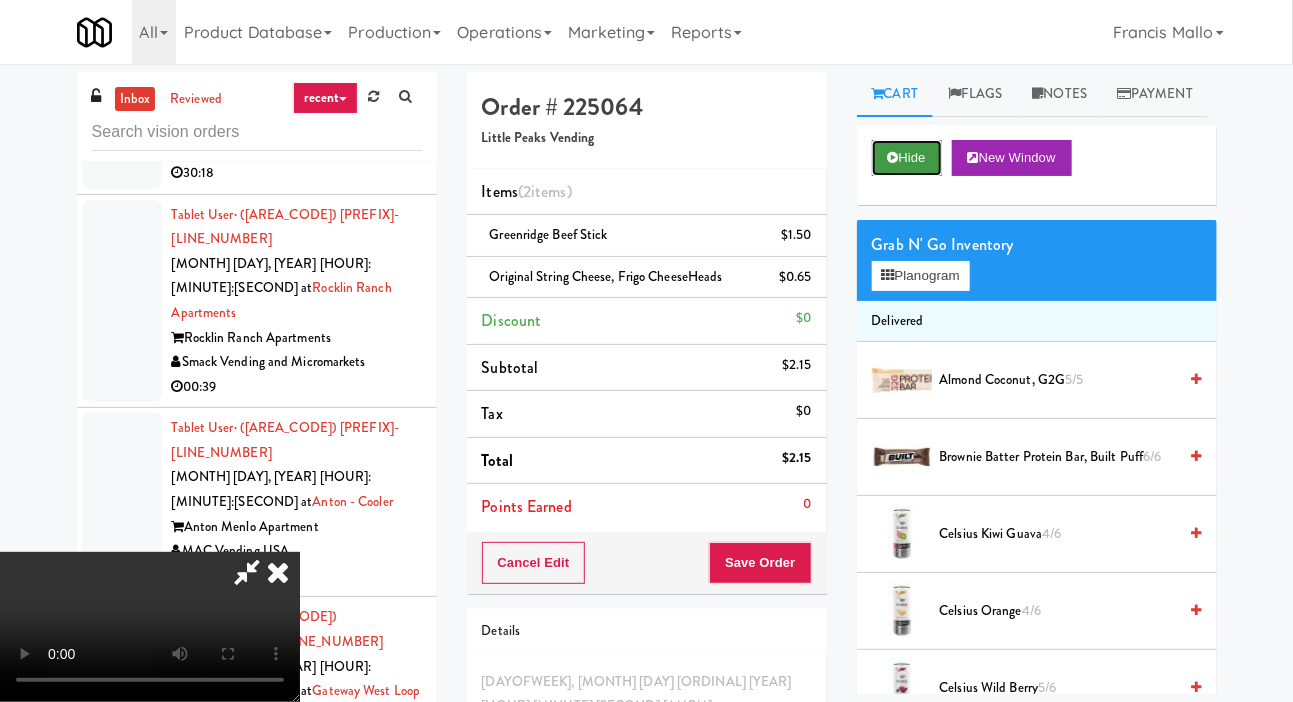 click on "Hide" at bounding box center (907, 158) 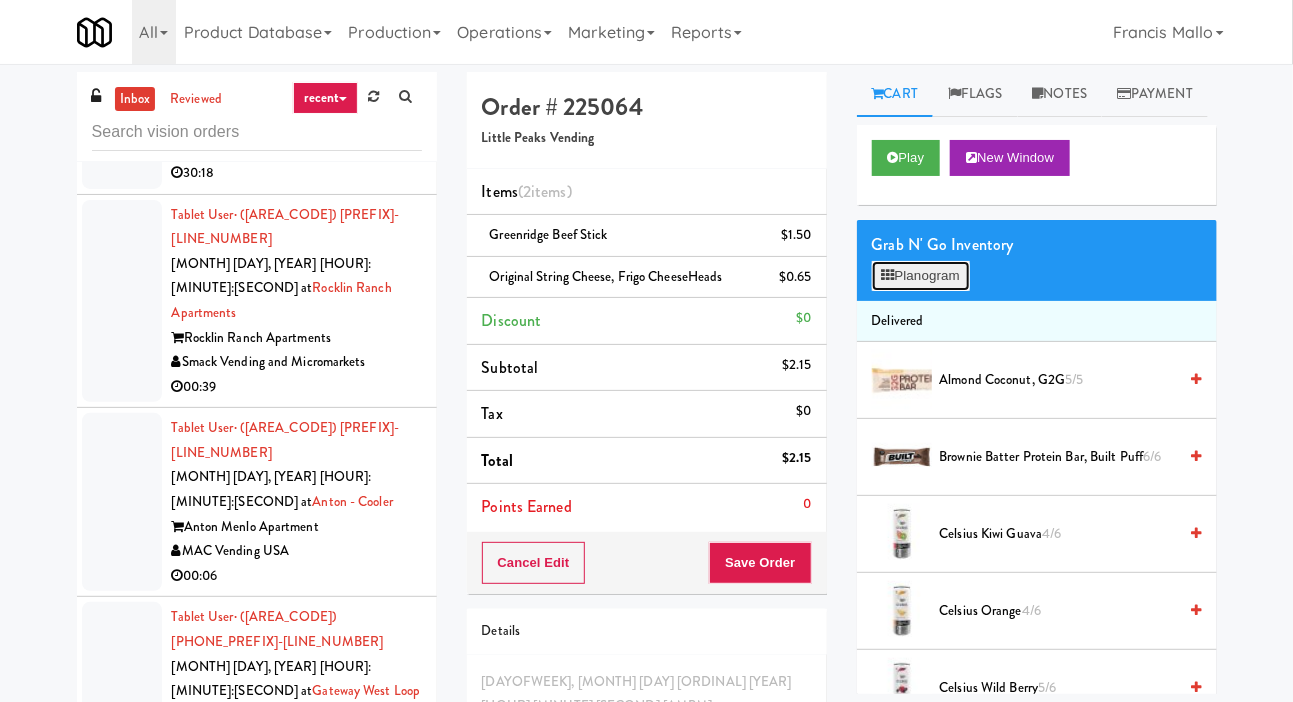 click on "Planogram" at bounding box center (921, 276) 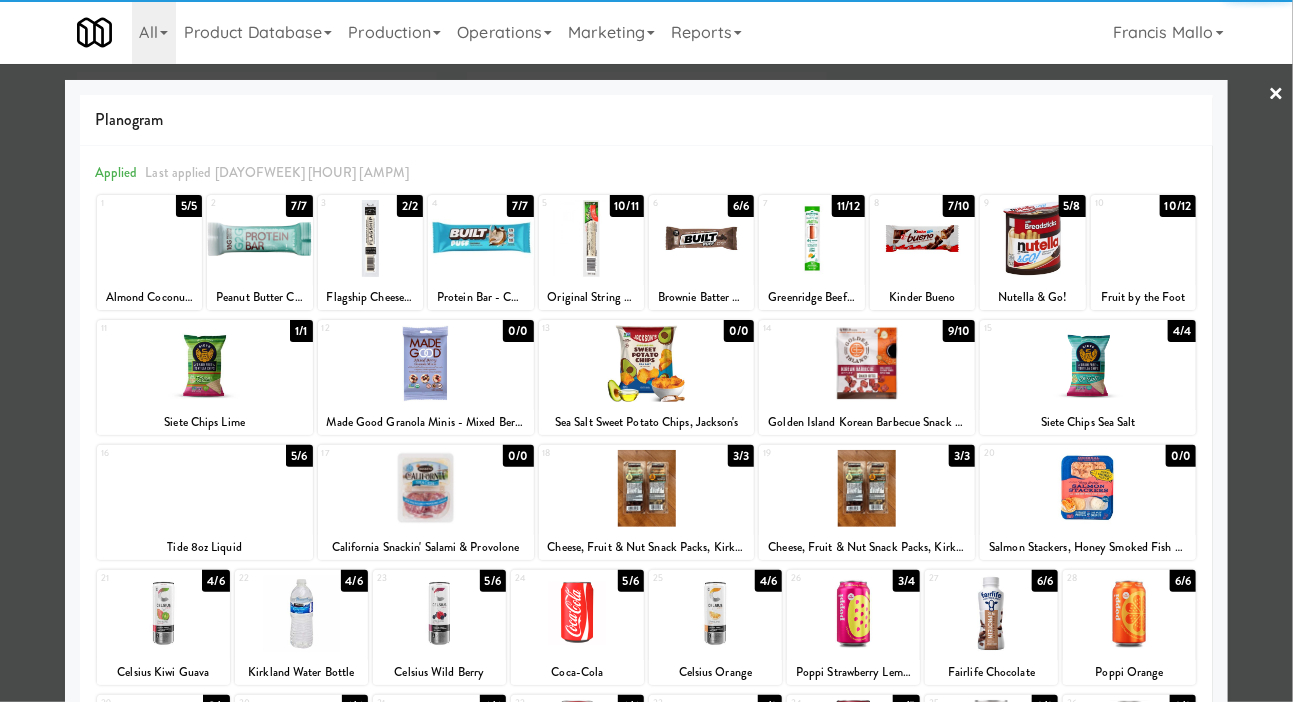 click at bounding box center [646, 351] 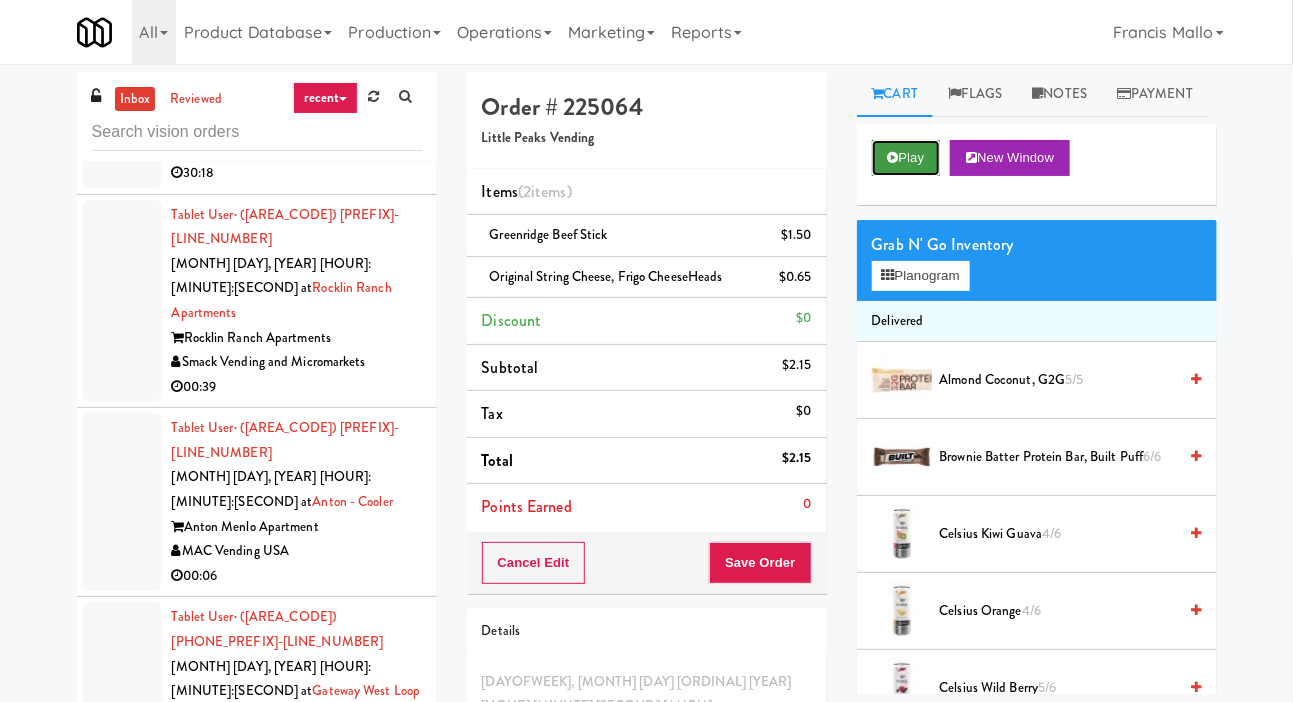 click on "Play" at bounding box center [906, 158] 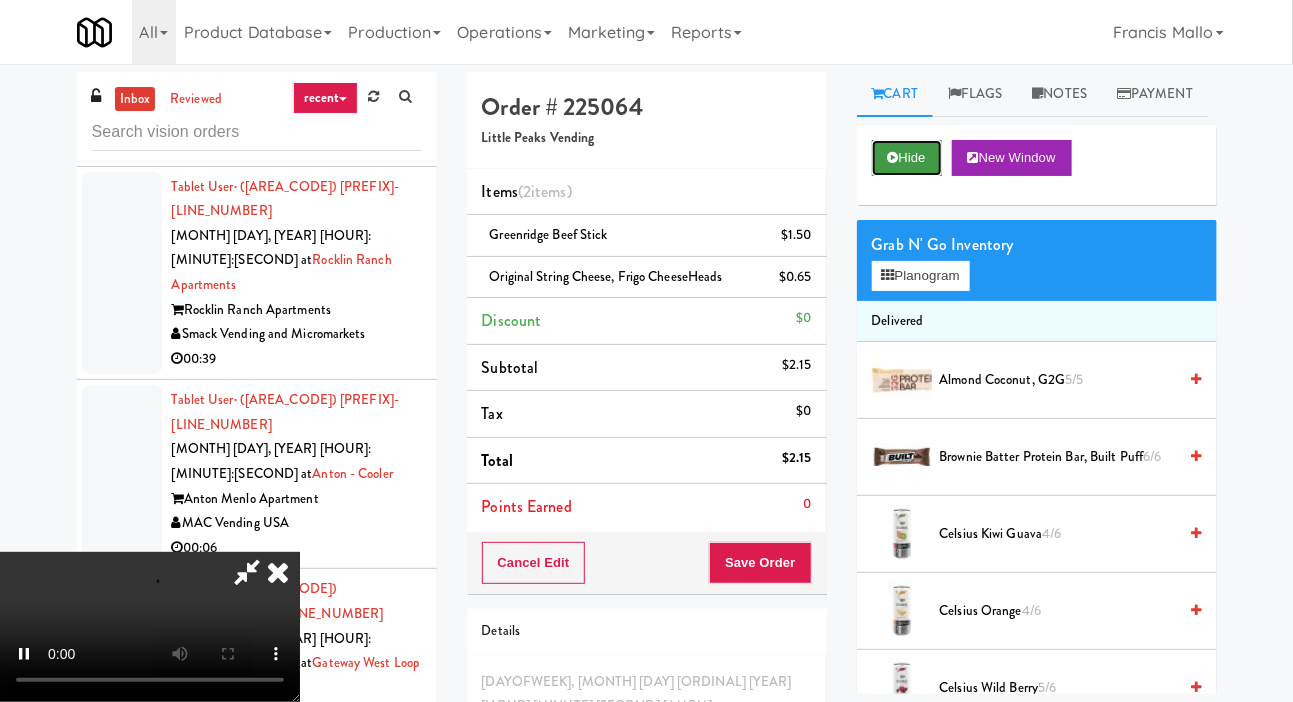 scroll, scrollTop: 4573, scrollLeft: 0, axis: vertical 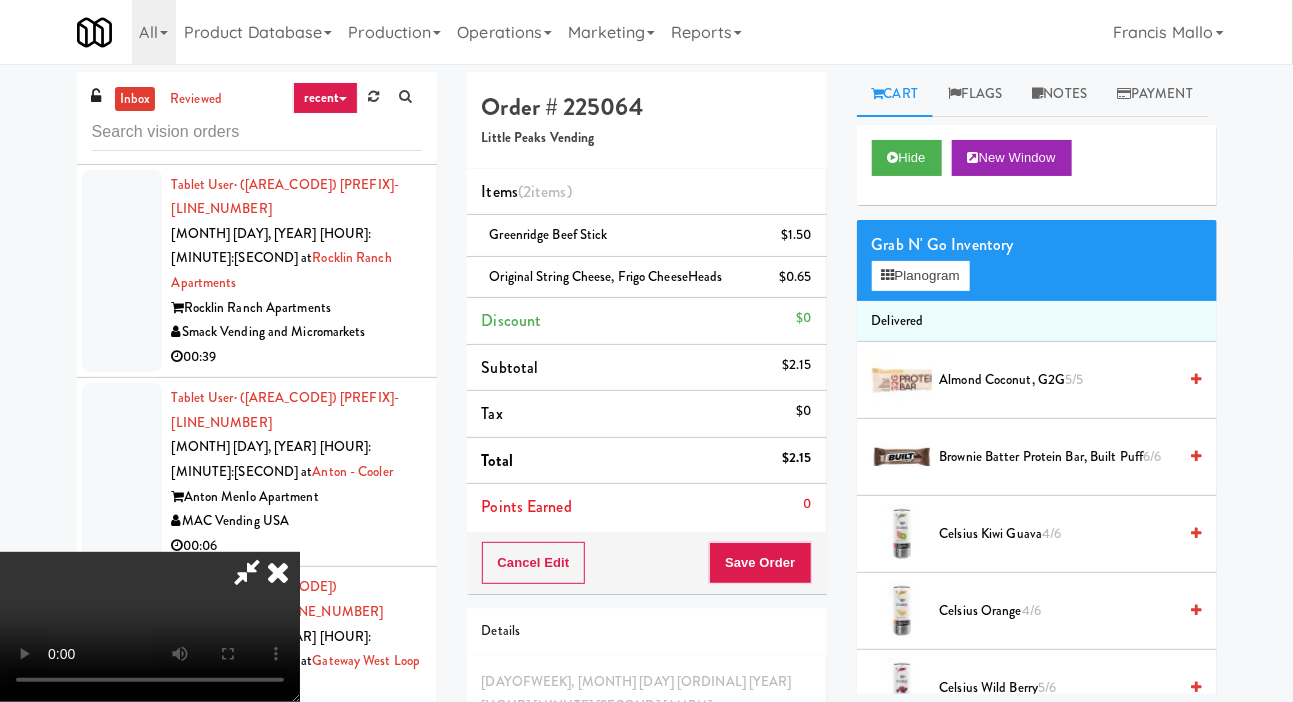type 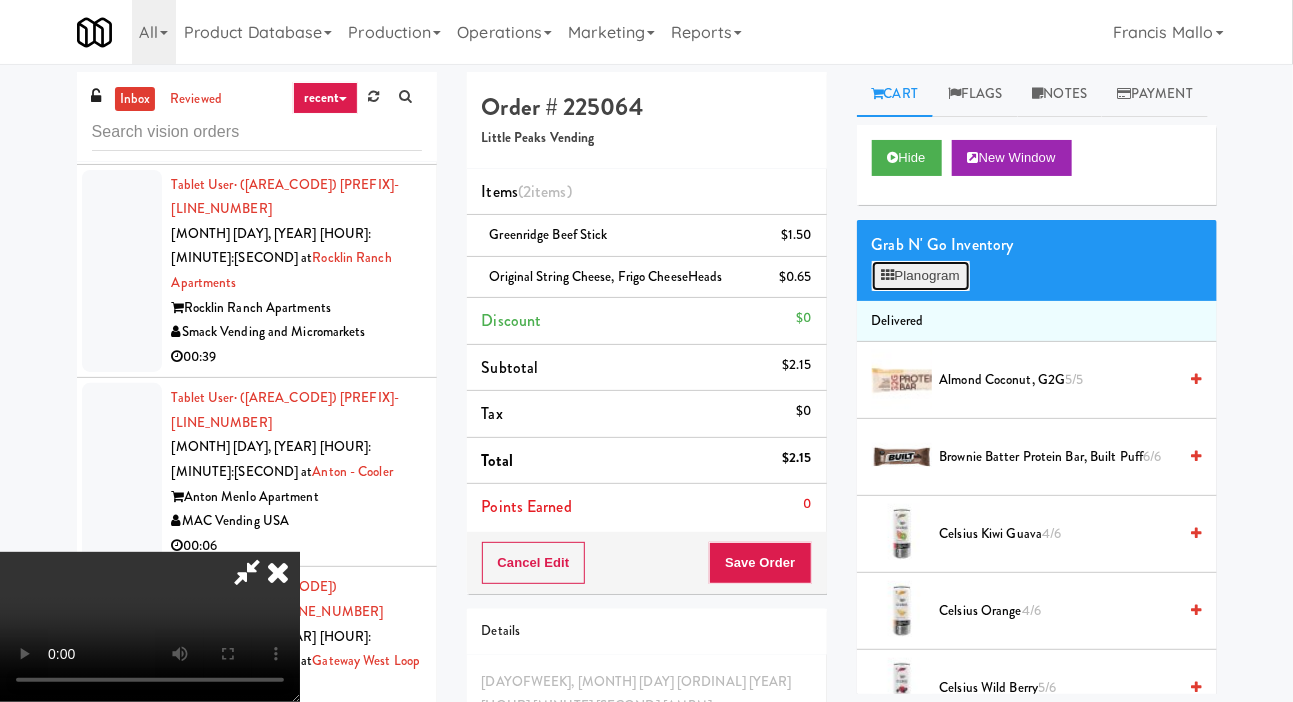 click on "Planogram" at bounding box center (921, 276) 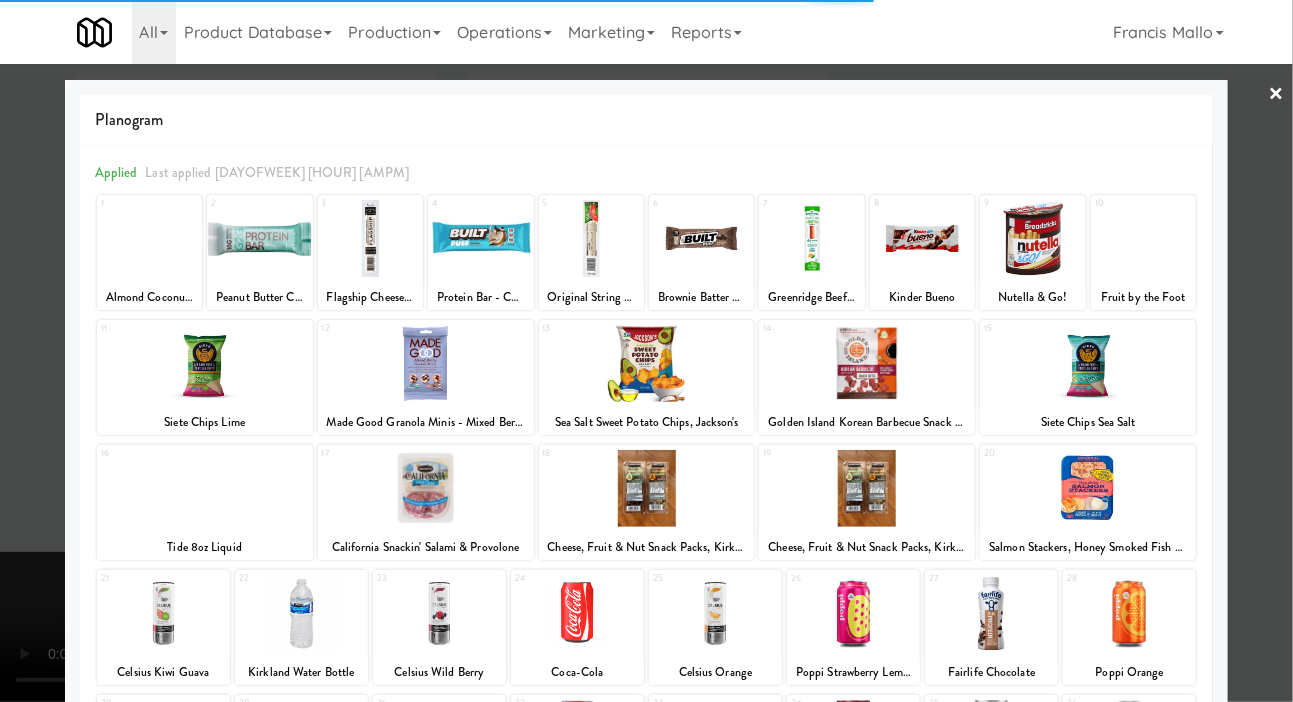 click at bounding box center [811, 238] 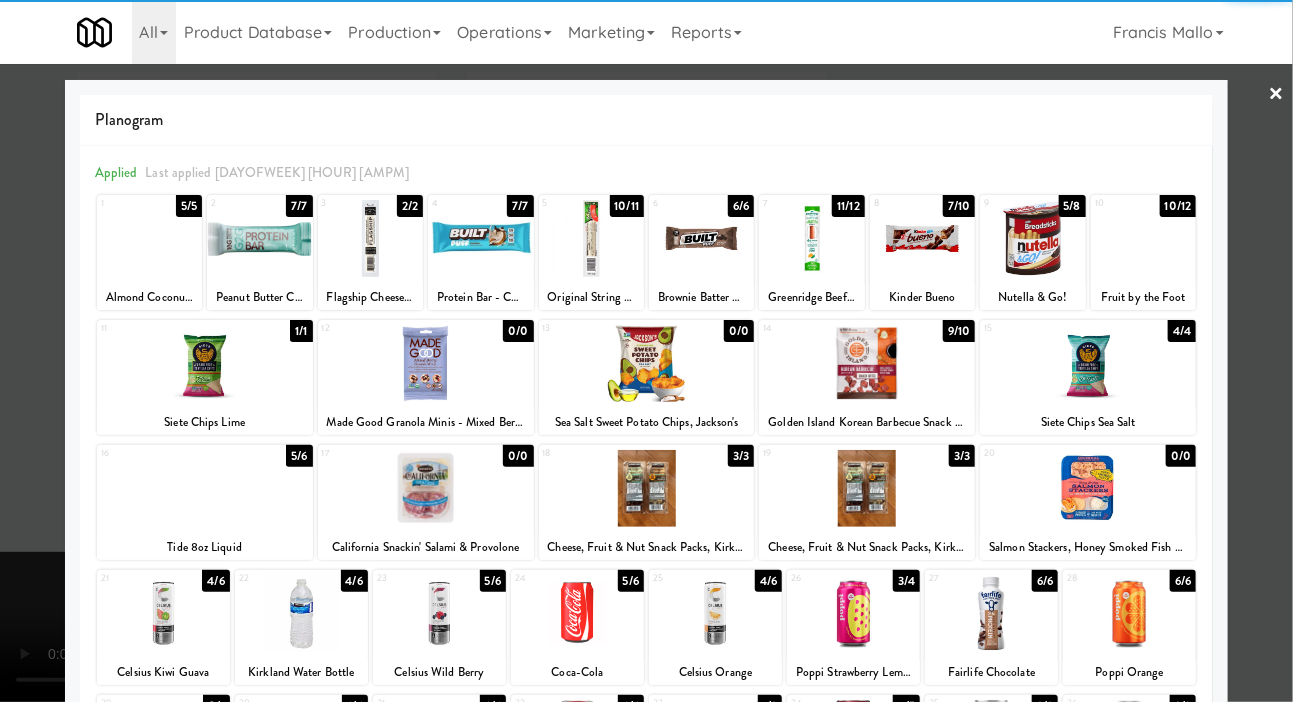 click at bounding box center [646, 351] 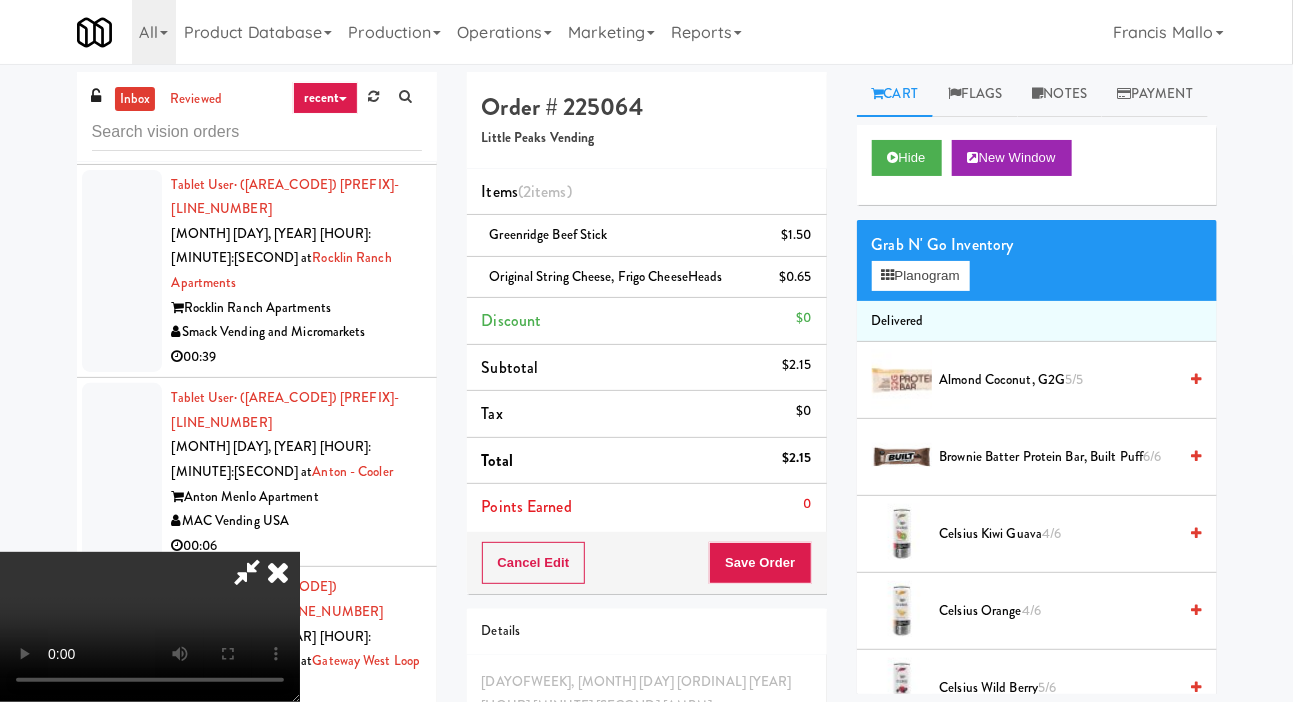 scroll, scrollTop: 0, scrollLeft: 0, axis: both 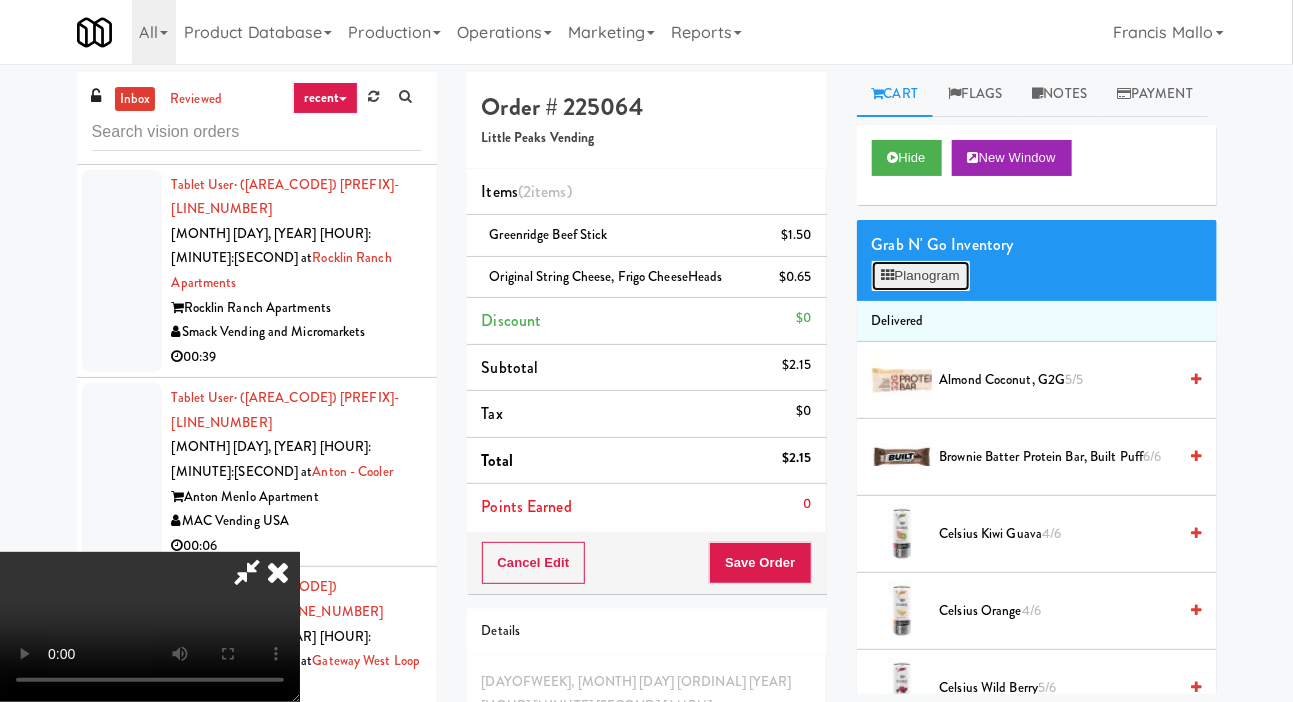 click on "Planogram" at bounding box center [921, 276] 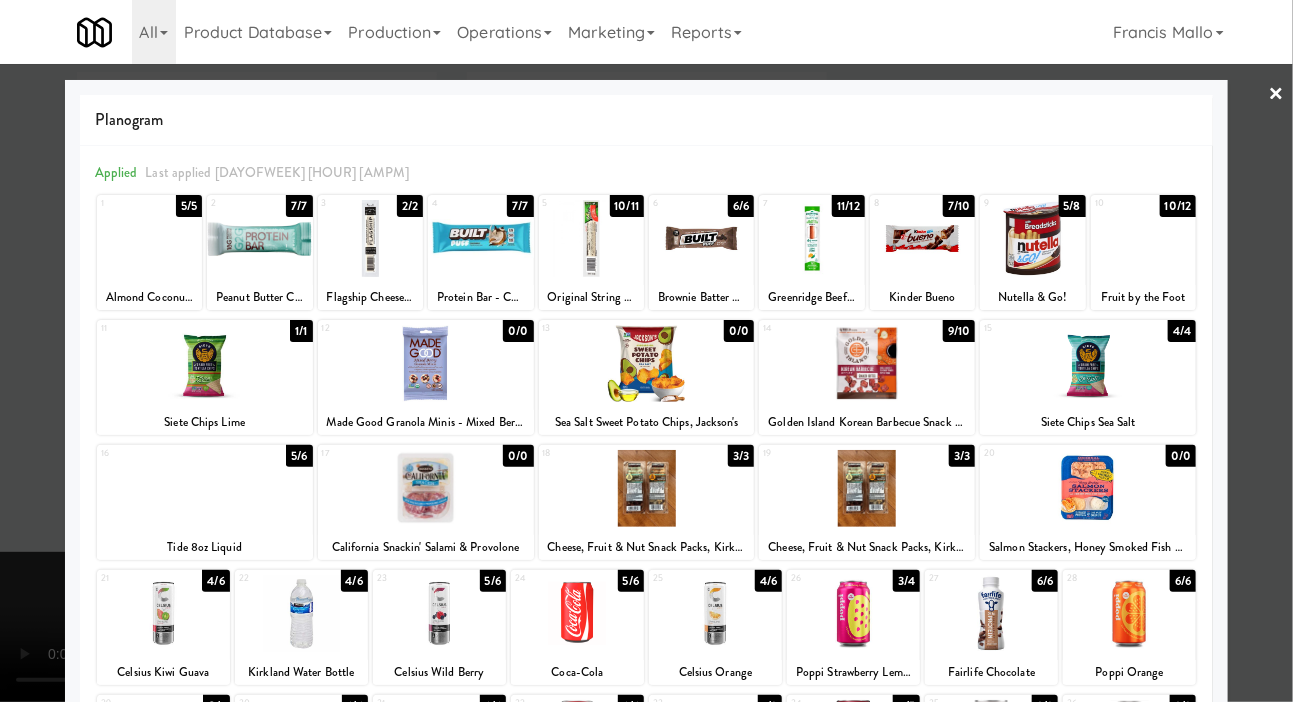 click at bounding box center [370, 238] 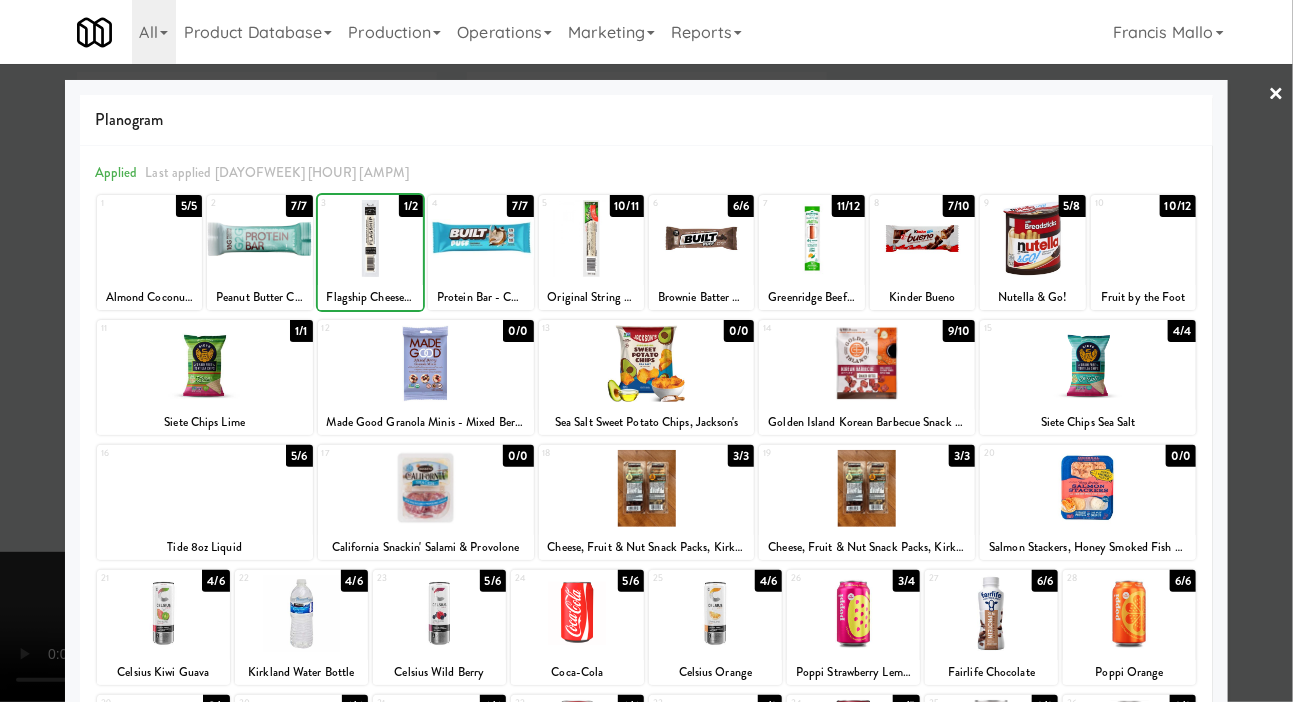 click at bounding box center [646, 351] 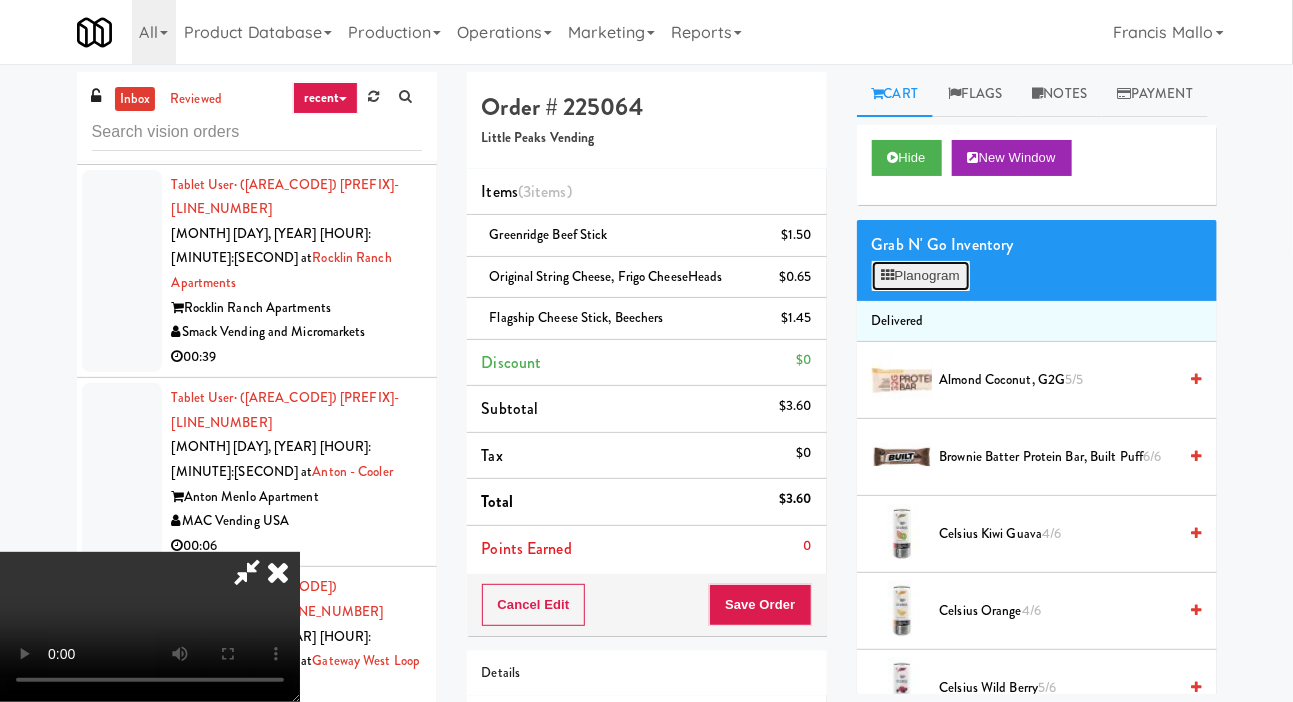 click on "Planogram" at bounding box center [921, 276] 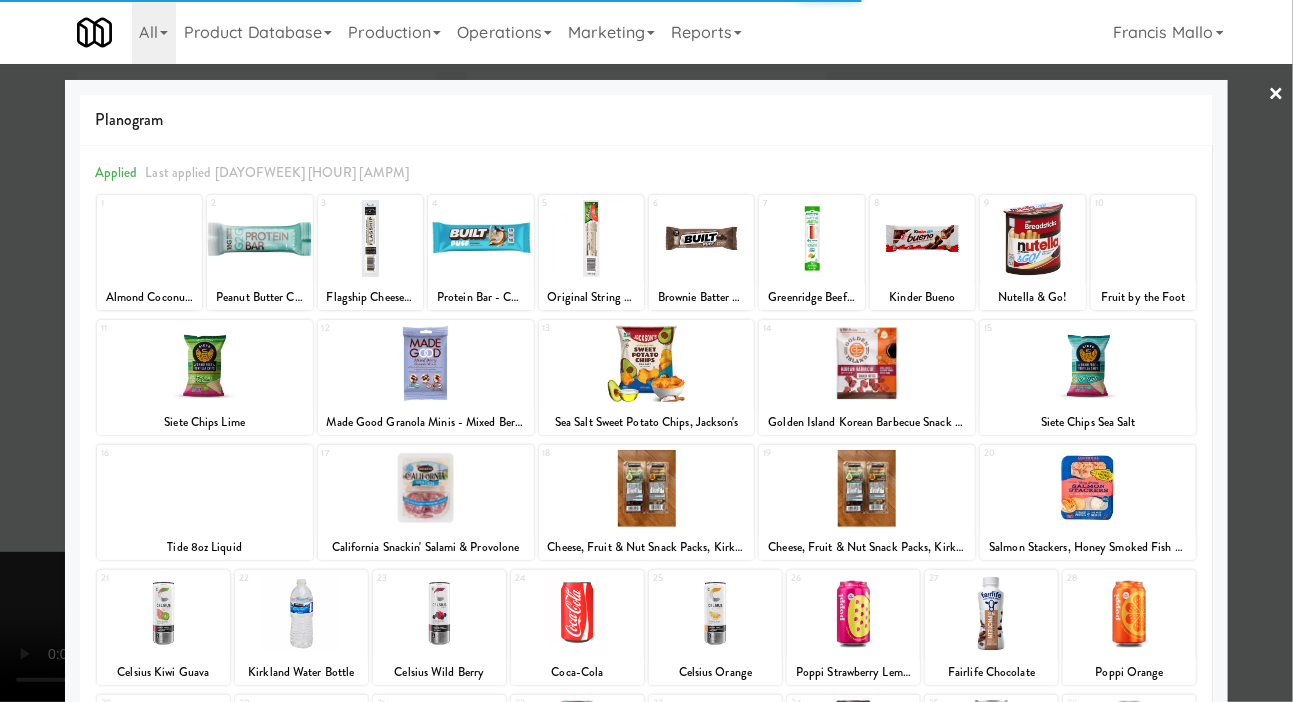 click at bounding box center [370, 238] 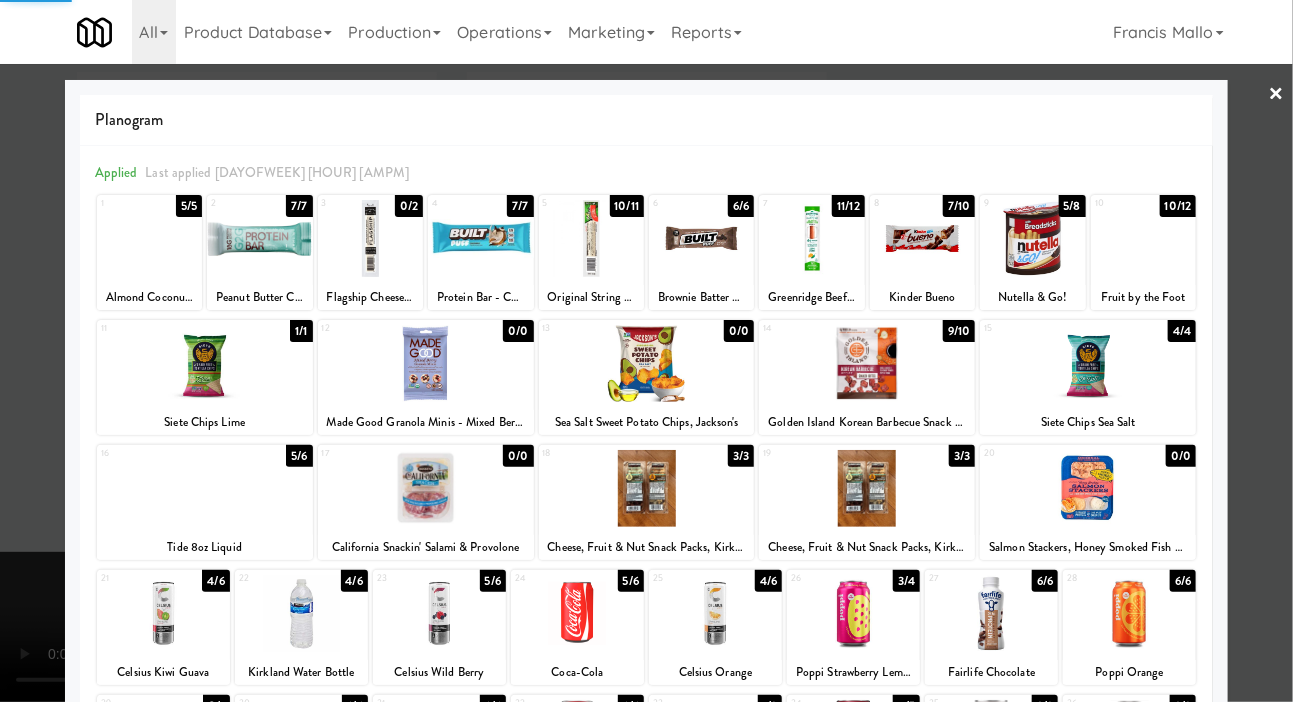 click at bounding box center (646, 351) 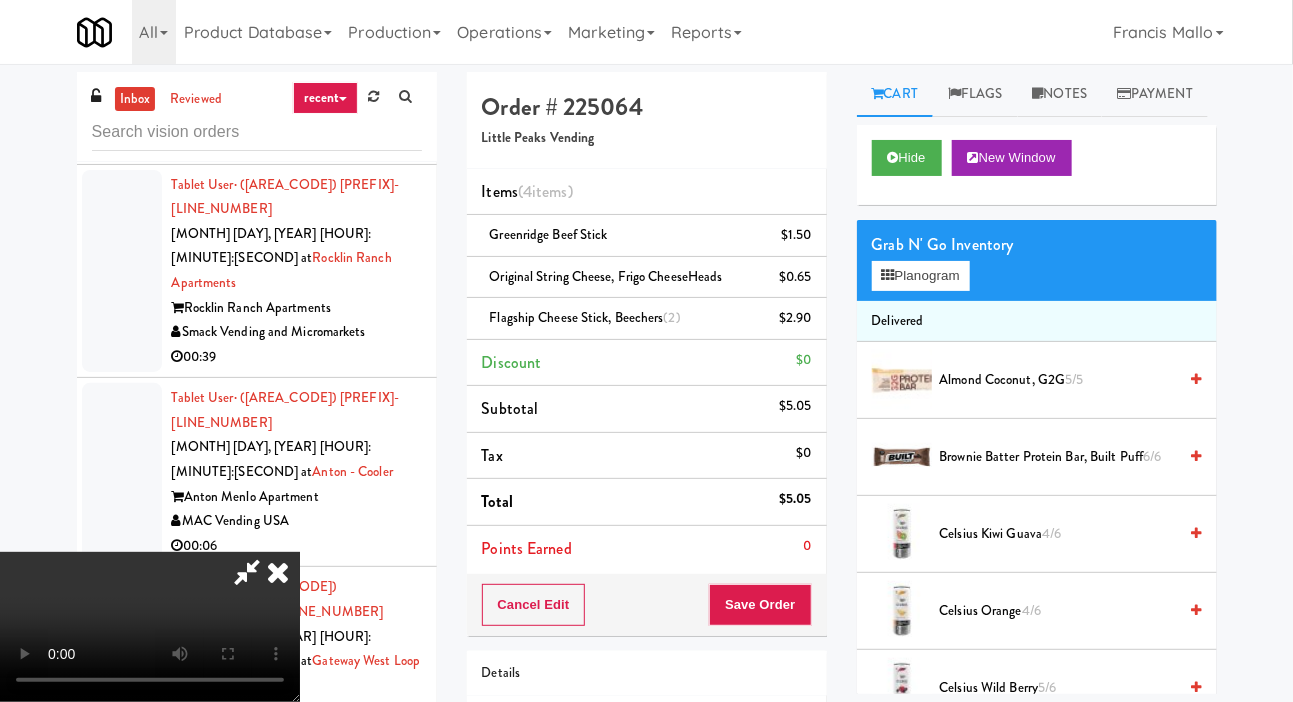 scroll, scrollTop: 73, scrollLeft: 0, axis: vertical 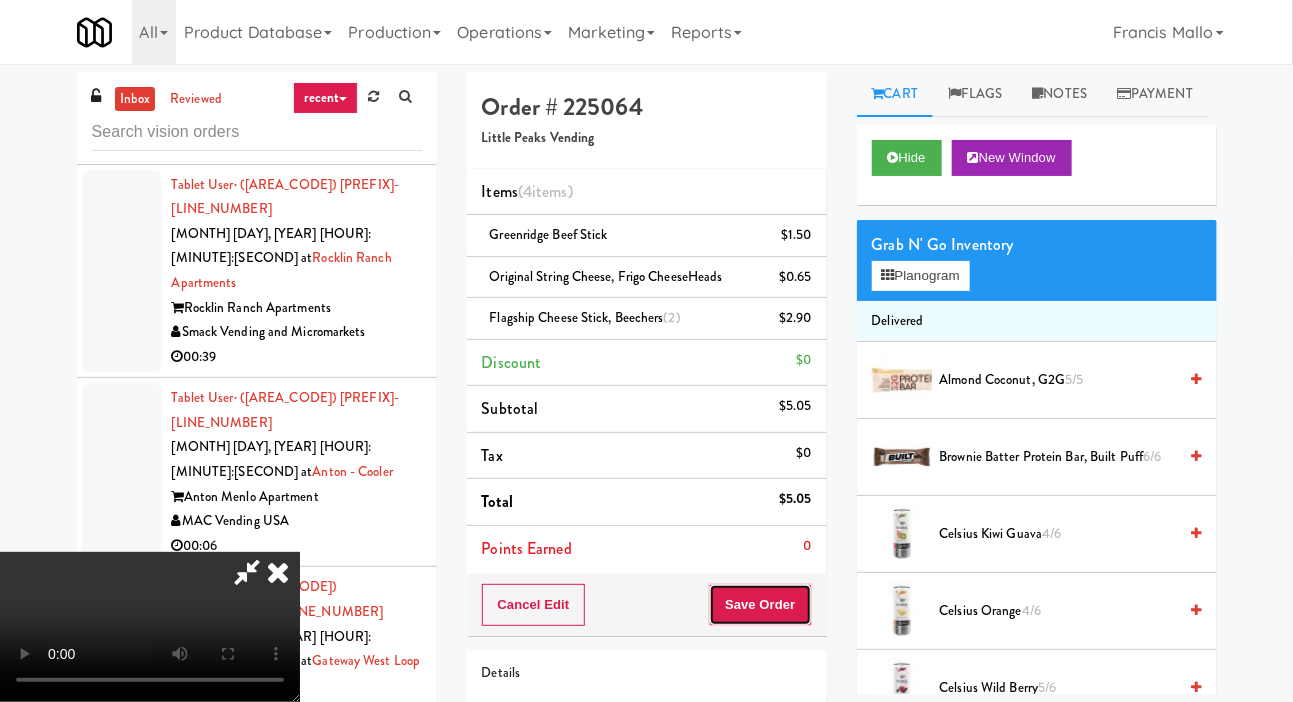 click on "Save Order" at bounding box center [760, 605] 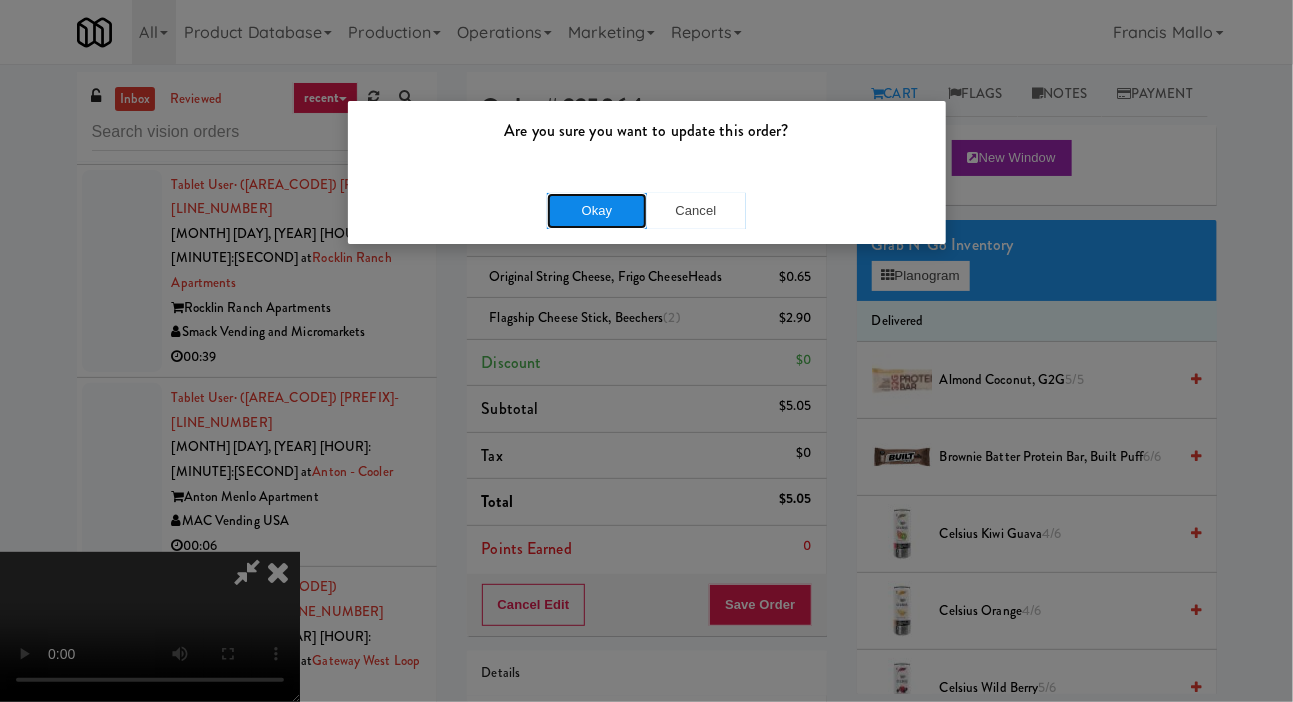 click on "Okay" at bounding box center (597, 211) 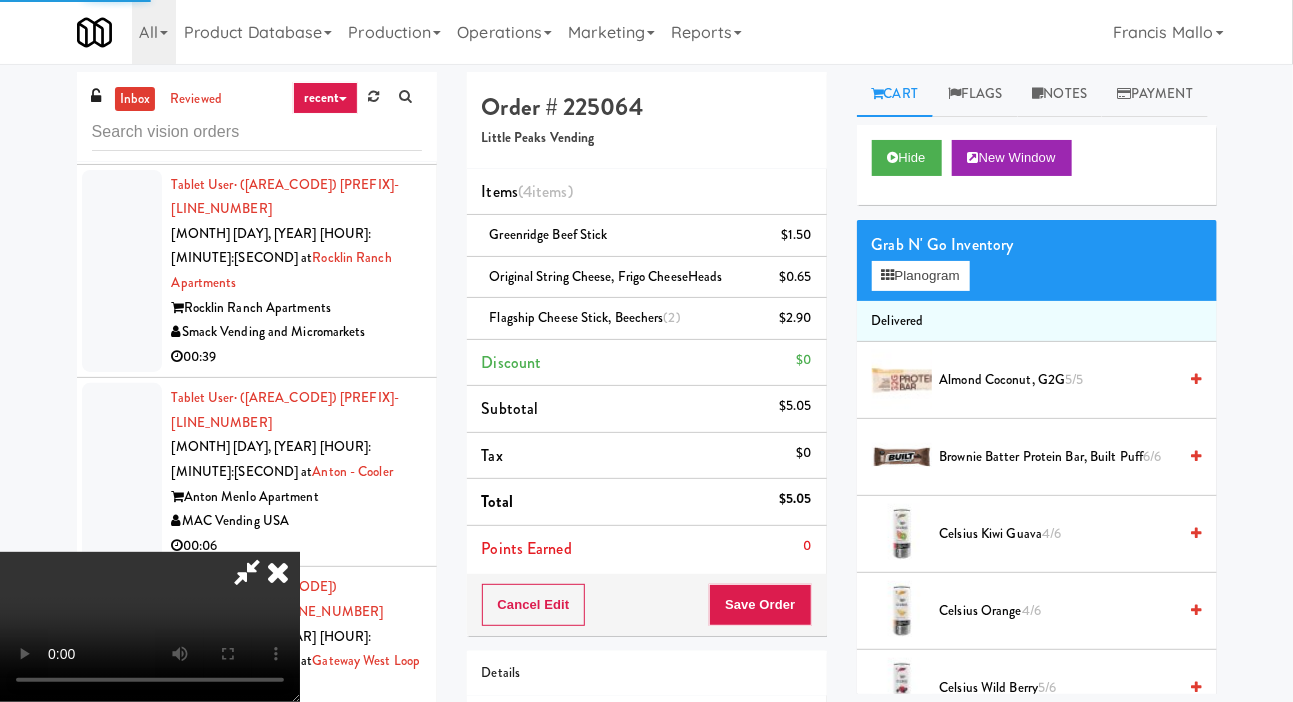 scroll, scrollTop: 0, scrollLeft: 0, axis: both 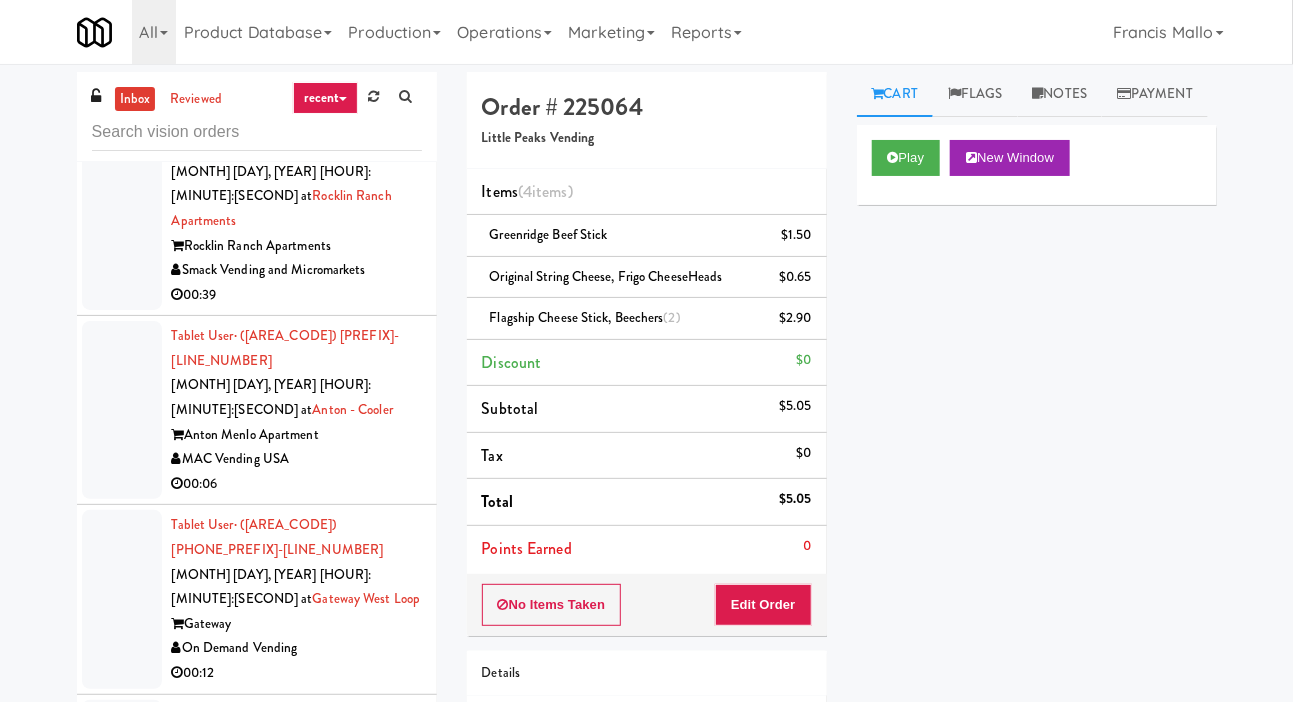 click at bounding box center [122, 1192] 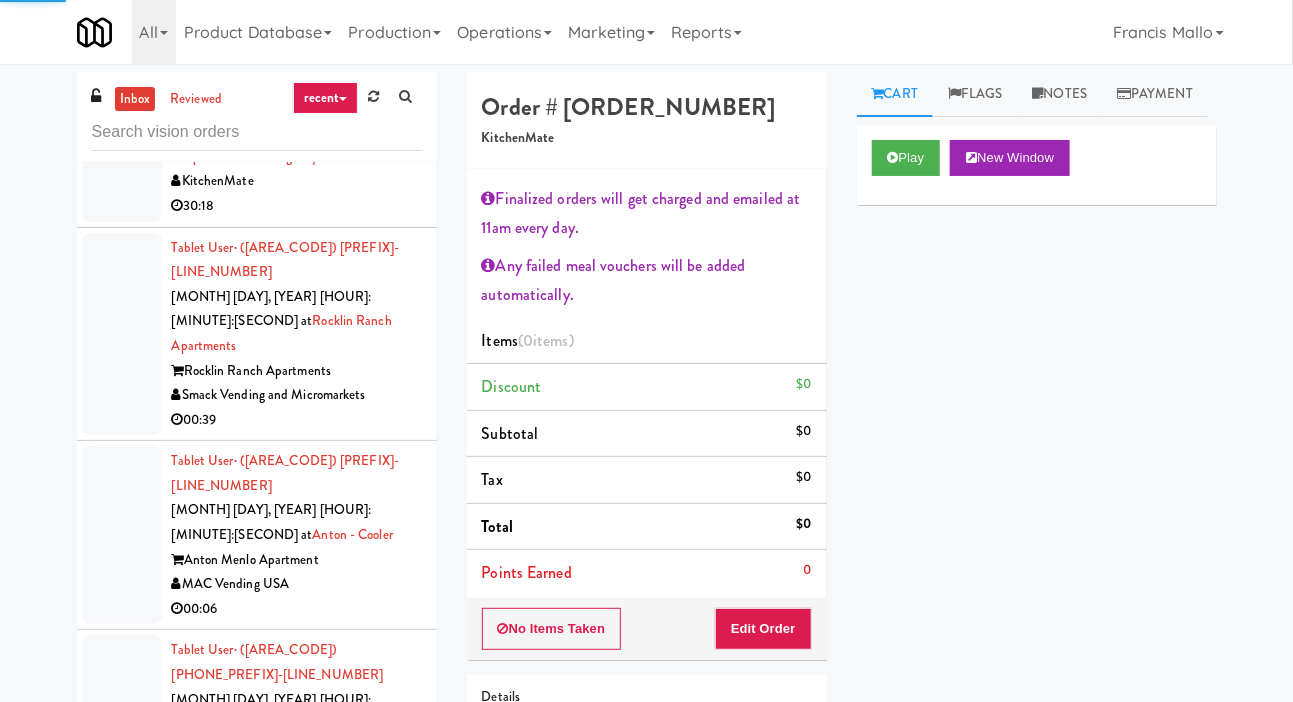scroll, scrollTop: 4503, scrollLeft: 0, axis: vertical 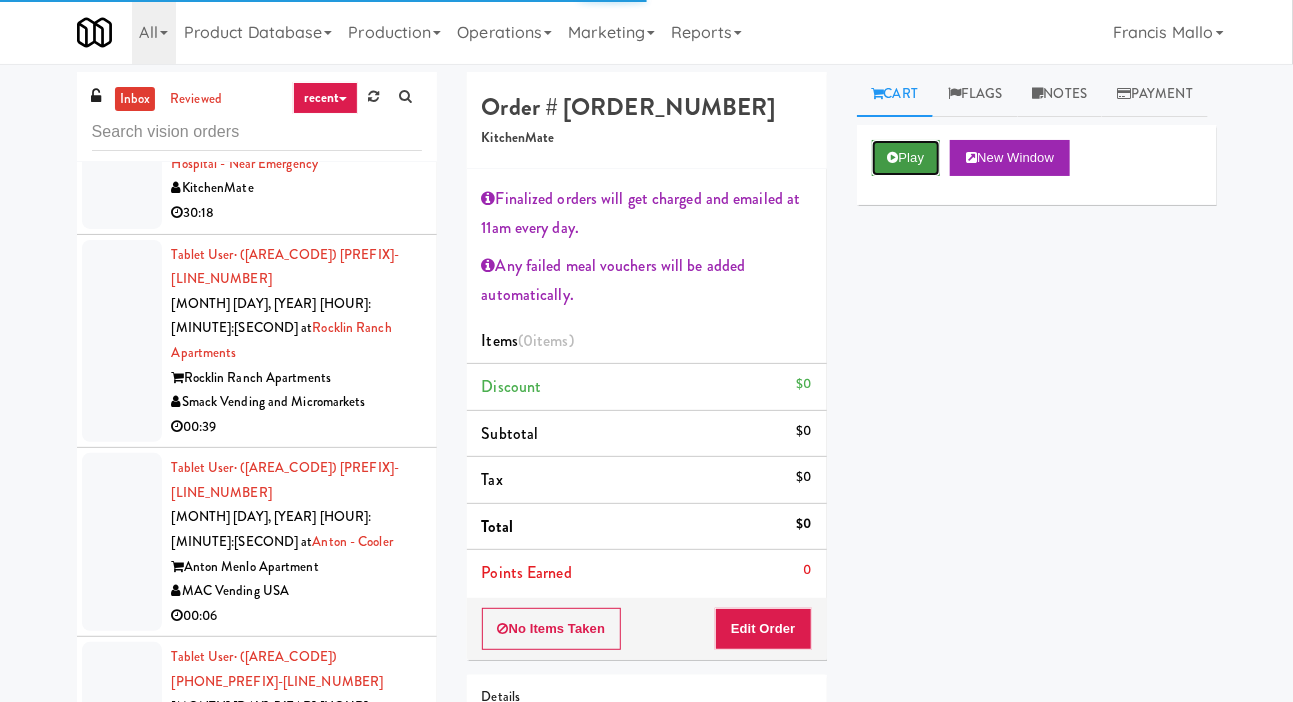 click on "Play" at bounding box center (906, 158) 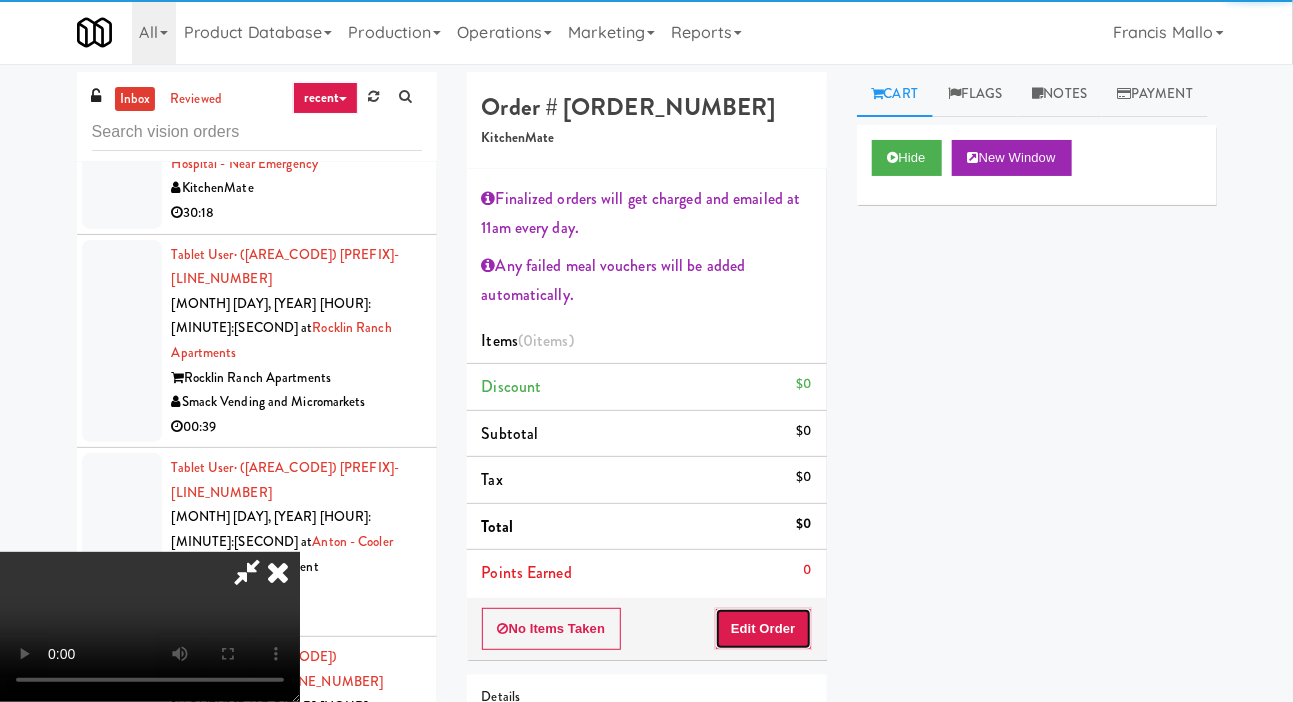 click on "Edit Order" at bounding box center (763, 629) 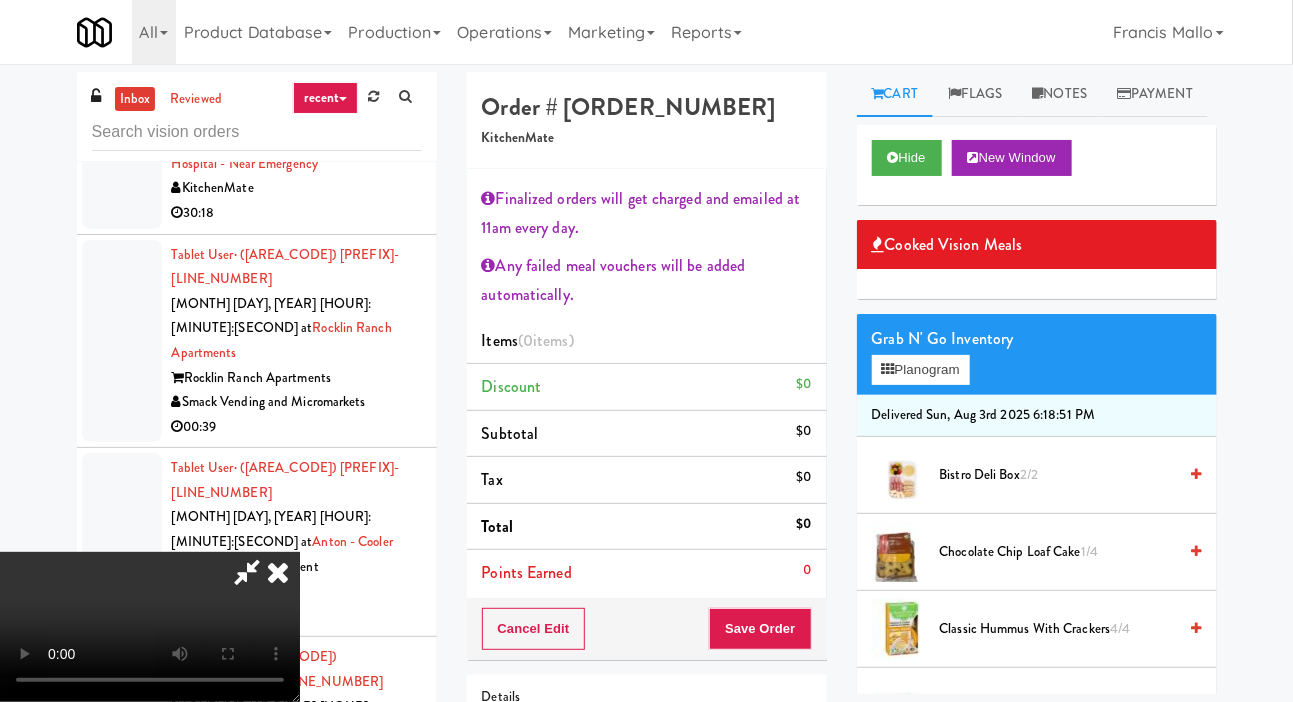 scroll, scrollTop: 127, scrollLeft: 0, axis: vertical 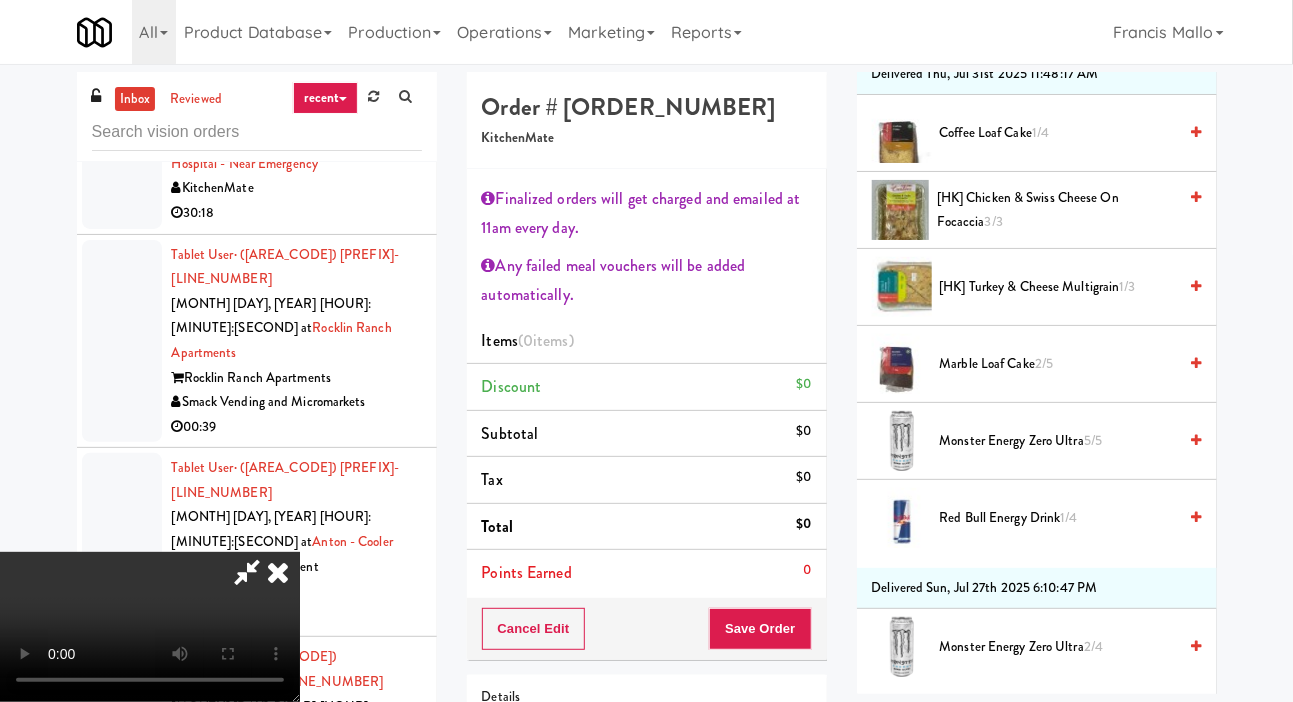 click on "Marble Loaf Cake  2/5" at bounding box center [1058, 364] 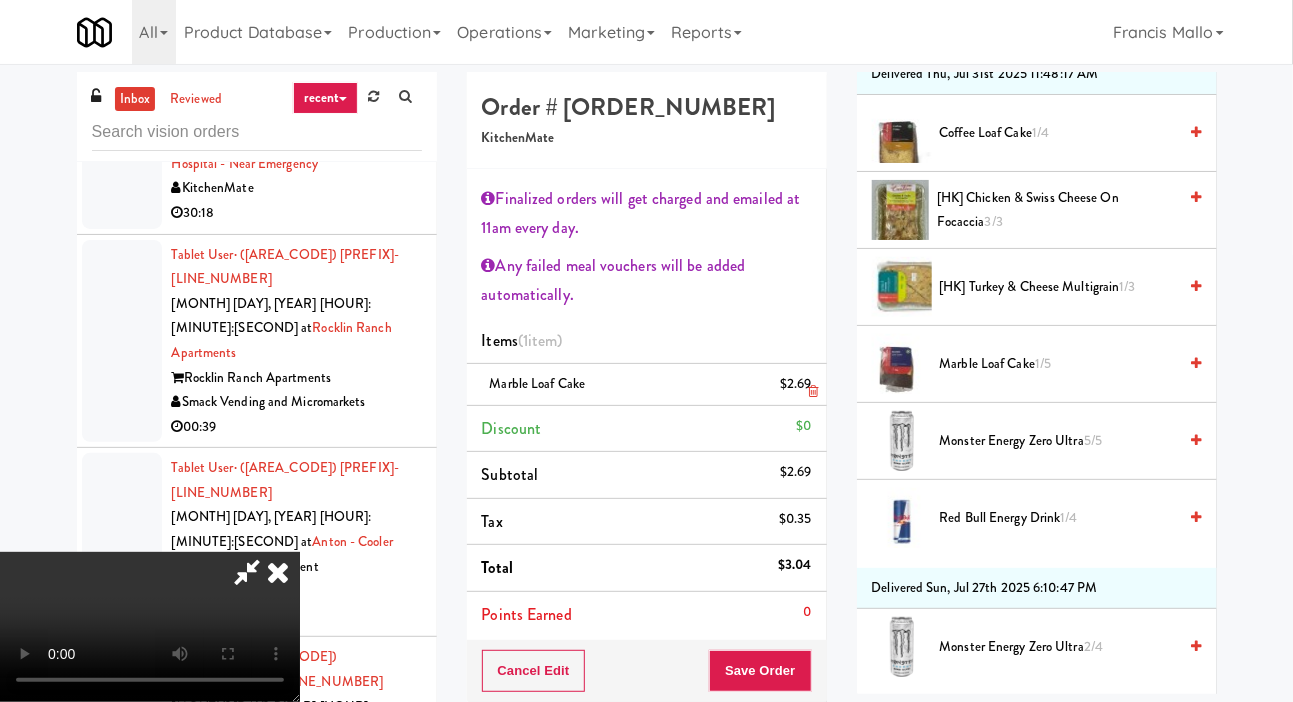 click on "$2.69" at bounding box center [796, 384] 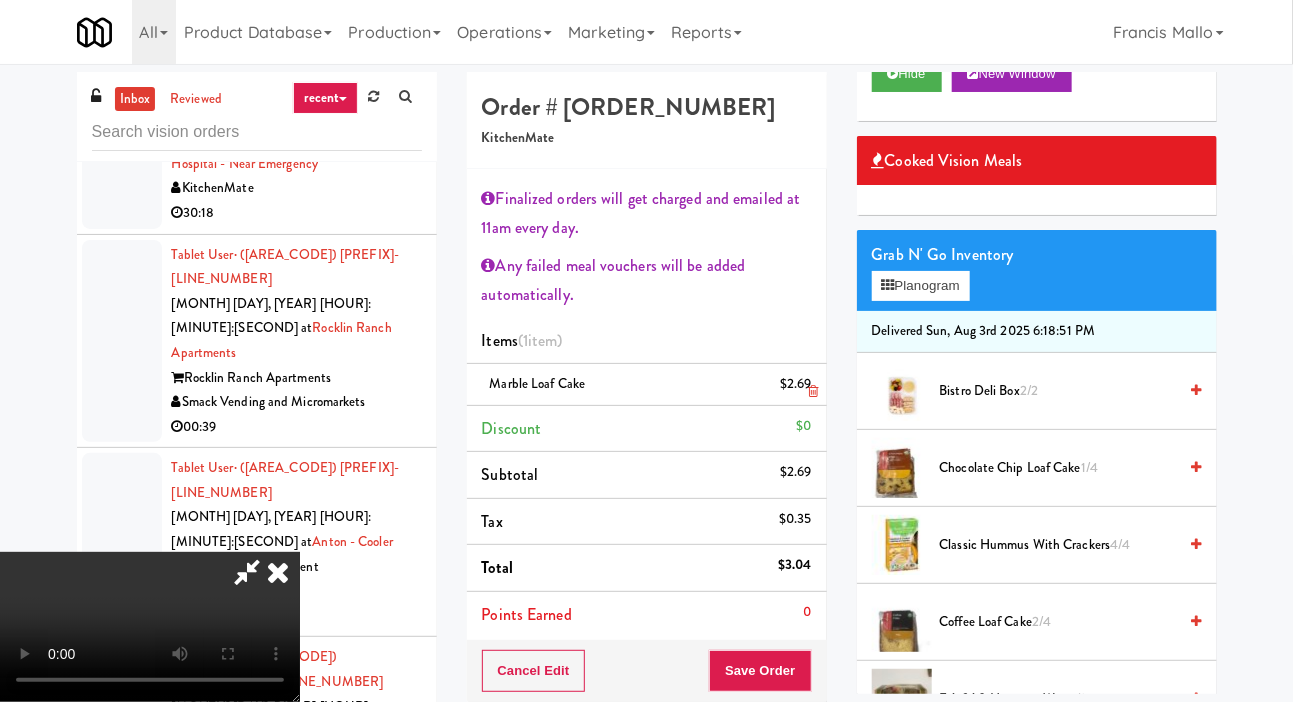 scroll, scrollTop: 100, scrollLeft: 0, axis: vertical 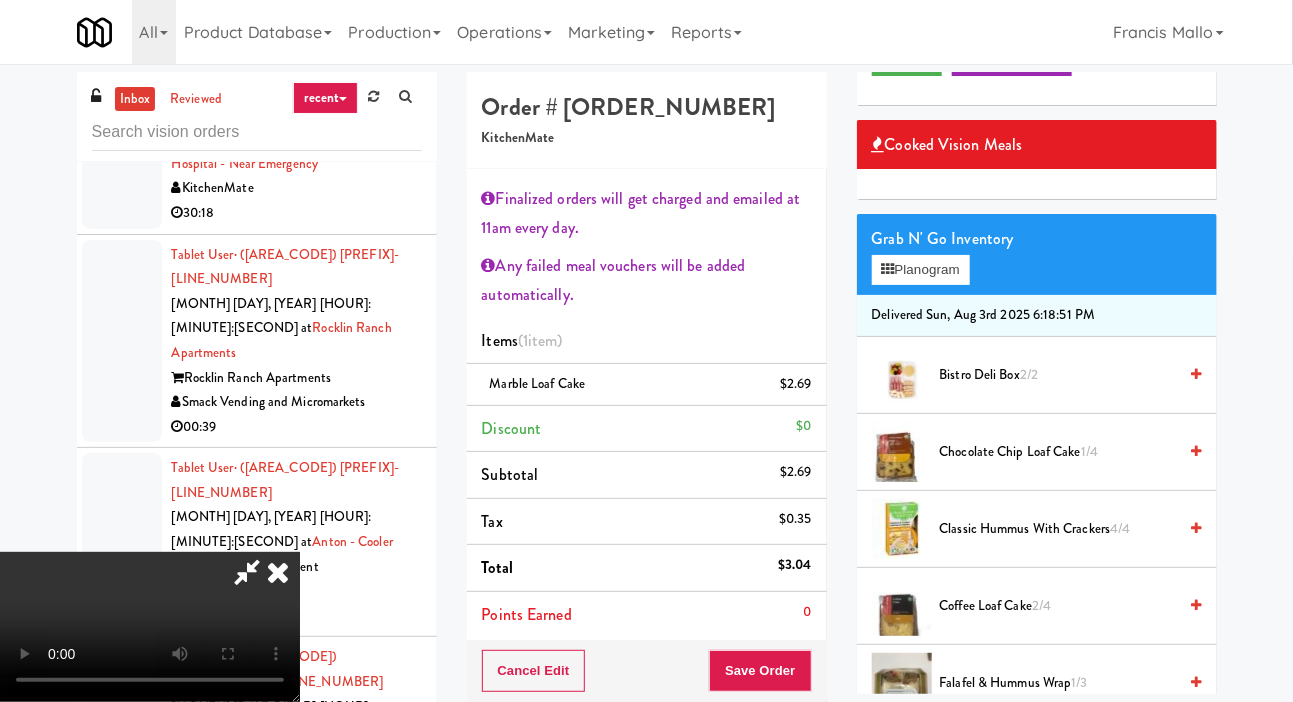 click on "Chocolate Chip Loaf Cake  1/4" at bounding box center (1058, 452) 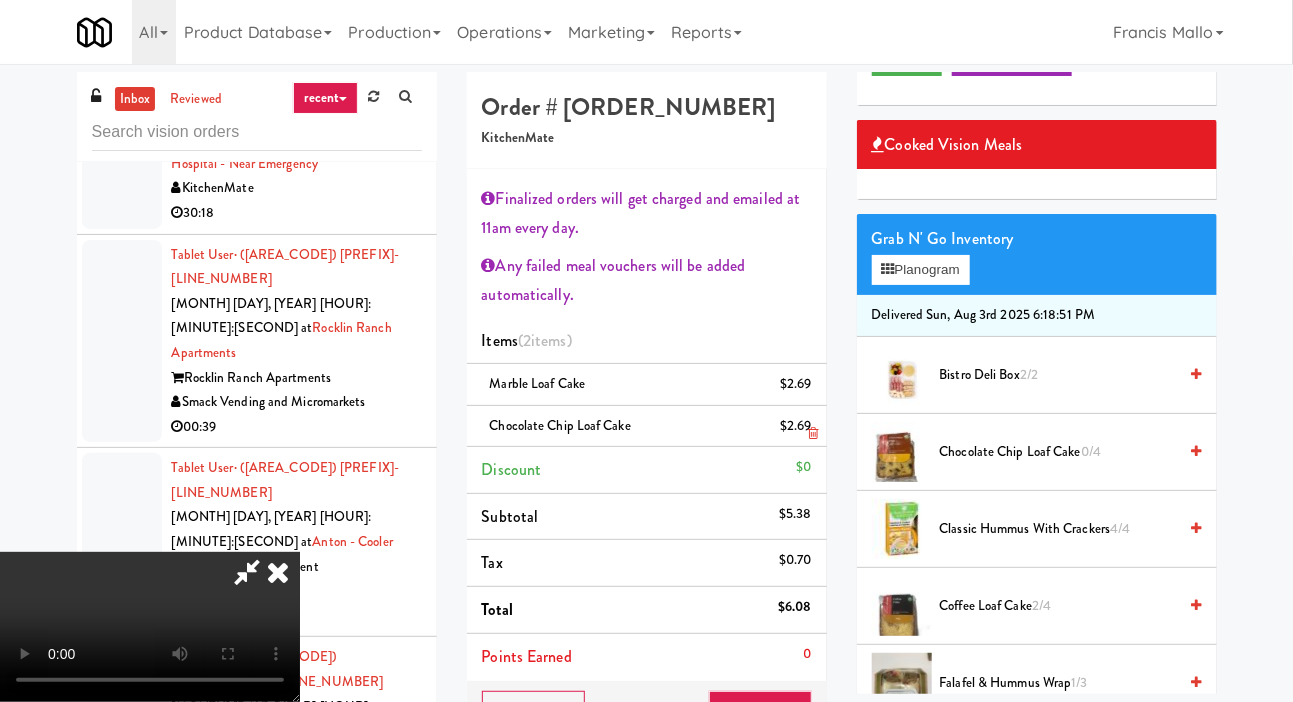 click on "Chocolate Chip Loaf Cake  $2.69" at bounding box center (647, 427) 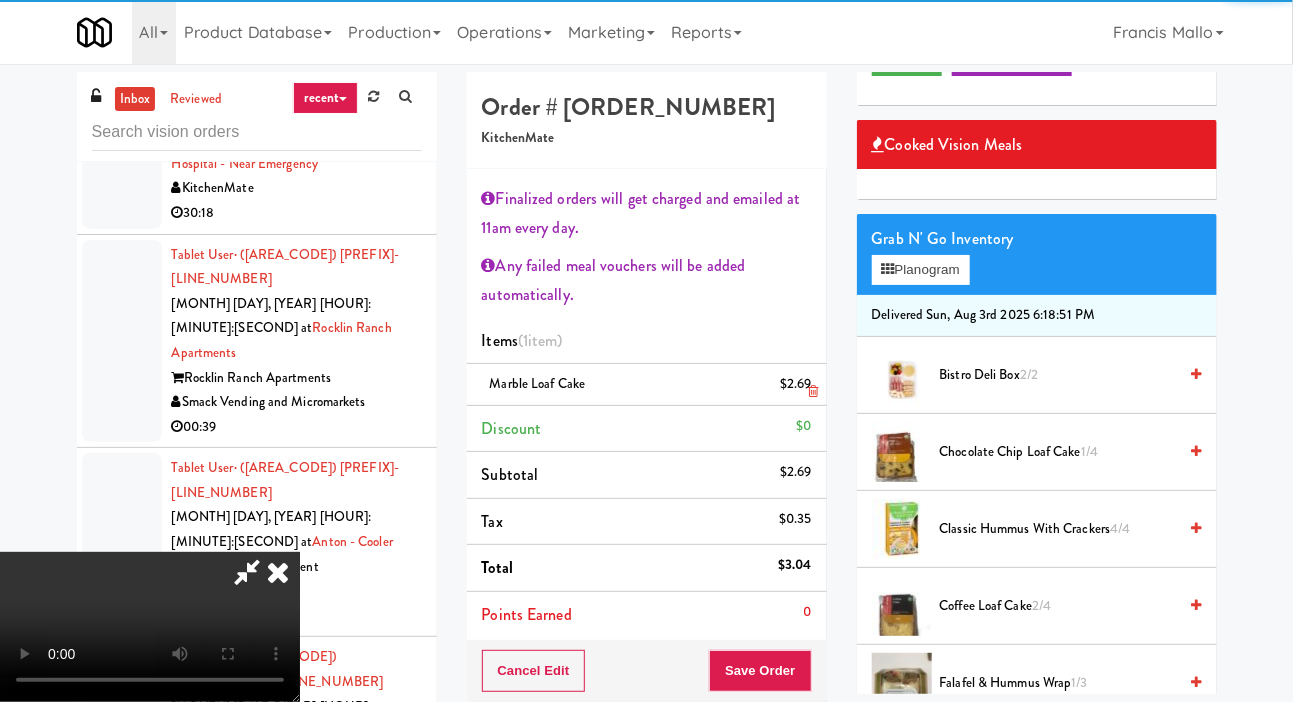 click on "Marble Loaf Cake  $2.69" at bounding box center (647, 385) 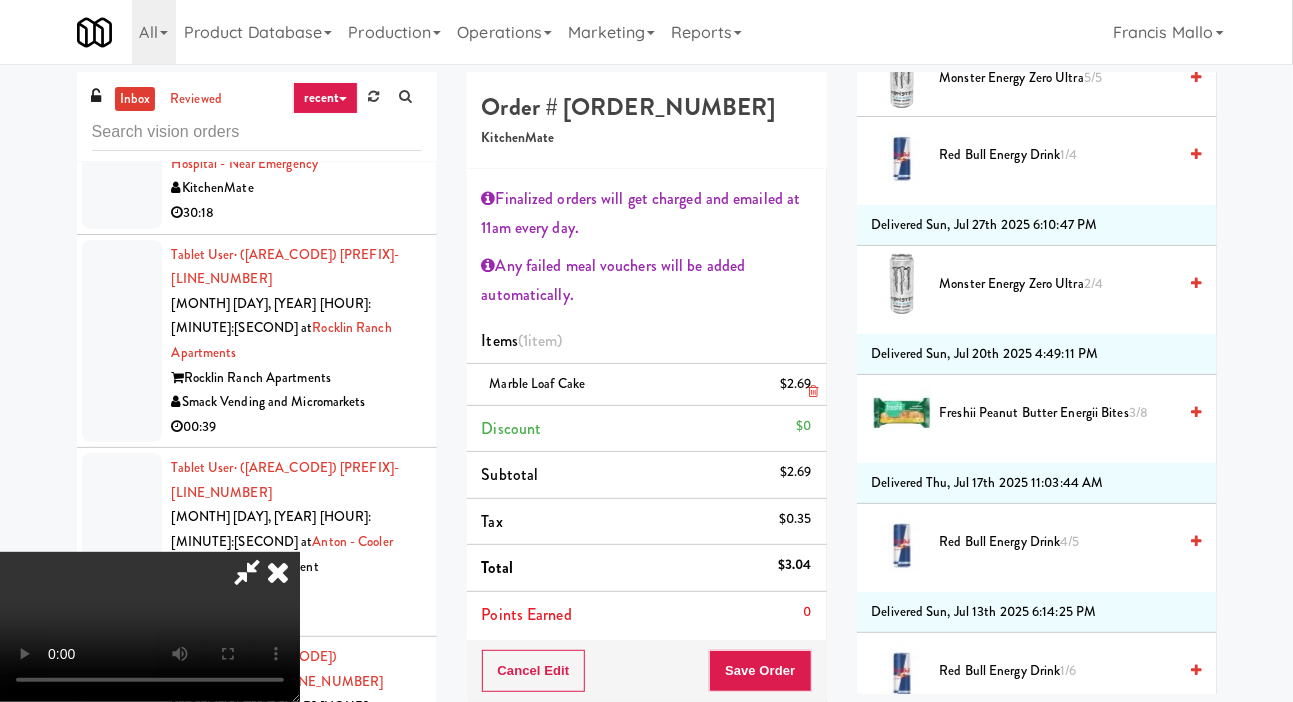 scroll, scrollTop: 1609, scrollLeft: 0, axis: vertical 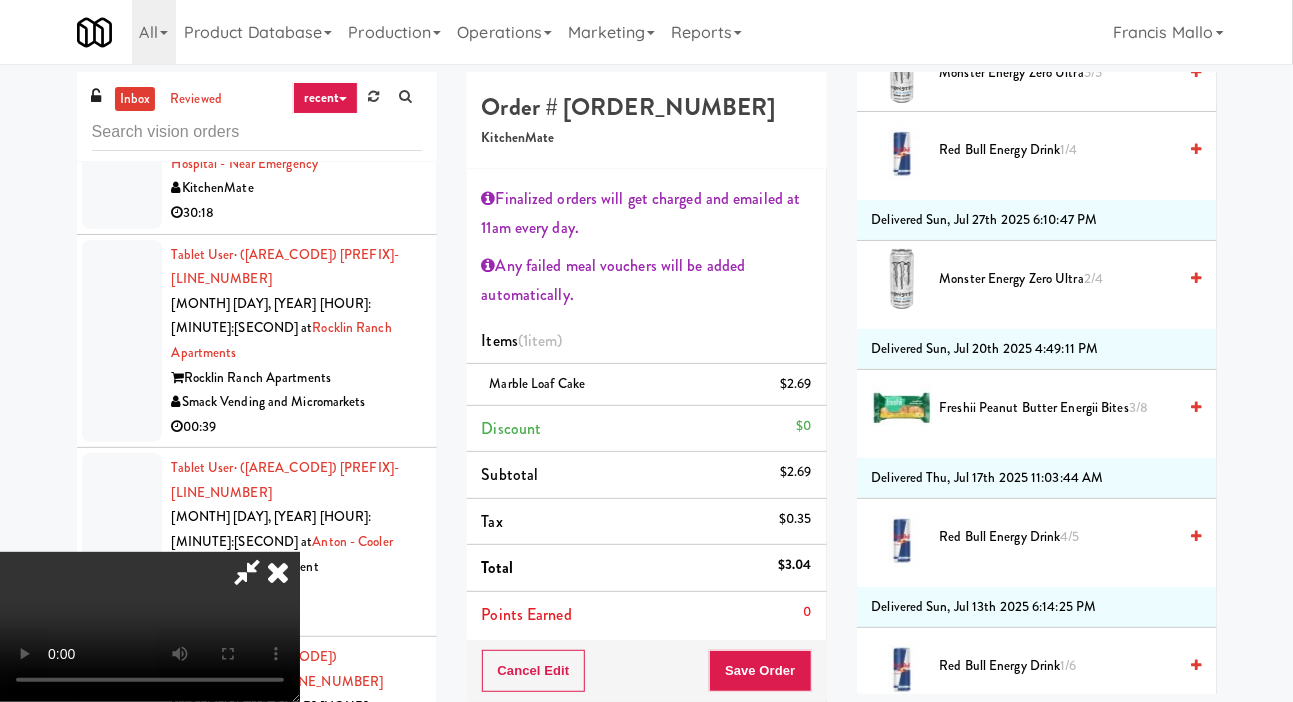 click on "Freshii Peanut Butter Energii Bites  3/8" at bounding box center [1058, 408] 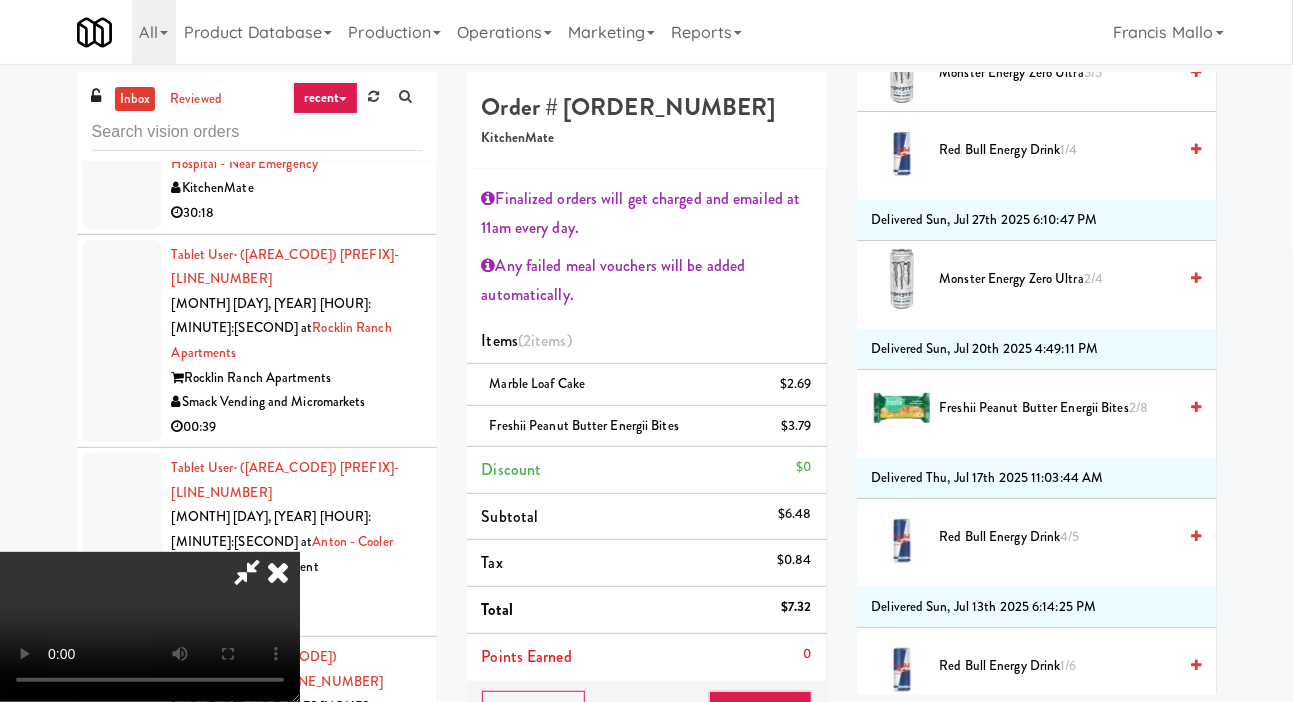 scroll, scrollTop: 0, scrollLeft: 0, axis: both 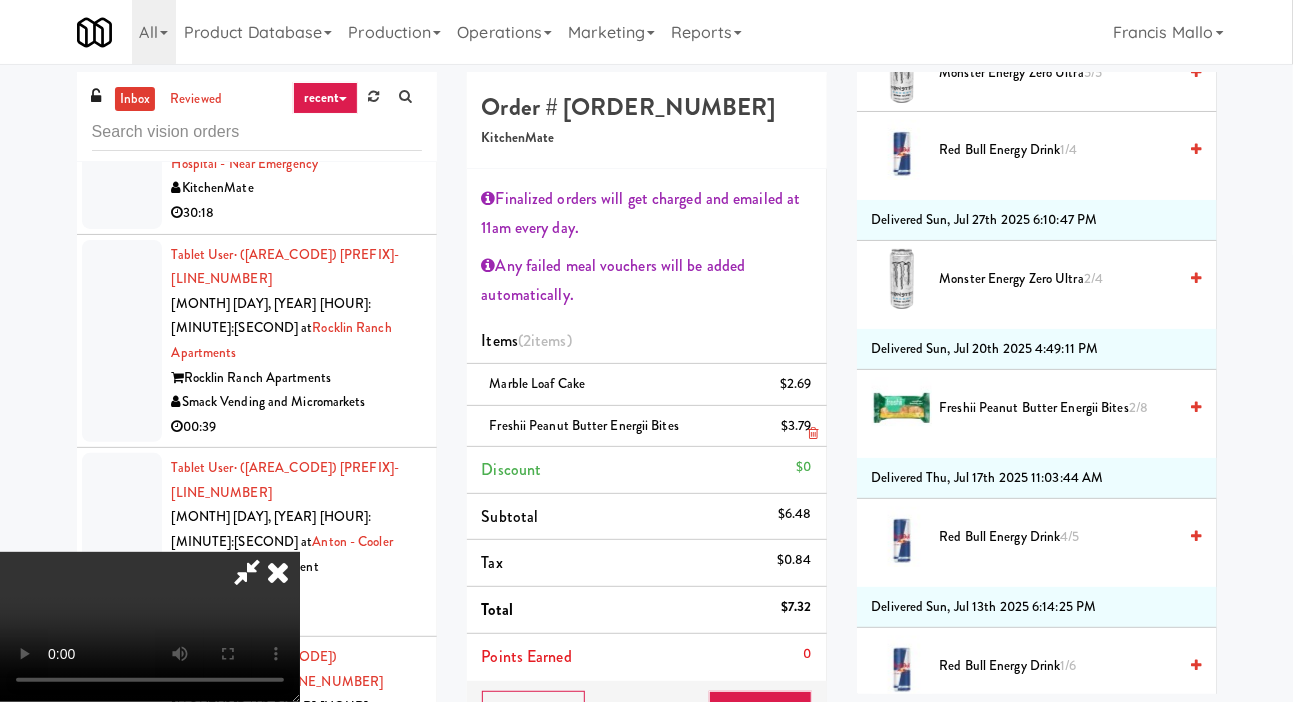 click on "$3.79" at bounding box center (796, 426) 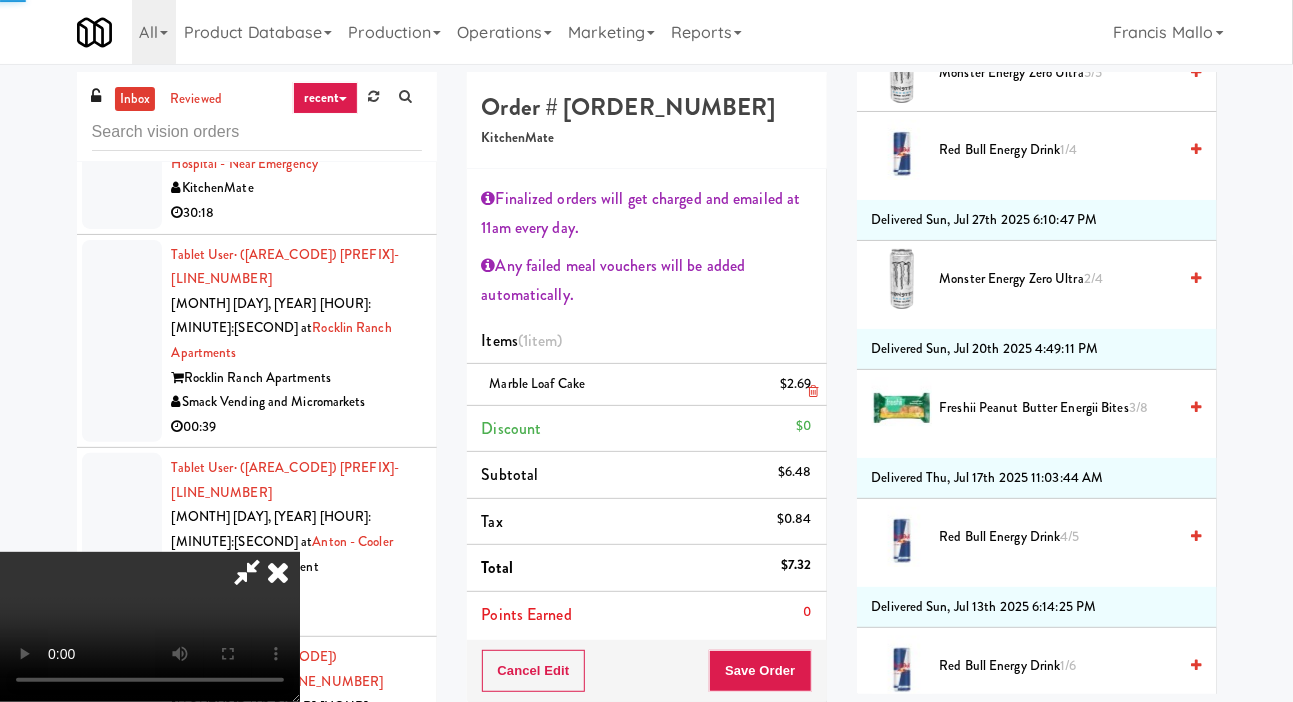 click on "$2.69" at bounding box center (796, 384) 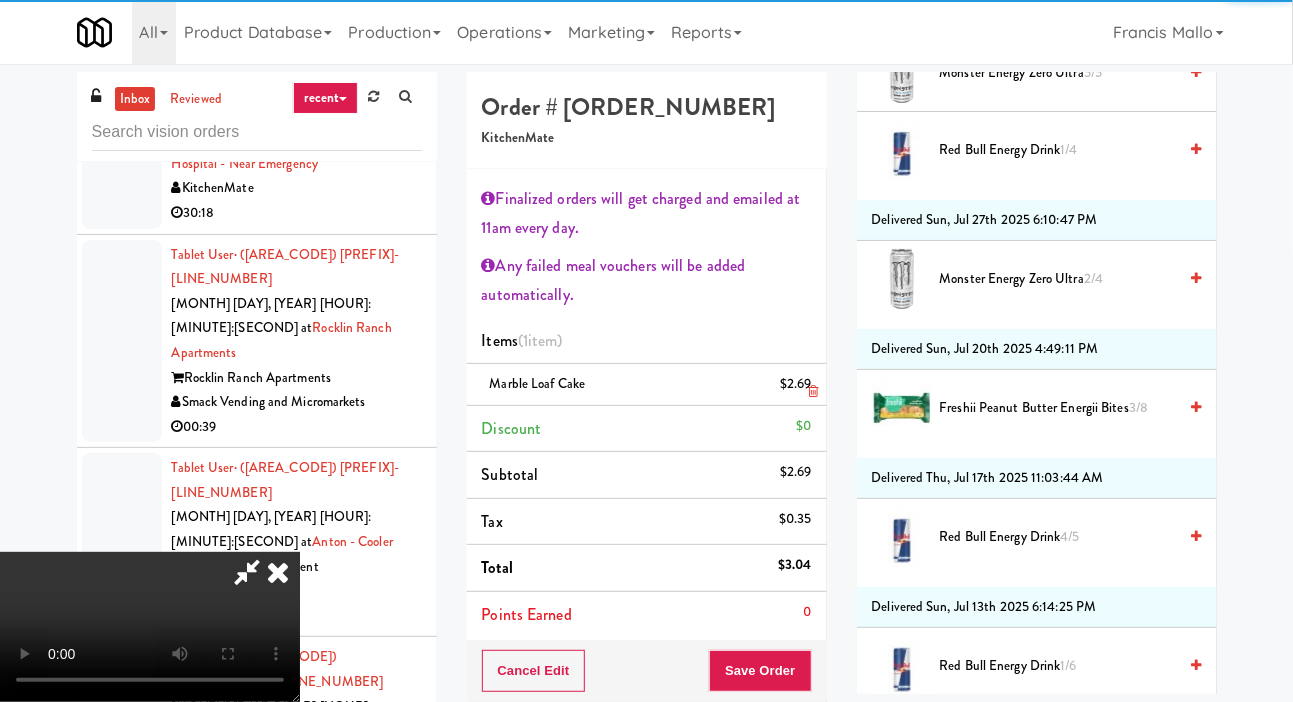click at bounding box center (809, 392) 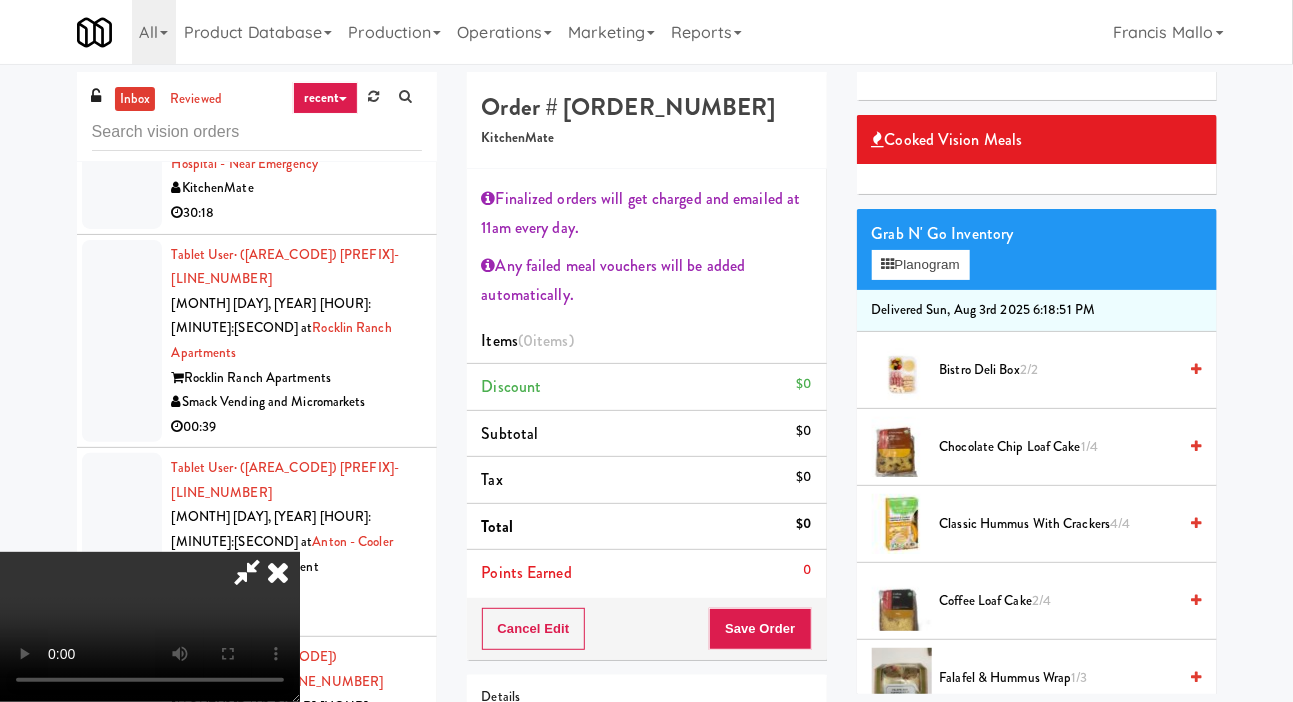 scroll, scrollTop: 0, scrollLeft: 0, axis: both 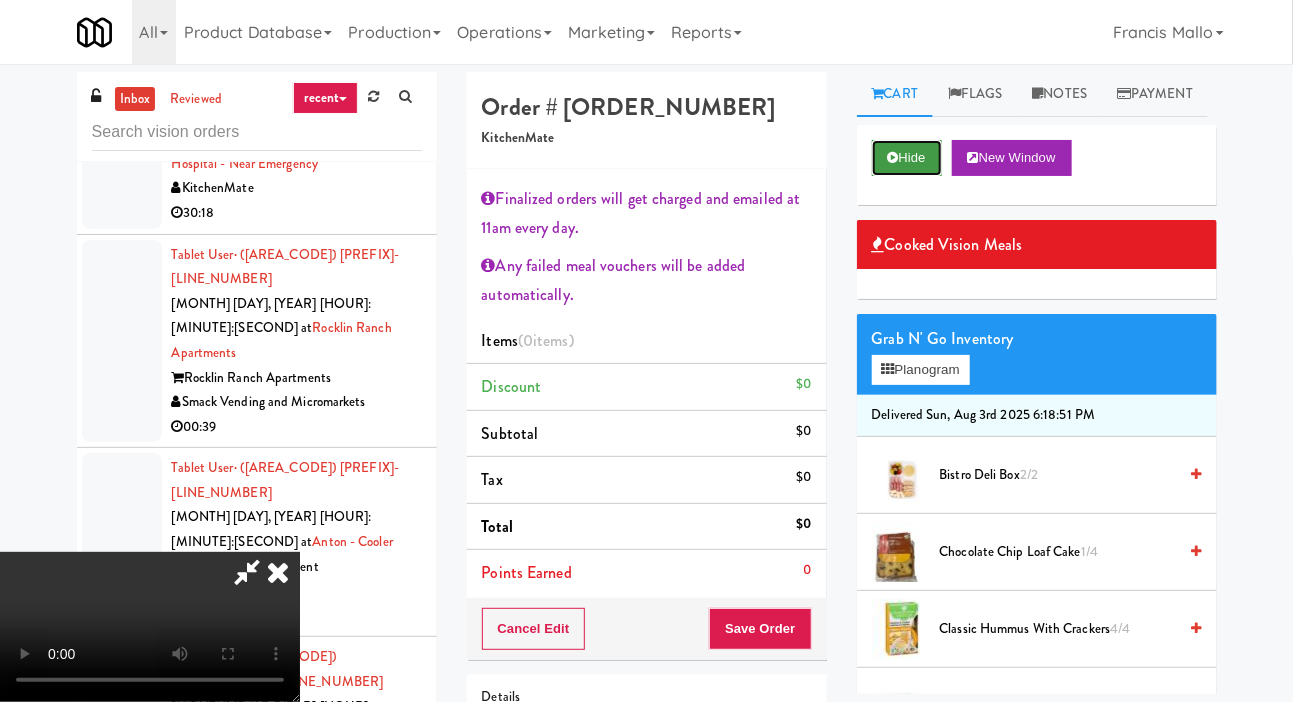 click on "Hide" at bounding box center [907, 158] 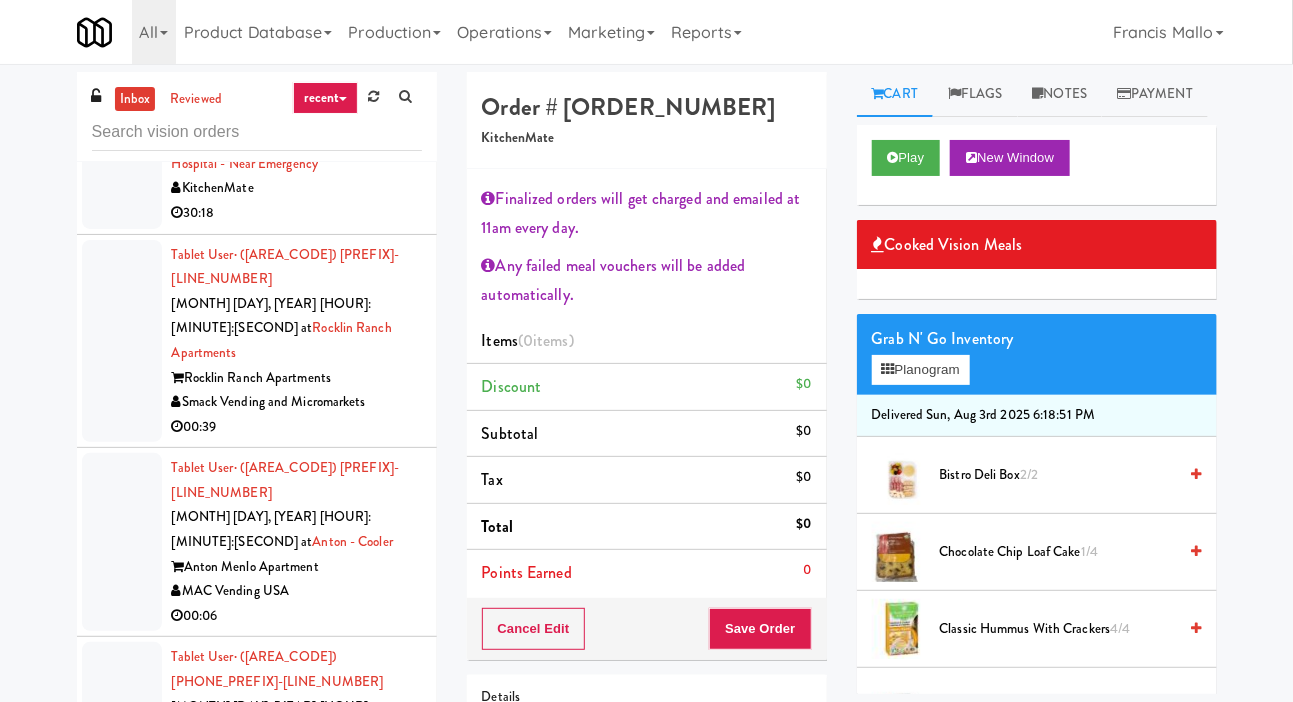 click at bounding box center (122, 1134) 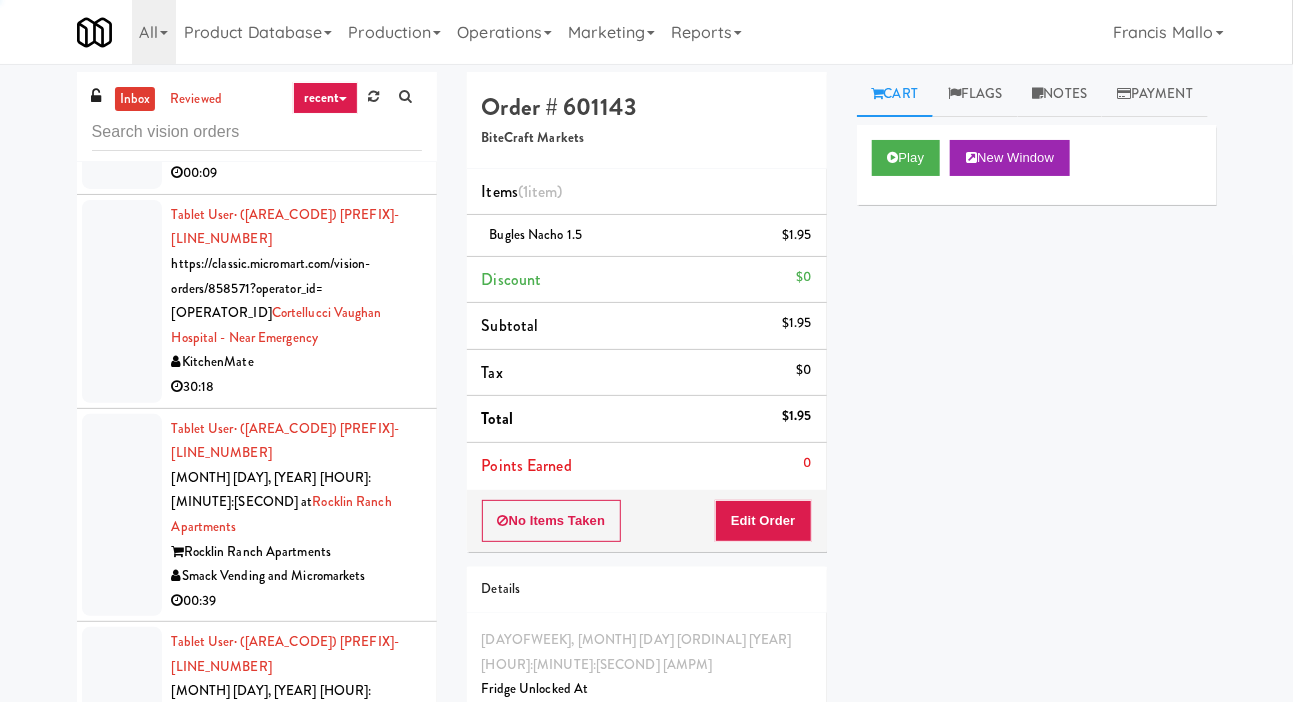 scroll, scrollTop: 4325, scrollLeft: 0, axis: vertical 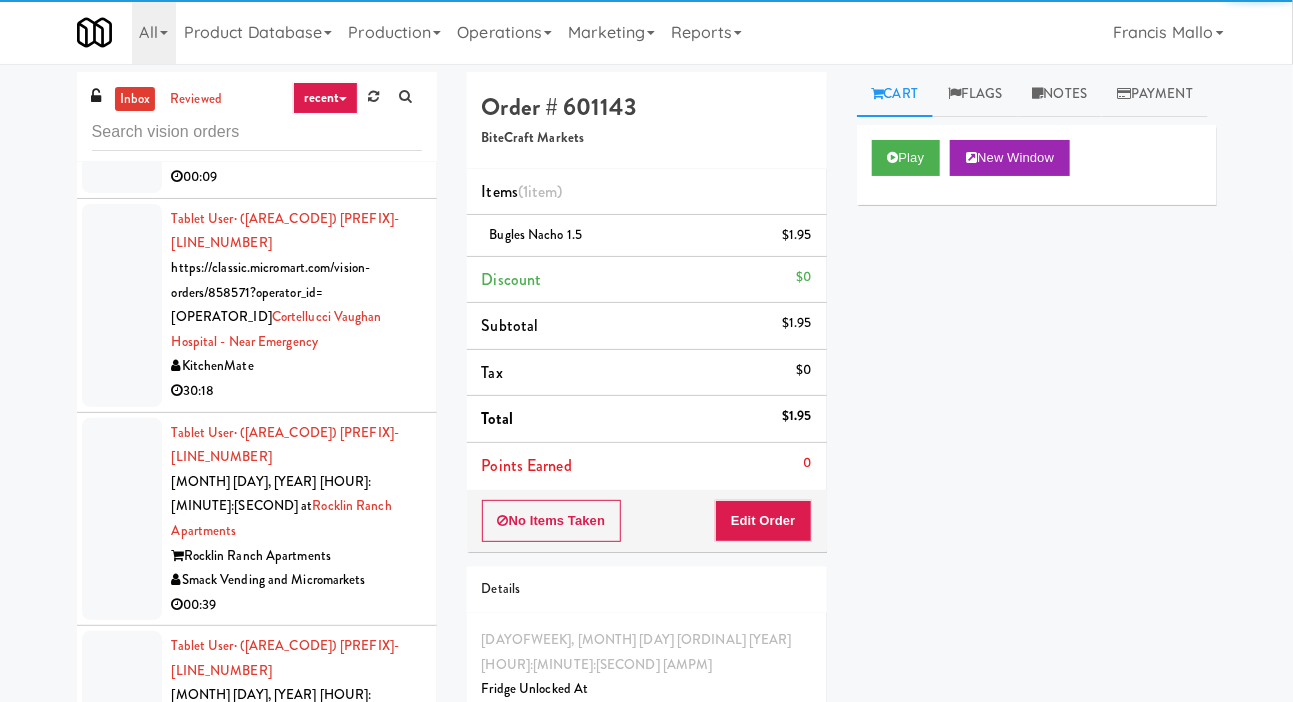 click at bounding box center (122, 1111) 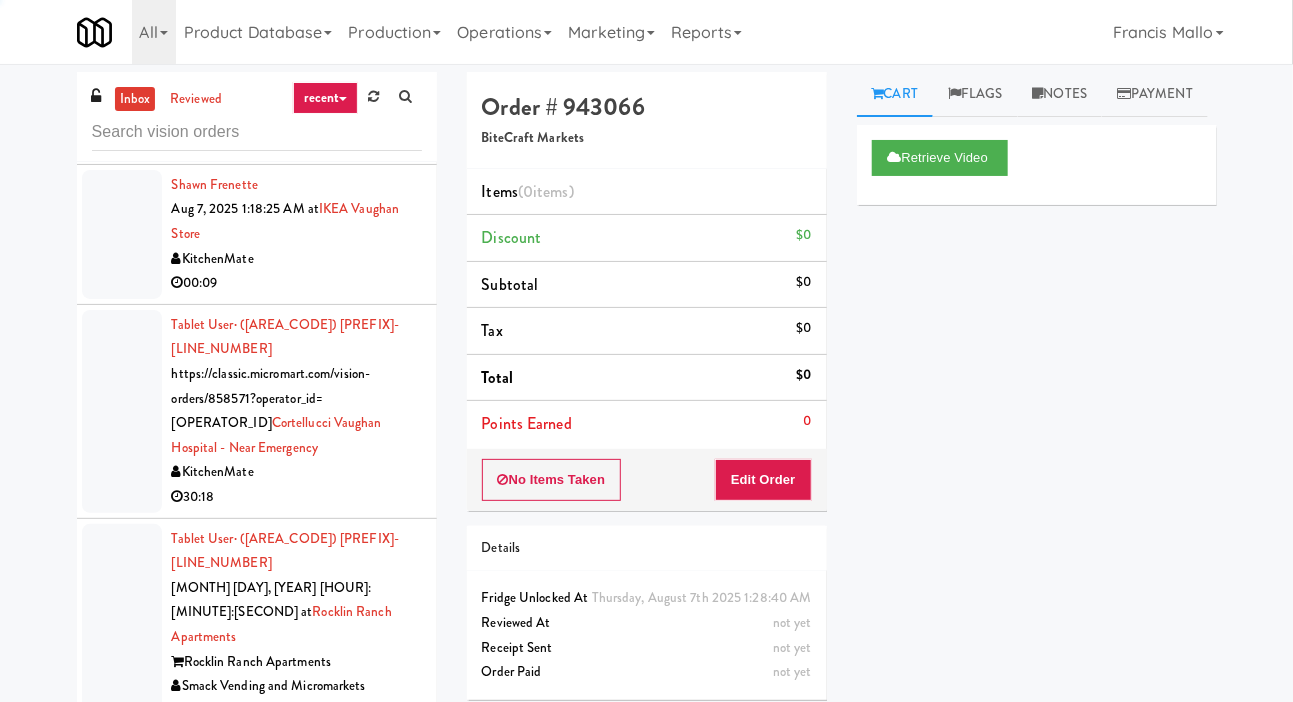 scroll, scrollTop: 4186, scrollLeft: 0, axis: vertical 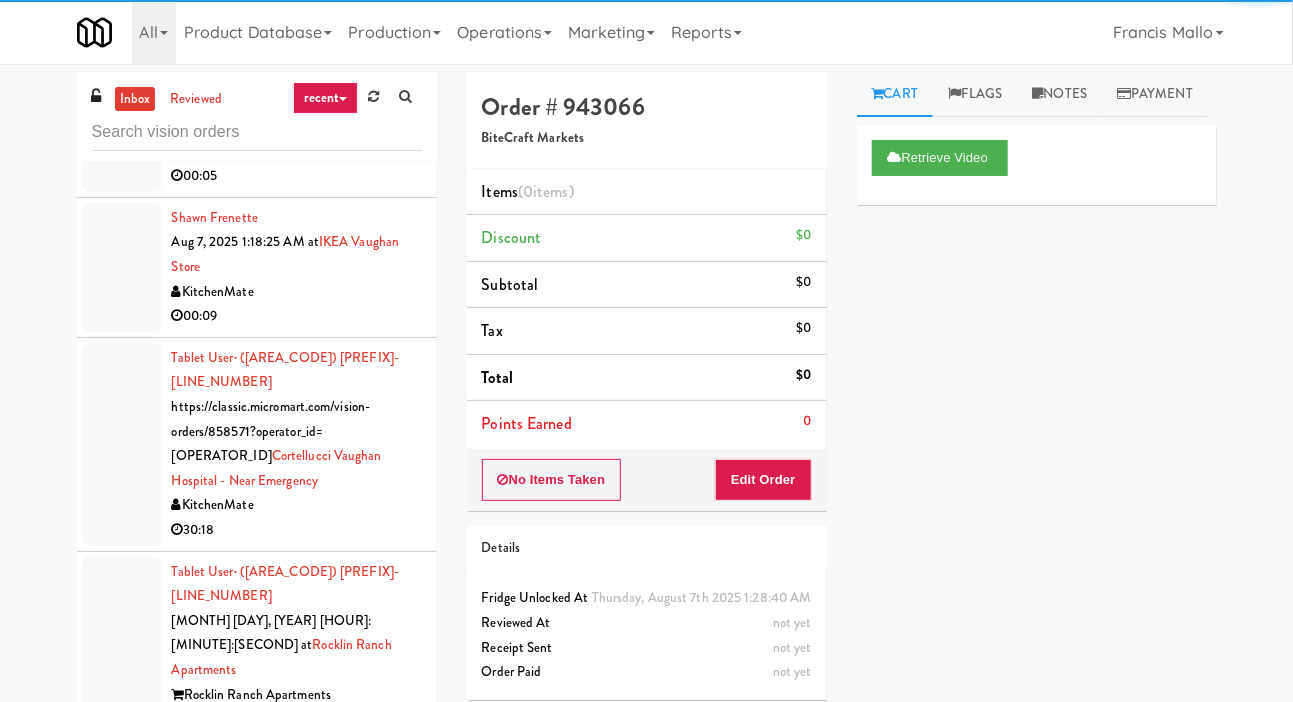 click at bounding box center (122, 1048) 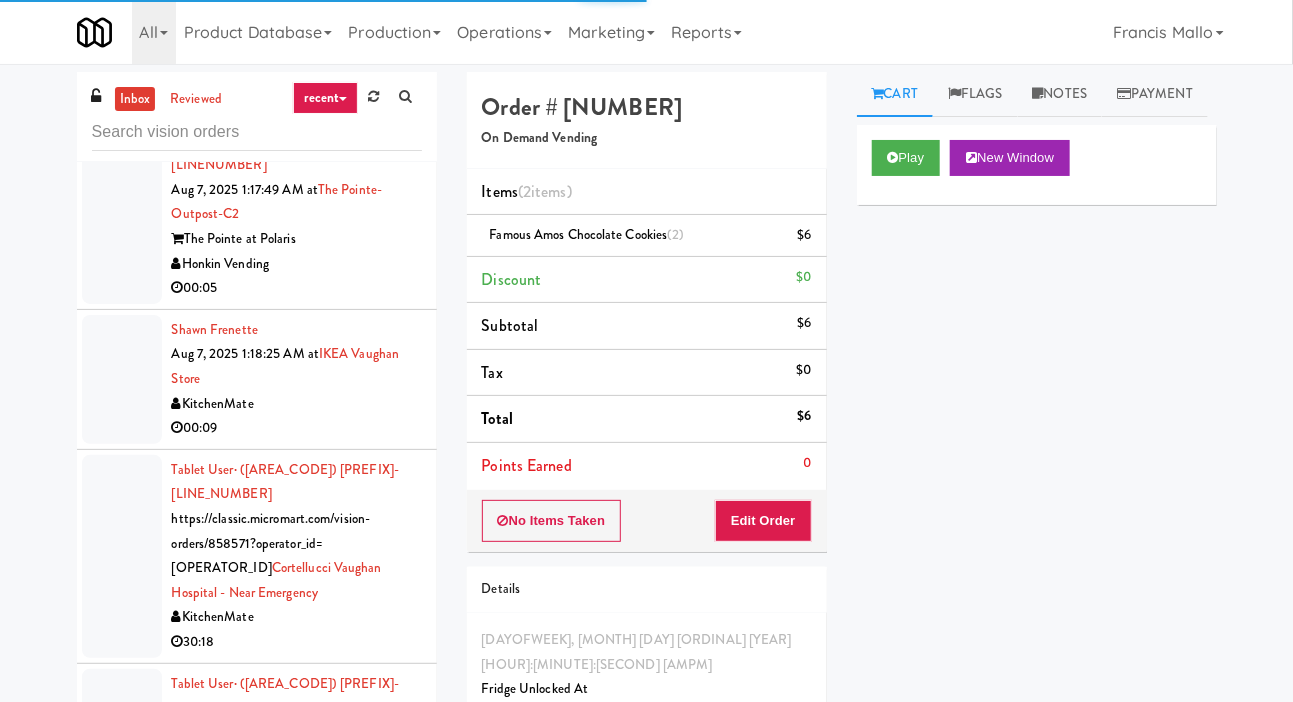 click at bounding box center (122, 971) 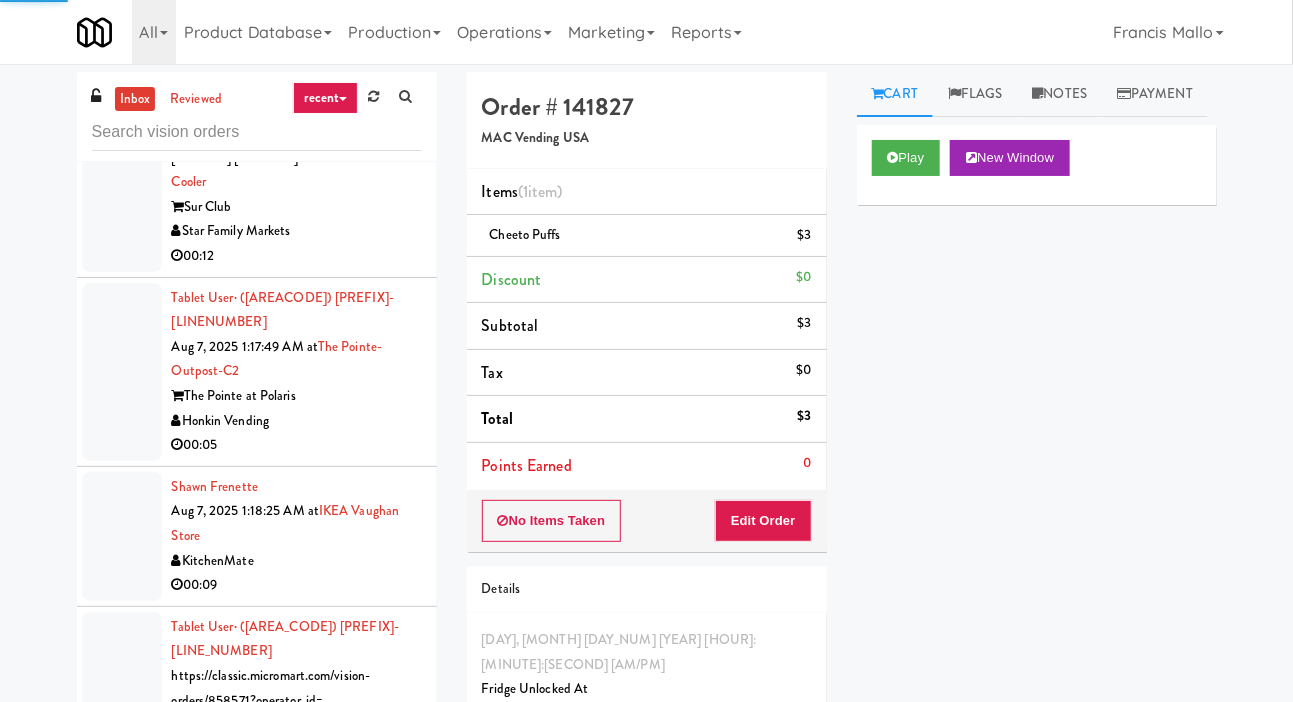 click at bounding box center (122, 927) 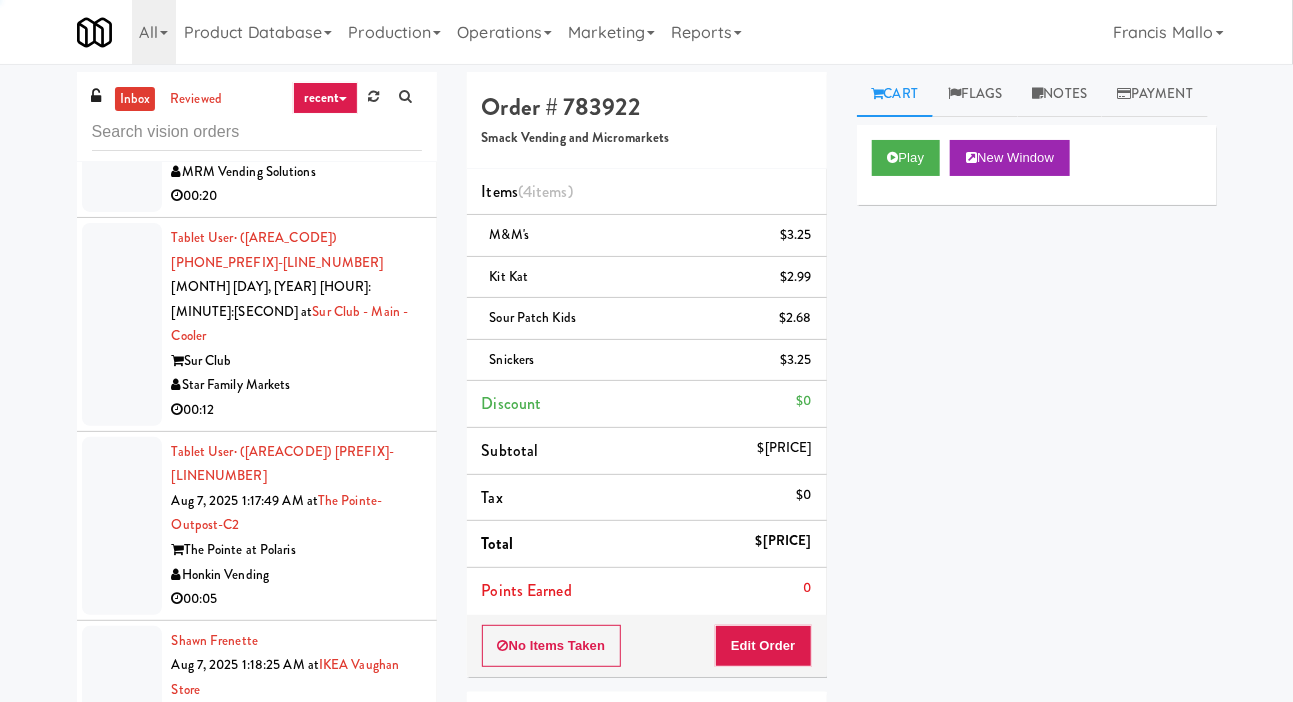 click at bounding box center [122, 867] 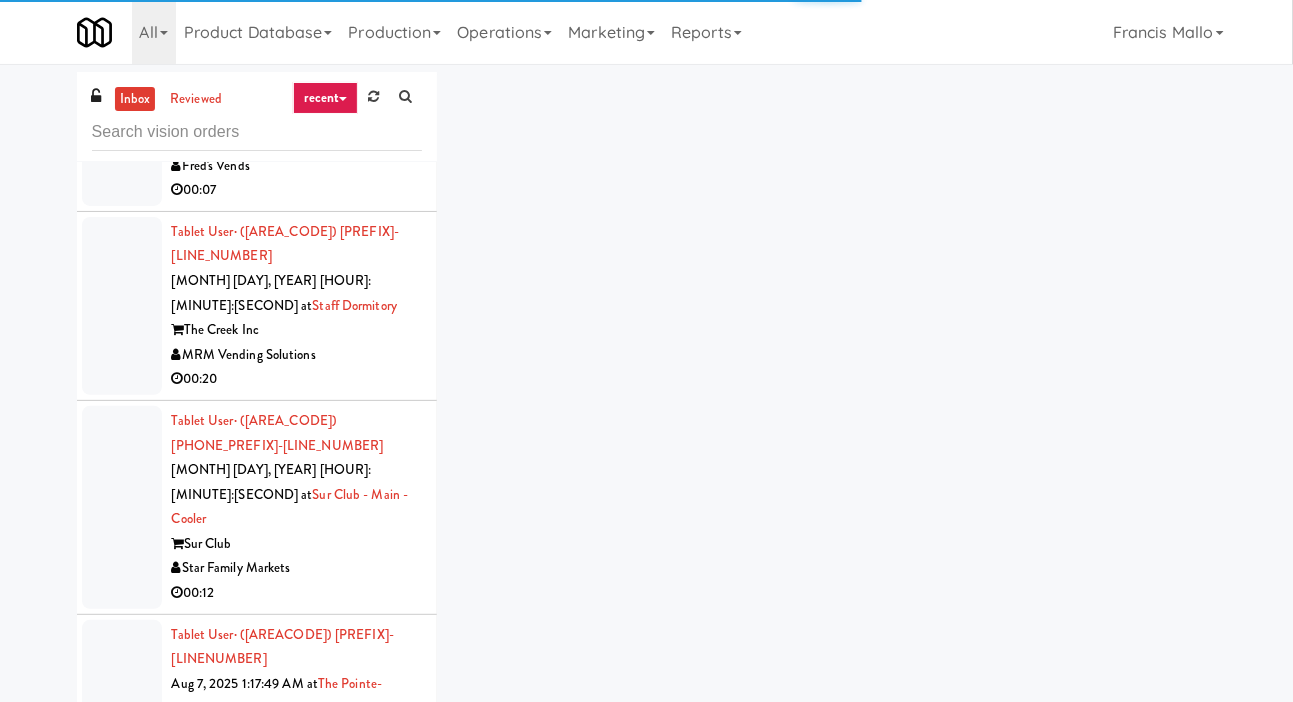 click at bounding box center (122, 873) 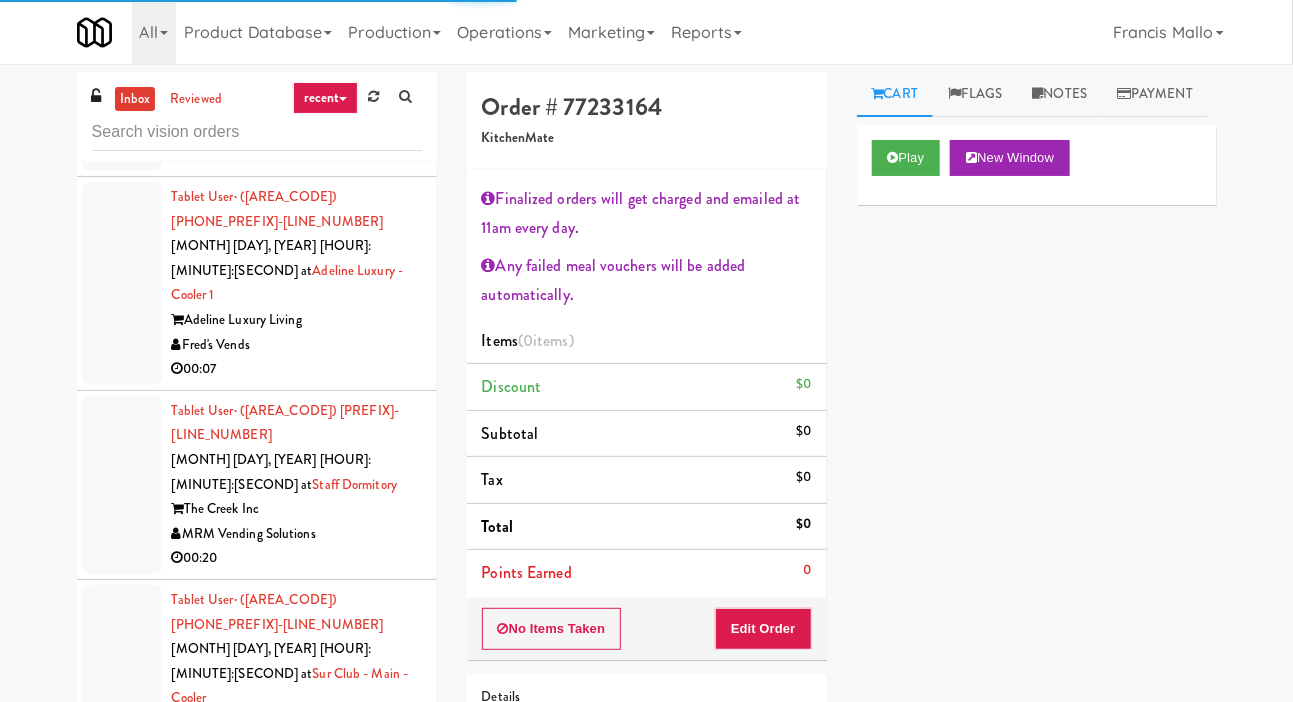 click at bounding box center (122, 888) 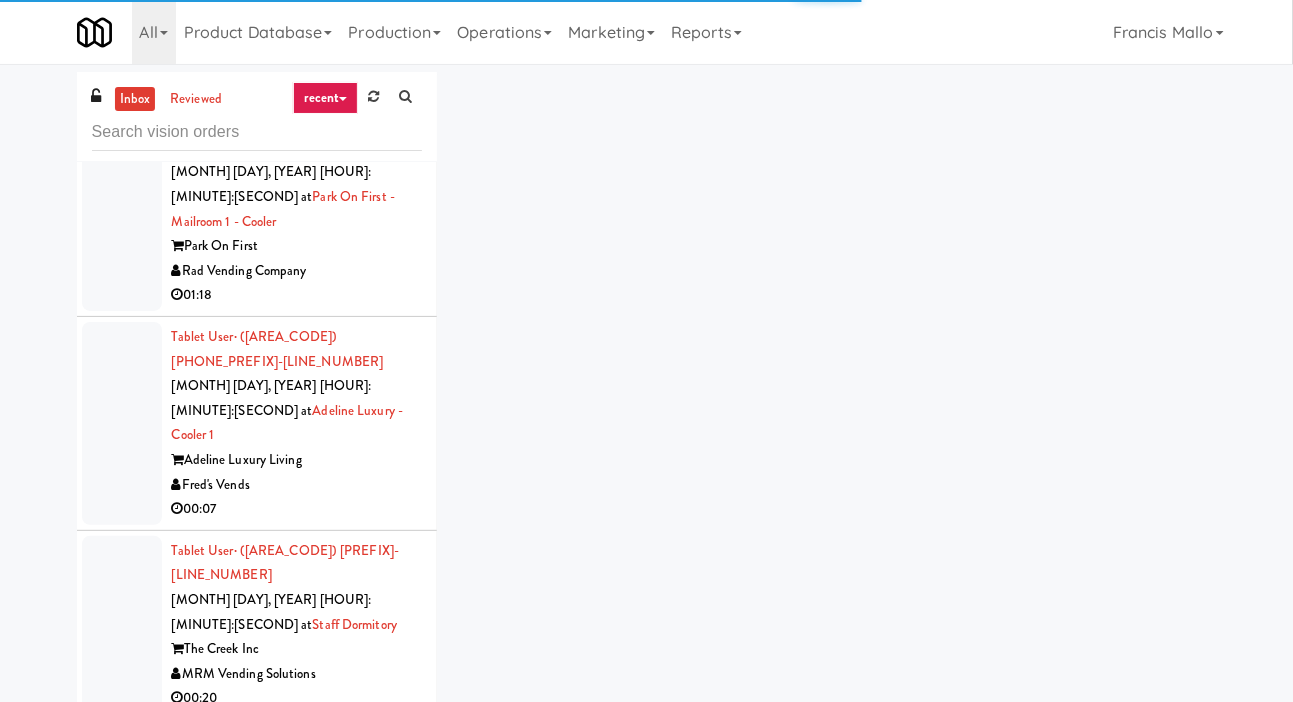 scroll, scrollTop: 3261, scrollLeft: 0, axis: vertical 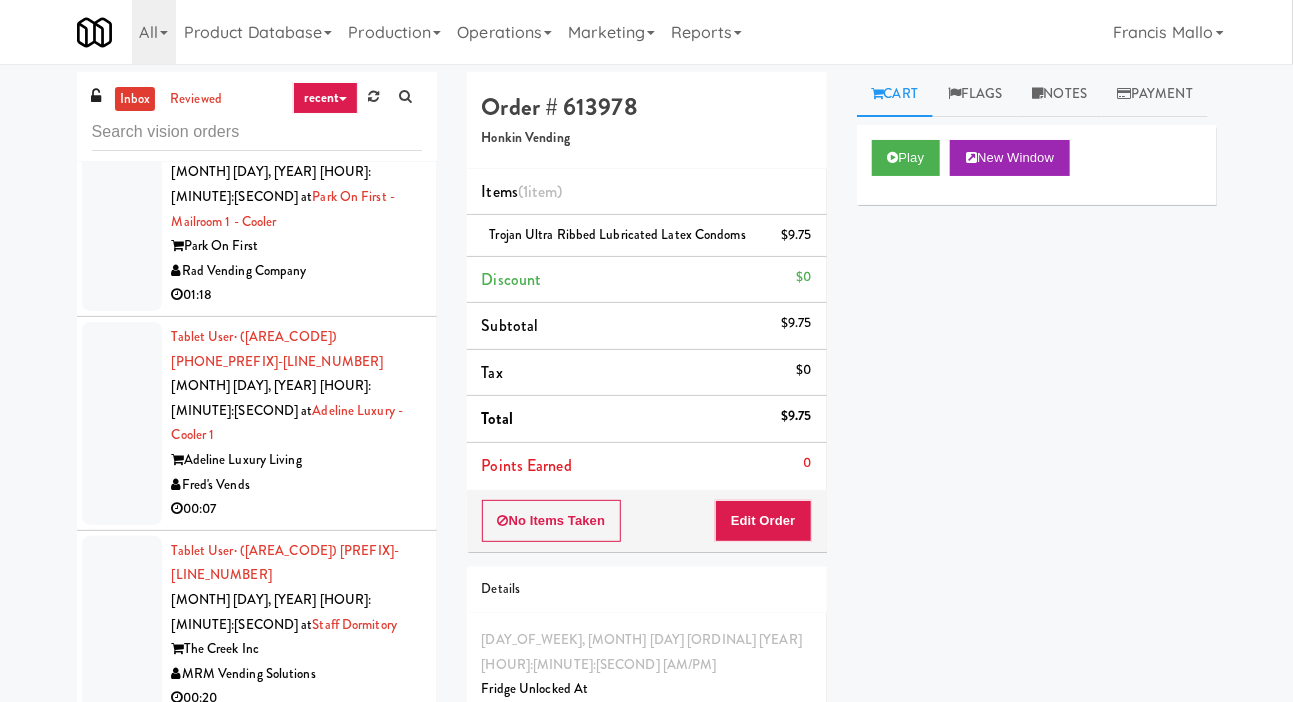 click on "Sur Club" at bounding box center (297, 863) 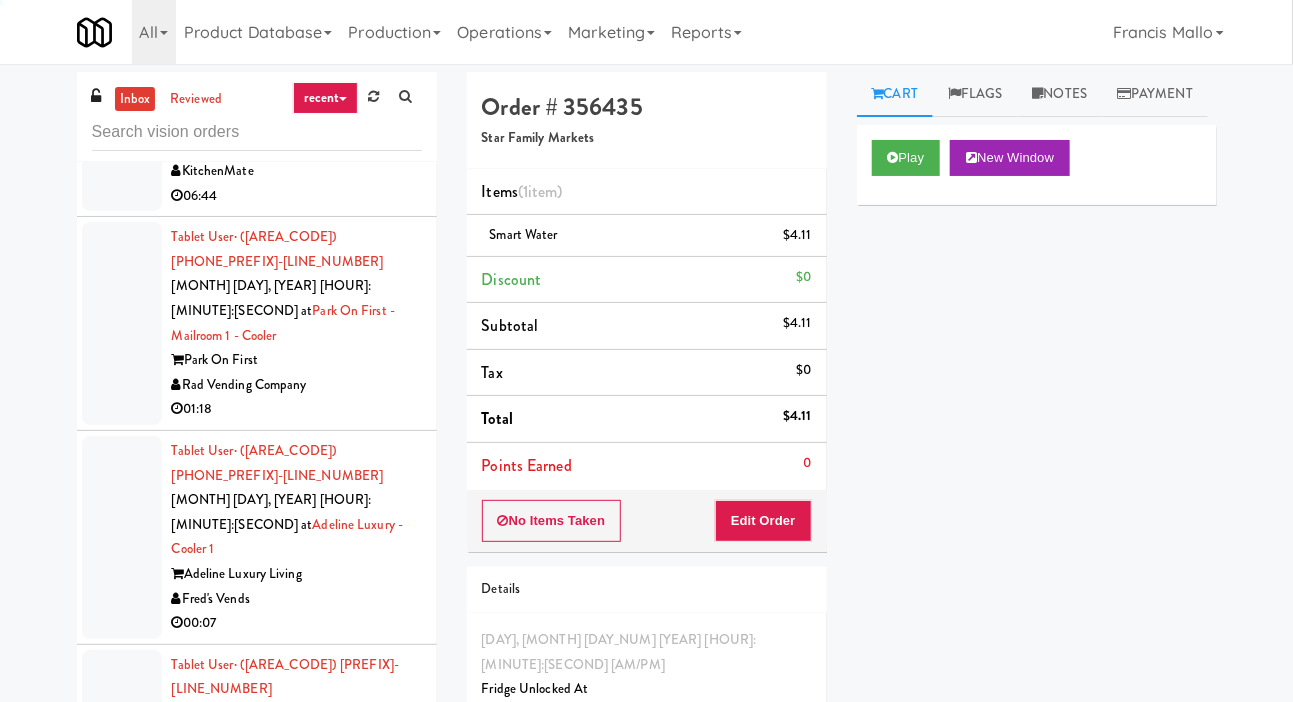 scroll, scrollTop: 3059, scrollLeft: 0, axis: vertical 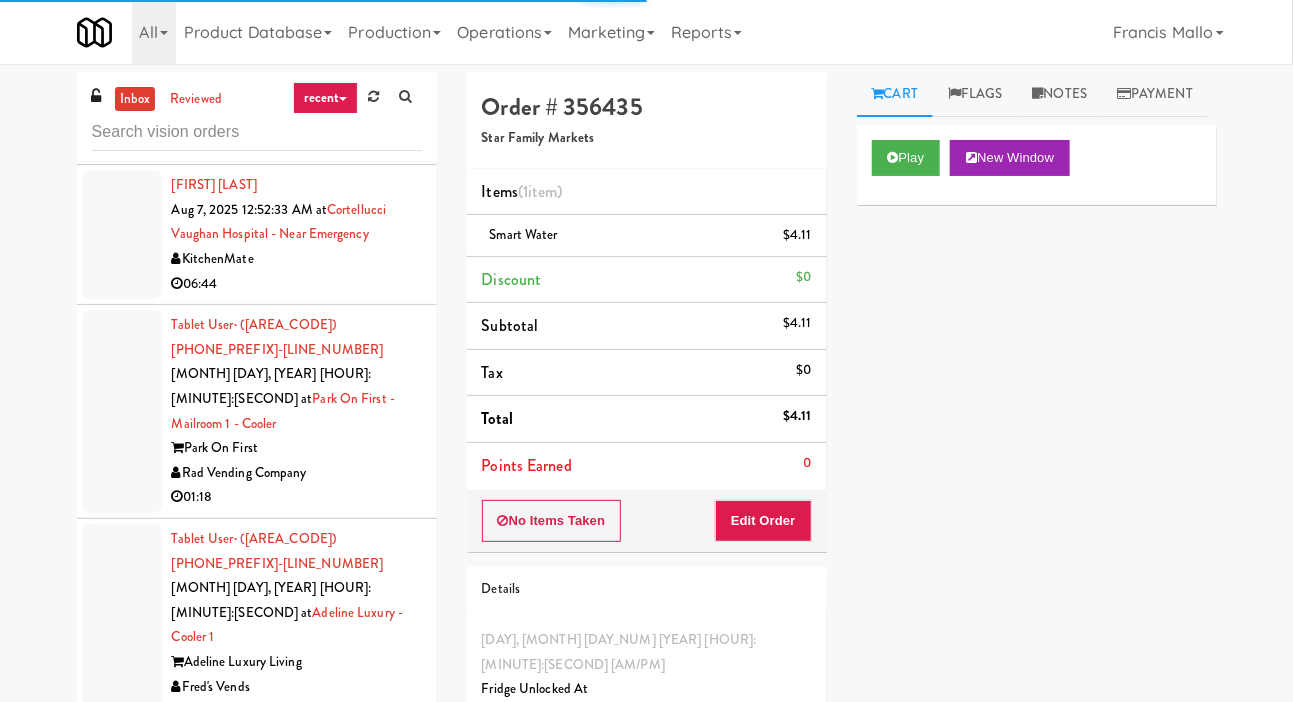 click on "MRM Vending Solutions" at bounding box center (297, 876) 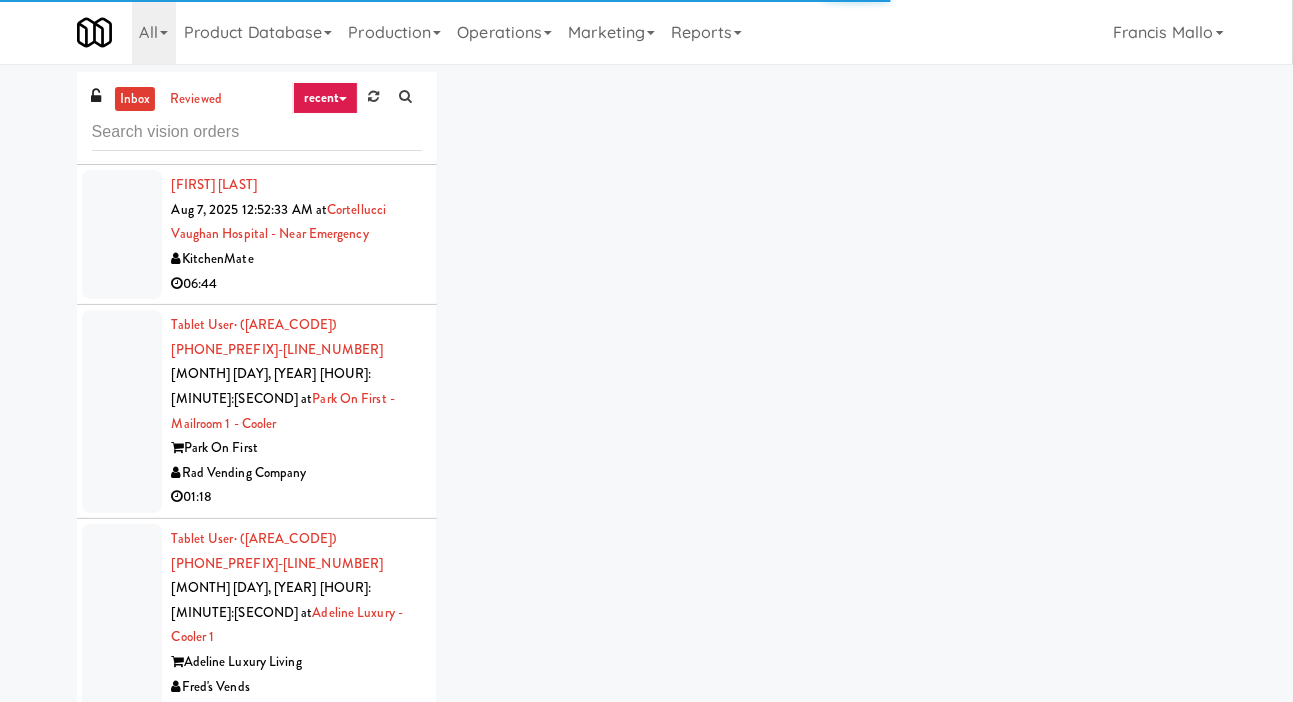 click on "Fred's Vends" at bounding box center [297, 687] 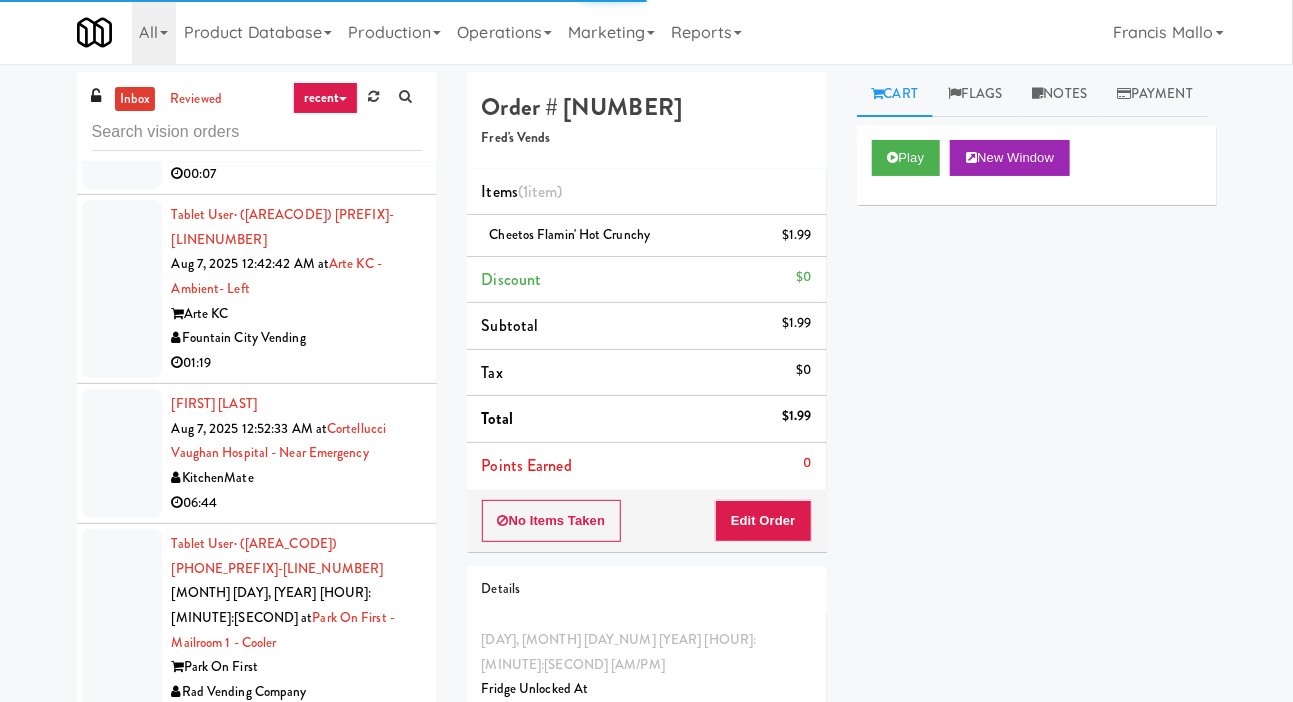 click on "Rad Vending Company" at bounding box center [297, 692] 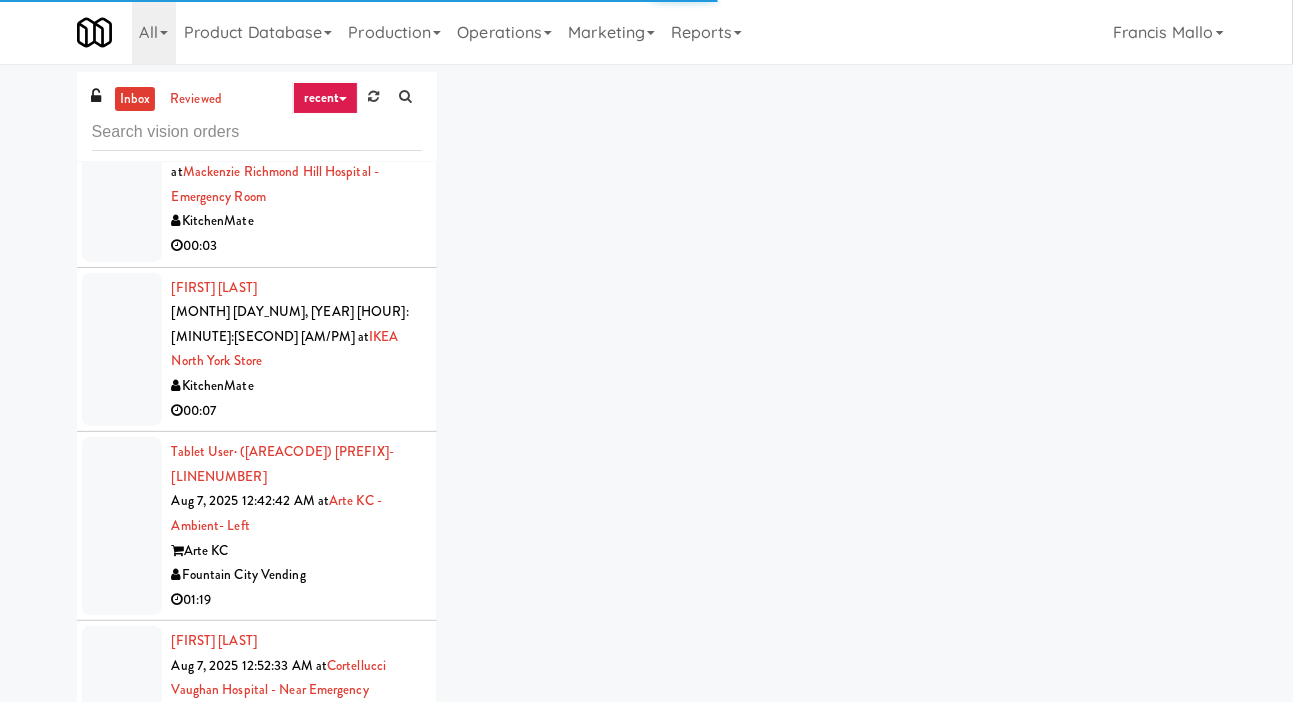 click on "06:44" at bounding box center (297, 740) 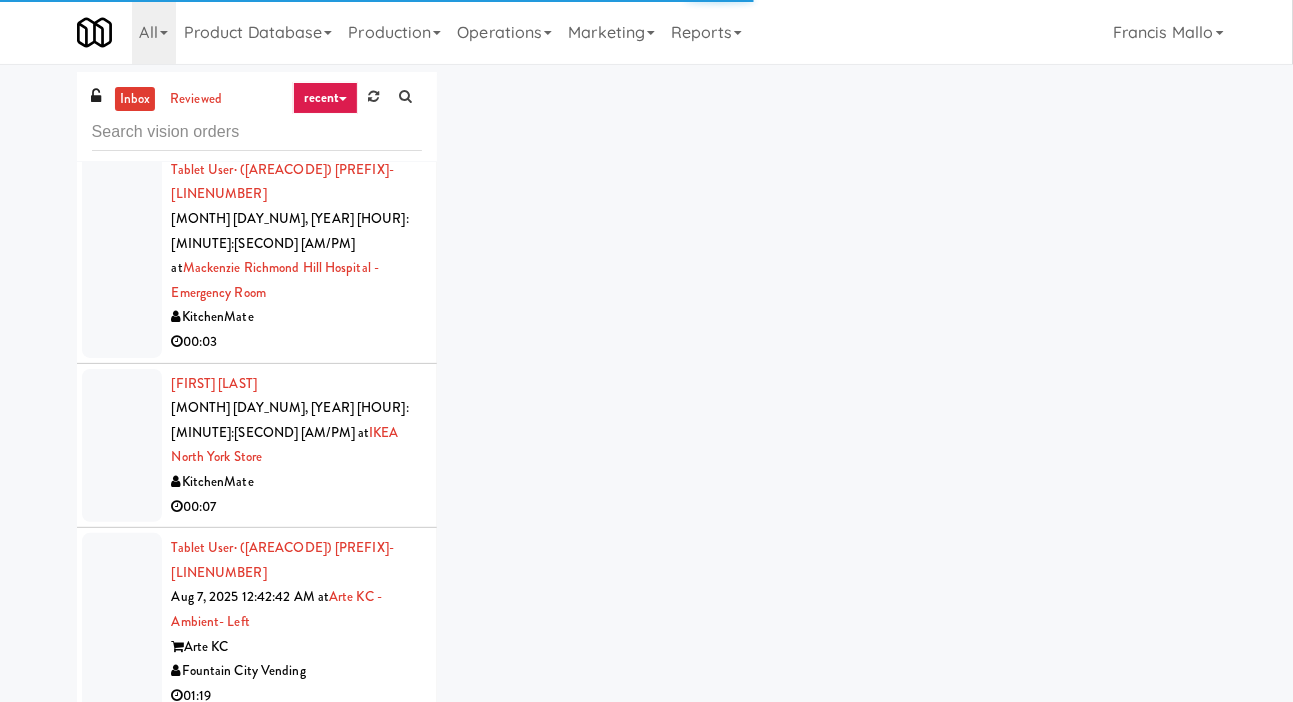 click on "01:19" at bounding box center (297, 696) 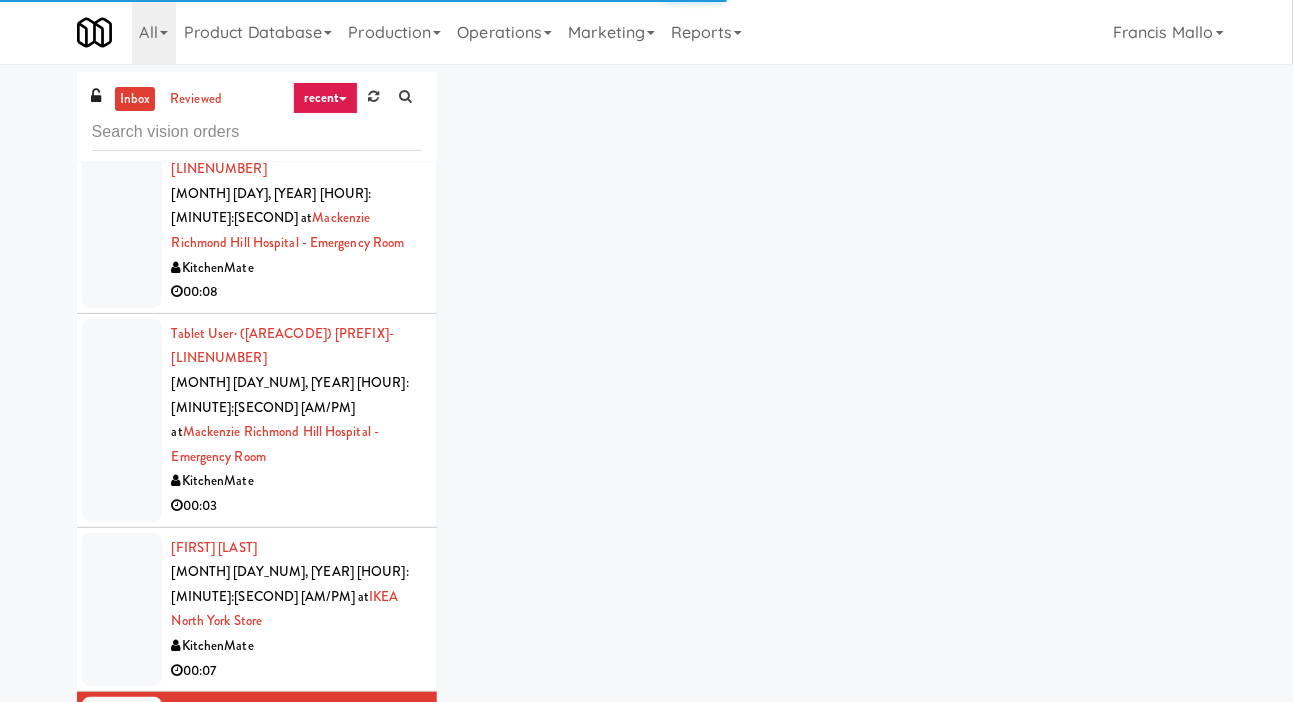click on "00:07" at bounding box center (297, 671) 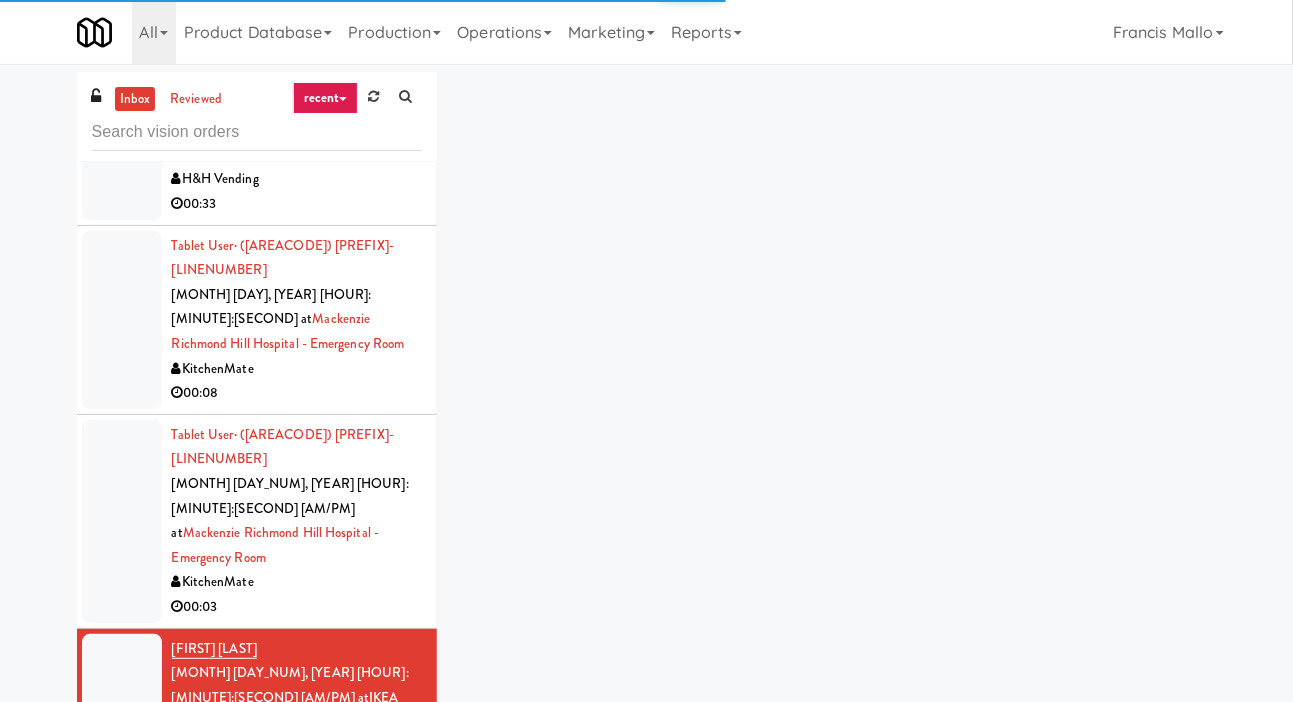 click on "00:03" at bounding box center [297, 607] 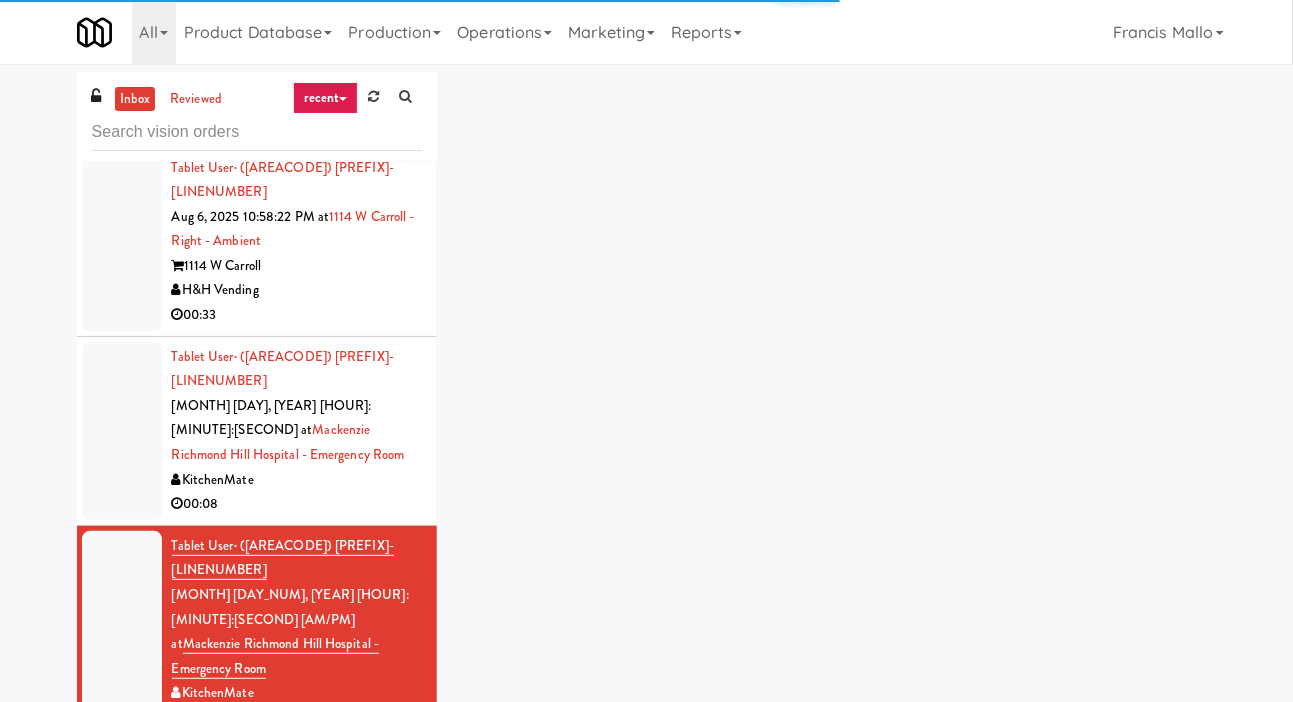 click on "00:08" at bounding box center (297, 504) 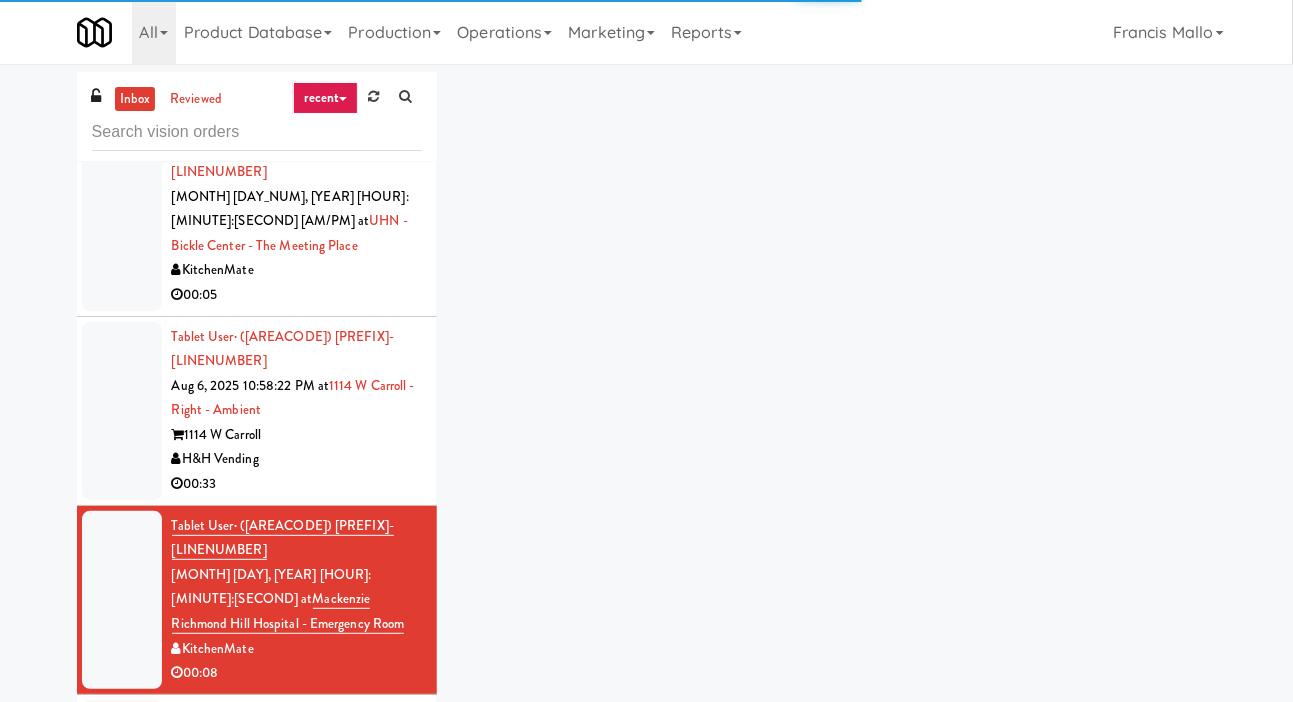 scroll, scrollTop: 1956, scrollLeft: 0, axis: vertical 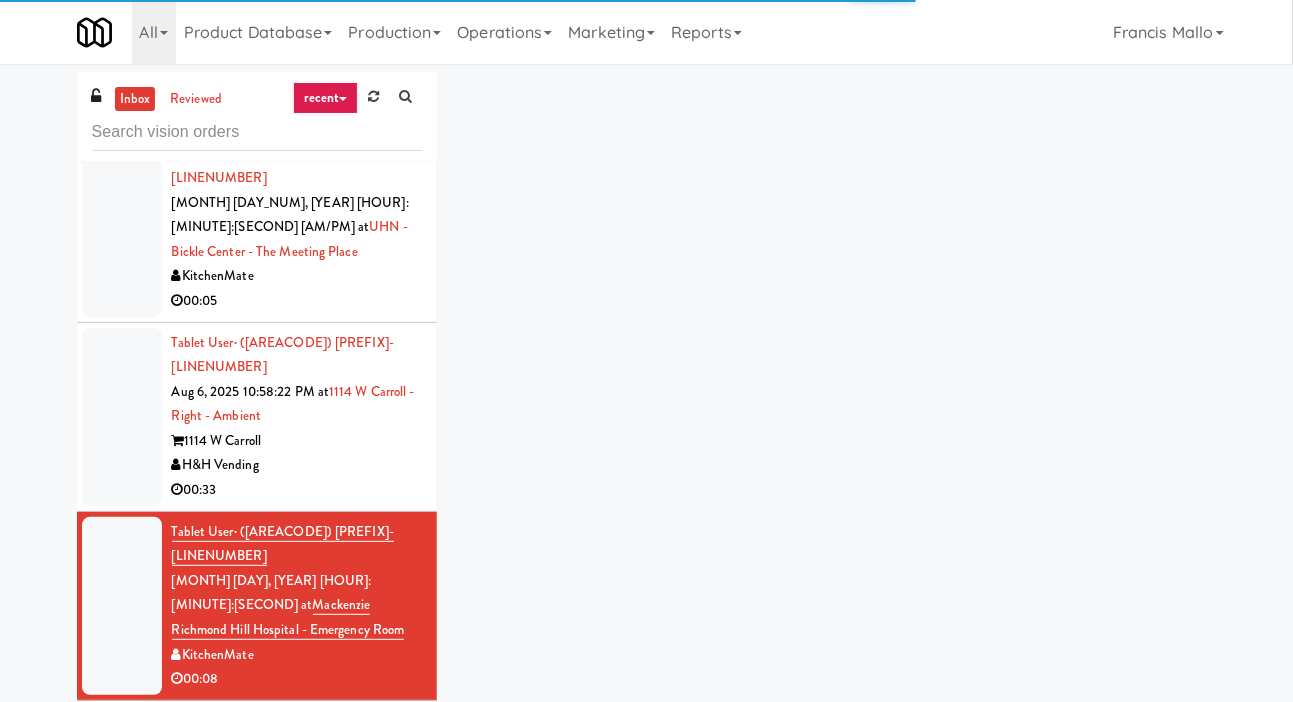 click on "00:33" at bounding box center [297, 490] 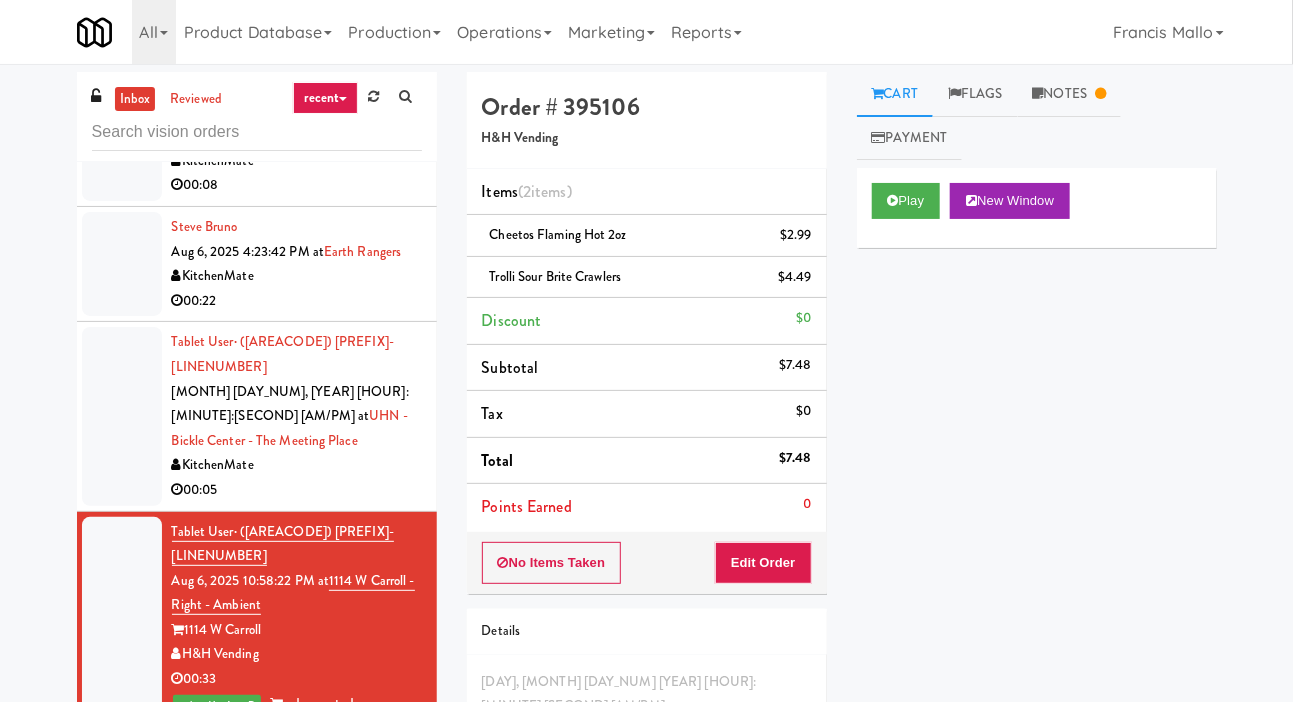 click on "KitchenMate" at bounding box center [297, 465] 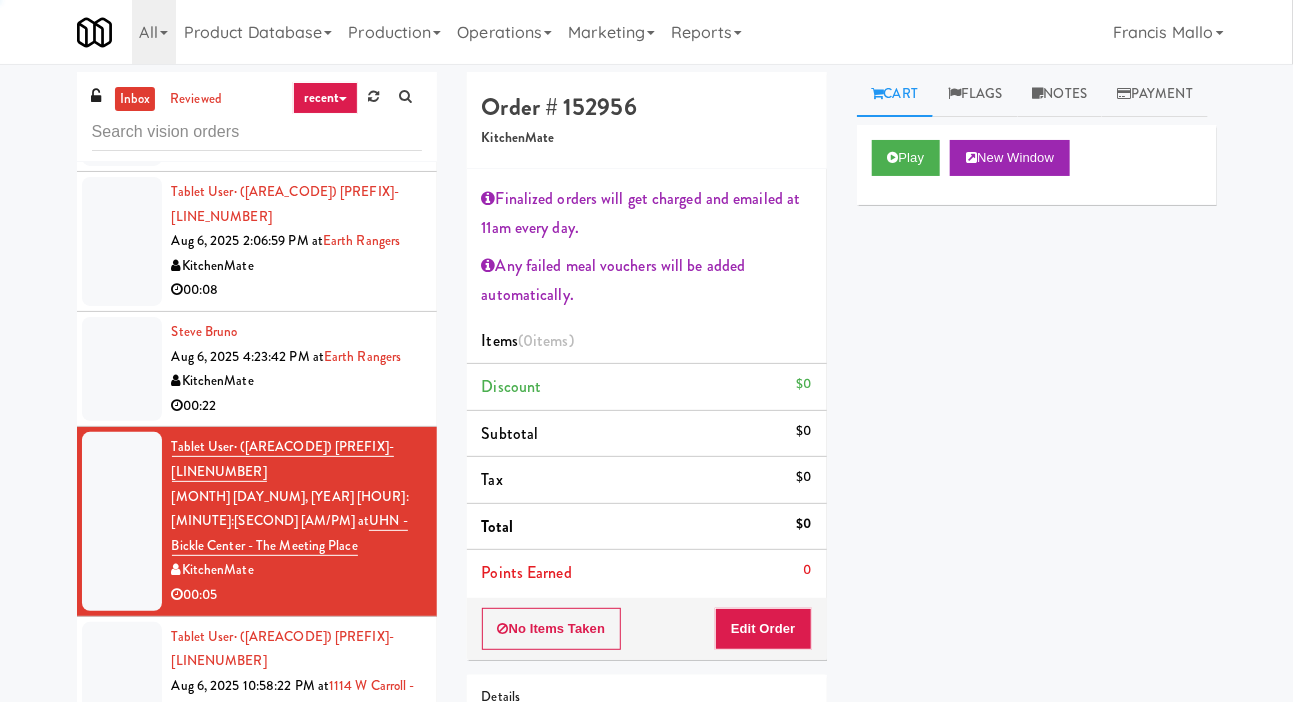 scroll, scrollTop: 1635, scrollLeft: 0, axis: vertical 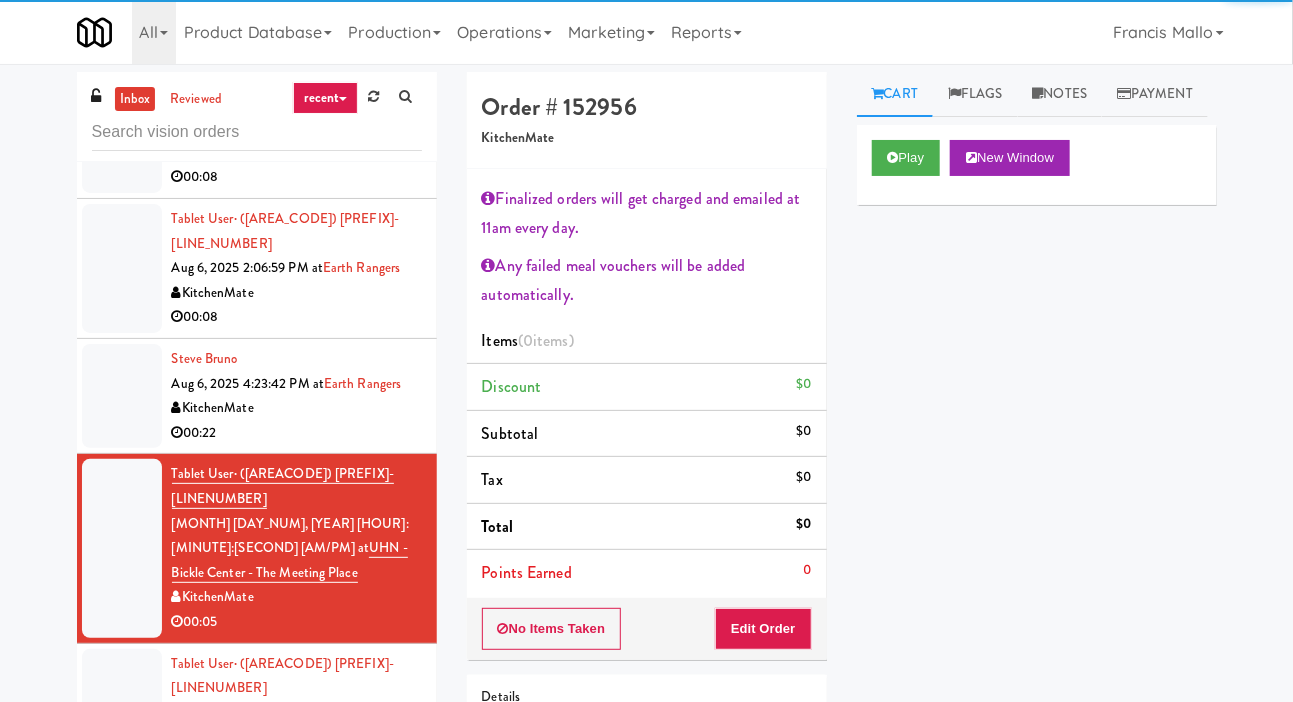 click on "KitchenMate" at bounding box center [297, 408] 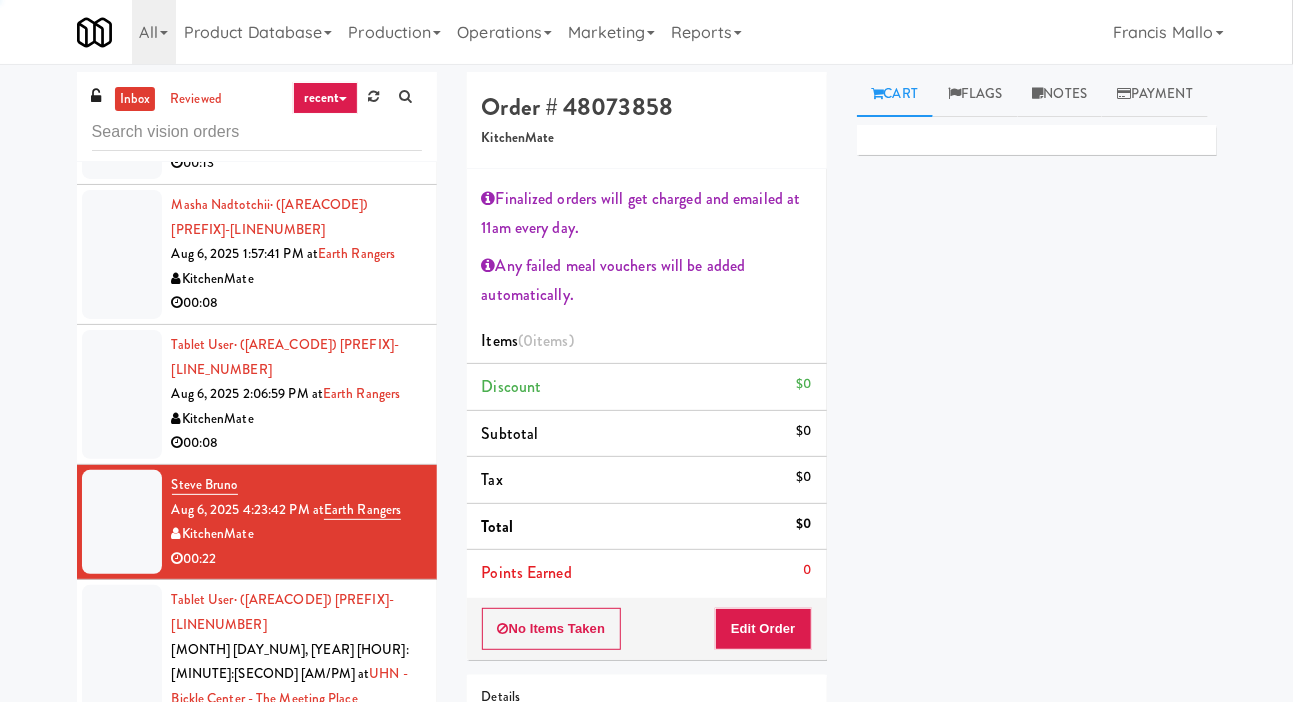 scroll, scrollTop: 1506, scrollLeft: 0, axis: vertical 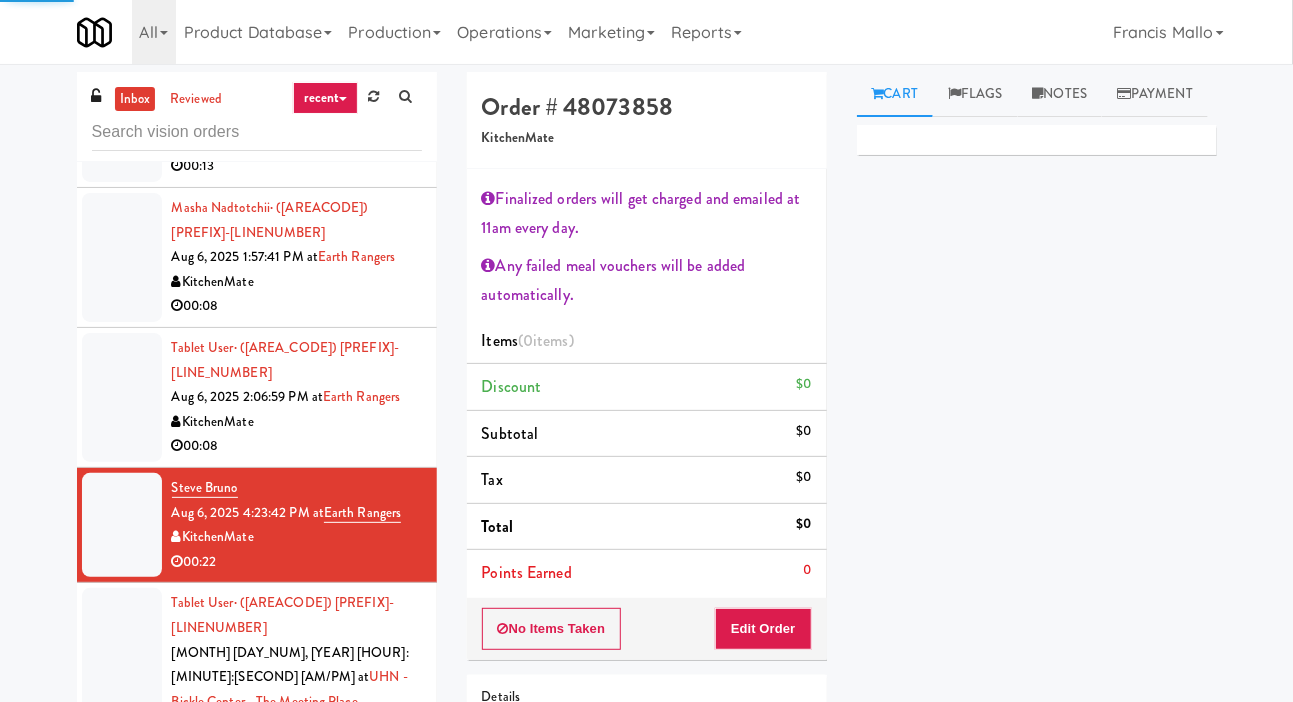 click on "00:08" at bounding box center (297, 446) 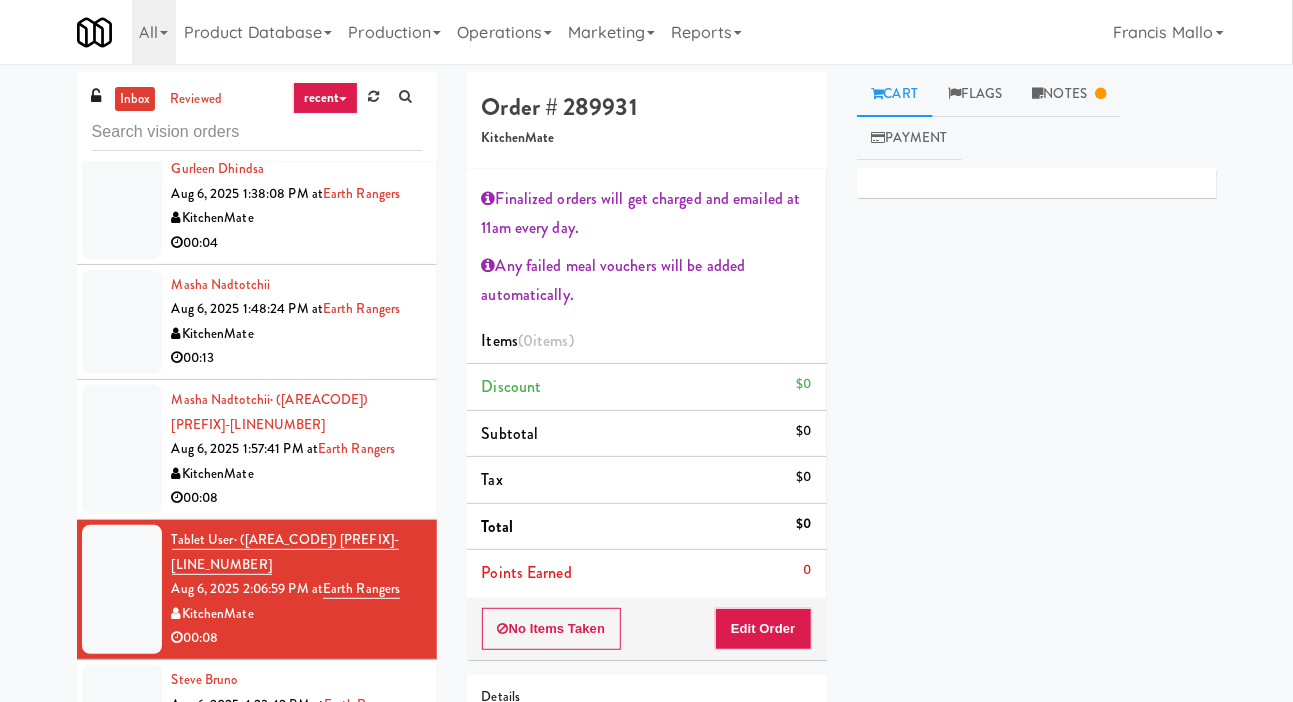 scroll, scrollTop: 1314, scrollLeft: 0, axis: vertical 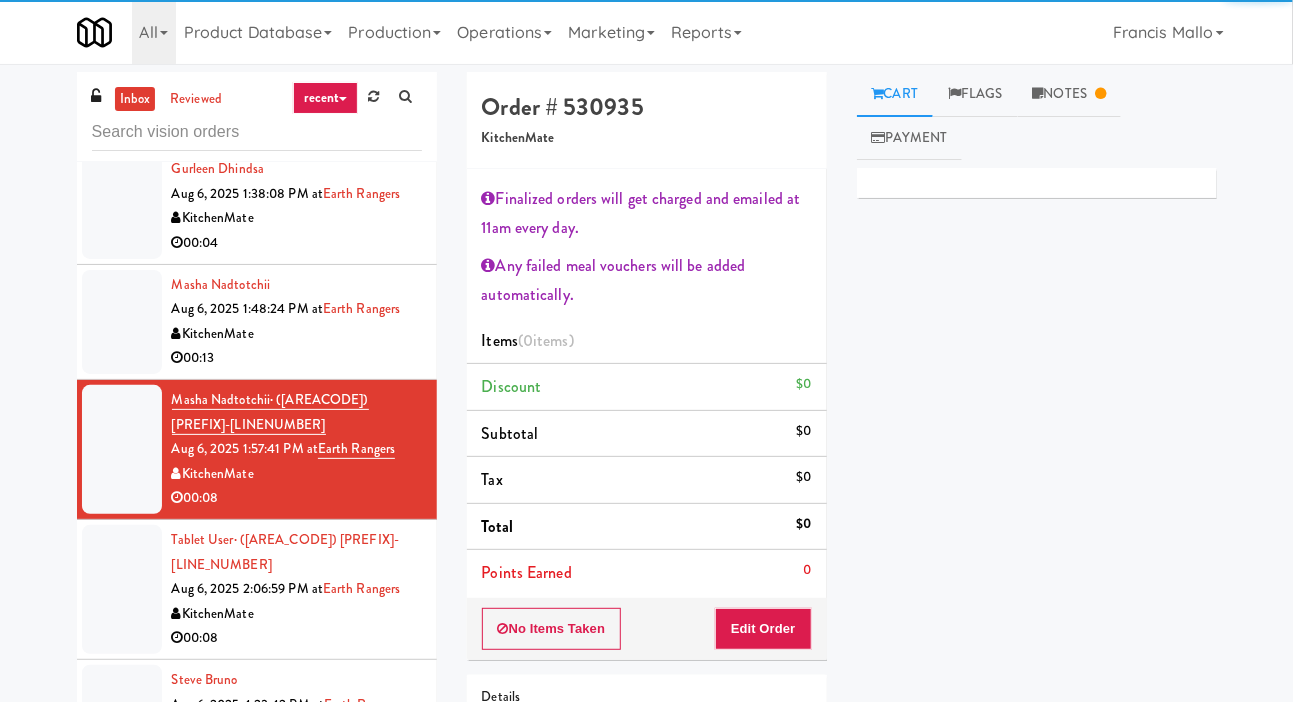 click on "00:13" at bounding box center (297, 358) 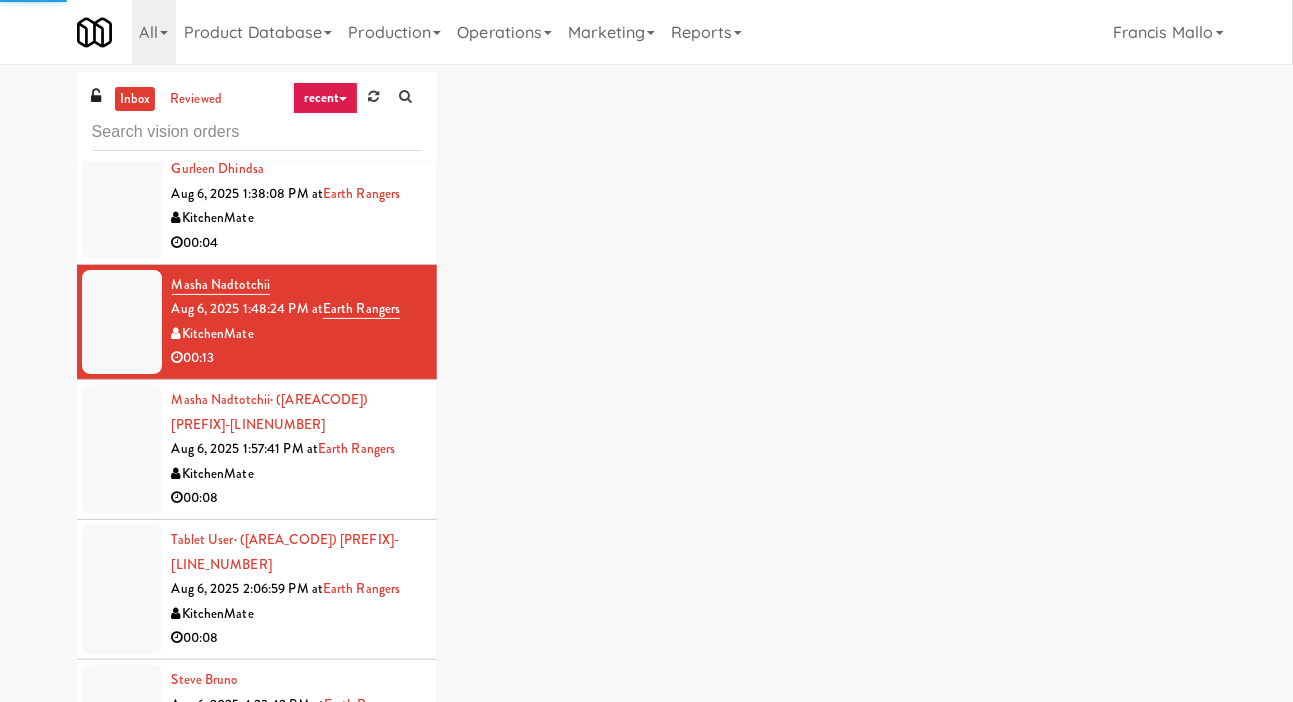 click on "Steve Bruno Aug 6, 2025 4:23:42 PM at  Earth Rangers  KitchenMate  00:22" at bounding box center (257, 717) 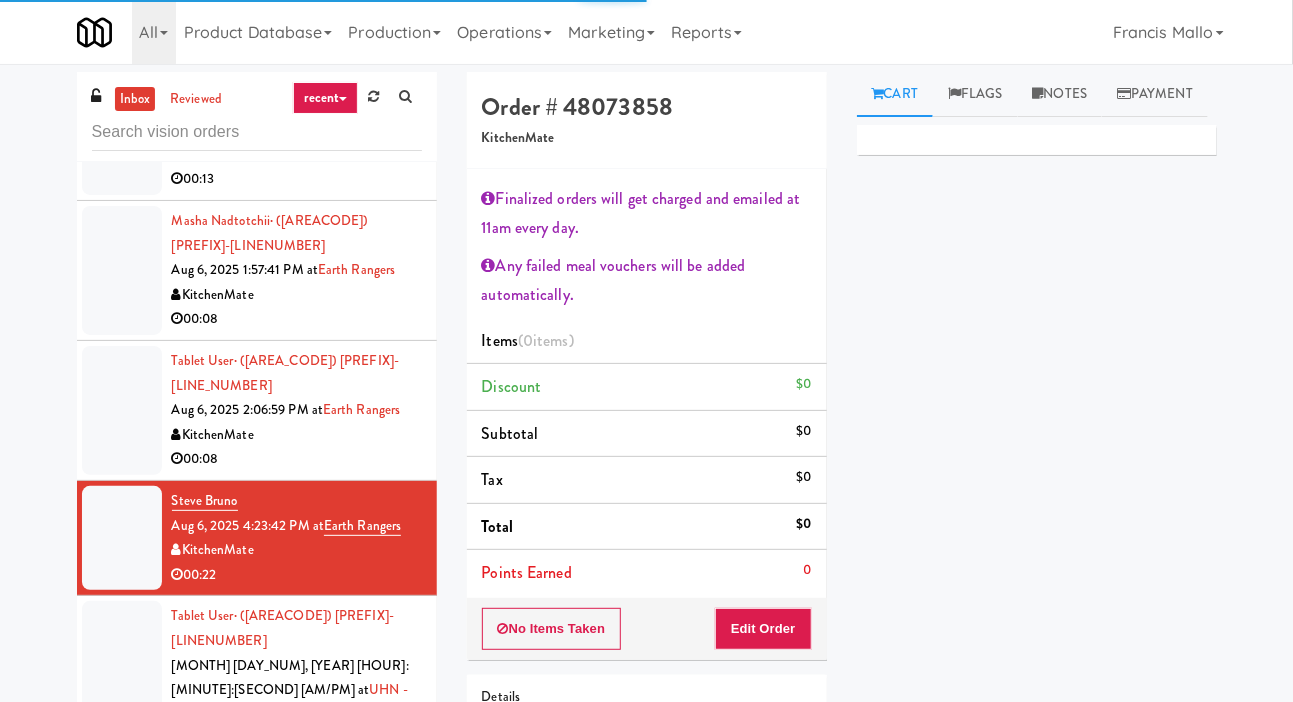 click on "00:05" at bounding box center [297, 764] 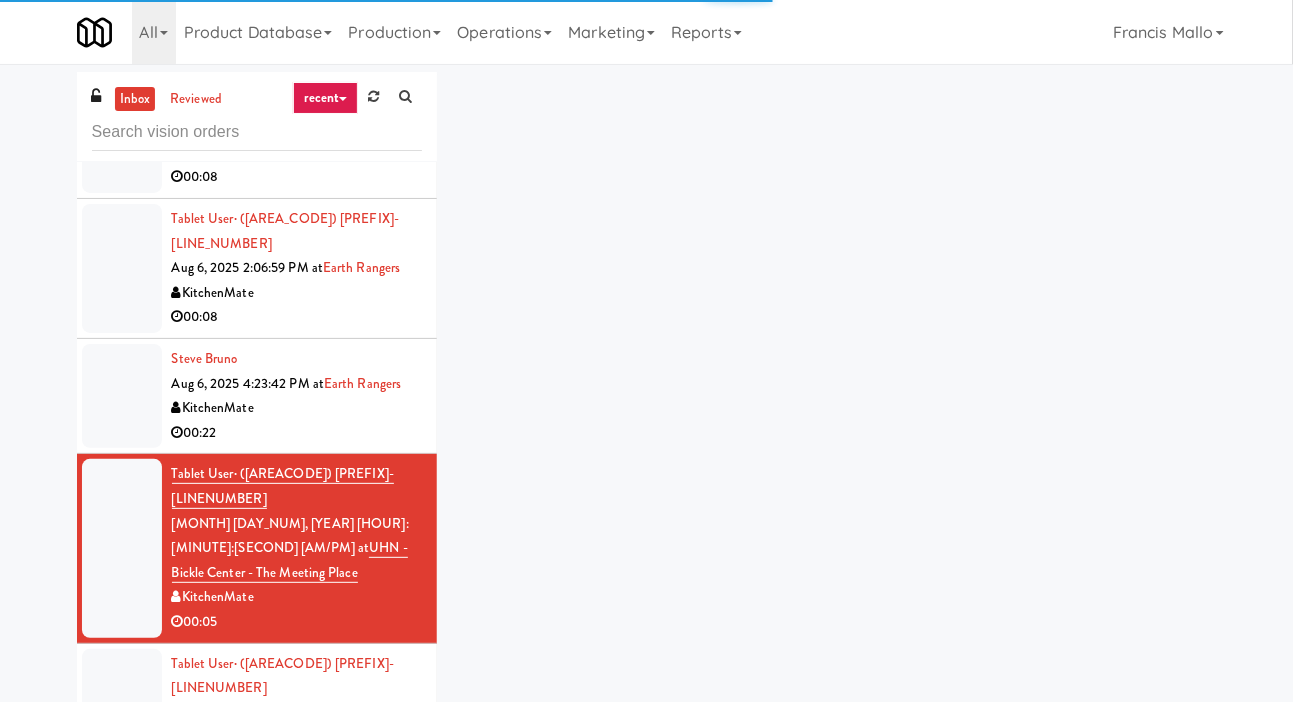scroll, scrollTop: 1645, scrollLeft: 0, axis: vertical 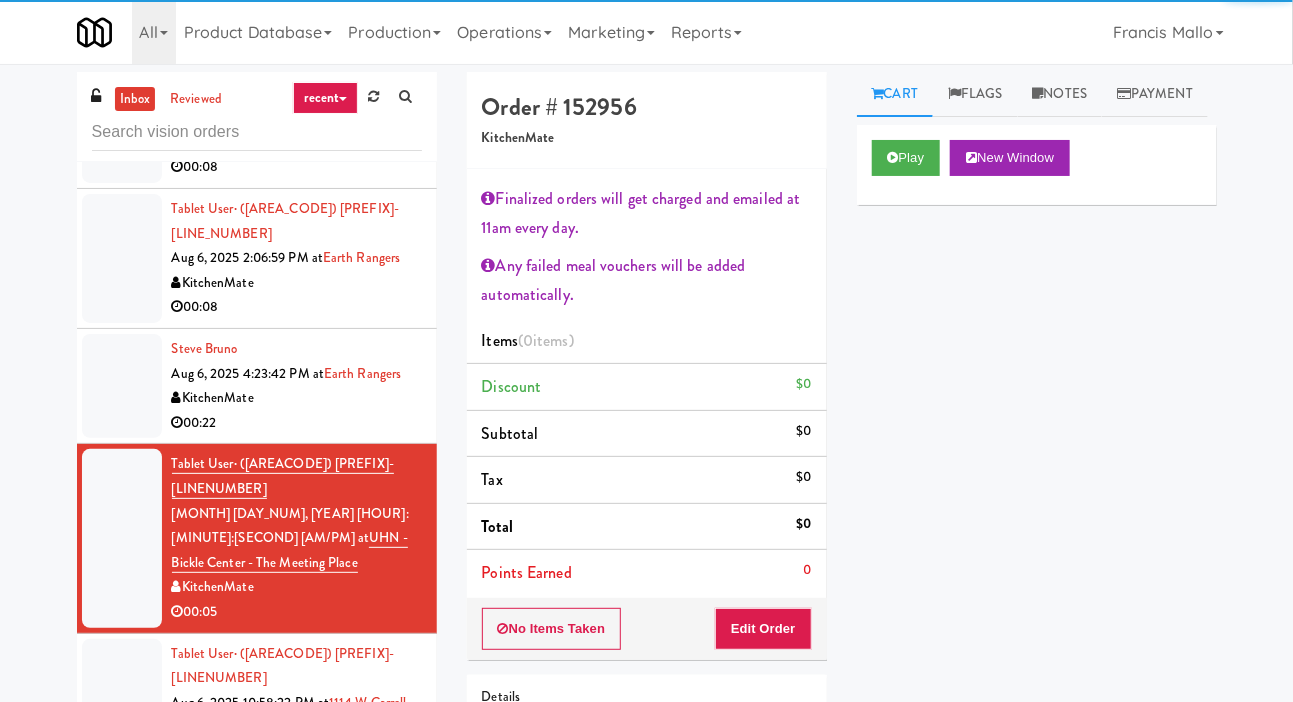 click on "Payment" at bounding box center [1155, 94] 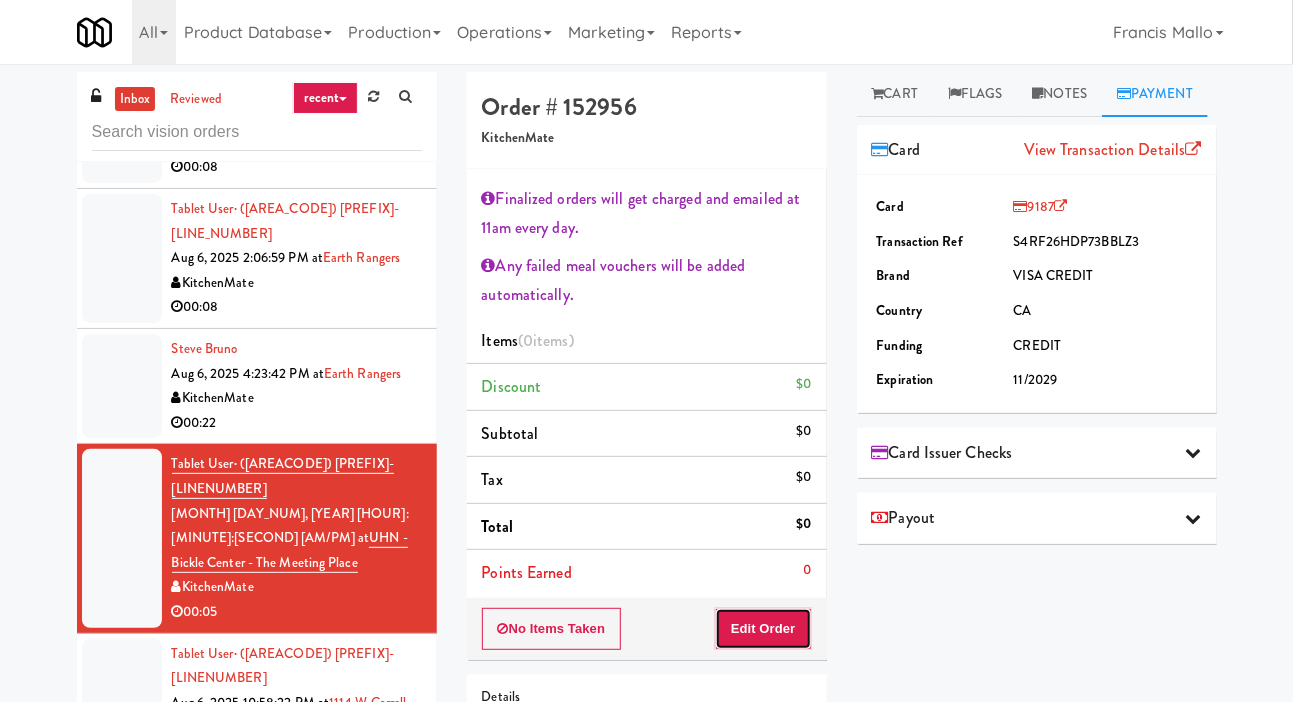 click on "Edit Order" at bounding box center (763, 629) 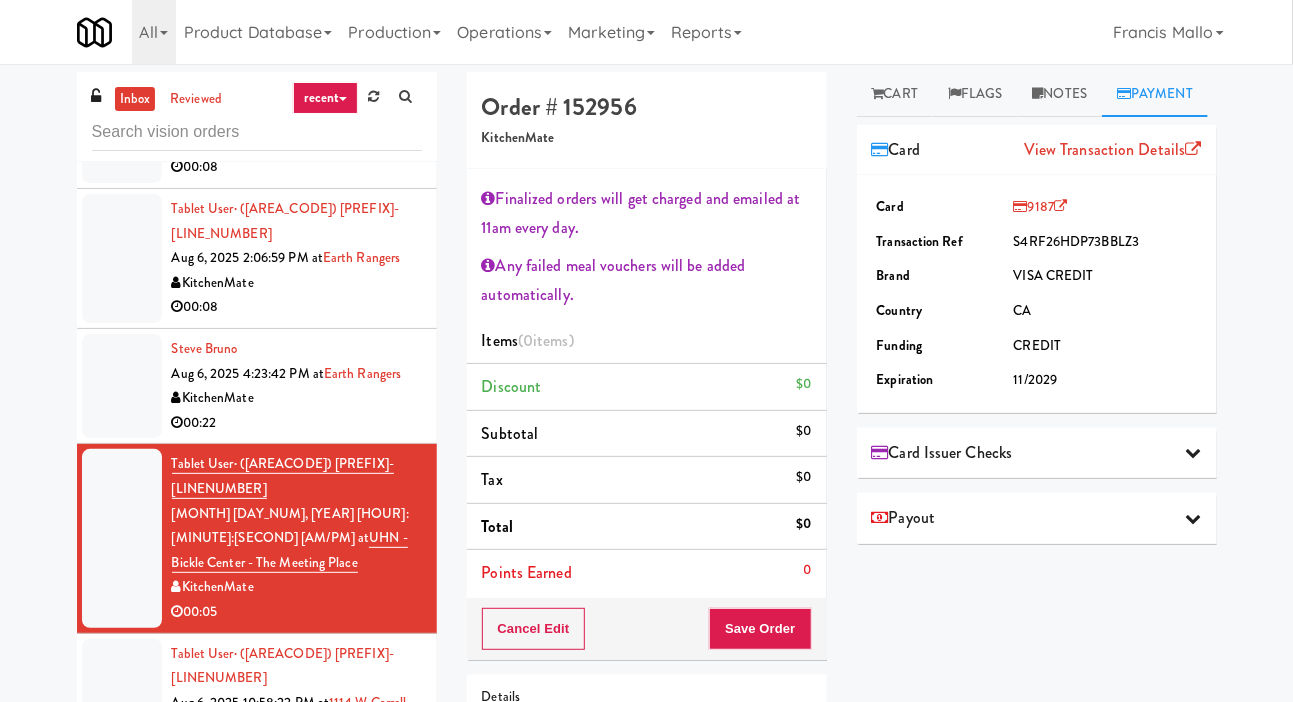 click on "Cart" at bounding box center (895, 94) 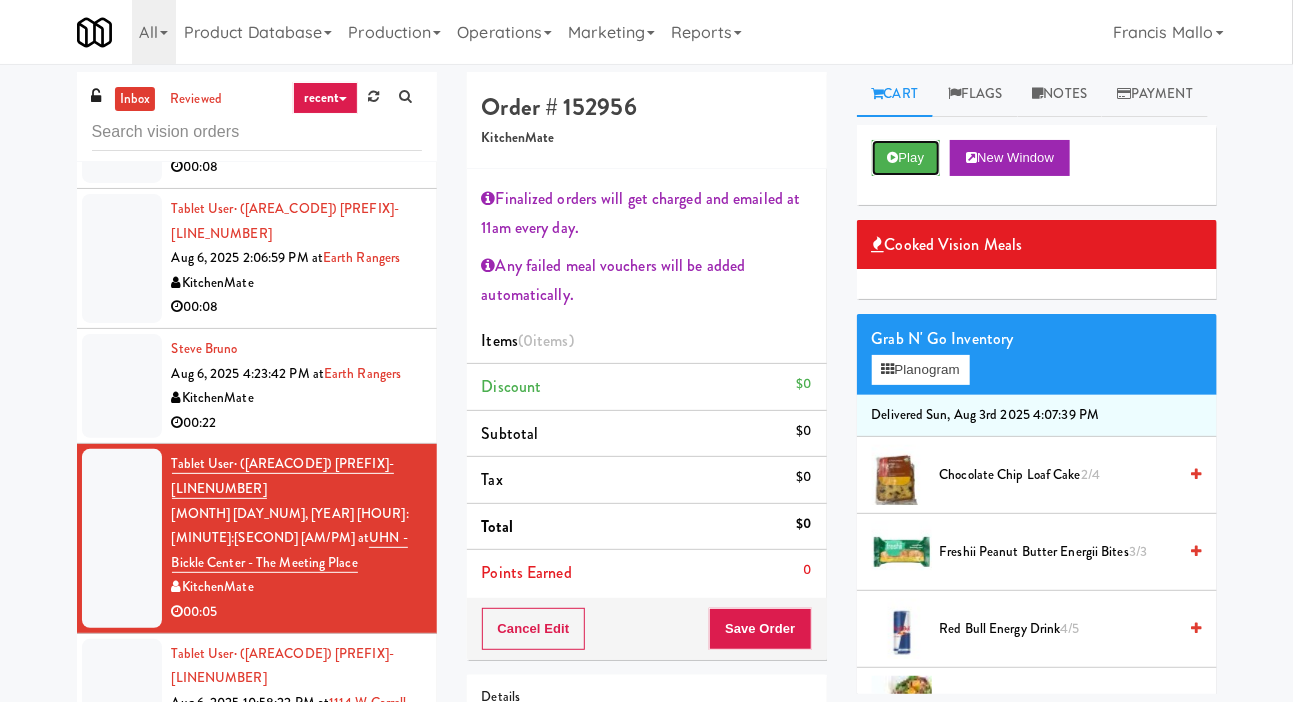 click on "Play" at bounding box center [906, 158] 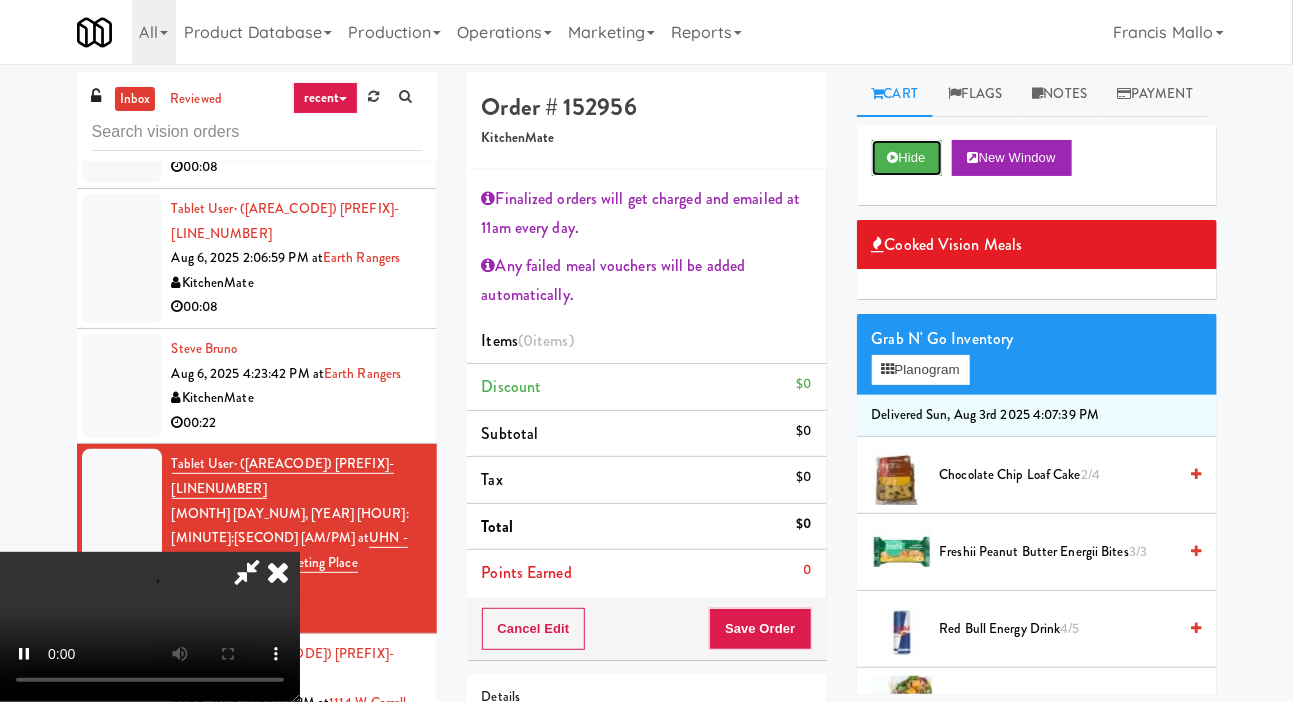 scroll, scrollTop: 0, scrollLeft: 0, axis: both 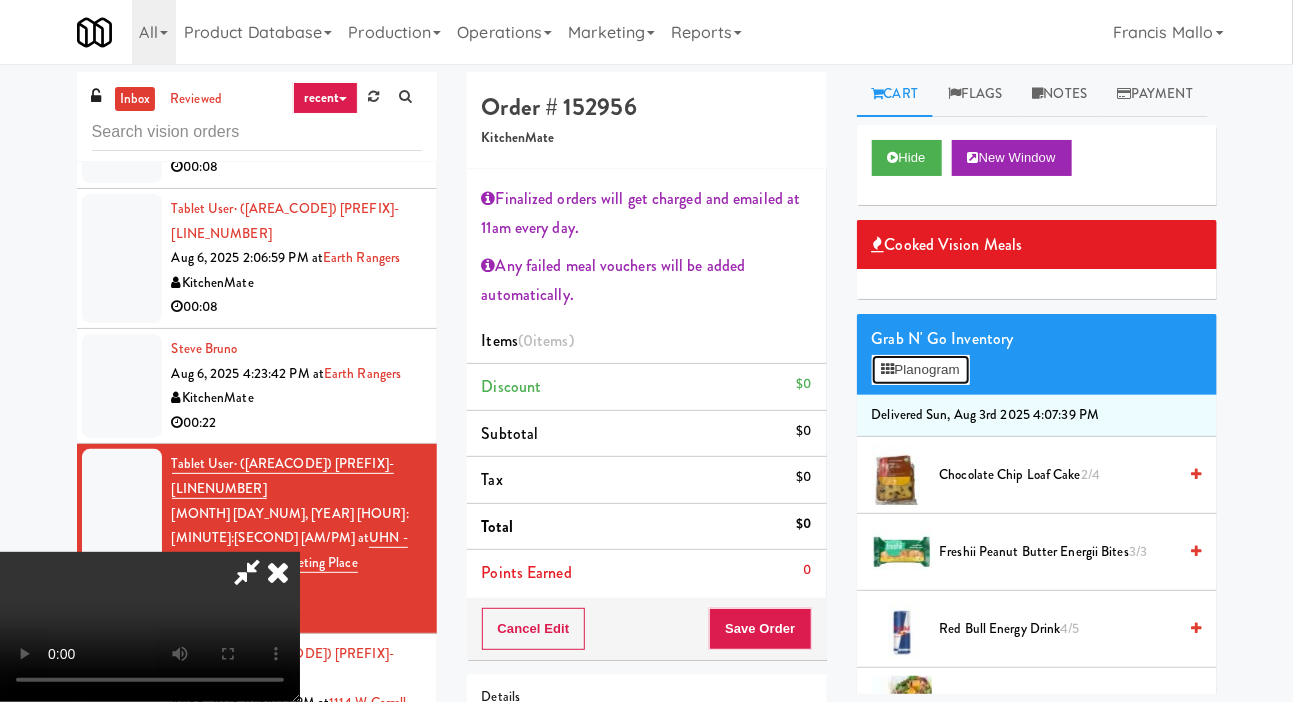 click on "Planogram" at bounding box center (921, 370) 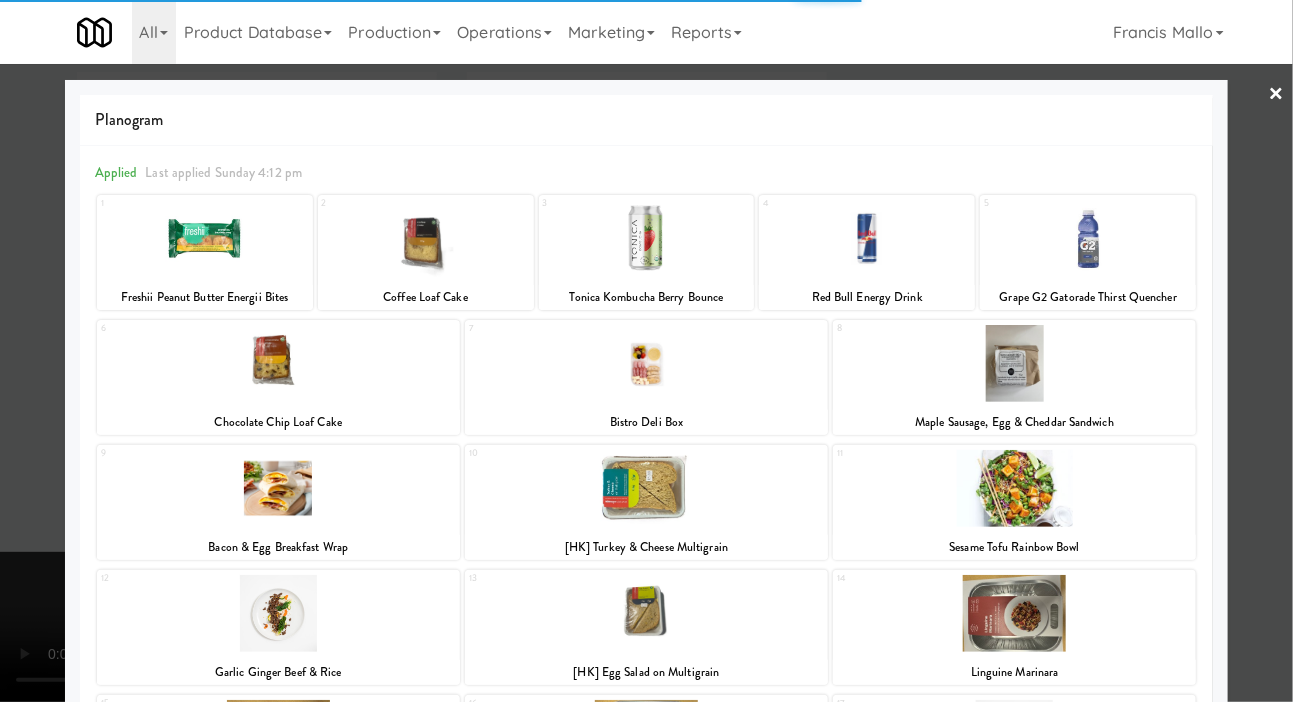 click at bounding box center [426, 238] 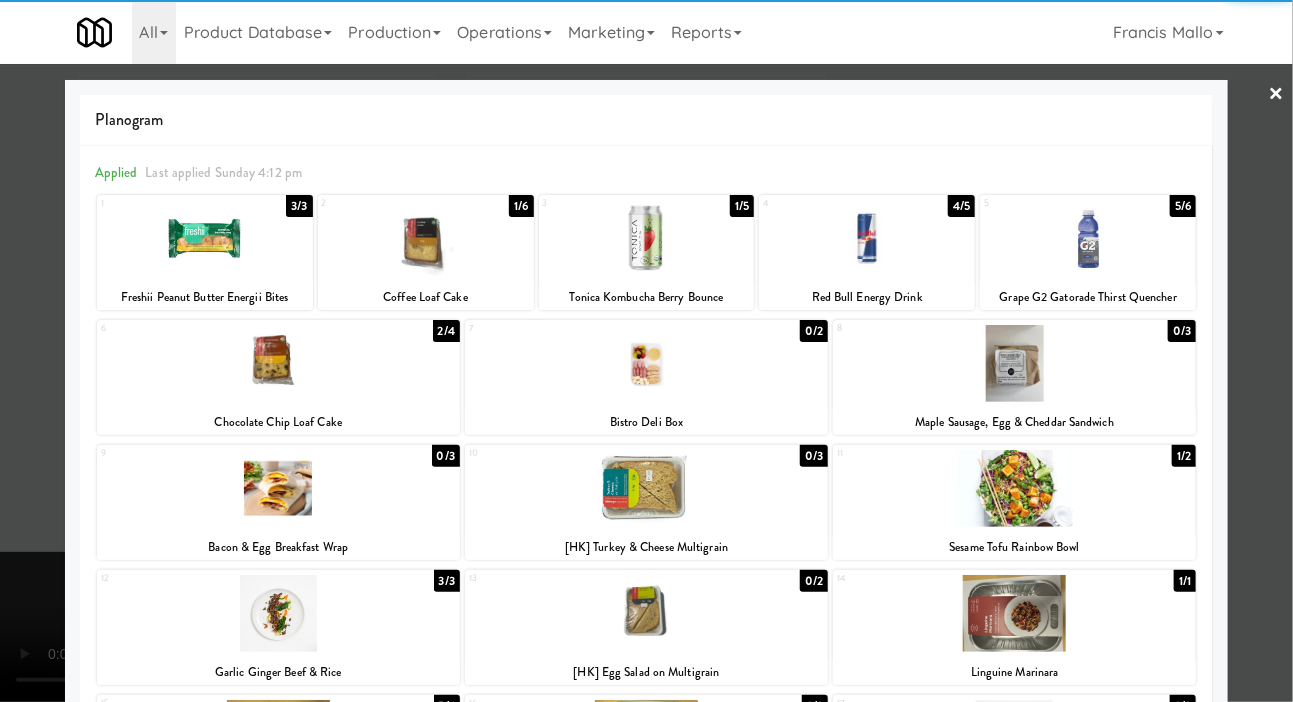 click at bounding box center (426, 238) 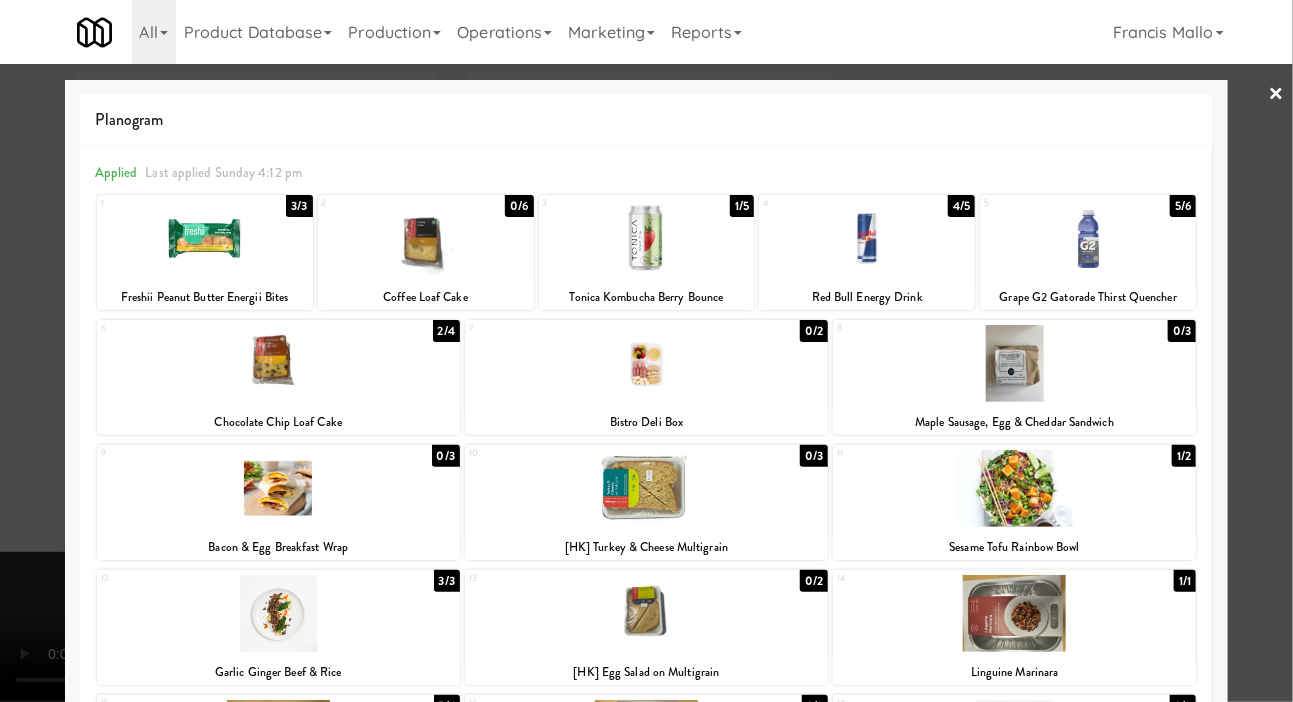click at bounding box center [646, 351] 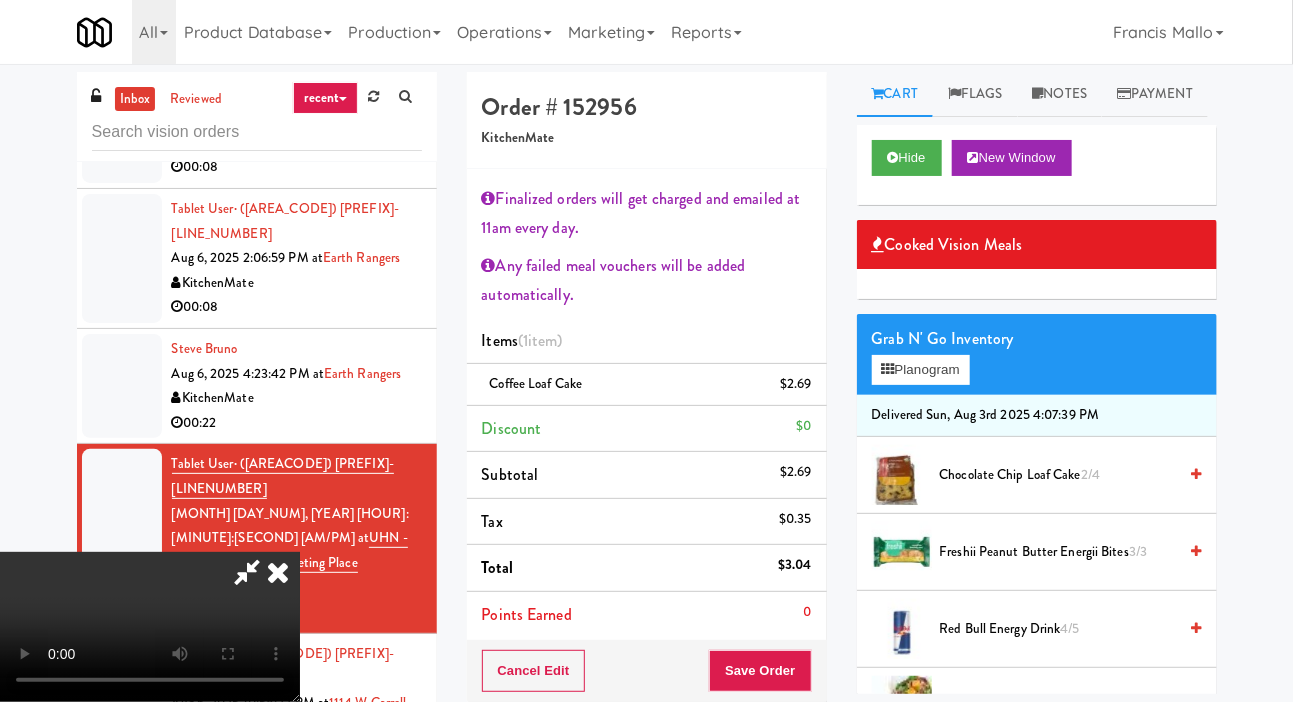 scroll, scrollTop: 118, scrollLeft: 0, axis: vertical 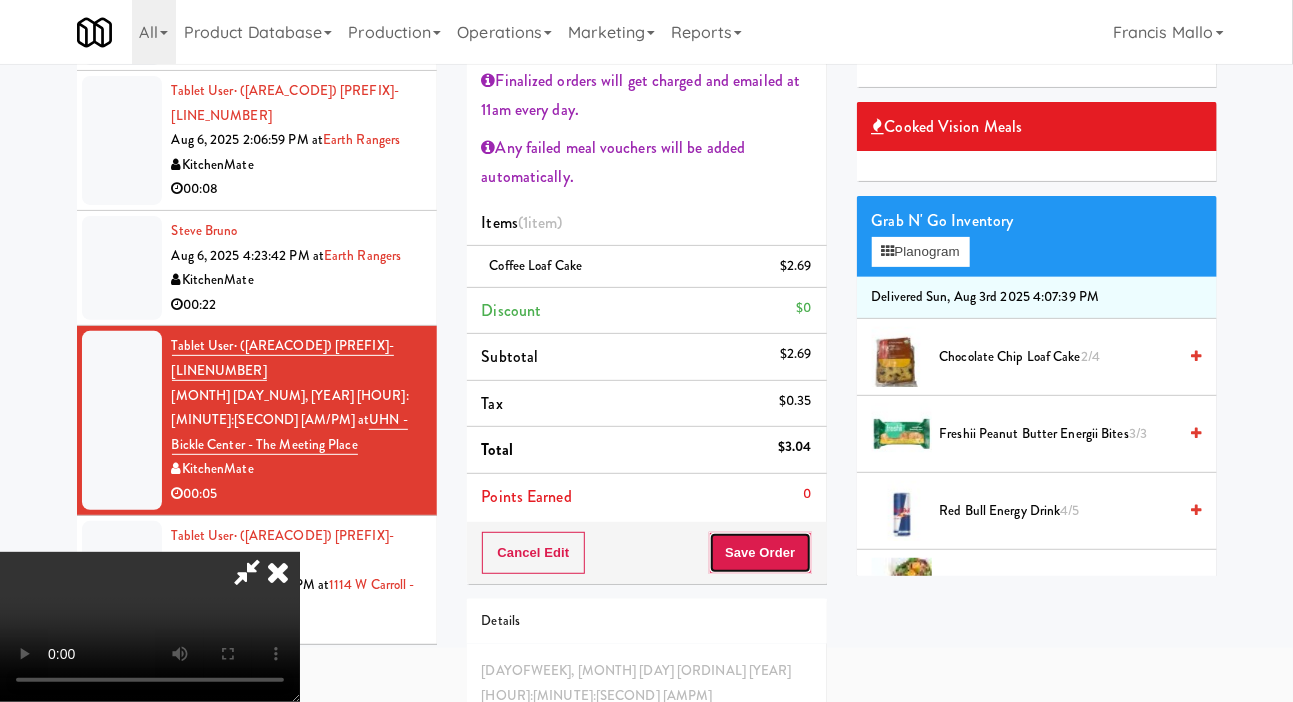 click on "Save Order" at bounding box center [760, 553] 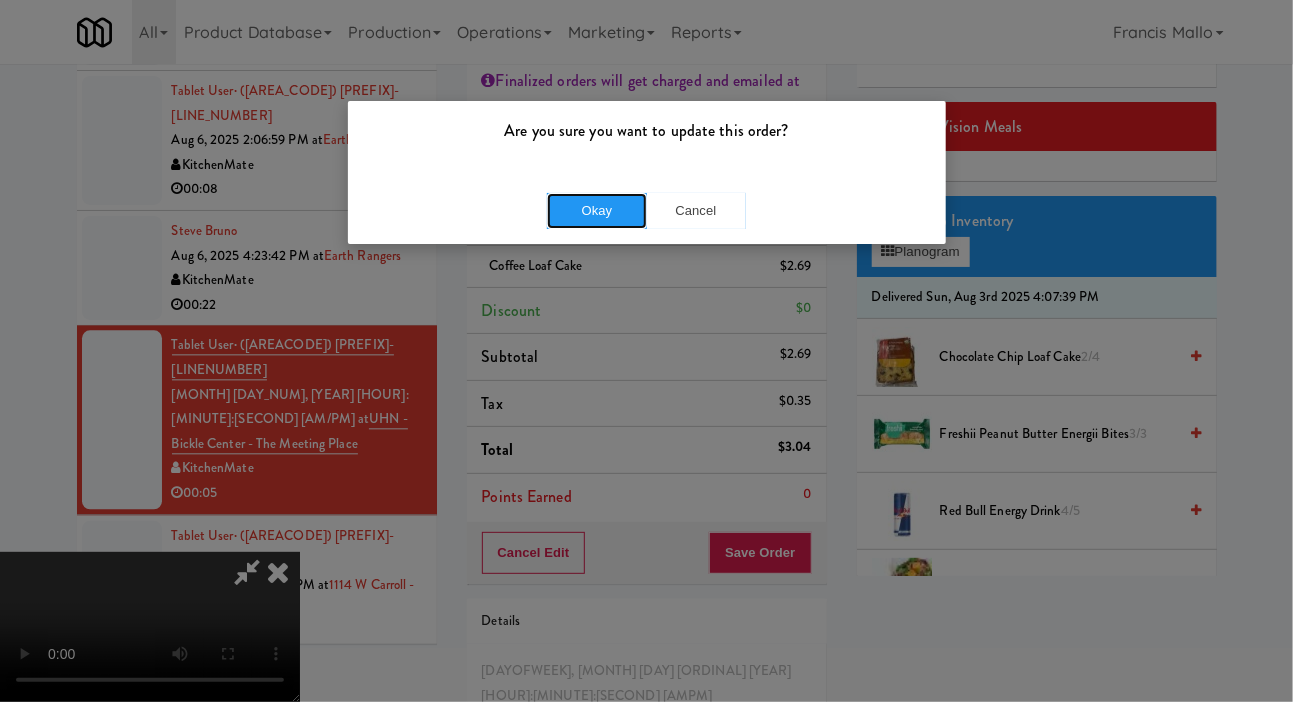 click on "Okay" at bounding box center (597, 211) 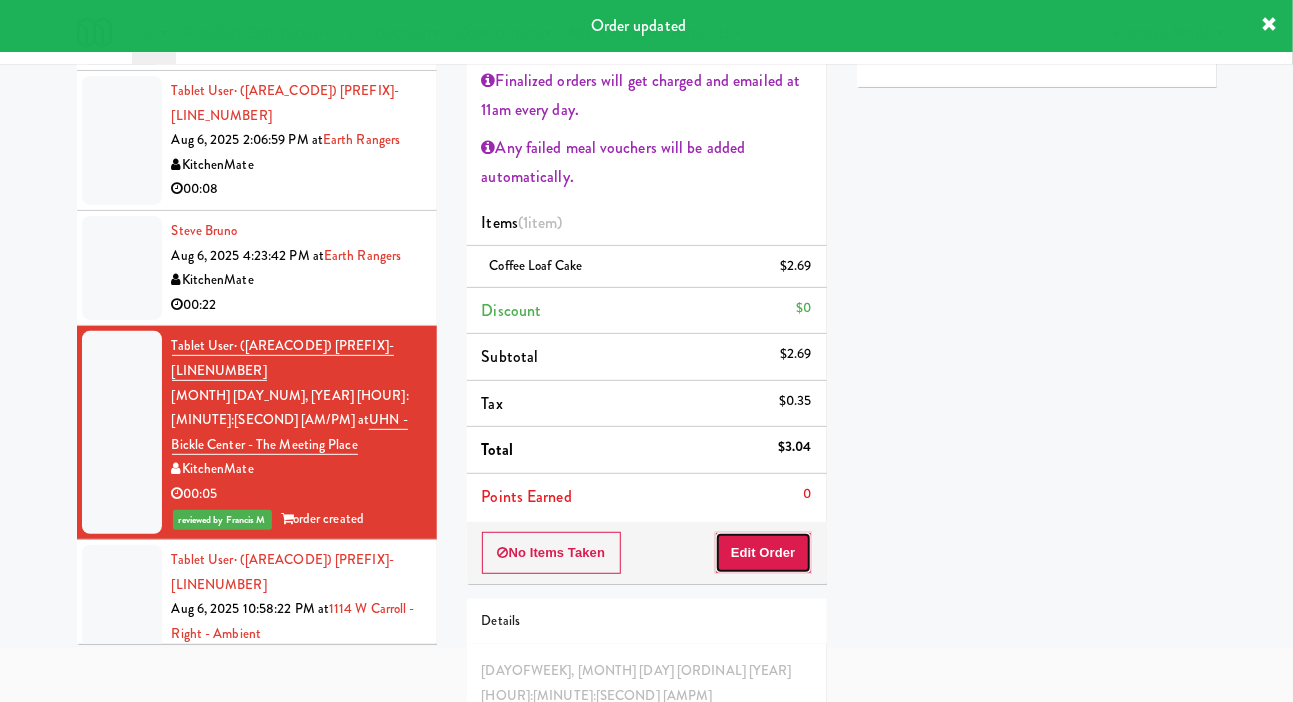 click on "Edit Order" at bounding box center (763, 553) 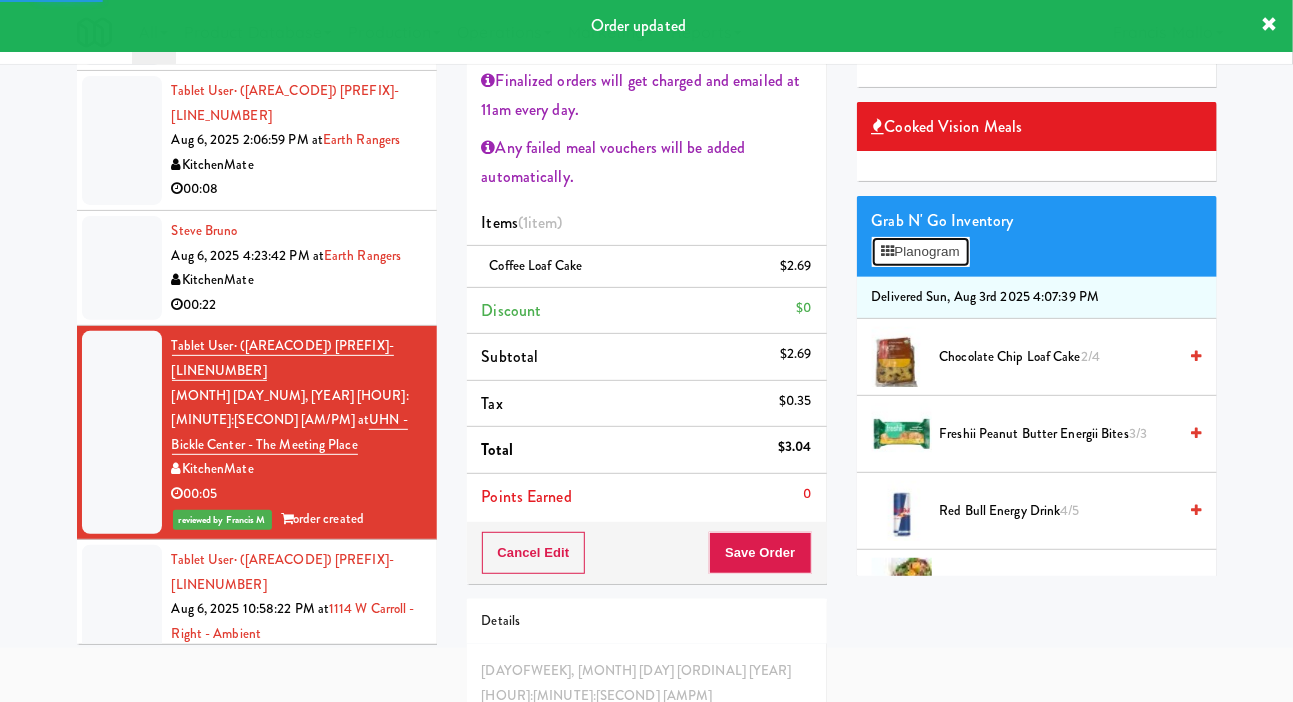 click on "Planogram" at bounding box center (921, 252) 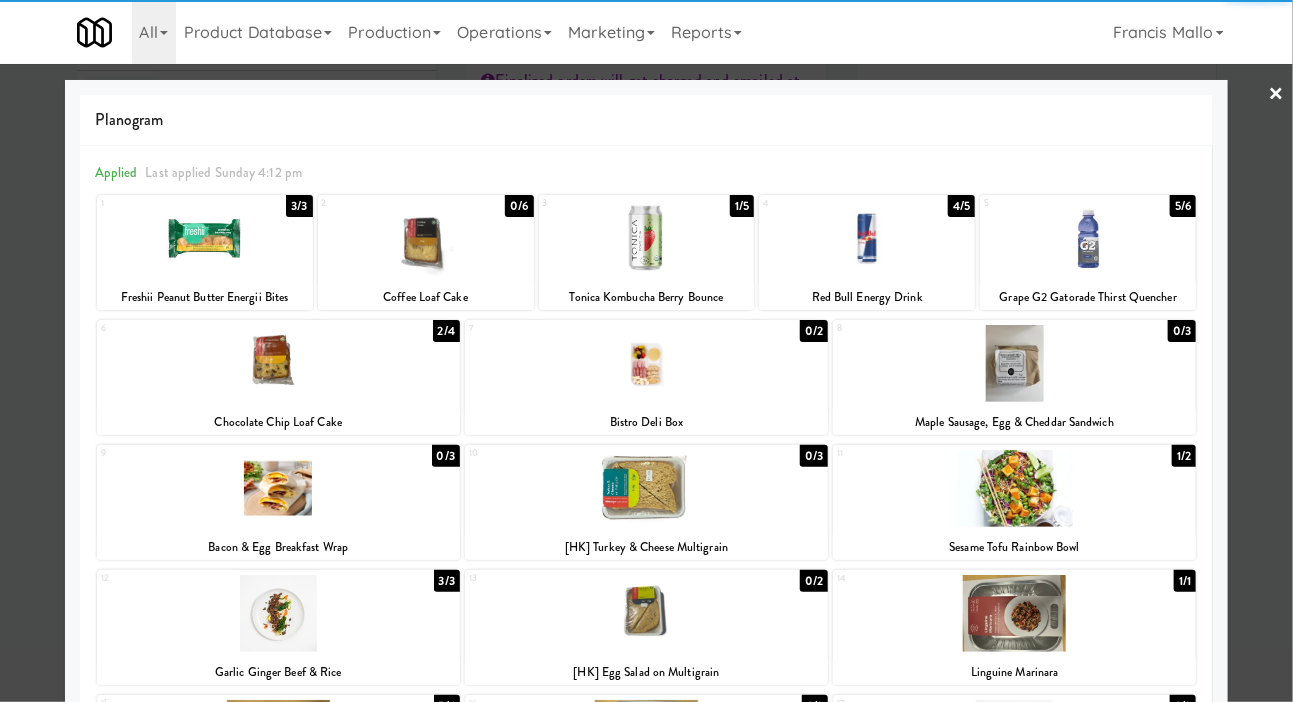 click at bounding box center (426, 238) 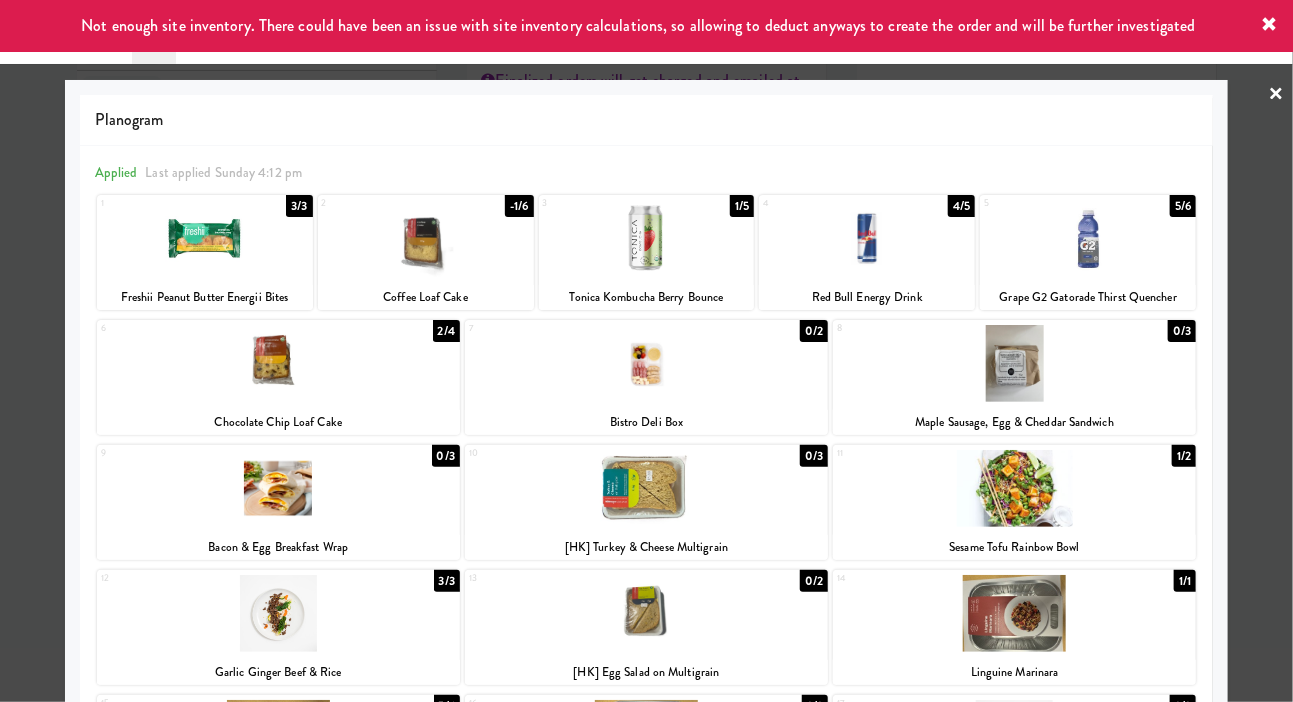 click at bounding box center (646, 351) 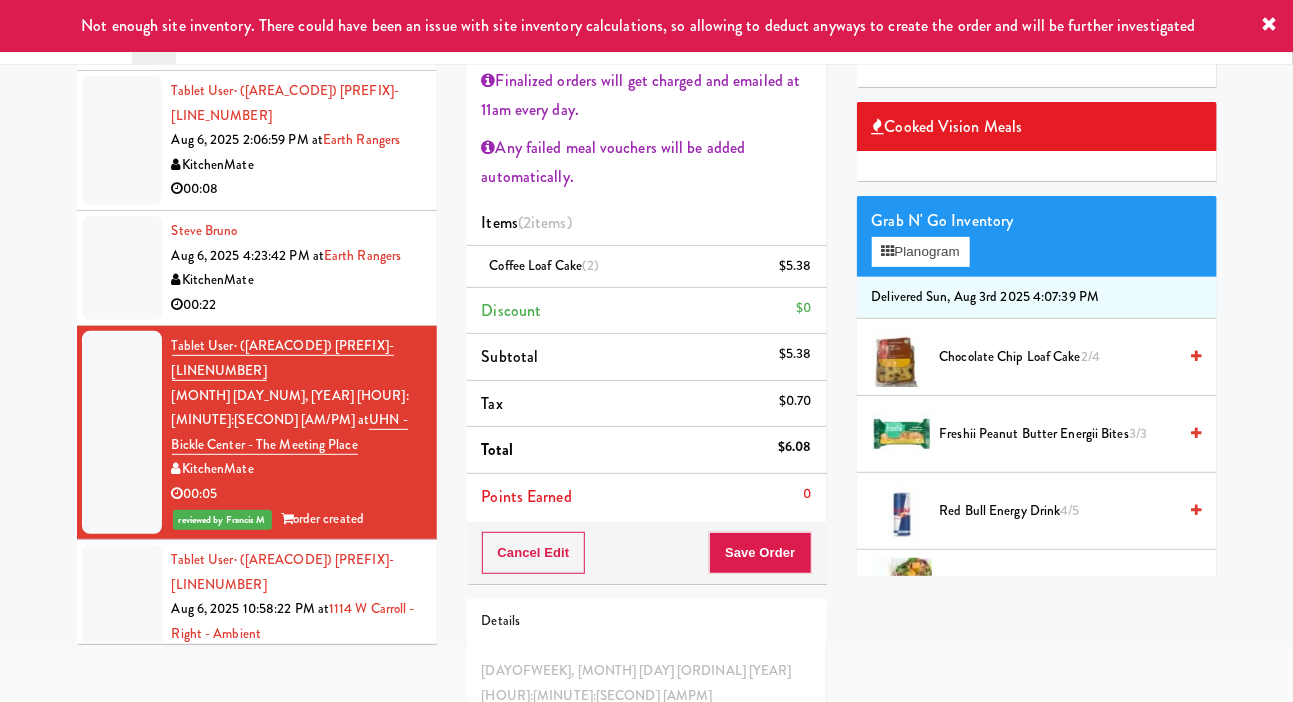click on "Play" at bounding box center (906, 40) 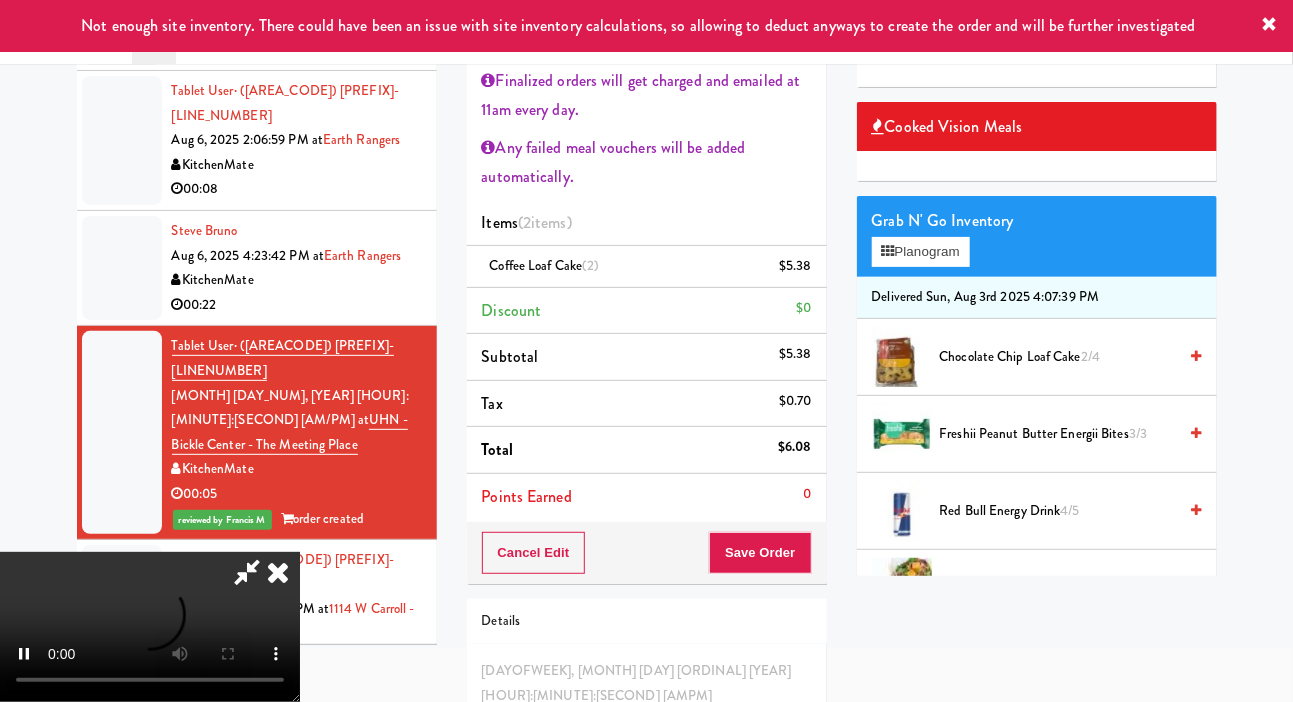 scroll, scrollTop: 127, scrollLeft: 0, axis: vertical 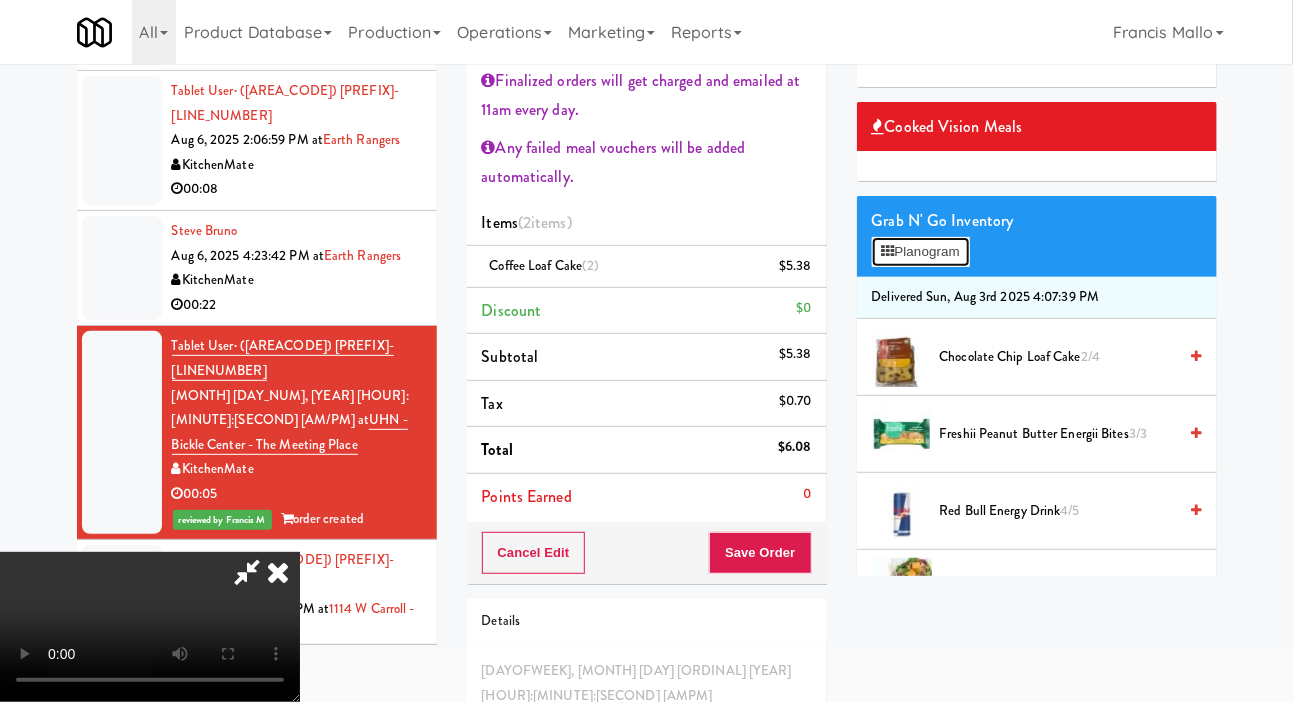 click on "Planogram" at bounding box center (921, 252) 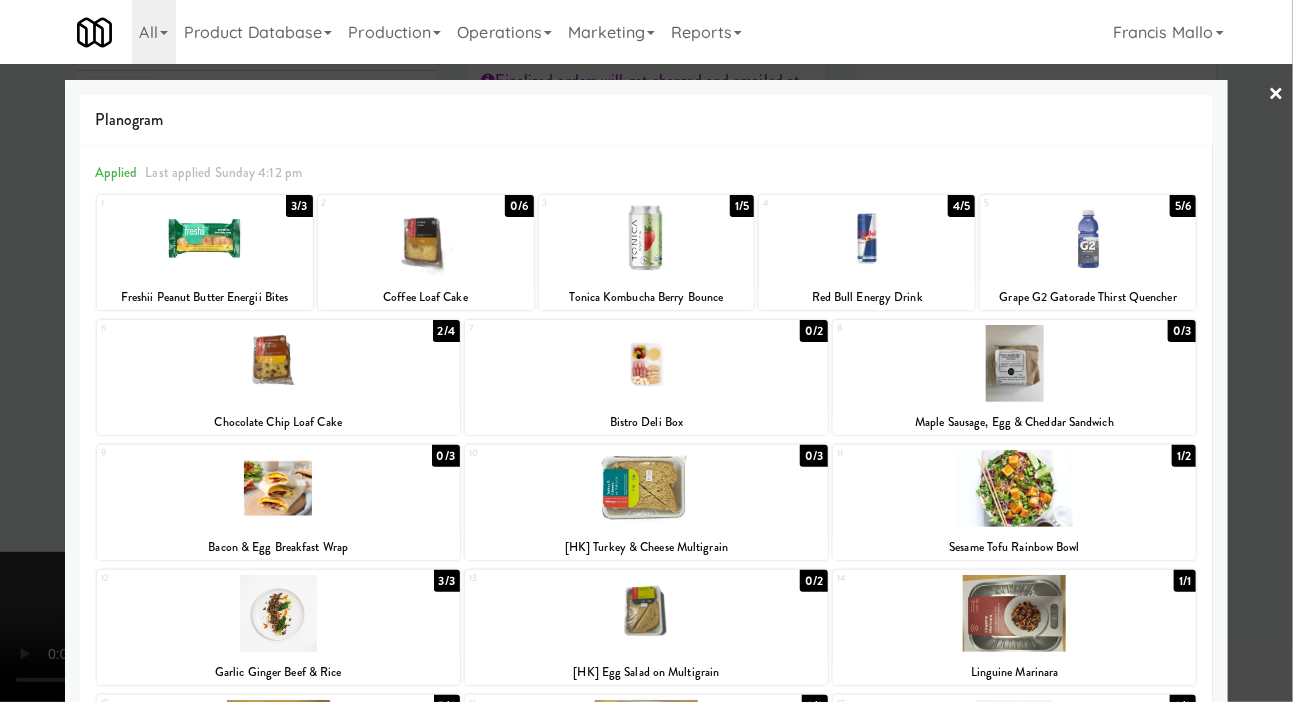 click at bounding box center (646, 351) 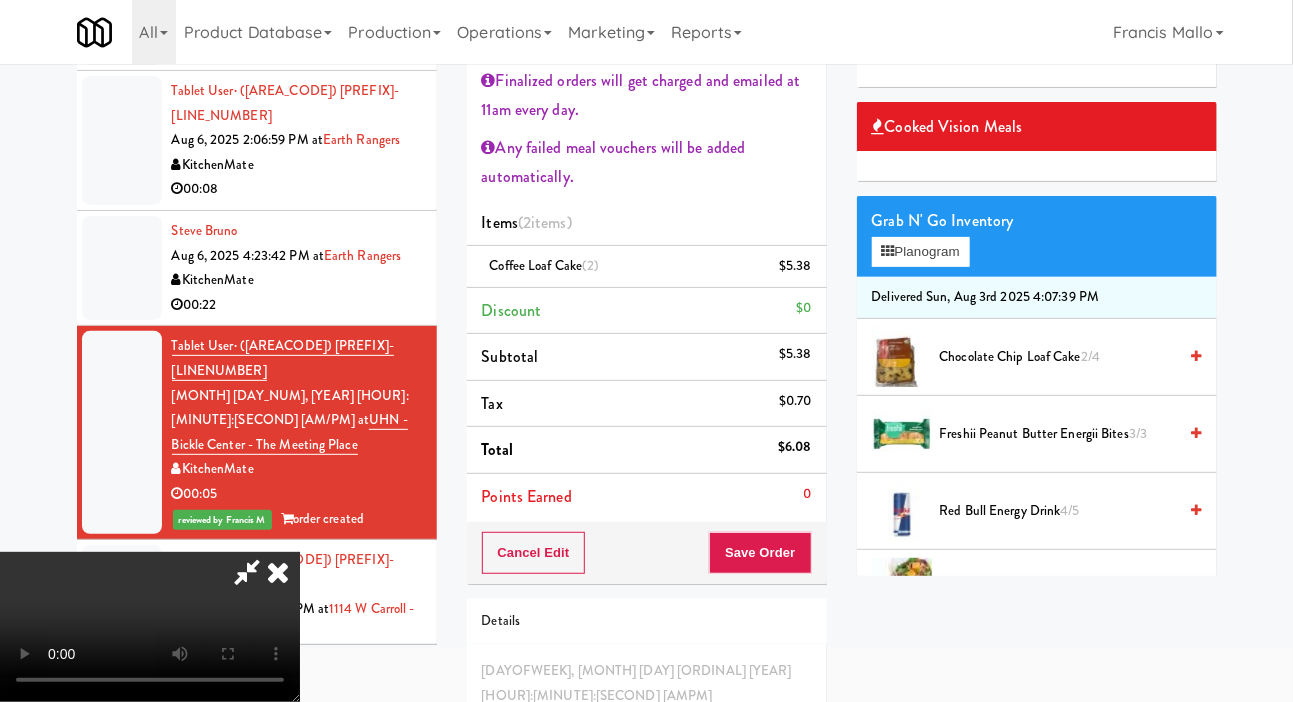click on "$5.38" at bounding box center [795, 266] 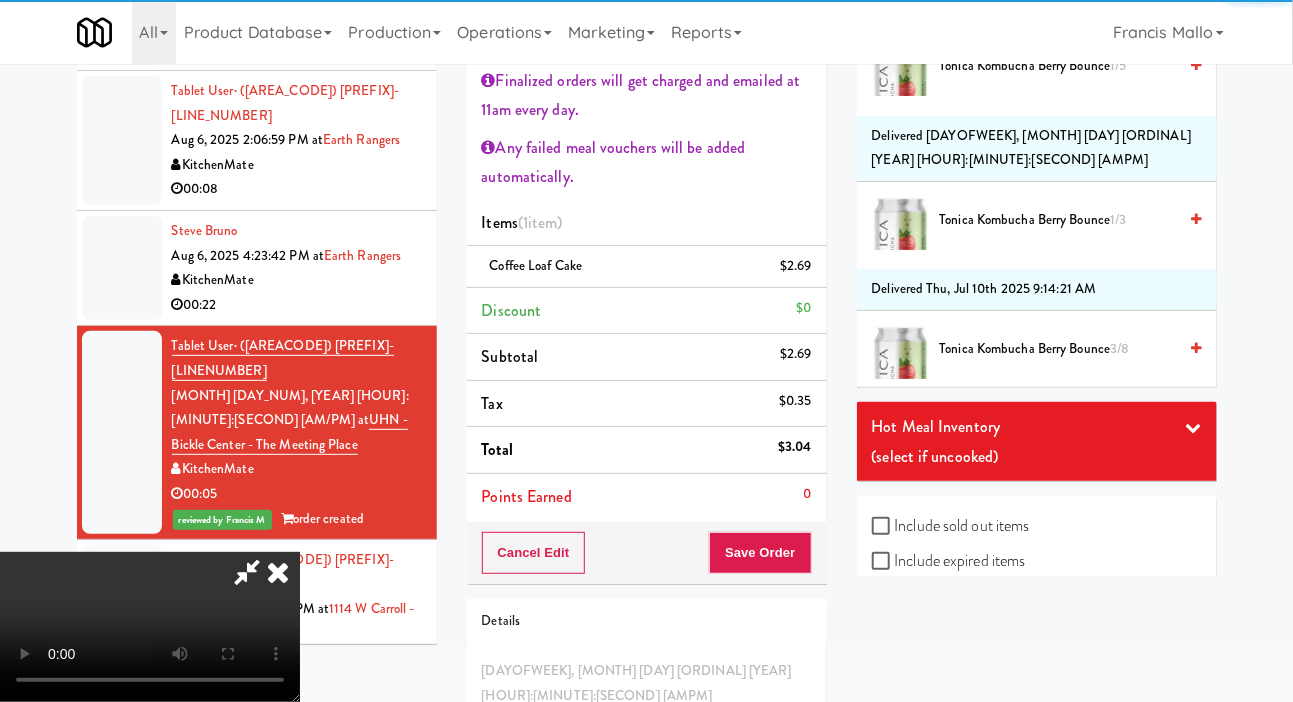 scroll, scrollTop: 1288, scrollLeft: 0, axis: vertical 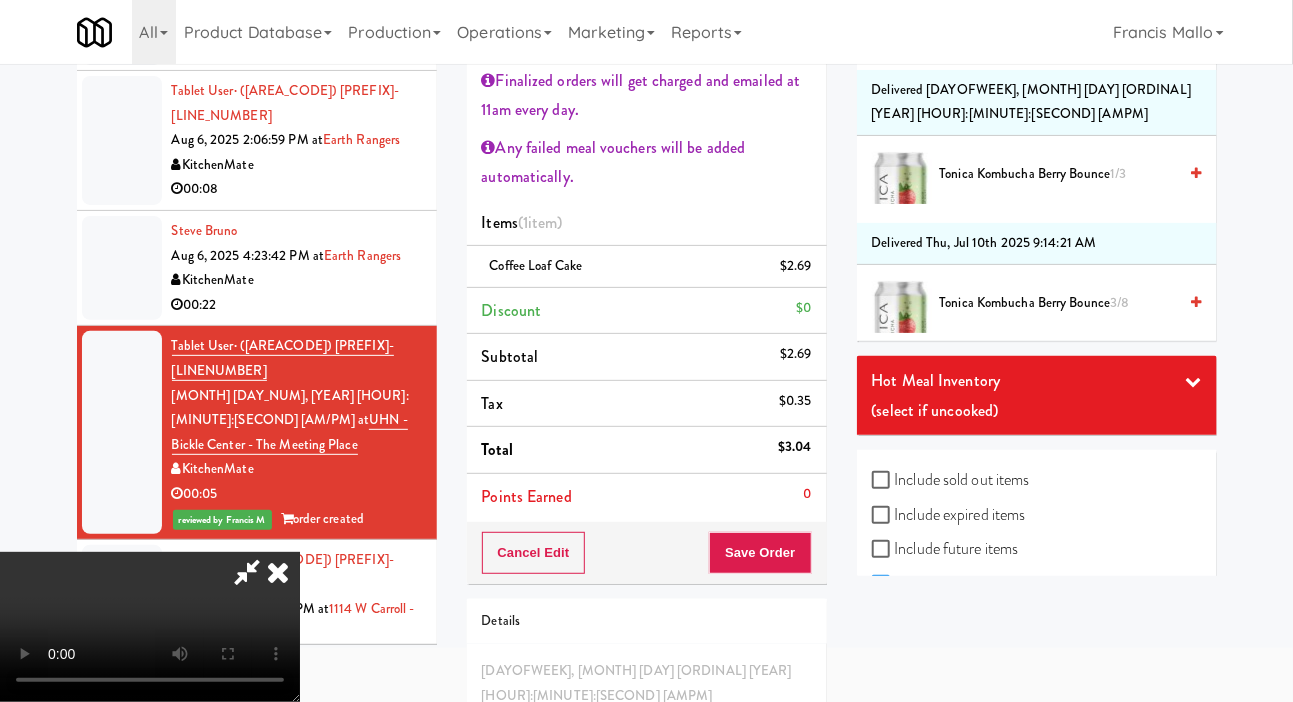click on "Include previous static inventory" at bounding box center [983, 618] 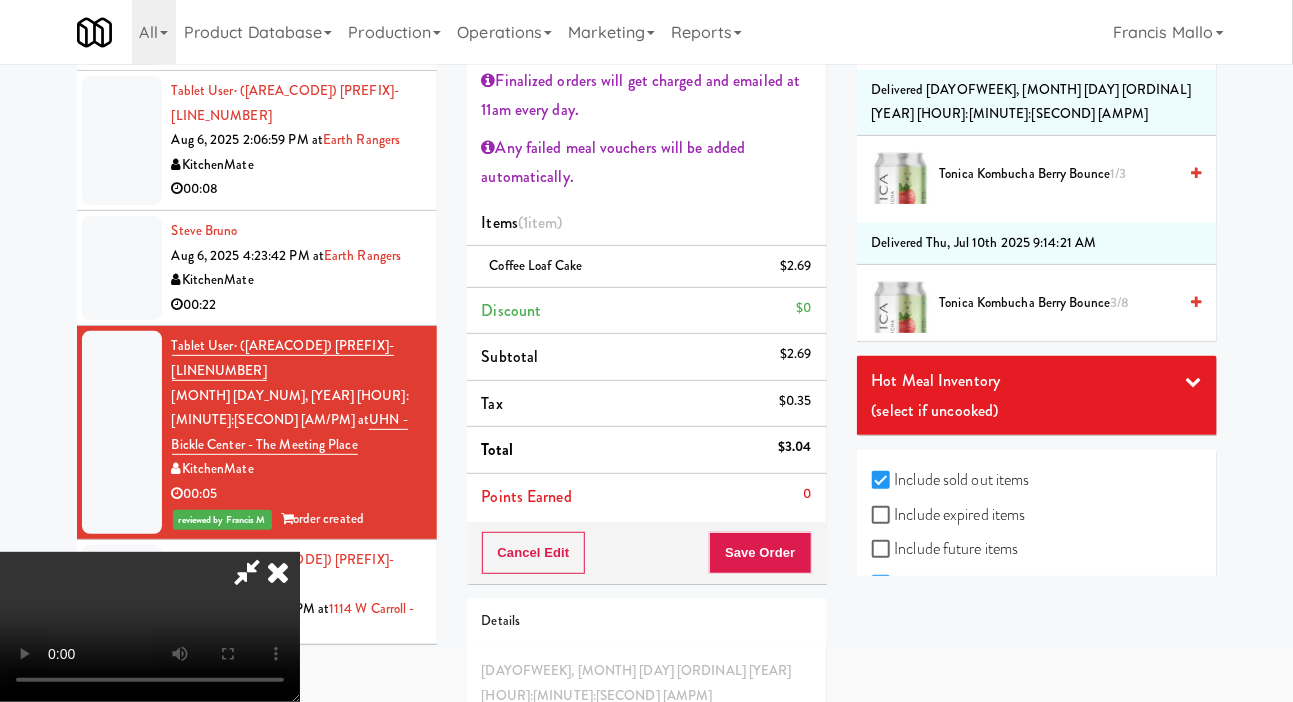 checkbox on "true" 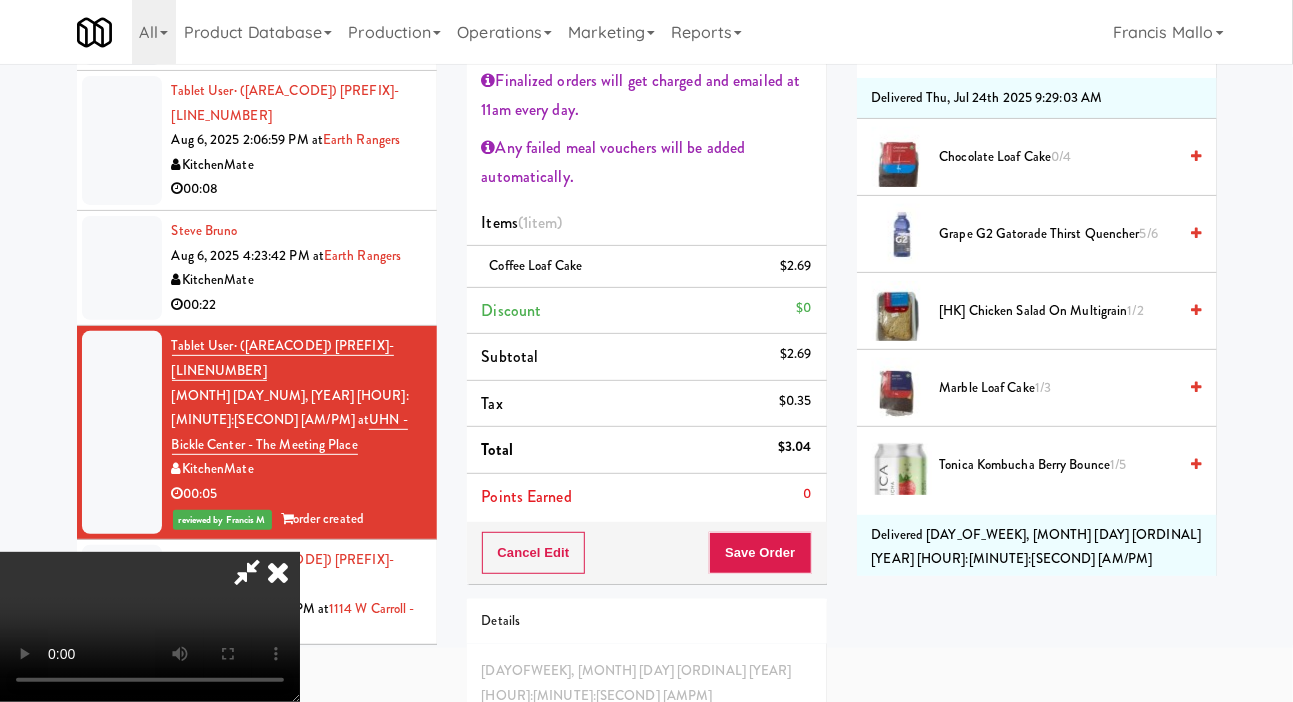 scroll, scrollTop: 1384, scrollLeft: 0, axis: vertical 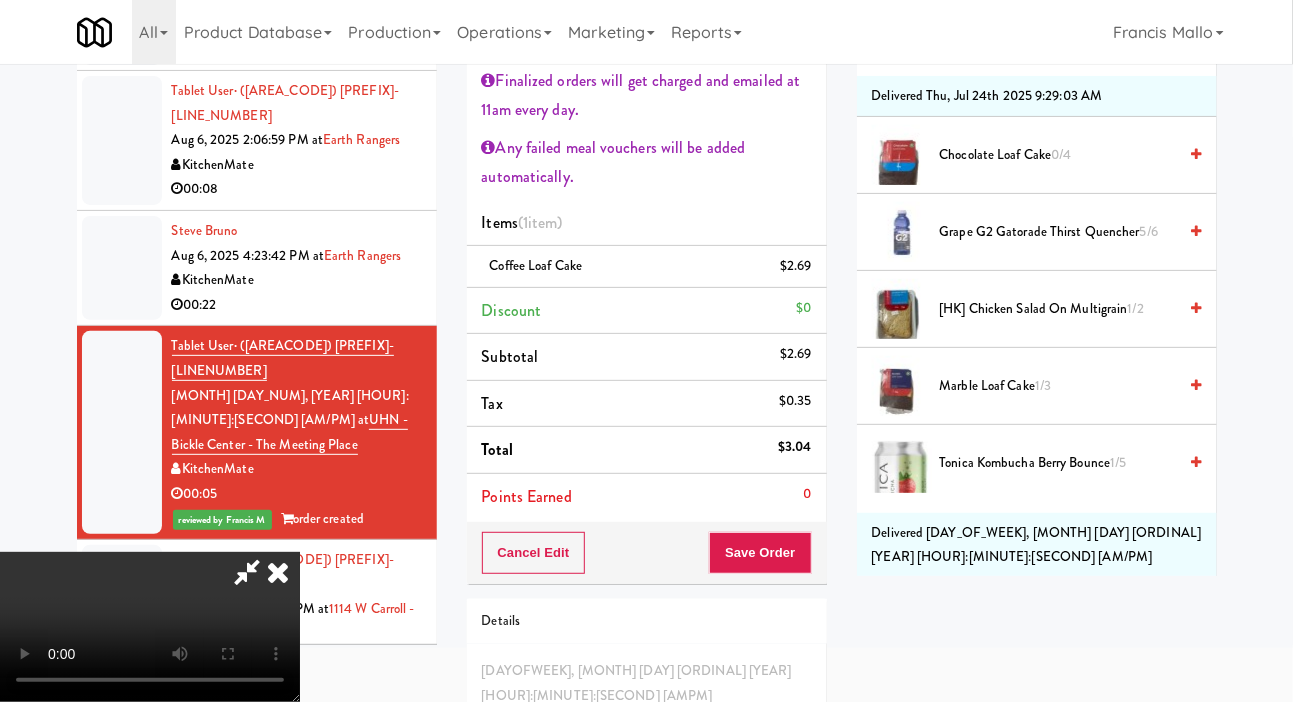 click on "[HK] Chicken Salad on Multigrain  1/2" at bounding box center [1058, 309] 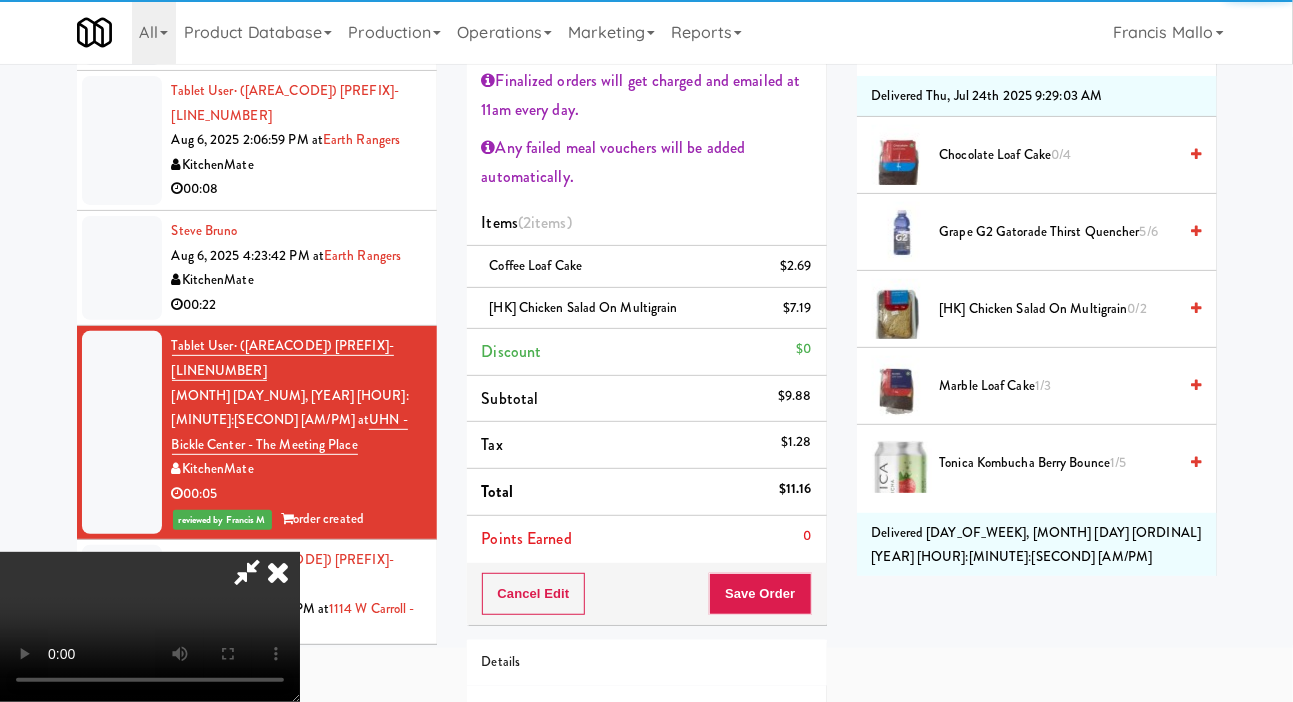 click on "[HK] Chicken Salad on Multigrain  $7.19" at bounding box center (647, 309) 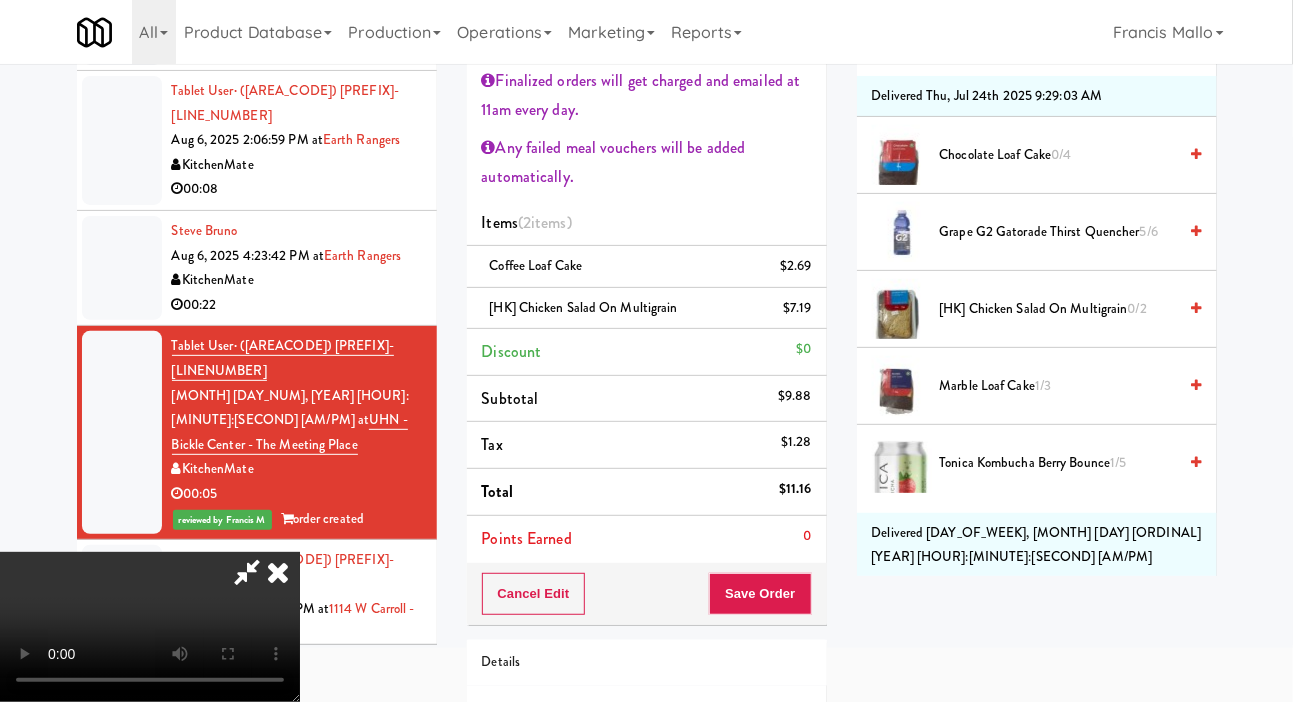 click at bounding box center (813, 315) 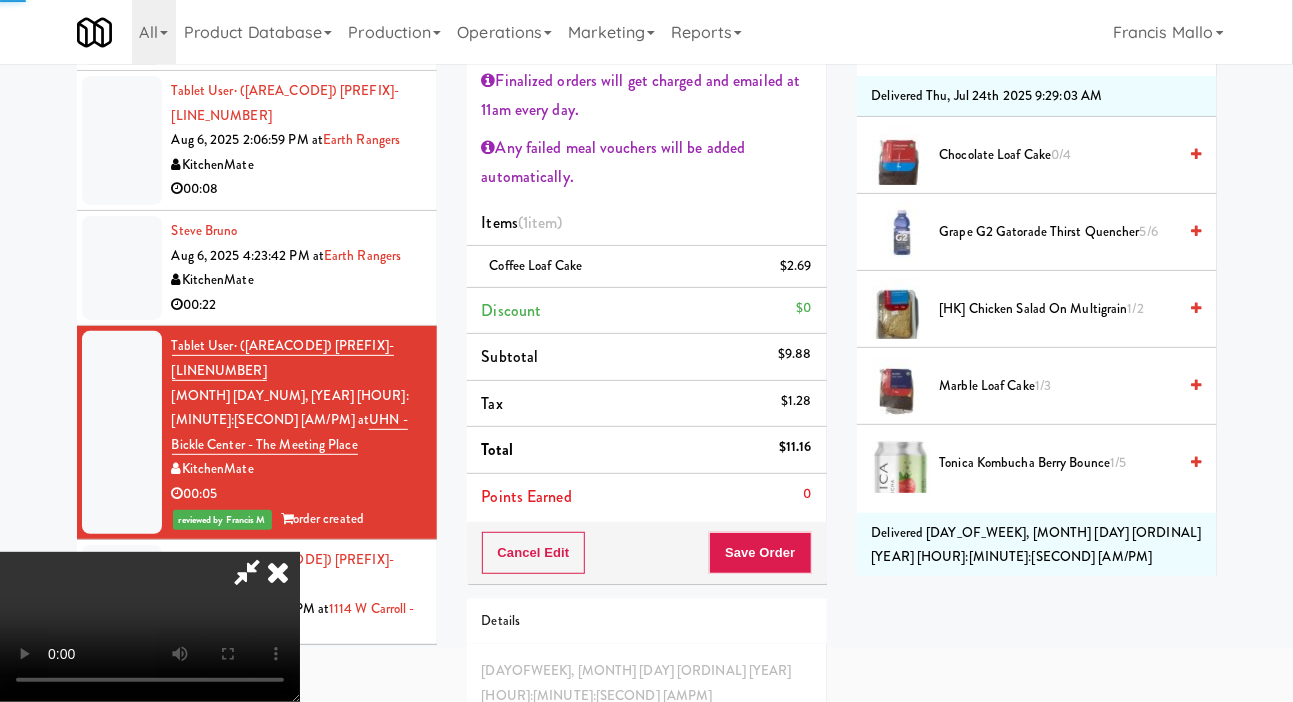 click on "Chocolate Loaf Cake  0/4" at bounding box center (1037, 155) 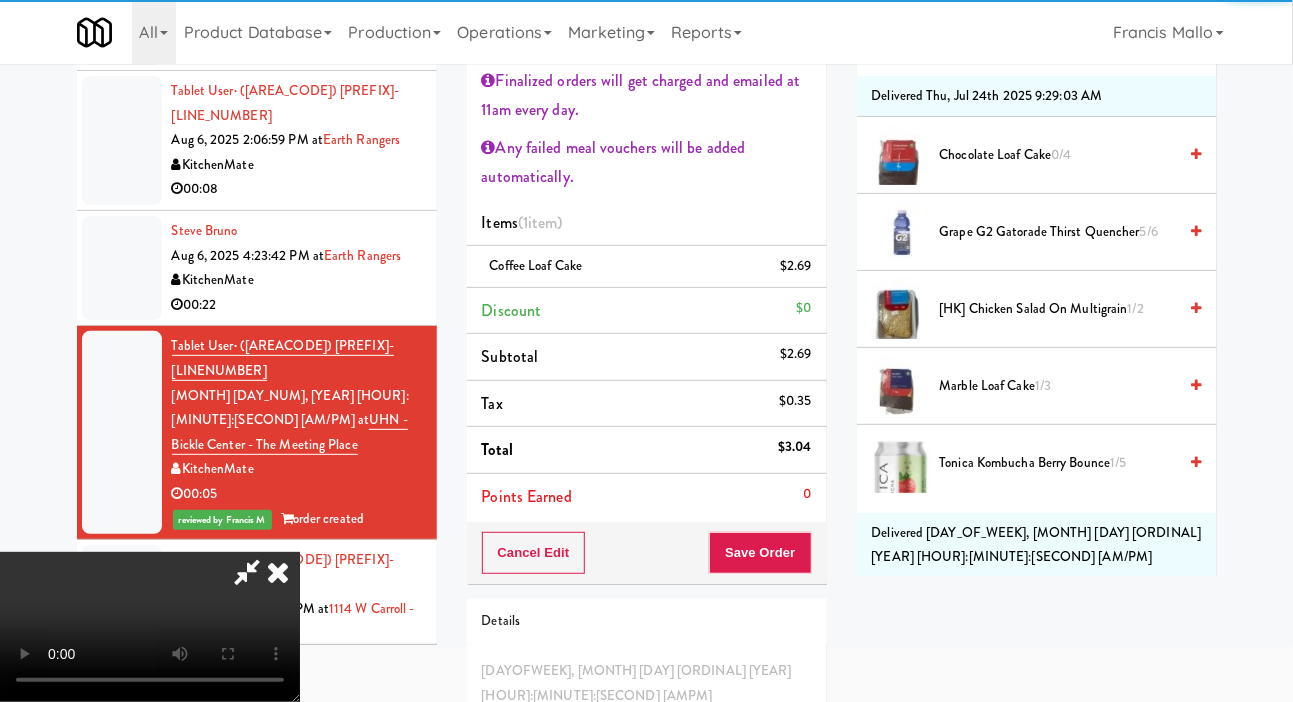 click on "Chocolate Loaf Cake  0/4" at bounding box center (1058, 155) 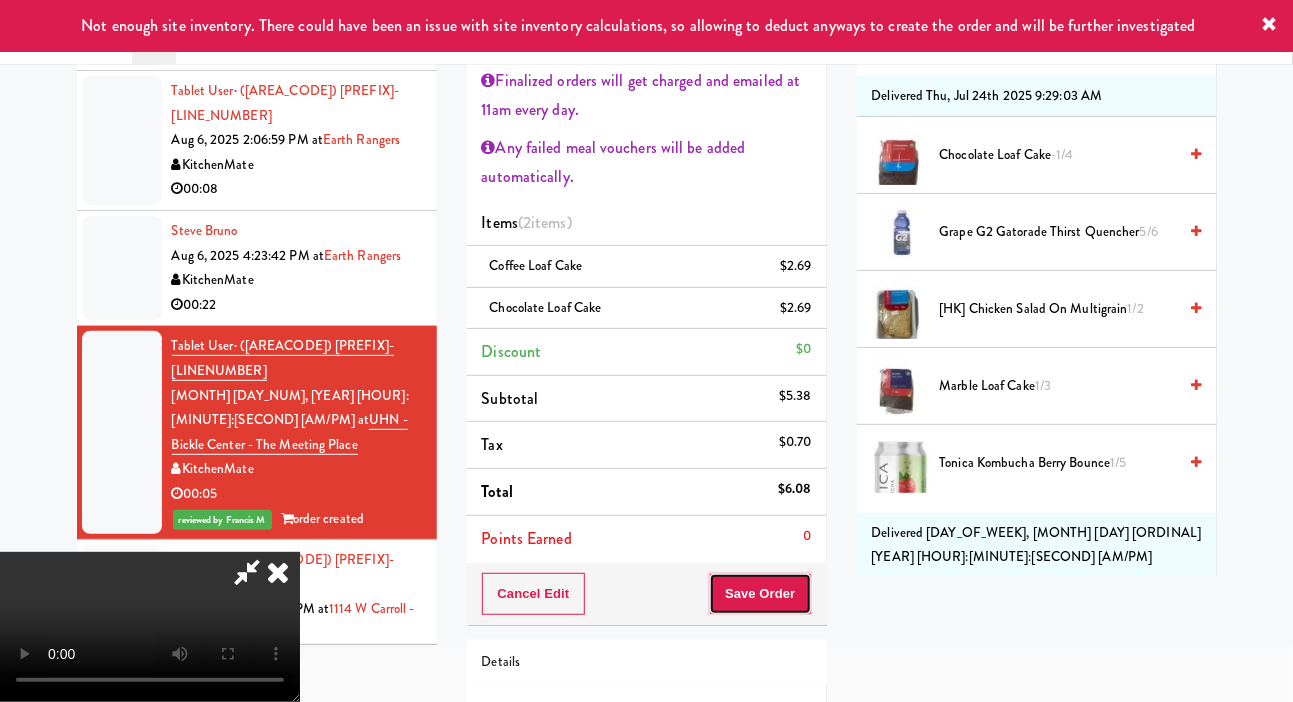 click on "Save Order" at bounding box center (760, 594) 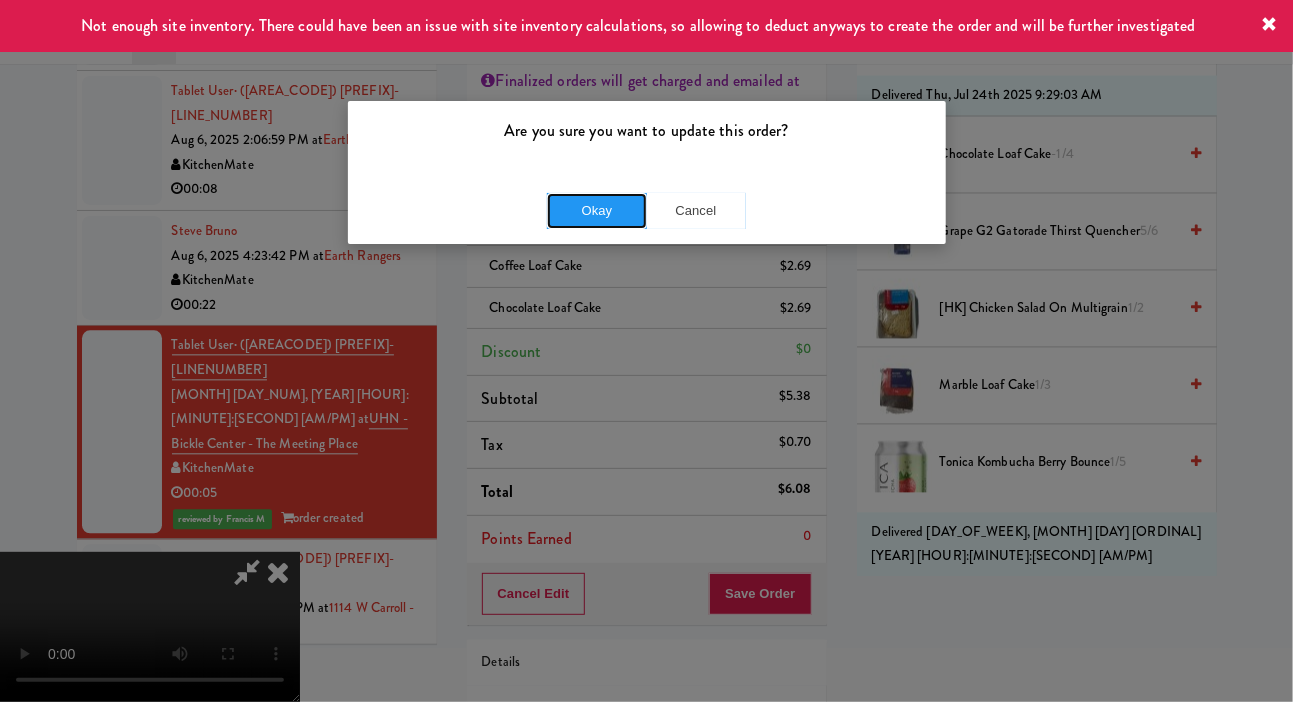 click on "Okay" at bounding box center [597, 211] 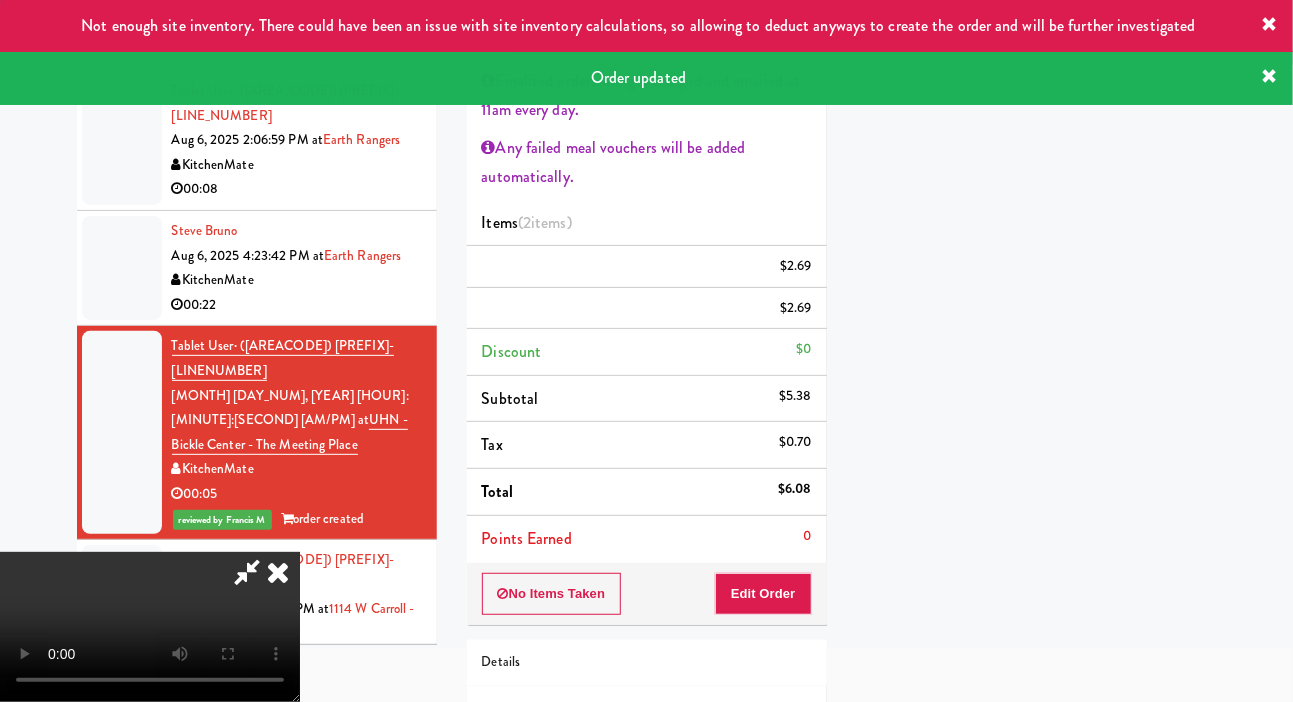 scroll, scrollTop: 116, scrollLeft: 0, axis: vertical 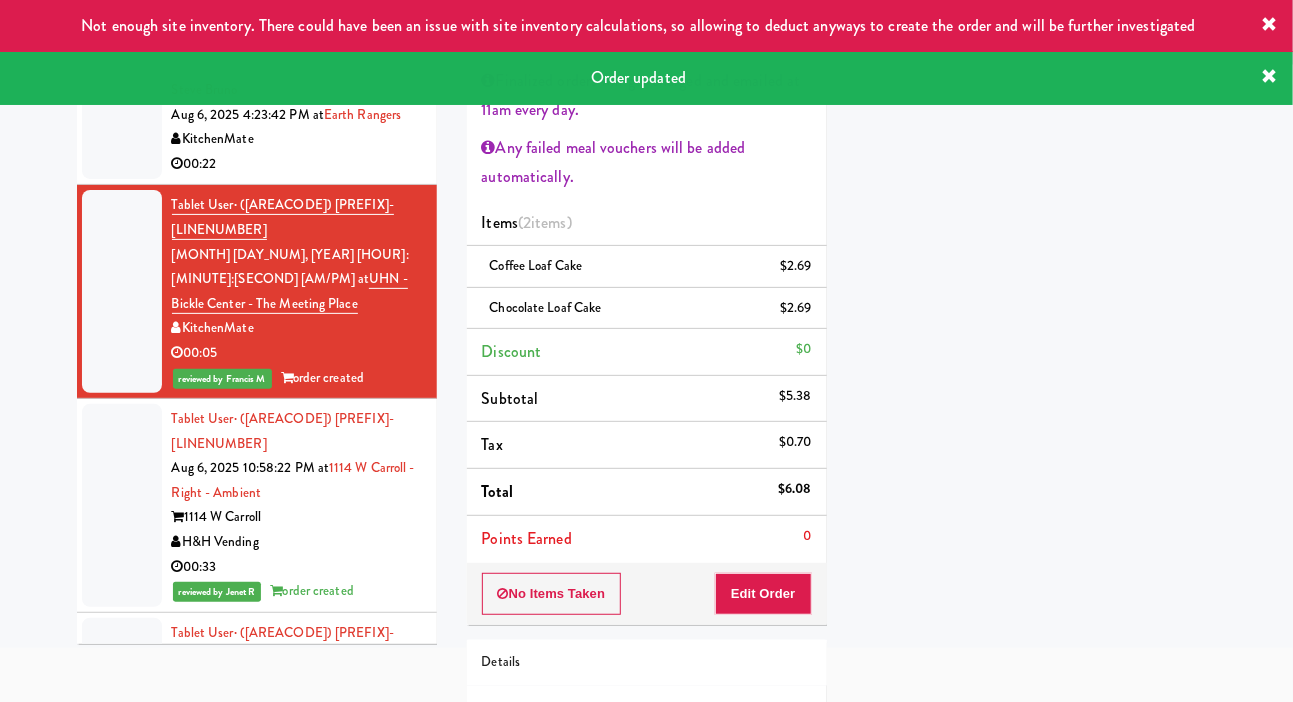 click on "Tablet User  · (647) 909-3892 Aug 6, 2025 11:01:06 PM at  Mackenzie Richmond Hill Hospital - Emergency Room  KitchenMate  00:08" at bounding box center (257, 707) 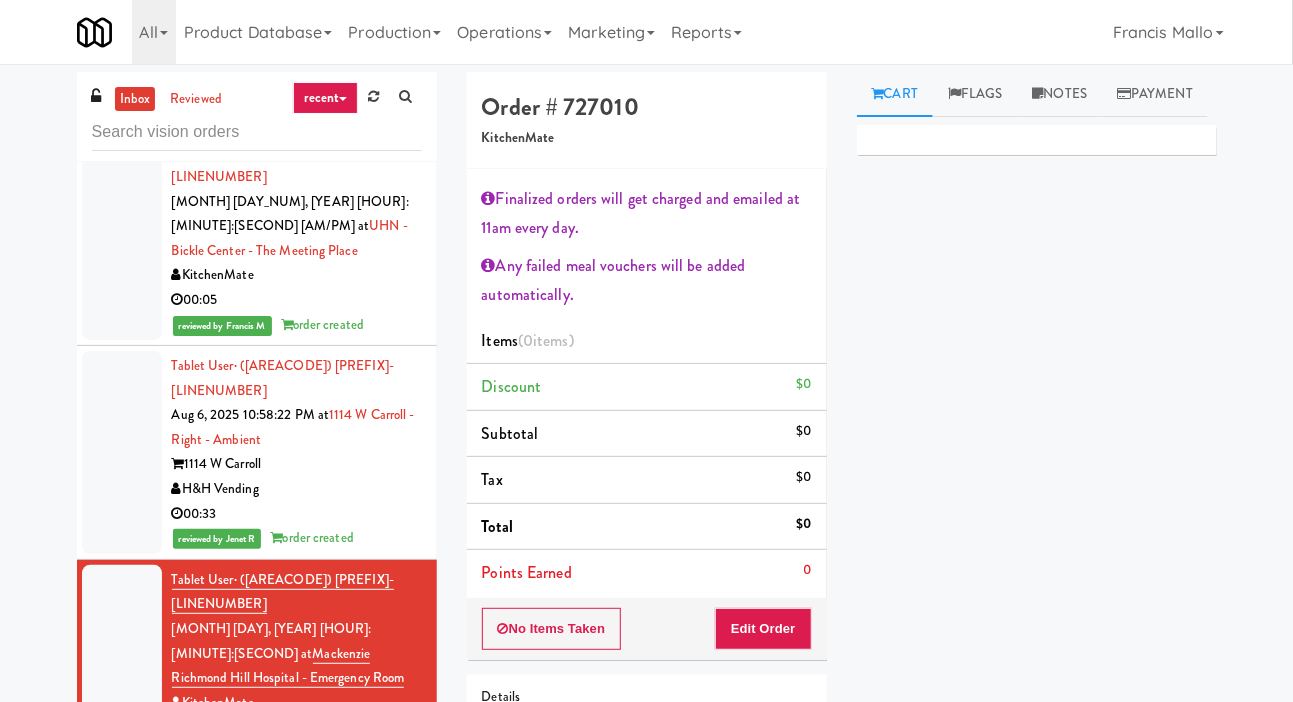 scroll, scrollTop: 1960, scrollLeft: 0, axis: vertical 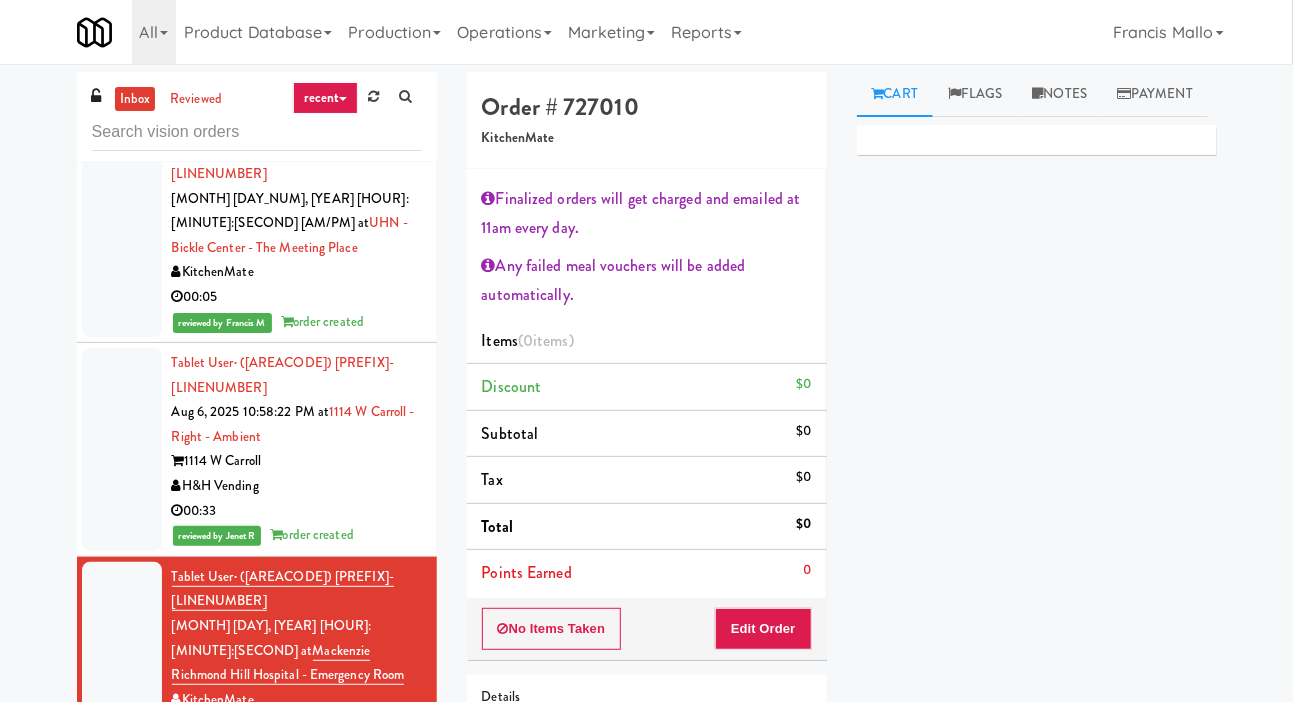click on "Mackenzie Richmond Hill Hospital - Emergency Room" at bounding box center [276, 876] 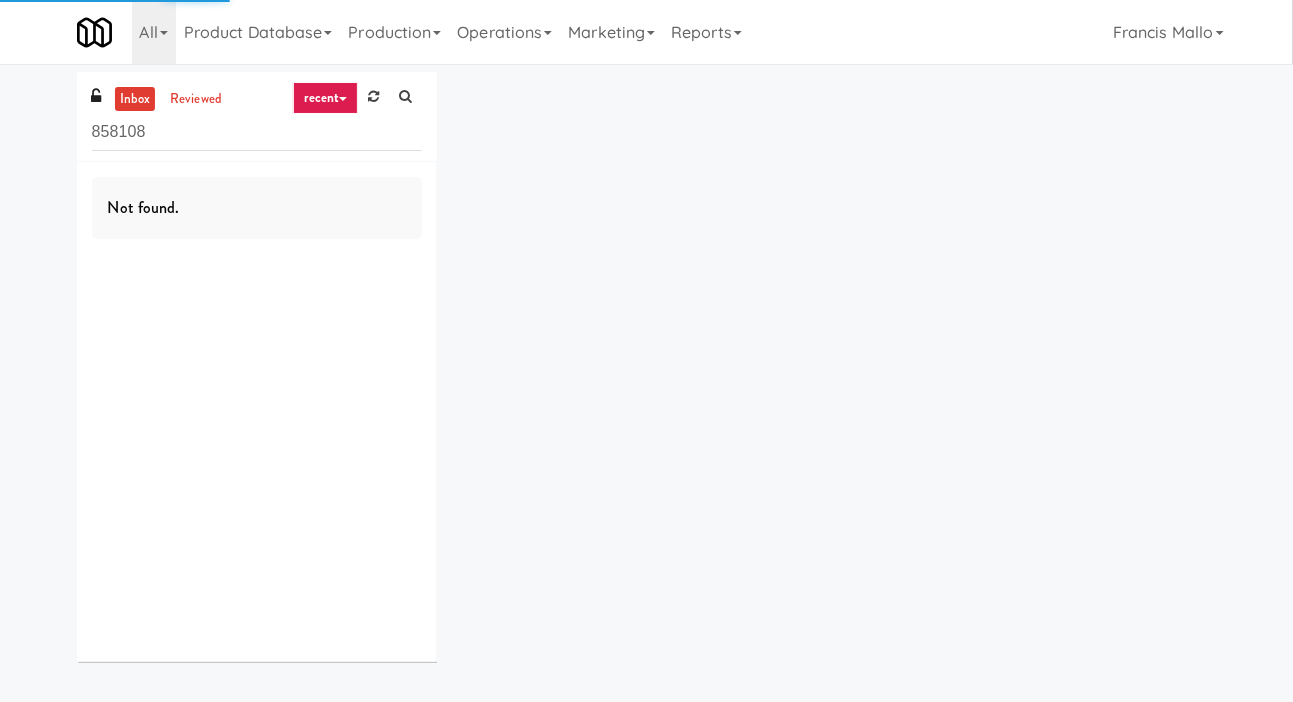 click on "inbox reviewed recent    all     unclear take     inventory issue     suspicious     failed     recent   858108   Not found." at bounding box center (647, 374) 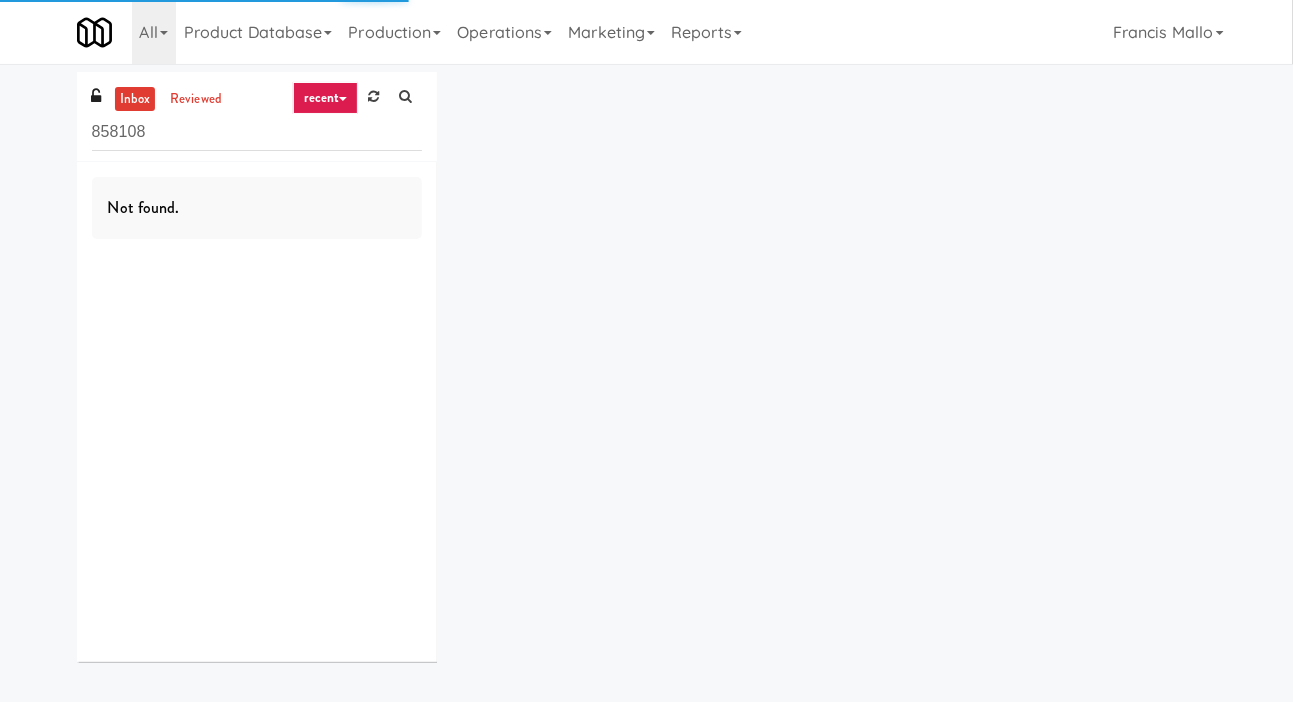 click on "inbox reviewed recent    all     unclear take     inventory issue     suspicious     failed     recent   858108   Not found." at bounding box center (647, 374) 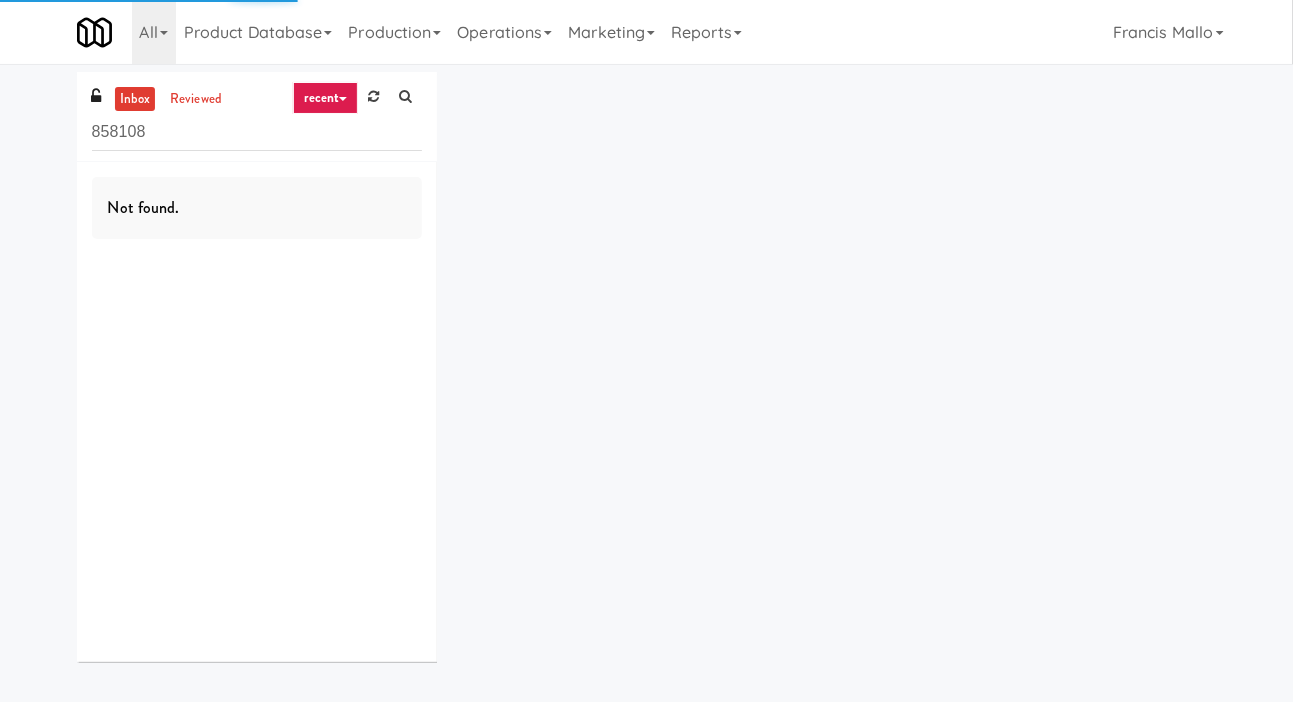 click on "inbox reviewed recent    all     unclear take     inventory issue     suspicious     failed     recent   858108   Not found." at bounding box center [647, 374] 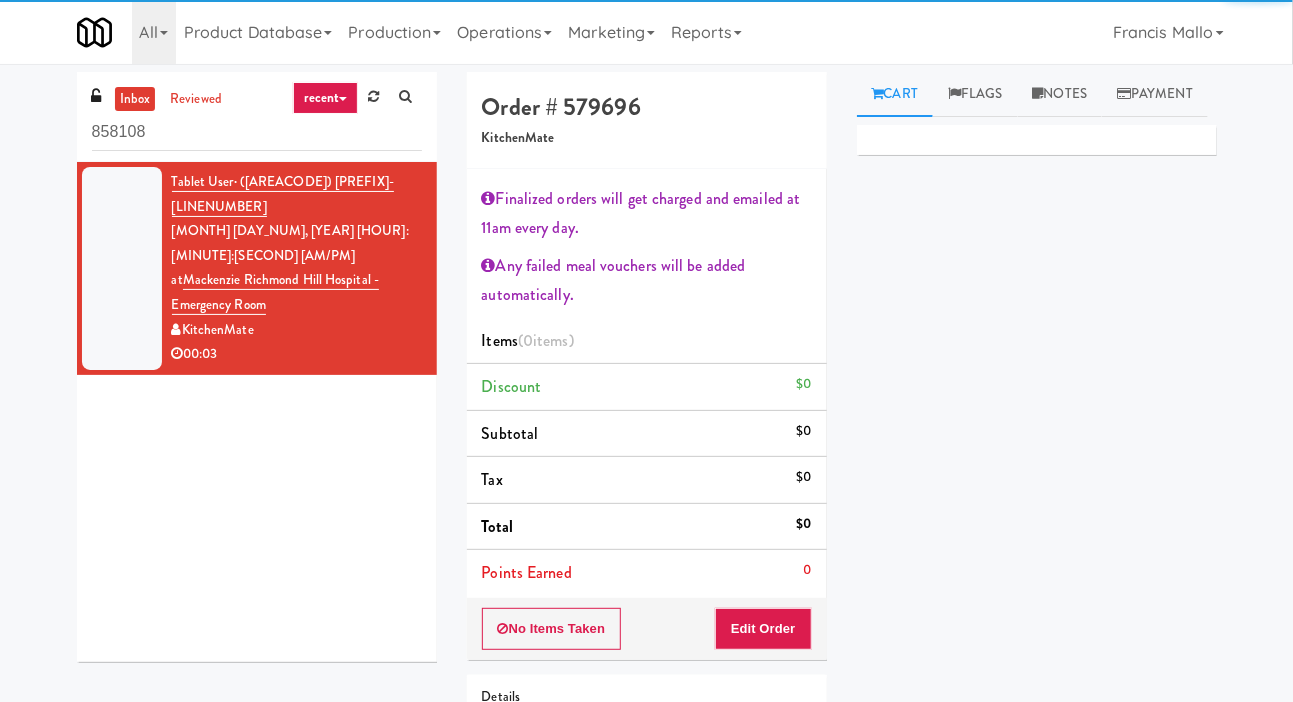 click at bounding box center (373, 96) 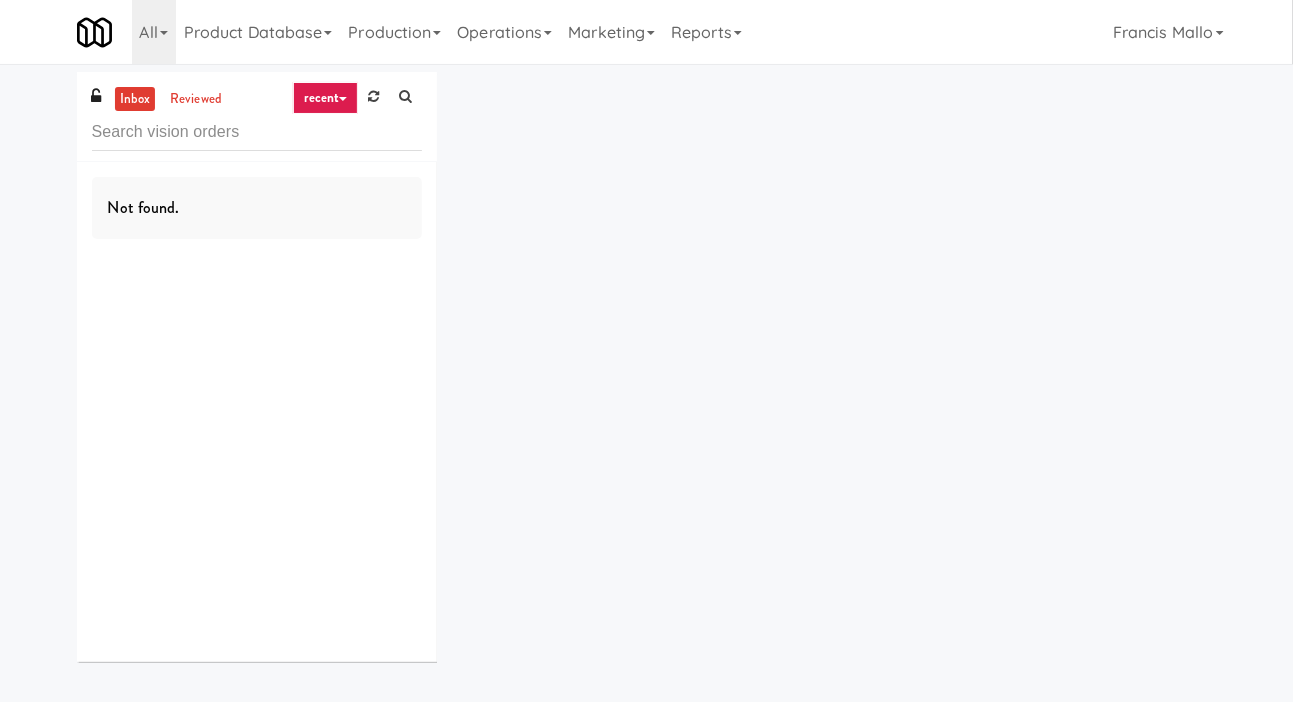 click on "Not found." at bounding box center [257, 208] 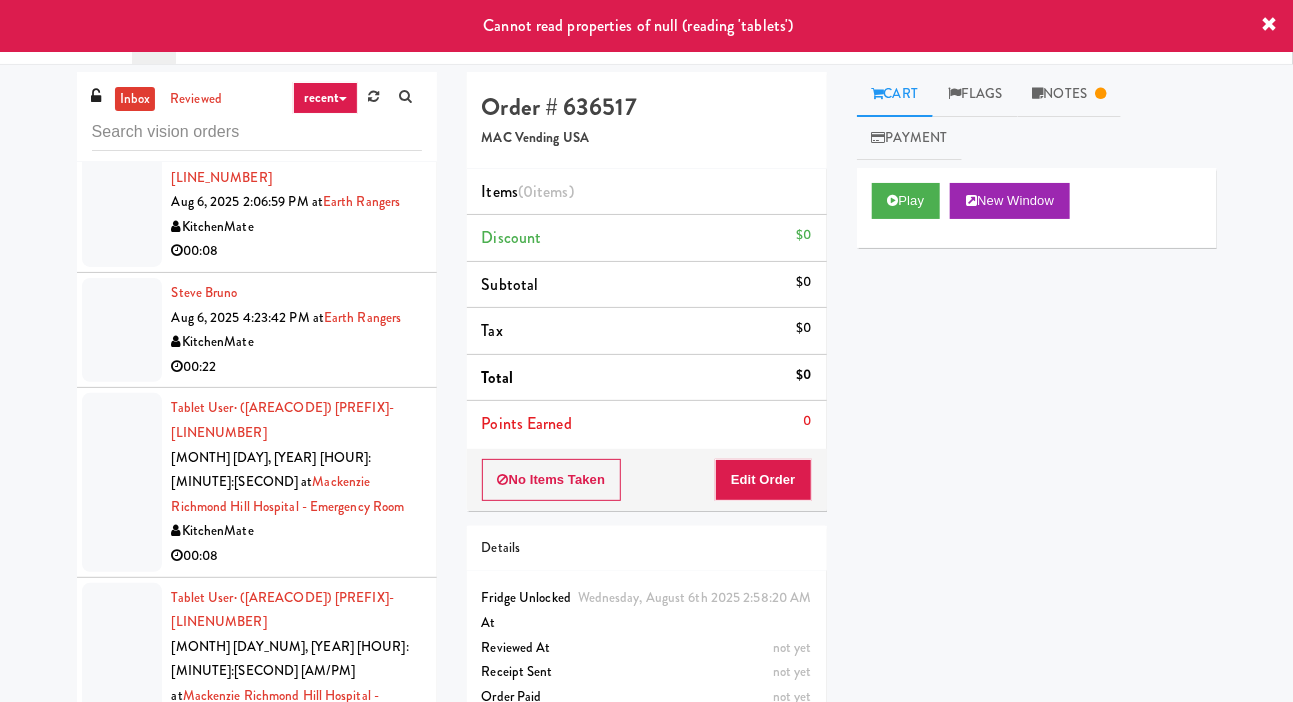 scroll, scrollTop: 1715, scrollLeft: 0, axis: vertical 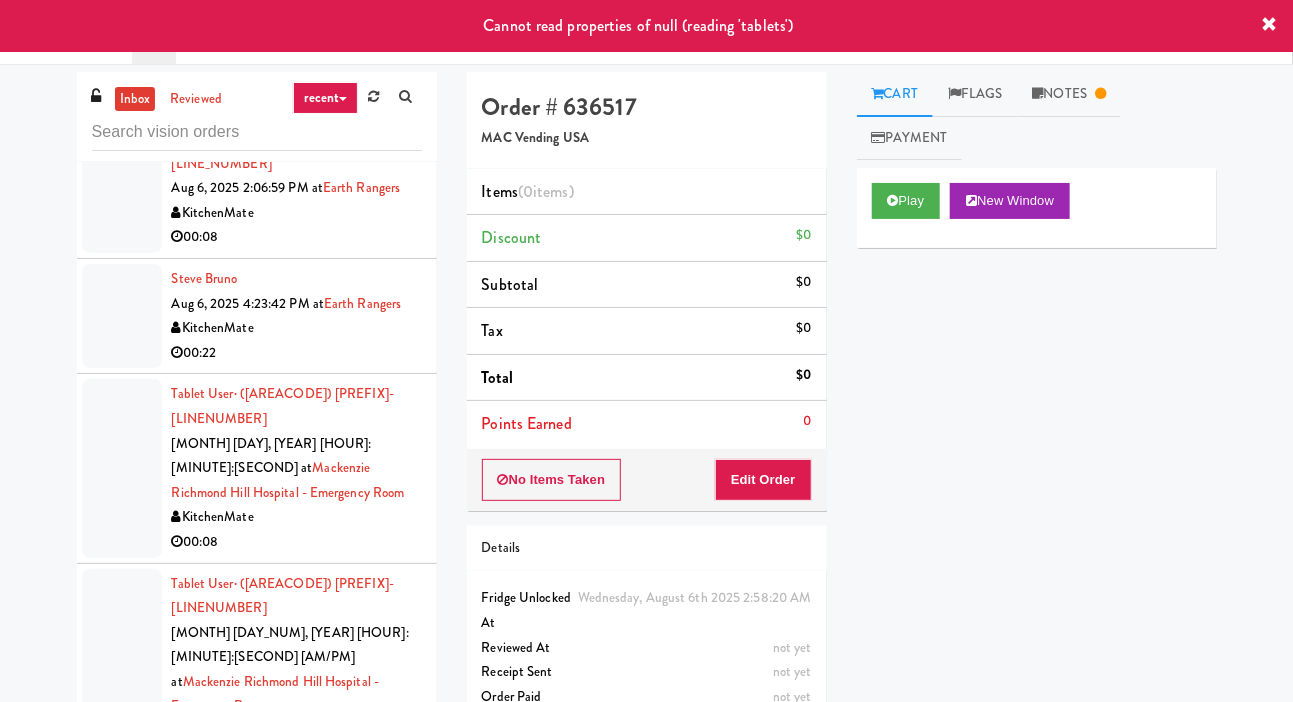 click on "00:08" at bounding box center (297, 542) 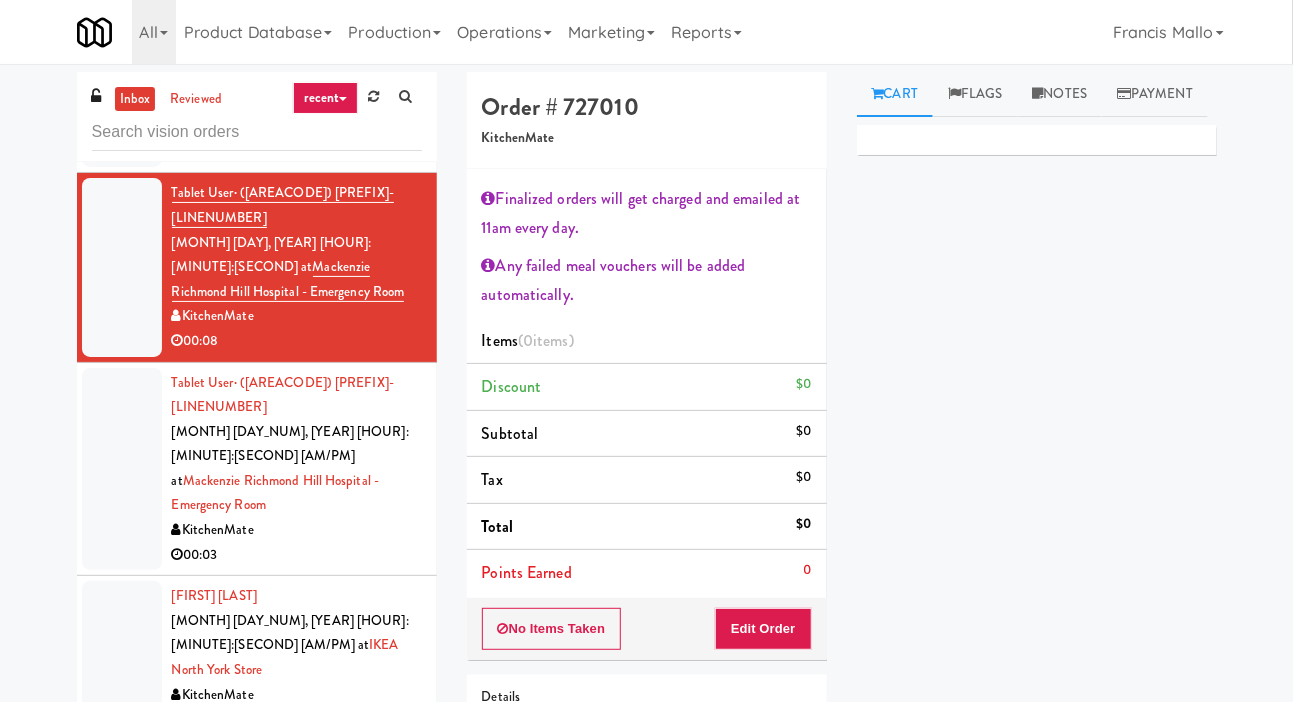 scroll, scrollTop: 1924, scrollLeft: 0, axis: vertical 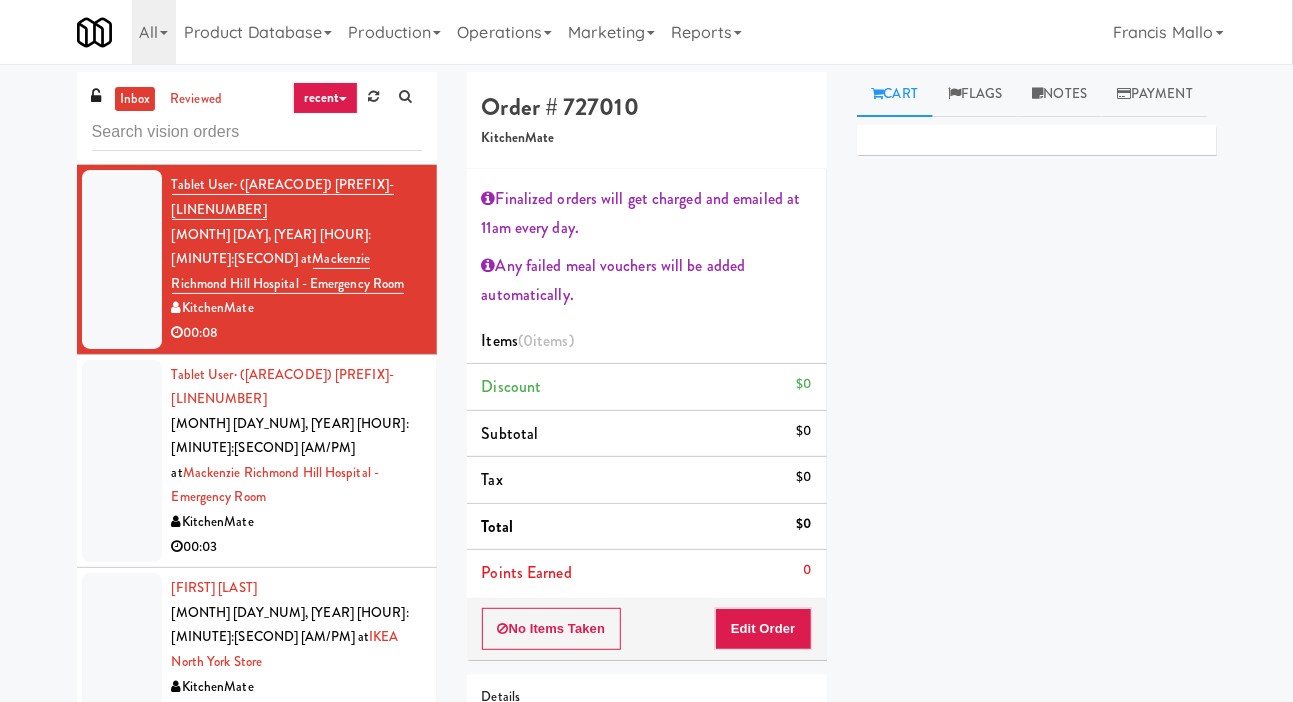 click on "KitchenMate" at bounding box center [297, 687] 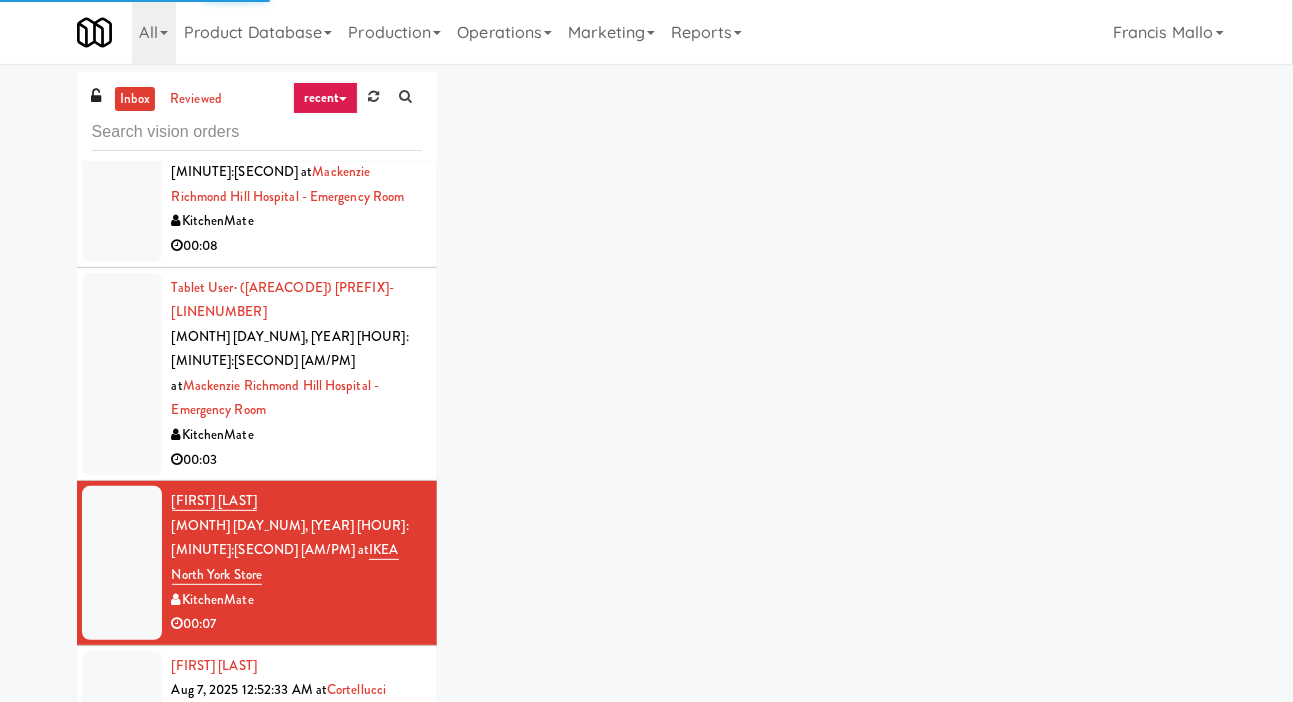 click on "Rose Paccione Aug 7, 2025 12:52:33 AM at  Cortellucci Vaughan Hospital - near Emergency  KitchenMate  06:44" at bounding box center (297, 715) 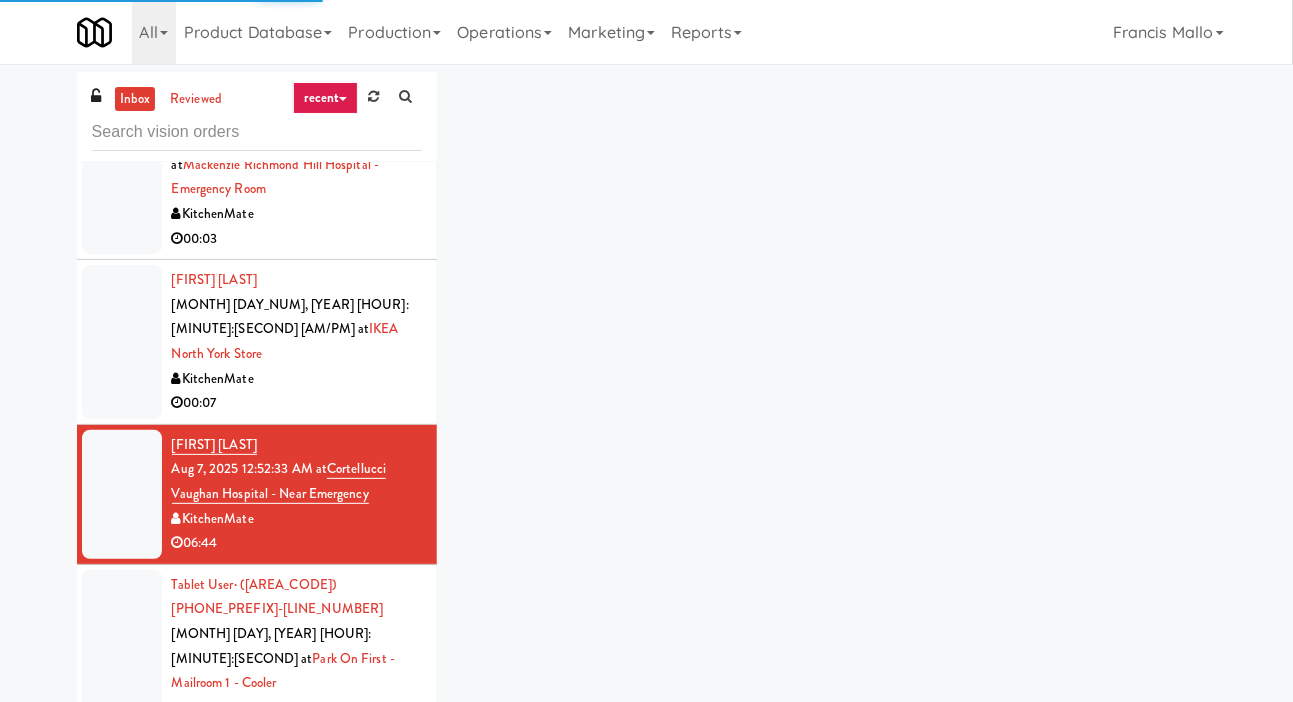 click on "Park On First" at bounding box center (297, 708) 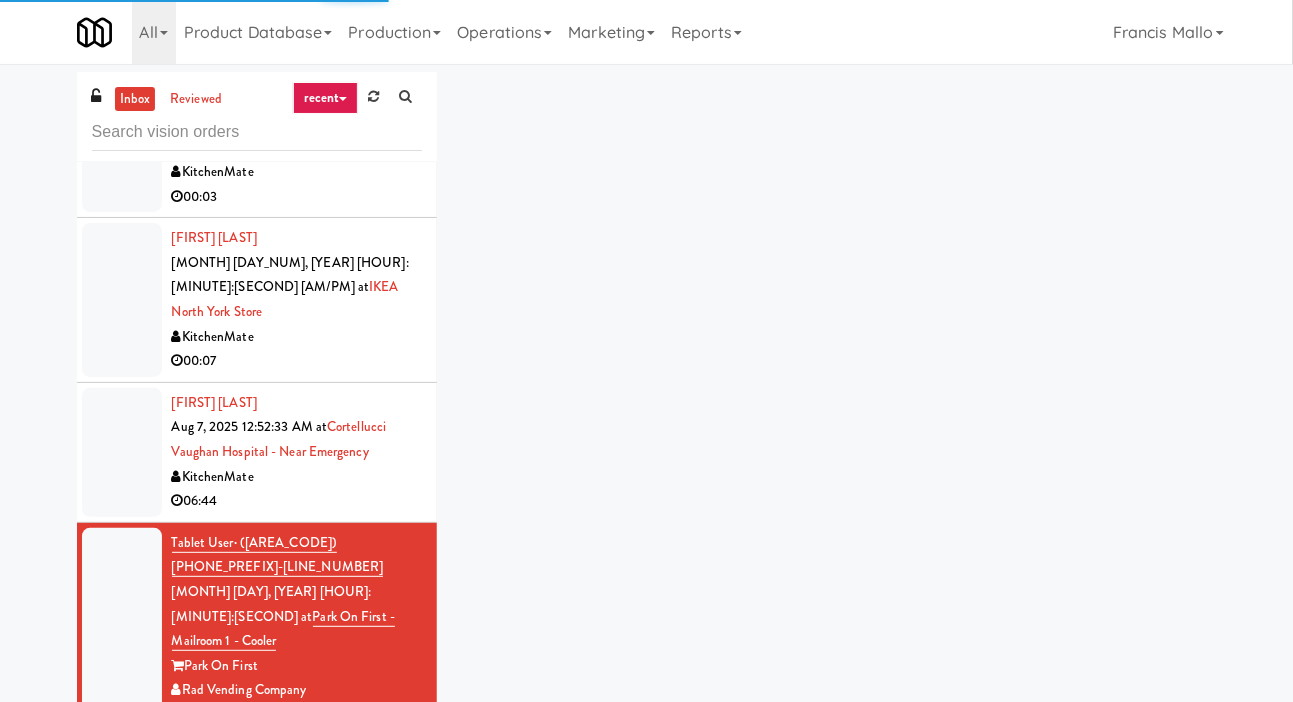 scroll, scrollTop: 2328, scrollLeft: 0, axis: vertical 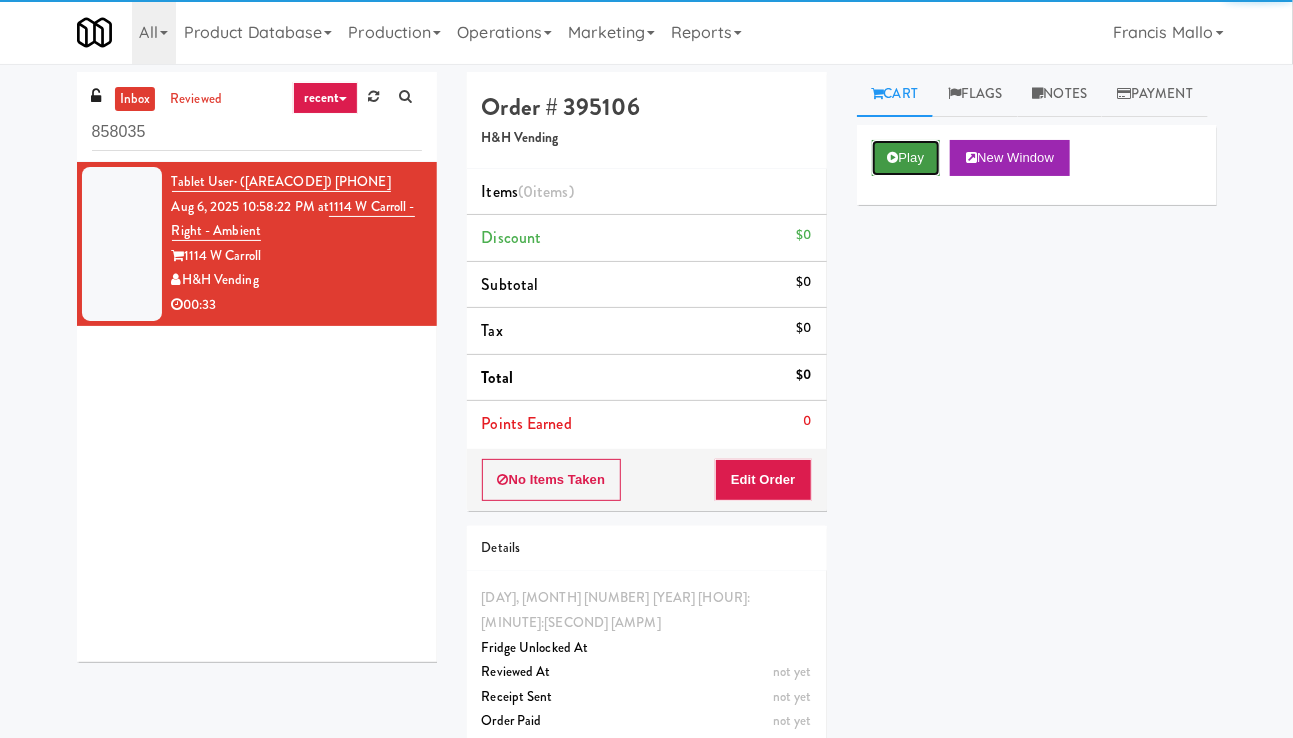 click on "Play" at bounding box center [906, 158] 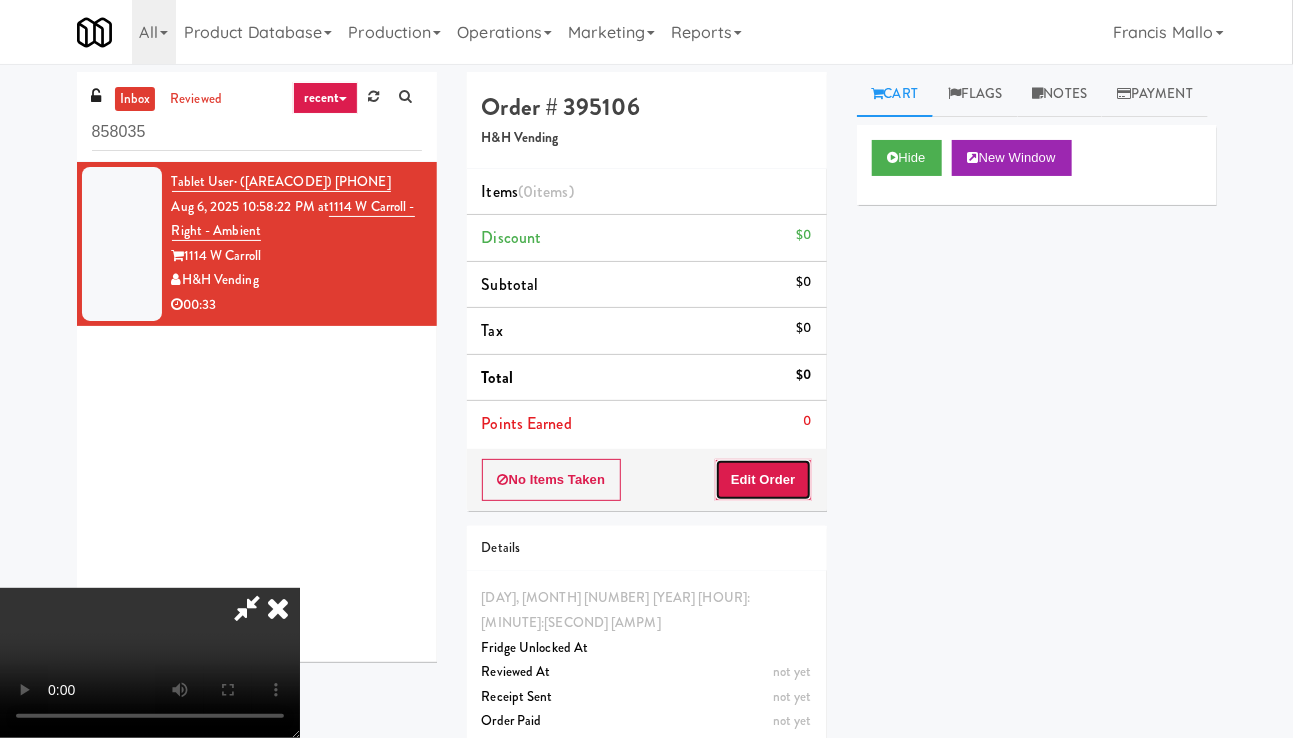 click on "Edit Order" at bounding box center (763, 480) 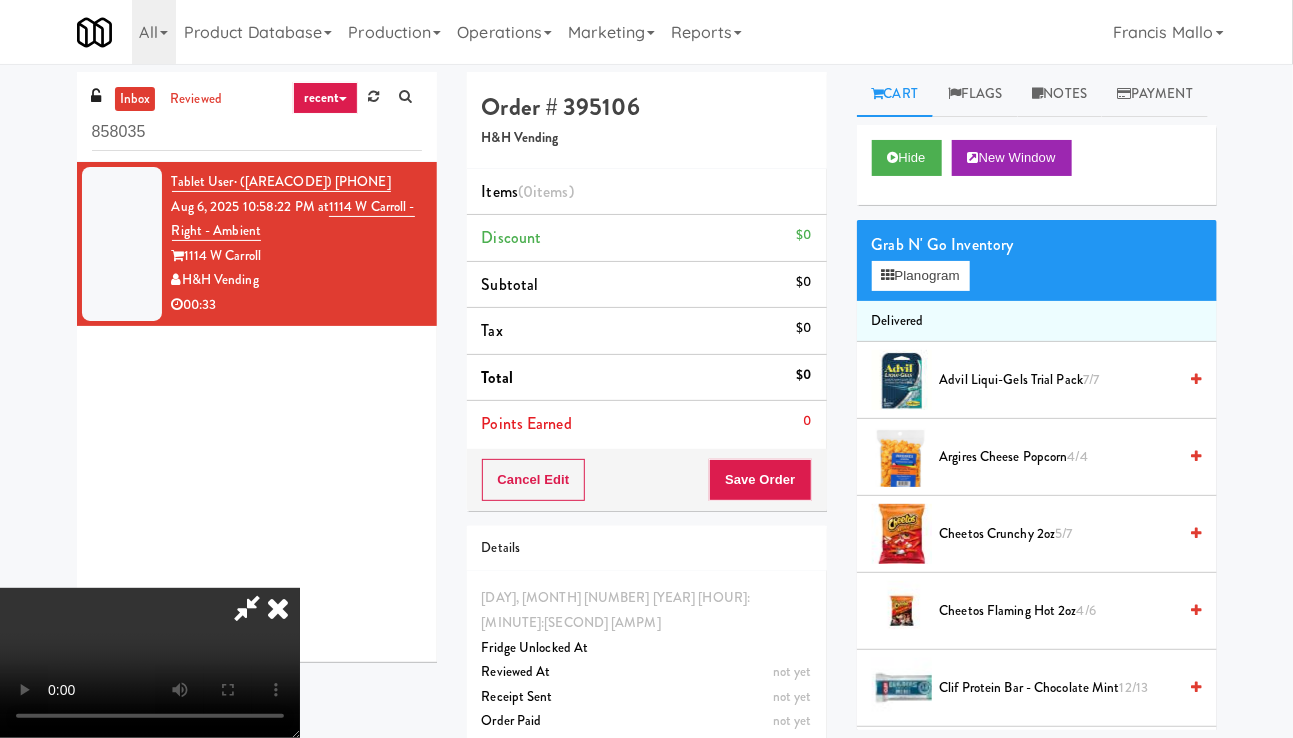 type 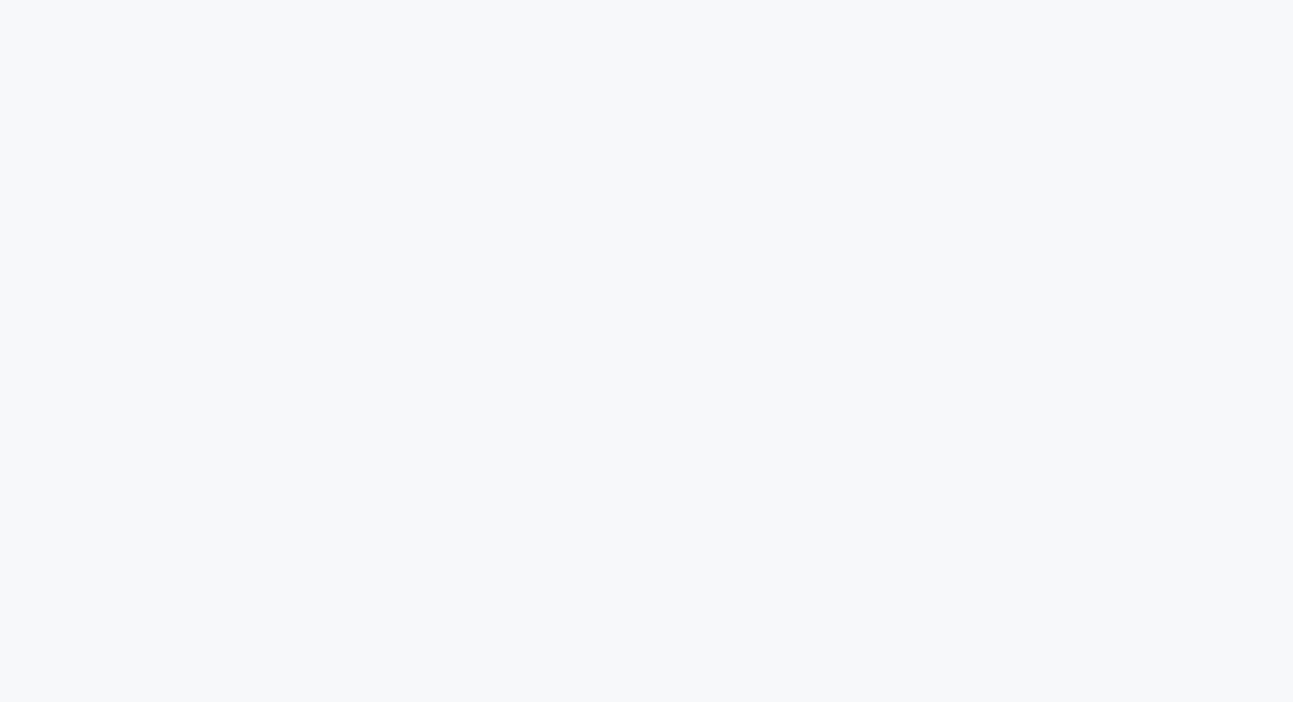scroll, scrollTop: 0, scrollLeft: 0, axis: both 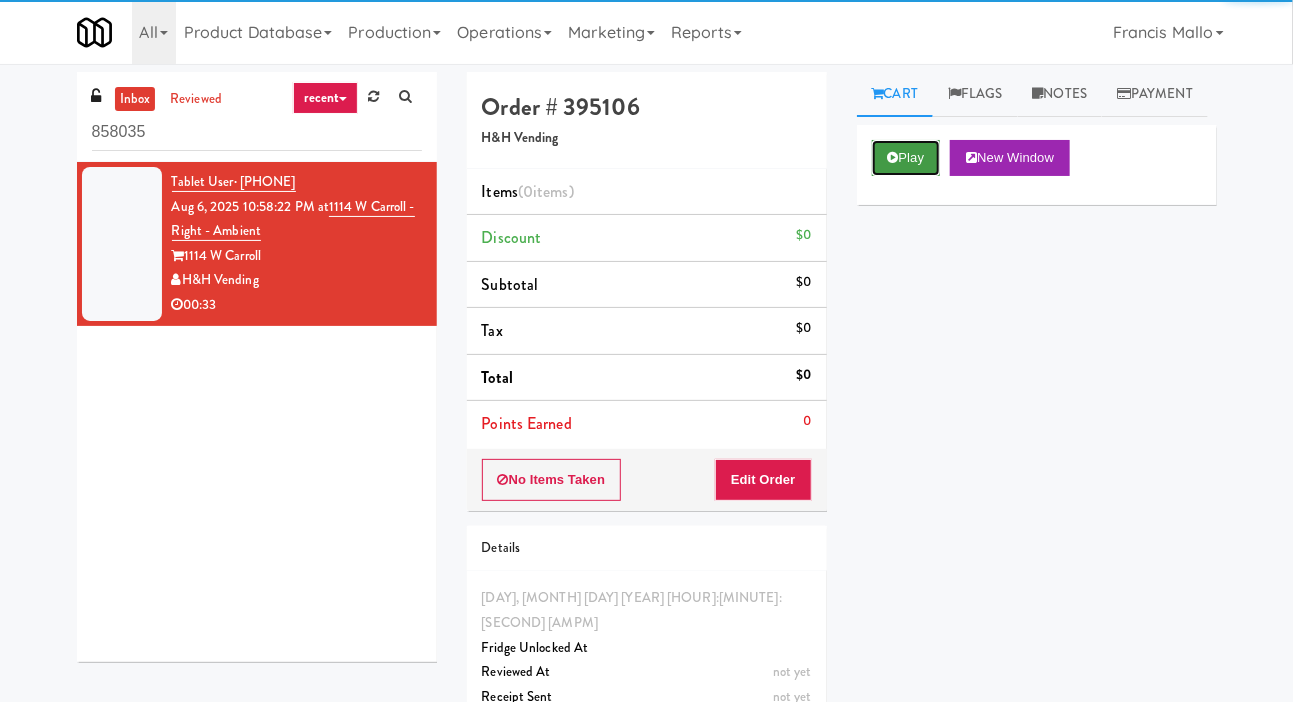 click on "Play" at bounding box center [906, 158] 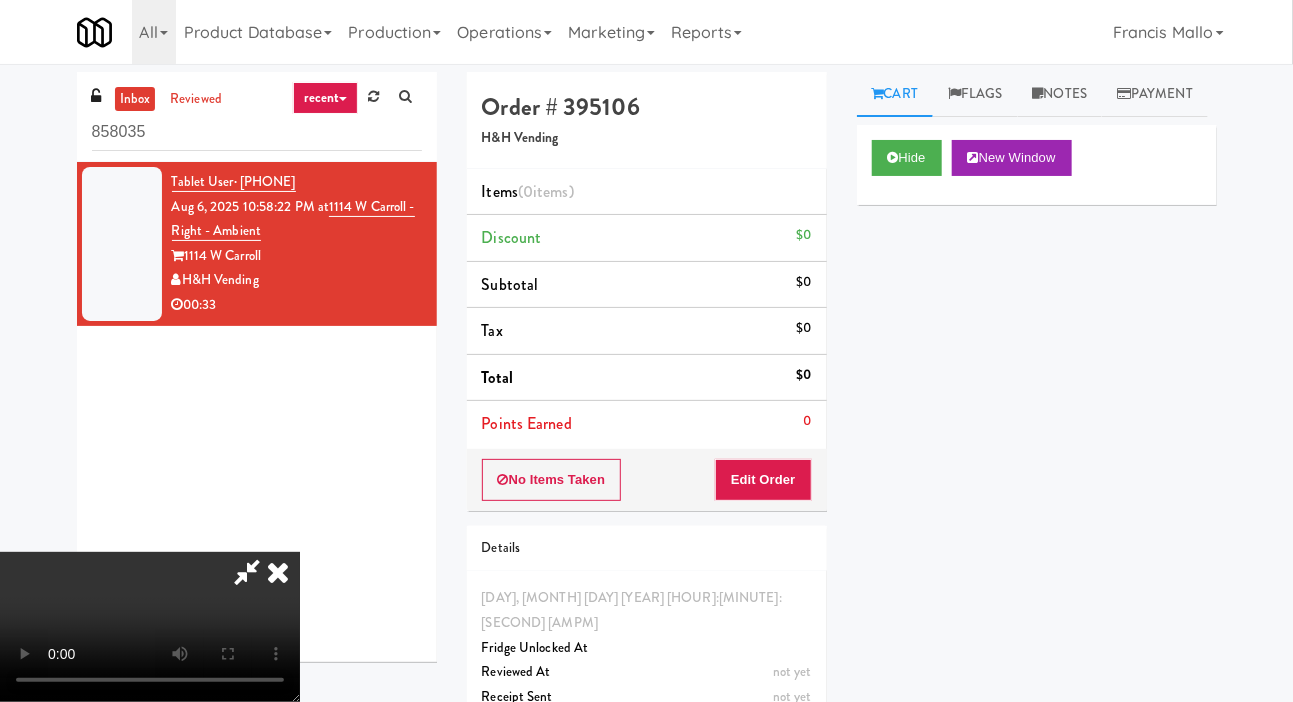 type 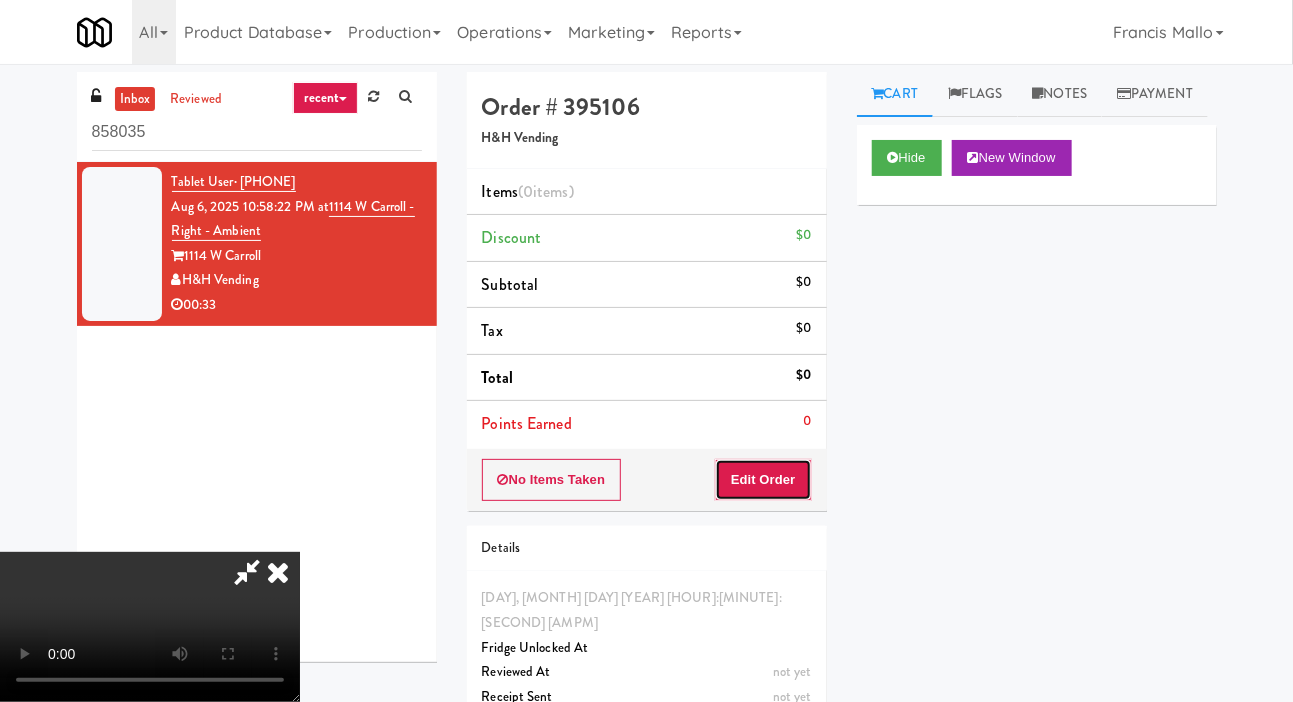 click on "Edit Order" at bounding box center [763, 480] 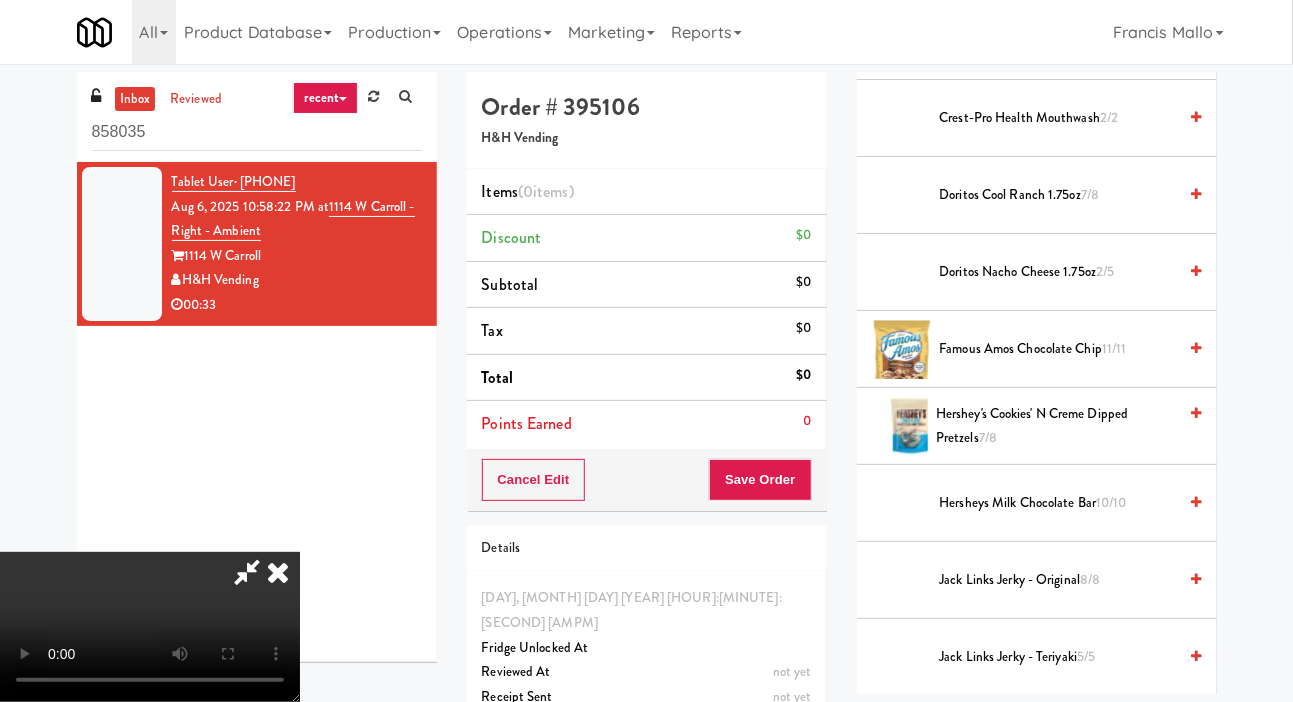 scroll, scrollTop: 798, scrollLeft: 0, axis: vertical 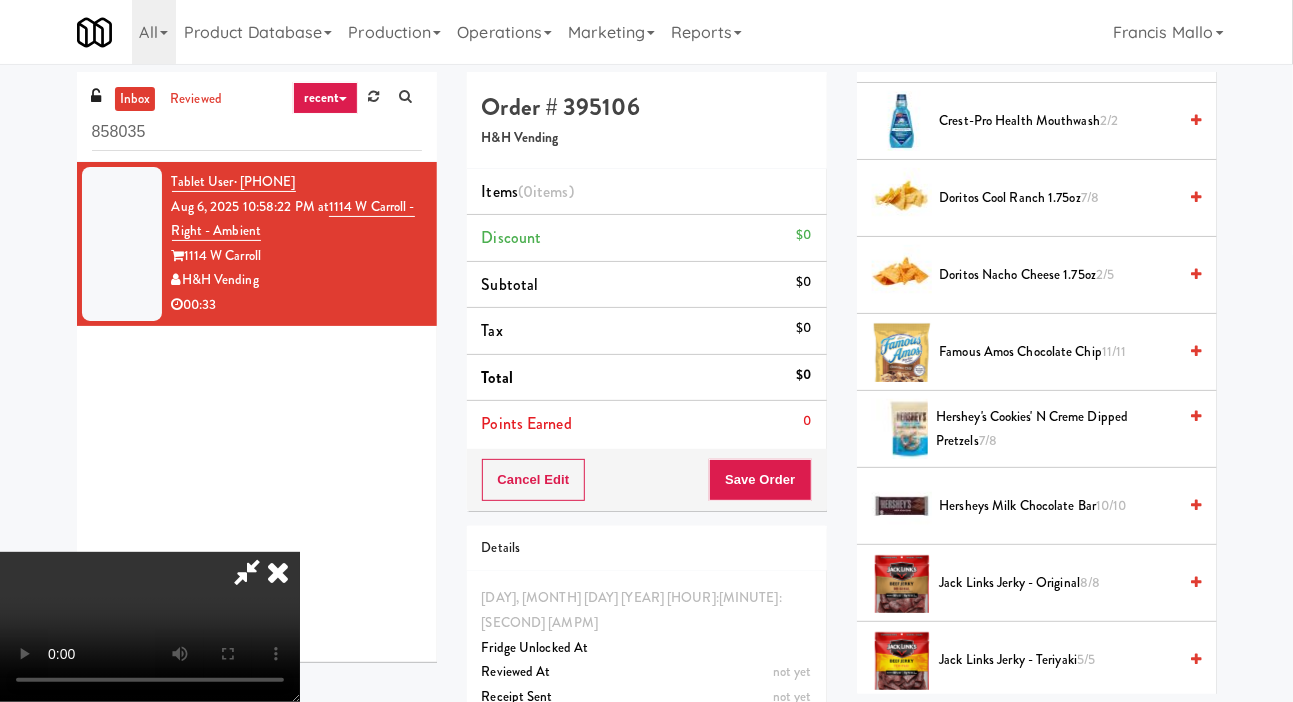 click at bounding box center (247, 572) 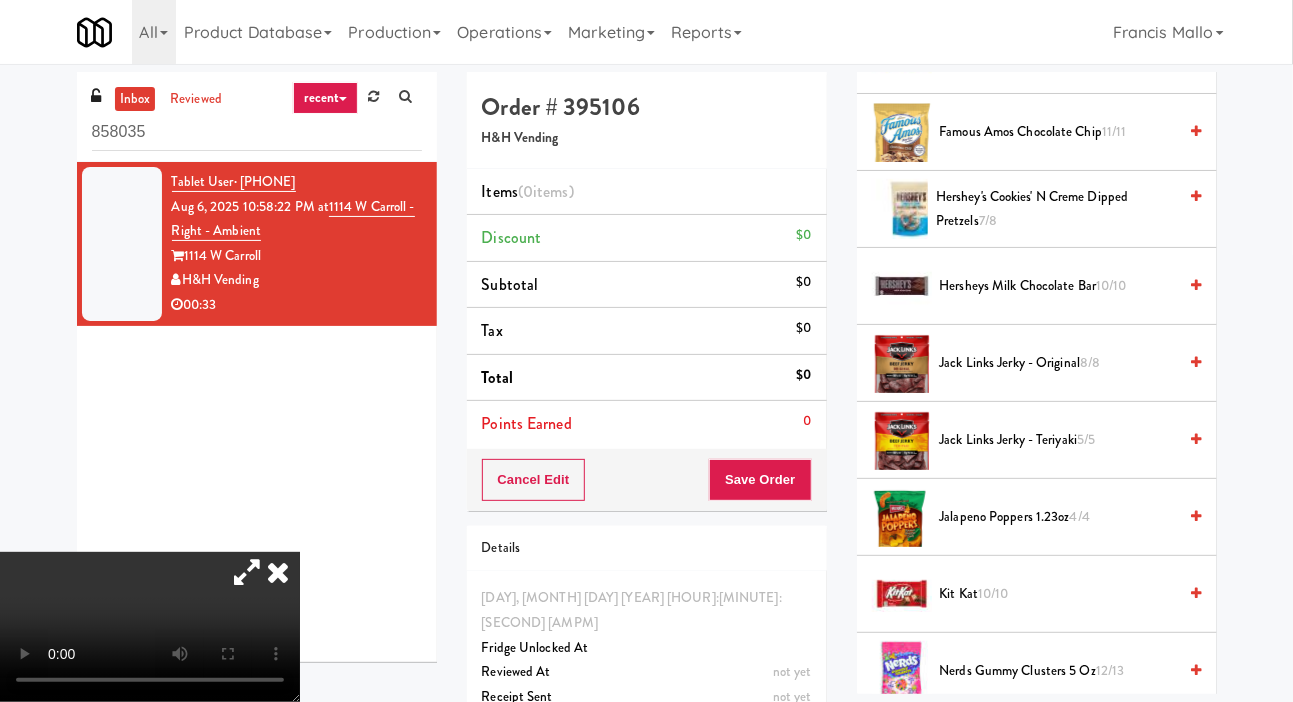 scroll, scrollTop: 1018, scrollLeft: 0, axis: vertical 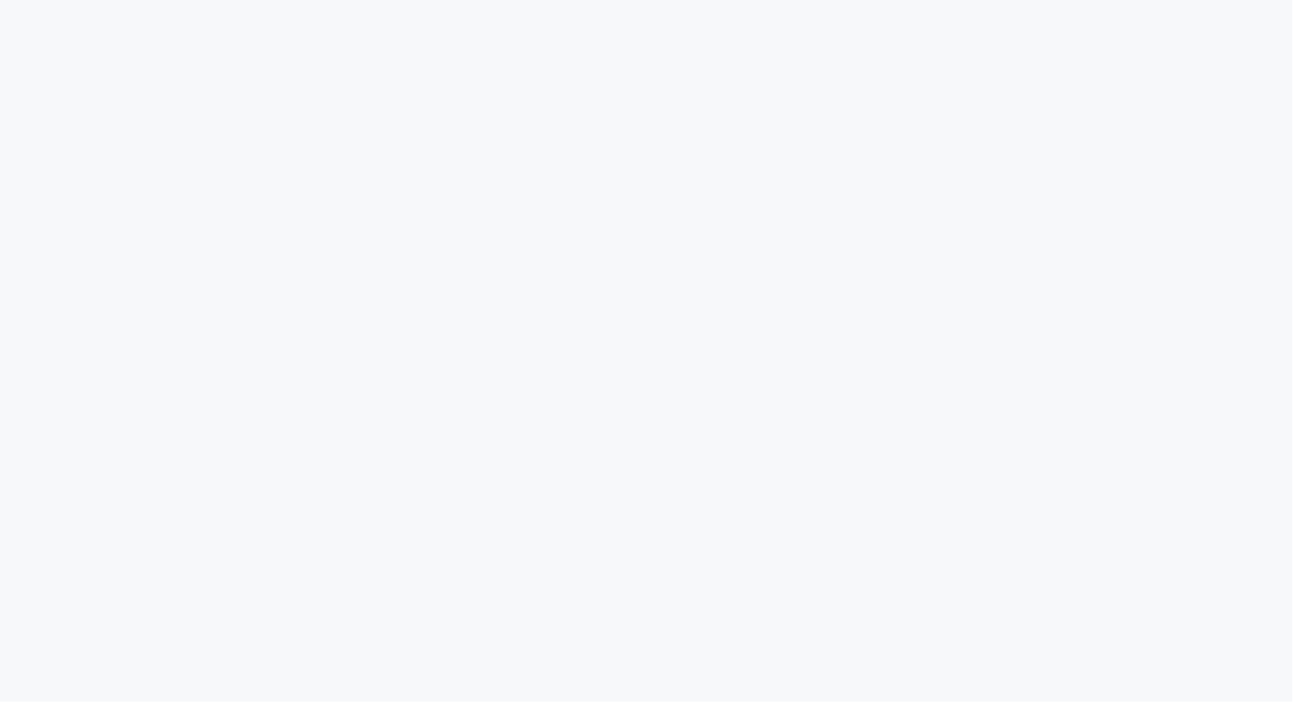 click at bounding box center (646, 0) 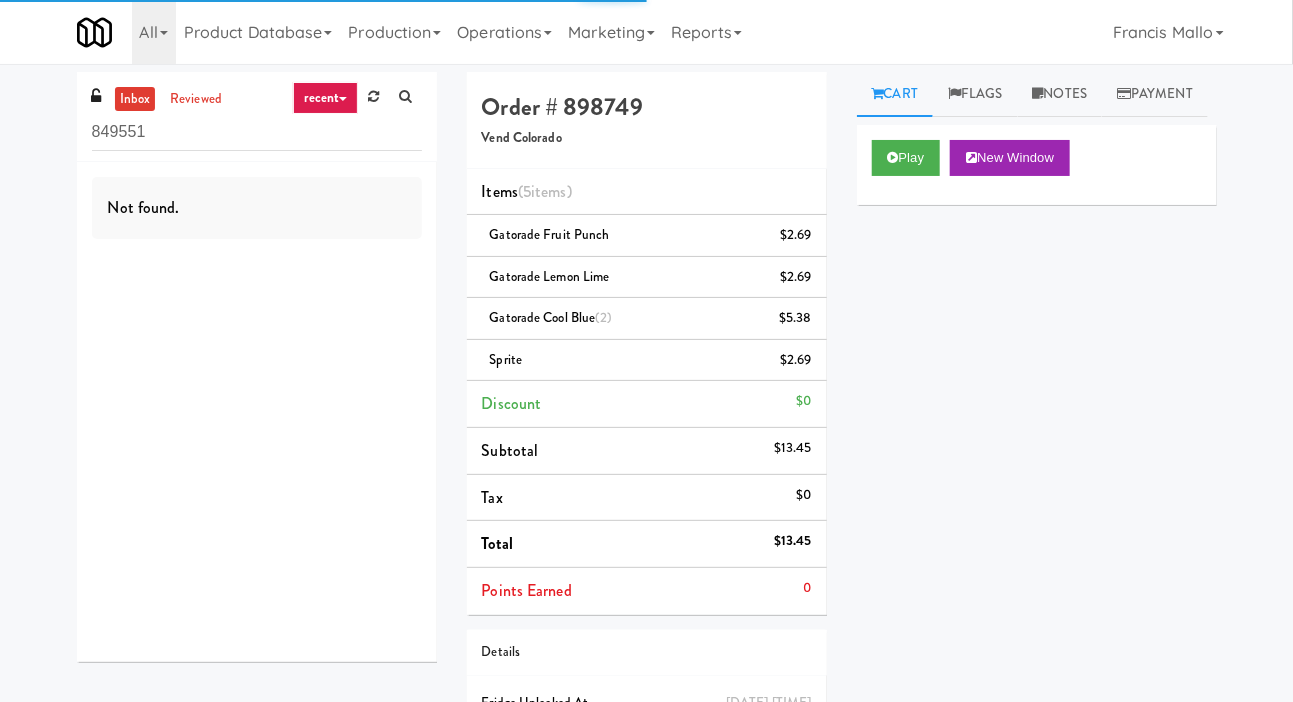 click on "inbox reviewed recent    all     unclear take     inventory issue     suspicious     failed     recent   849551   Not found. Order # 898749 Vend Colorado Items  (5  items ) Gatorade Fruit Punch  $2.69 Gatorade Lemon Lime  $2.69 Gatorade Cool Blue  (2) $5.38 Sprite  $2.69 Discount  $0 Subtotal $13.45 Tax $0 Total $13.45 Points Earned  0 Details Monday, August 4th 2025 11:09:23 PM Fridge Unlocked At Aug 5, 2025 1:38:35 AM Reviewed At not yet Receipt Sent Aug 5, 2025 3:04:08 AM Order Paid  Cart  Flags  Notes  Payment  Play  New Window  Primary Flag  Clear     Flag if unable to determine what was taken or order not processable due to inventory issues Unclear Take - No Video Unclear Take - Short or Cut Off Unclear Take - Obstructed Inventory Issue - Product Not in Inventory Inventory Issue - Product prices as $0  Additional Concerns  Clear Flag as Suspicious Returned Product Place a foreign product in  Internal Notes" at bounding box center [646, 445] 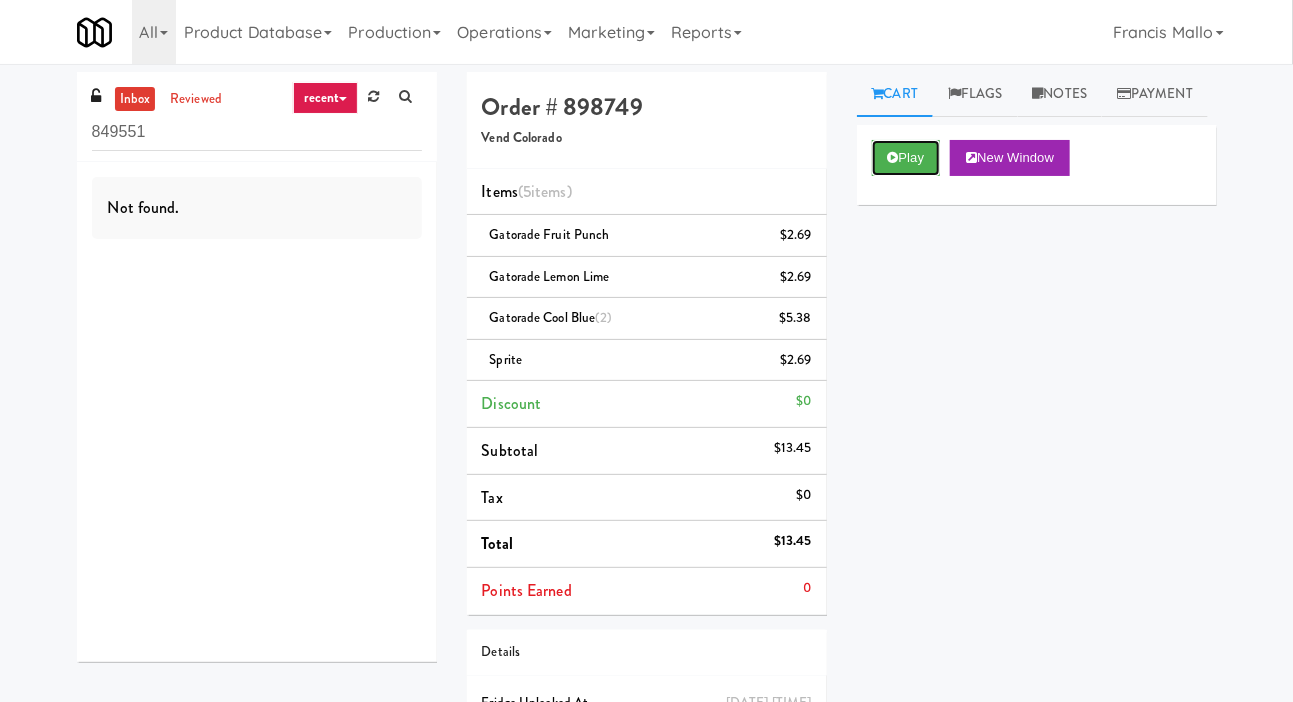 click on "Play" at bounding box center (906, 158) 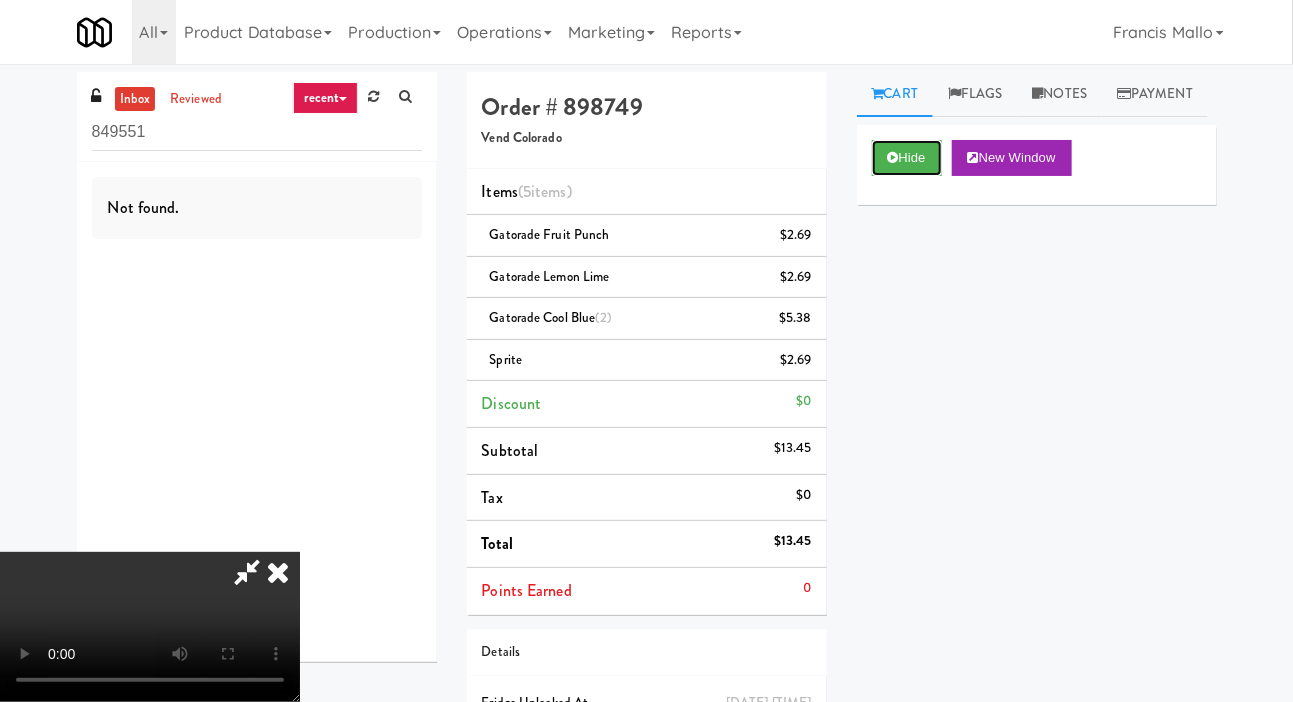 click on "Hide" at bounding box center [907, 158] 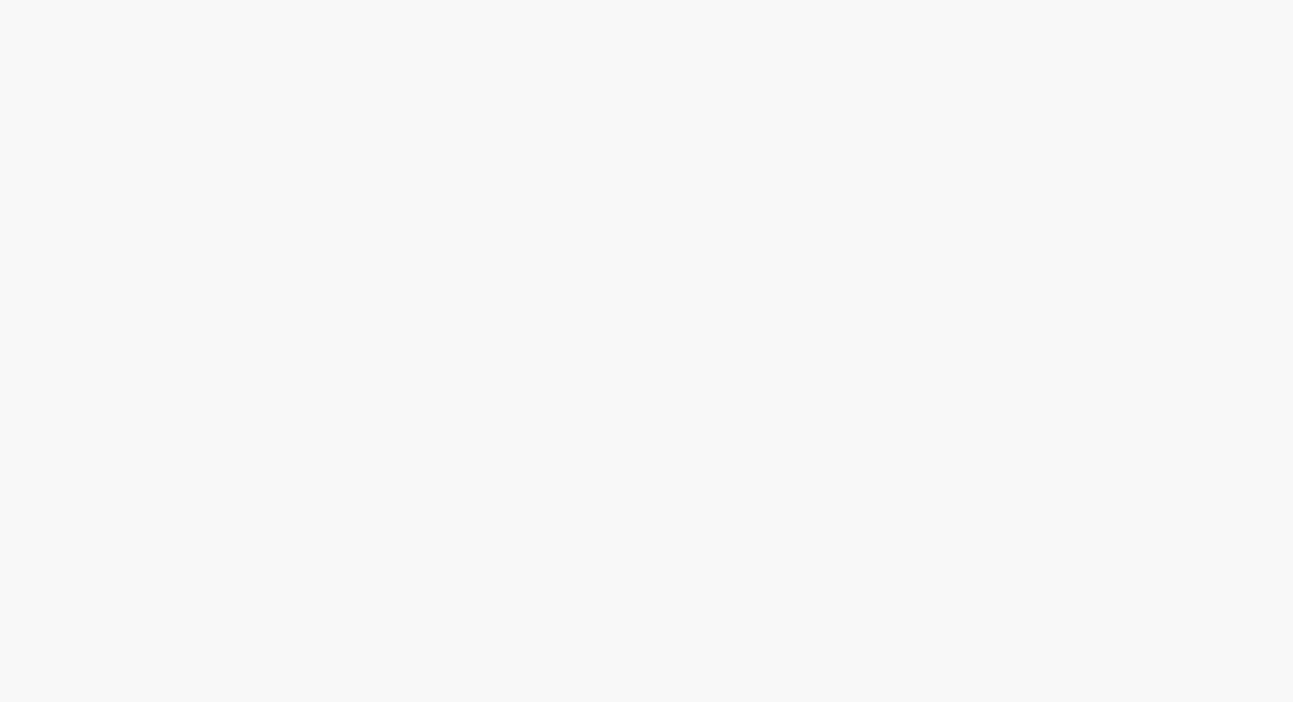 scroll, scrollTop: 0, scrollLeft: 0, axis: both 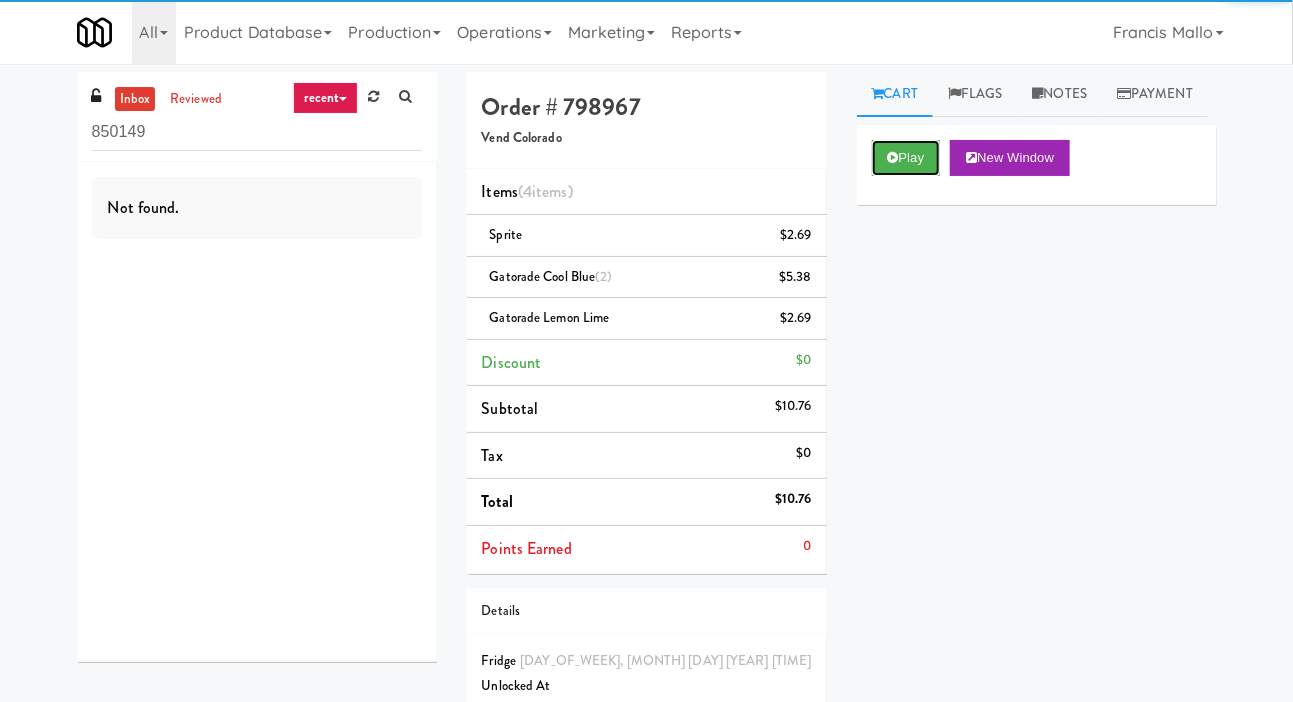 click on "Play" at bounding box center (906, 158) 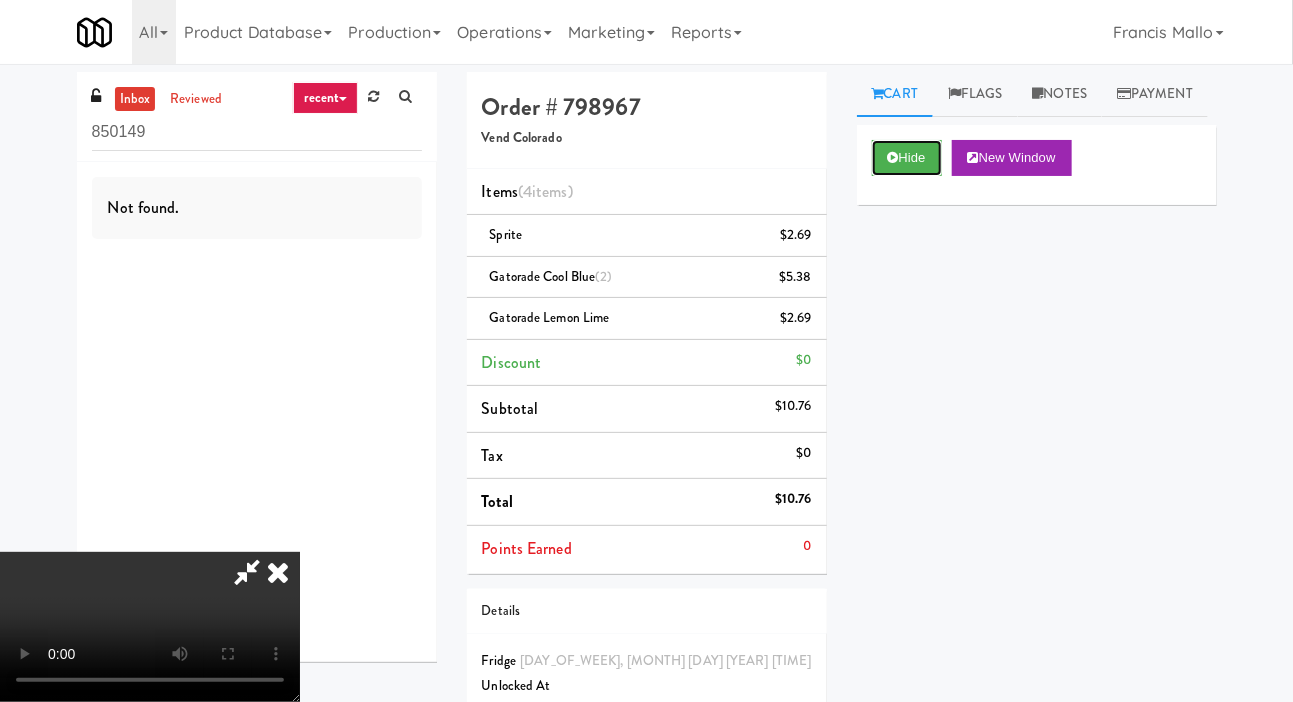 scroll, scrollTop: 73, scrollLeft: 0, axis: vertical 